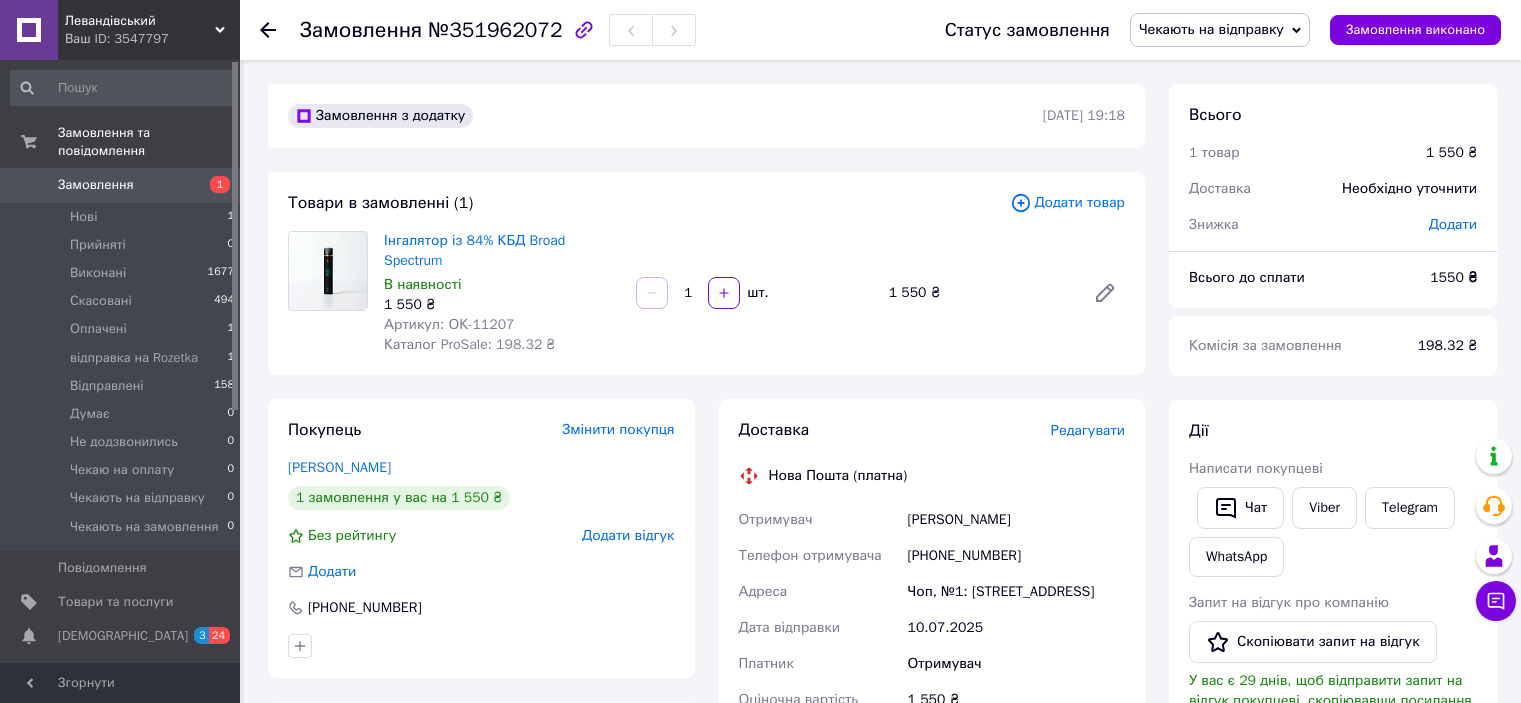 scroll, scrollTop: 0, scrollLeft: 0, axis: both 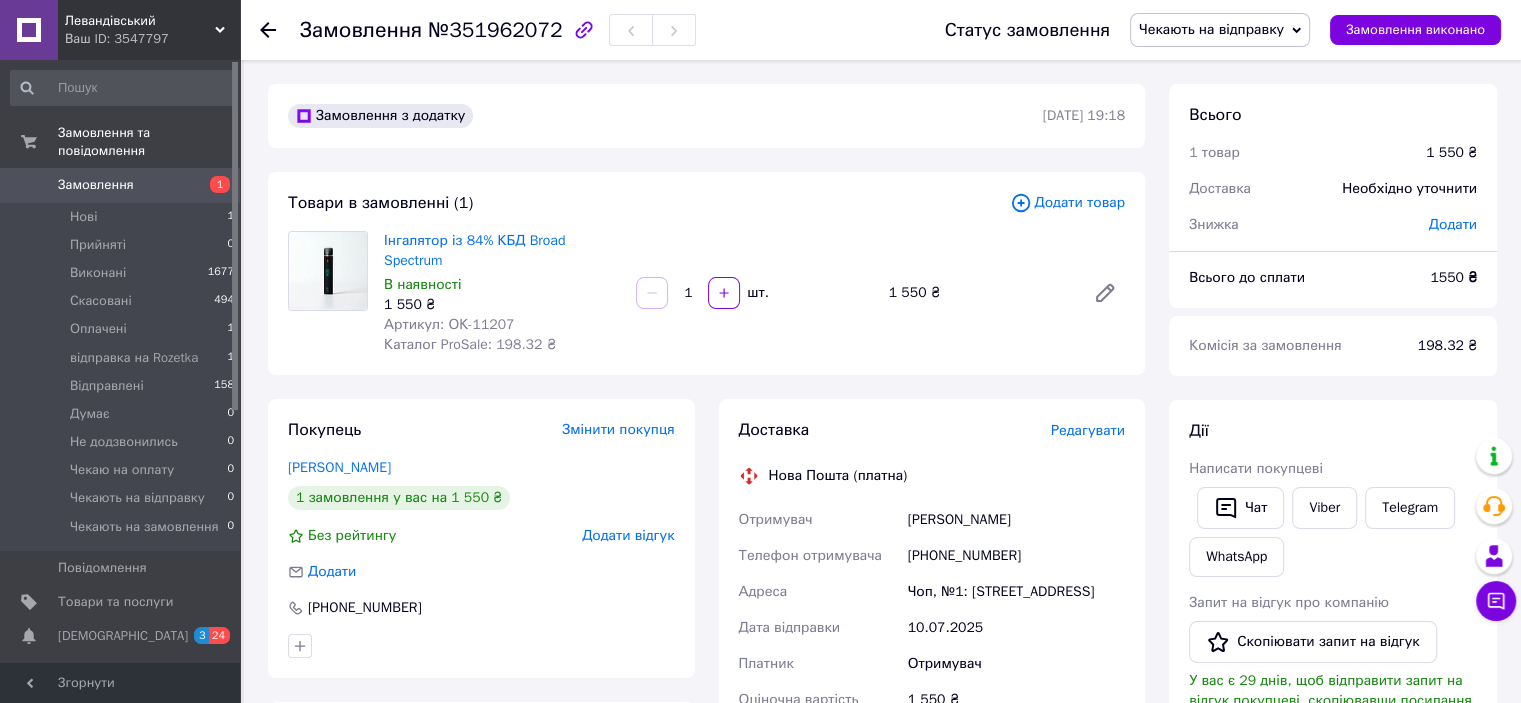 click on "Левандівський Ваш ID: 3547797" at bounding box center (149, 30) 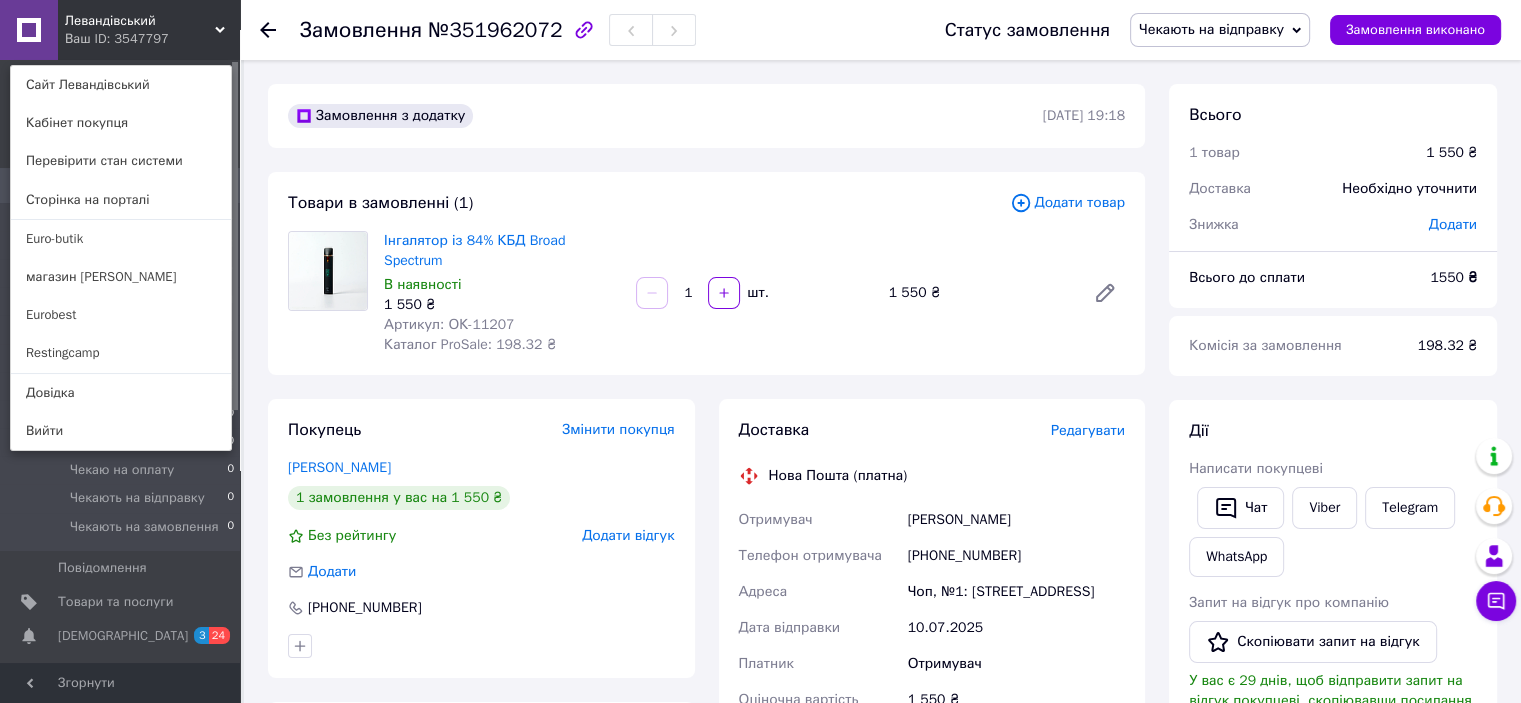click on "Eurobest" at bounding box center [121, 315] 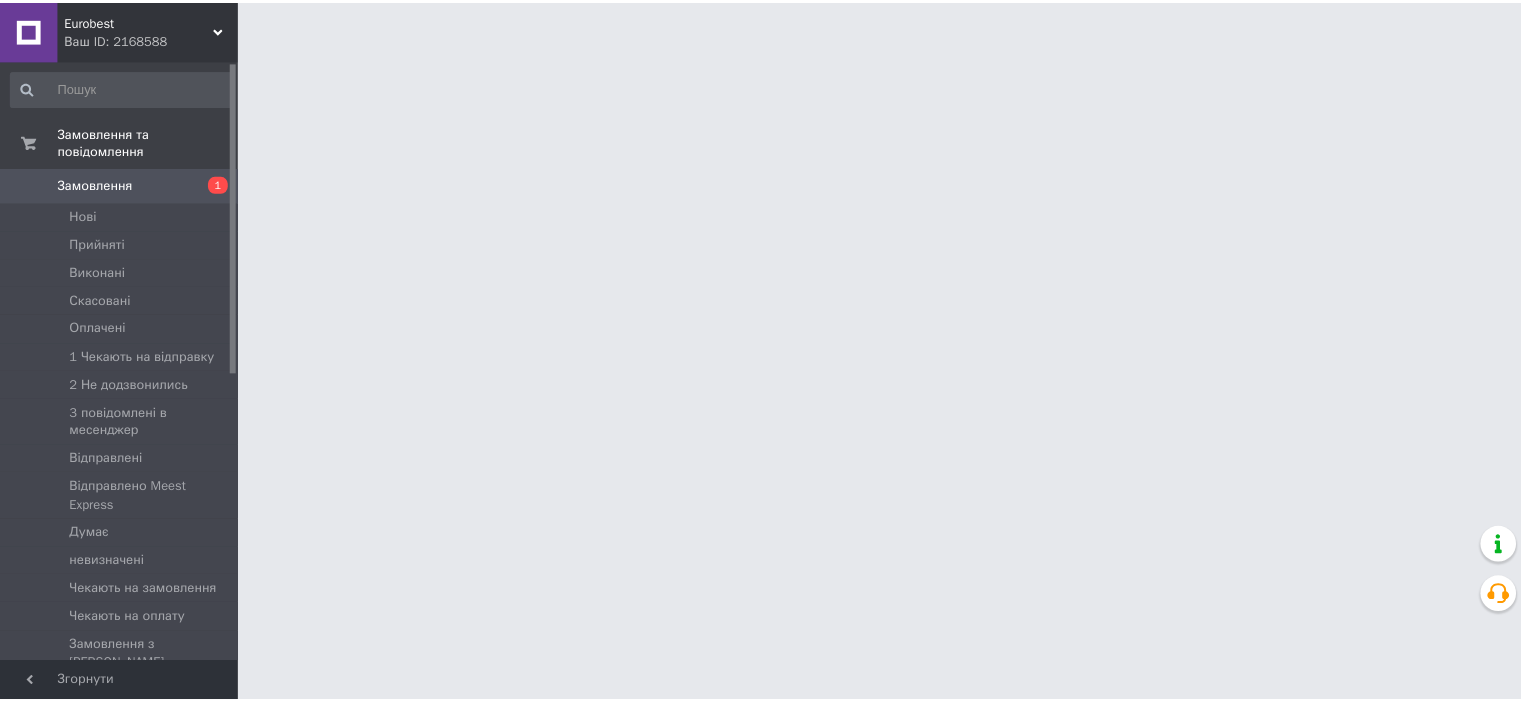 scroll, scrollTop: 0, scrollLeft: 0, axis: both 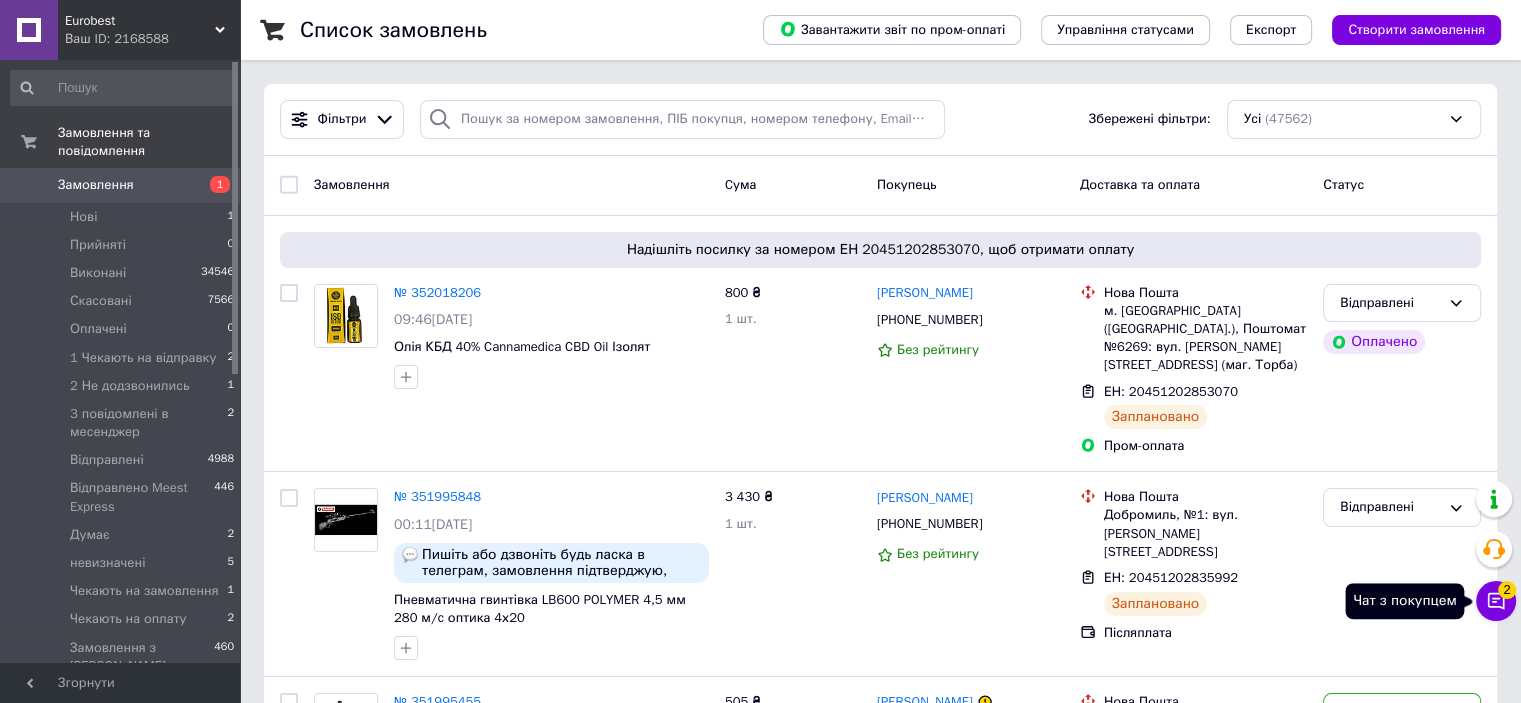 click 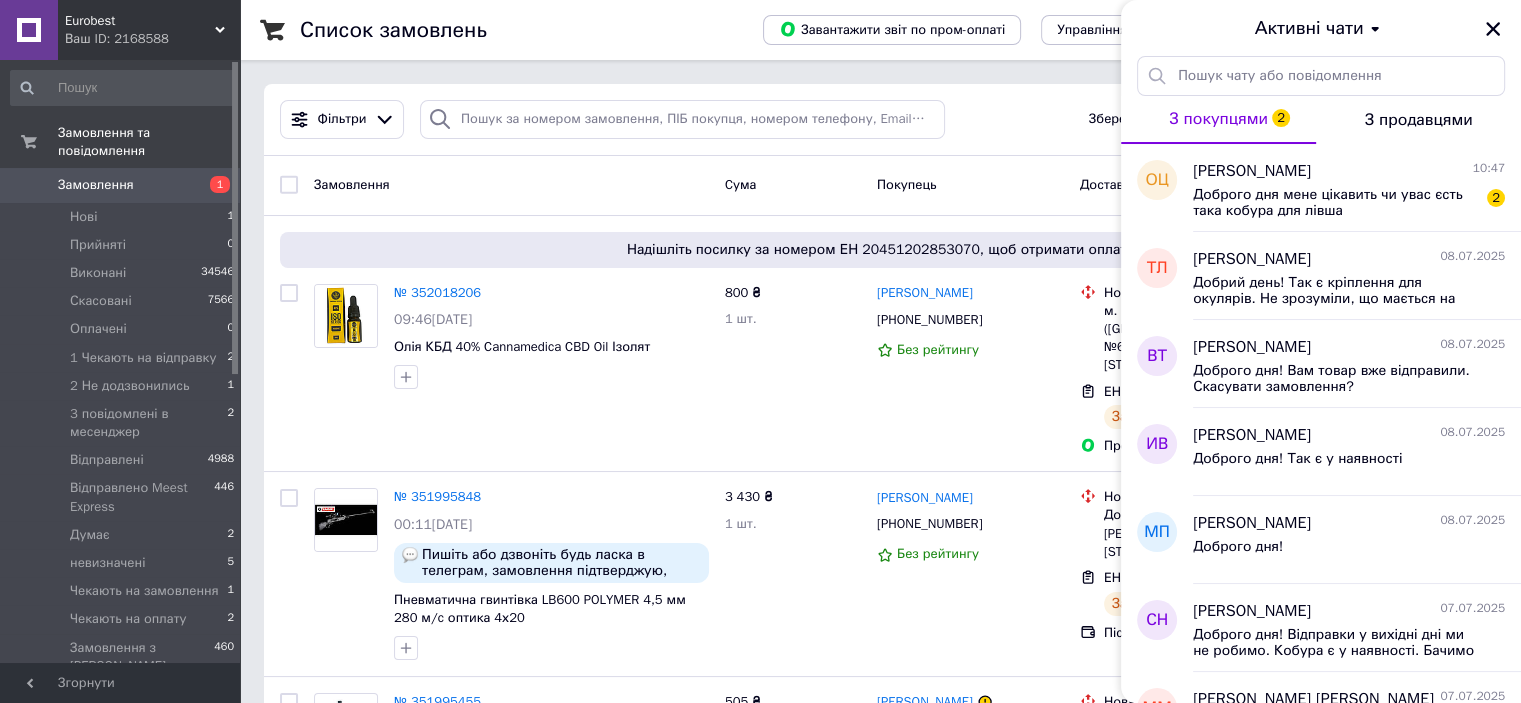 click on "Доброго дня мене цікавить чи увас єсть така кобура для лівша" at bounding box center (1335, 203) 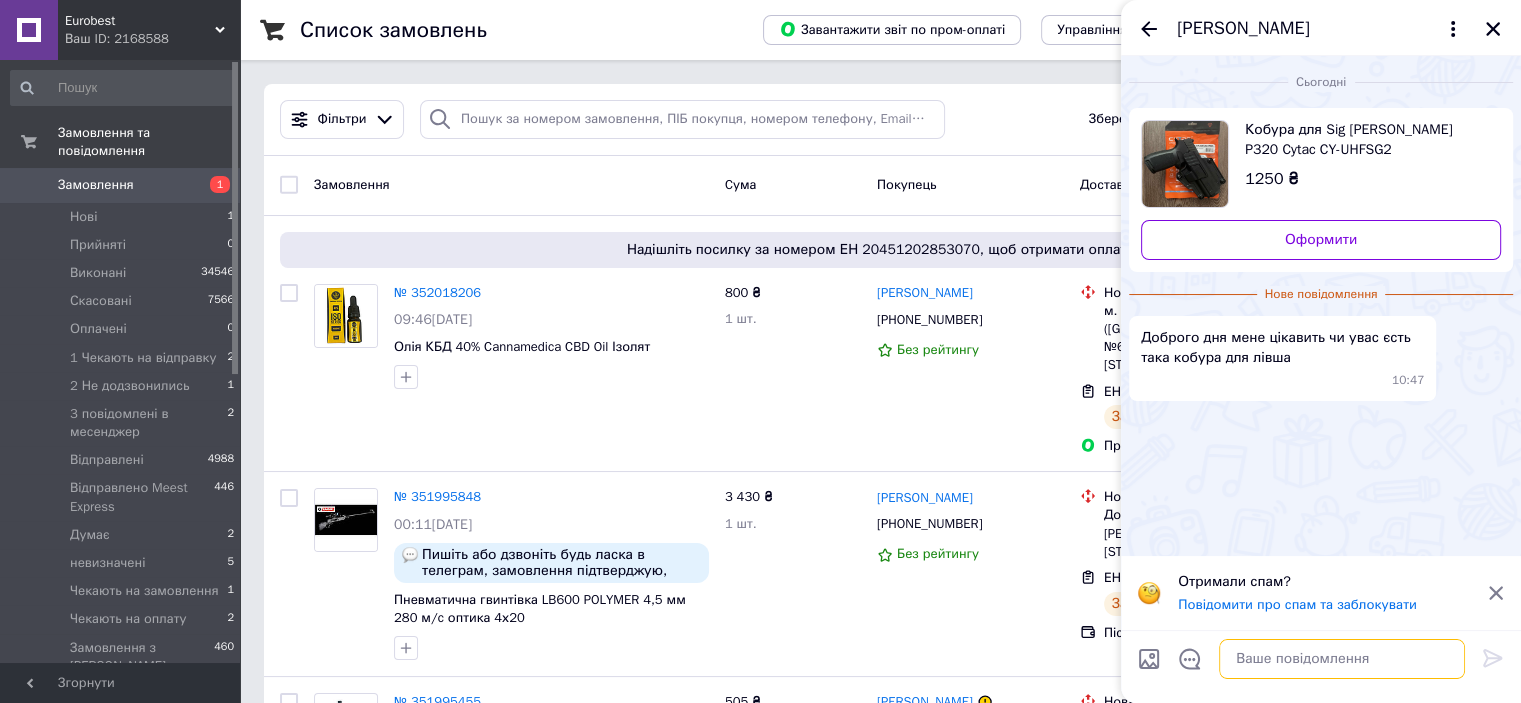 click at bounding box center (1342, 659) 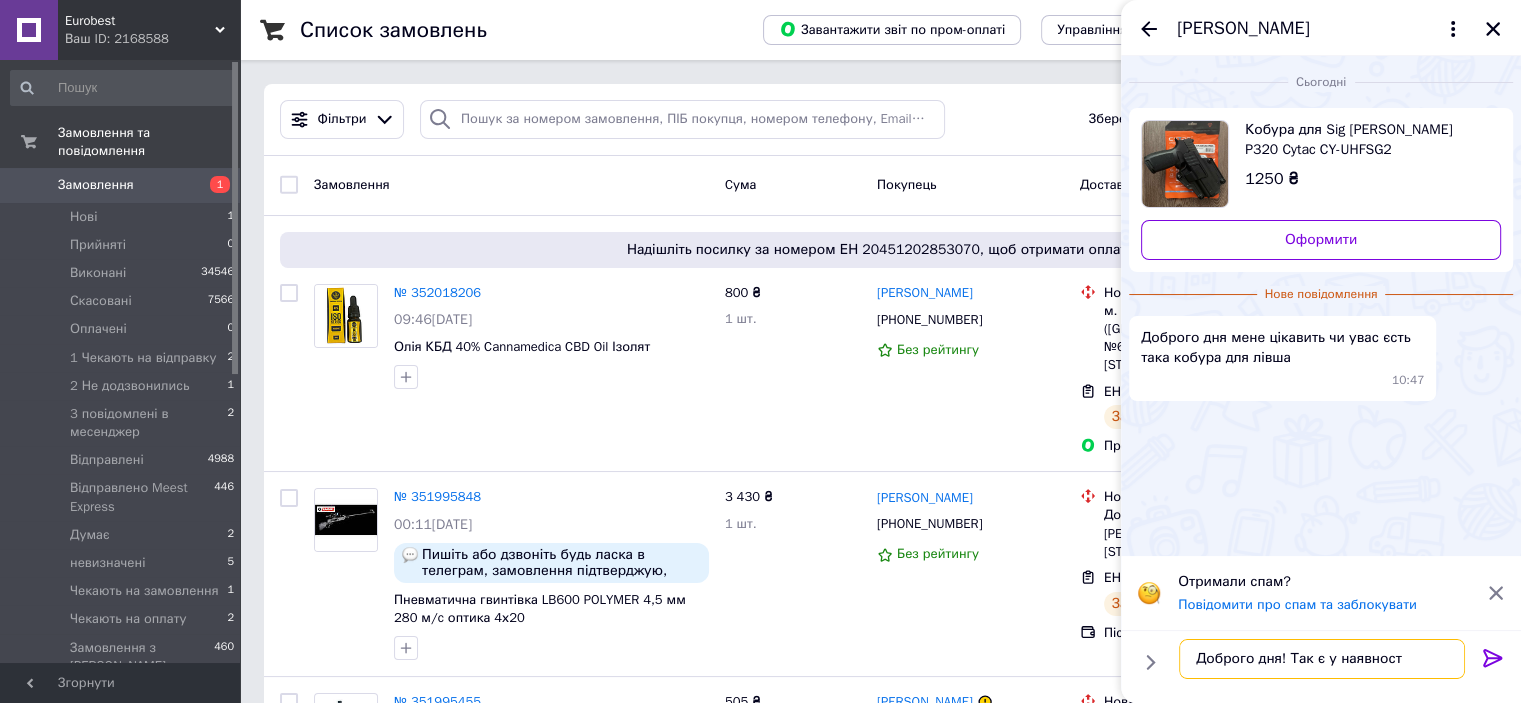 type on "Доброго дня! Так є у наявності" 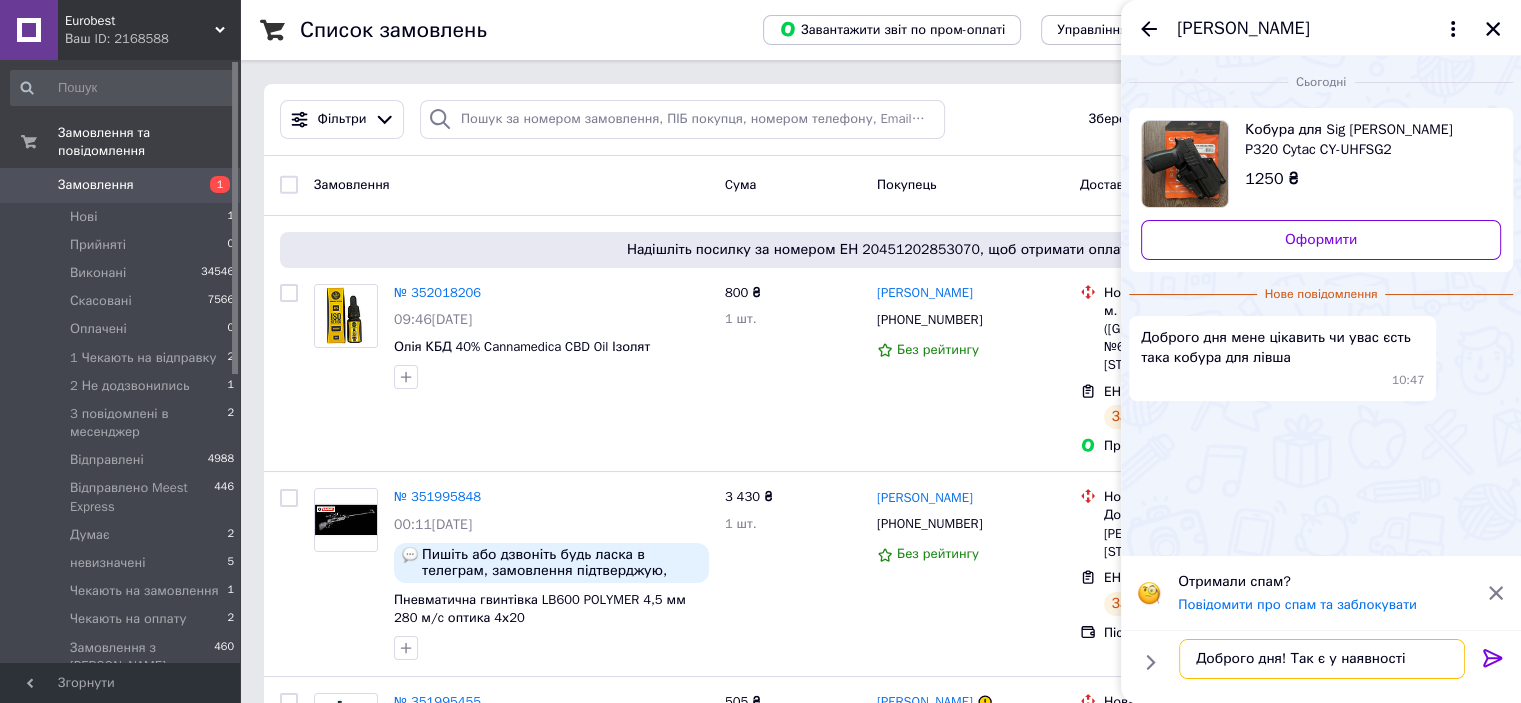 type 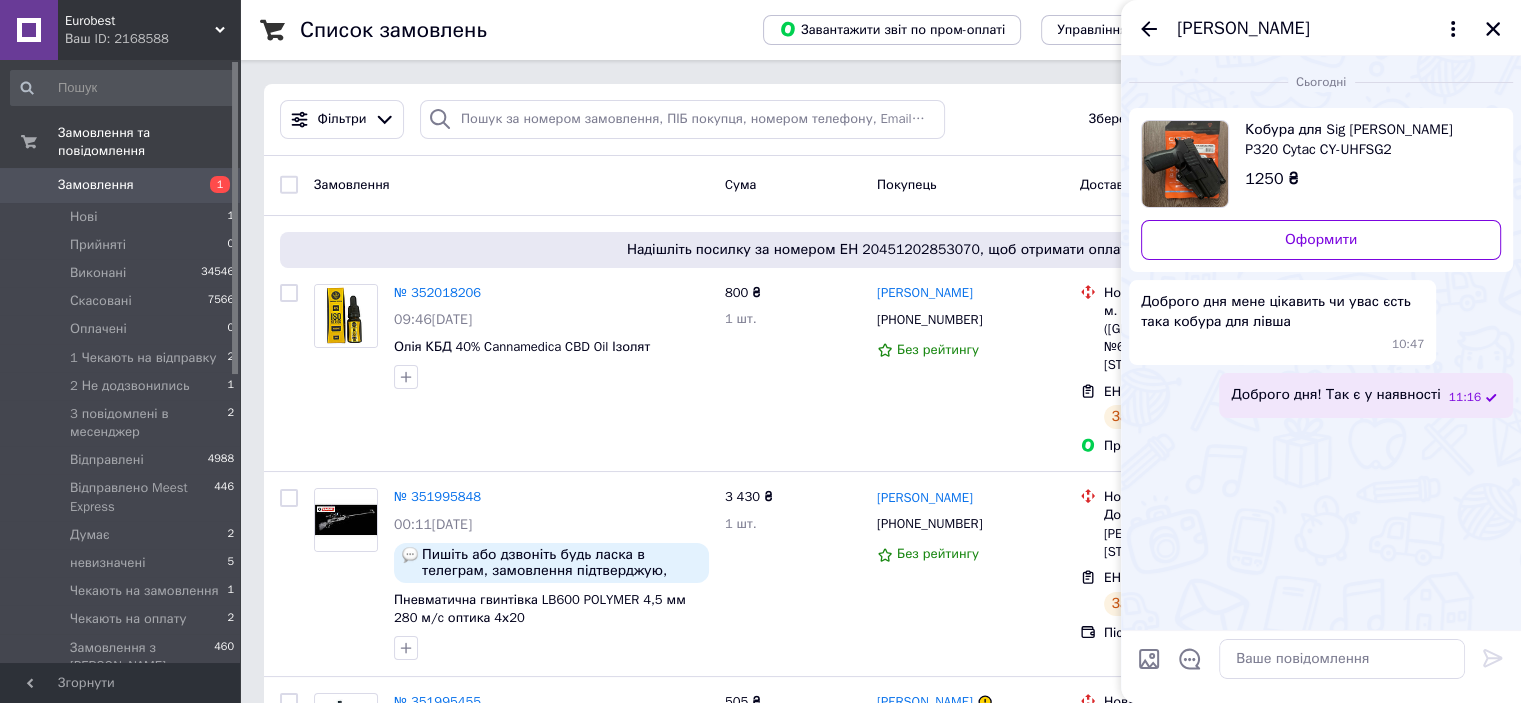 click 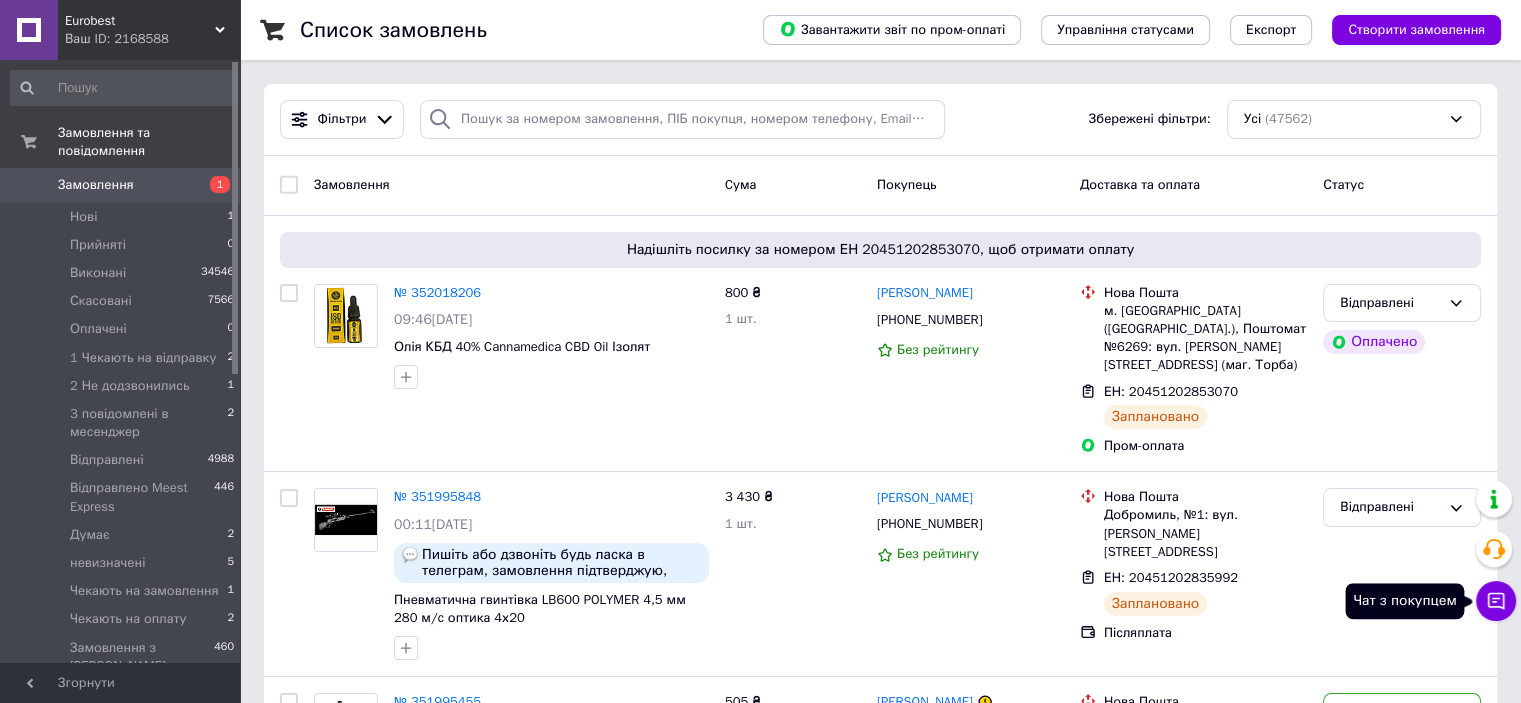 click on "Чат з покупцем" at bounding box center [1496, 601] 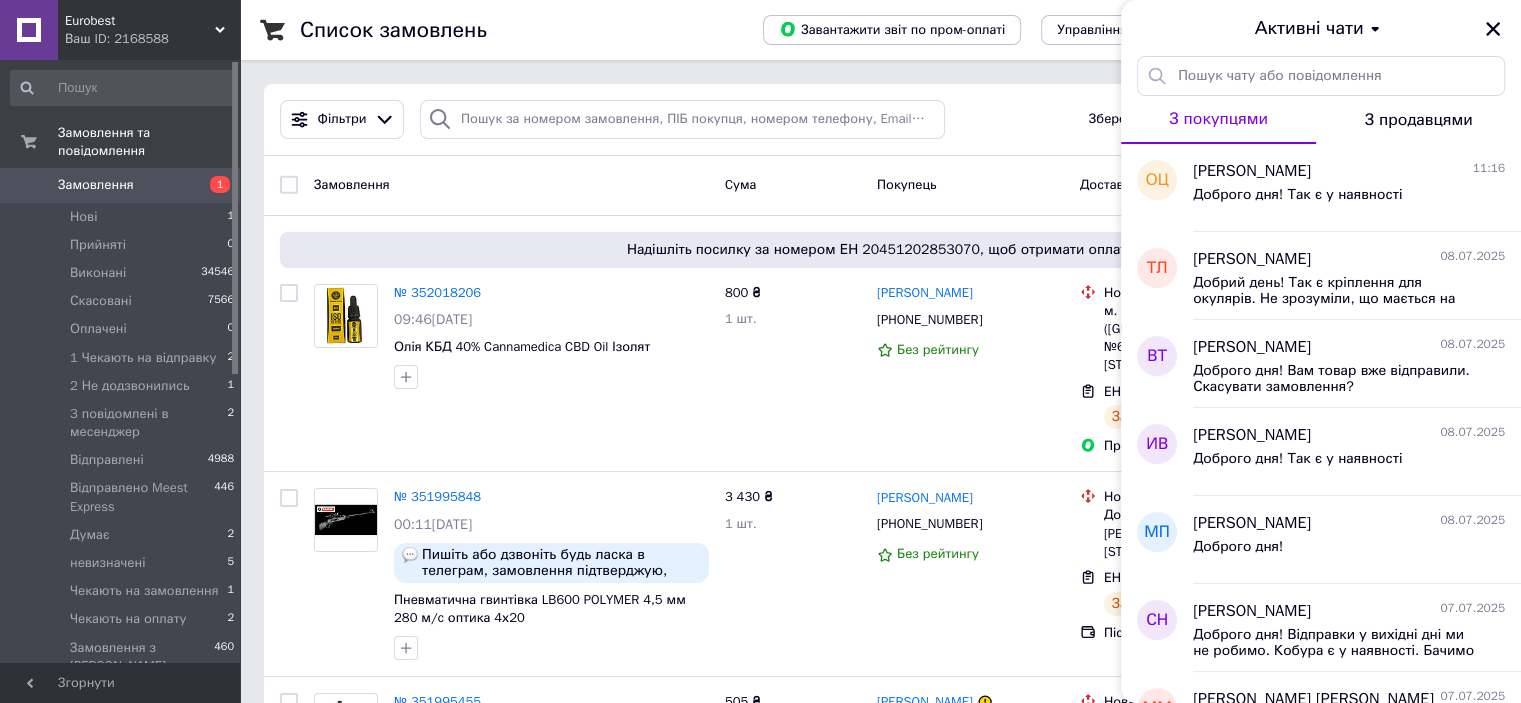 drag, startPoint x: 1500, startPoint y: 31, endPoint x: 936, endPoint y: 250, distance: 605.0264 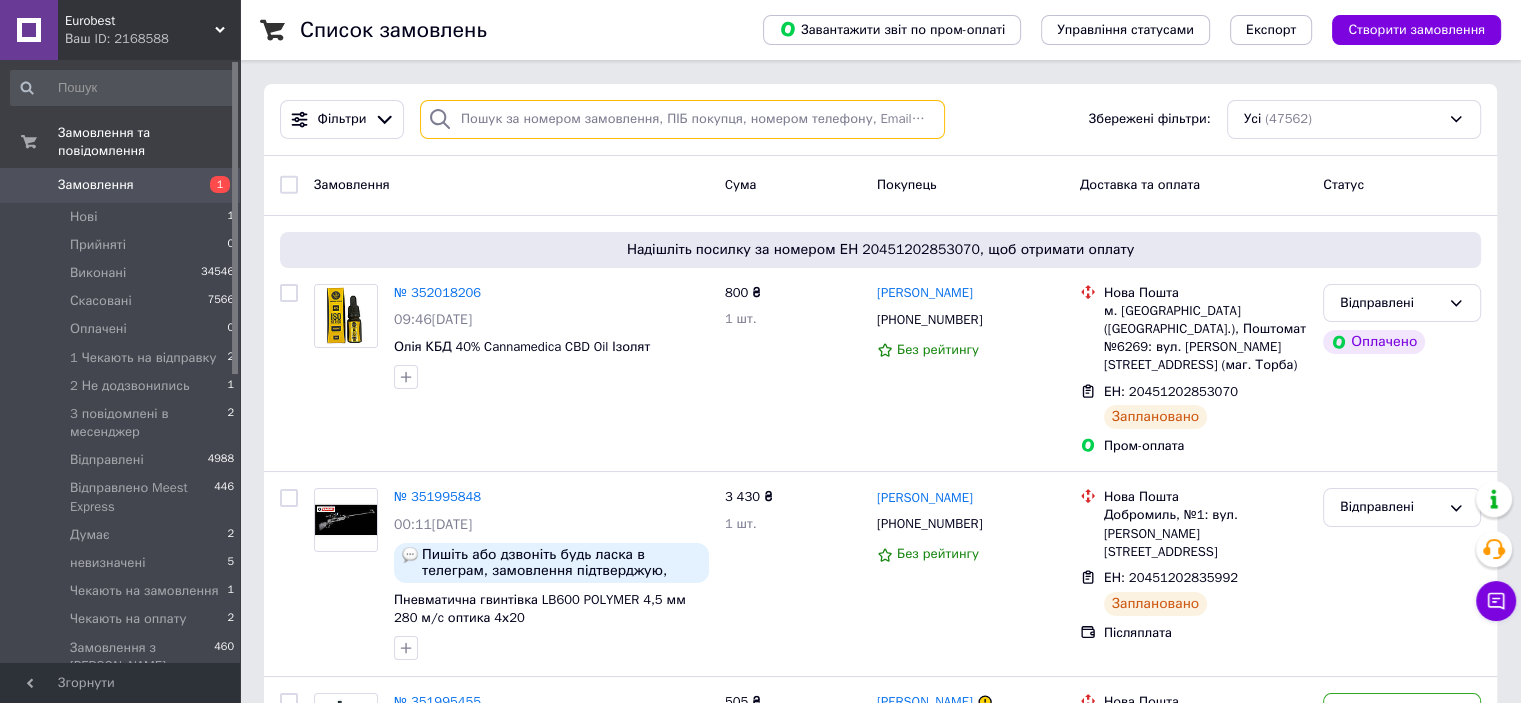 click at bounding box center [682, 119] 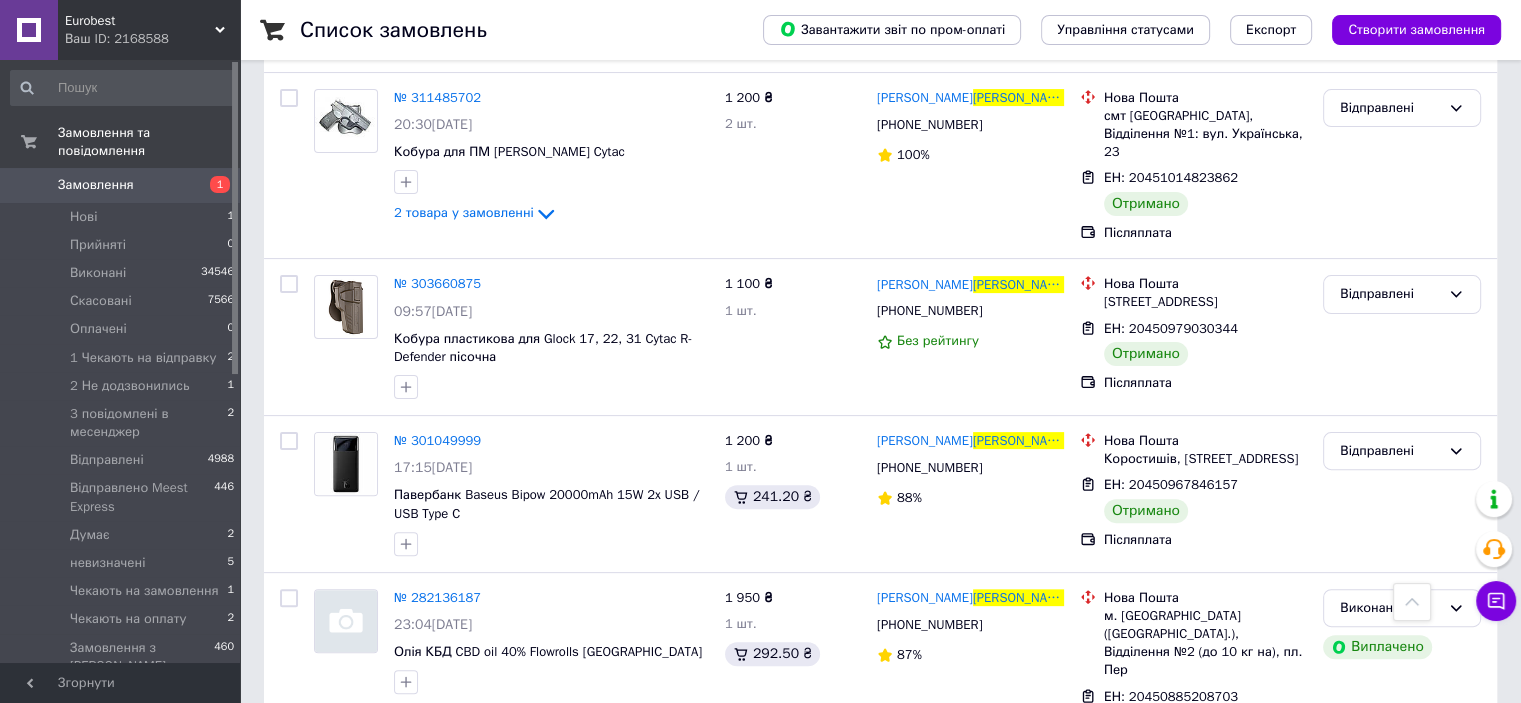 scroll, scrollTop: 600, scrollLeft: 0, axis: vertical 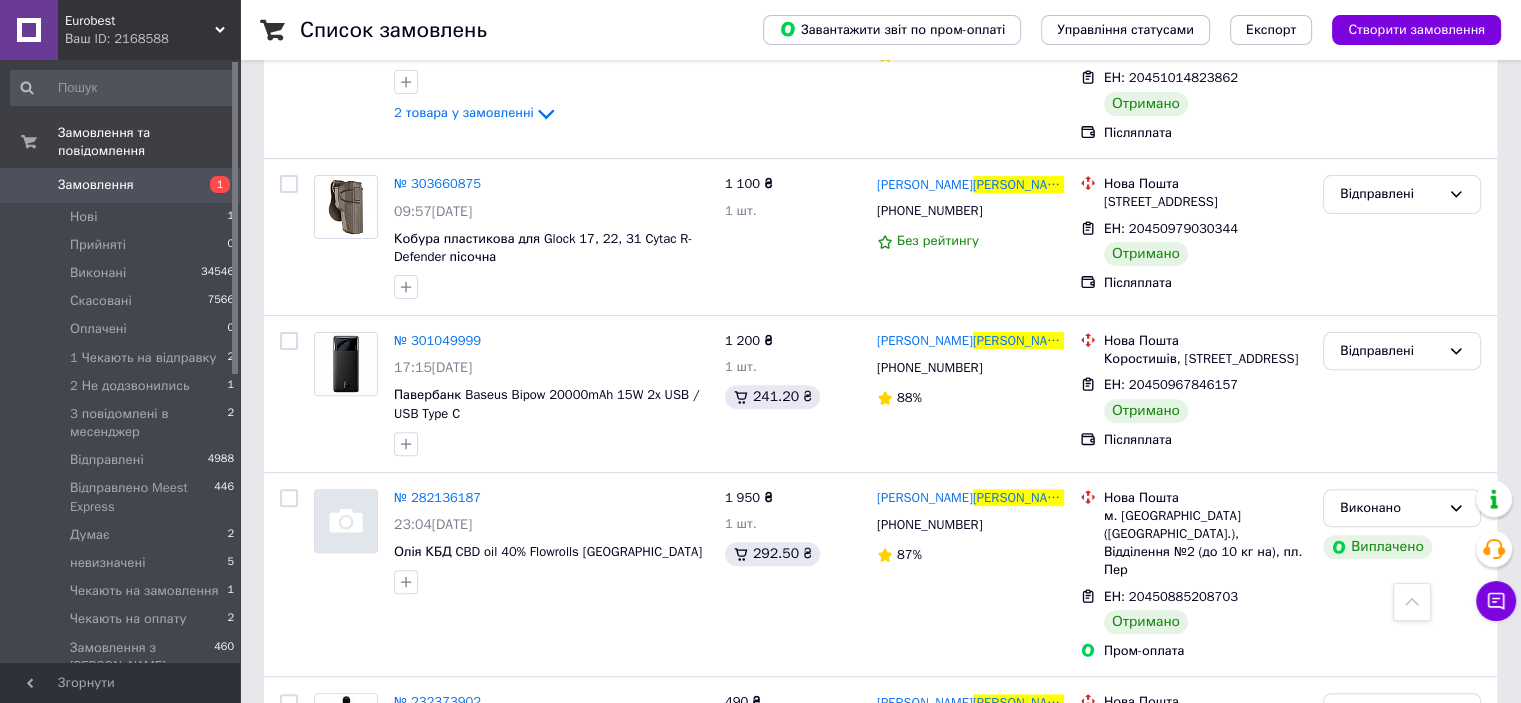 type on "Глушко" 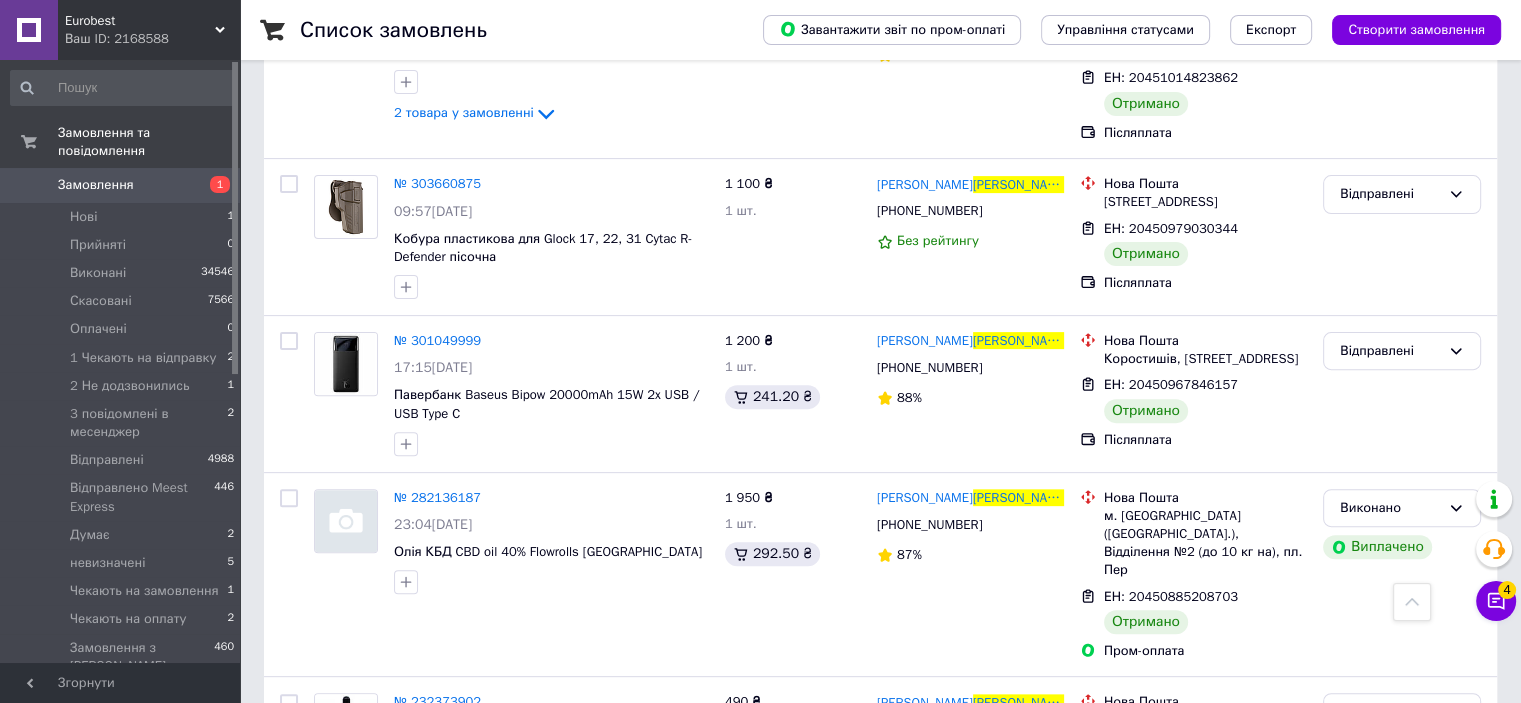 click on "Замовлення" at bounding box center (96, 185) 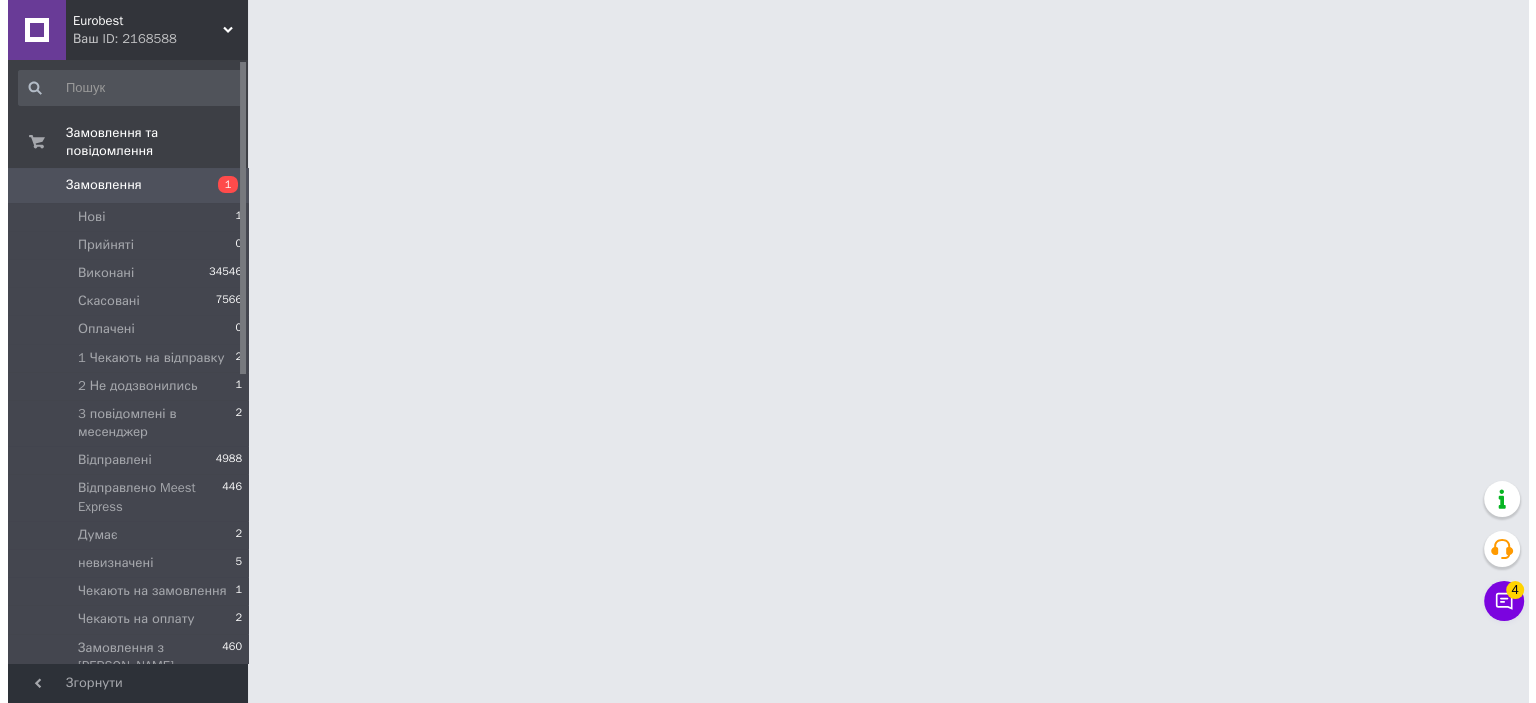 scroll, scrollTop: 0, scrollLeft: 0, axis: both 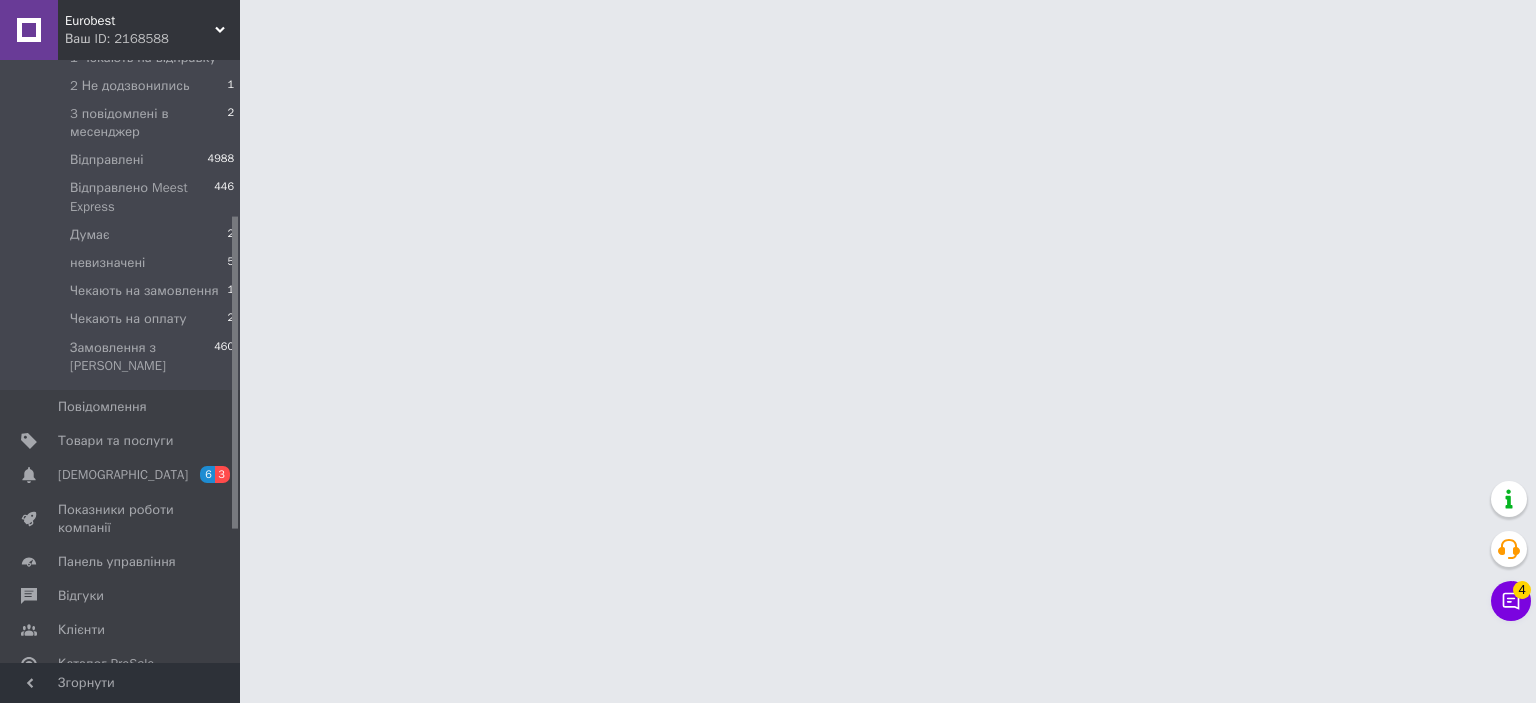 click on "Товари та послуги" at bounding box center (115, 441) 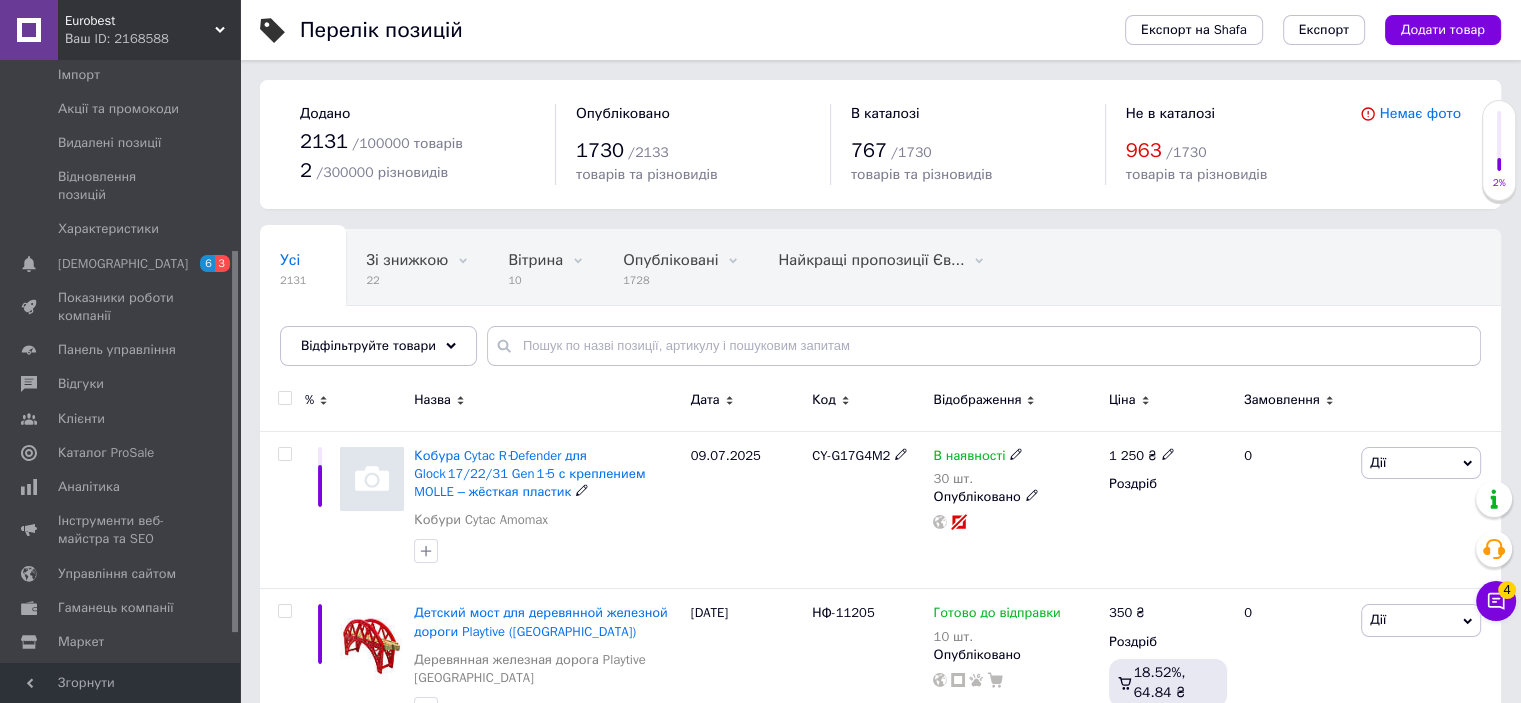 click on "Кобура Cytac R‑Defender для Glock 17/22/31 Gen 1‑5 с креплением MOLLE – жёсткая пластик" at bounding box center (529, 473) 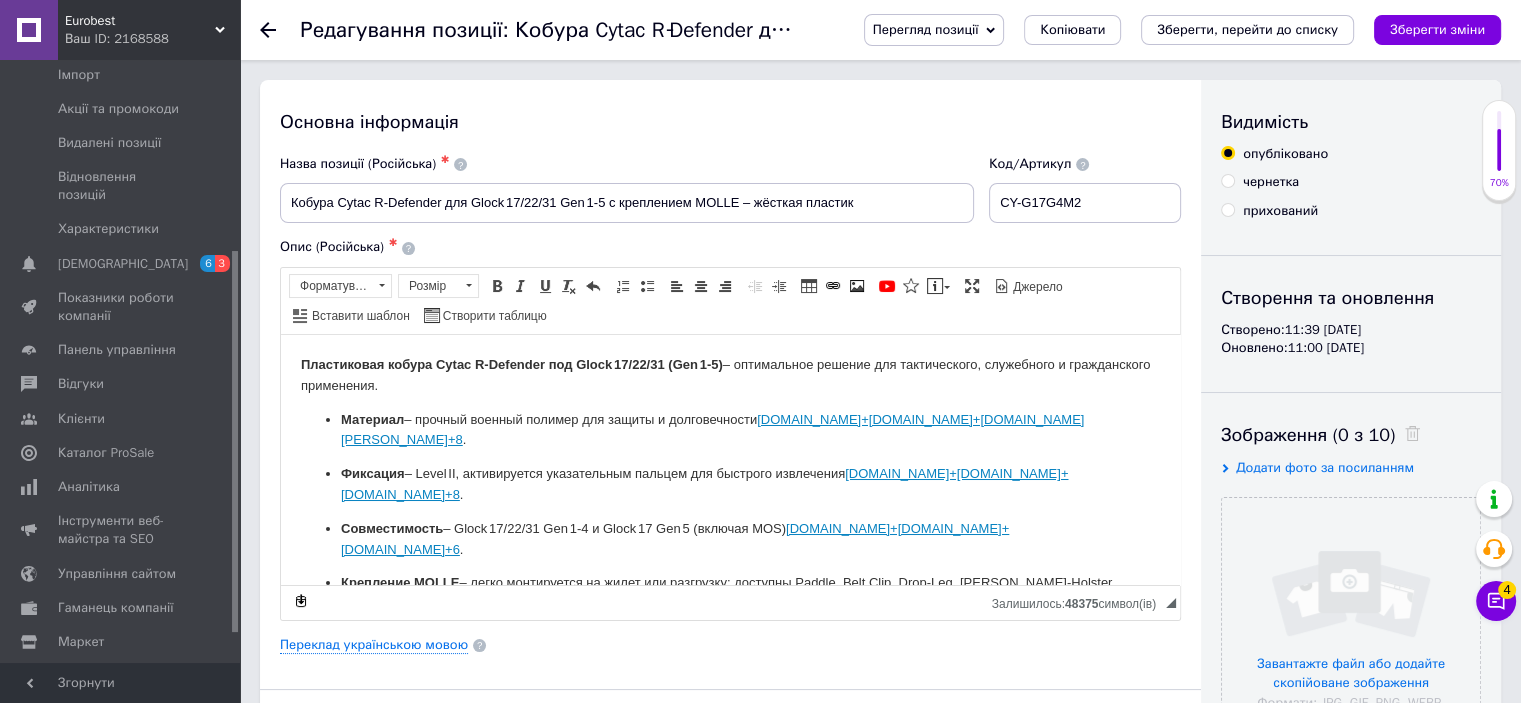 scroll, scrollTop: 0, scrollLeft: 0, axis: both 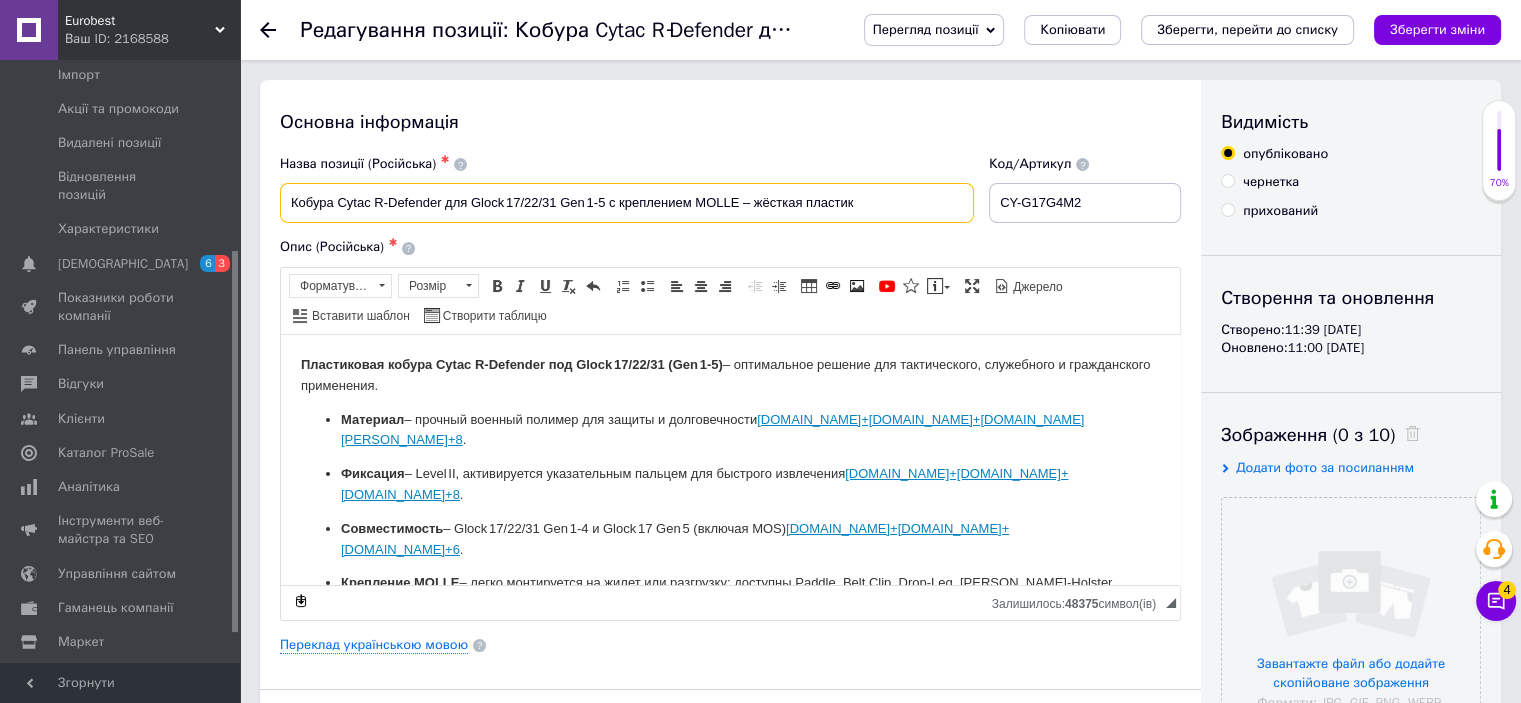 drag, startPoint x: 287, startPoint y: 207, endPoint x: 499, endPoint y: 199, distance: 212.1509 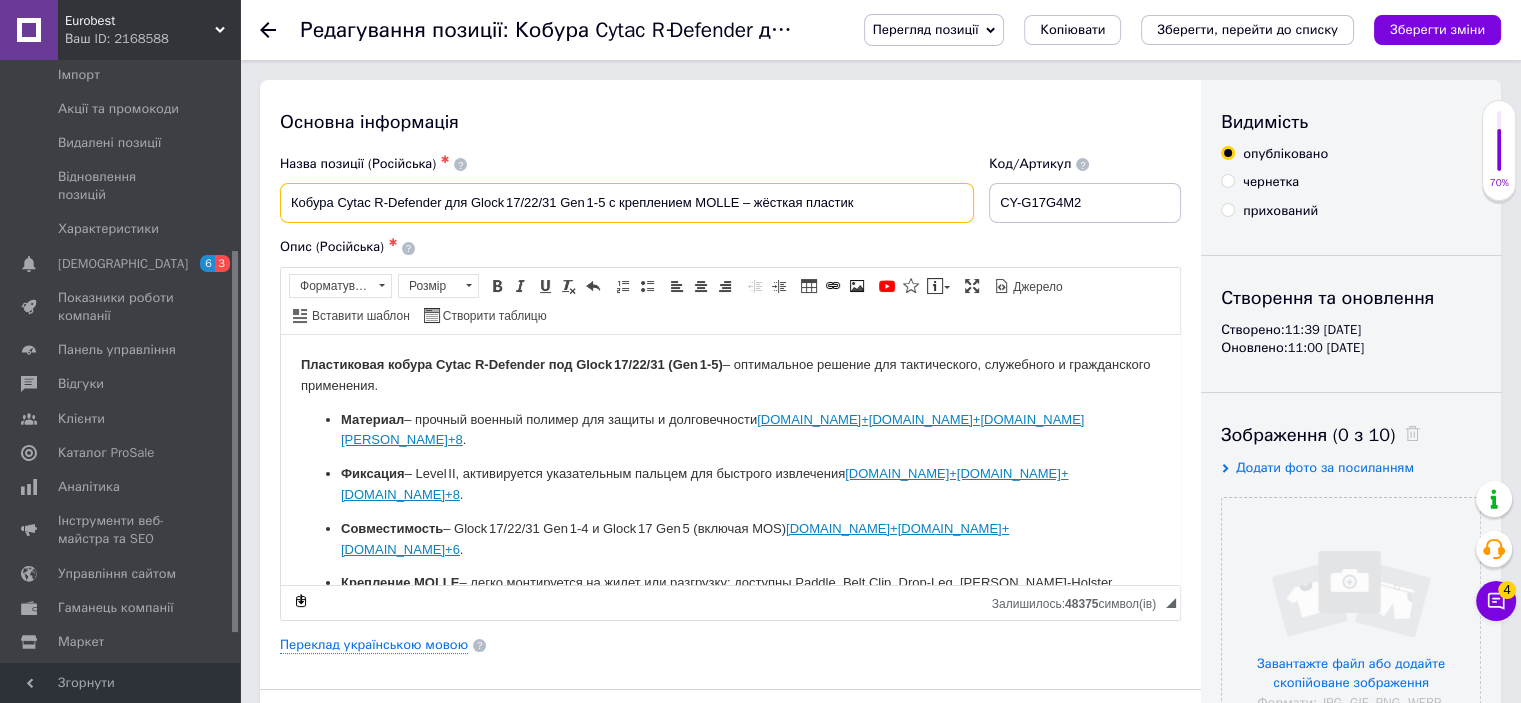 click on "Кобура Cytac R‑Defender для Glock 17/22/31 Gen 1‑5 с креплением MOLLE – жёсткая пластик" at bounding box center [627, 203] 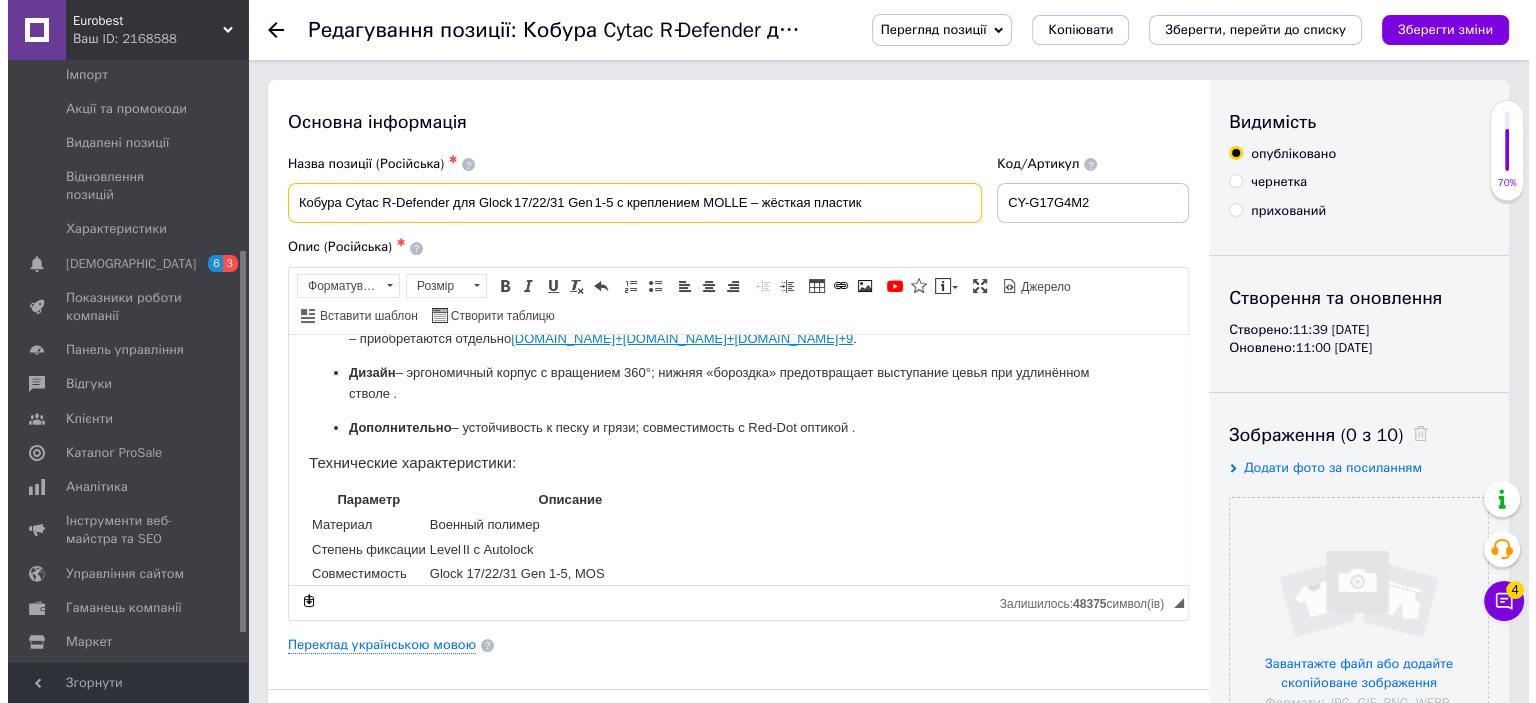scroll, scrollTop: 400, scrollLeft: 0, axis: vertical 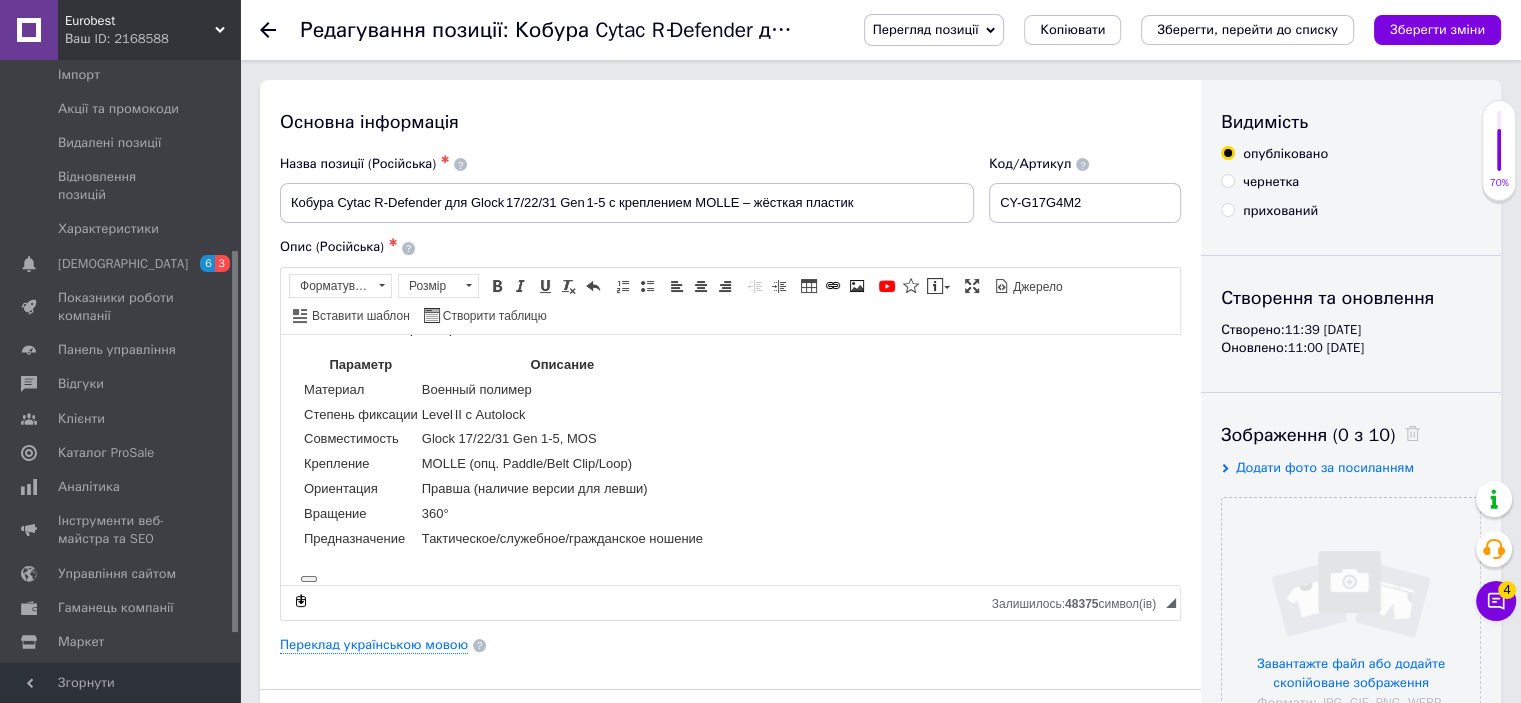 click on "Переклад українською мовою" at bounding box center [374, 645] 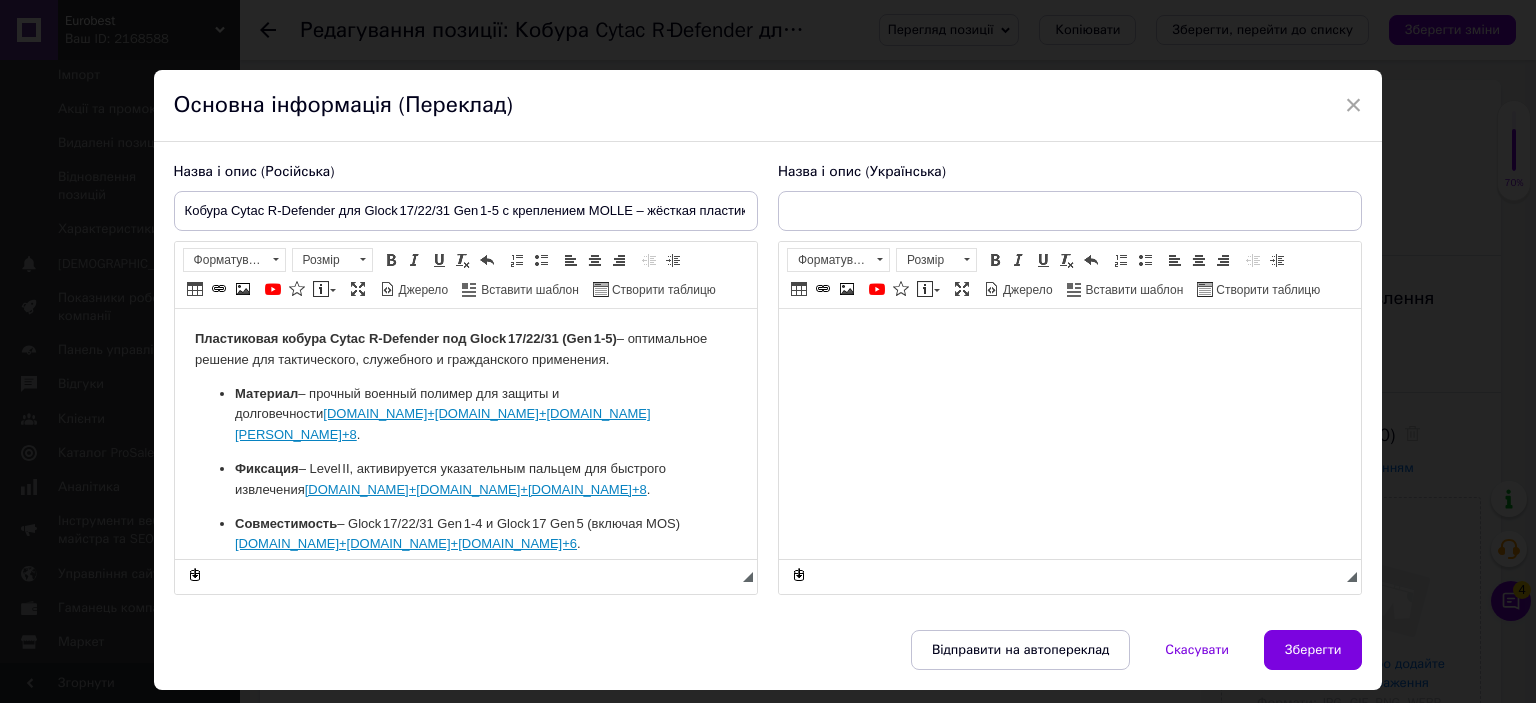 type on "Кобура Cytac R‑Defender для Glock 17/22/31 Gen 1‑5 з кріпленням на MOLLE – пластикова тактична" 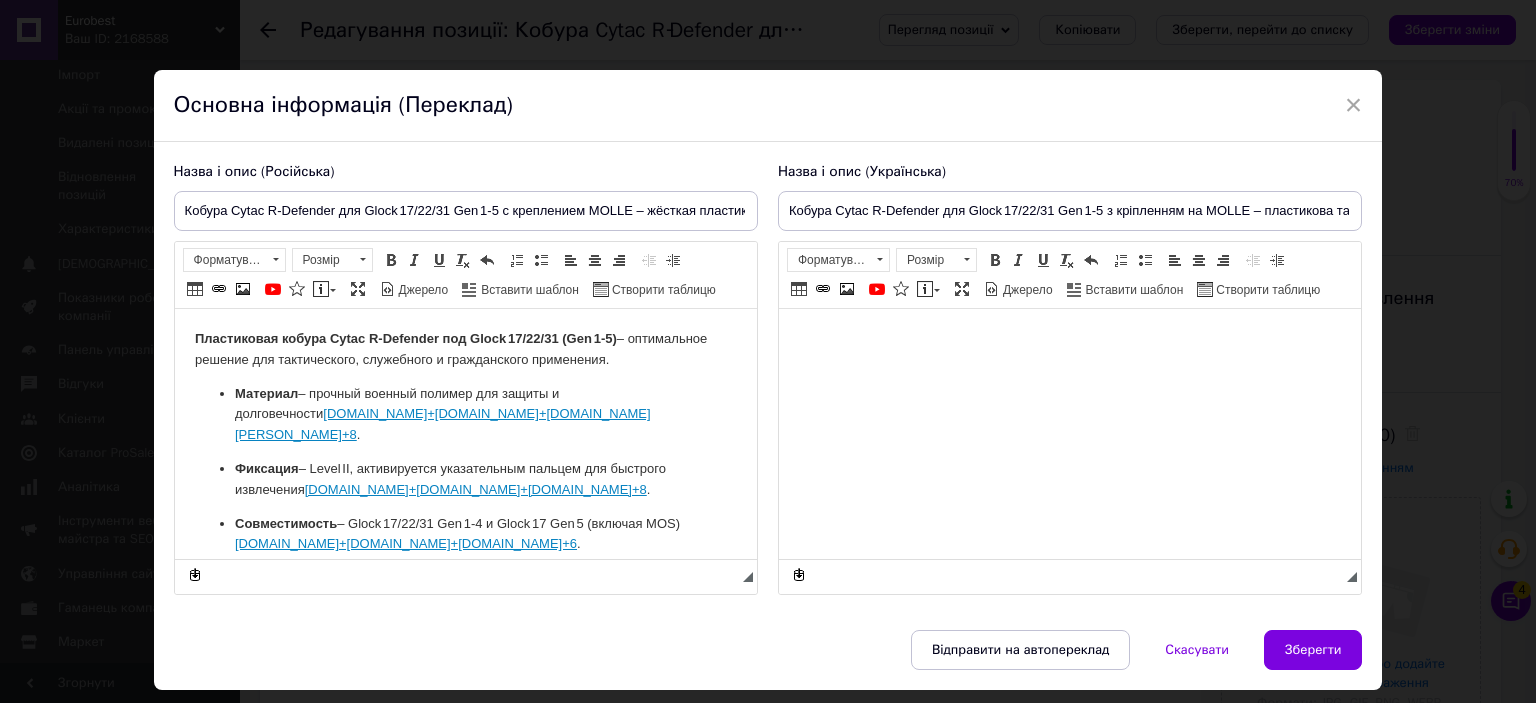 scroll, scrollTop: 0, scrollLeft: 0, axis: both 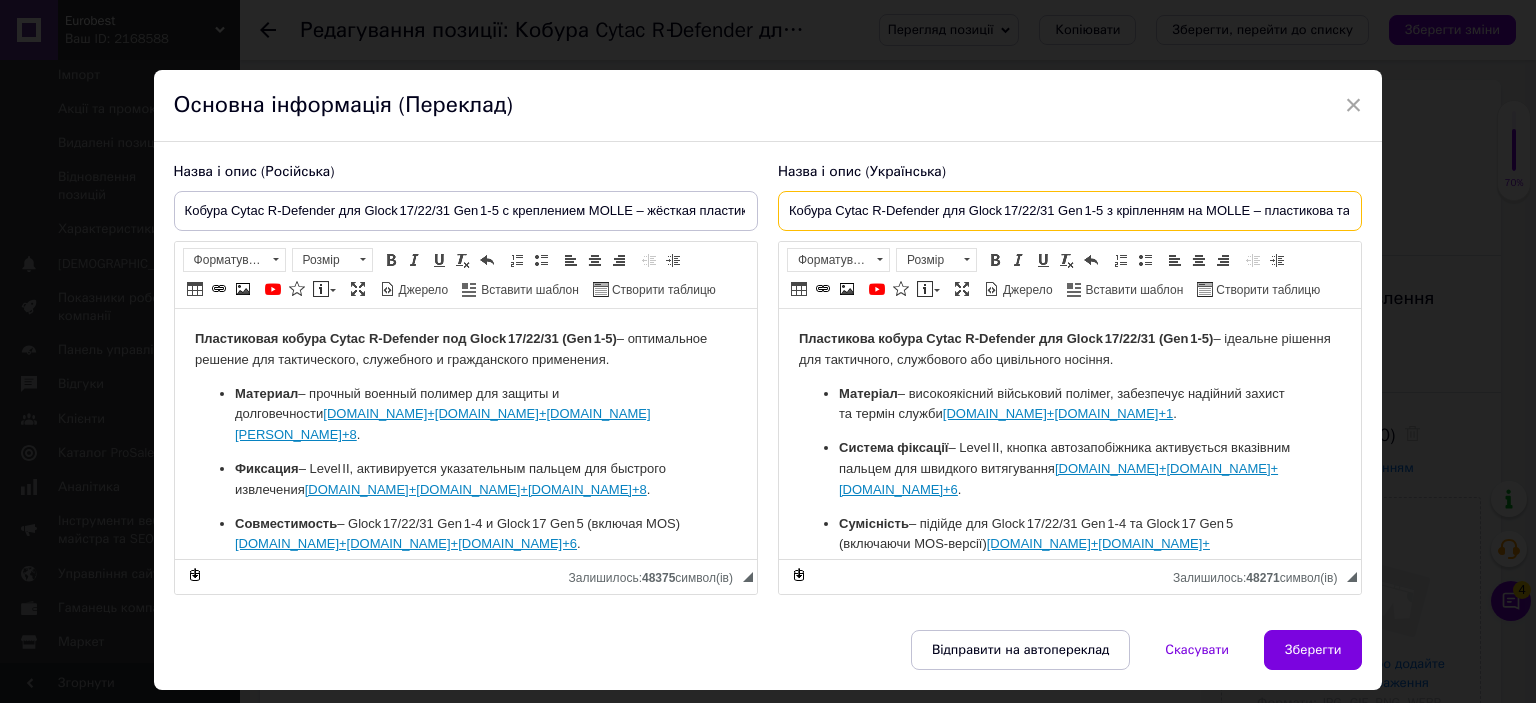 drag, startPoint x: 784, startPoint y: 213, endPoint x: 1052, endPoint y: 208, distance: 268.04663 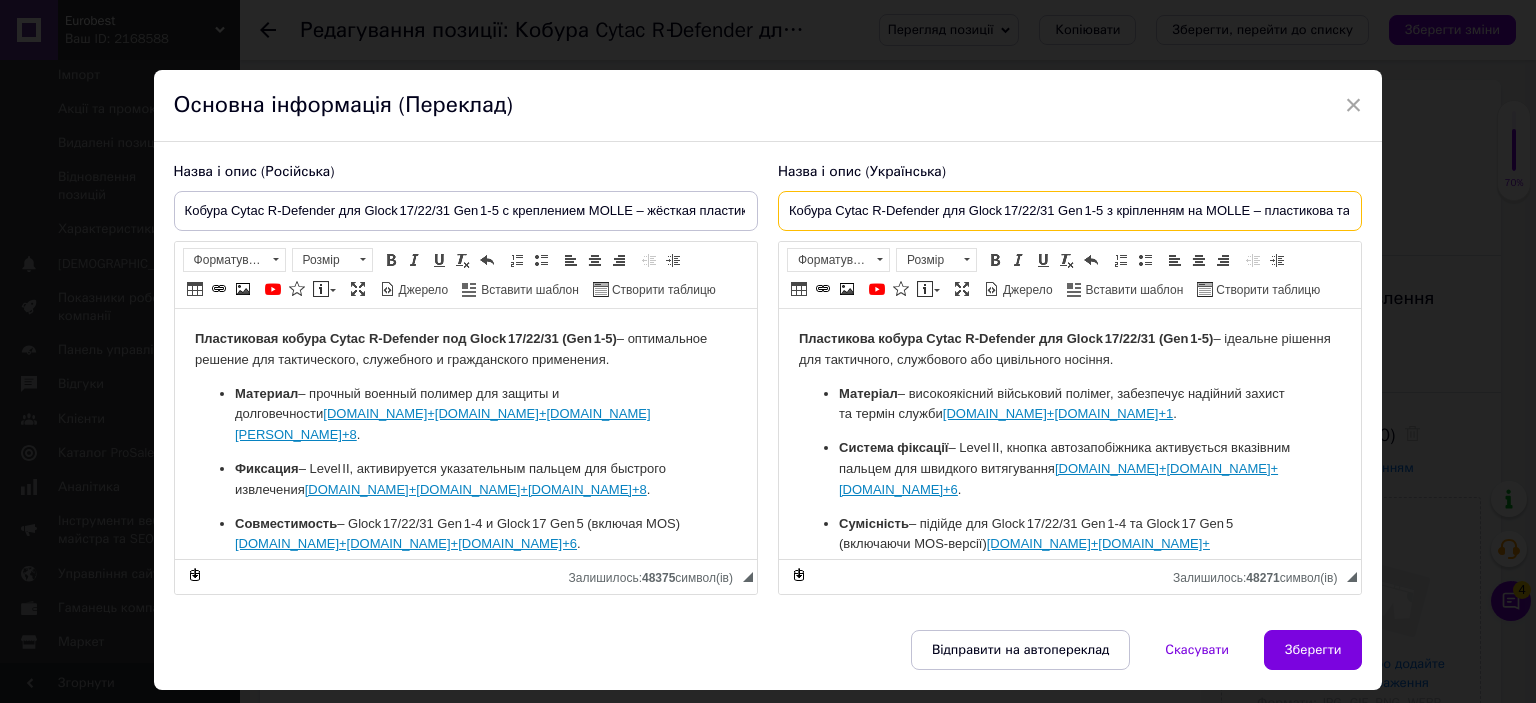 click on "Кобура Cytac R‑Defender для Glock 17/22/31 Gen 1‑5 з кріпленням на MOLLE – пластикова тактична" at bounding box center (1070, 211) 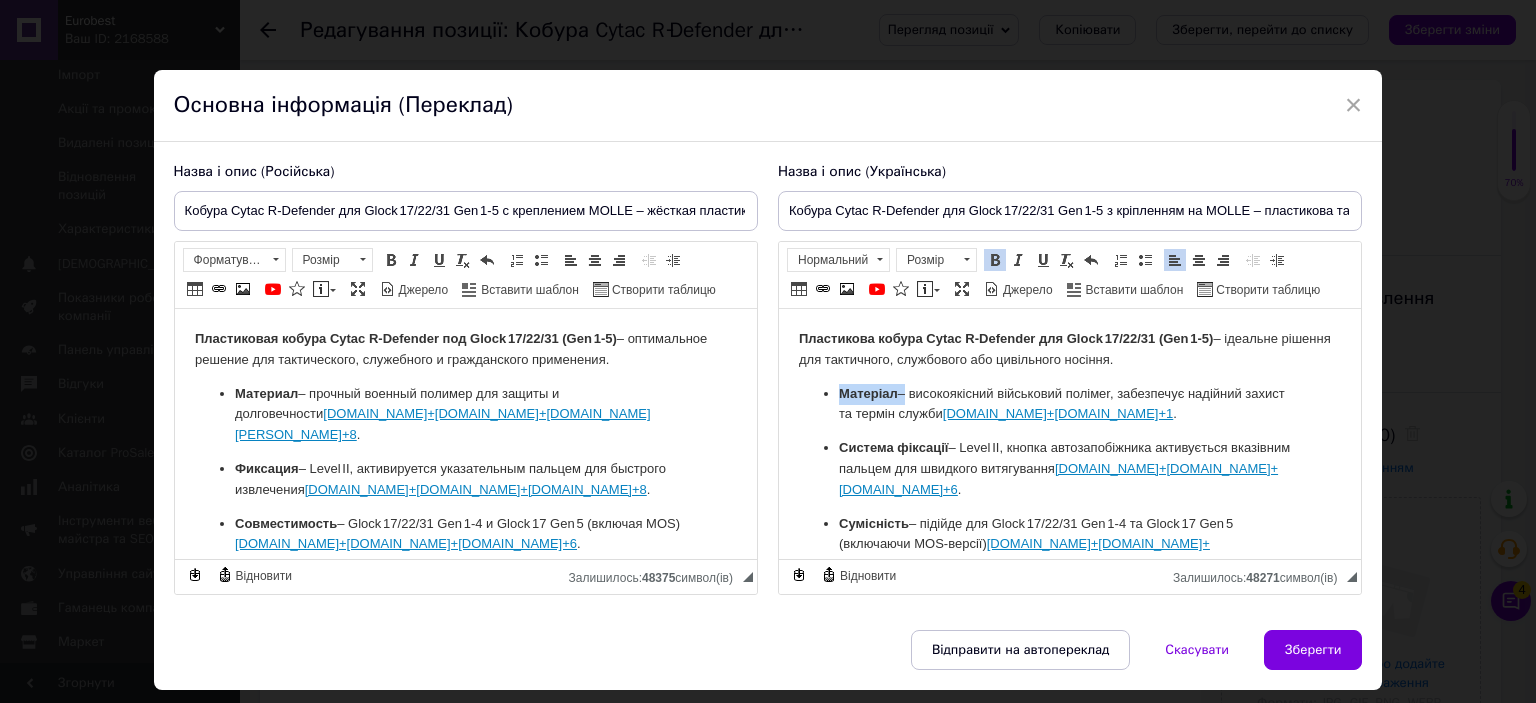 drag, startPoint x: 838, startPoint y: 396, endPoint x: 899, endPoint y: 386, distance: 61.81424 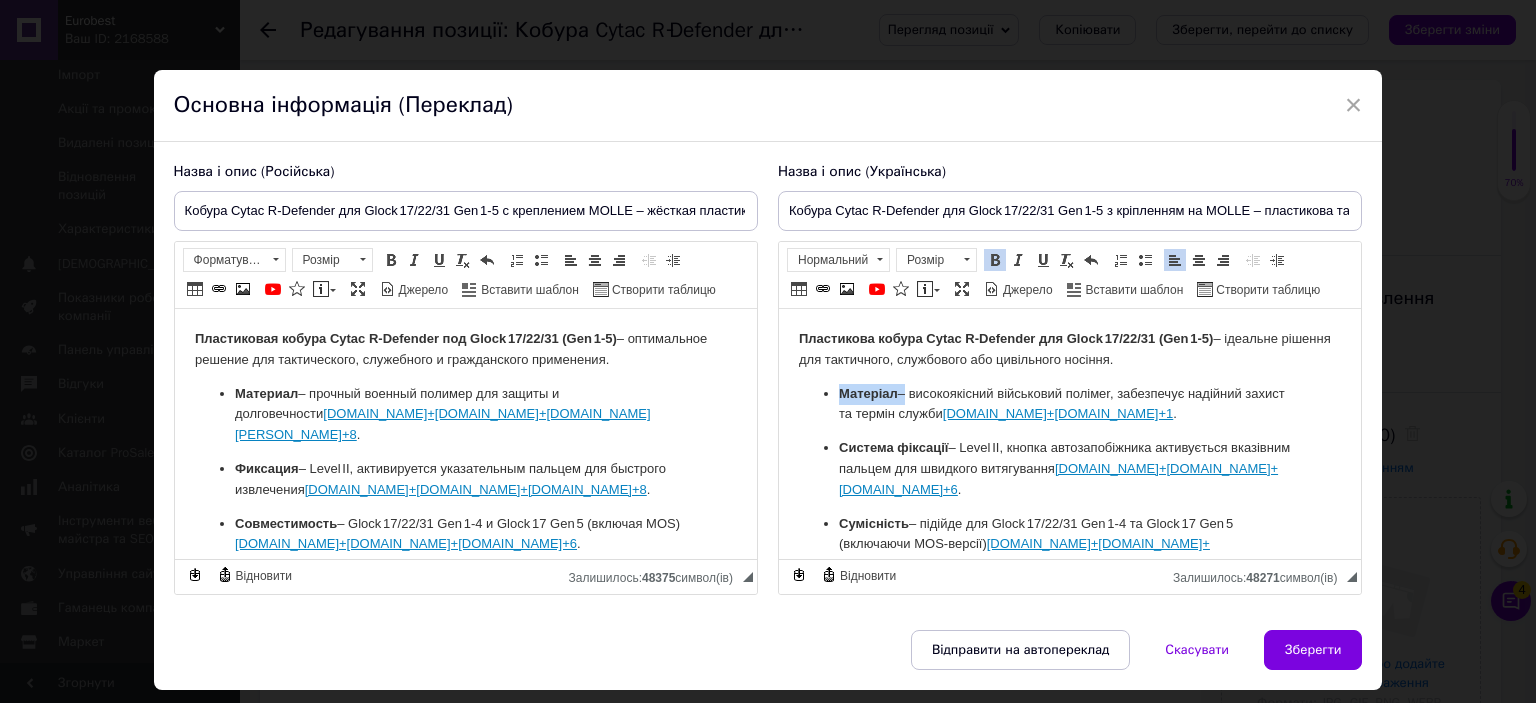 click on "Матеріал  – високоякісний військовий полімеr, забезпечує надійний захист та термін служби  cytac.com.ua+1cytac.com.ua+1 ." at bounding box center [1069, 405] 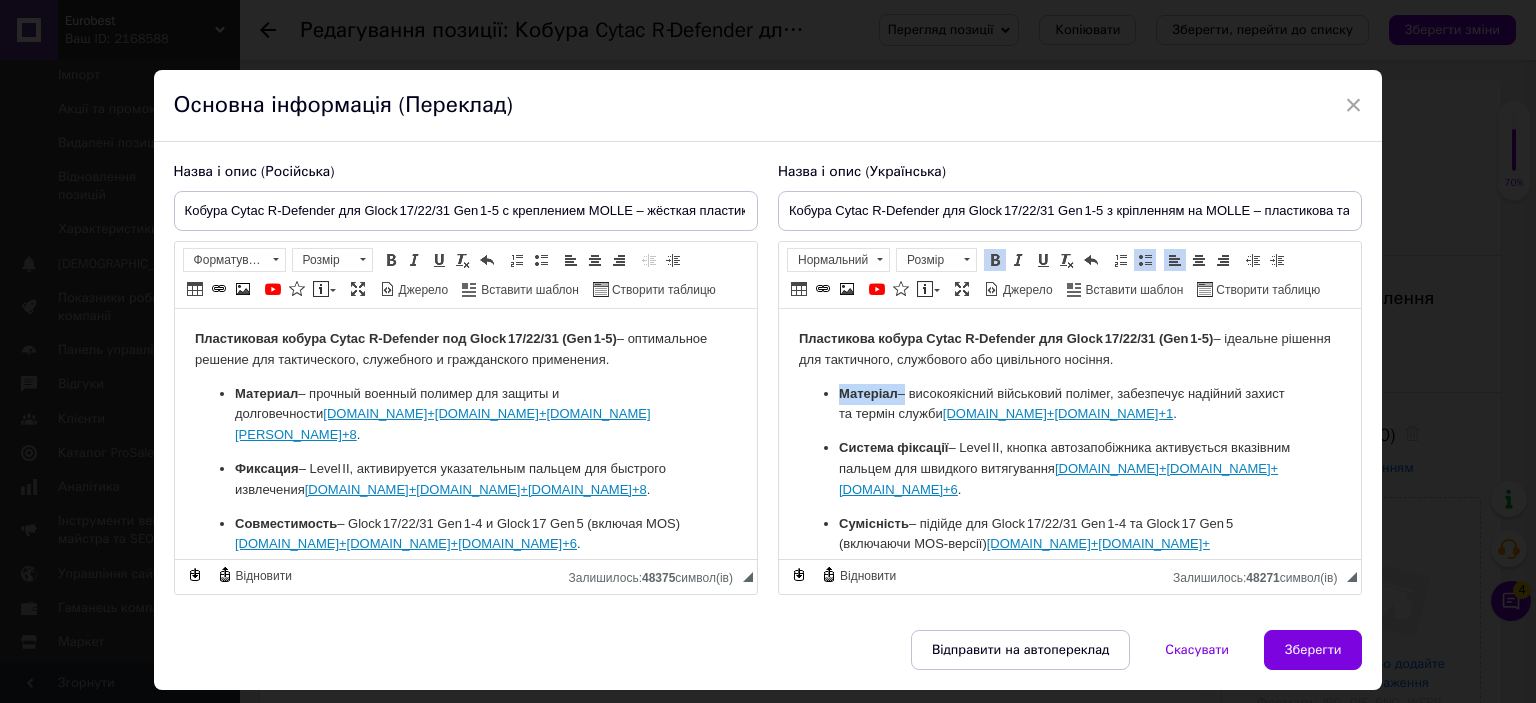click on "Матеріал" at bounding box center [867, 393] 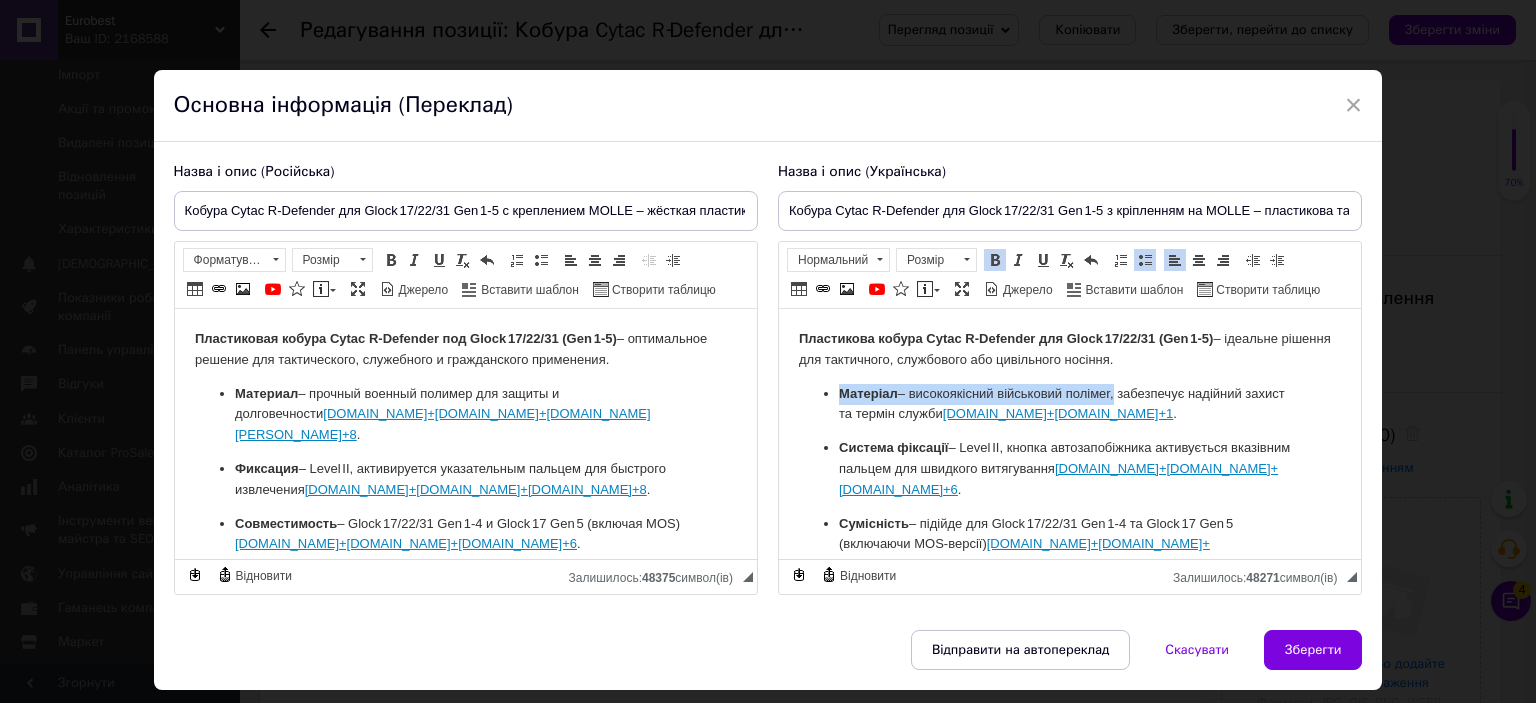 drag, startPoint x: 839, startPoint y: 389, endPoint x: 1111, endPoint y: 391, distance: 272.00735 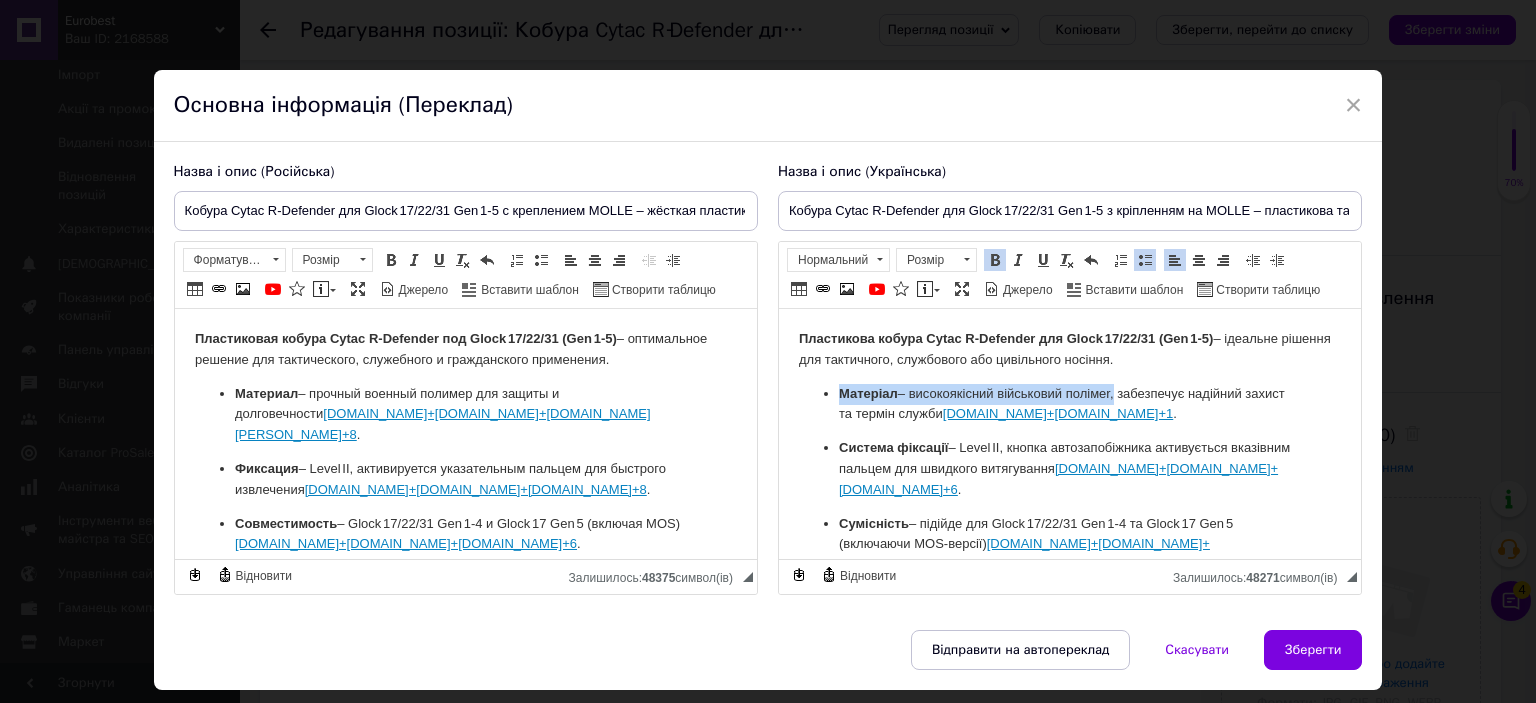 click on "Матеріал  – високоякісний військовий полімеr, забезпечує надійний захист та термін служби  cytac.com.ua+1cytac.com.ua+1 ." at bounding box center [1069, 405] 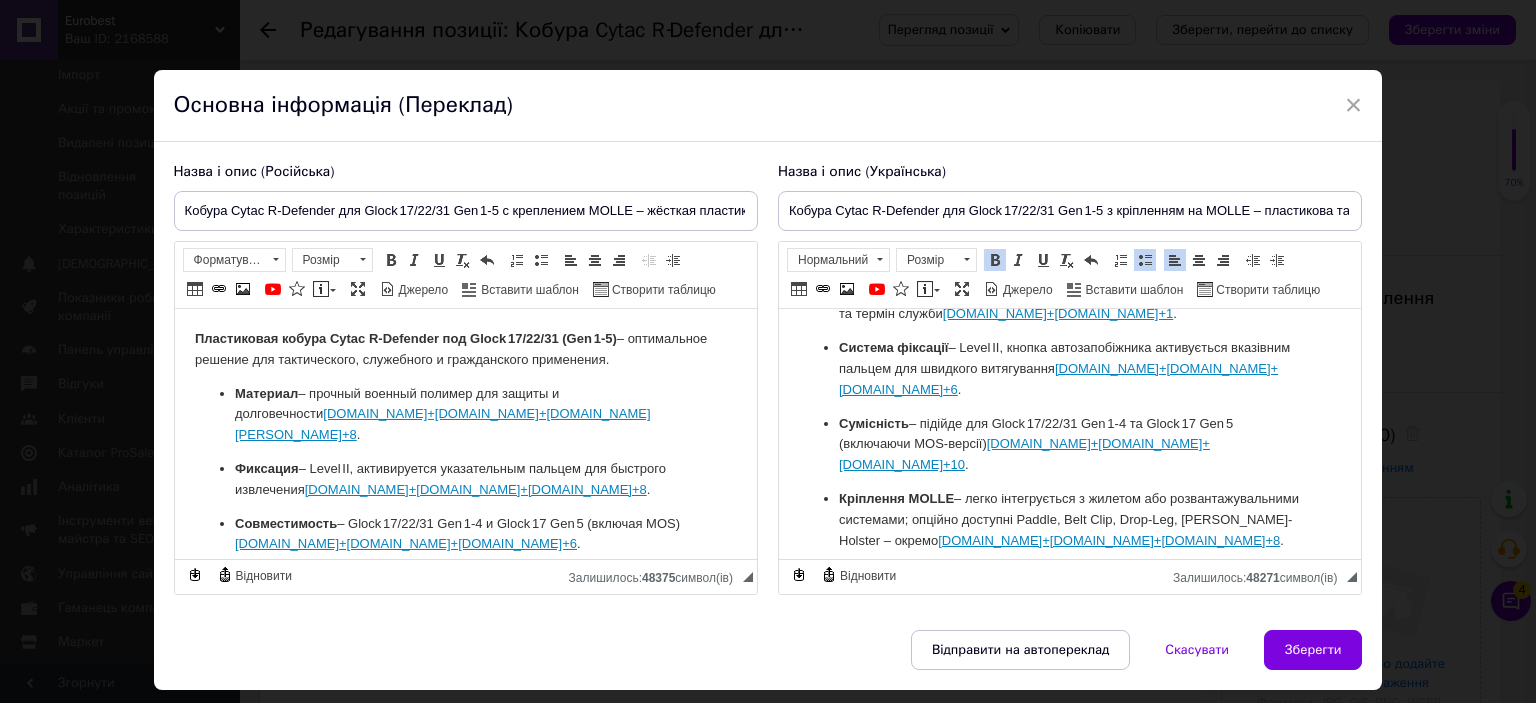 scroll, scrollTop: 200, scrollLeft: 0, axis: vertical 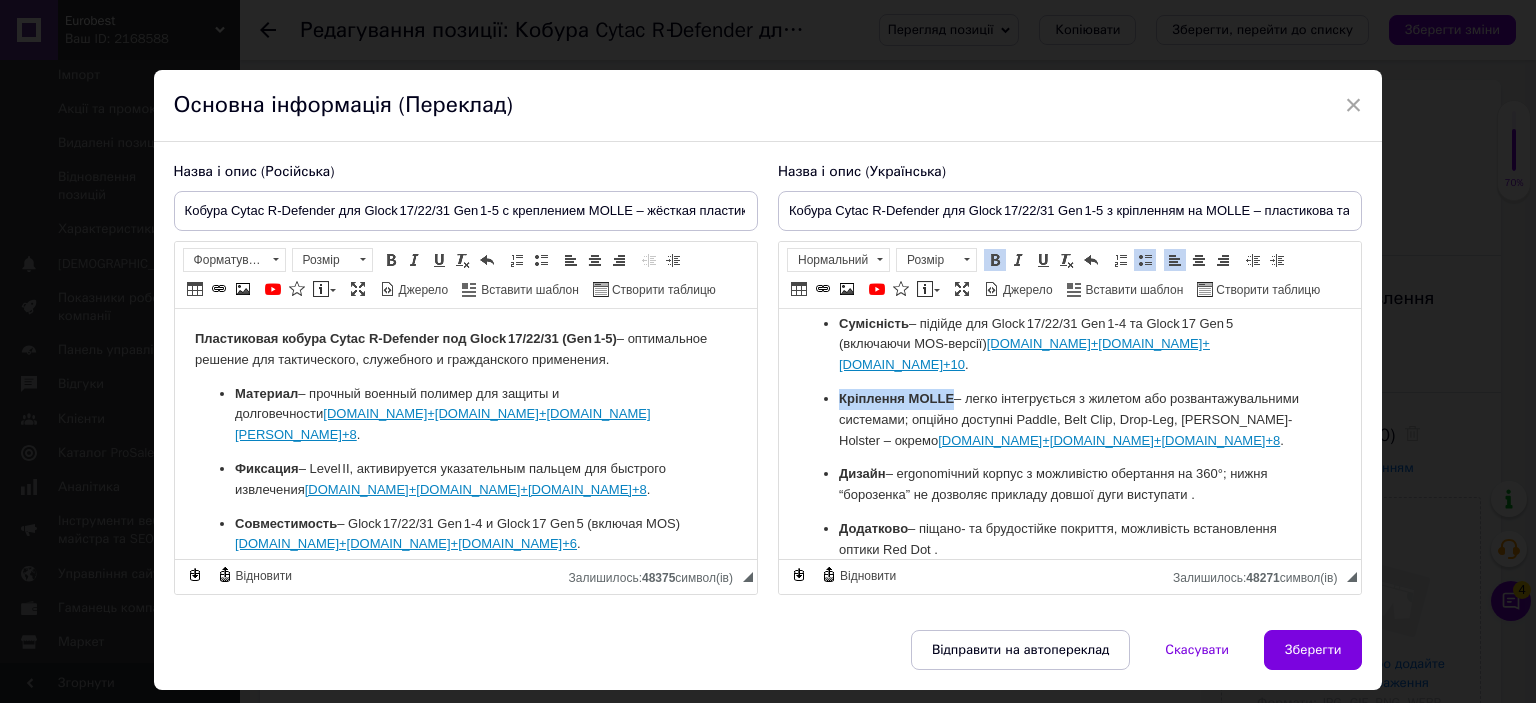drag, startPoint x: 840, startPoint y: 398, endPoint x: 952, endPoint y: 396, distance: 112.01785 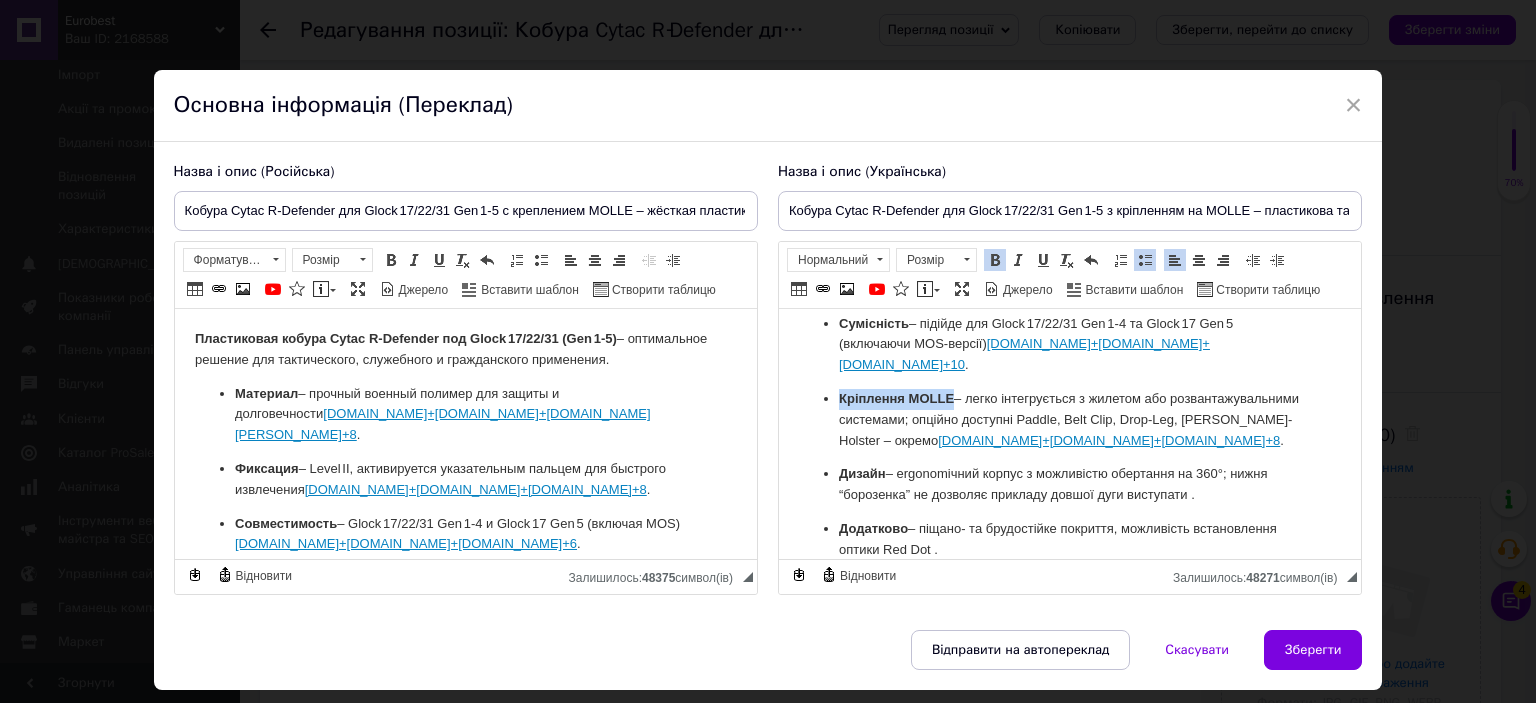 click on "Кріплення MOLLE  – легко інтегрується з жилетом або розвантажувальними системами; опційно доступні Paddle, Belt Clip, Drop‑Leg, Schulter-Holster – окремо  t-o-shop.com+8cytacstore.com+8cytacstore.com+8 ." at bounding box center [1069, 420] 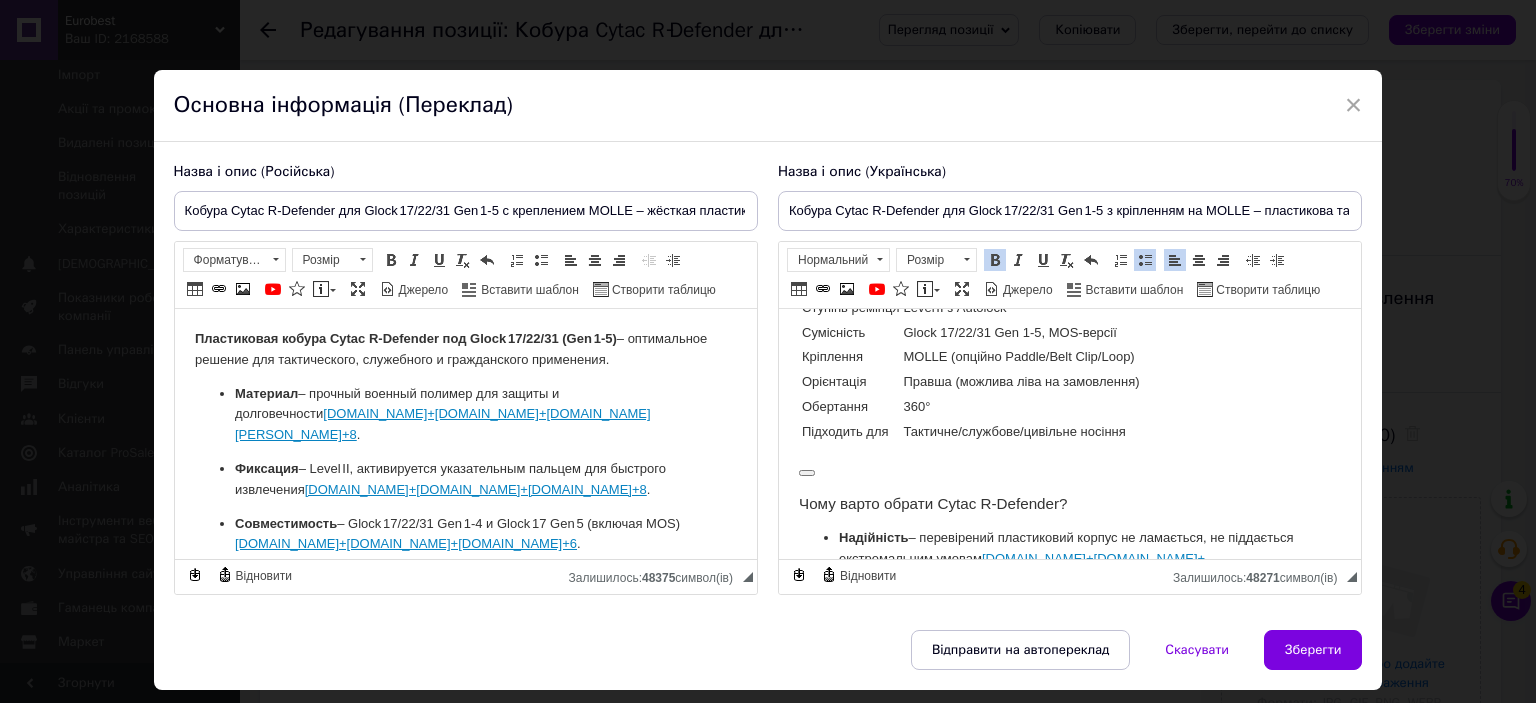 scroll, scrollTop: 600, scrollLeft: 0, axis: vertical 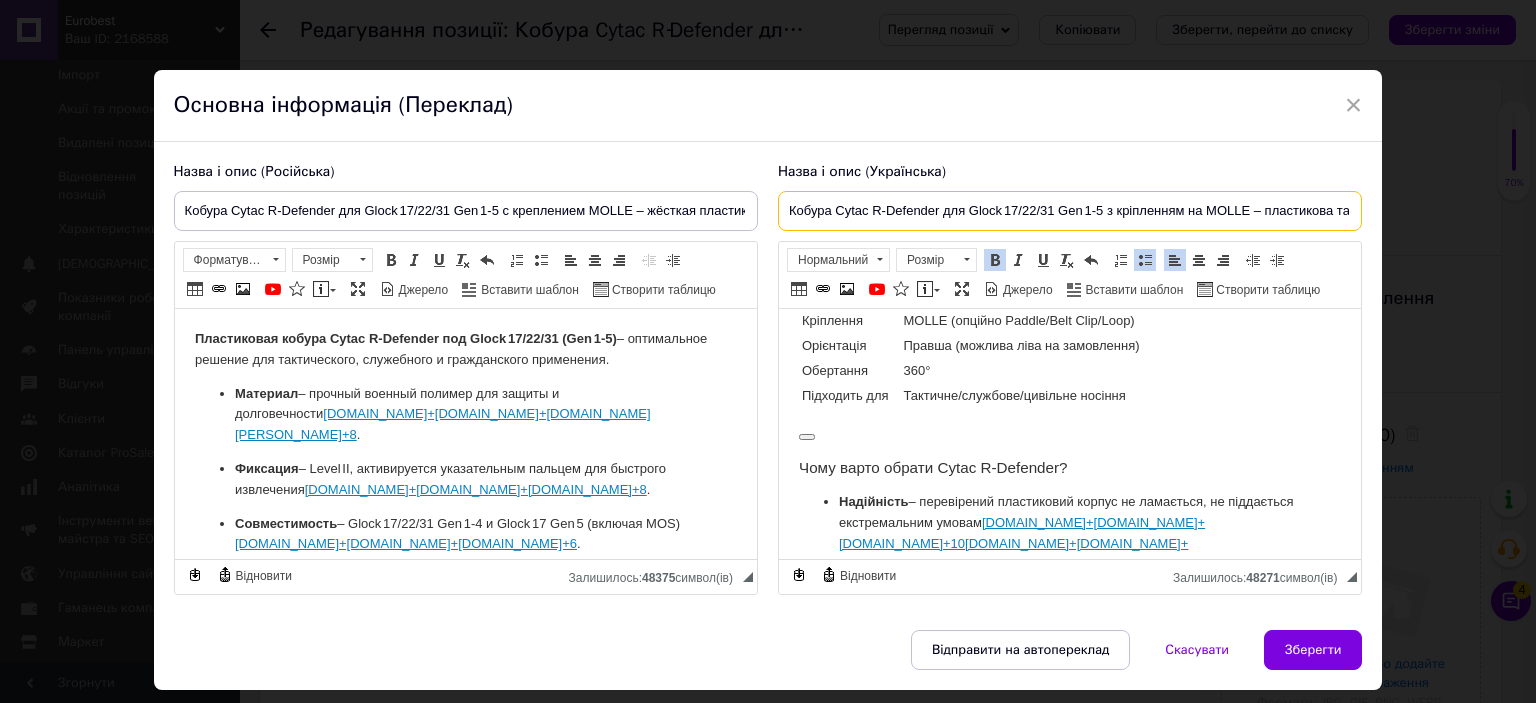 click on "Кобура Cytac R‑Defender для Glock 17/22/31 Gen 1‑5 з кріпленням на MOLLE – пластикова тактична" at bounding box center (1070, 211) 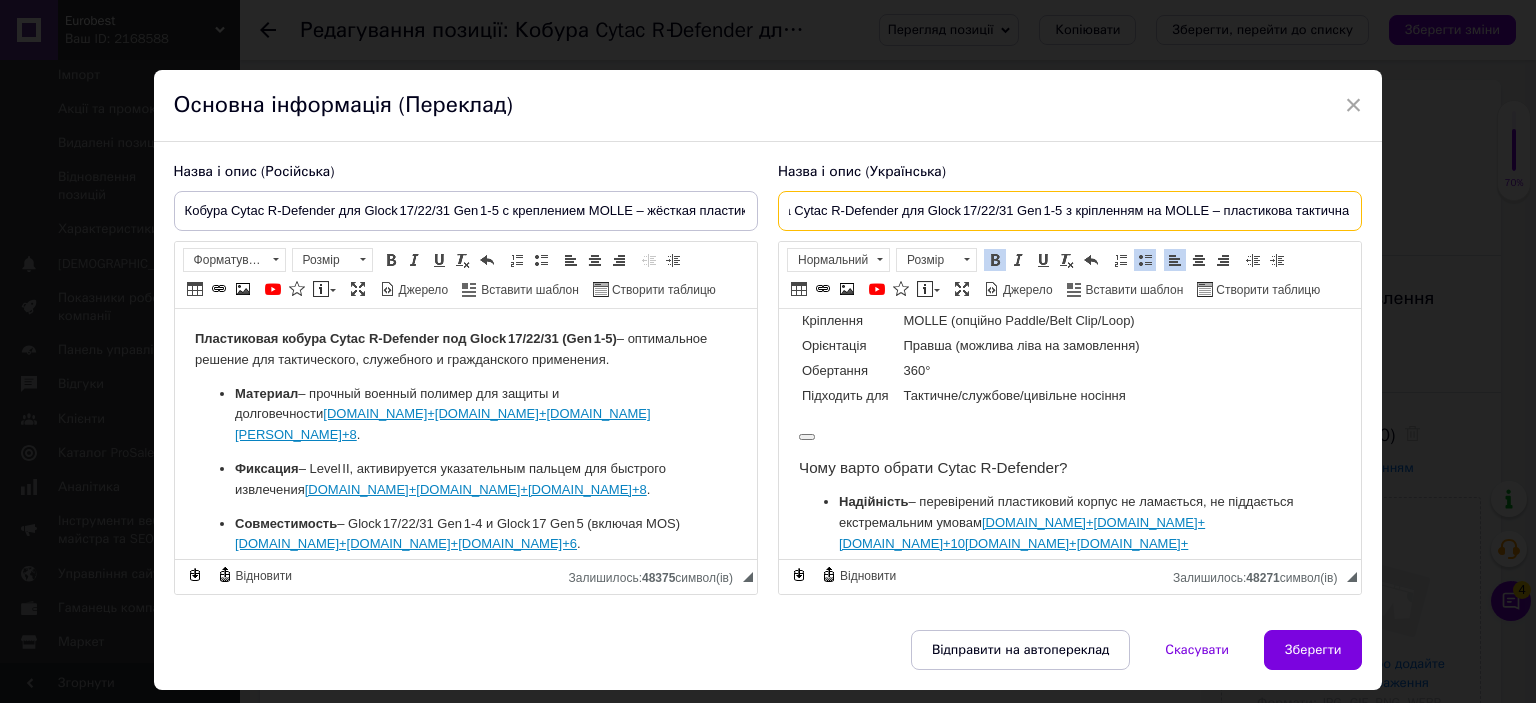 drag, startPoint x: 776, startPoint y: 213, endPoint x: 1391, endPoint y: 243, distance: 615.73126 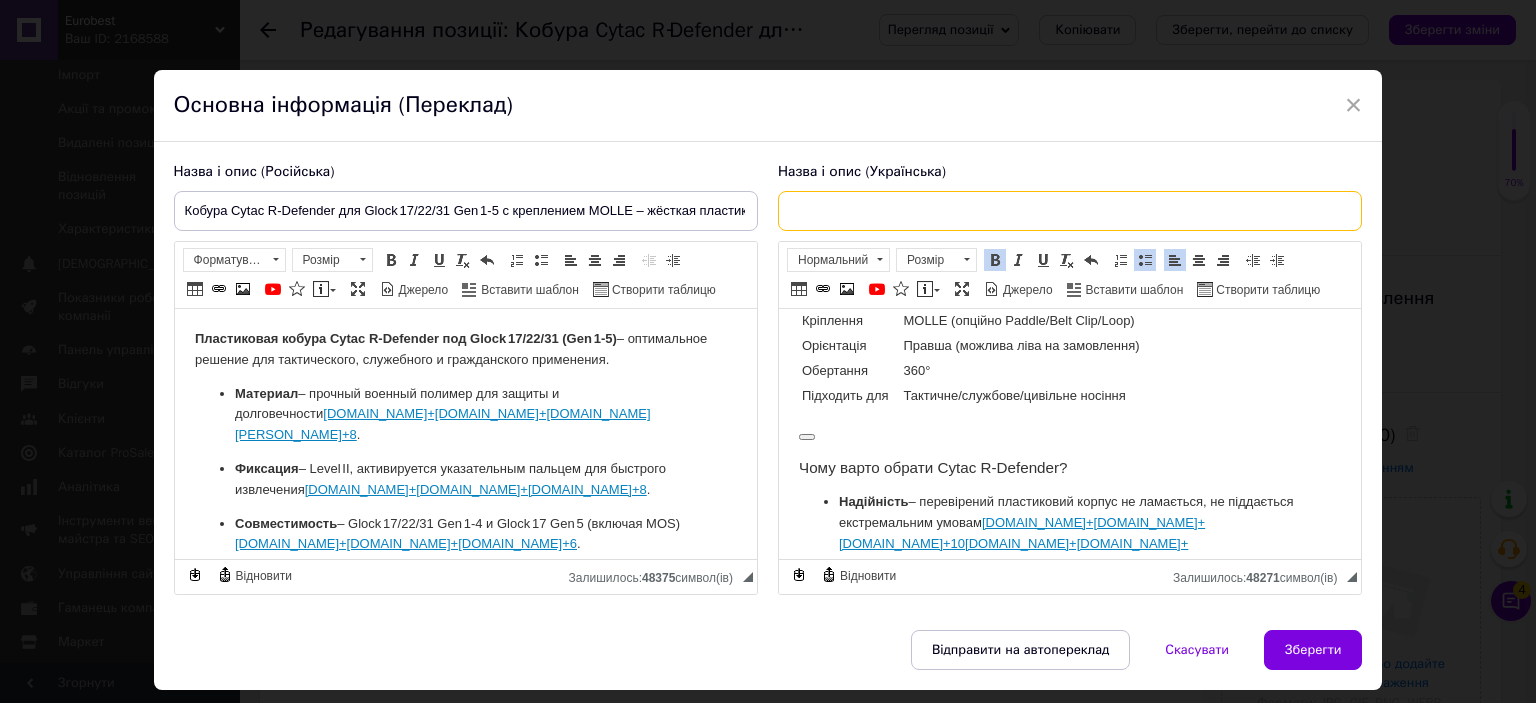 scroll, scrollTop: 0, scrollLeft: 0, axis: both 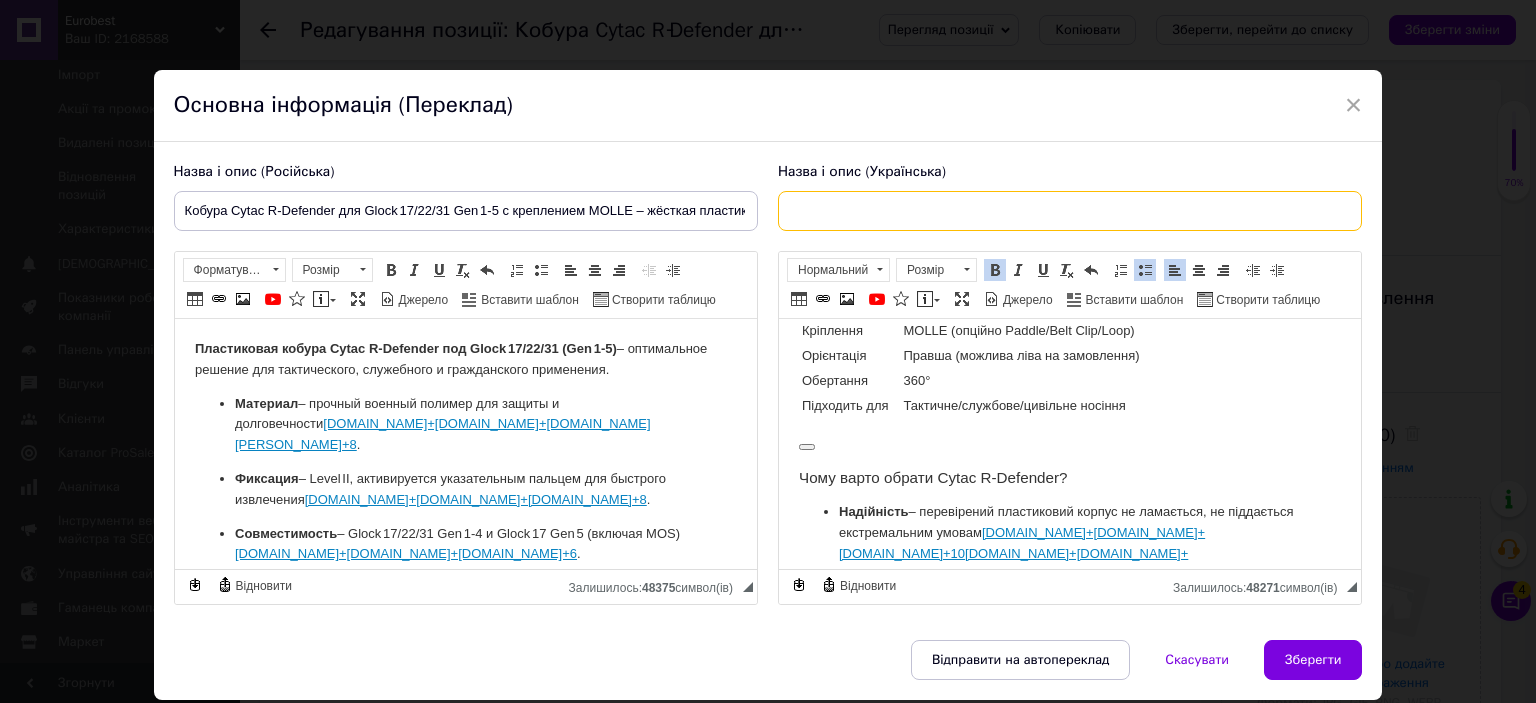 paste on "Кобура Cytac R-Defender для Glock 17/22/31 з MOLLE-кріпленням" 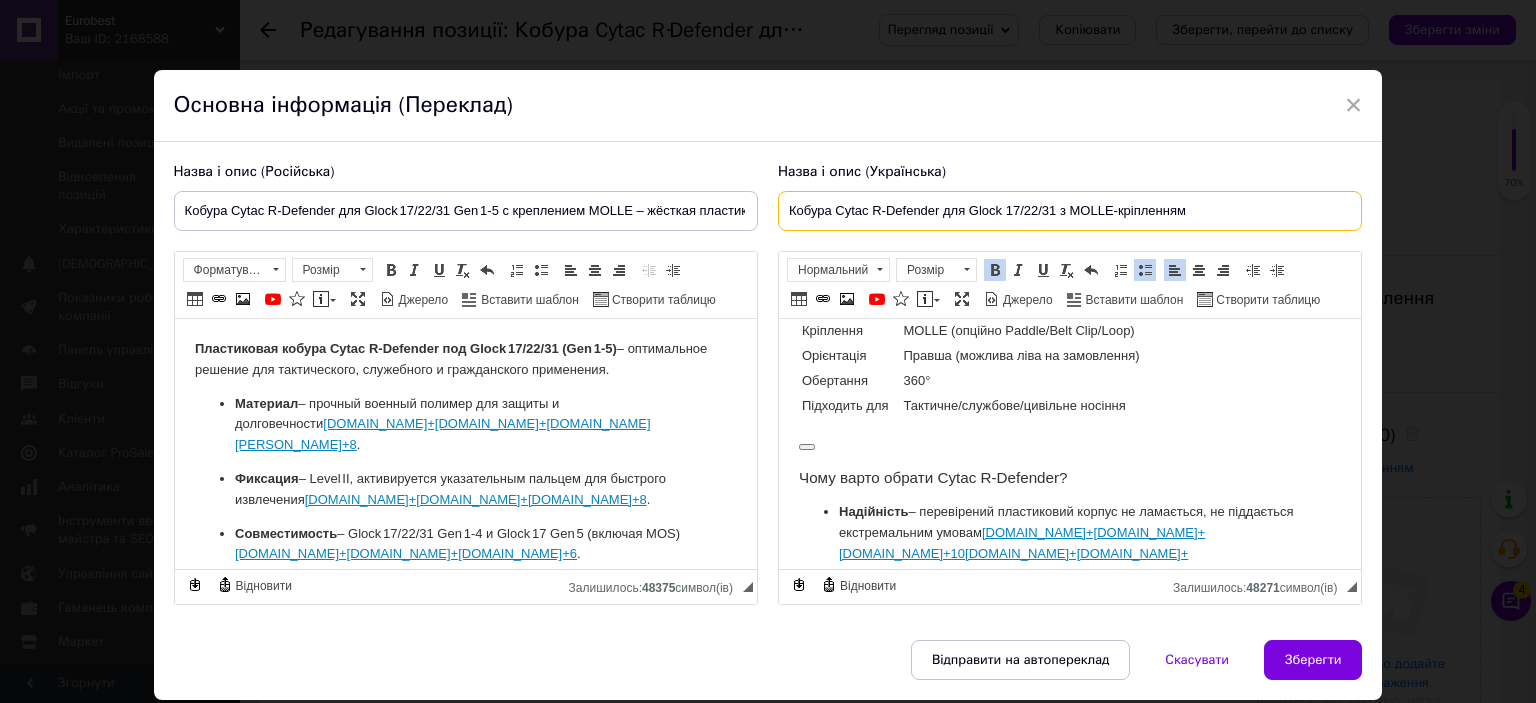 type on "Кобура Cytac R-Defender для Glock 17/22/31 з MOLLE-кріпленням" 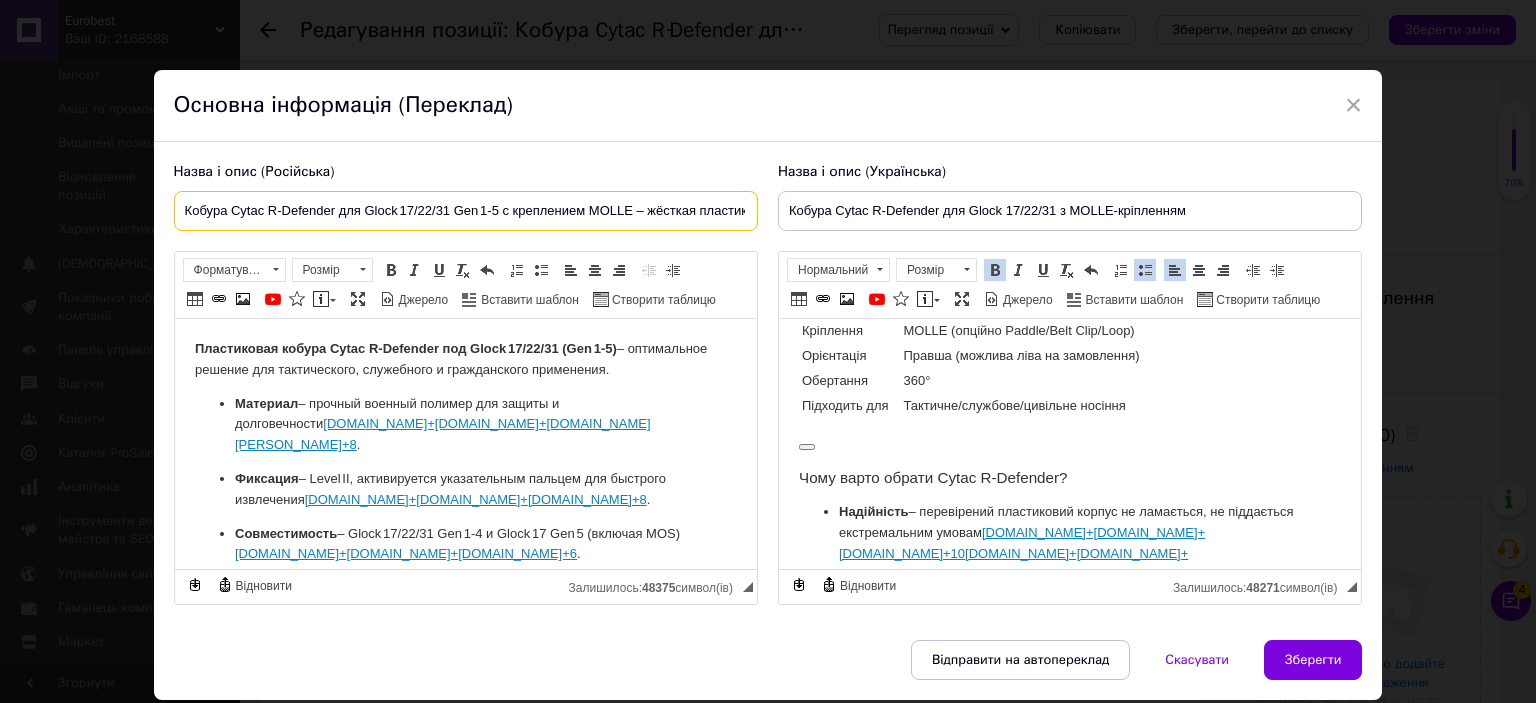 scroll, scrollTop: 0, scrollLeft: 5, axis: horizontal 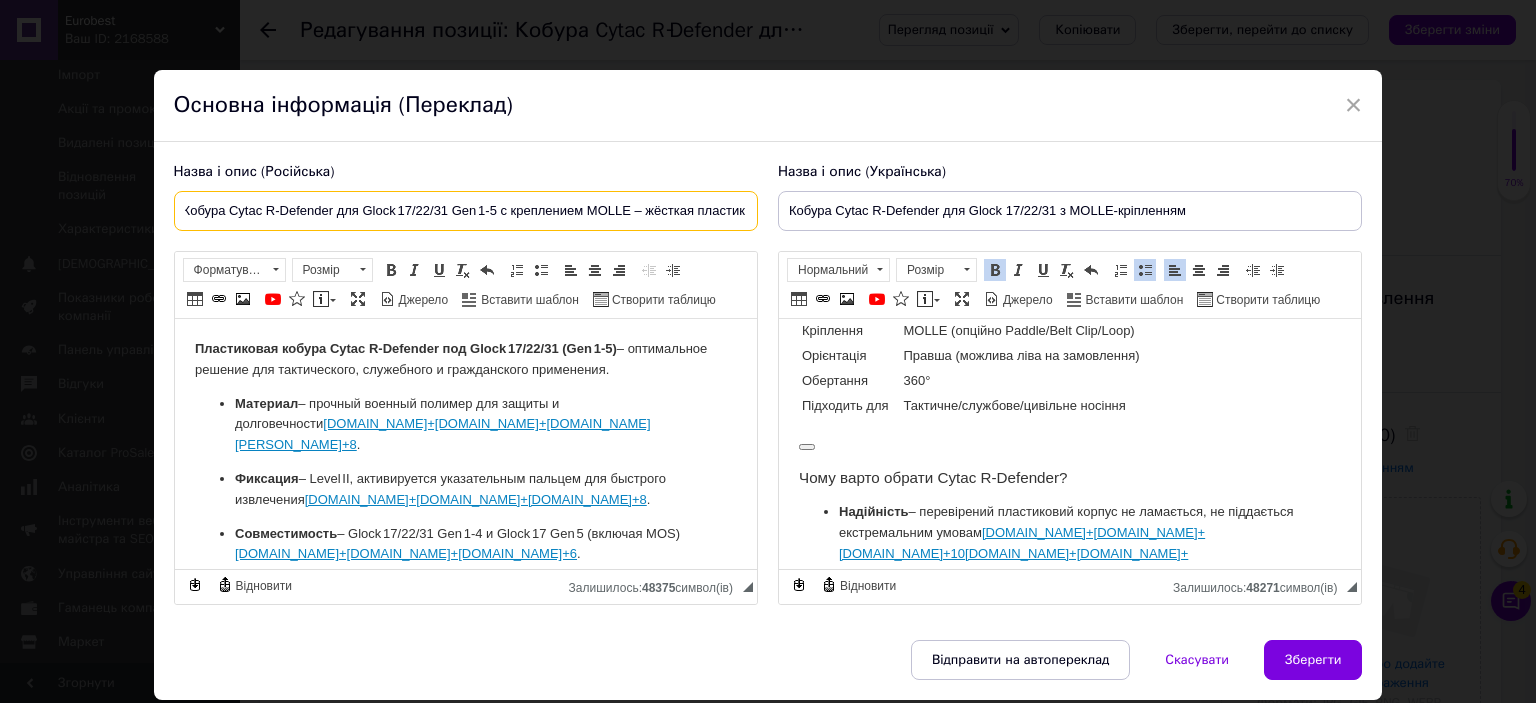 drag, startPoint x: 184, startPoint y: 205, endPoint x: 756, endPoint y: 224, distance: 572.3155 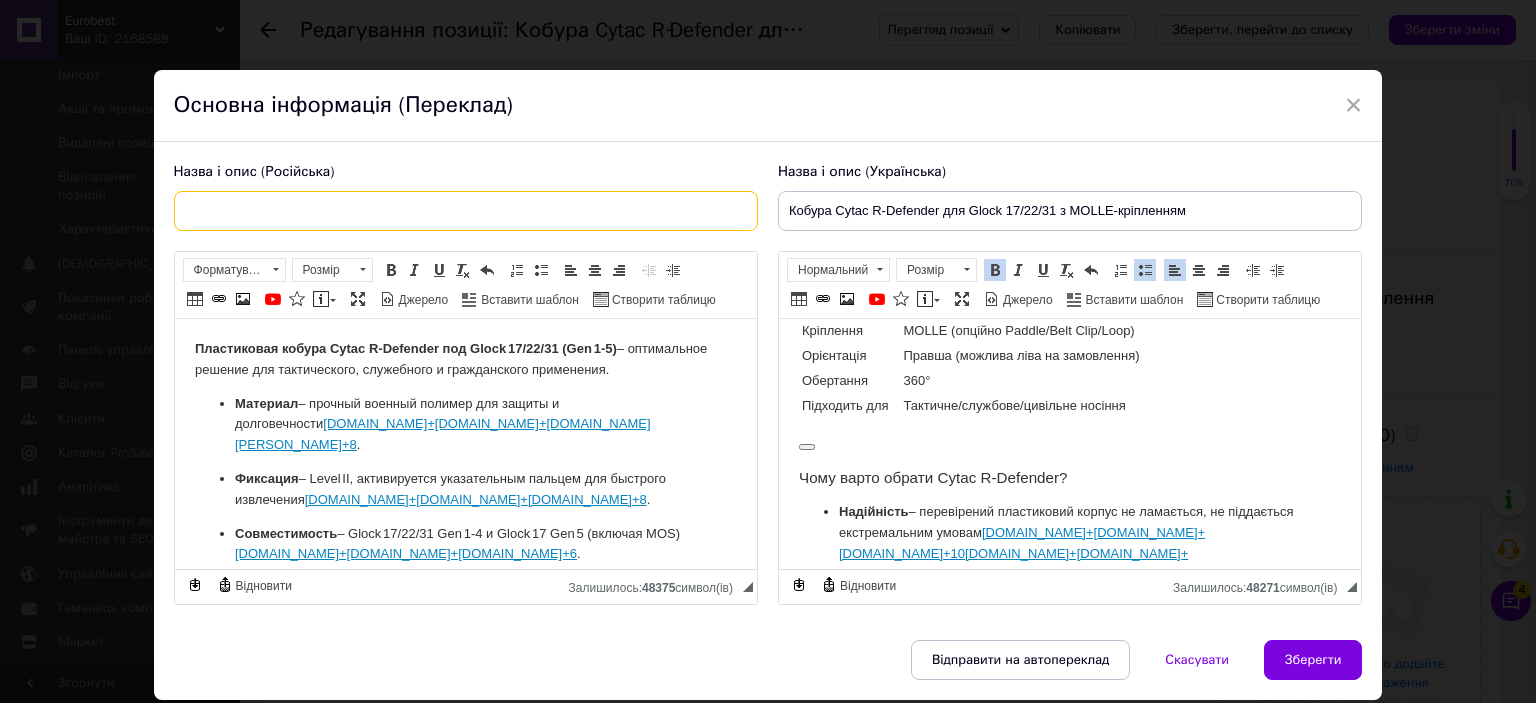 scroll, scrollTop: 0, scrollLeft: 0, axis: both 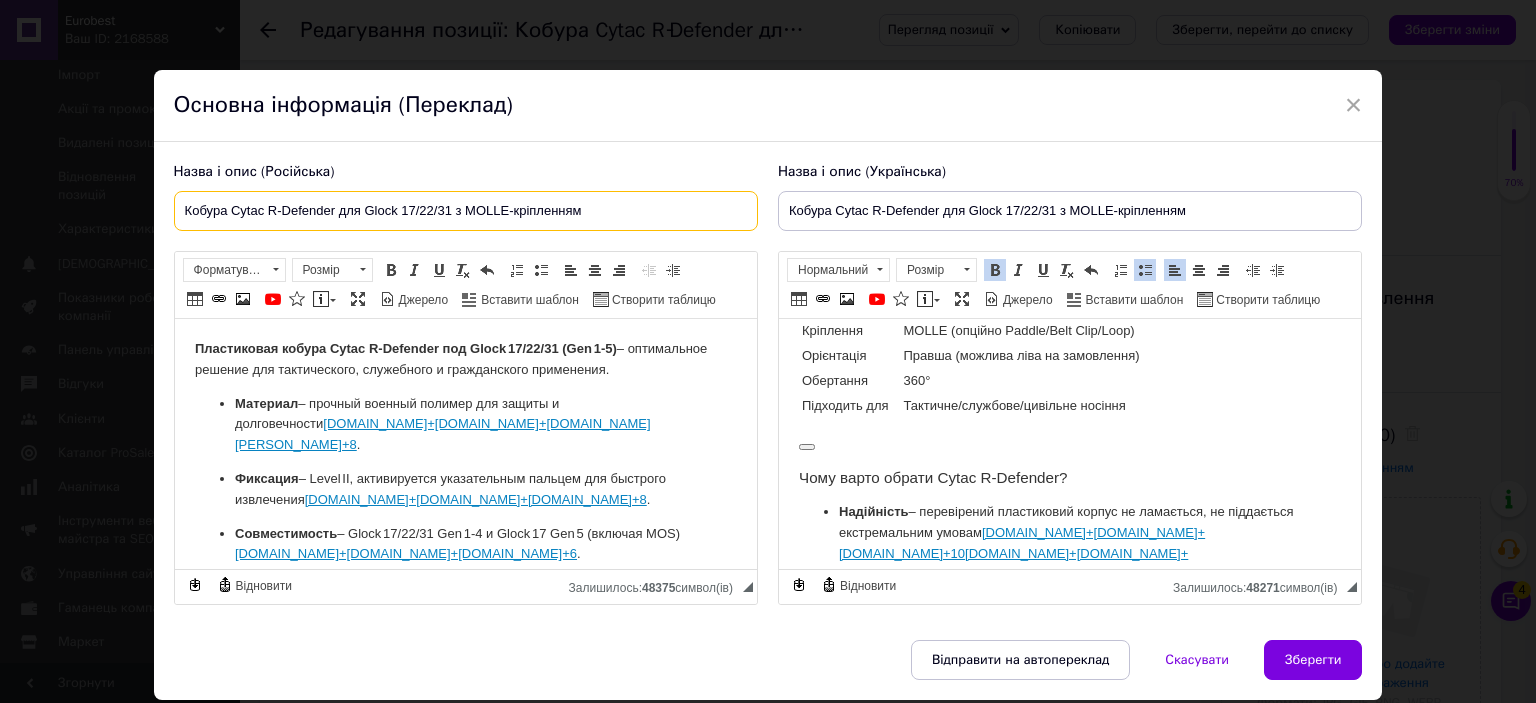 type on "Кобура Cytac R-Defender для Glock 17/22/31 з MOLLE-кріпленням" 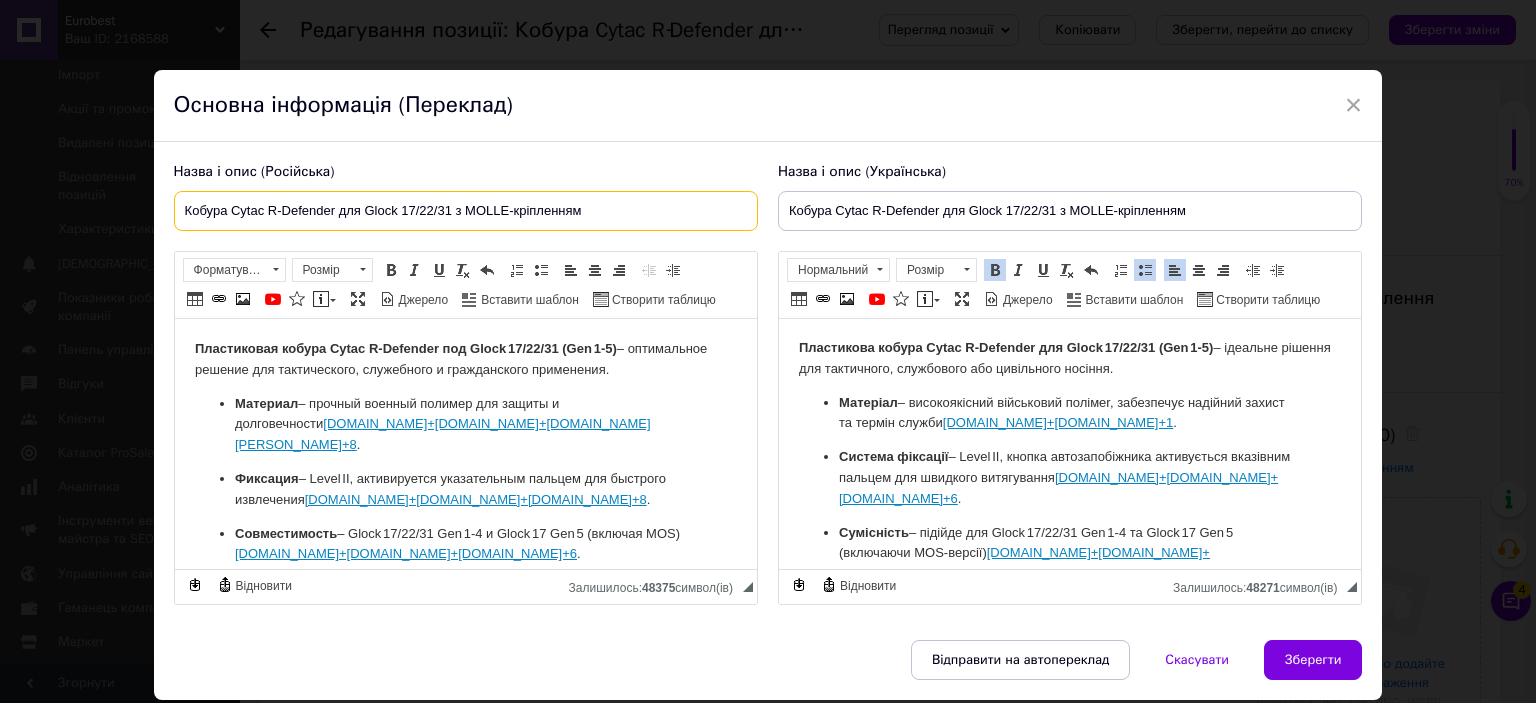 scroll, scrollTop: 0, scrollLeft: 0, axis: both 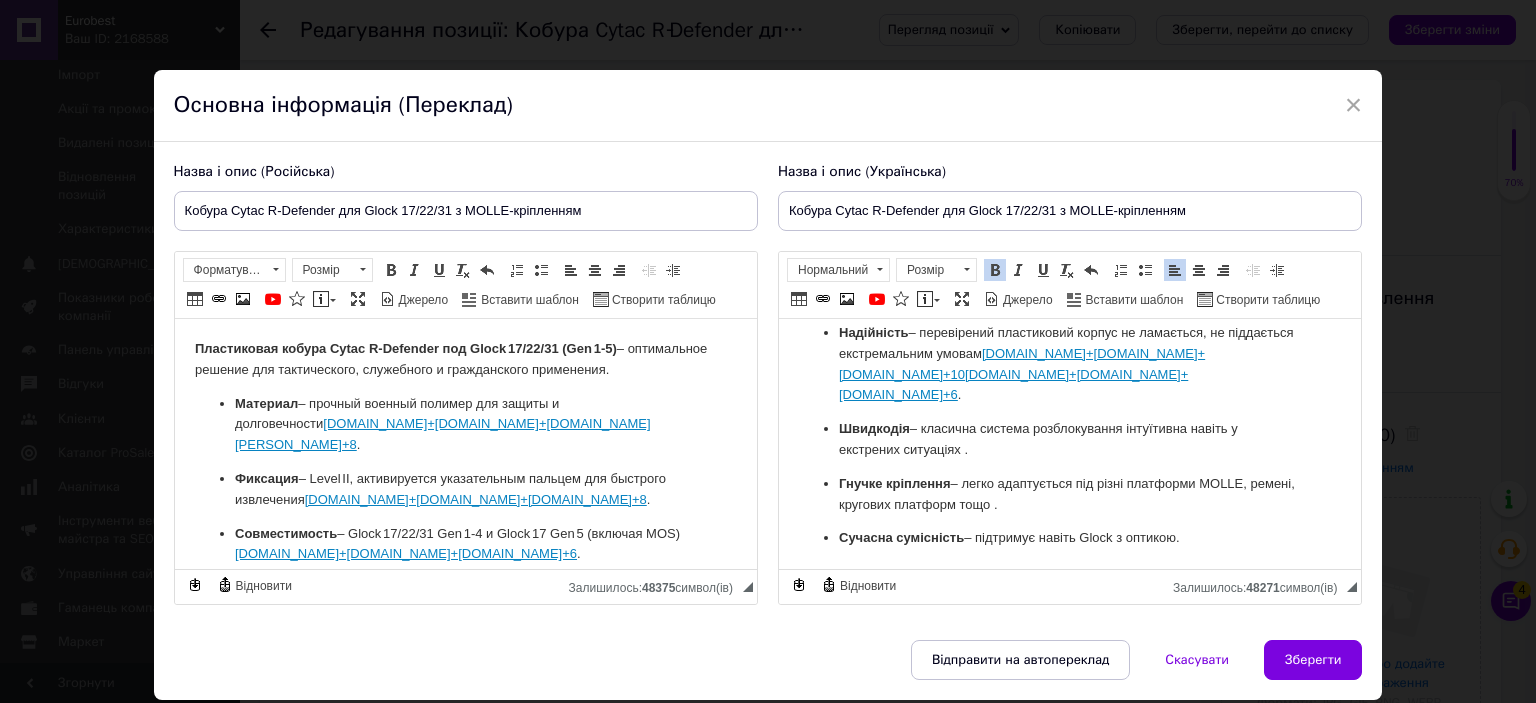 drag, startPoint x: 795, startPoint y: 353, endPoint x: 1220, endPoint y: 539, distance: 463.91916 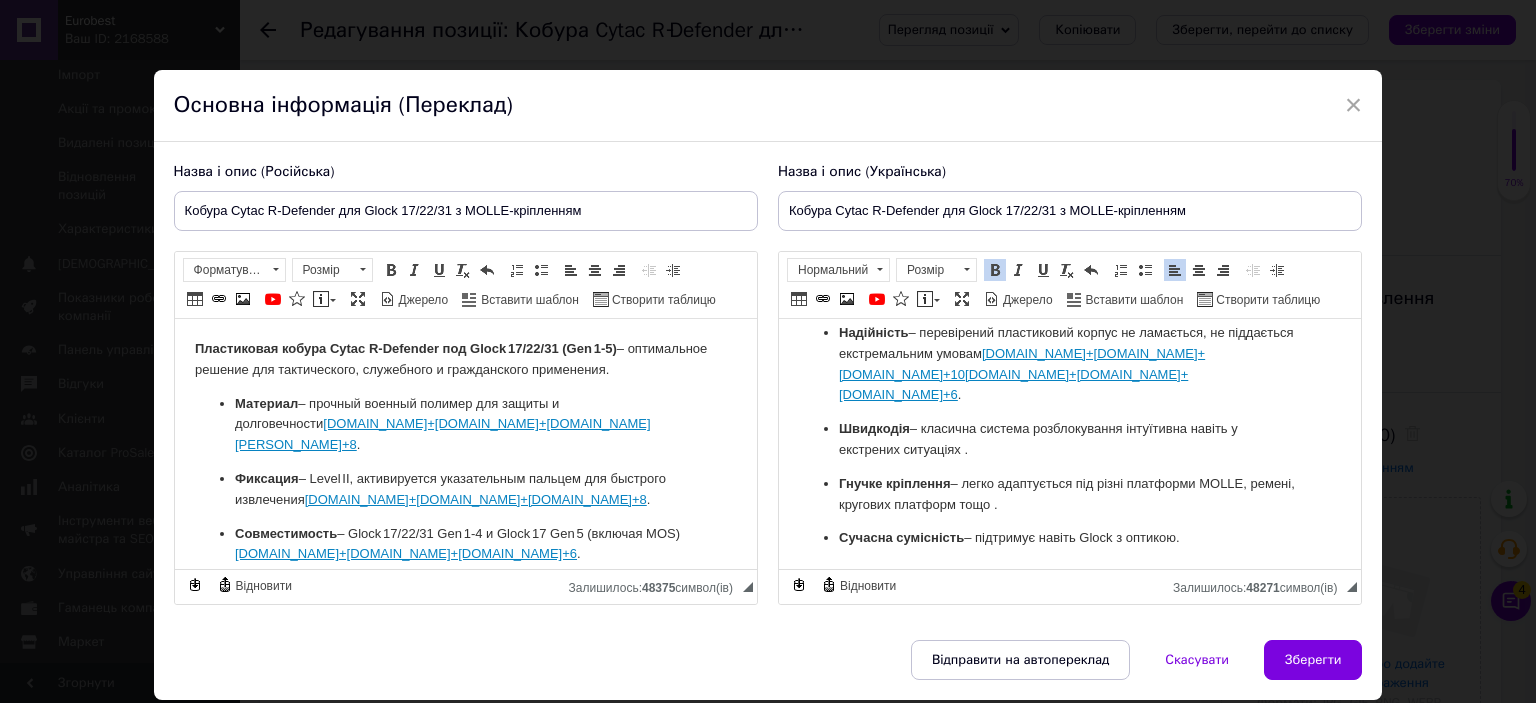 click on "Пластикова кобура Cytac R‑Defender для Glock 17/22/31 (Gen 1‑5)  – ідеальне рішення для тактичного, службового або цивільного носіння. Матеріал  – високоякісний військовий полімеr, забезпечує надійний захист та термін служби  cytac.com.ua+1cytac.com.ua+1 . Система фіксації  – Level II, кнопка автозапобіжника активується вказівним пальцем для швидкого витягування  cytacstore.com+6amazon.com+6cytac.com.ua+6 . Сумісність  – підійде для Glock 17/22/31 Gen 1‑4 та Glock 17 Gen 5 (включаючи MOS-версії)  frankonia.de+10t-o-shop.com+10cytacstore.com+10 . Кріплення MOLLE t-o-shop.com+8cytacstore.com+8cytacstore.com+8 . Дизайн Додатково Технічні характеристики: Параметр" at bounding box center (1069, 54) 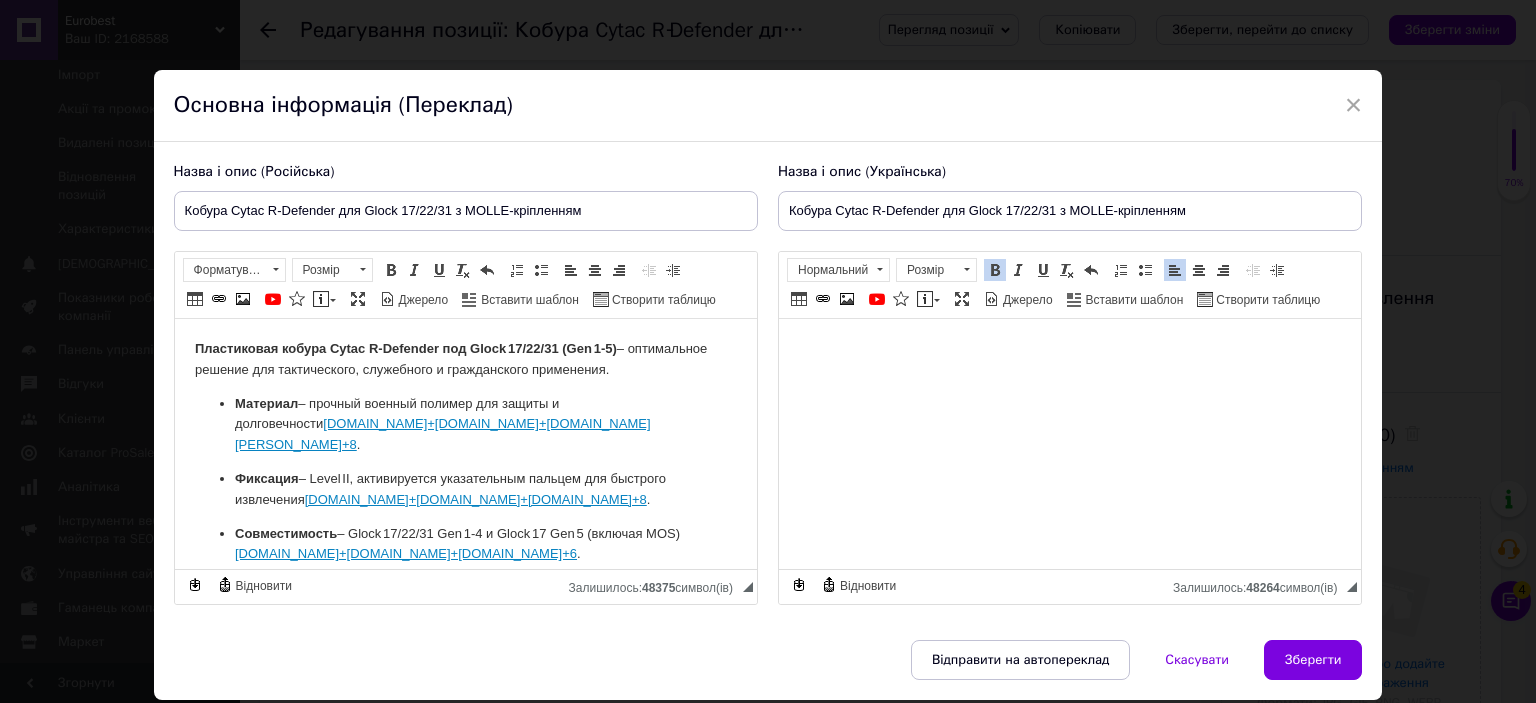 scroll, scrollTop: 0, scrollLeft: 0, axis: both 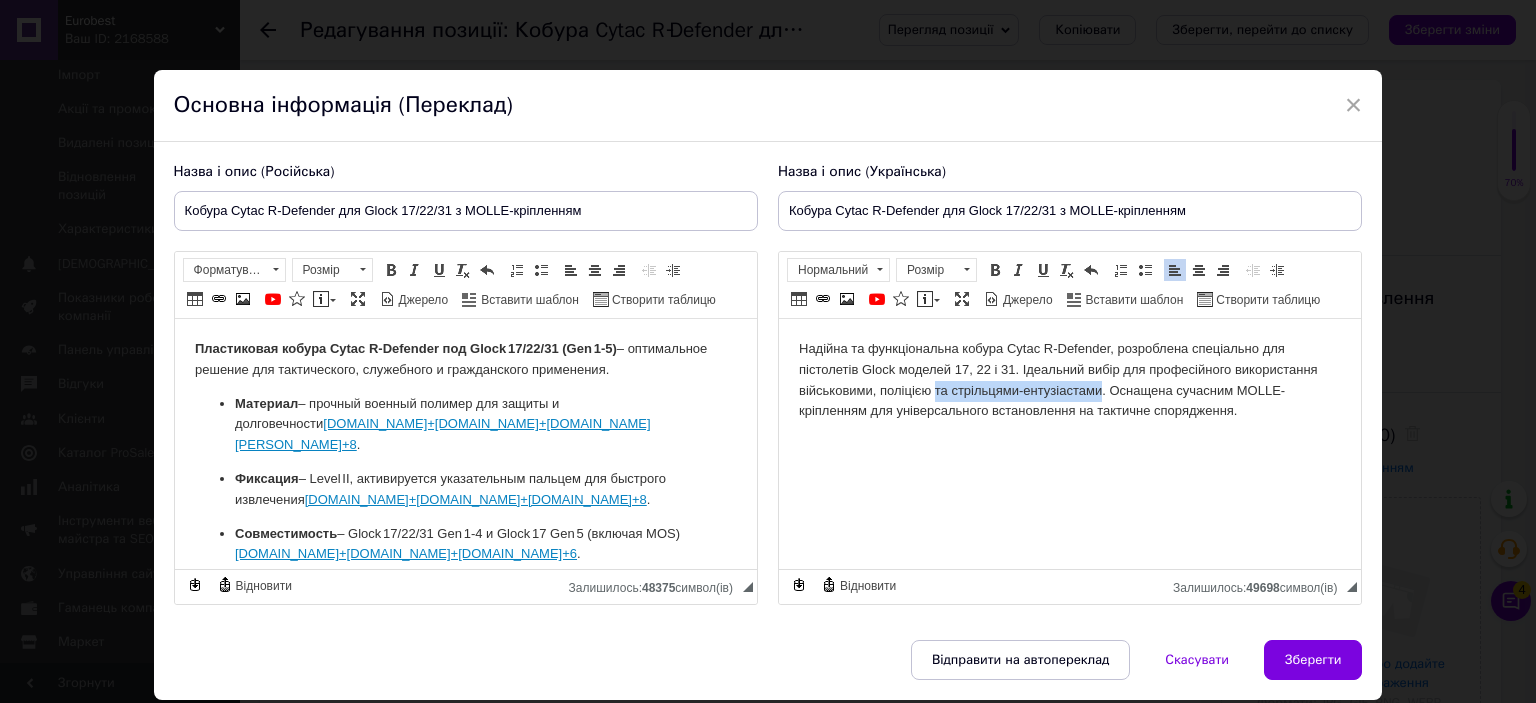 drag, startPoint x: 936, startPoint y: 393, endPoint x: 1100, endPoint y: 381, distance: 164.43843 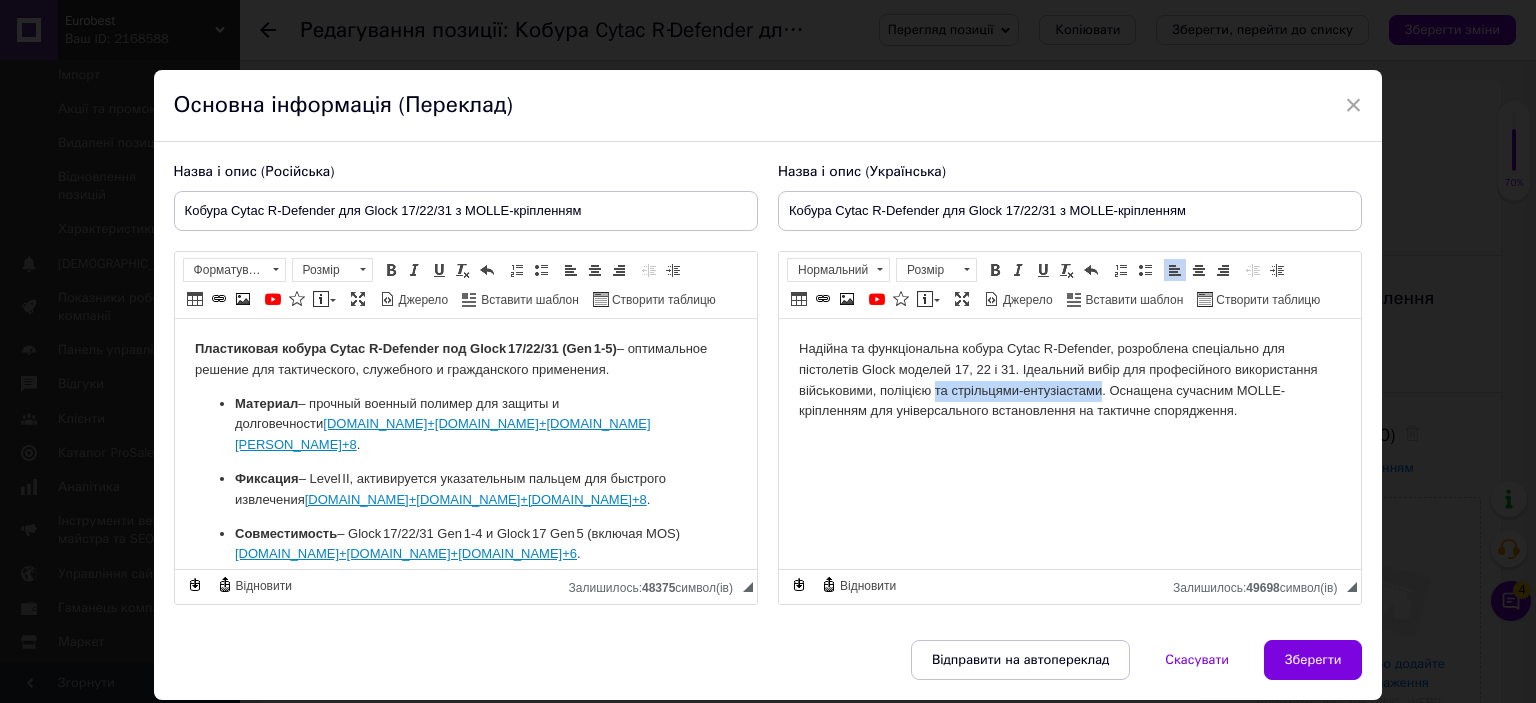 click on "Надійна та функціональна кобура Cytac R-Defender, розроблена спеціально для пістолетів Glock моделей 17, 22 і 31. Ідеальний вибір для професійного використання військовими, поліцією та стрільцями-ентузіастами. Оснащена сучасним MOLLE-кріпленням для універсального встановлення на тактичне спорядження." at bounding box center [1069, 380] 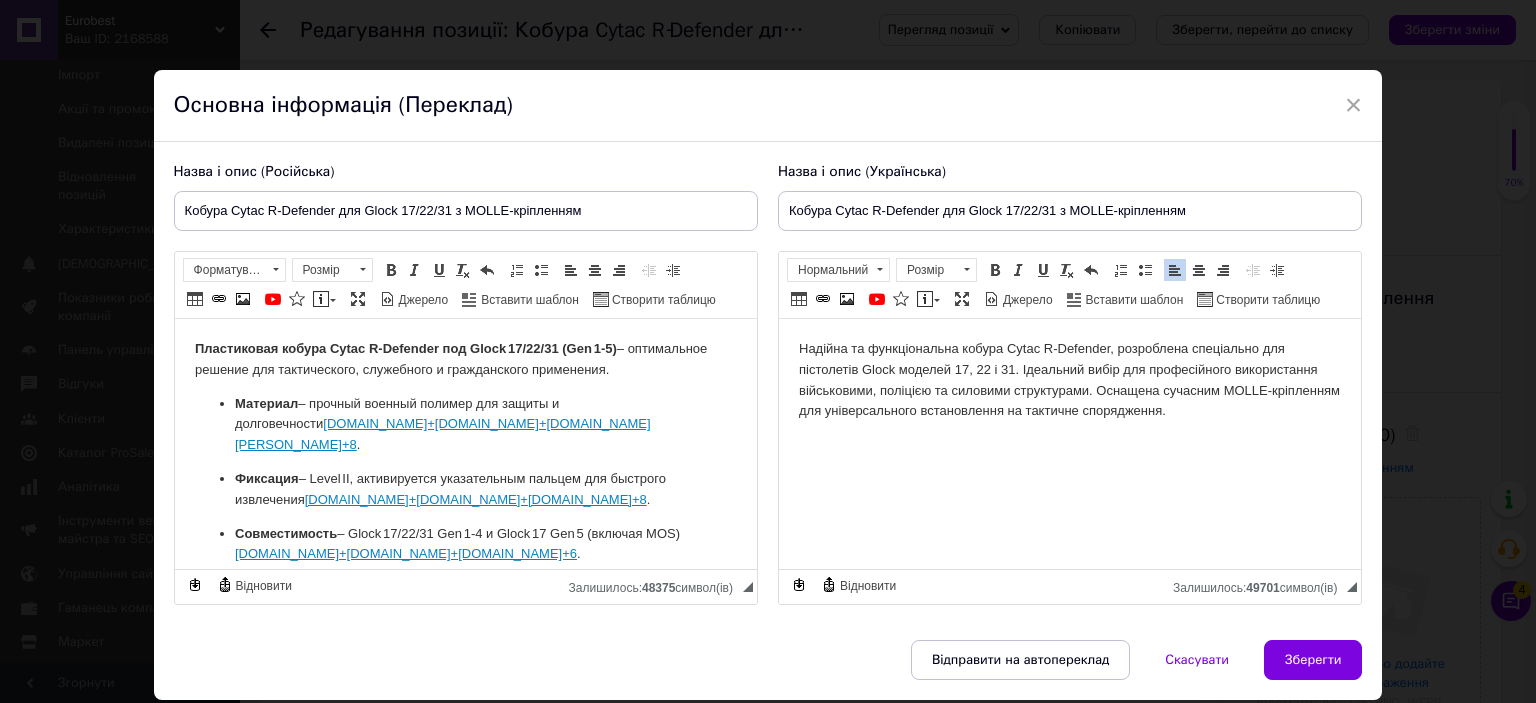 click on "Надійна та функціональна кобура Cytac R-Defender, розроблена спеціально для пістолетів Glock моделей 17, 22 і 31. Ідеальний вибір для професійного використання військовими, поліцією та силовими структурами. Оснащена сучасним MOLLE-кріпленням для універсального встановлення на тактичне спорядження." at bounding box center (1069, 380) 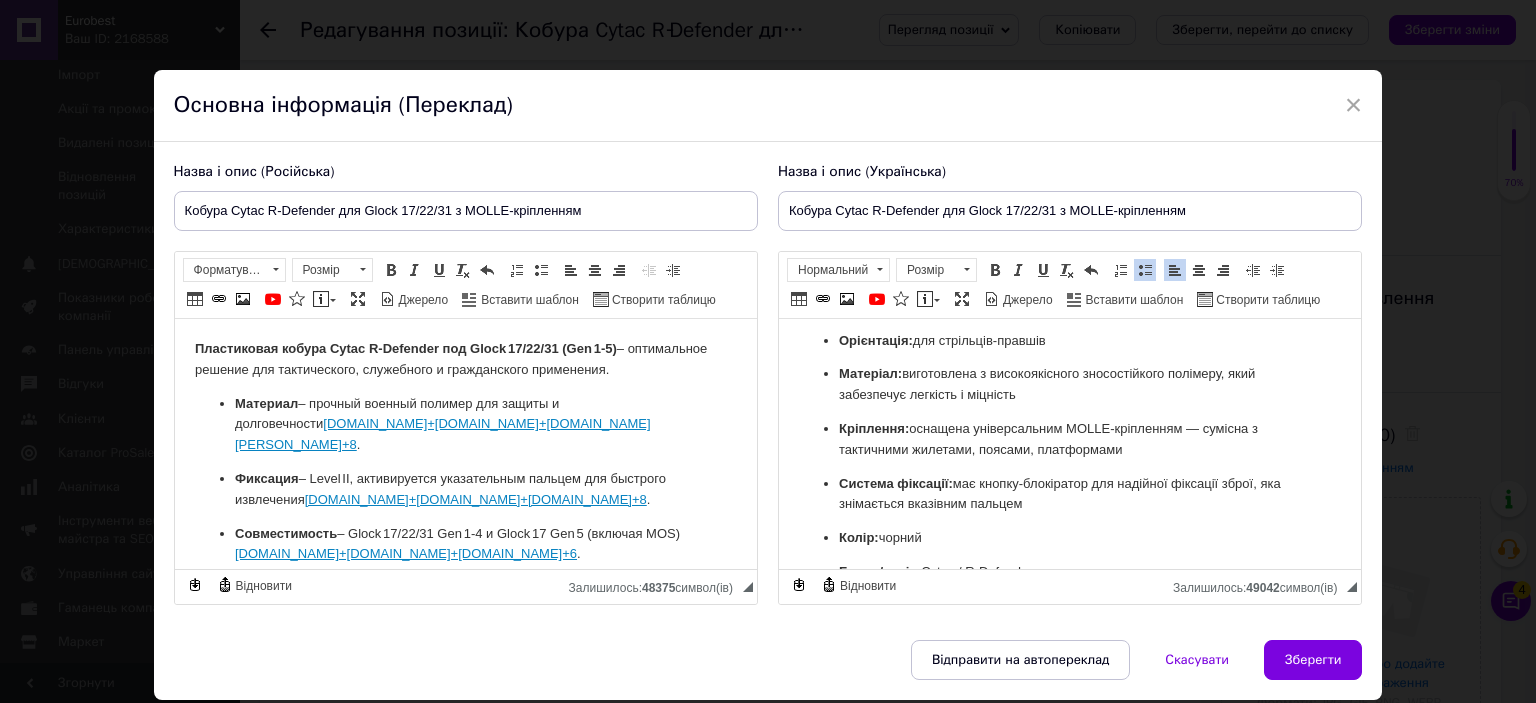 scroll, scrollTop: 180, scrollLeft: 0, axis: vertical 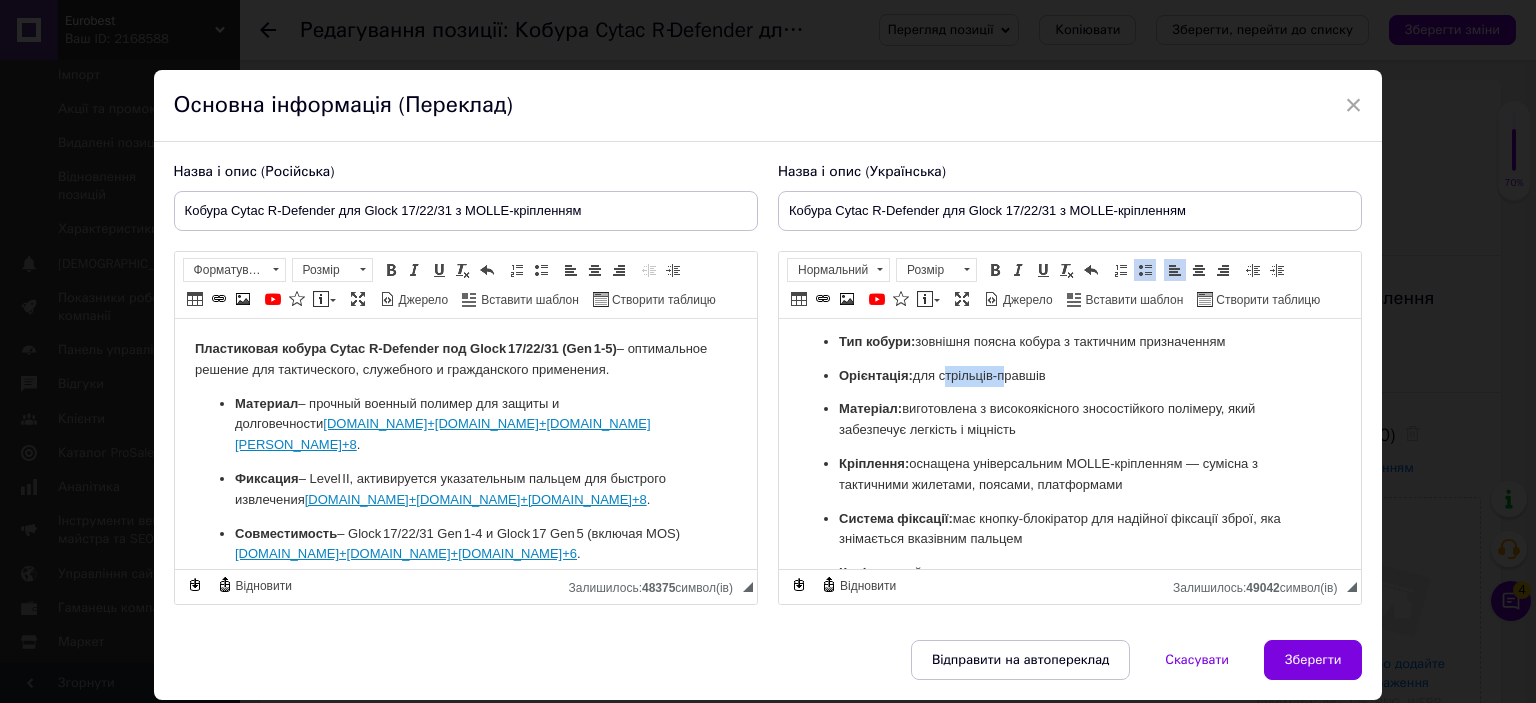 drag, startPoint x: 999, startPoint y: 378, endPoint x: 942, endPoint y: 379, distance: 57.00877 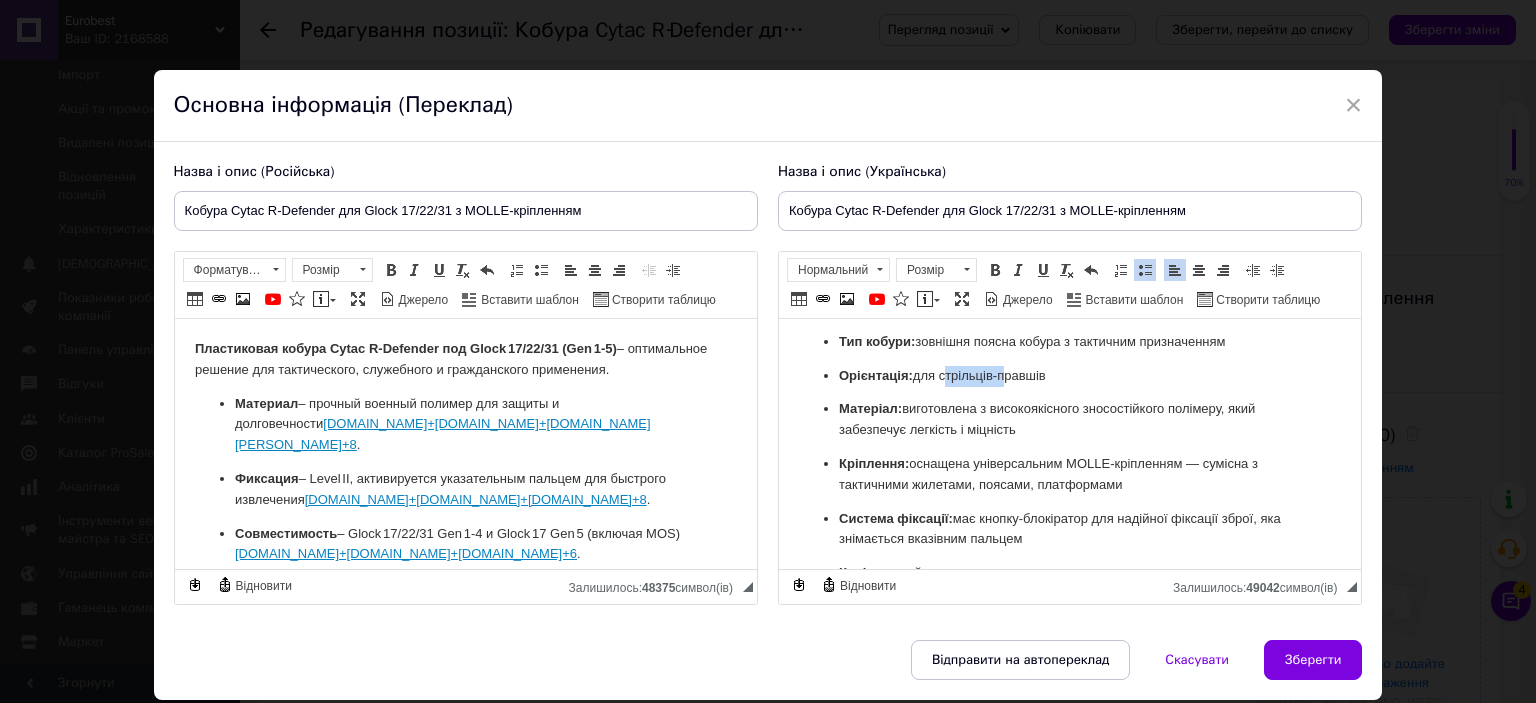 click on "Орієнтація:  для стрільців-правшів" at bounding box center (1069, 376) 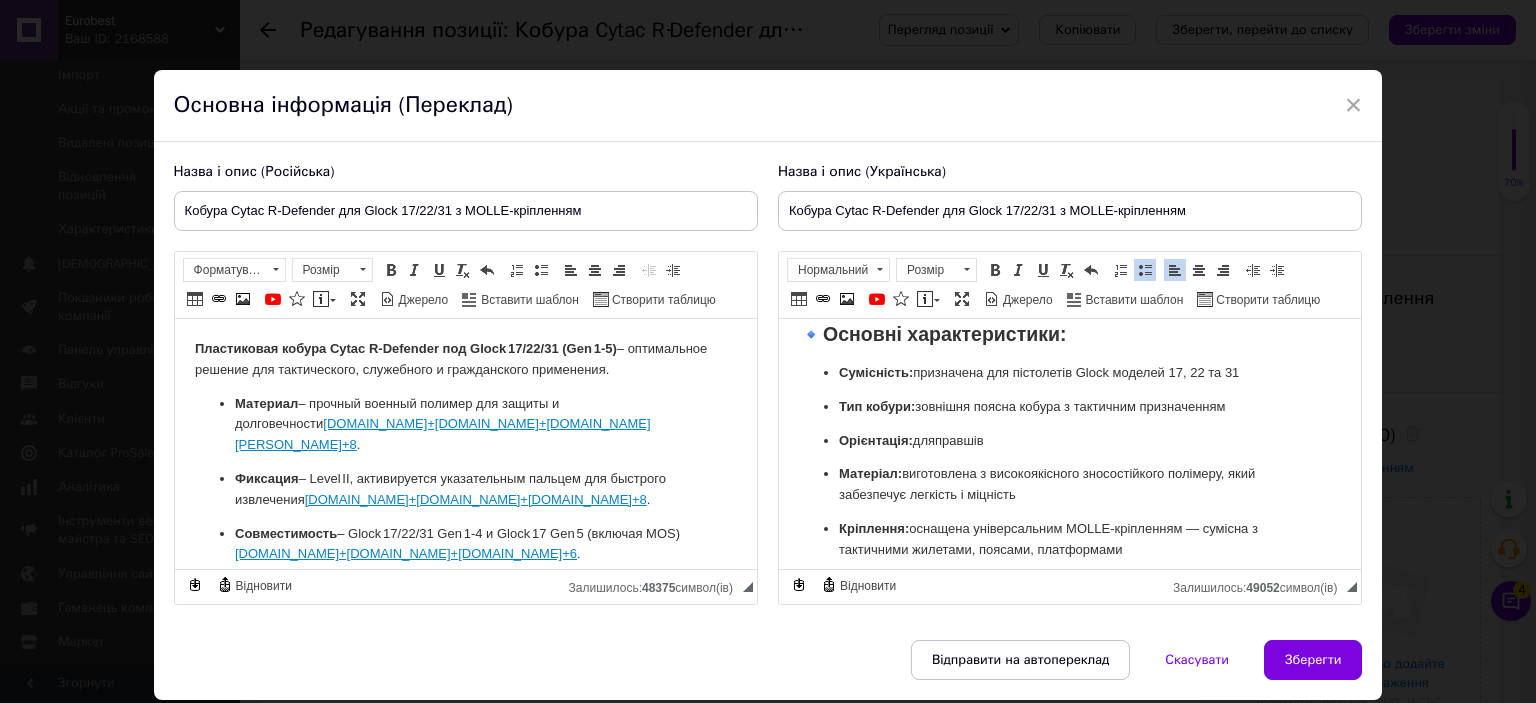 scroll, scrollTop: 80, scrollLeft: 0, axis: vertical 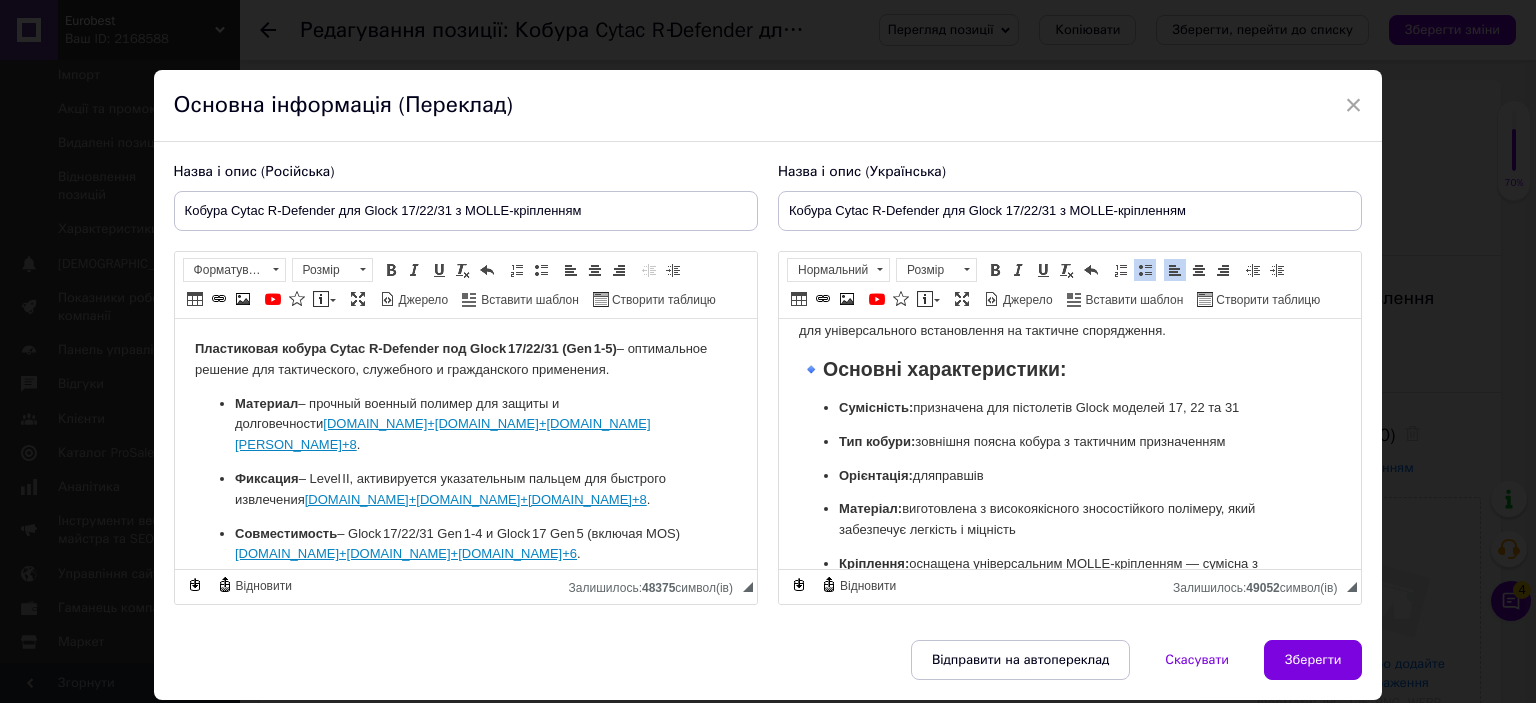 click on "Тип кобури:  зовнішня поясна кобура з тактичним призначенням" at bounding box center (1069, 442) 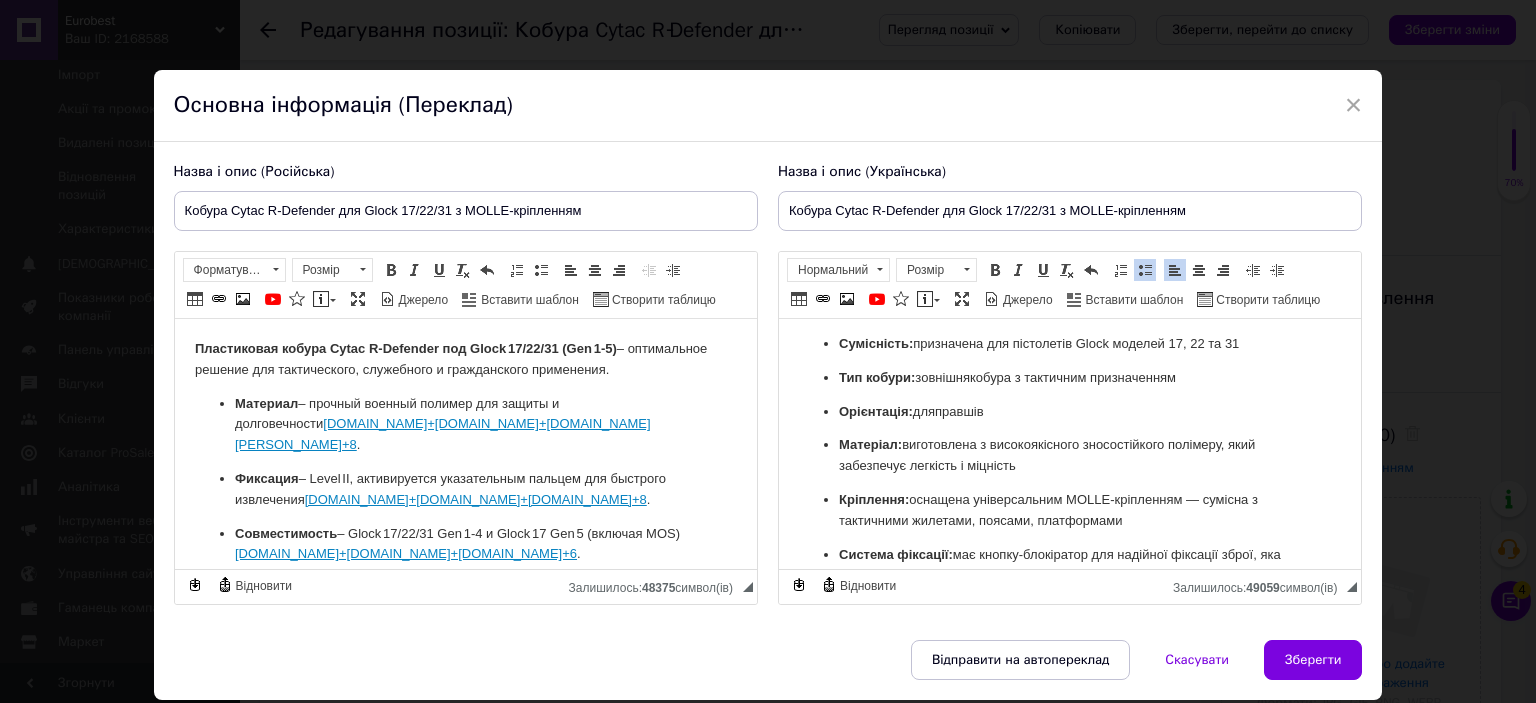scroll, scrollTop: 180, scrollLeft: 0, axis: vertical 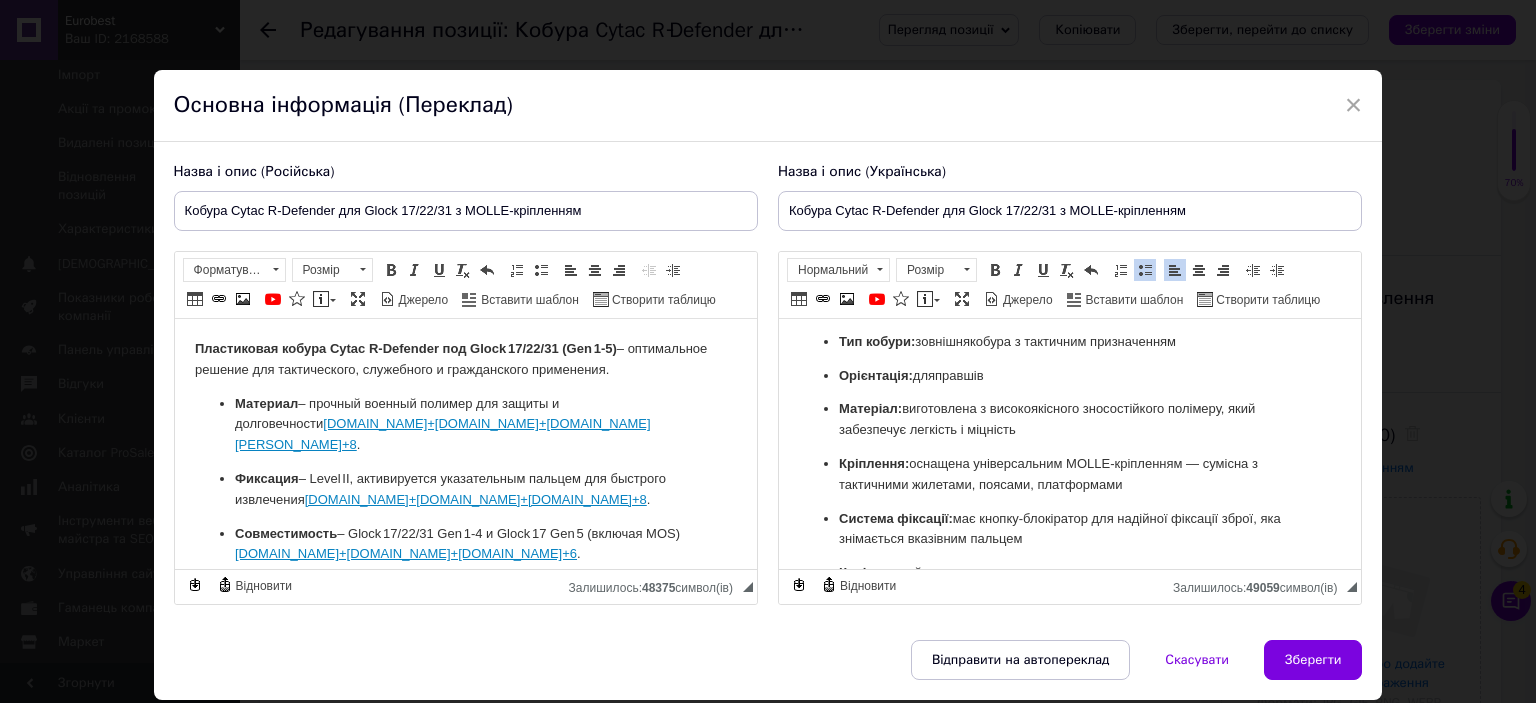 click on "Кріплення:  оснащена універсальним MOLLE-кріпленням — сумісна з тактичними жилетами, поясами, платформами" at bounding box center (1069, 475) 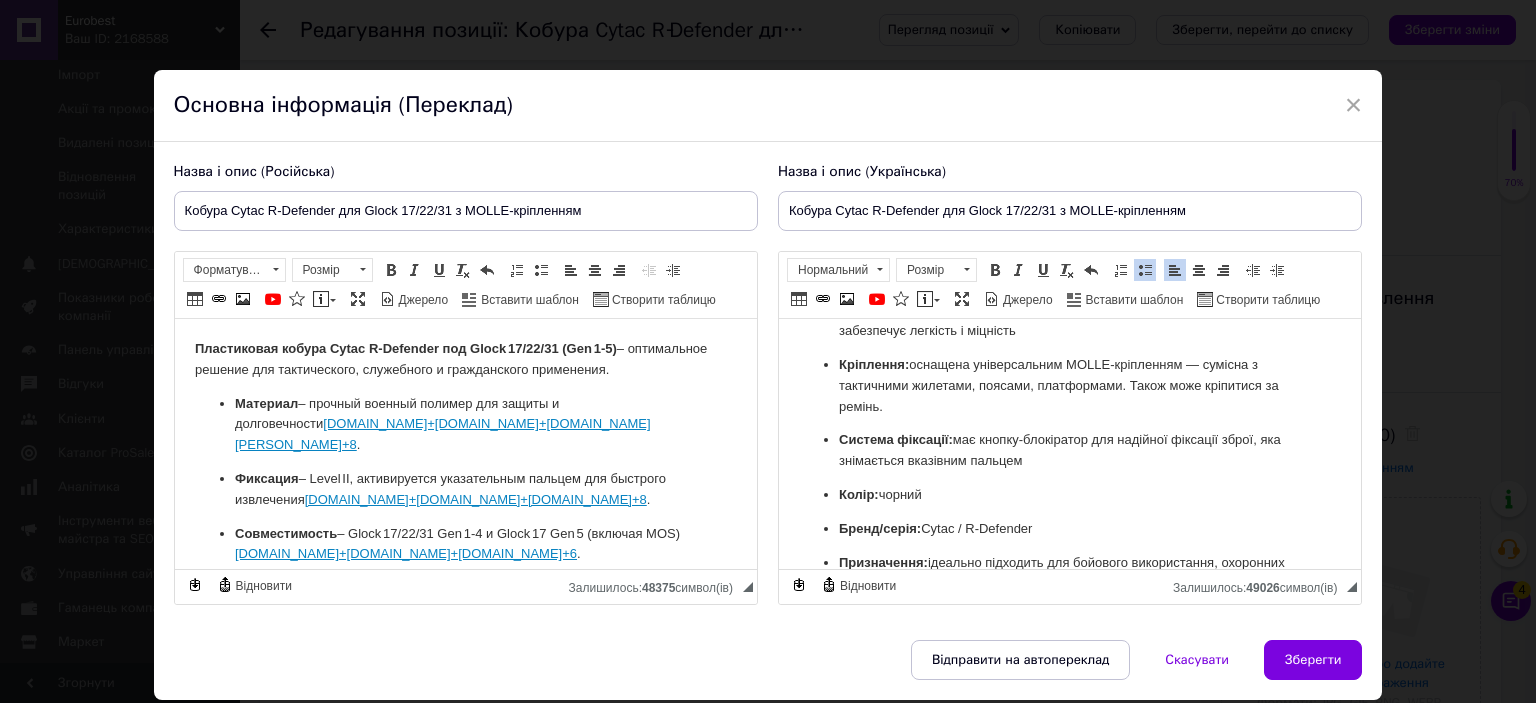 scroll, scrollTop: 280, scrollLeft: 0, axis: vertical 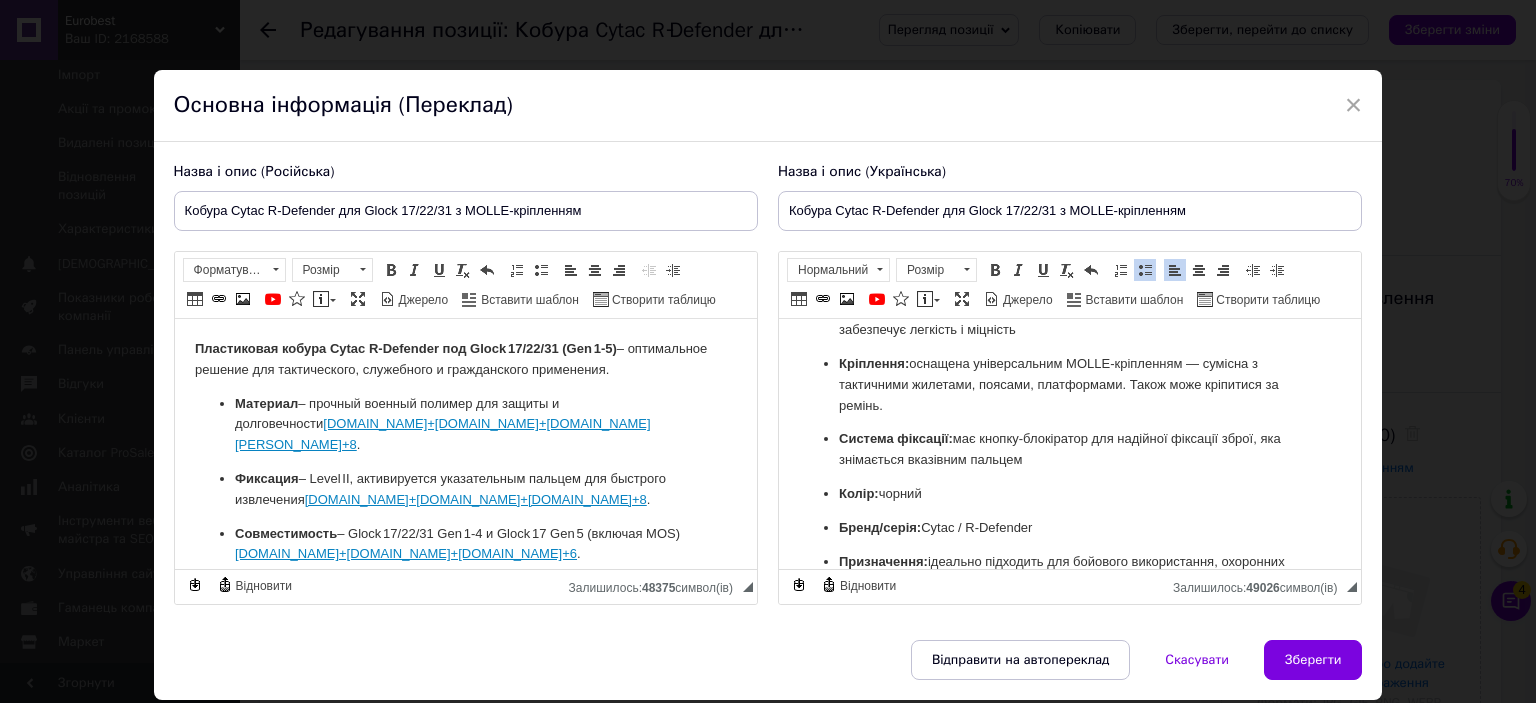 click on "Система фіксації:  має кнопку-блокіратор для надійної фіксації зброї, яка знімається вказівним пальцем" at bounding box center (1069, 450) 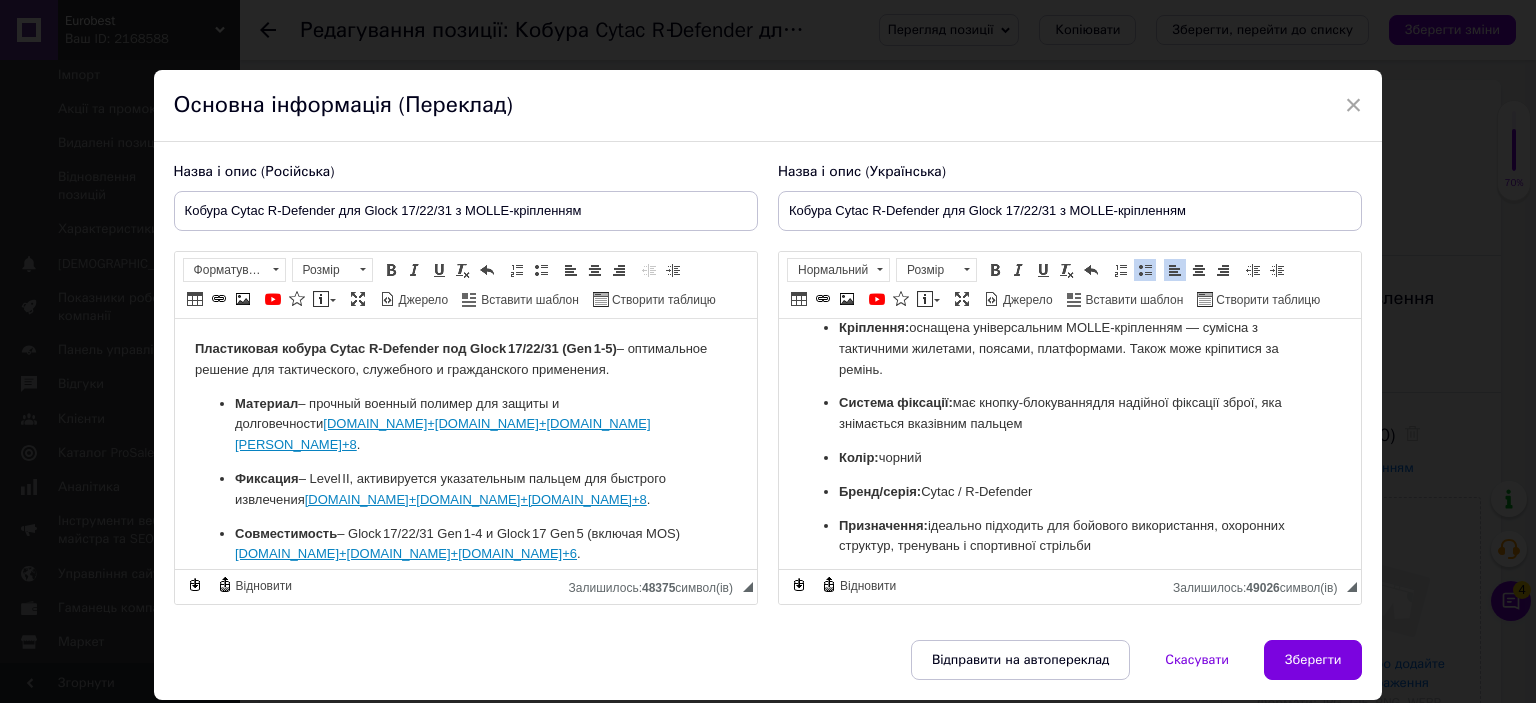 scroll, scrollTop: 324, scrollLeft: 0, axis: vertical 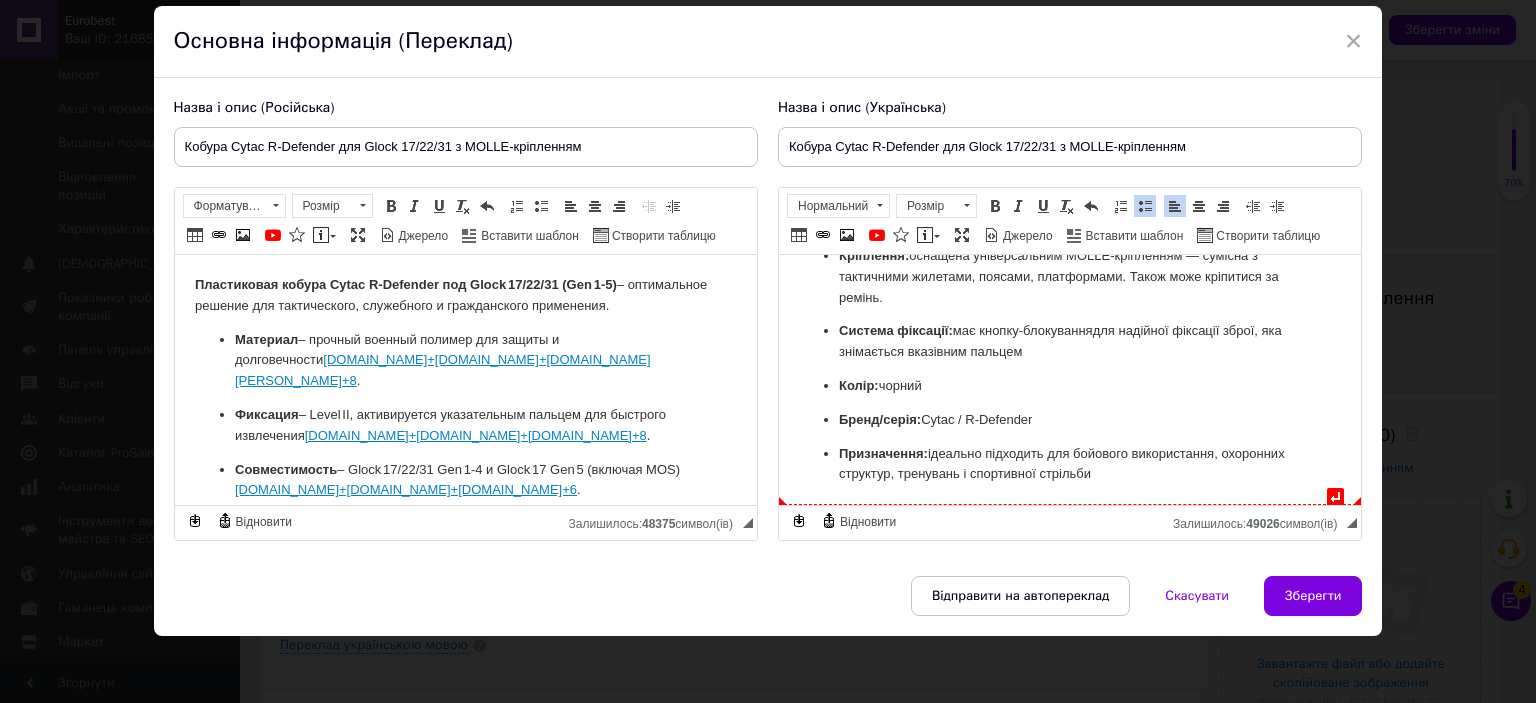 click on "↵ Надійна та функціональна кобура Cytac R-Defender, розроблена спеціально для пістолетів Glock моделей 17, 22 і 31. Ідеальний вибір для професійного використання військовими, поліцією та силовими структурами. Оснащена сучасним MOLLE-кріпленням для універсального встановлення на тактичне спорядження. 🔹  Основні характеристики: Сумісність:  призначена для пістолетів Glock моделей 17, 22 та 31 Тип кобури:  зовнішня  кобура з тактичним призначенням Орієнтація:  для  правшів Матеріал: Кріплення: Система фіксації:  має кнопку-блокування Колір:  чорний Бренд/серія:  Cytac / R-Defender" at bounding box center [1069, 218] 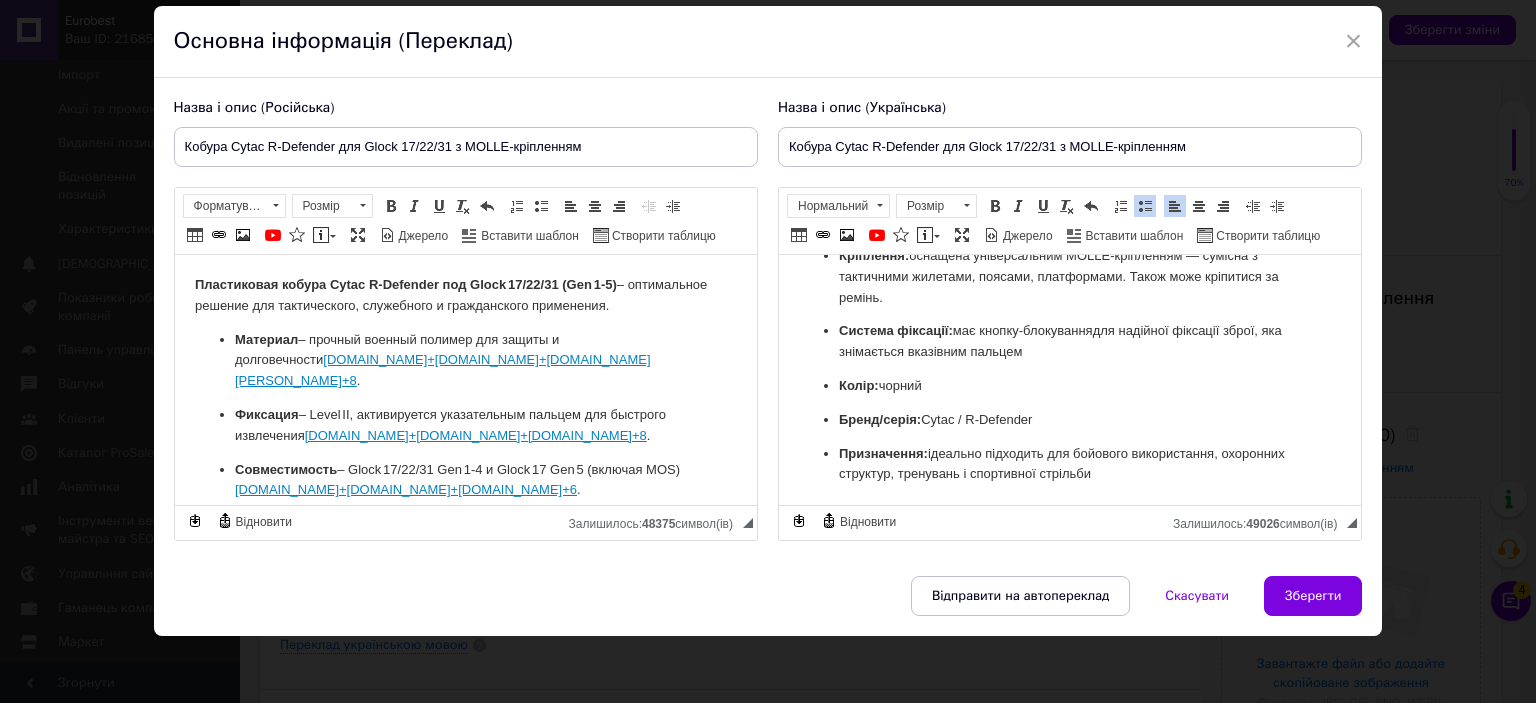 scroll, scrollTop: 334, scrollLeft: 0, axis: vertical 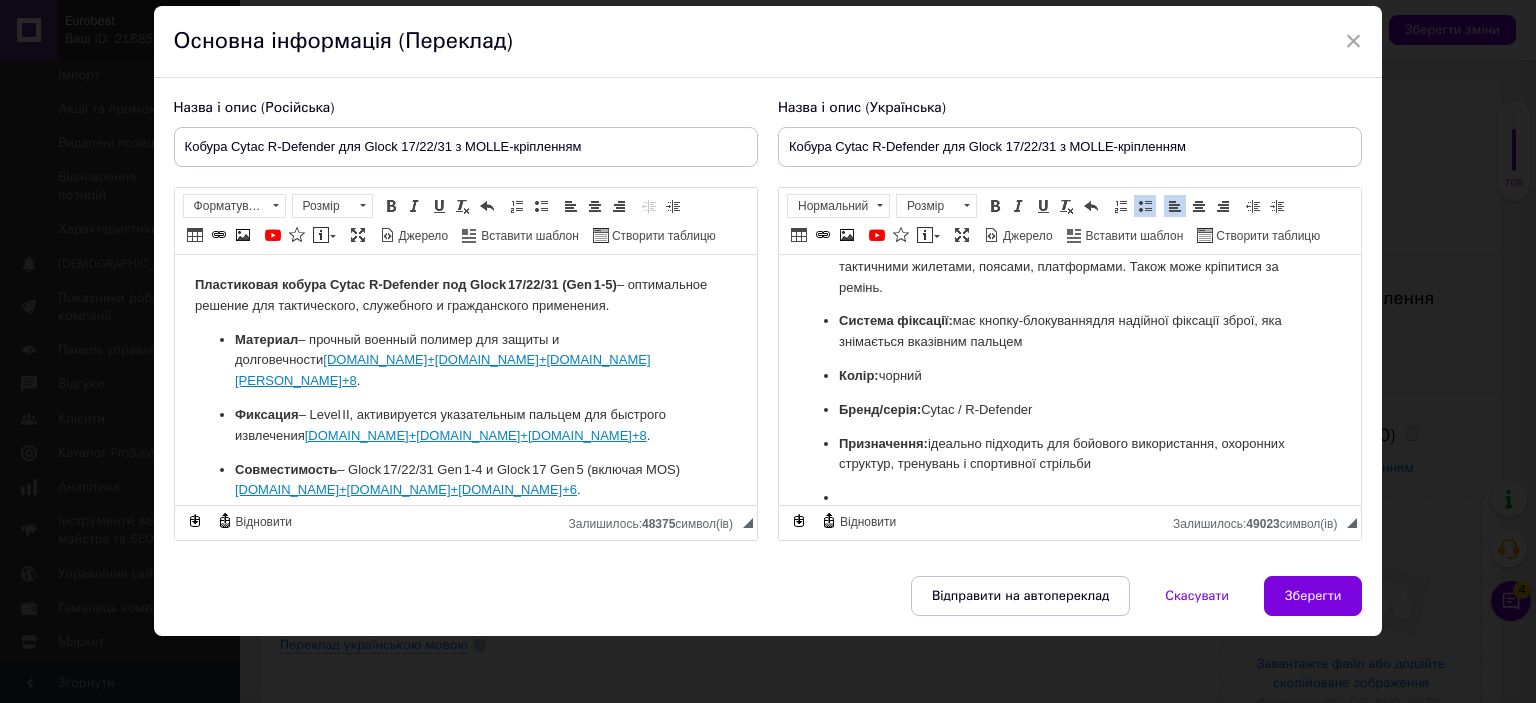 click at bounding box center [1145, 206] 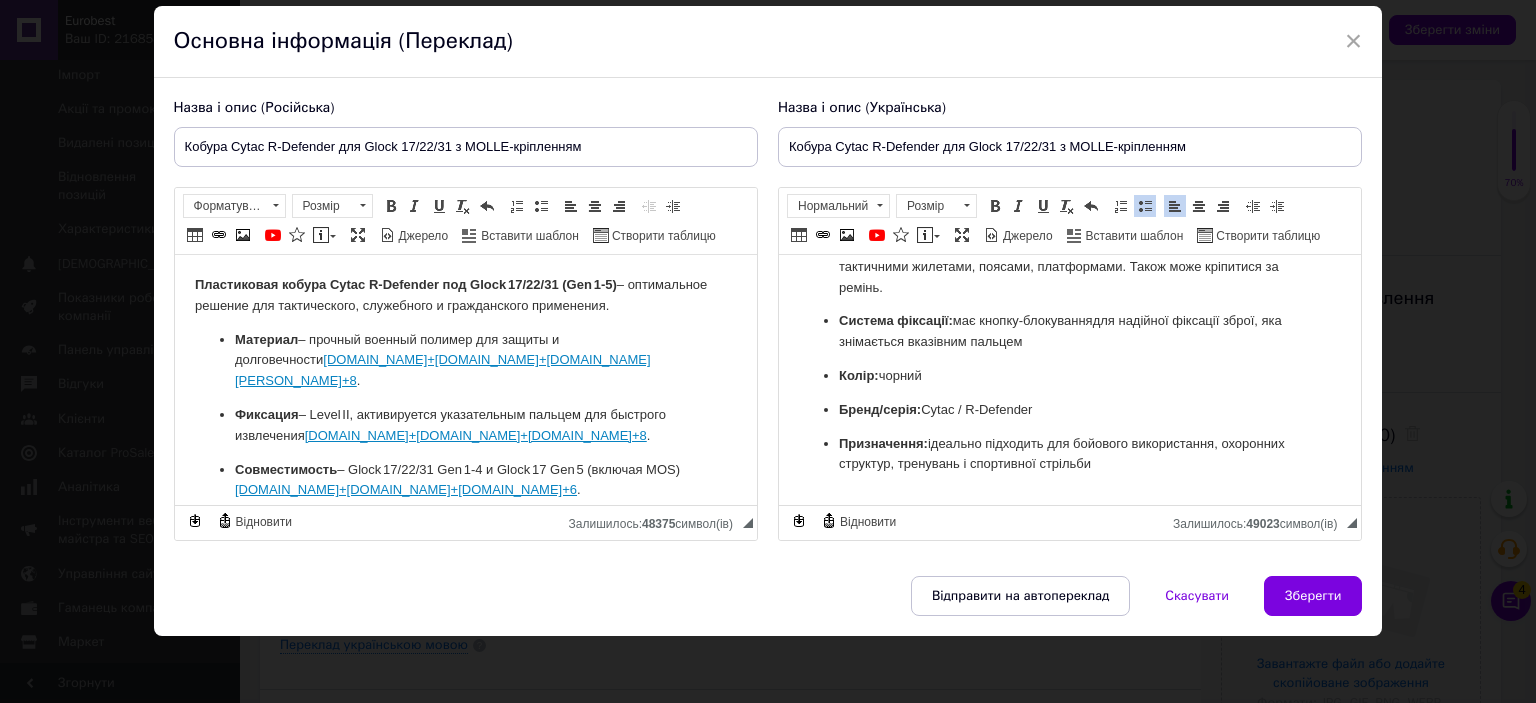 scroll, scrollTop: 561, scrollLeft: 0, axis: vertical 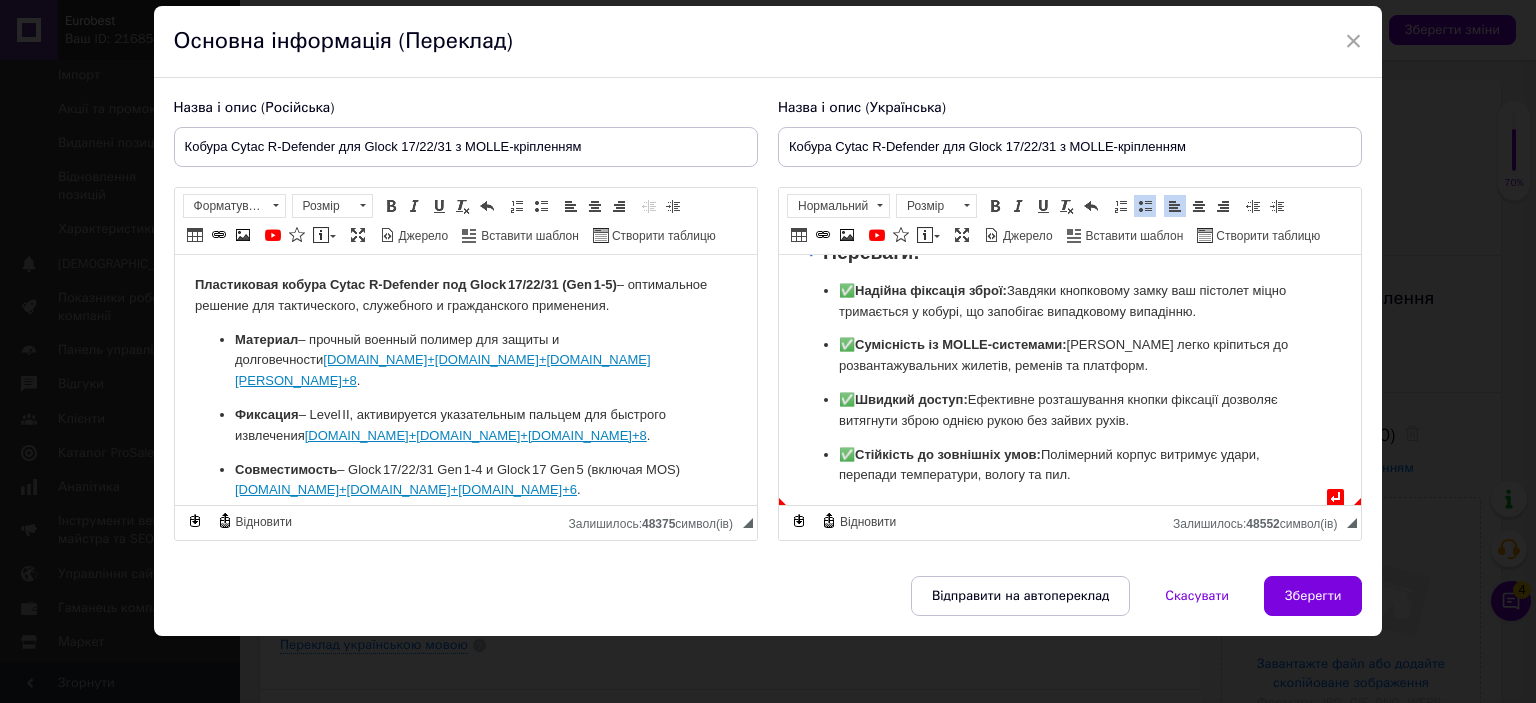 click on "✅  Стійкість до зовнішніх умов:  Полімерний корпус витримує удари, перепади температури, вологу та пил." at bounding box center (1069, 466) 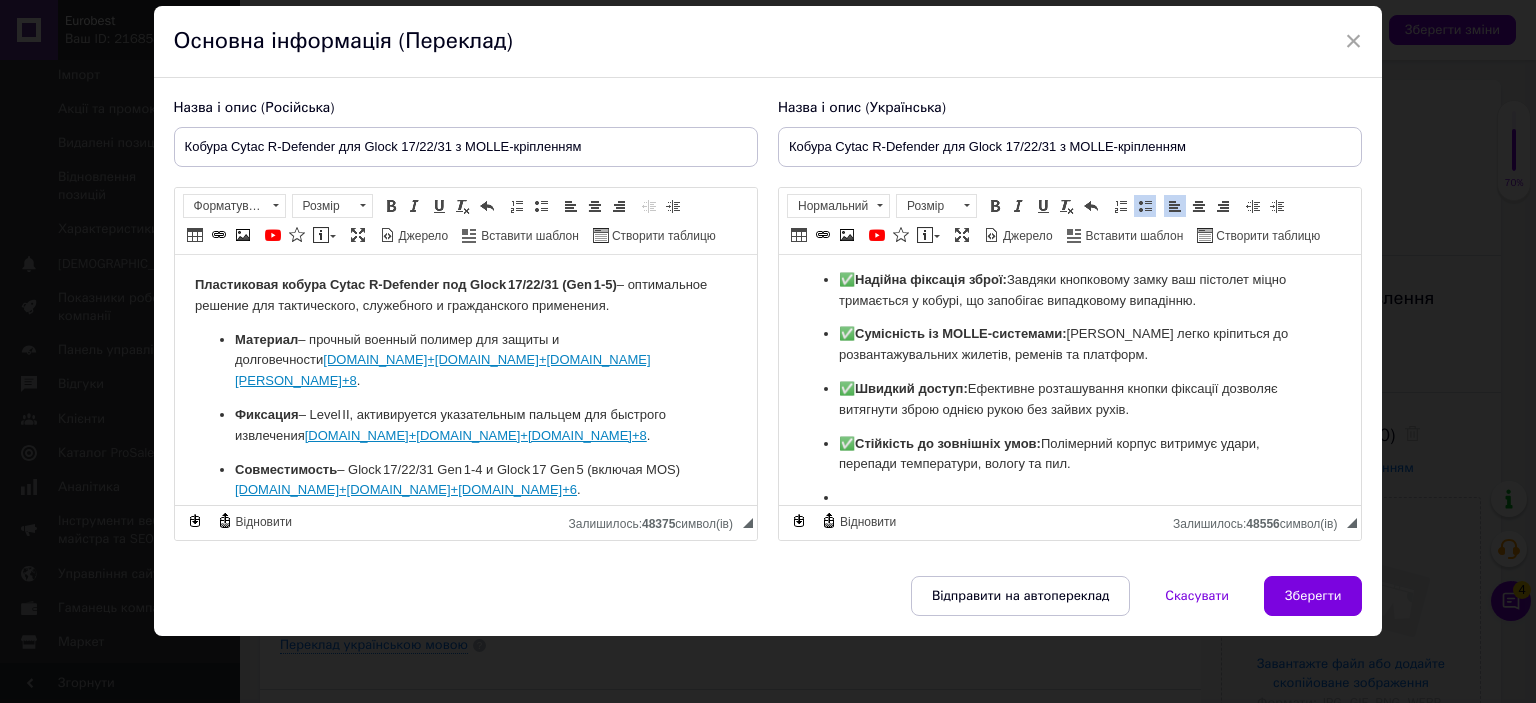 click at bounding box center [1145, 206] 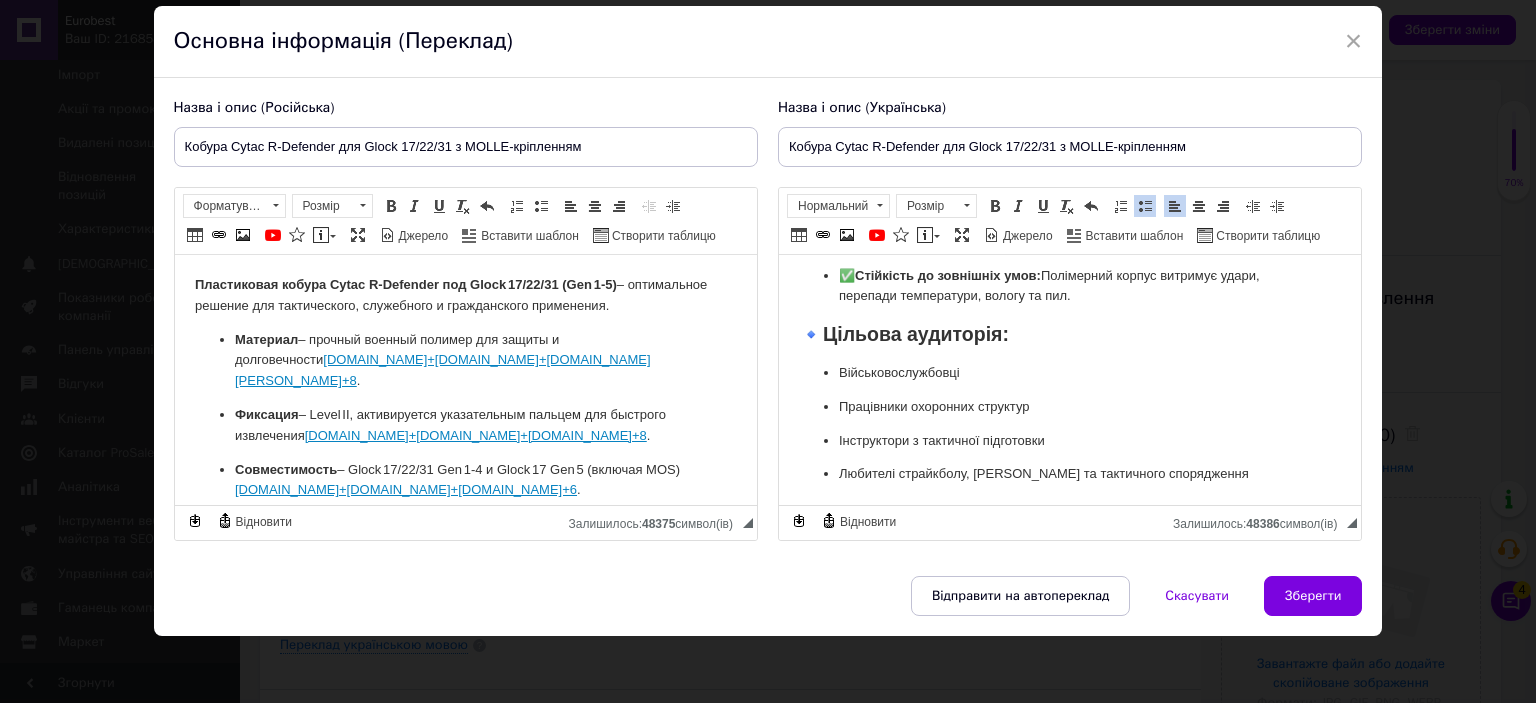 scroll, scrollTop: 773, scrollLeft: 0, axis: vertical 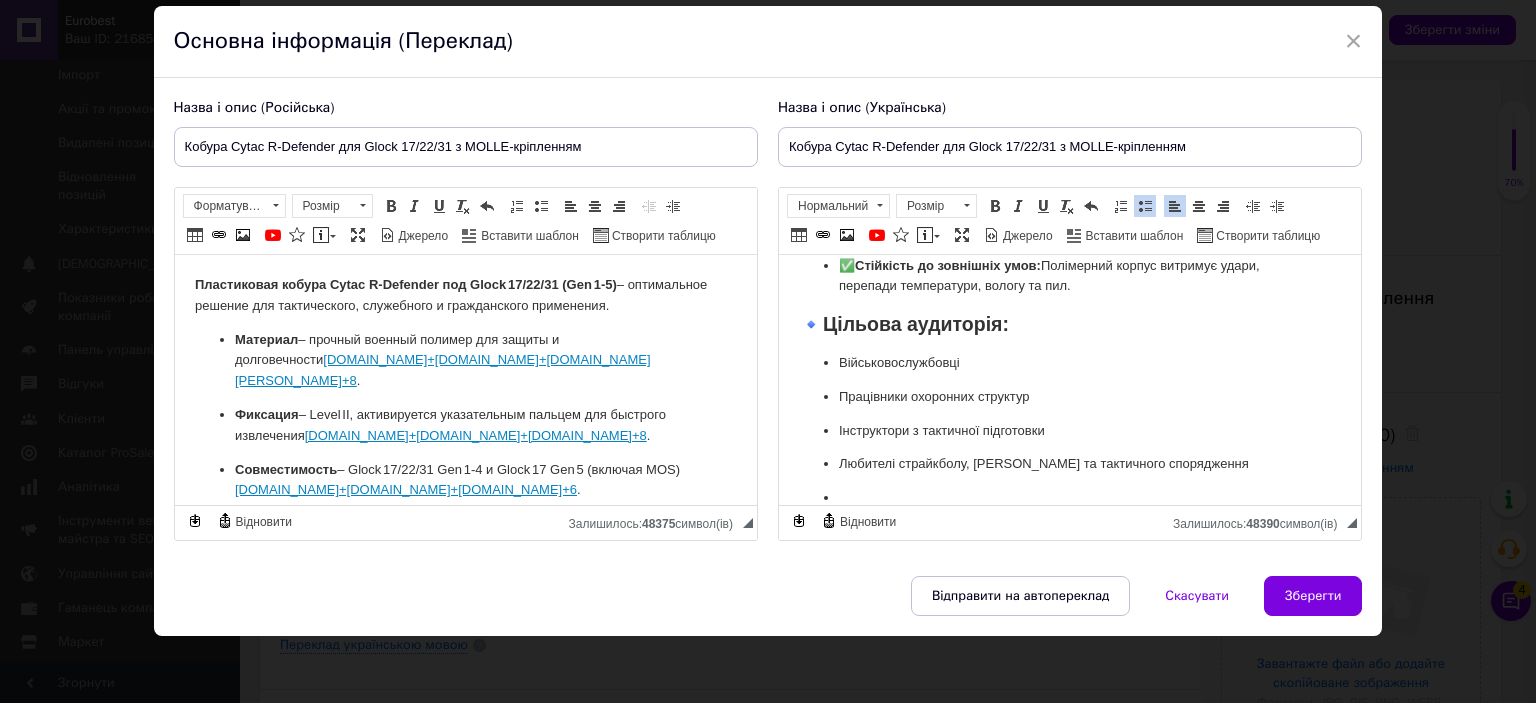 click at bounding box center (1145, 206) 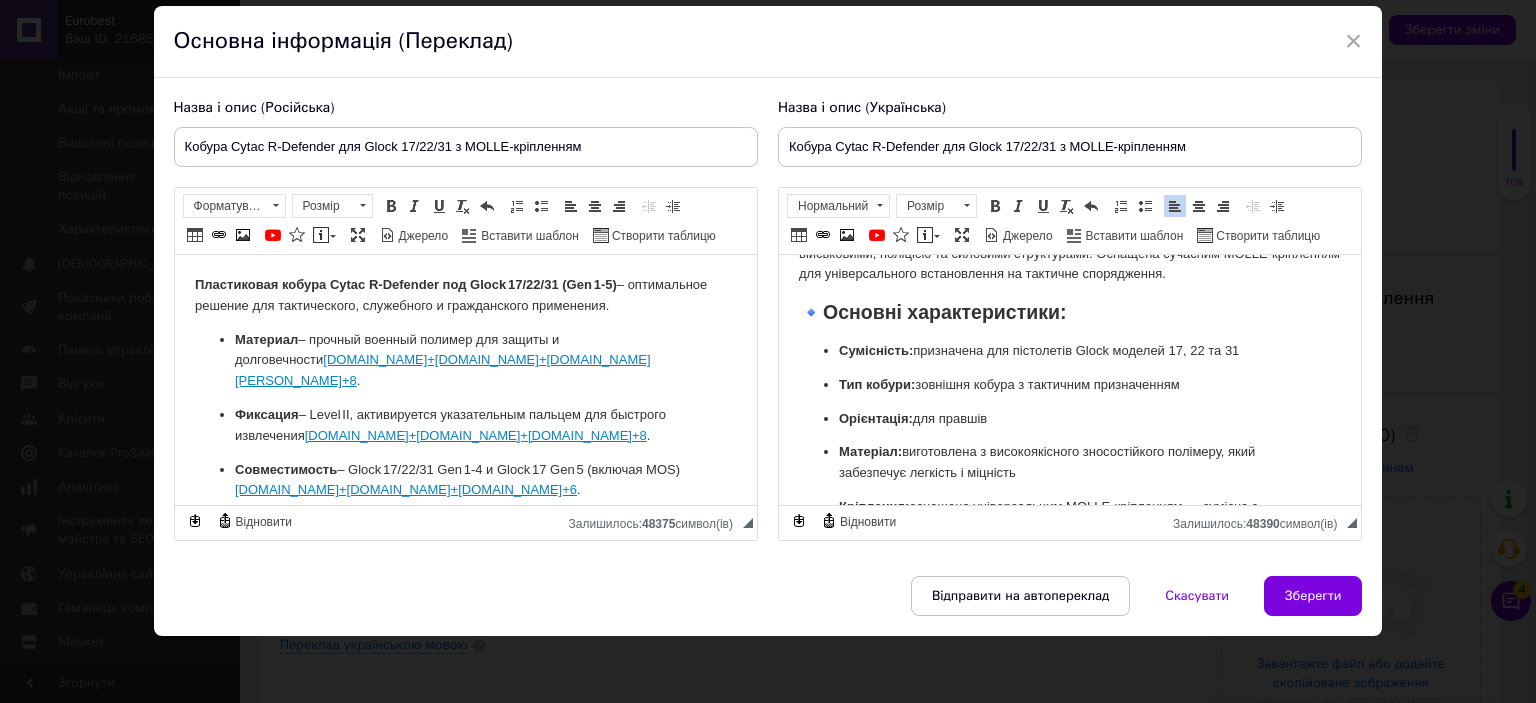 scroll, scrollTop: 0, scrollLeft: 0, axis: both 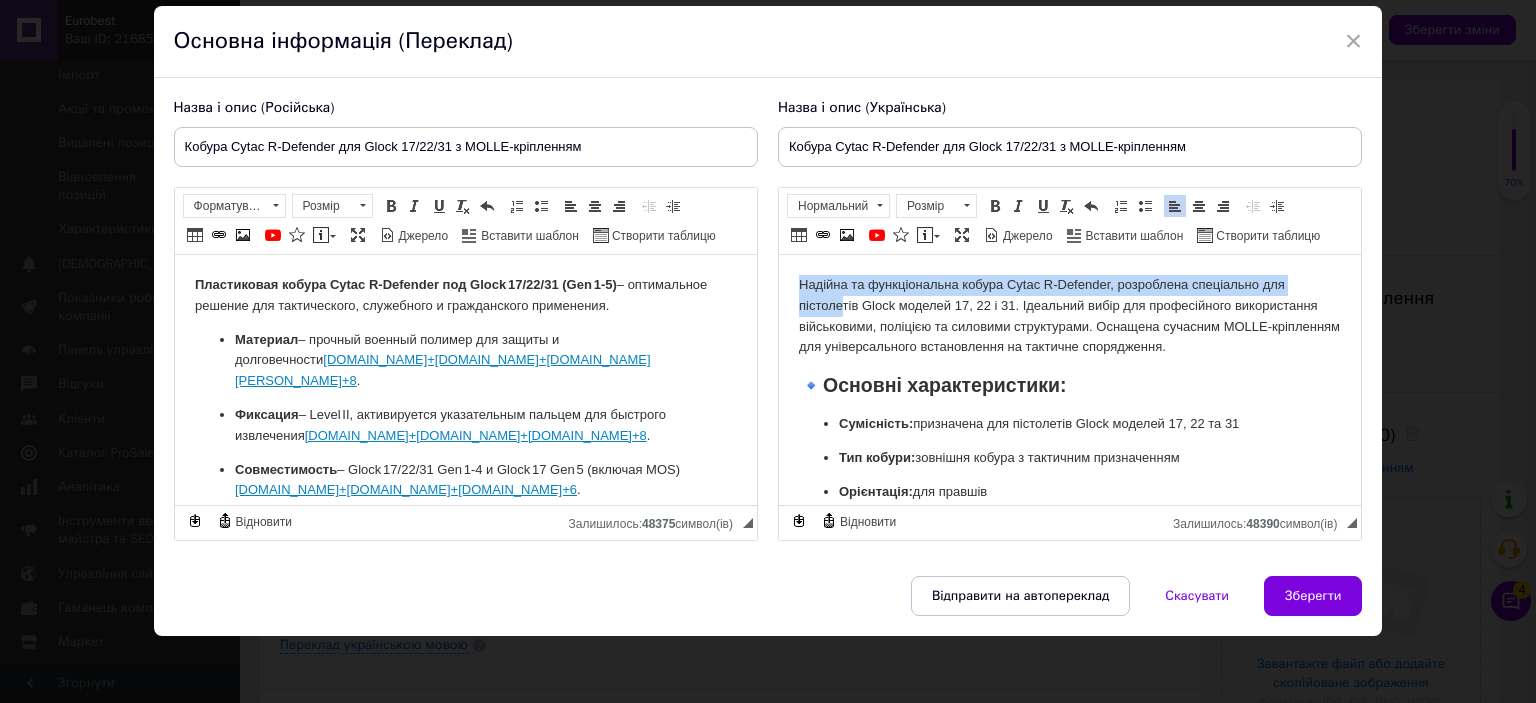 drag, startPoint x: 790, startPoint y: 287, endPoint x: 872, endPoint y: 312, distance: 85.72631 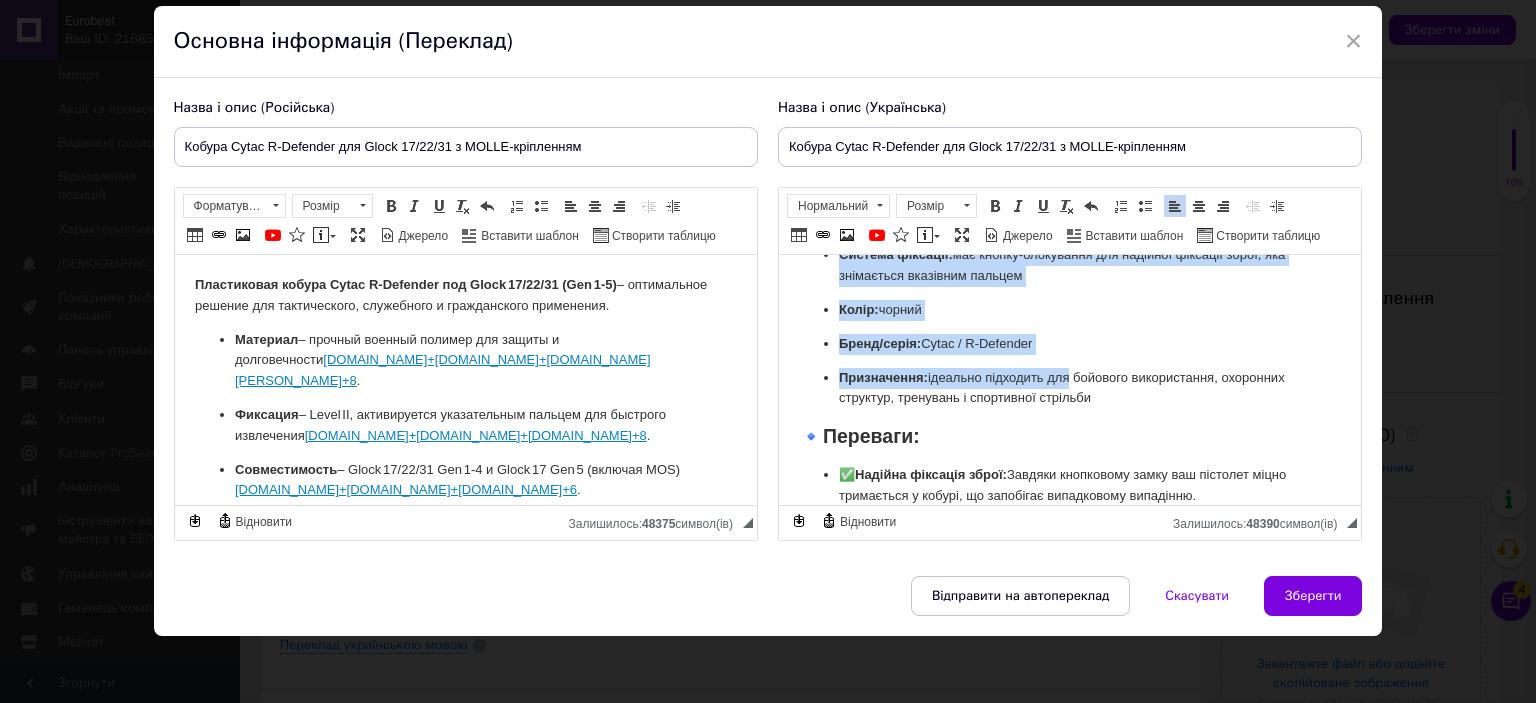 drag, startPoint x: 872, startPoint y: 312, endPoint x: 1066, endPoint y: 369, distance: 202.2004 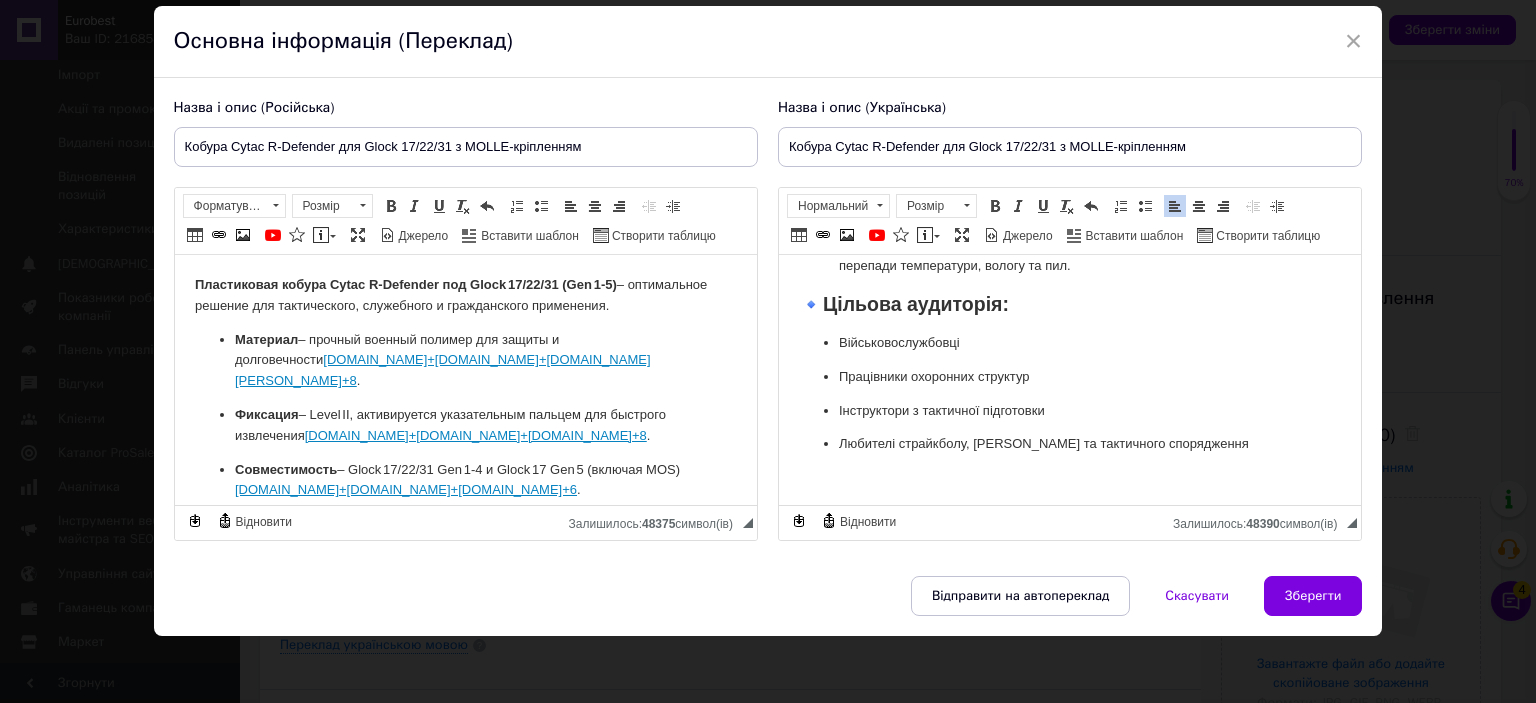 scroll, scrollTop: 796, scrollLeft: 0, axis: vertical 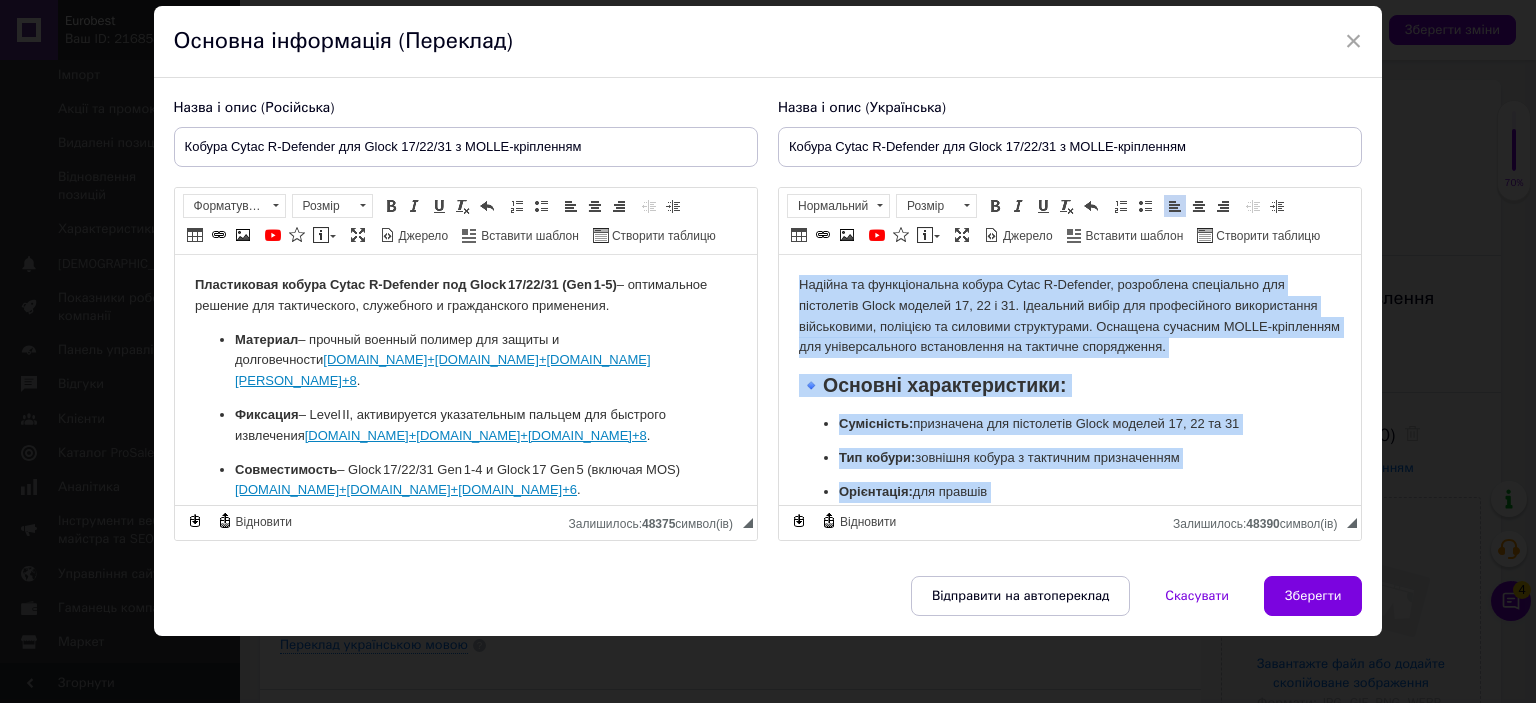 drag, startPoint x: 1203, startPoint y: 440, endPoint x: 1584, endPoint y: 495, distance: 384.94934 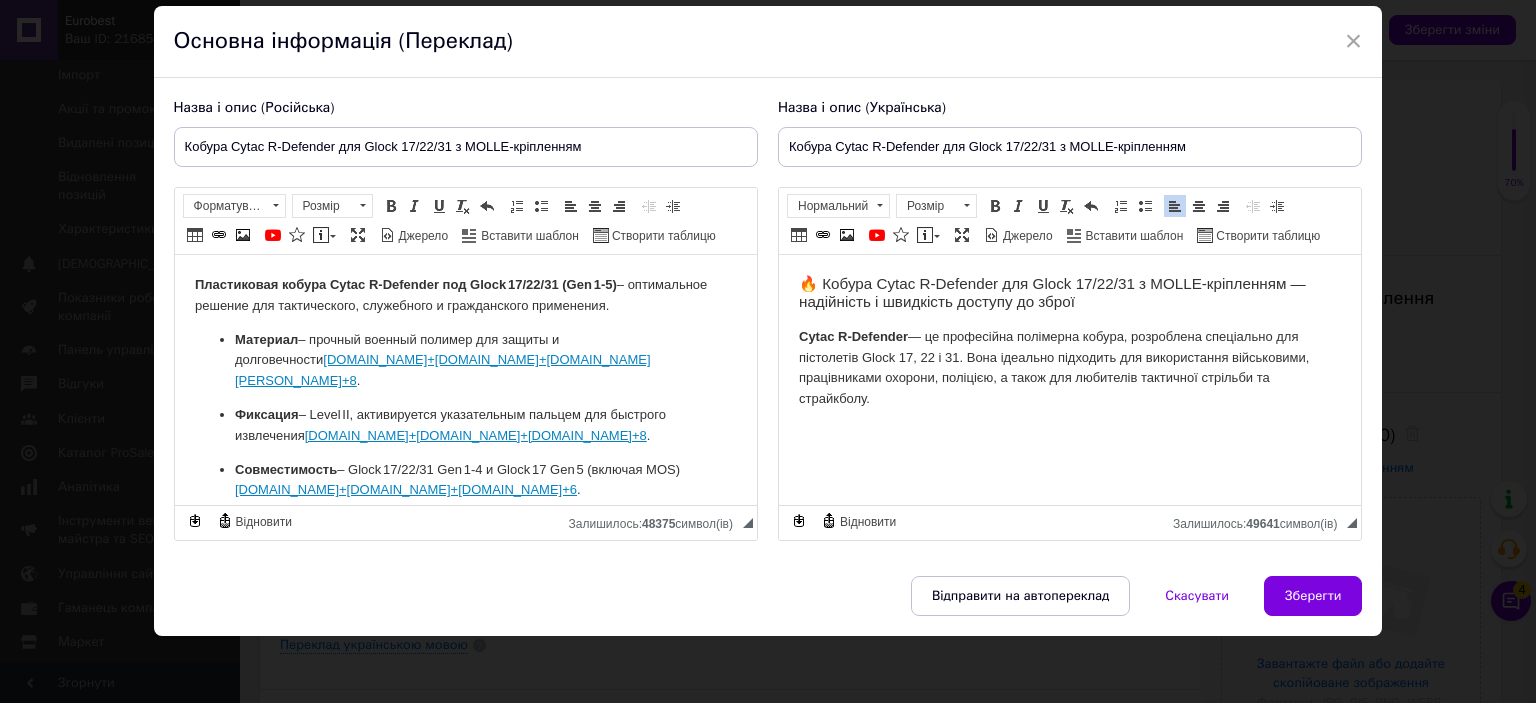 click on "🔥 Кобура Cytac R-Defender для Glock 17/22/31 з MOLLE-кріпленням — надійність і швидкість доступу до зброї Cytac R-Defender  — це професійна полімерна кобура, розроблена спеціально для пістолетів Glock 17, 22 і 31. Вона ідеально підходить для використання військовими, працівниками охорони, поліцією, а також для любителів тактичної стрільби та страйкболу." at bounding box center [1069, 359] 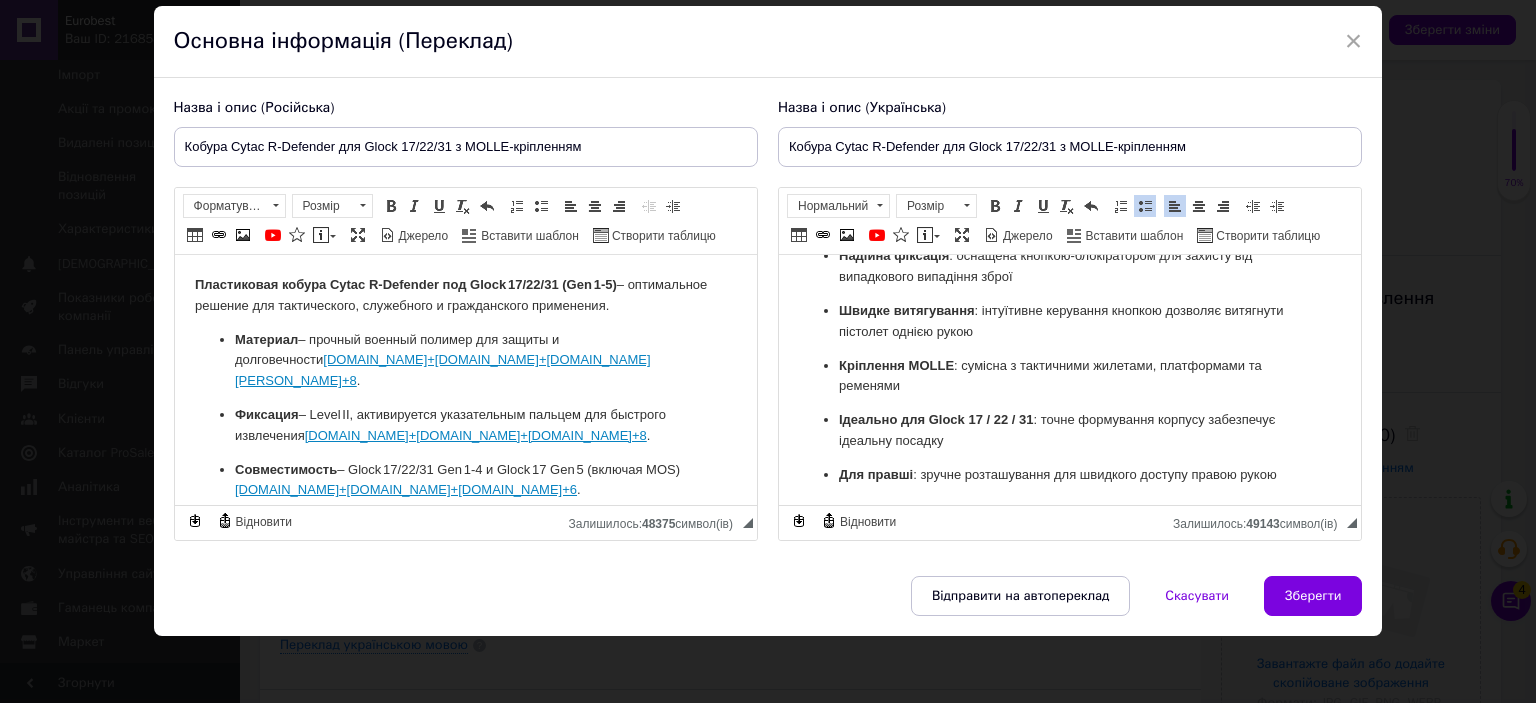 scroll, scrollTop: 256, scrollLeft: 0, axis: vertical 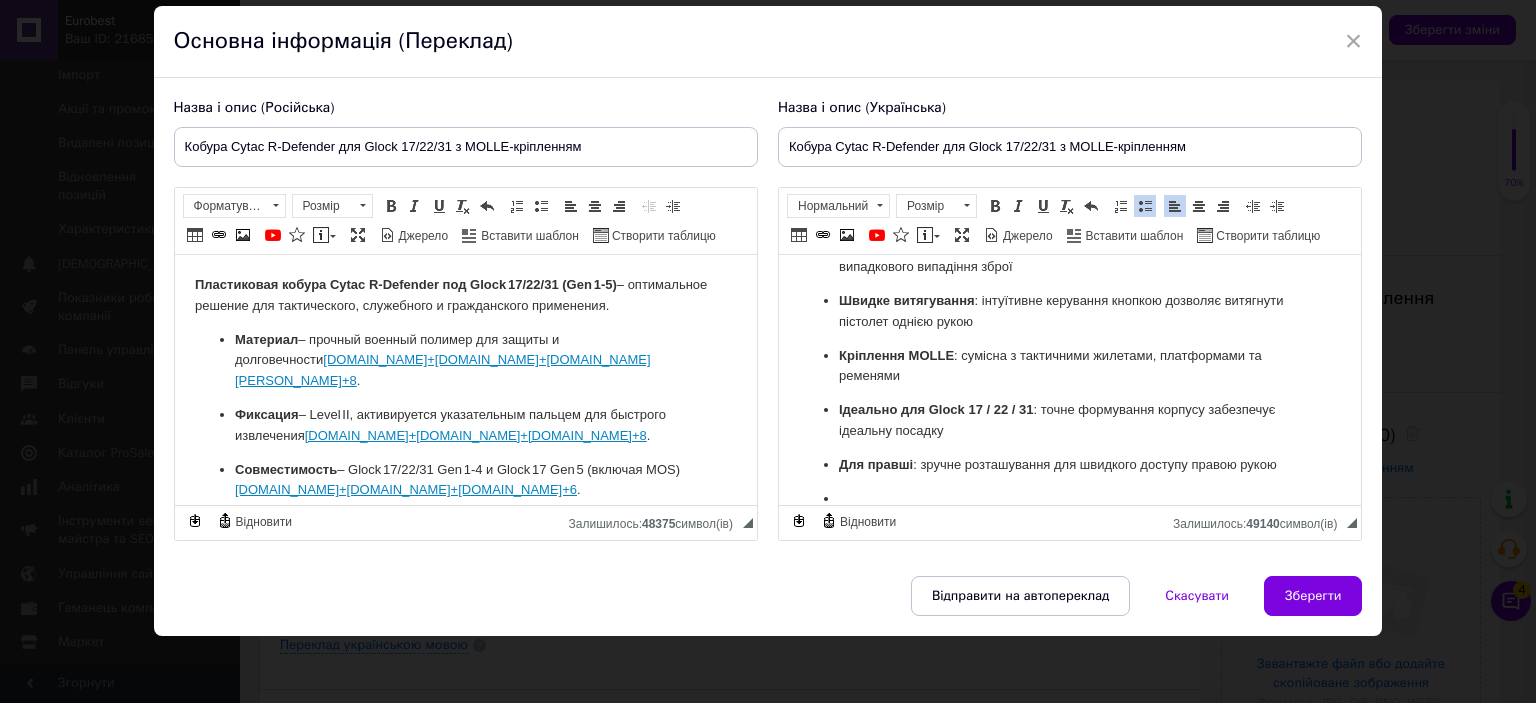 click at bounding box center (1145, 206) 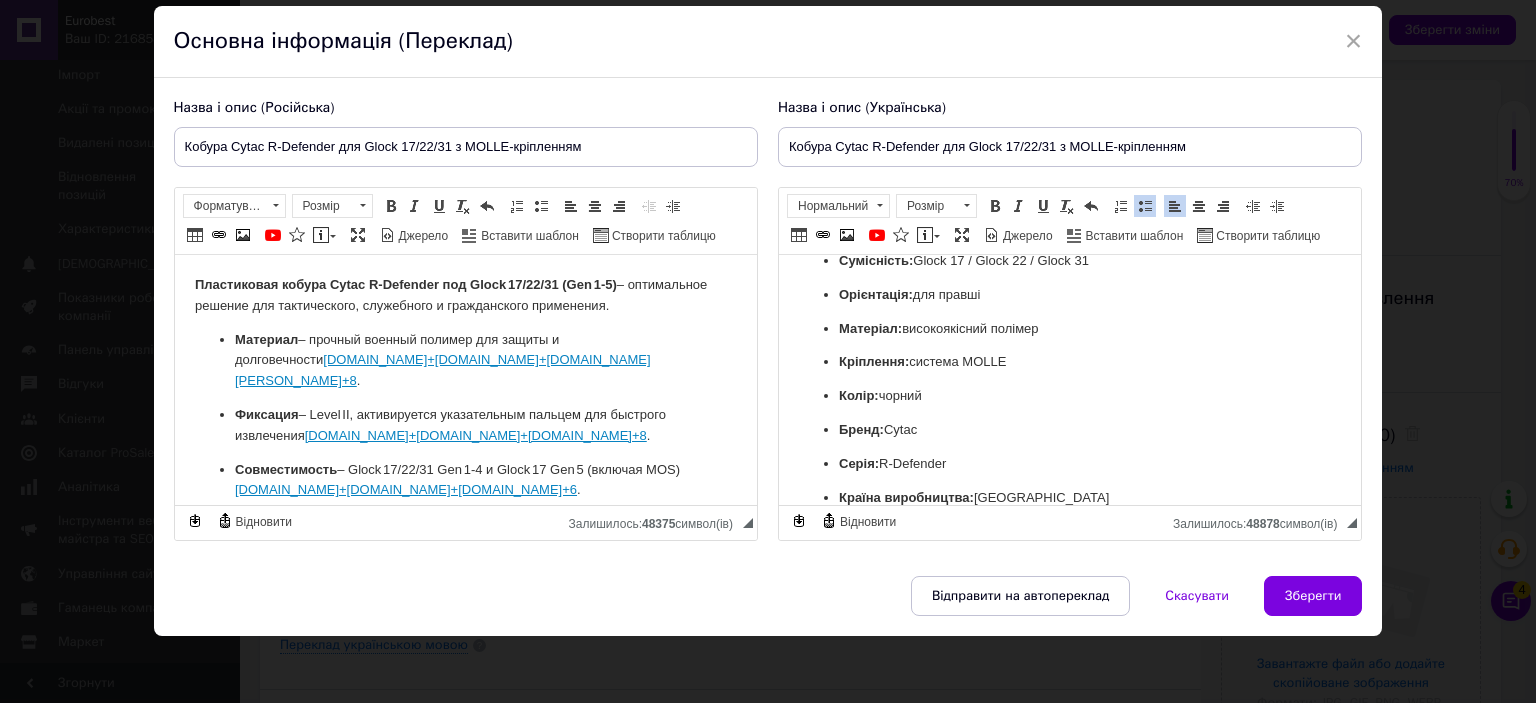 scroll, scrollTop: 596, scrollLeft: 0, axis: vertical 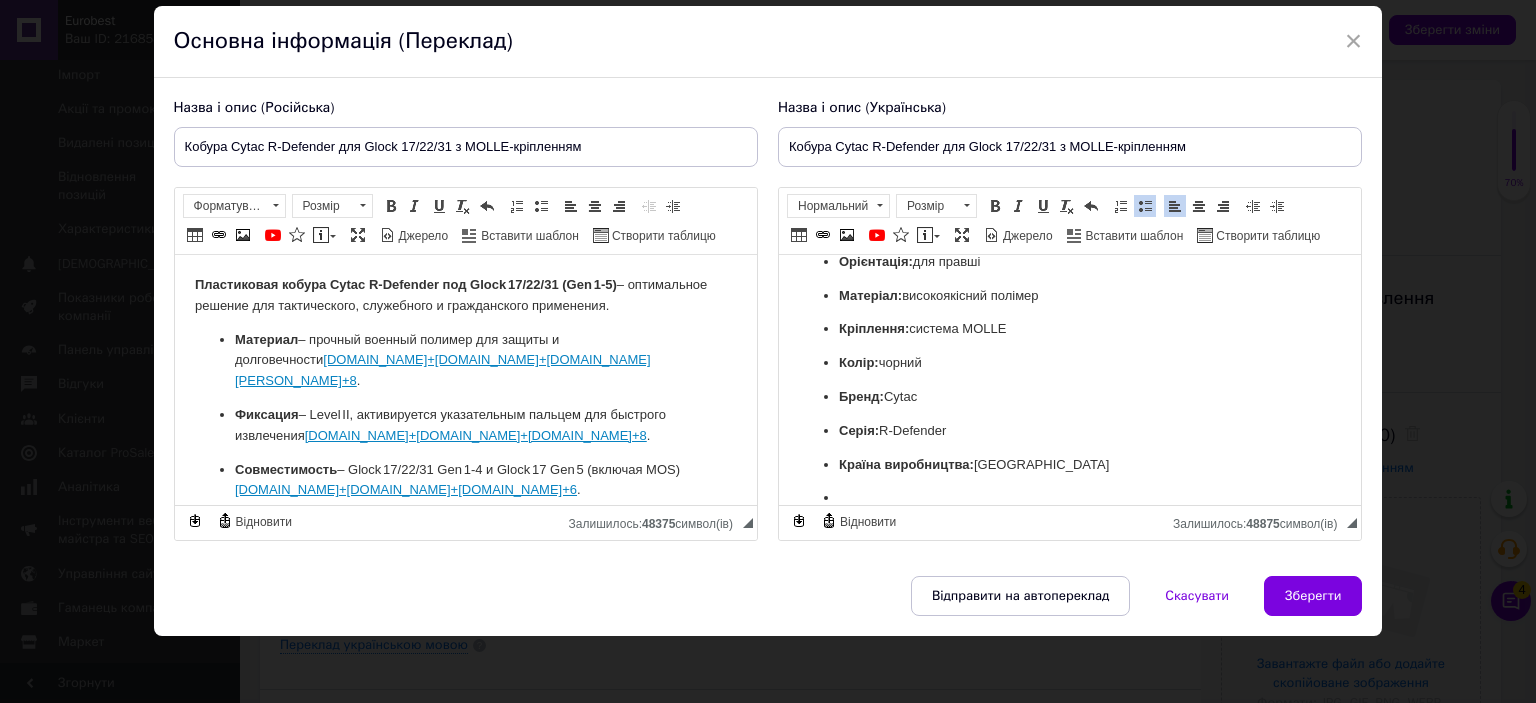 click at bounding box center [1145, 206] 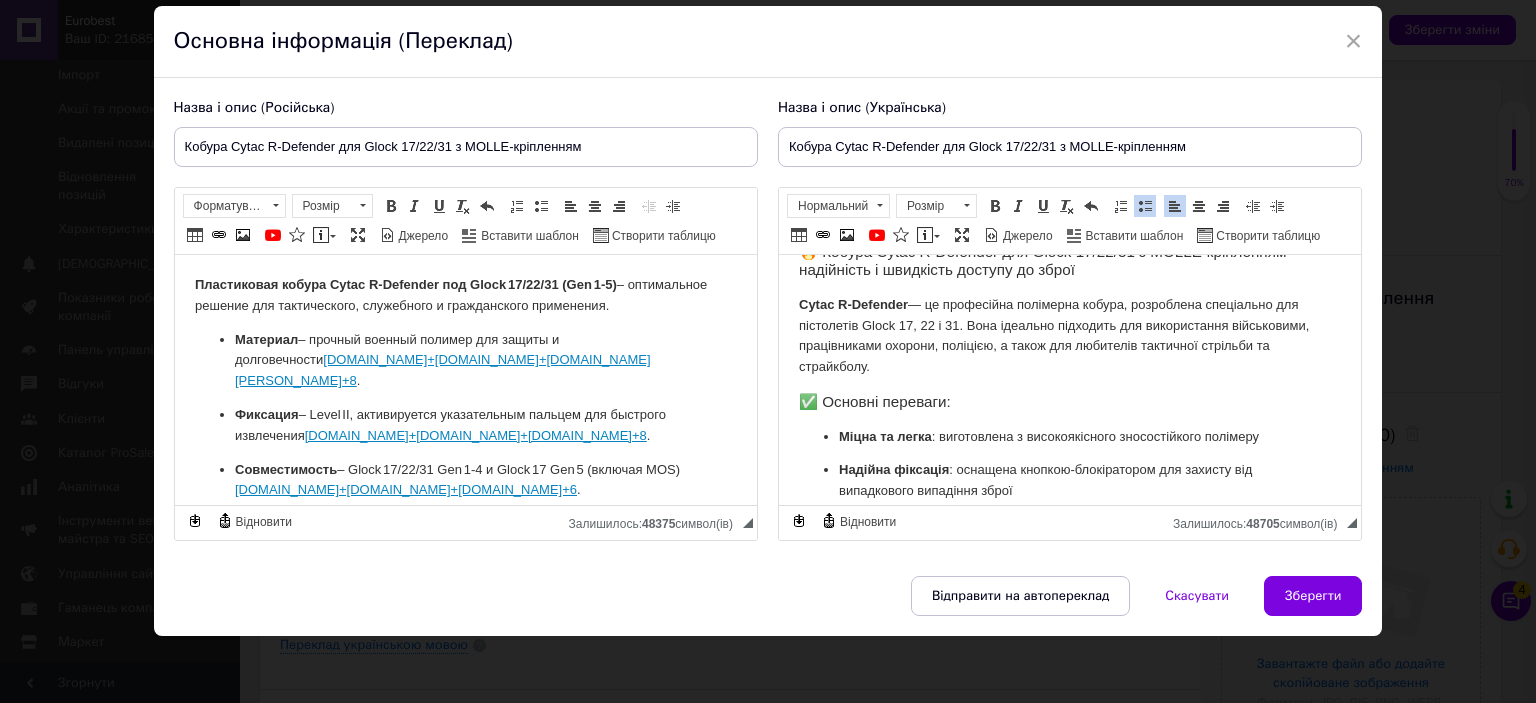 scroll, scrollTop: 0, scrollLeft: 0, axis: both 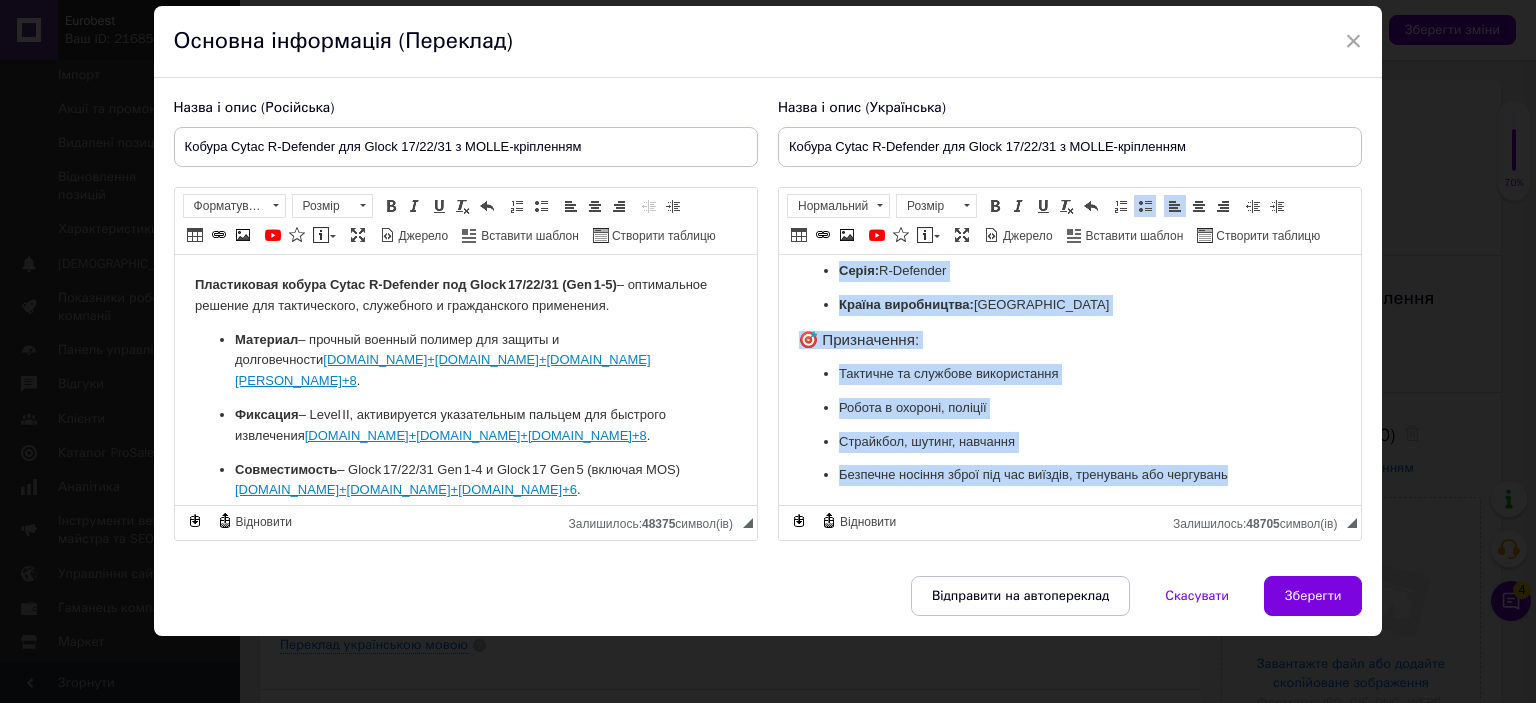 drag, startPoint x: 801, startPoint y: 285, endPoint x: 1252, endPoint y: 470, distance: 487.46896 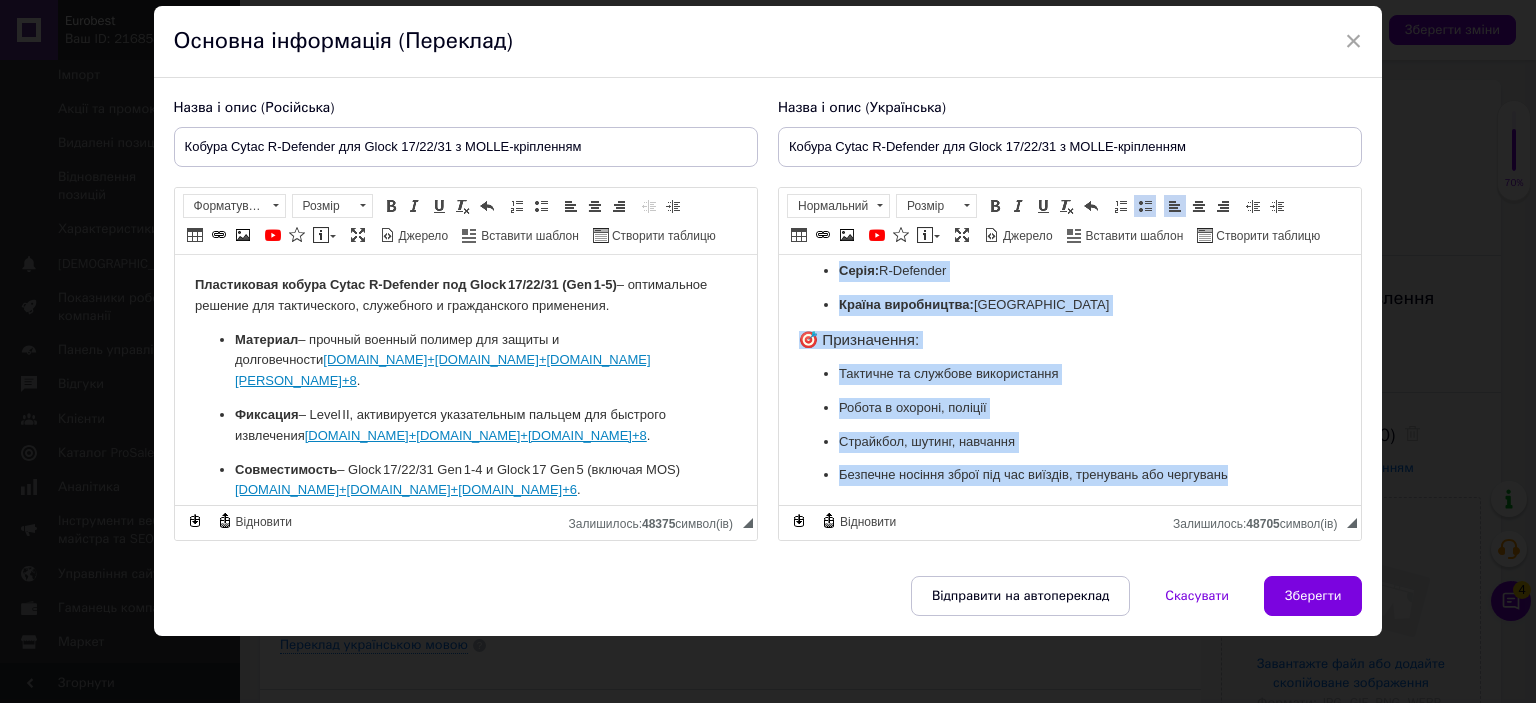 click on "🔥 Кобура Cytac R-Defender для Glock 17/22/31 з MOLLE-кріпленням — надійність і швидкість доступу до зброї Cytac R-Defender  — це професійна полімерна кобура, розроблена спеціально для пістолетів Glock 17, 22 і 31. Вона ідеально підходить для використання військовими, працівниками охорони, поліцією, а також для любителів тактичної стрільби та страйкболу. ✅ Основні переваги: Міцна та легка : виготовлена з високоякісного зносостійкого полімеру Надійна фіксація : оснащена кнопкою-блокіратором для захисту від випадкового випадіння зброї Швидке витягування Кріплення MOLLE Для правші  Cytac" at bounding box center [1069, 2] 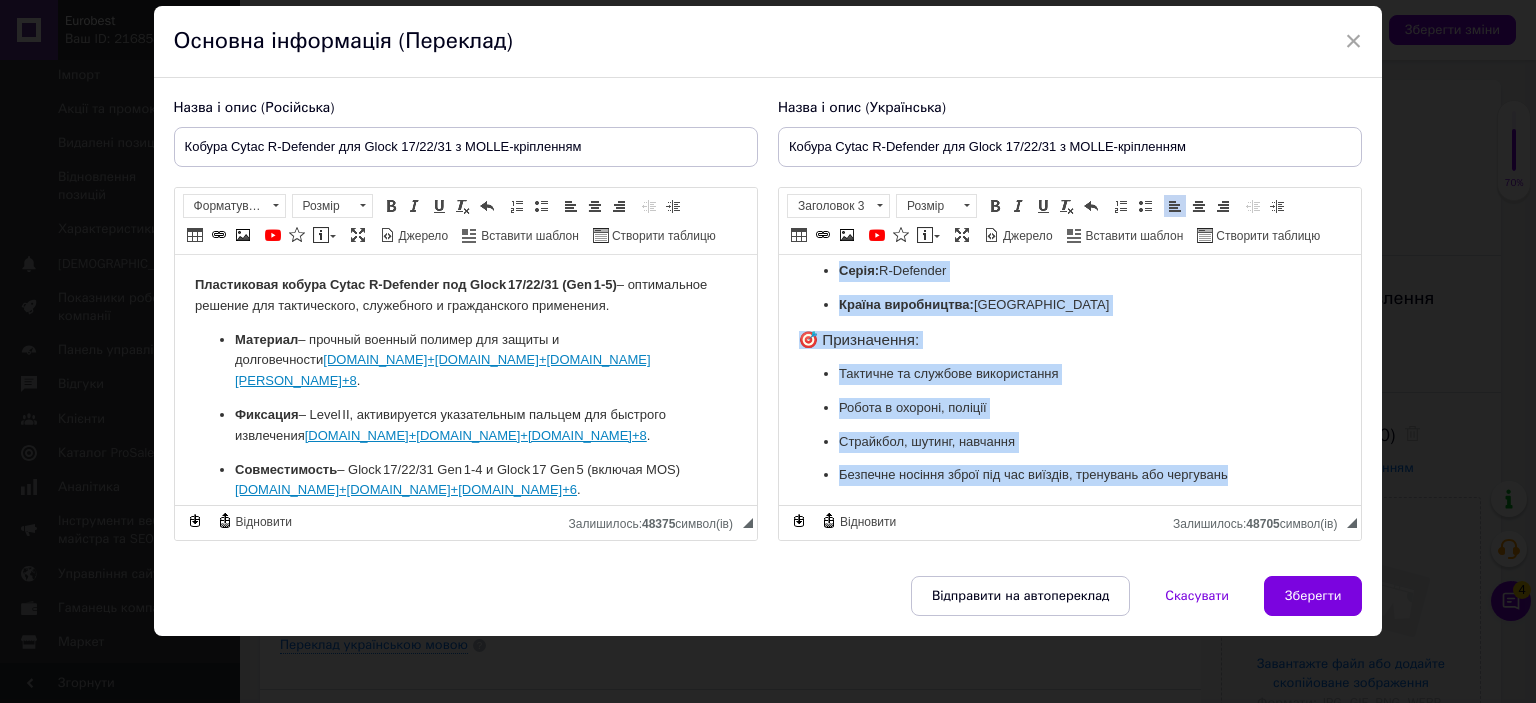 click at bounding box center (879, 206) 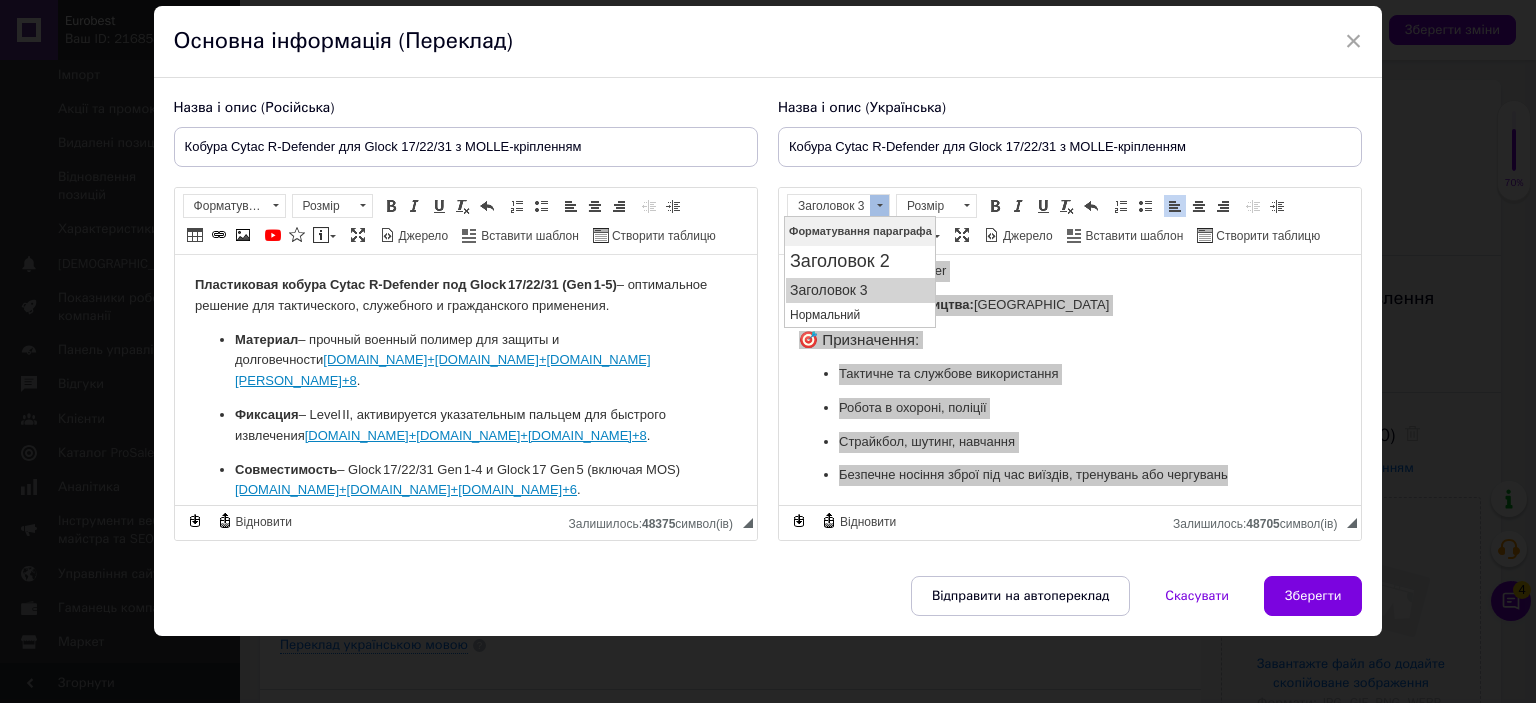 scroll, scrollTop: 0, scrollLeft: 0, axis: both 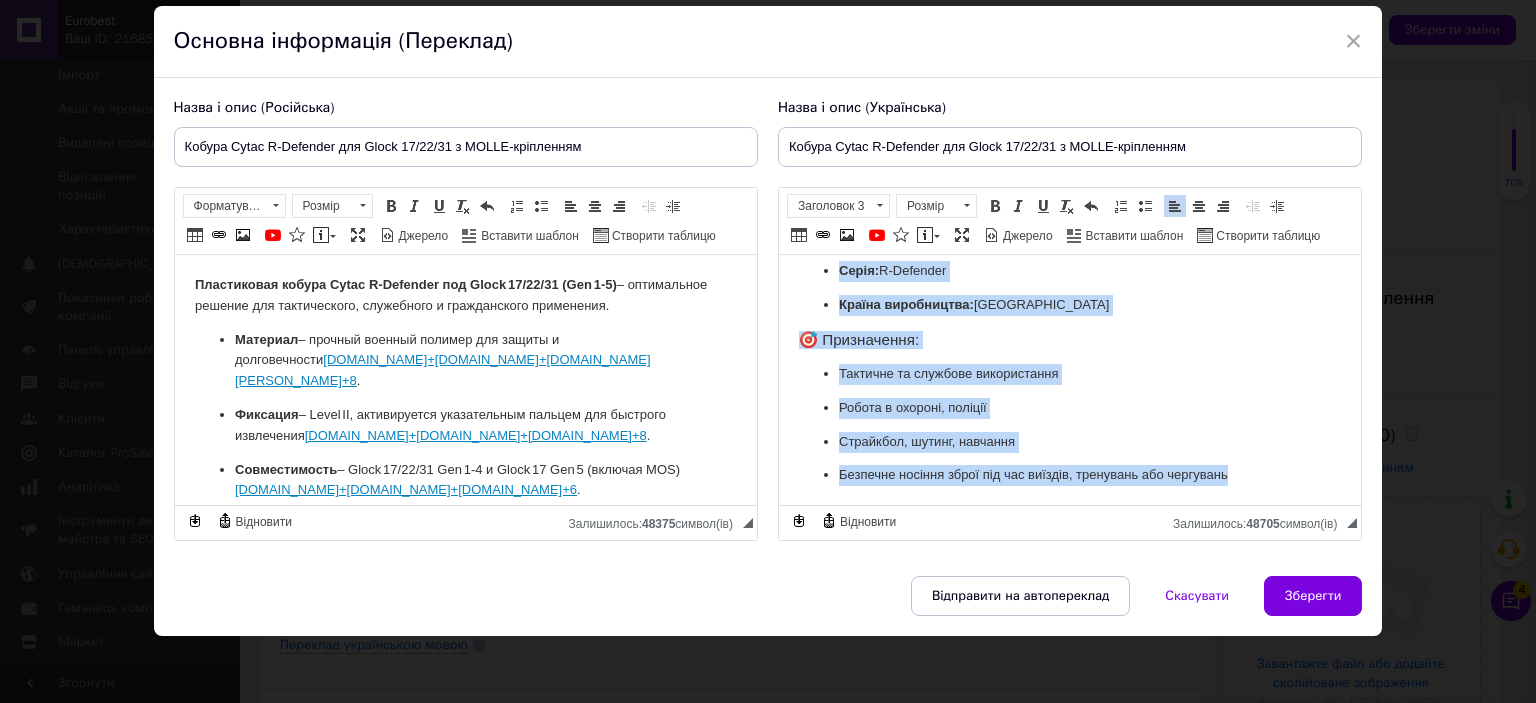 click at bounding box center (879, 206) 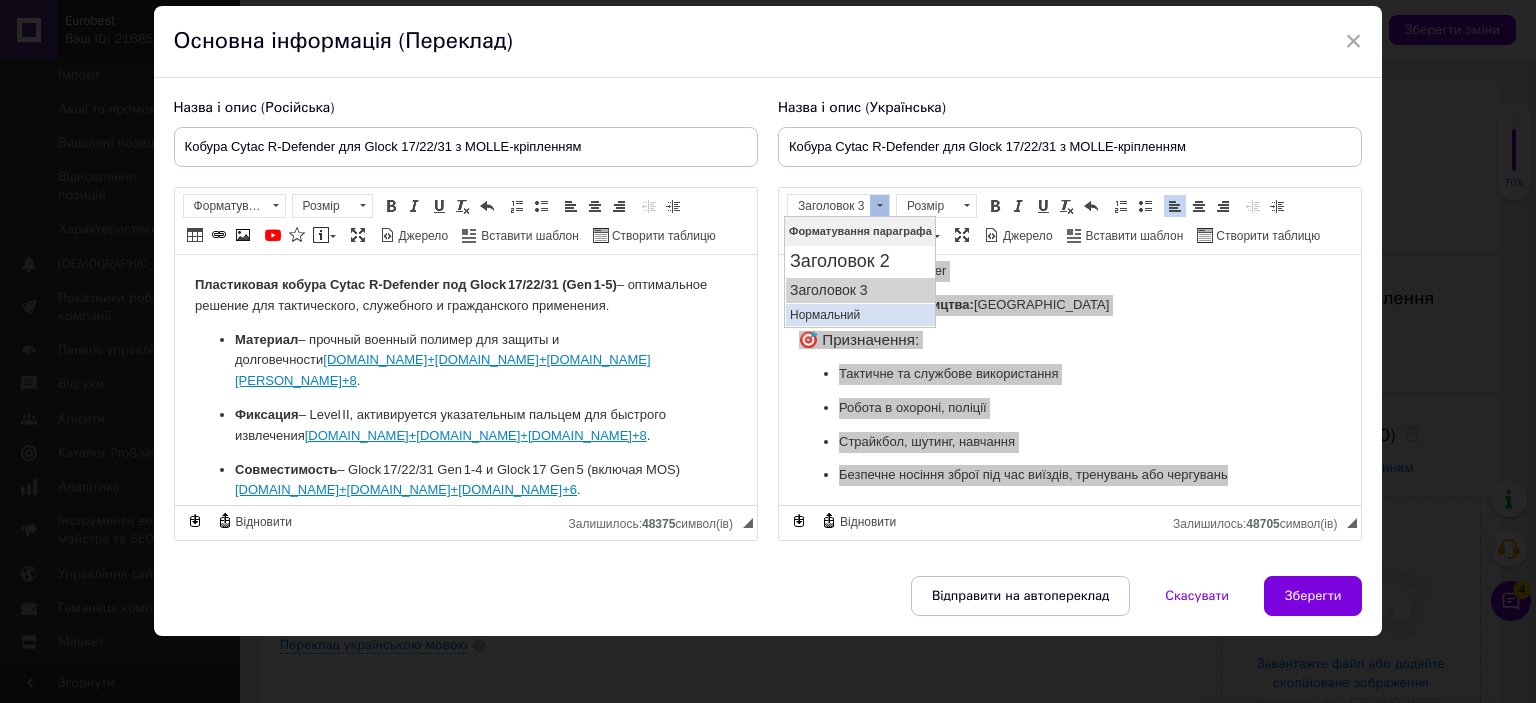 click on "Нормальний" at bounding box center [859, 314] 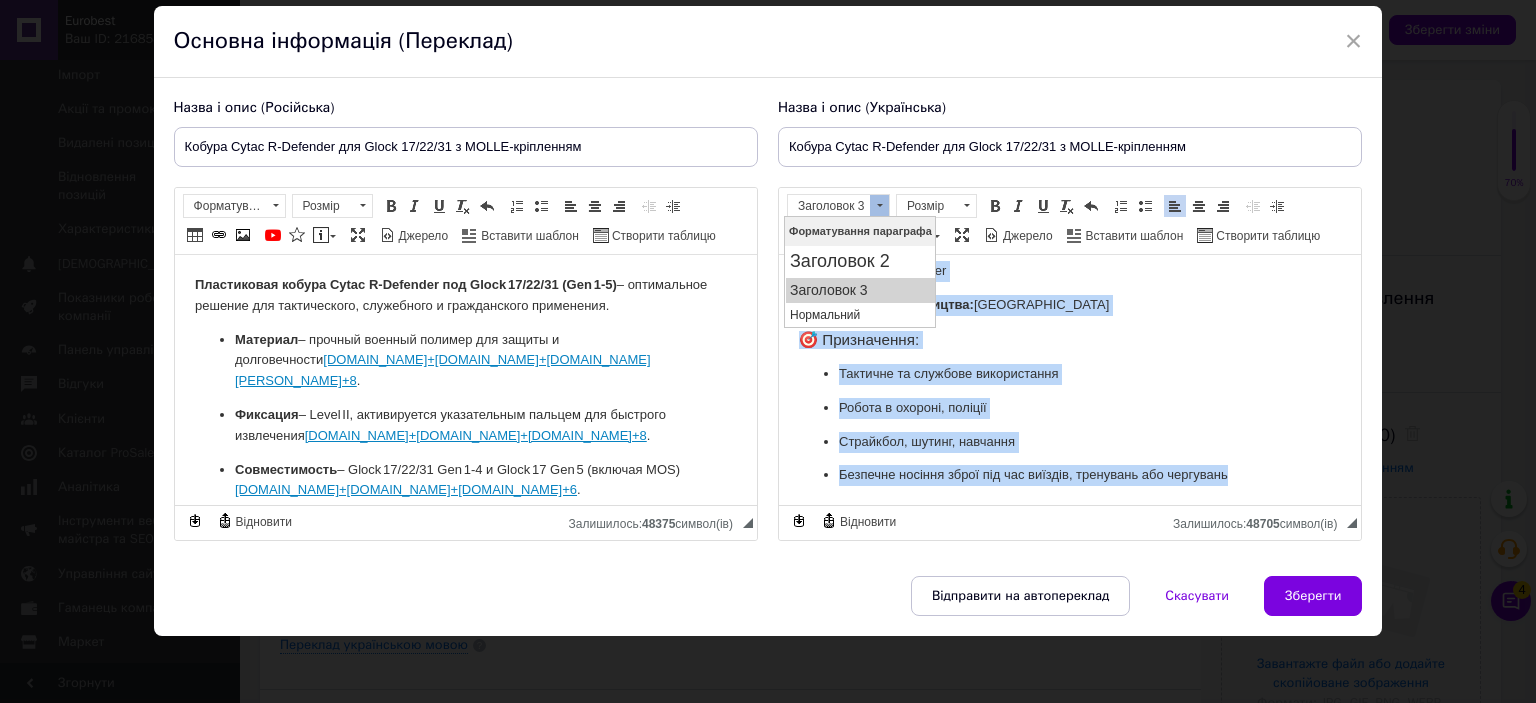 scroll, scrollTop: 754, scrollLeft: 0, axis: vertical 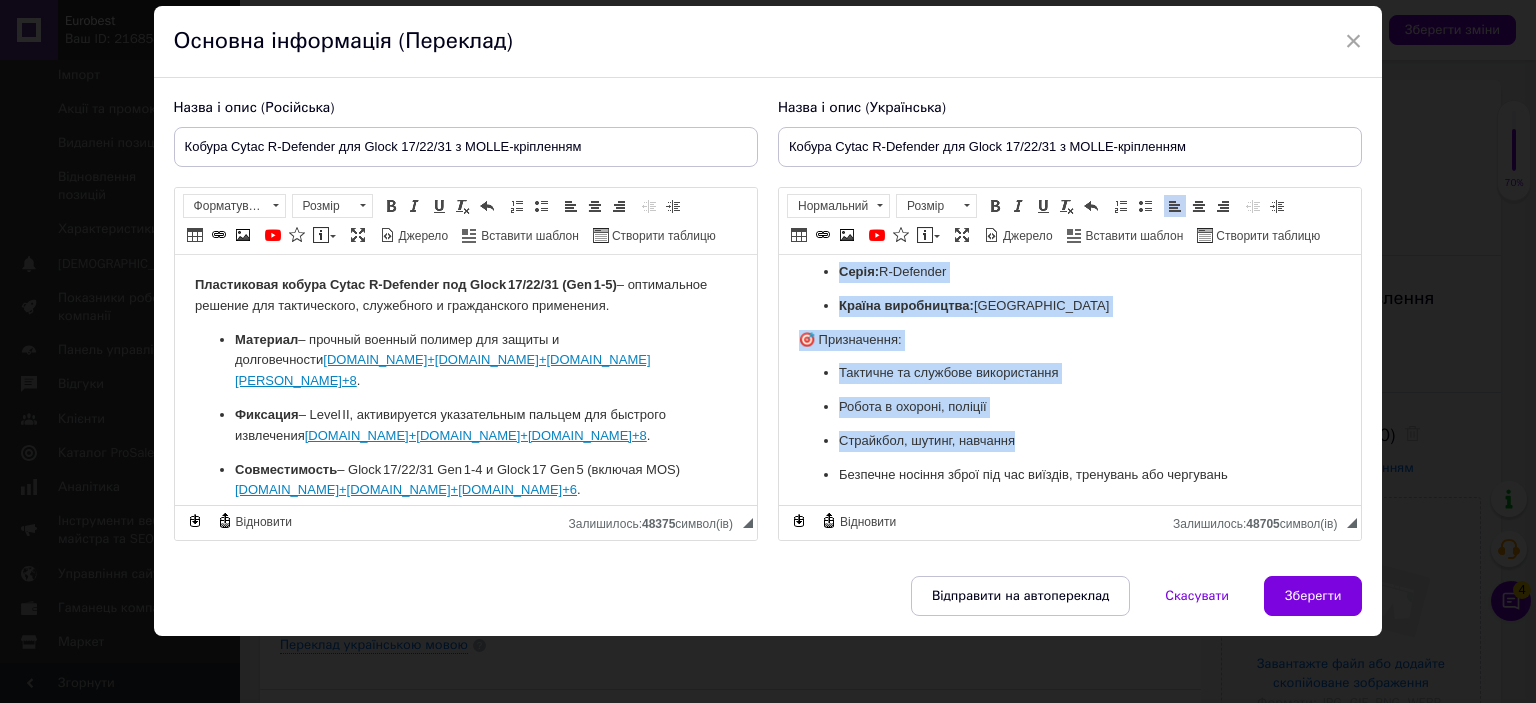 click on "Нормальний" at bounding box center (829, 206) 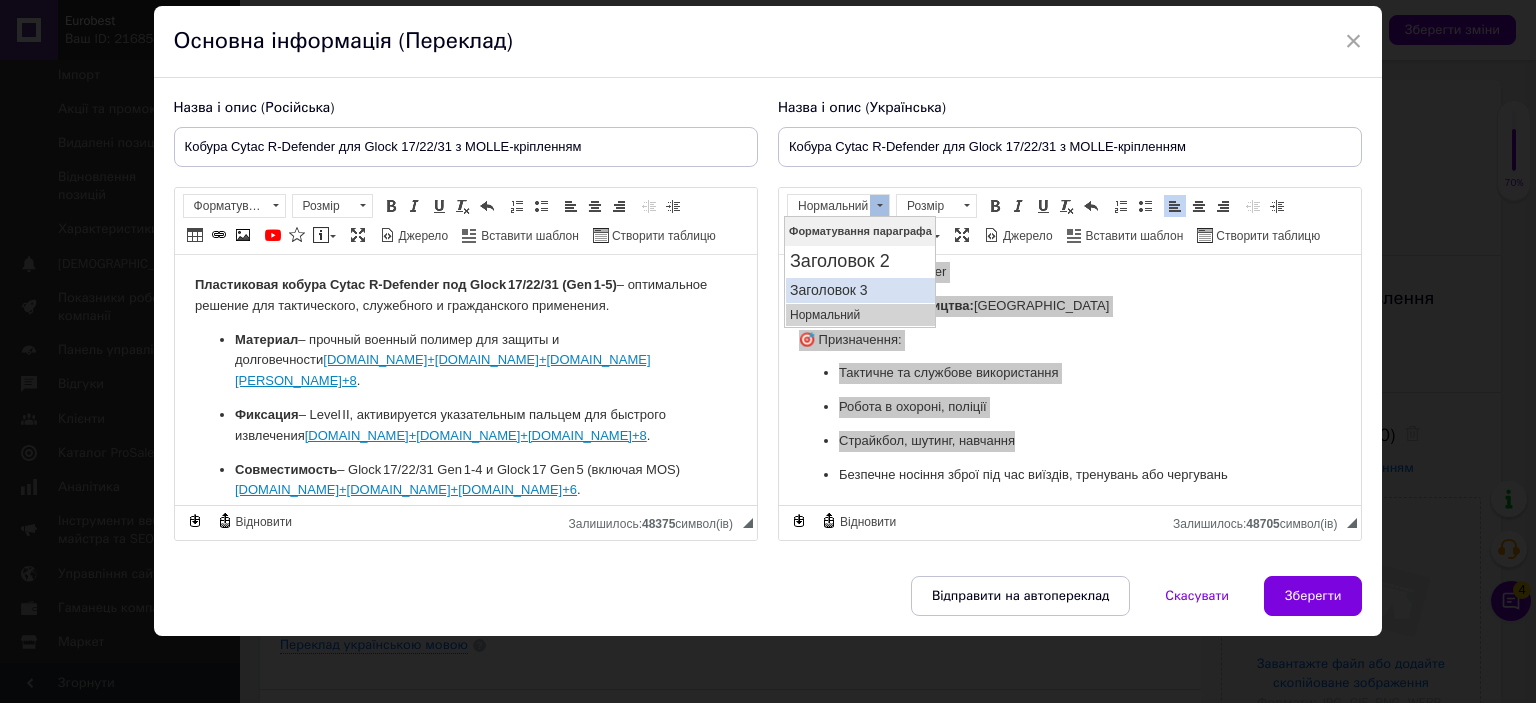 click on "Заголовок 3" at bounding box center [859, 289] 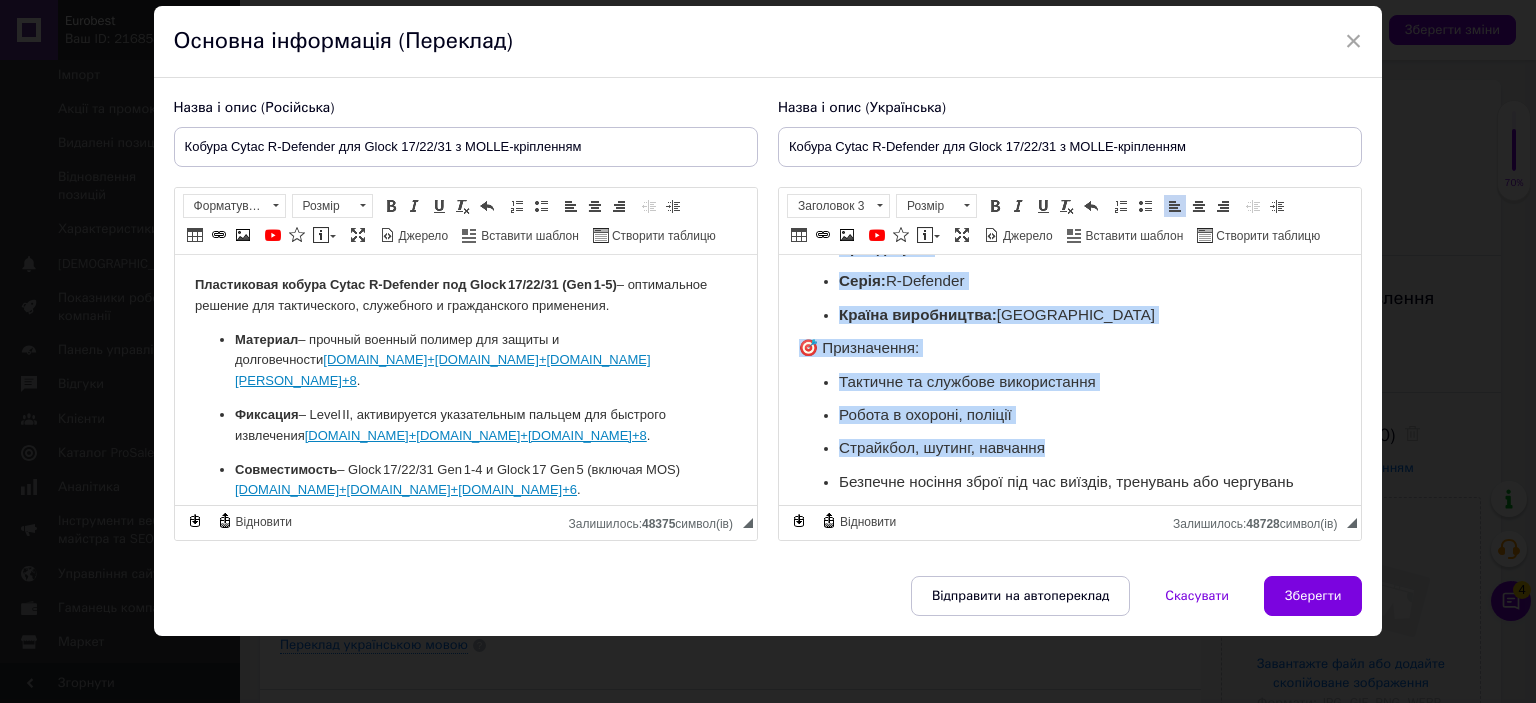 click on "Робота в охороні, поліції" at bounding box center [1069, 415] 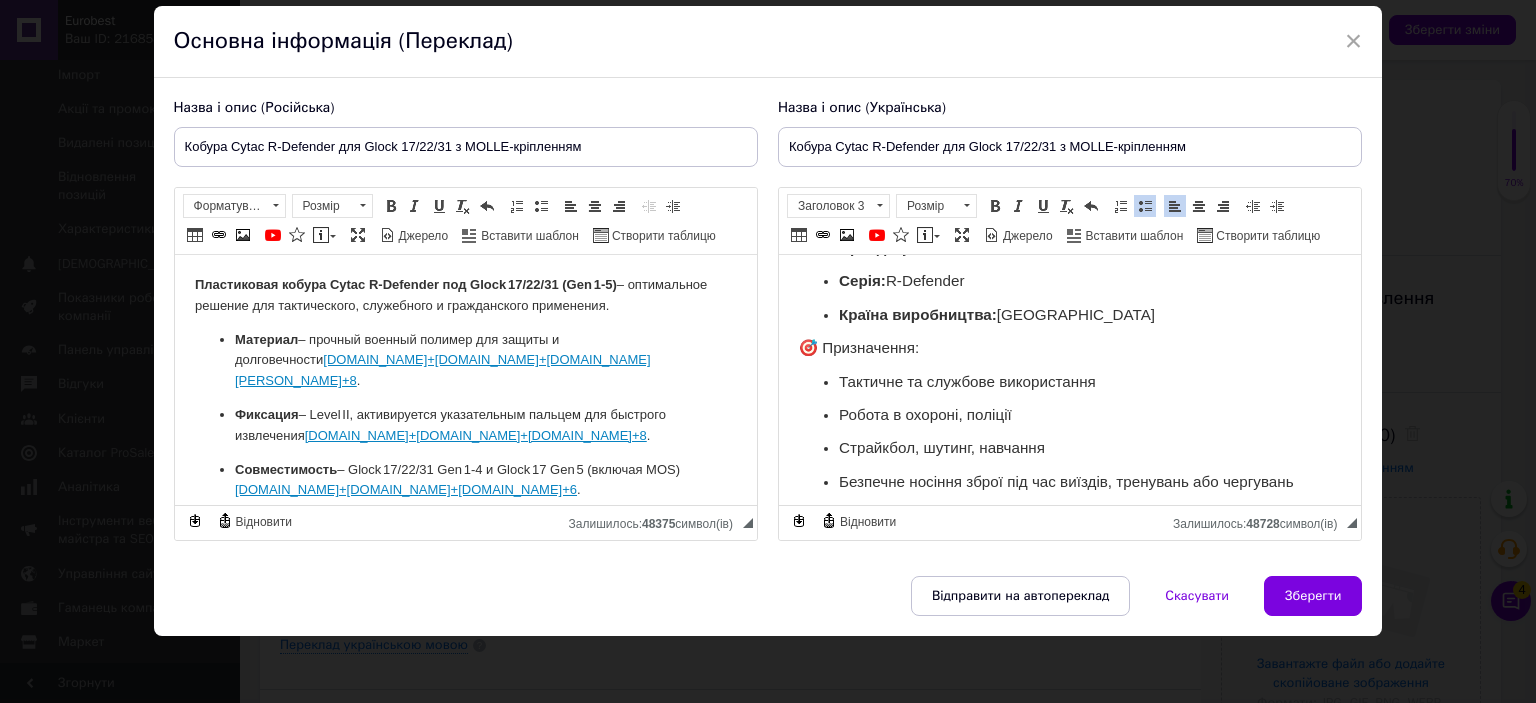 click on "Країна виробництва:  Тайвань" at bounding box center (1069, 315) 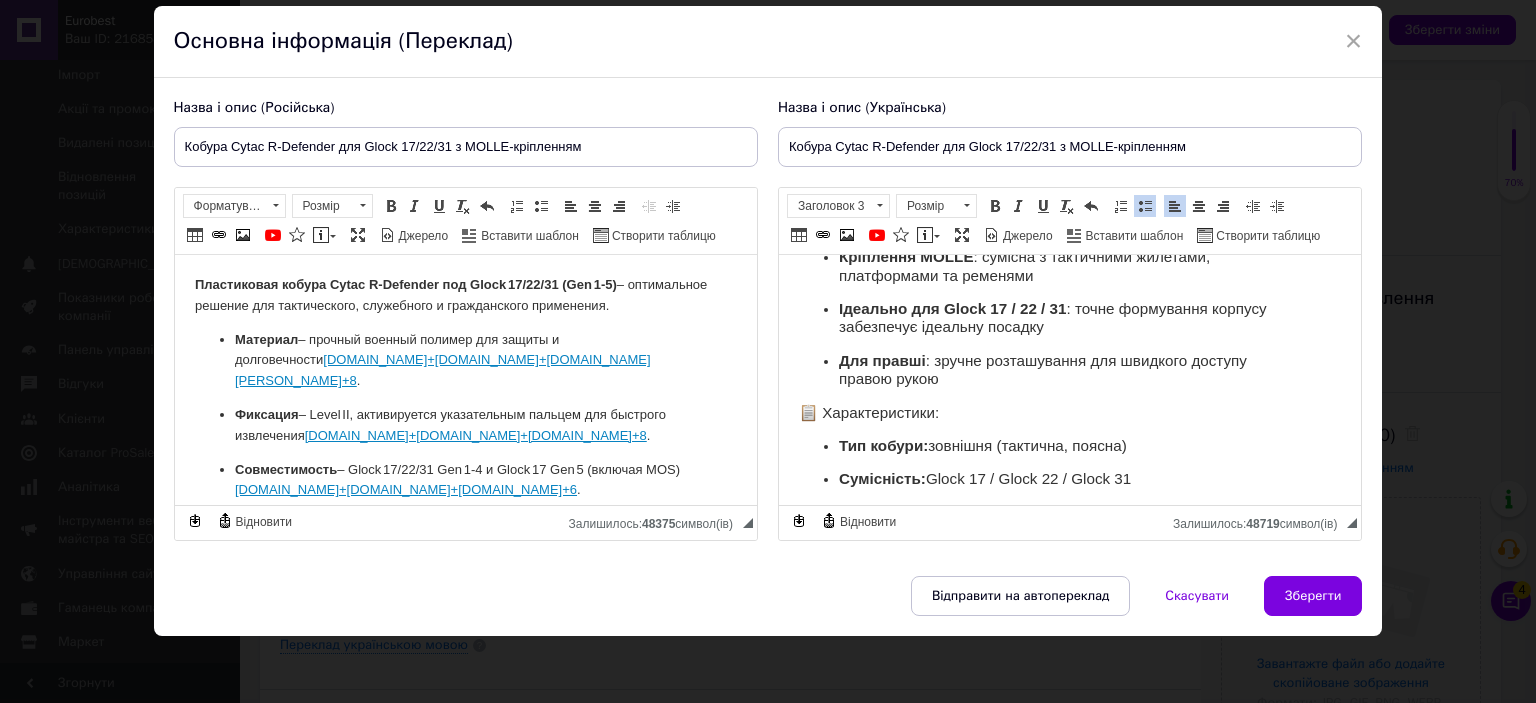 scroll, scrollTop: 354, scrollLeft: 0, axis: vertical 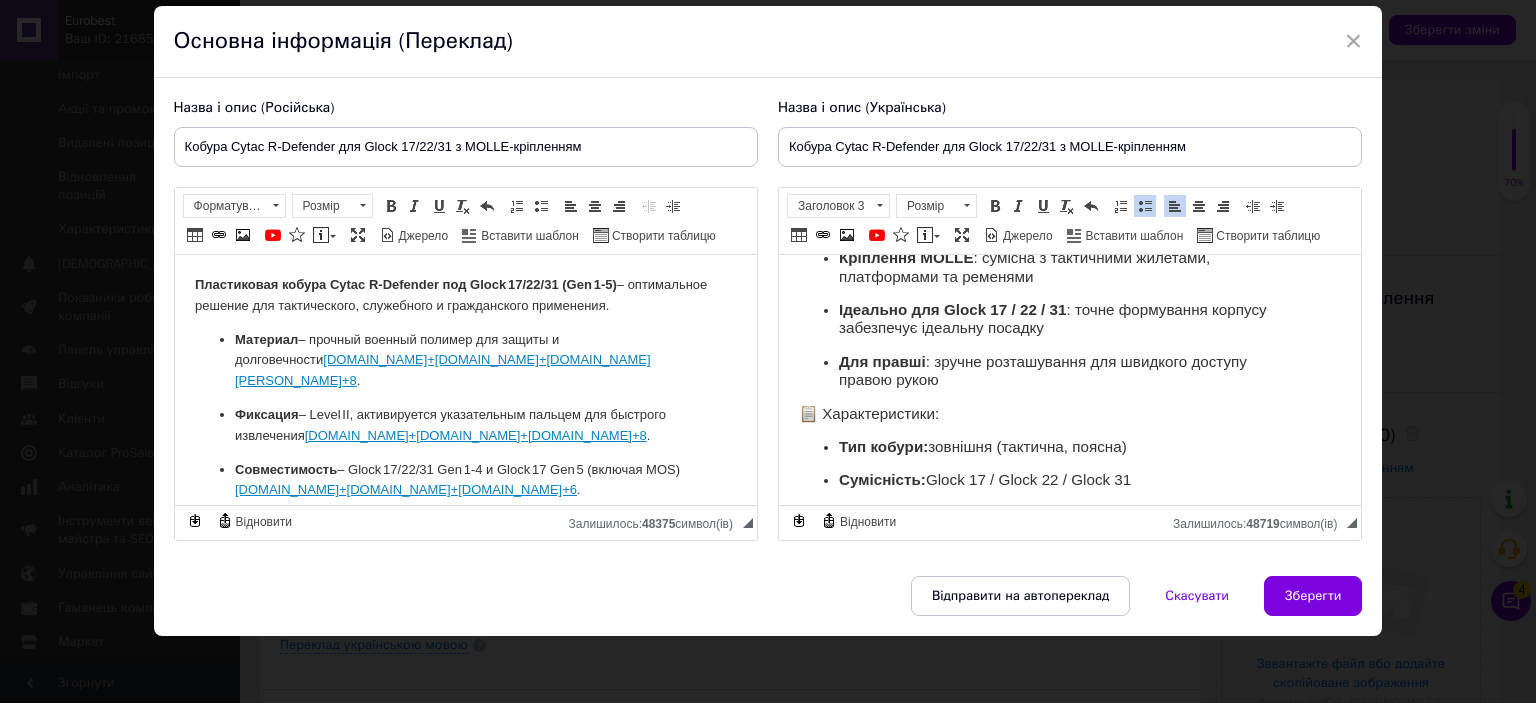 click on "Для правші : зручне розташування для швидкого доступу правою рукою" at bounding box center [1069, 371] 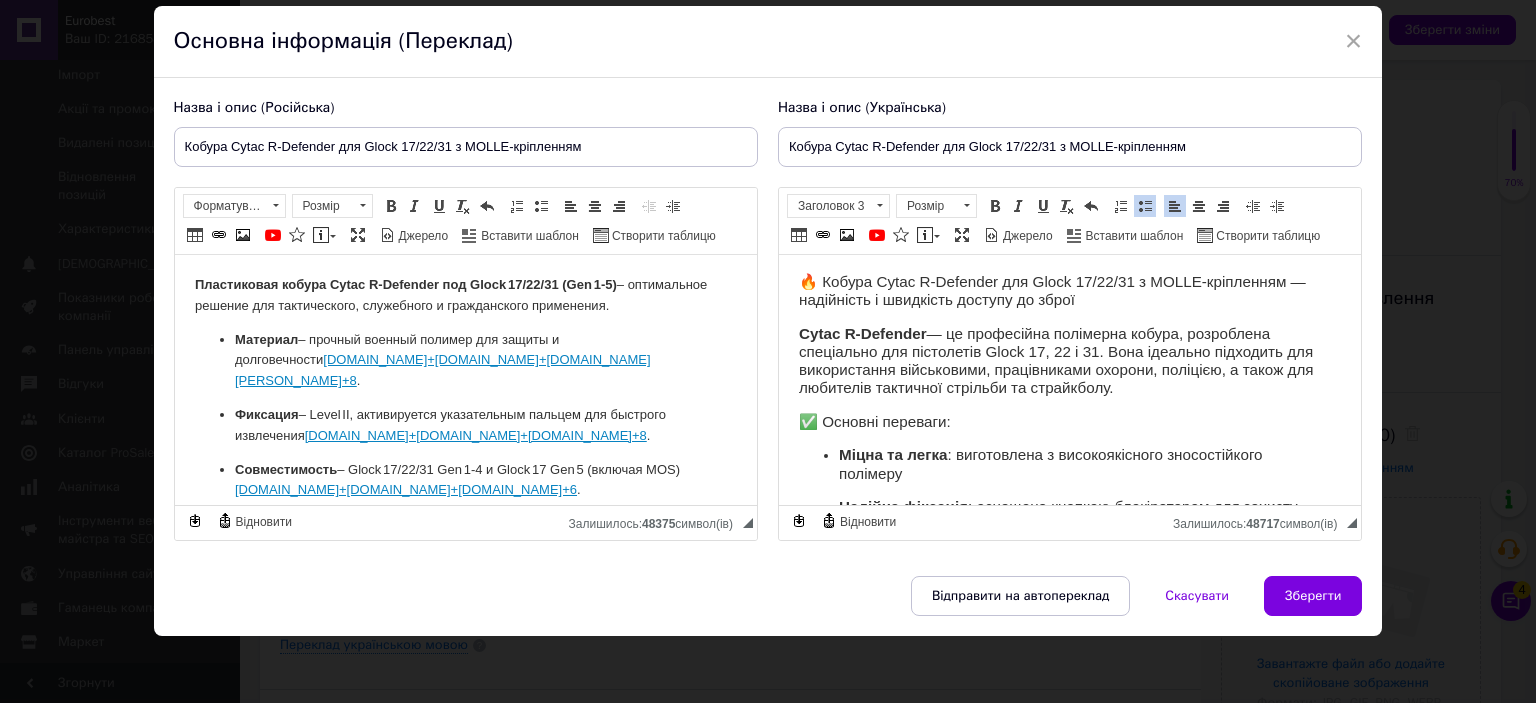 scroll, scrollTop: 0, scrollLeft: 0, axis: both 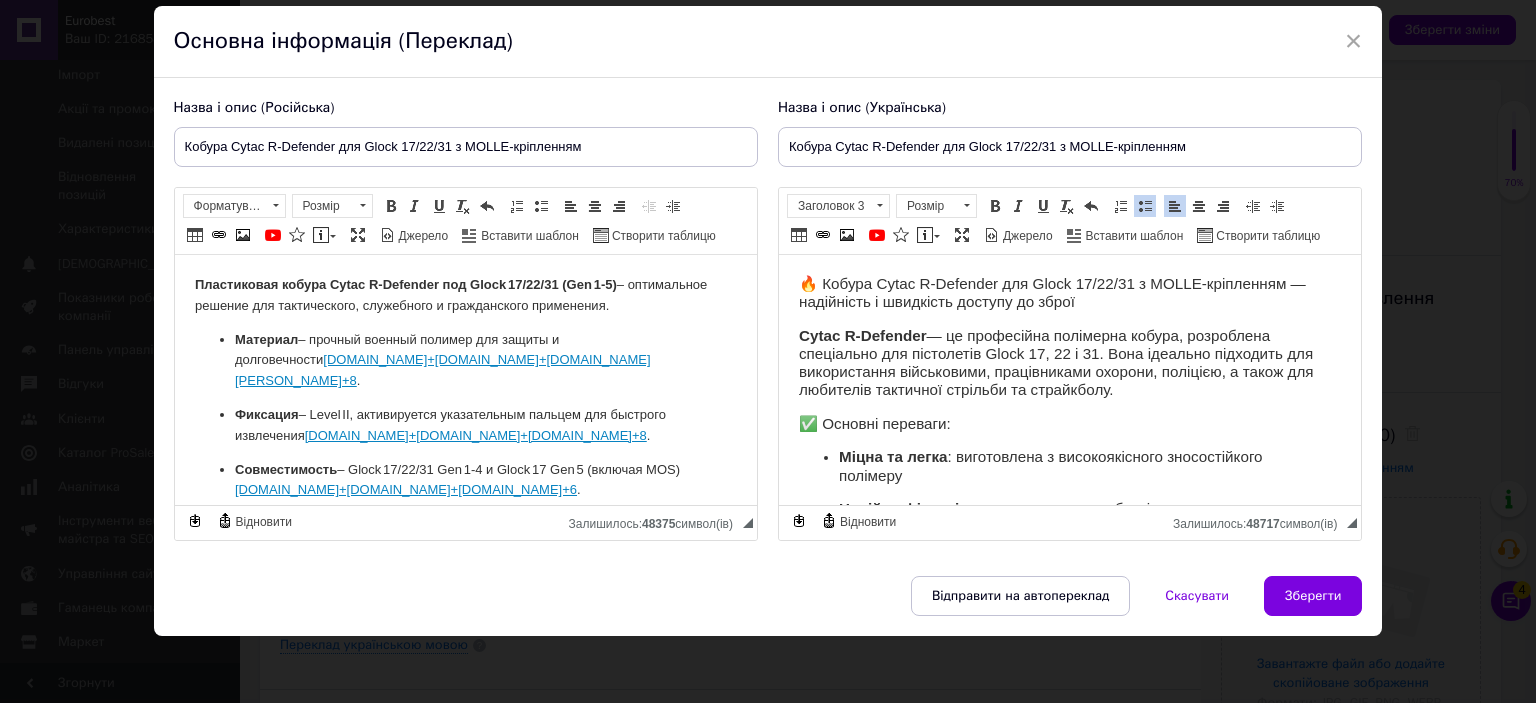 click on "Cytac R-Defender  — це професійна полімерна кобура, розроблена спеціально для пістолетів Glock 17, 22 і 31. Вона ідеально підходить для використання військовими, працівниками охорони, поліцією, а також для любителів тактичної стрільби та страйкболу." at bounding box center (1069, 363) 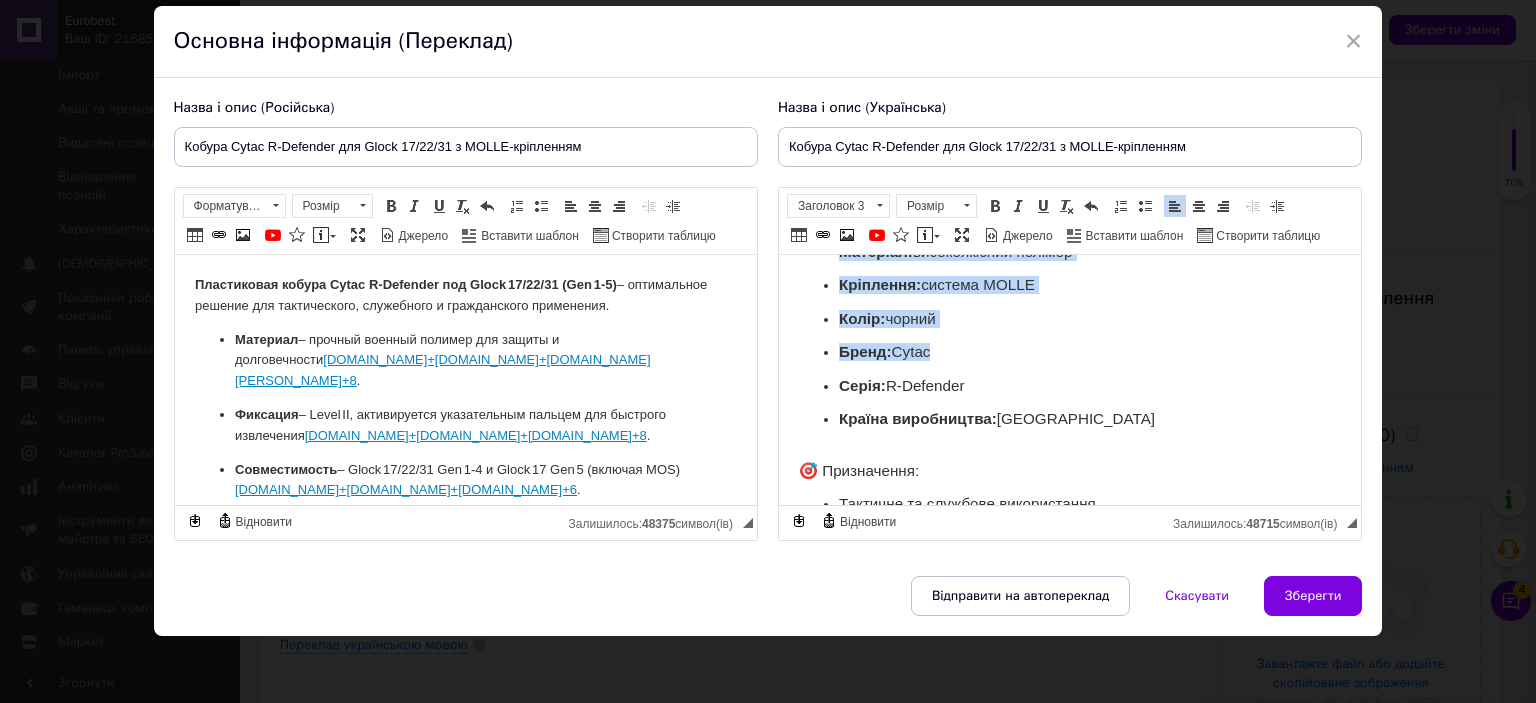 scroll, scrollTop: 863, scrollLeft: 0, axis: vertical 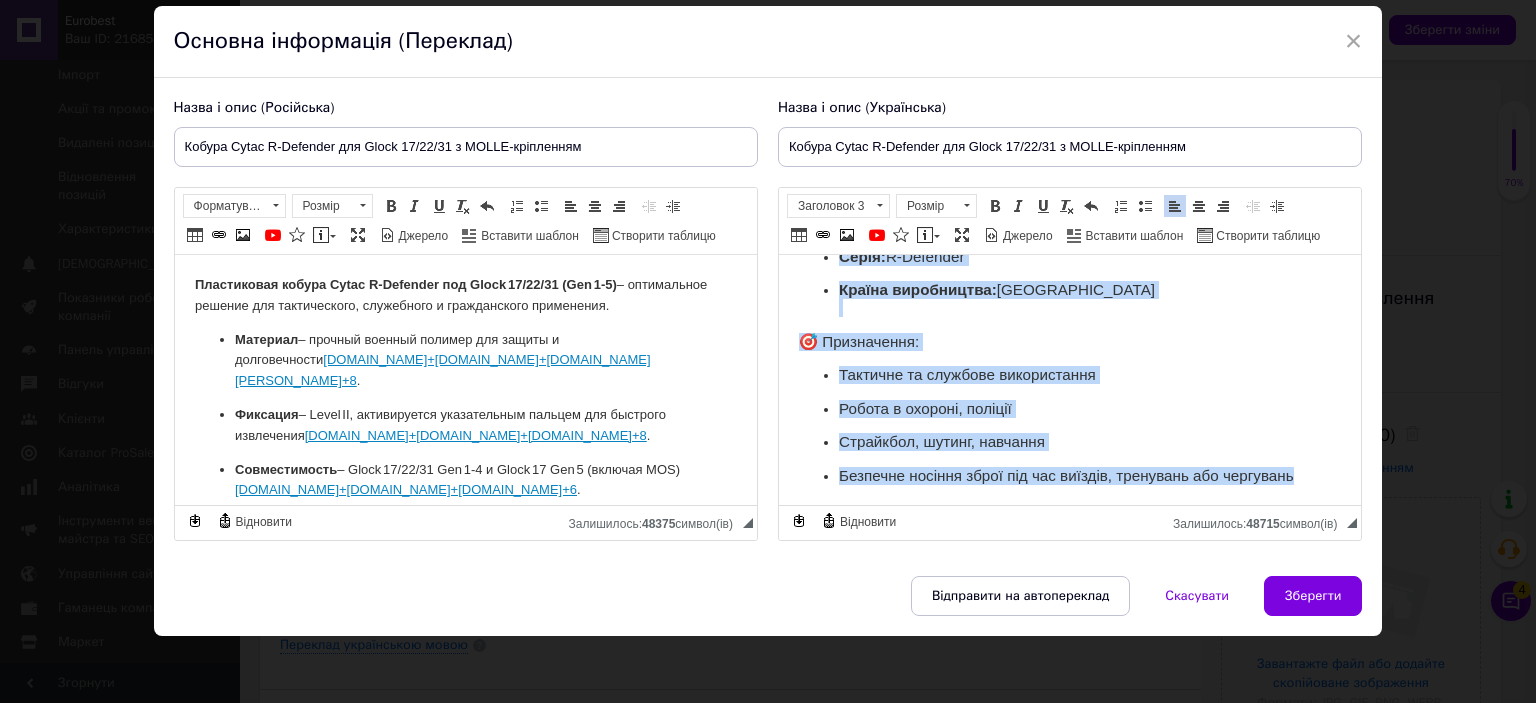 drag, startPoint x: 794, startPoint y: 271, endPoint x: 1048, endPoint y: 480, distance: 328.93314 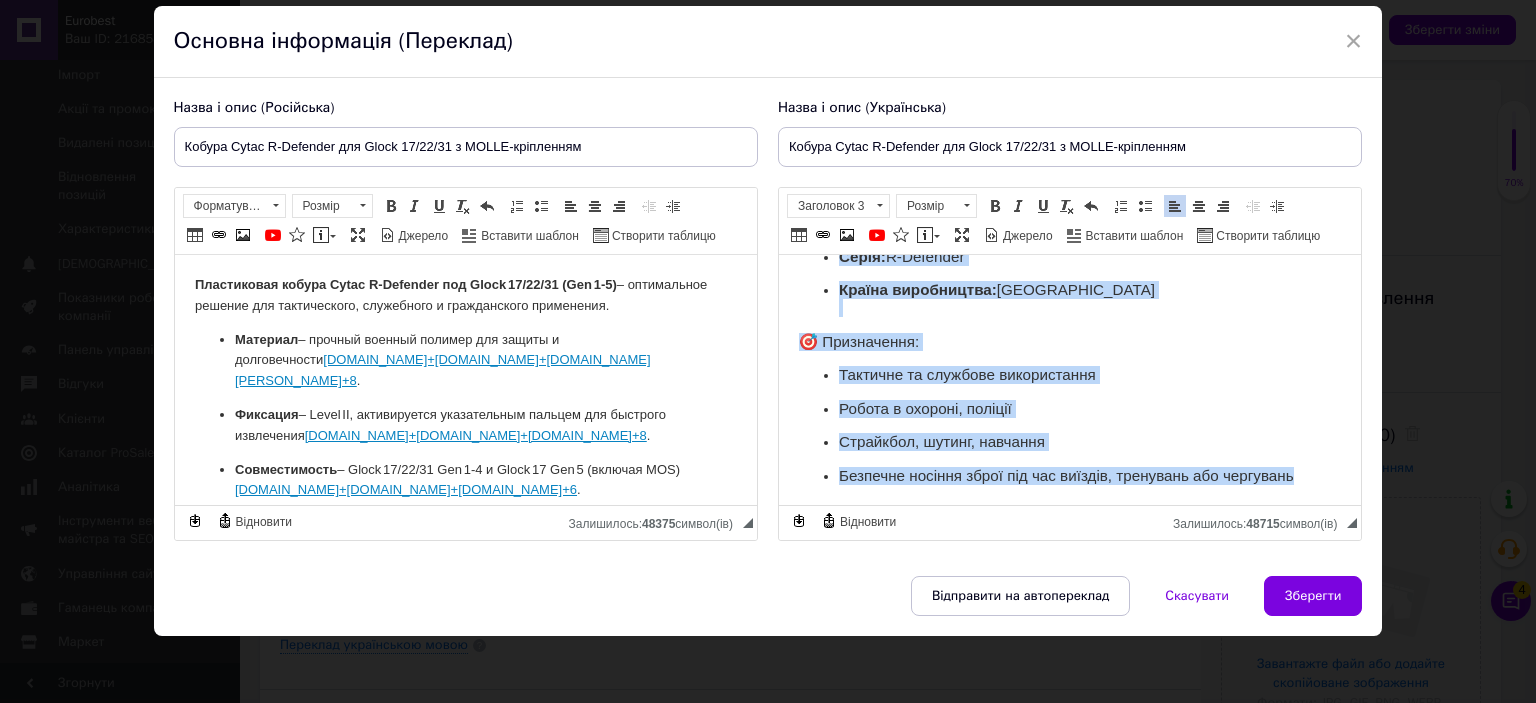 click on "🔥 Кобура Cytac R-Defender для Glock 17/22/31 з MOLLE-кріпленням — надійність і швидкість доступу до зброї Cytac R-Defender  — це професійна полімерна кобура, розроблена спеціально для пістолетів Glock 17, 22 і 31. Вона ідеально підходить для використання військовими, працівниками охорони, поліцією, а також для любителів тактичної стрільби та страйкболу. ​​​​​​​ ✅ Основні переваги: Міцна та легка : виготовлена з високоякісного зносостійкого полімеру Надійна фіксація : оснащена кнопкою-блокіратором для захисту від випадкового випадіння зброї Швидке витягування Кріплення MOLLE" at bounding box center (1069, -28) 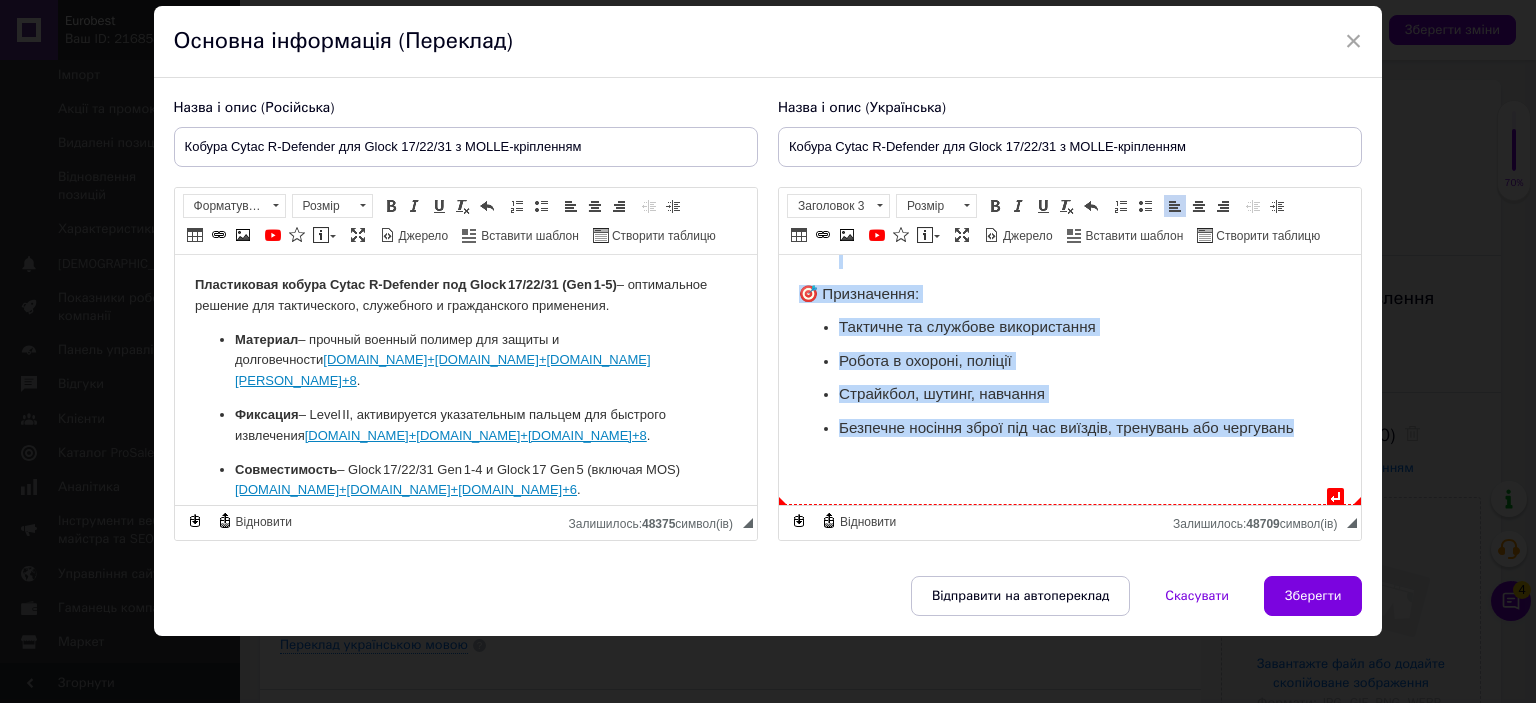 copy on "🔥 Кобура Cytac R-Defender для Glock 17/22/31 з MOLLE-кріпленням — надійність і швидкість доступу до зброї Cytac R-Defender  — це професійна полімерна кобура, розроблена спеціально для пістолетів Glock 17, 22 і 31. Вона ідеально підходить для використання військовими, працівниками охорони, поліцією, а також для любителів тактичної стрільби та страйкболу. ​​​​​​​ ✅ Основні переваги: Міцна та легка : виготовлена з високоякісного зносостійкого полімеру Надійна фіксація : оснащена кнопкою-блокіратором для захисту від випадкового випадіння зброї Швидке витягування : інтуїтивне керування кнопкою дозволяє витягнути пістолет однією рукою Кріплення MOLLE : сумісна з тактичними жилетами, платформами та ременями Ідеально для Glock 17 / 22 / 31 : точне формування корпусу забезпечує ідеальну посадку Для правші : зручне розташування для швидкого доступу правою рукою 📋 Характеристики: Тип кобури:  зовнішня (тактична, поясна) Сумісність:  Glock 17 / Glock 22 / Glock 31 Орієнтація:  для правші Матеріал:  високоякісний полім..." 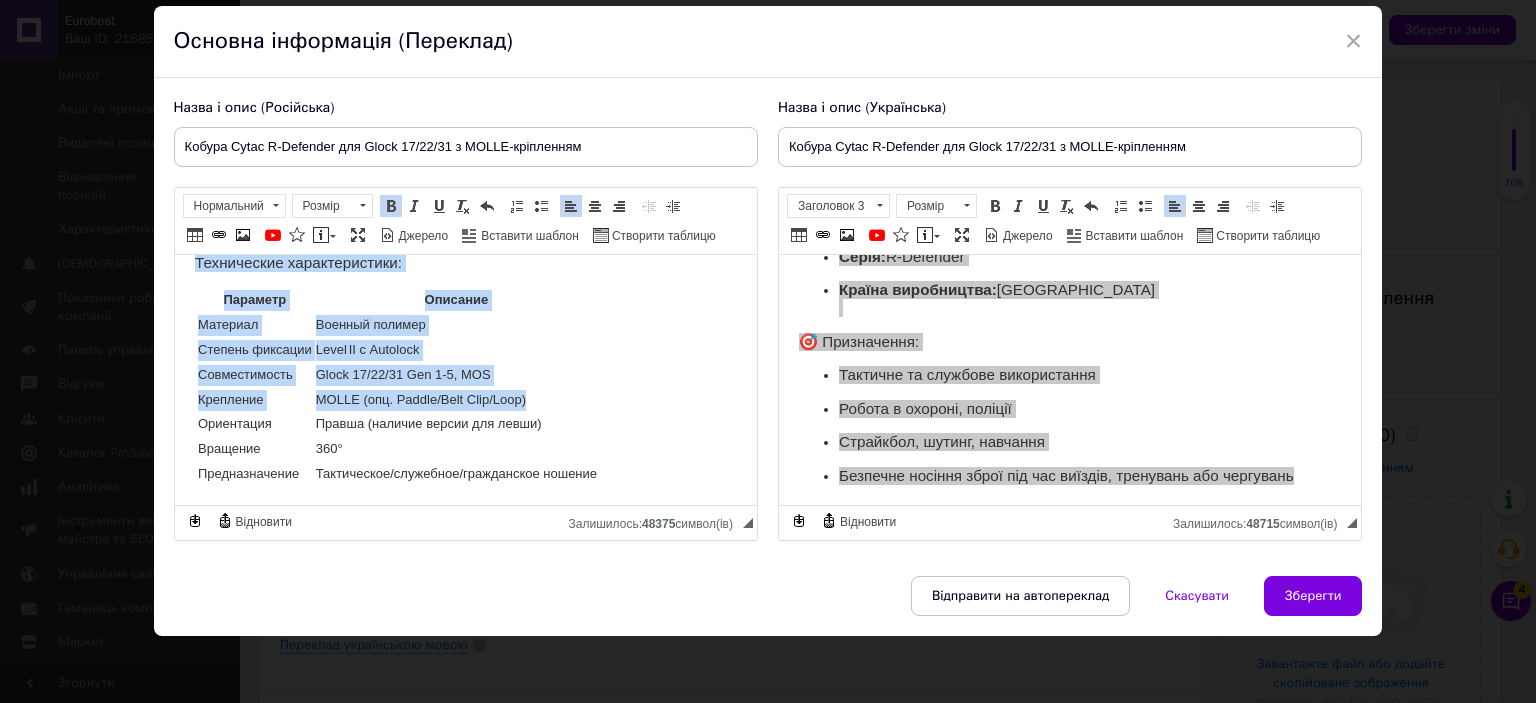 scroll, scrollTop: 733, scrollLeft: 0, axis: vertical 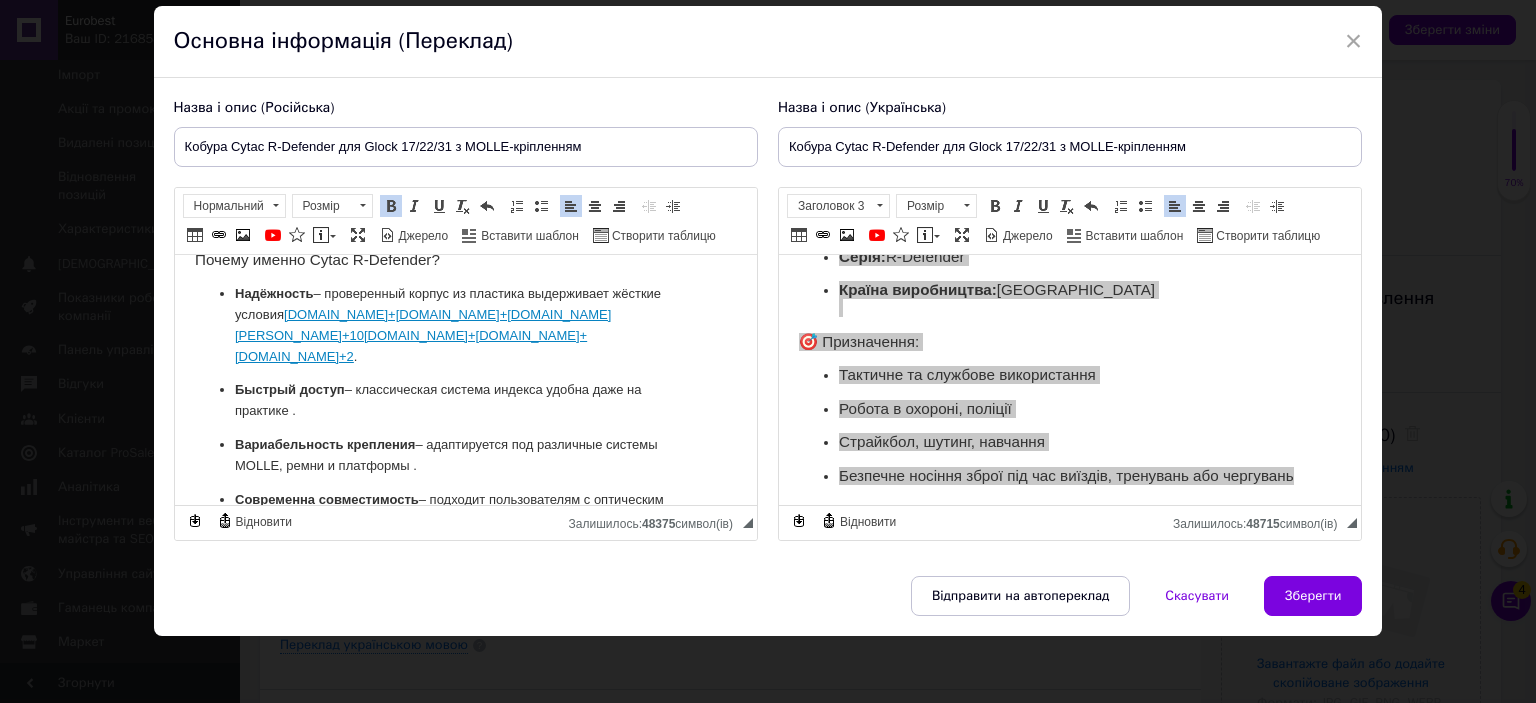 drag, startPoint x: 236, startPoint y: 288, endPoint x: 604, endPoint y: 486, distance: 417.88516 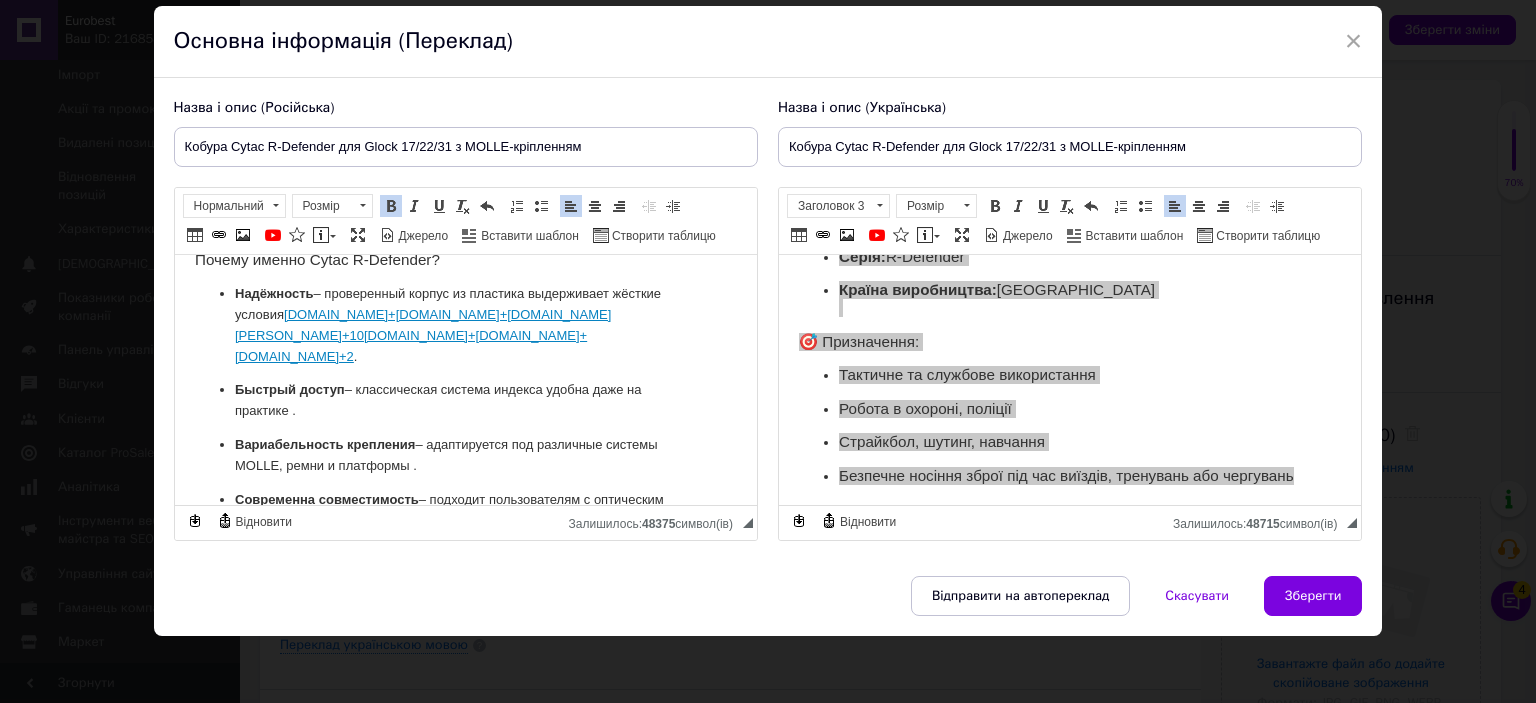 click on "Пластиковая кобура Cytac R‑Defender под Glock 17/22/31 (Gen 1‑5)  – оптимальное решение для тактического, служебного и гражданского применения. Материал  – прочный военный полимер для защиты и долговечности  cytacstore.com+8t-o-shop.com+8ha-lehmann.at+8 . Фиксация  – Level II, активируется указательным пальцем для быстрого извлечения  amazon.com+8amazon.com+8cytac.com.ua+8 . Совместимость  – Glock 17/22/31 Gen 1‑4 и Glock 17 Gen 5 (включая MOS)  frankonia.de+6t-o-shop.com+6t-o-shop.com+6 . Крепление MOLLE  – легко монтируется на жилет или разгрузку; доступны Paddle, Belt Clip, Drop‑Leg, Schulter‑Holster – приобретаются отдельно  cytac.com.ua+9cytacstore.com+9cytacstore.com+9 . 360° ." at bounding box center [465, 36] 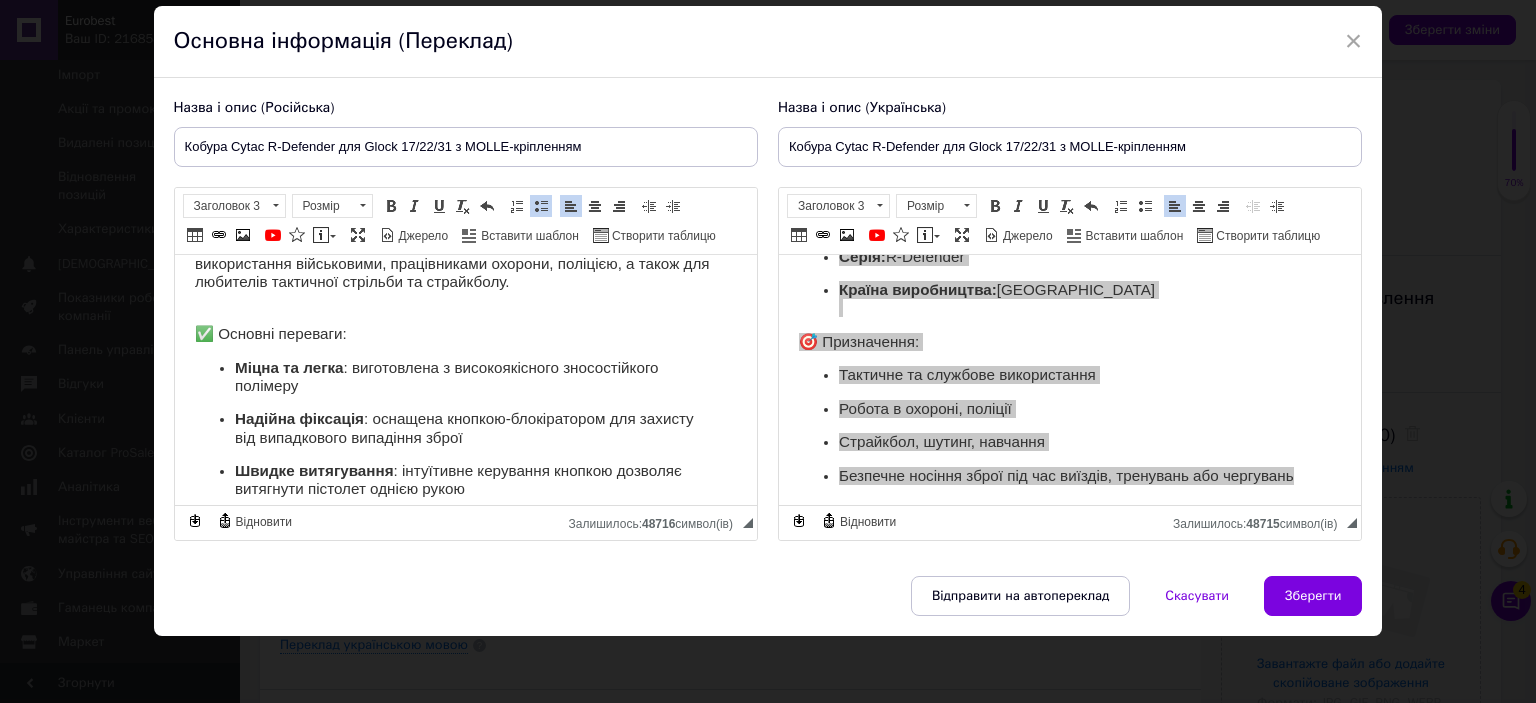 scroll, scrollTop: 0, scrollLeft: 0, axis: both 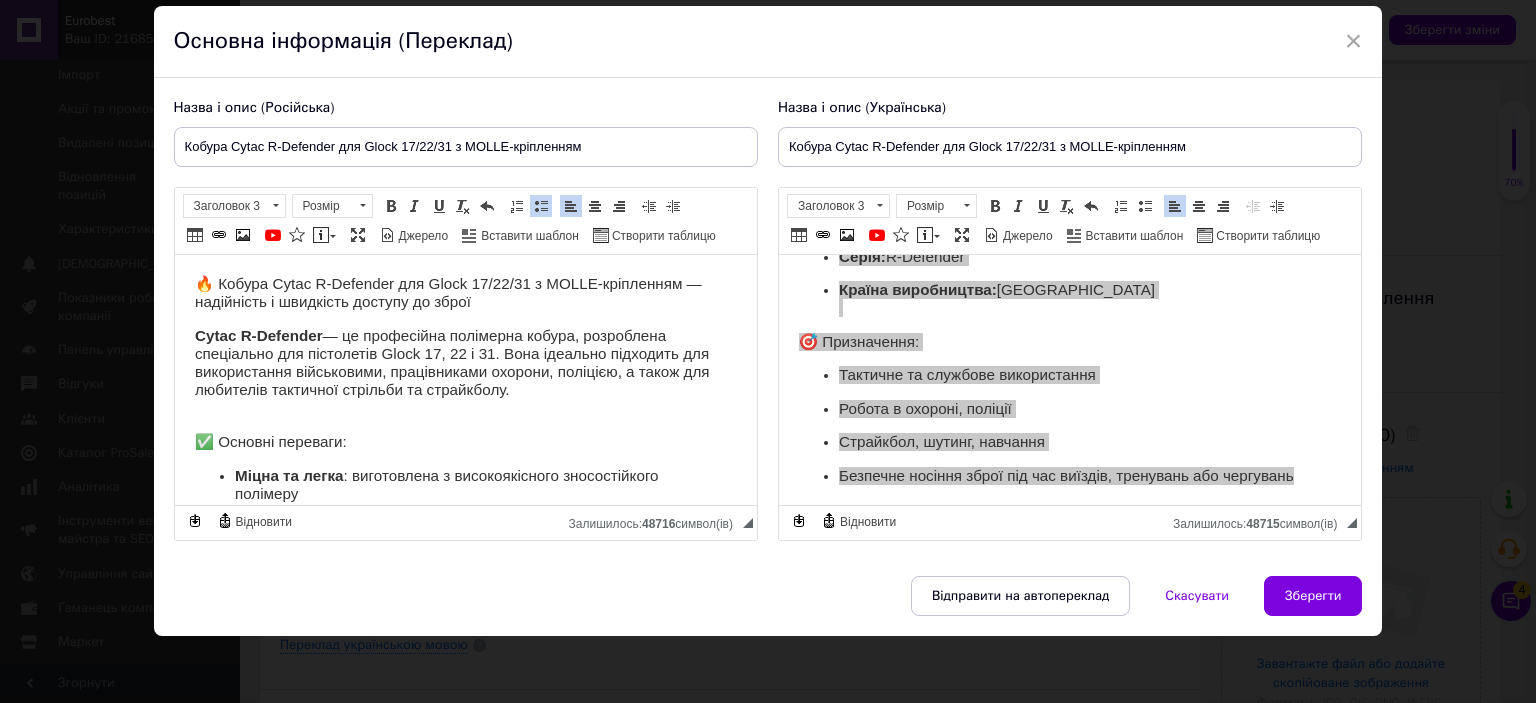 click on "Зберегти" at bounding box center (1313, 596) 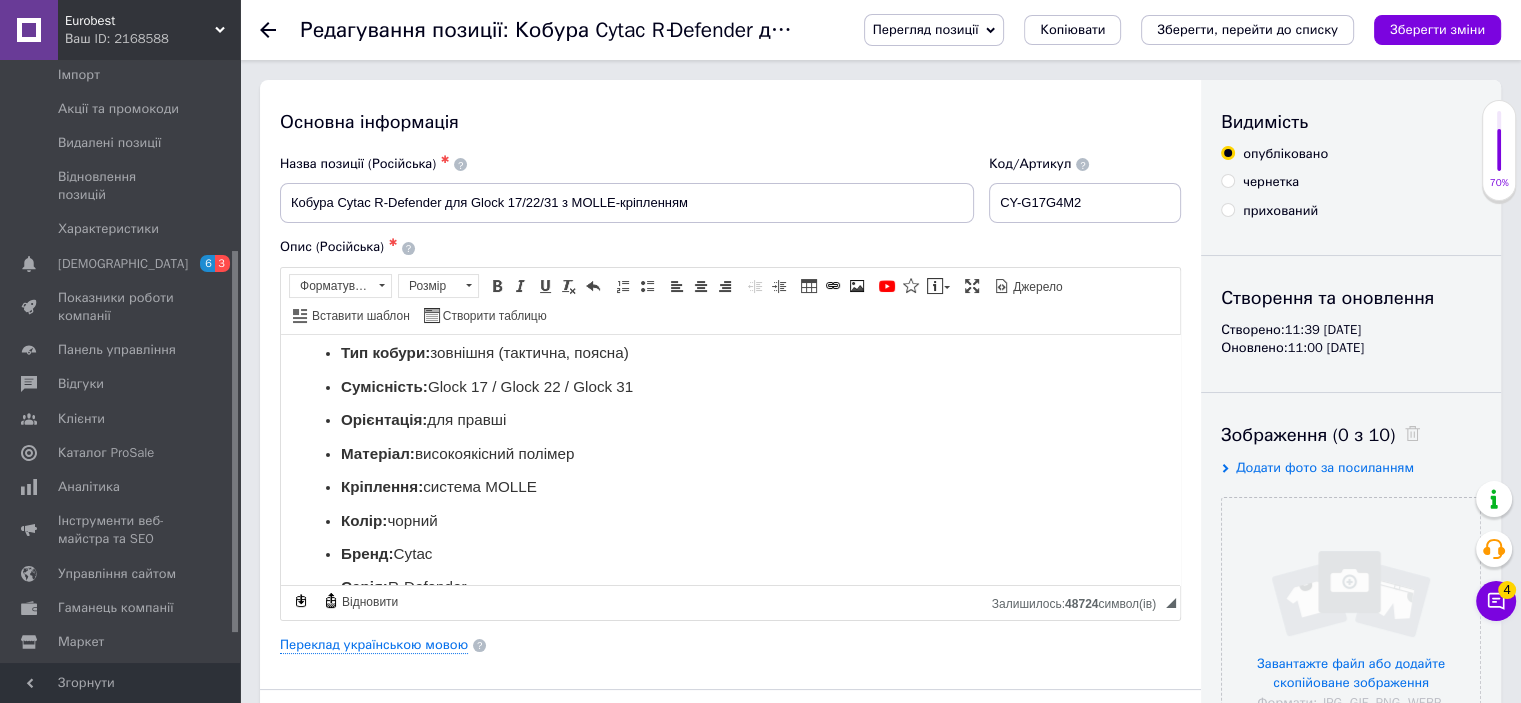 scroll, scrollTop: 400, scrollLeft: 0, axis: vertical 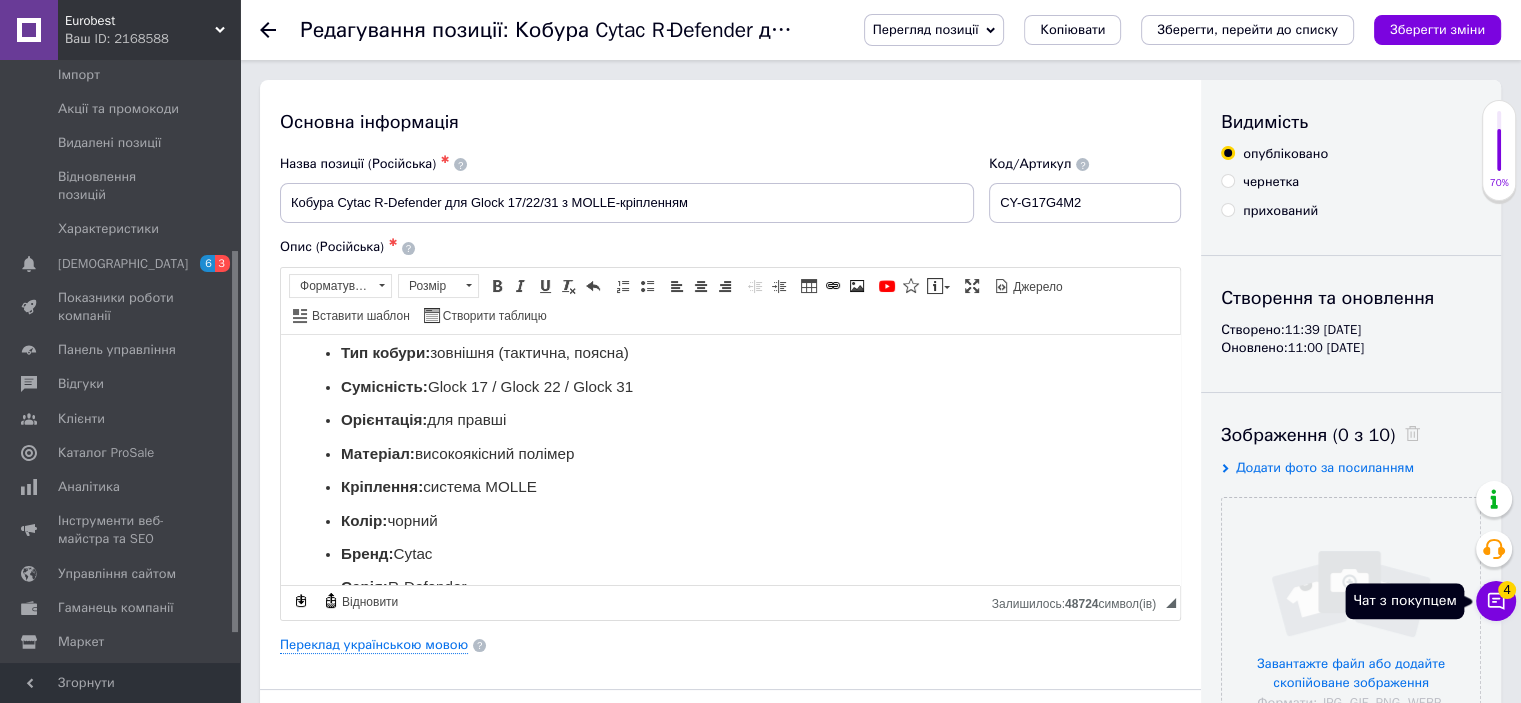 drag, startPoint x: 1492, startPoint y: 603, endPoint x: 1483, endPoint y: 583, distance: 21.931713 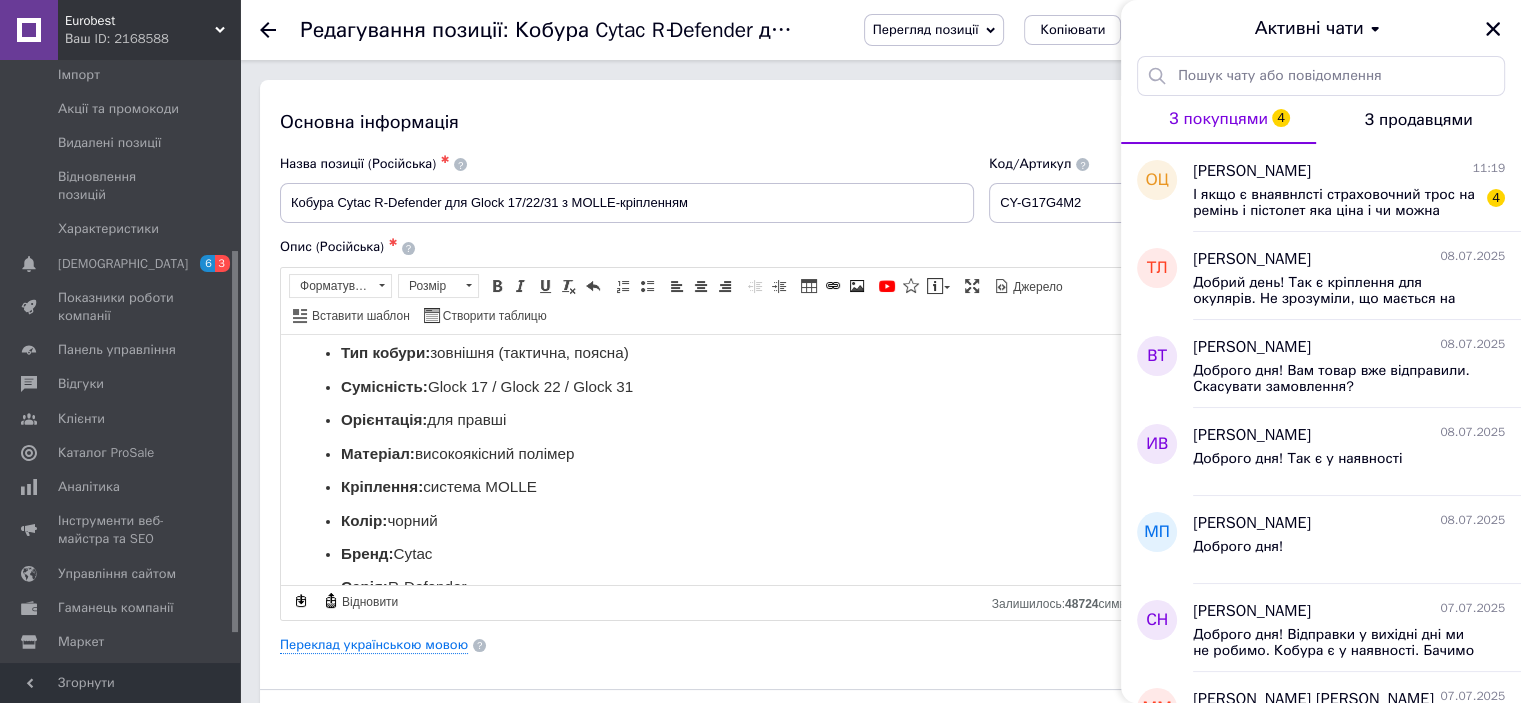 click on "І якщо є внаявнлсті страховочний трос на ремінь і пістолет яка ціна і чи можна фото" at bounding box center (1335, 203) 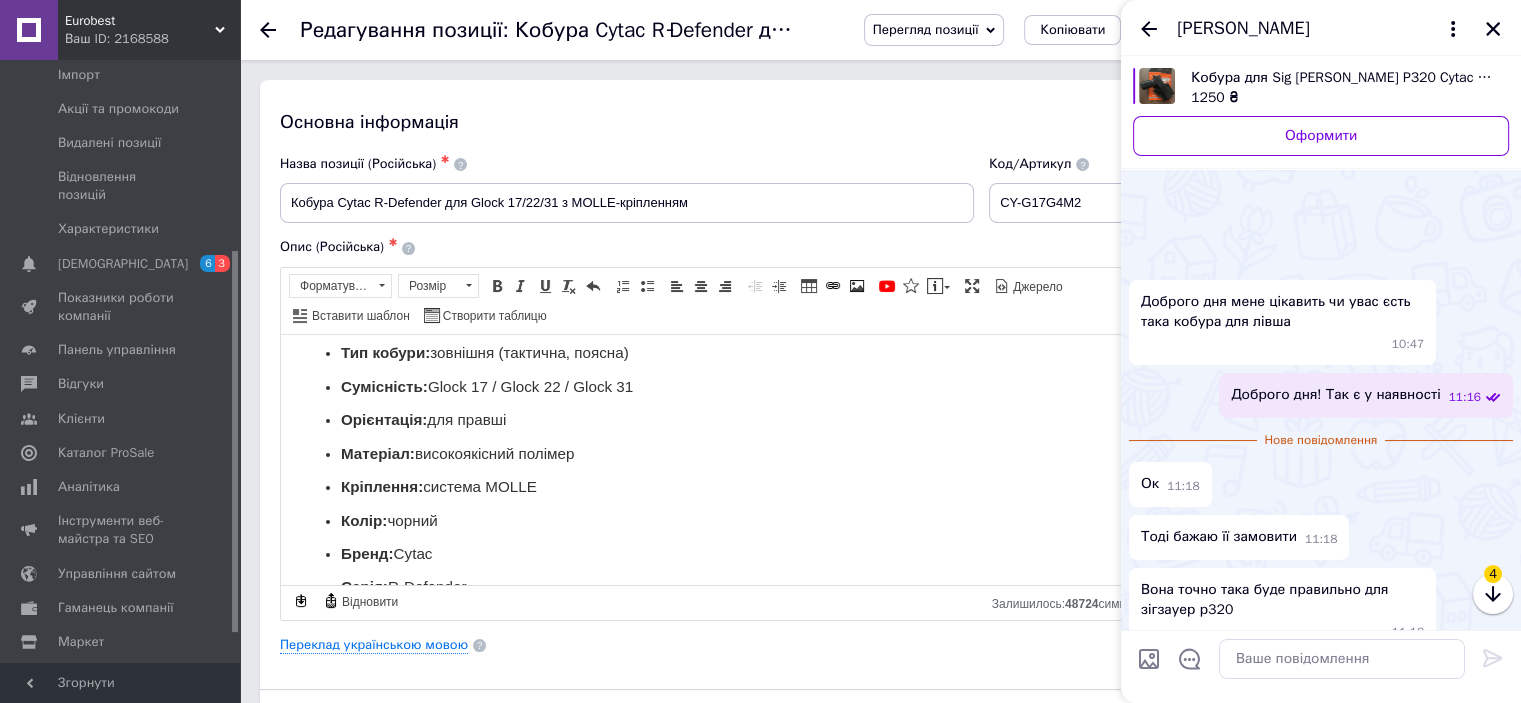 scroll, scrollTop: 124, scrollLeft: 0, axis: vertical 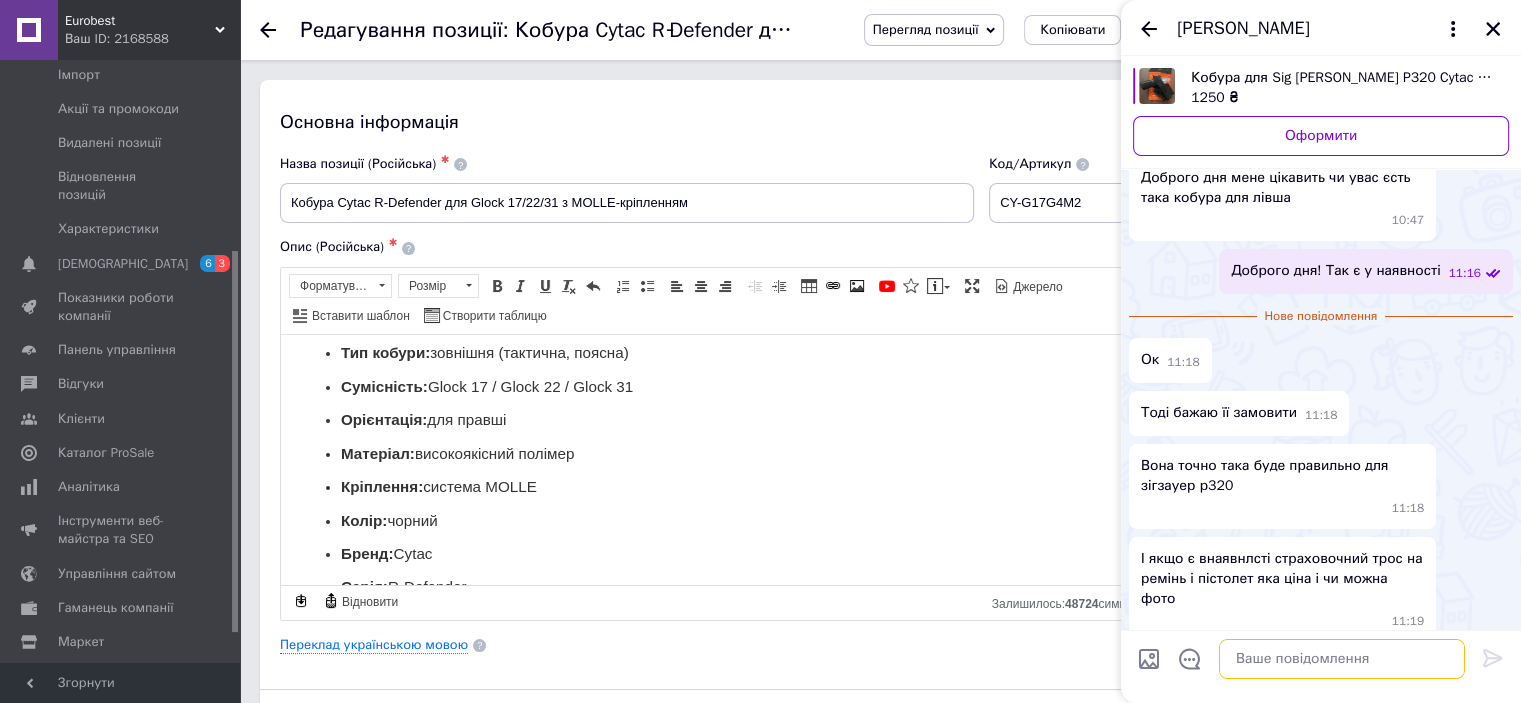 click at bounding box center [1342, 659] 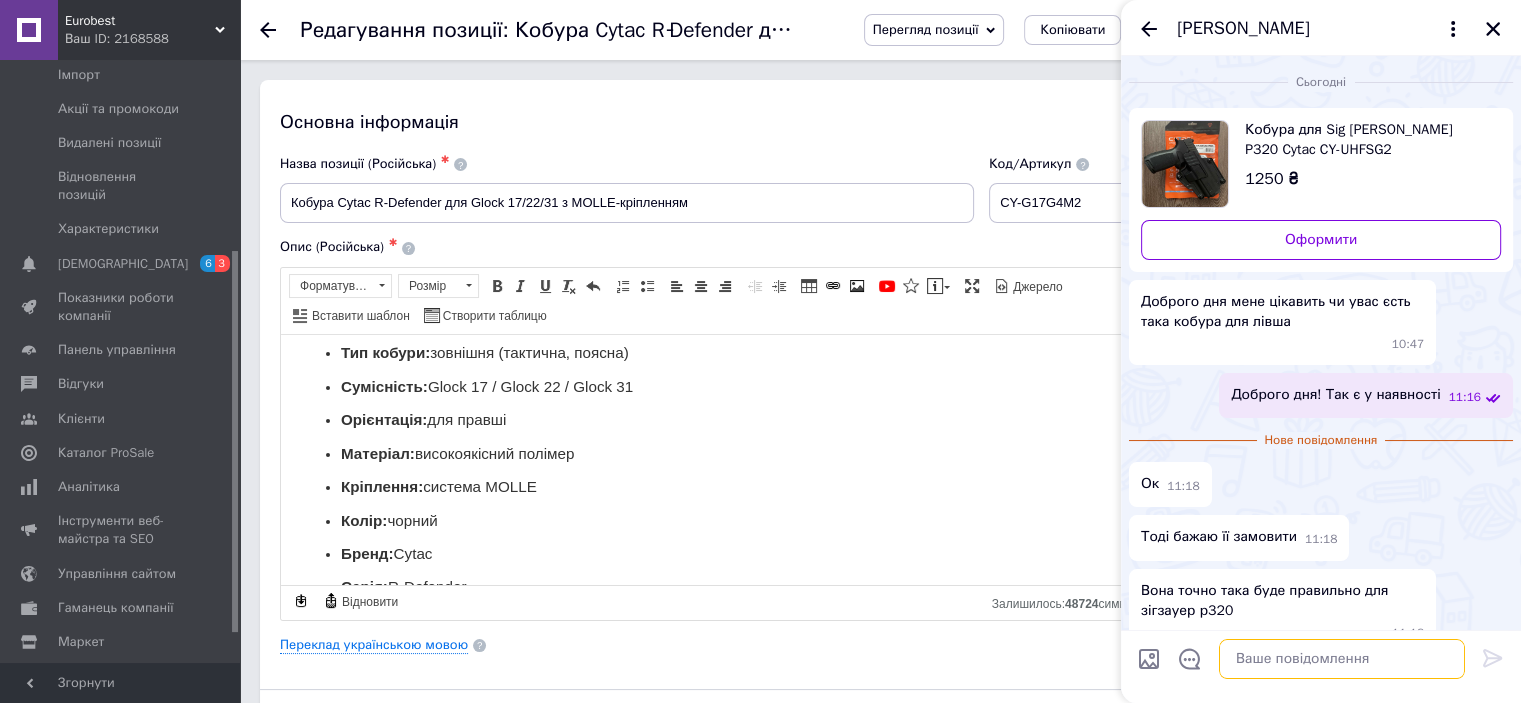 scroll, scrollTop: 73, scrollLeft: 0, axis: vertical 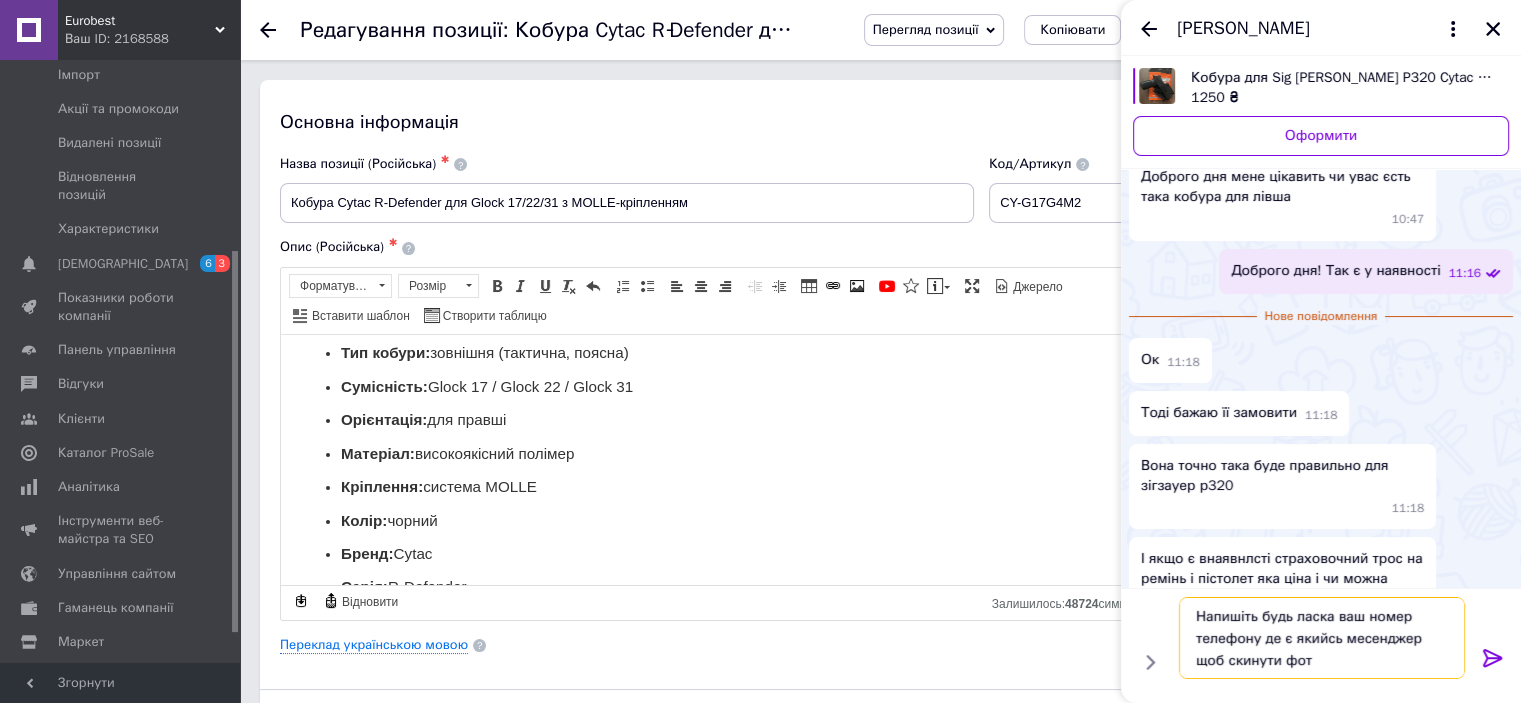 type on "Напишіть будь ласка ваш номер телефону де є якийсь месенджер щоб скинути фото" 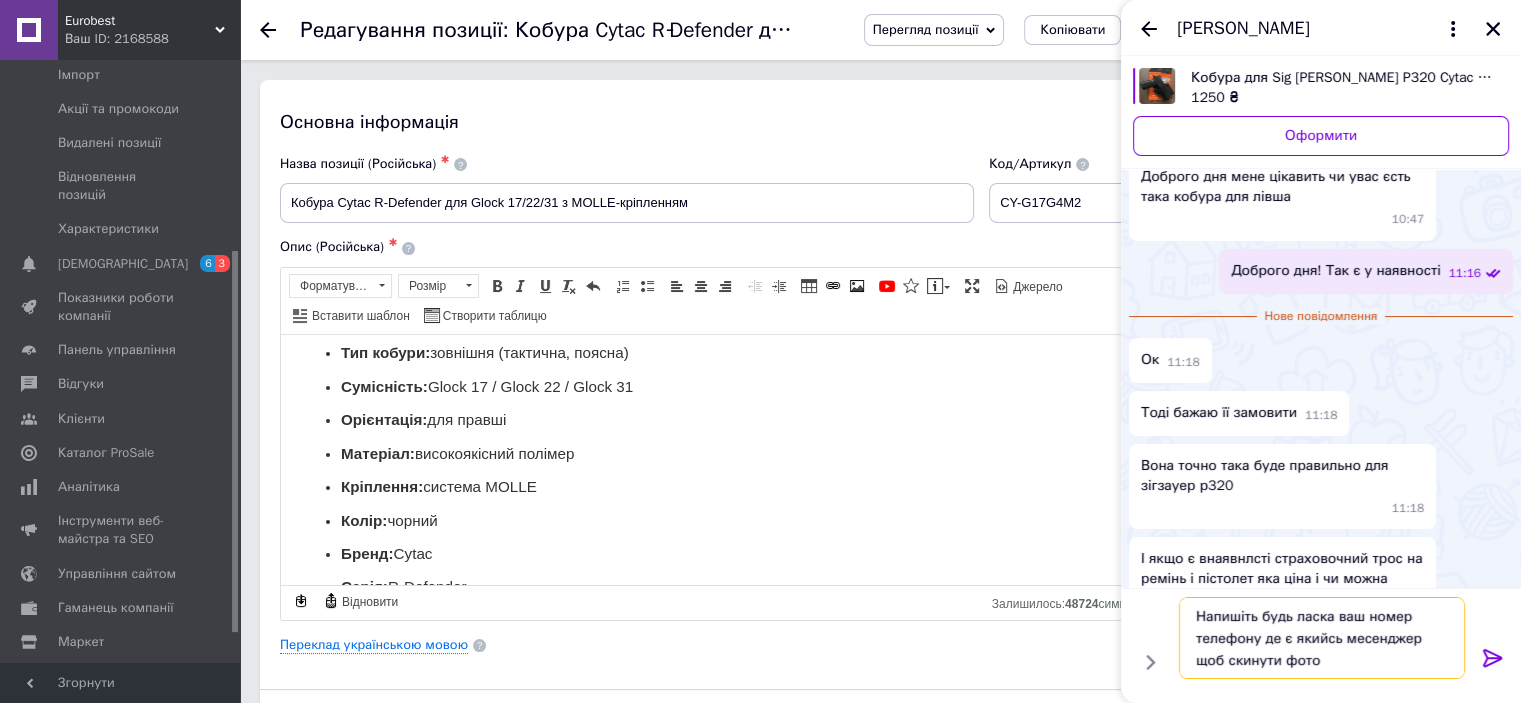 type 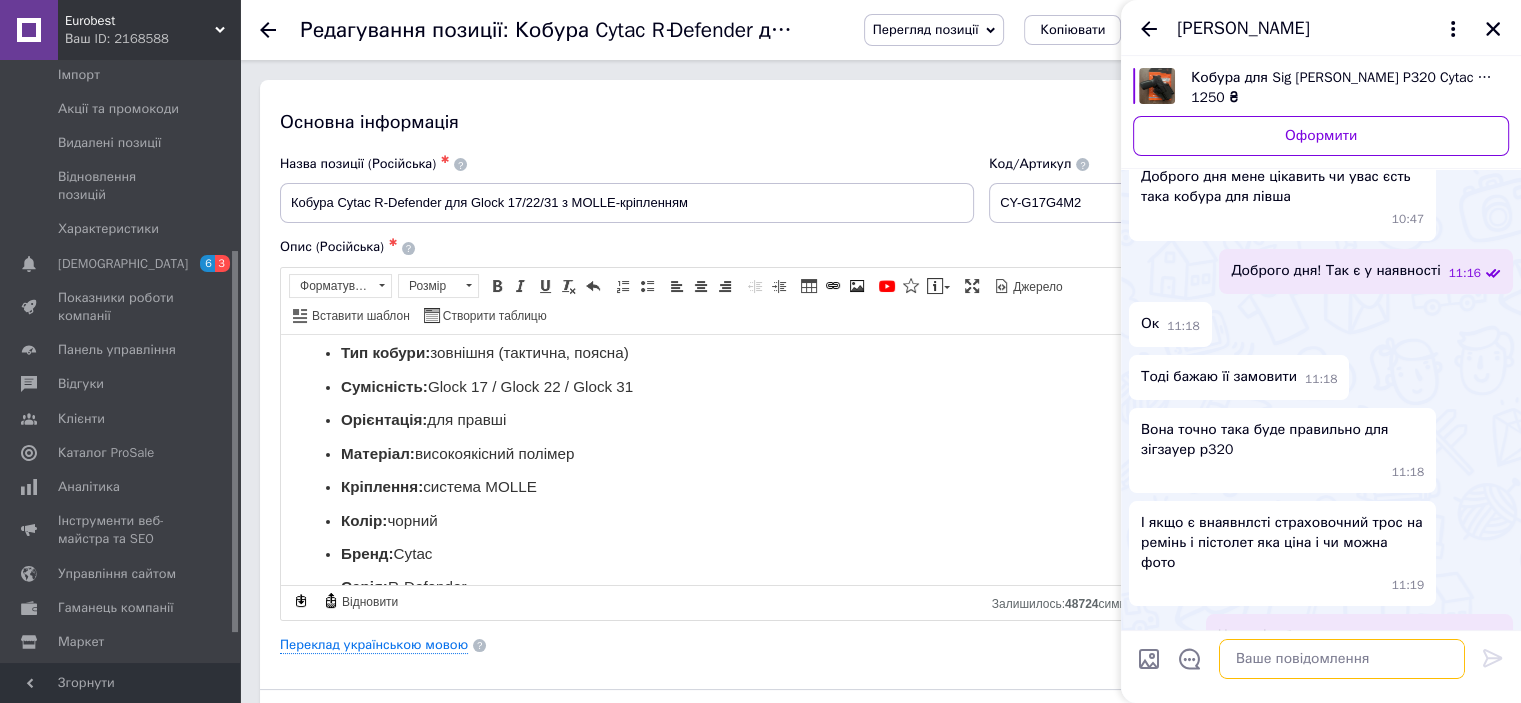 scroll, scrollTop: 130, scrollLeft: 0, axis: vertical 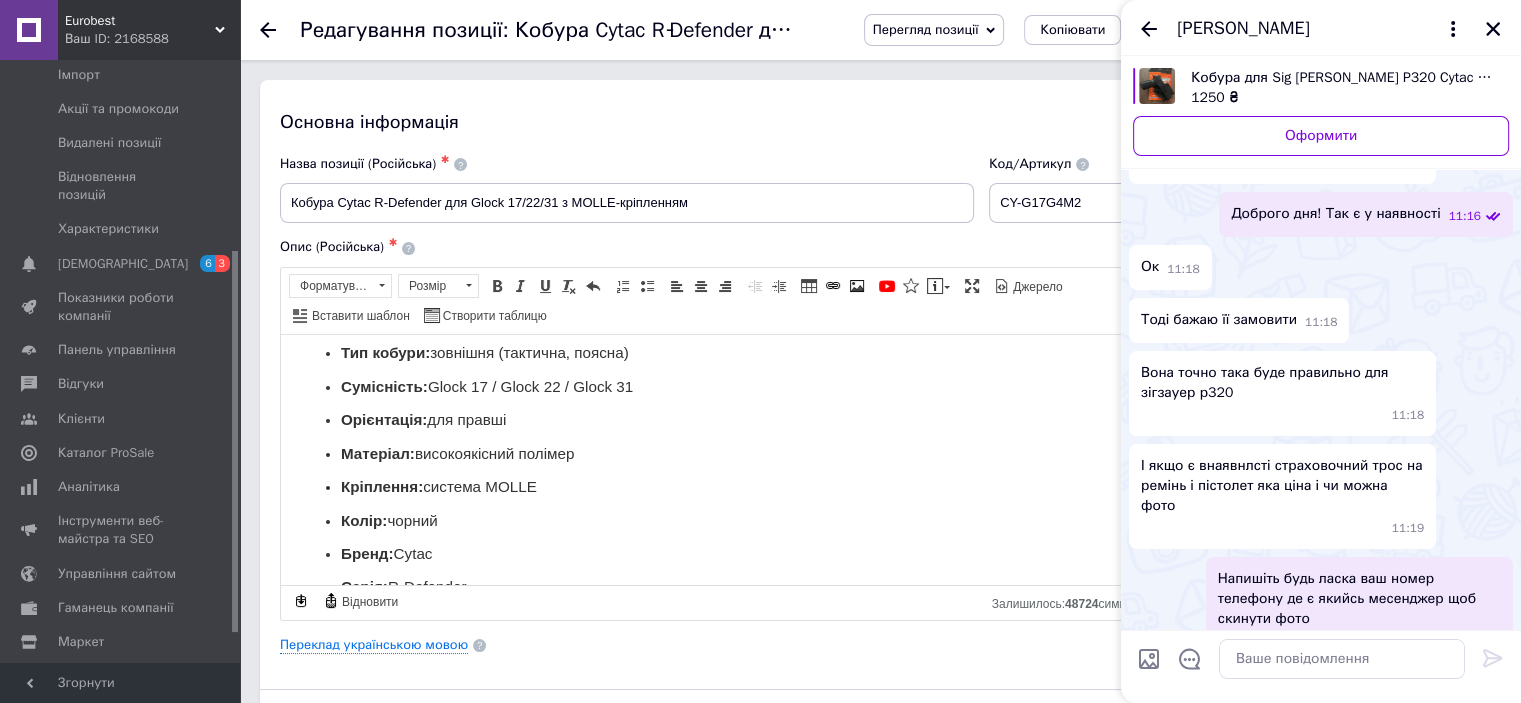 click at bounding box center [1493, 29] 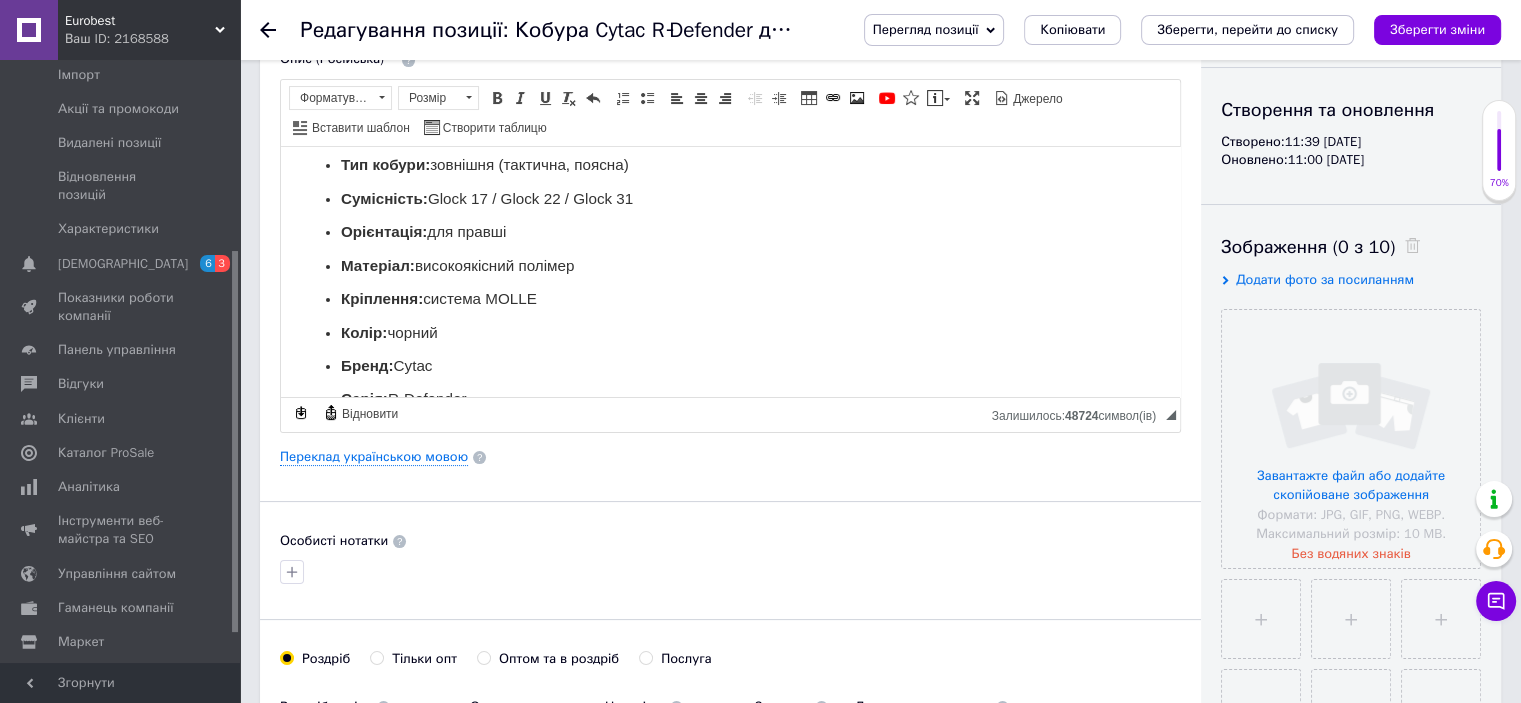 scroll, scrollTop: 200, scrollLeft: 0, axis: vertical 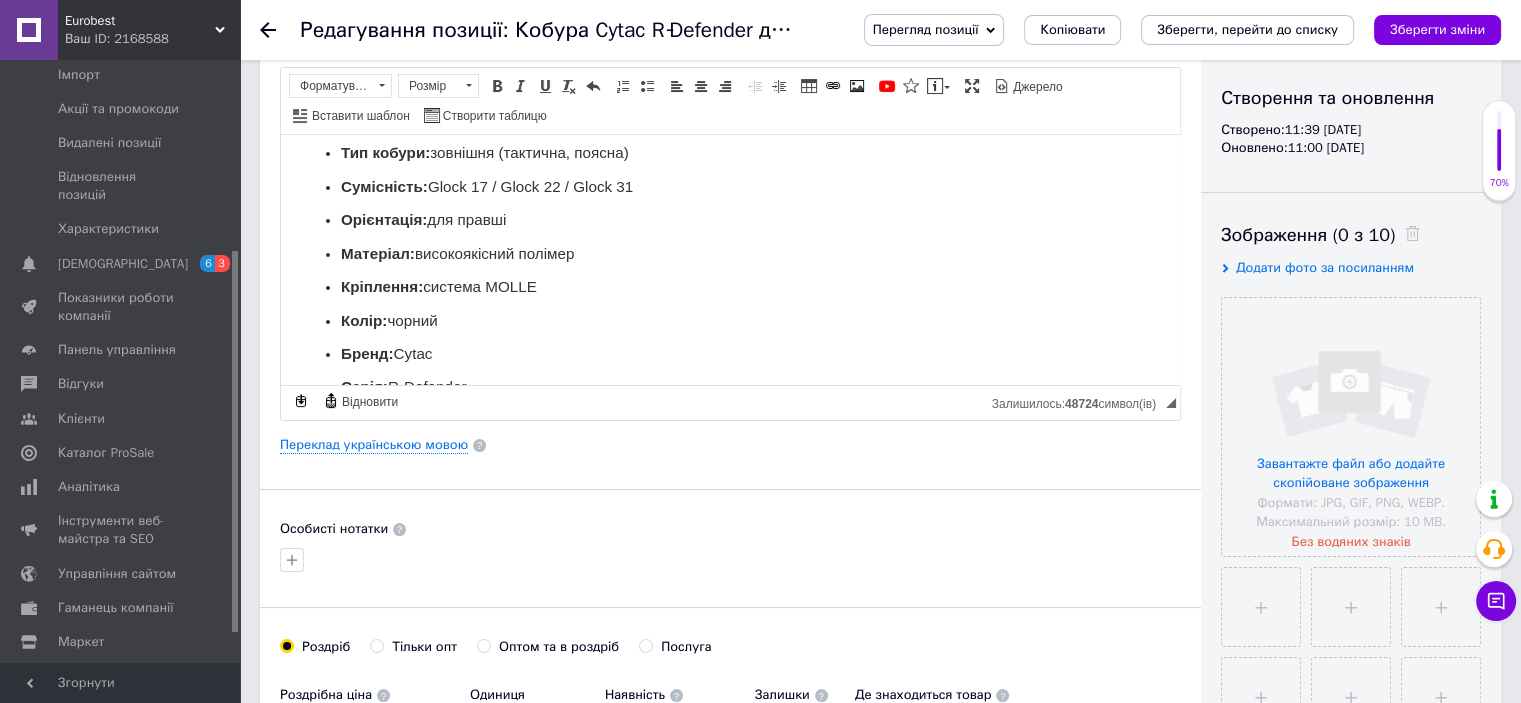 click at bounding box center [1351, 427] 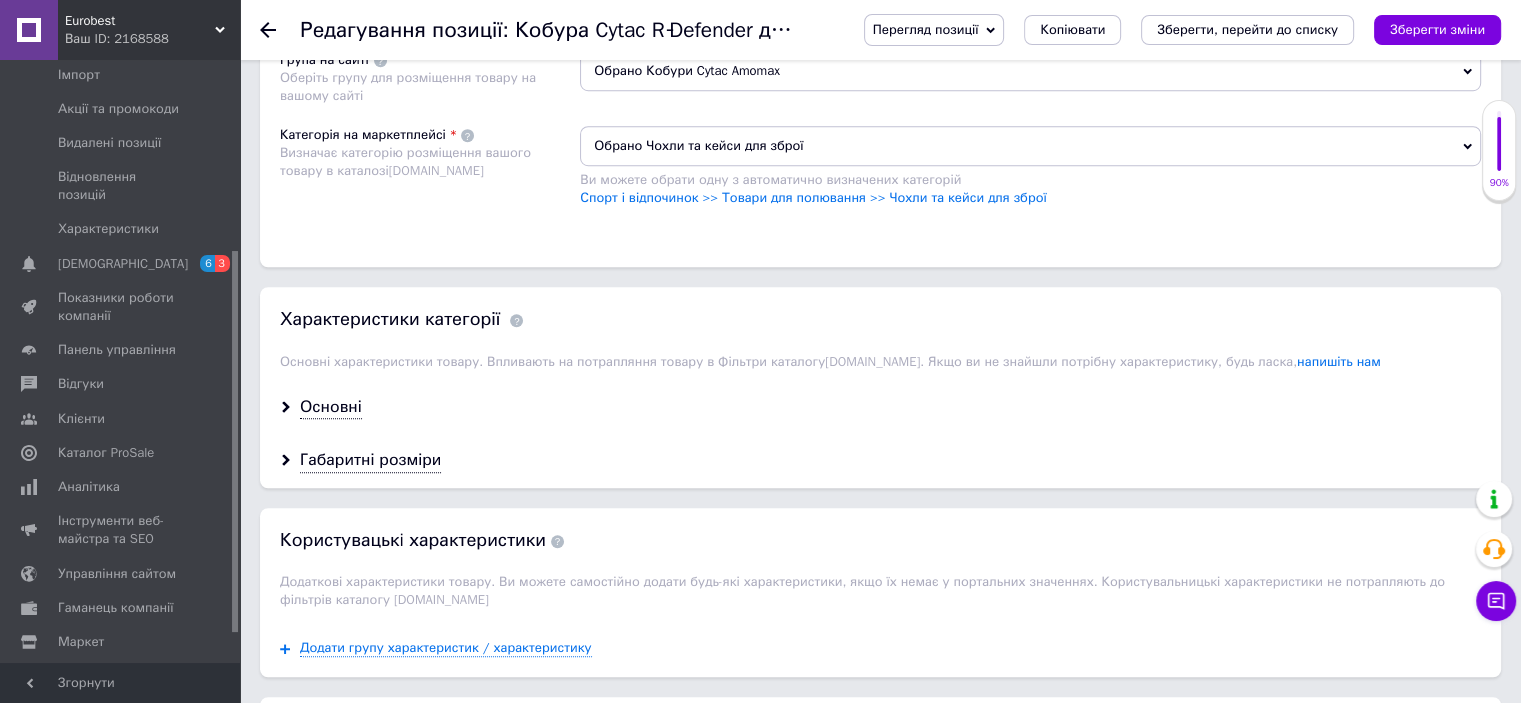 scroll, scrollTop: 1400, scrollLeft: 0, axis: vertical 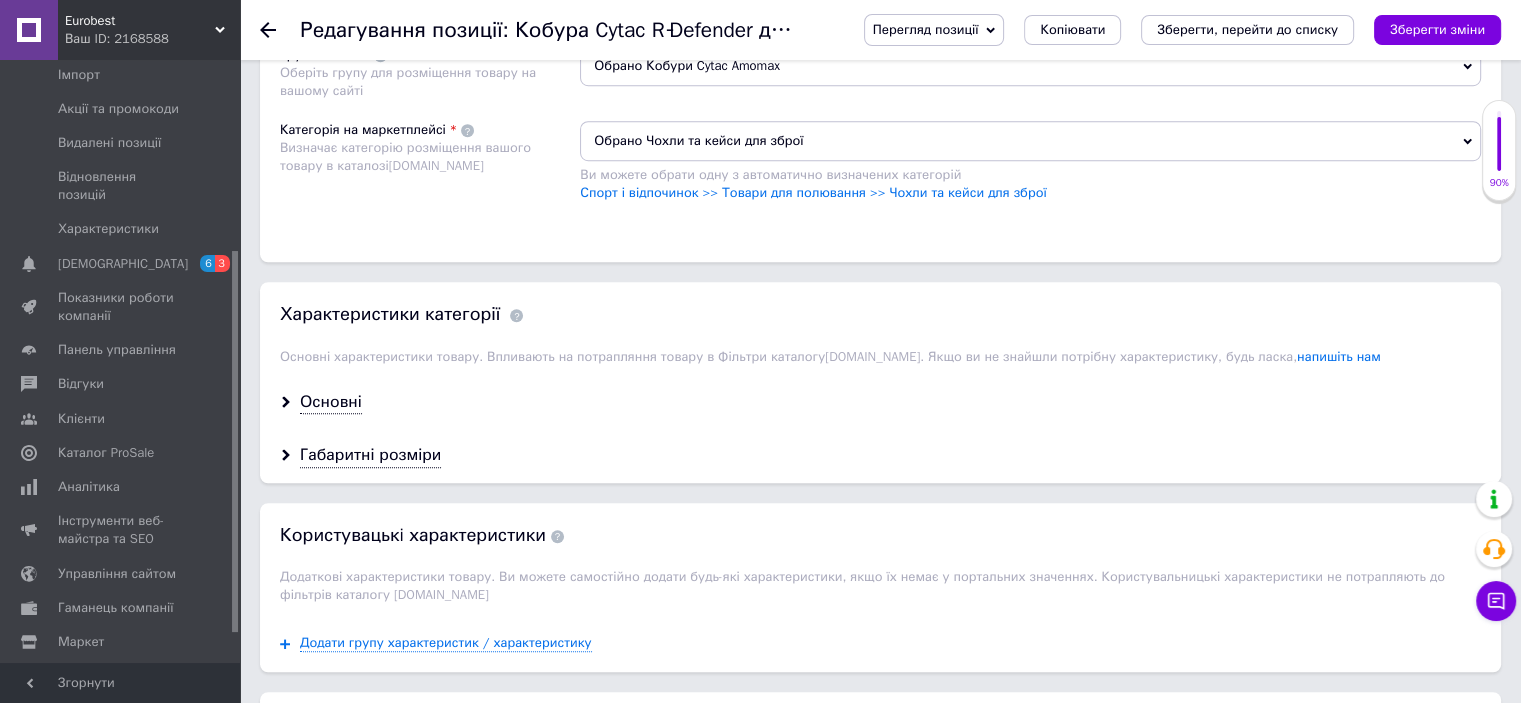 click on "Основні" at bounding box center (331, 402) 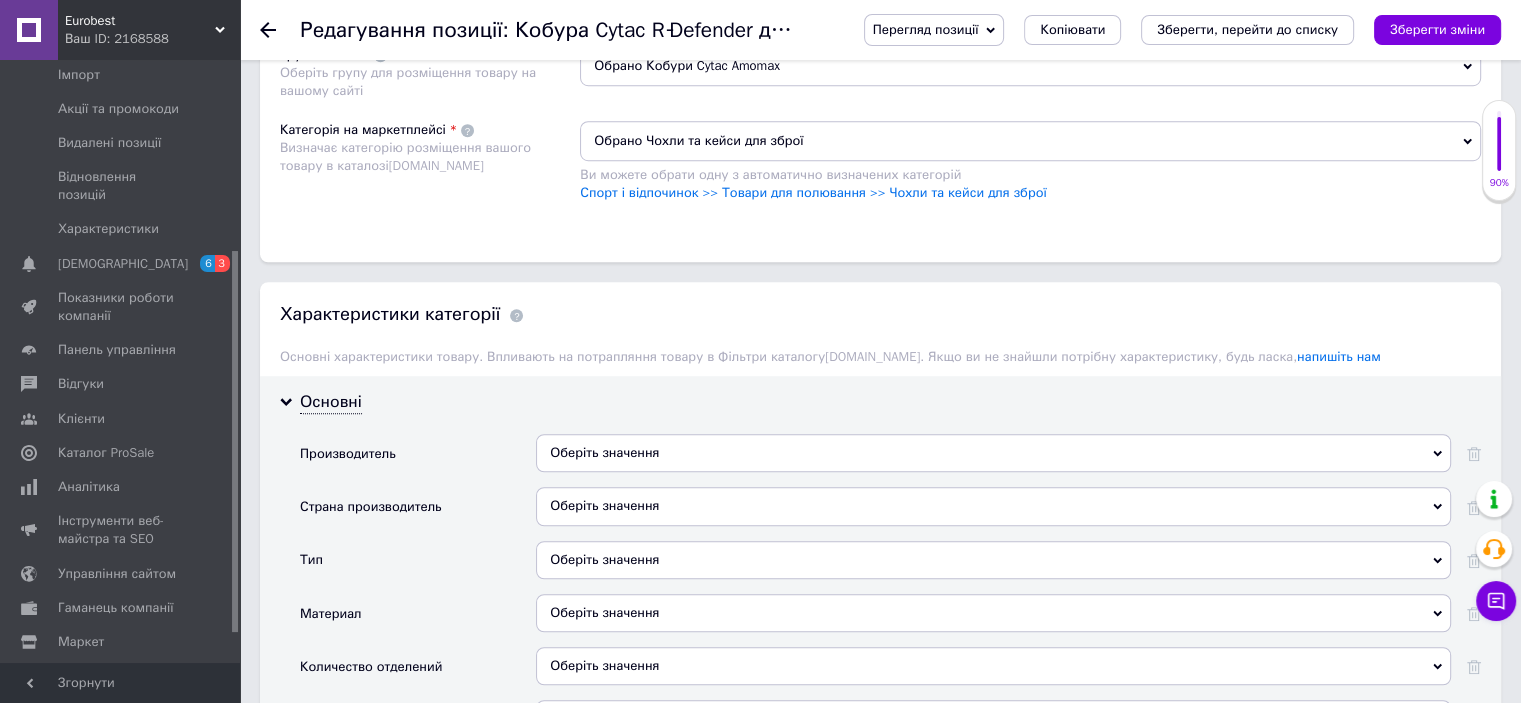 click on "Оберіть значення" at bounding box center [993, 453] 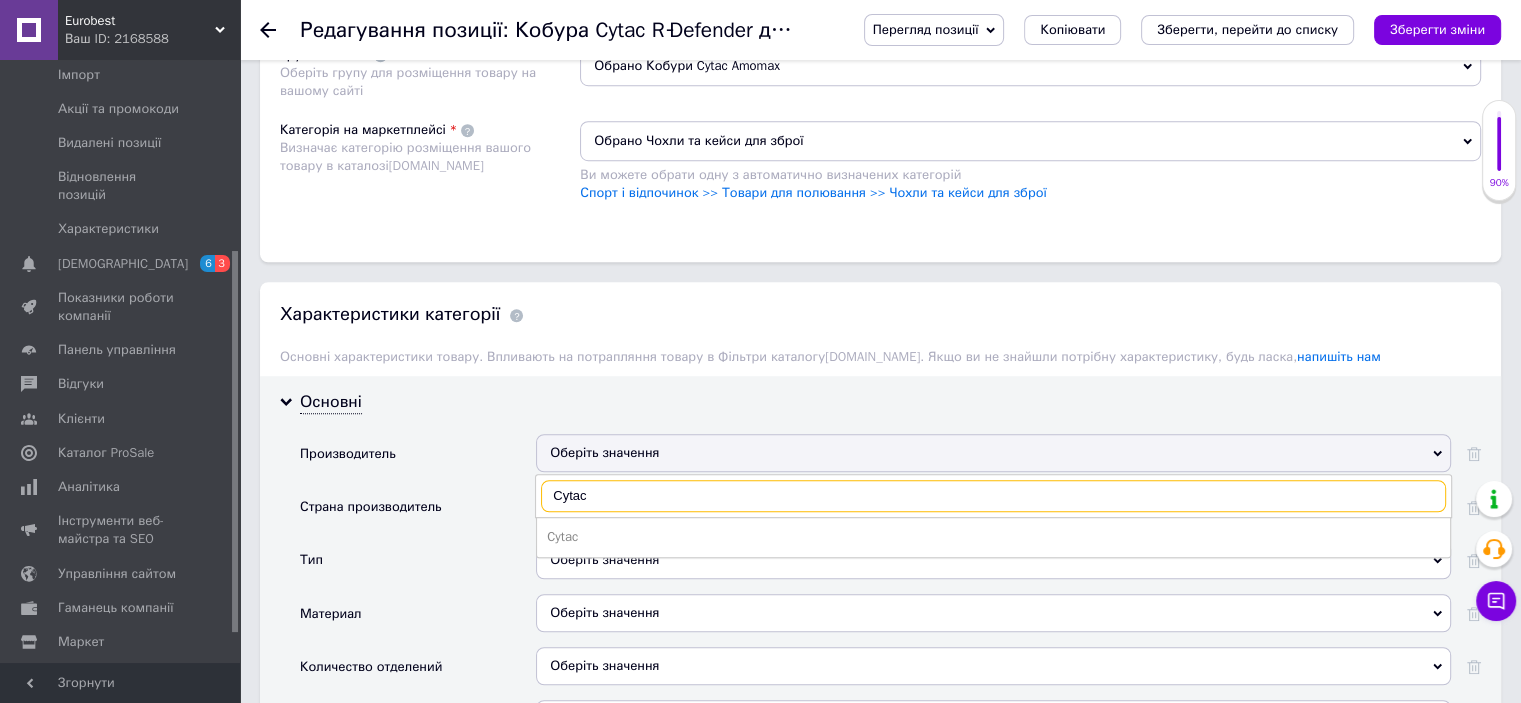 type on "Cytac" 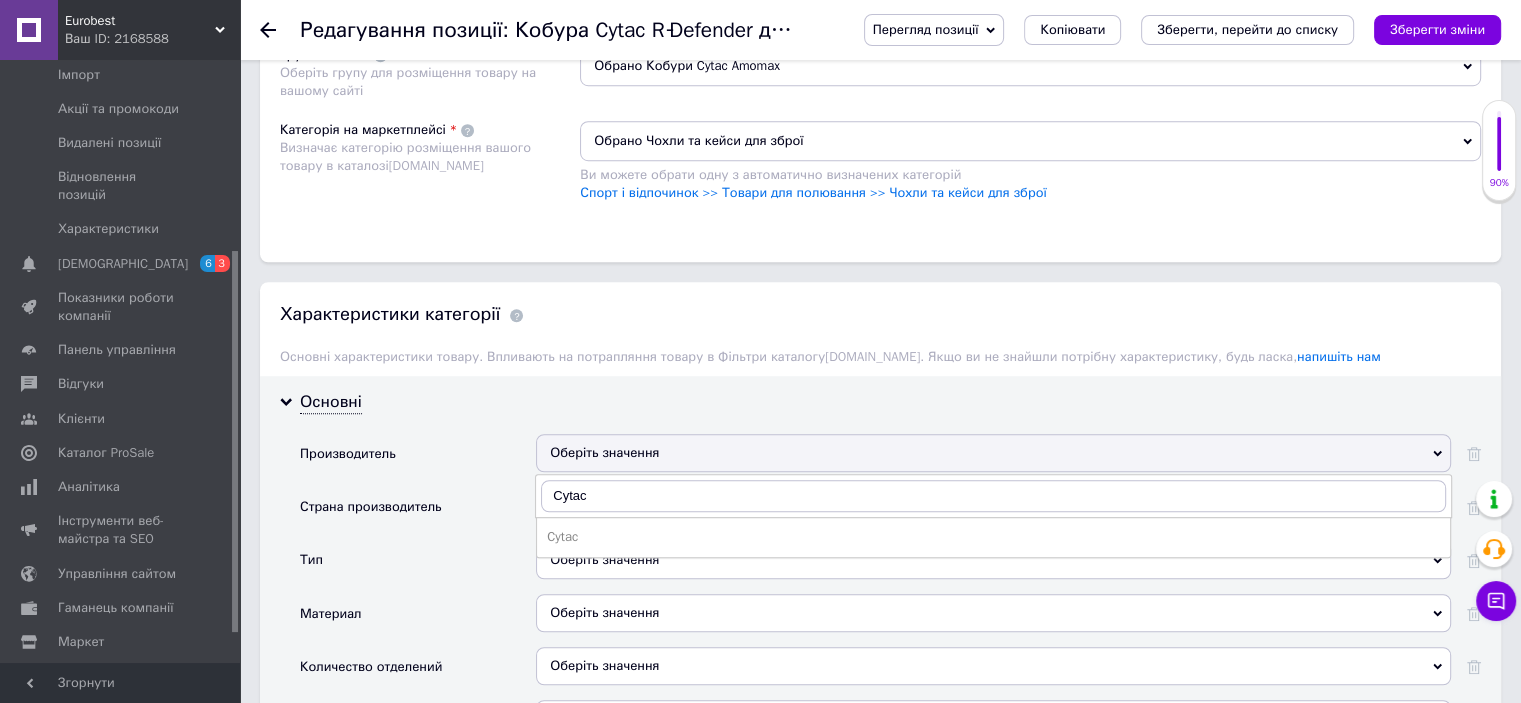 click on "Cytac" at bounding box center [993, 537] 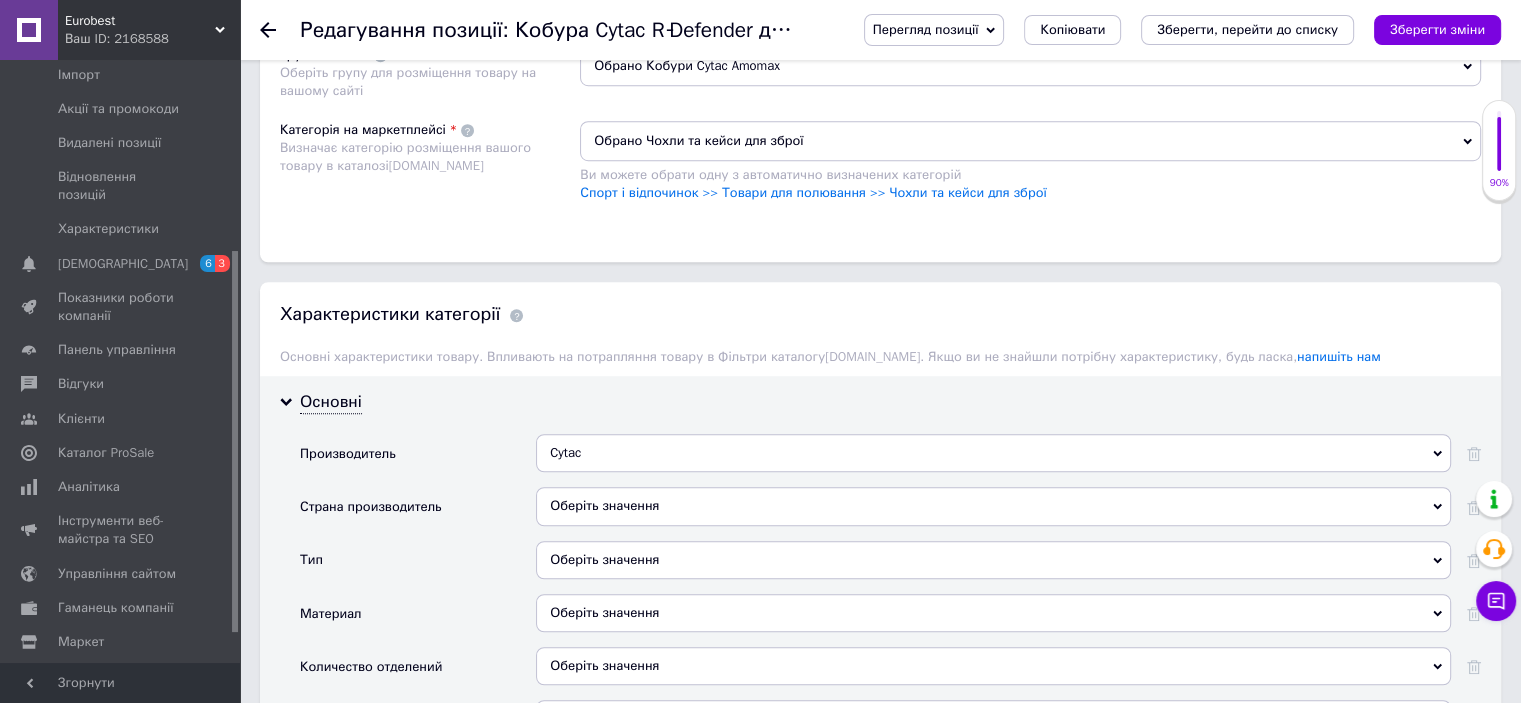 click on "Оберіть значення" at bounding box center (993, 506) 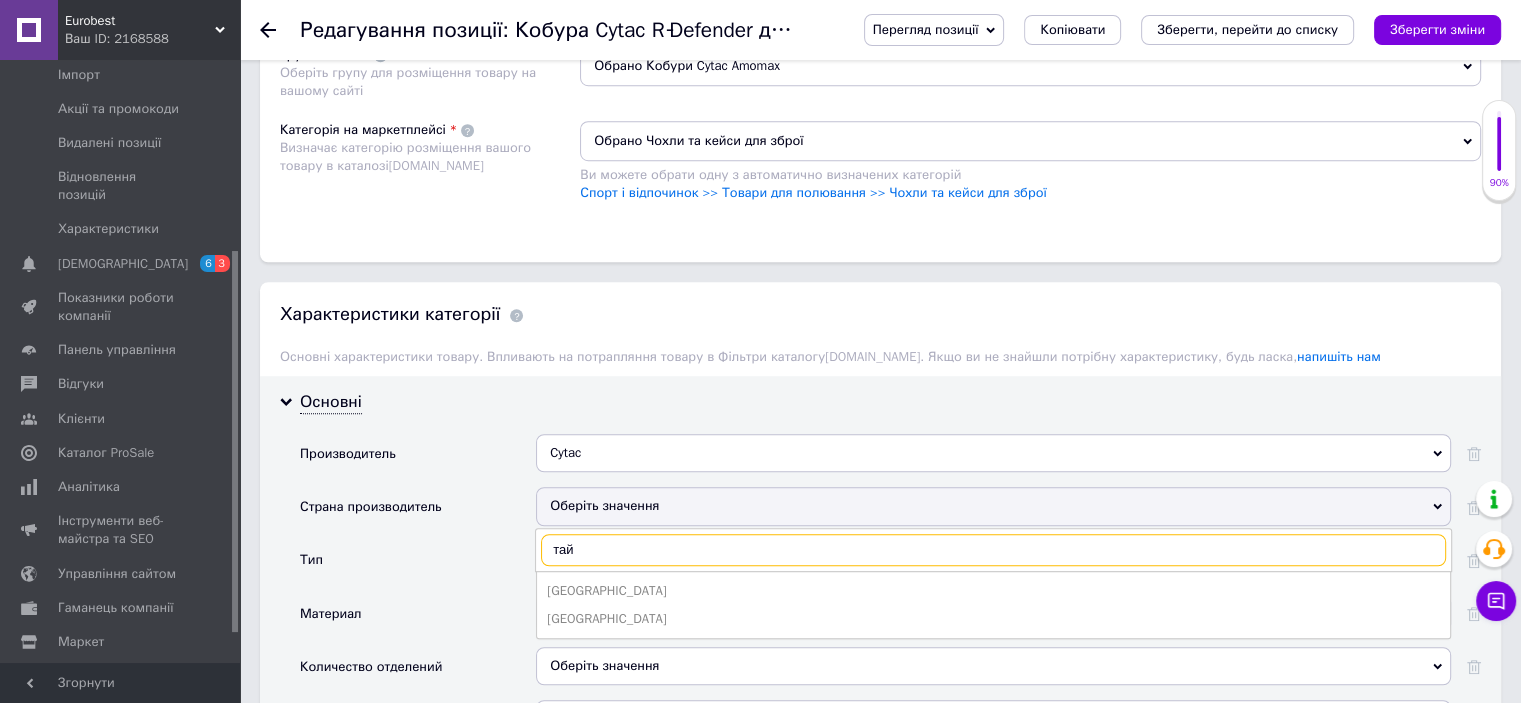 type on "тай" 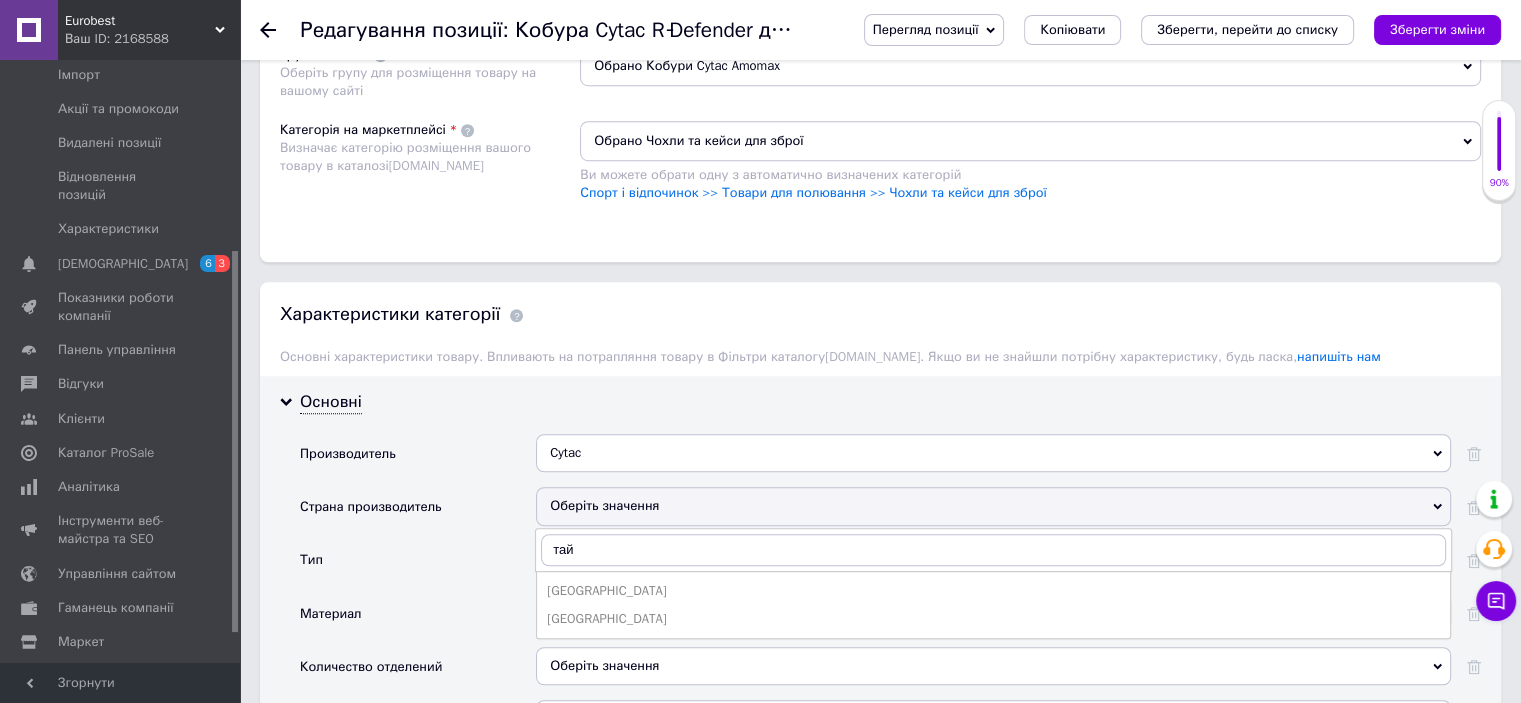 click on "Тайвань" at bounding box center (993, 591) 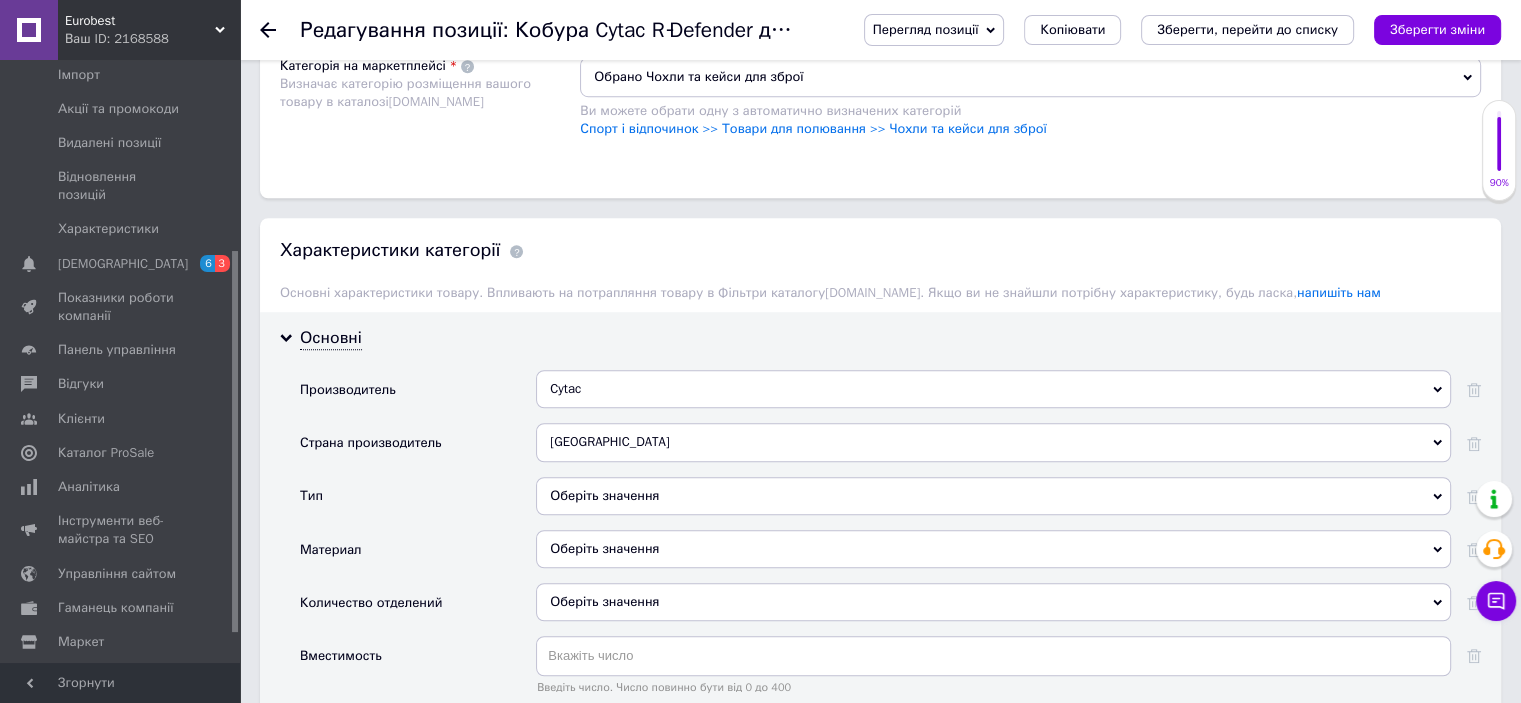 scroll, scrollTop: 1500, scrollLeft: 0, axis: vertical 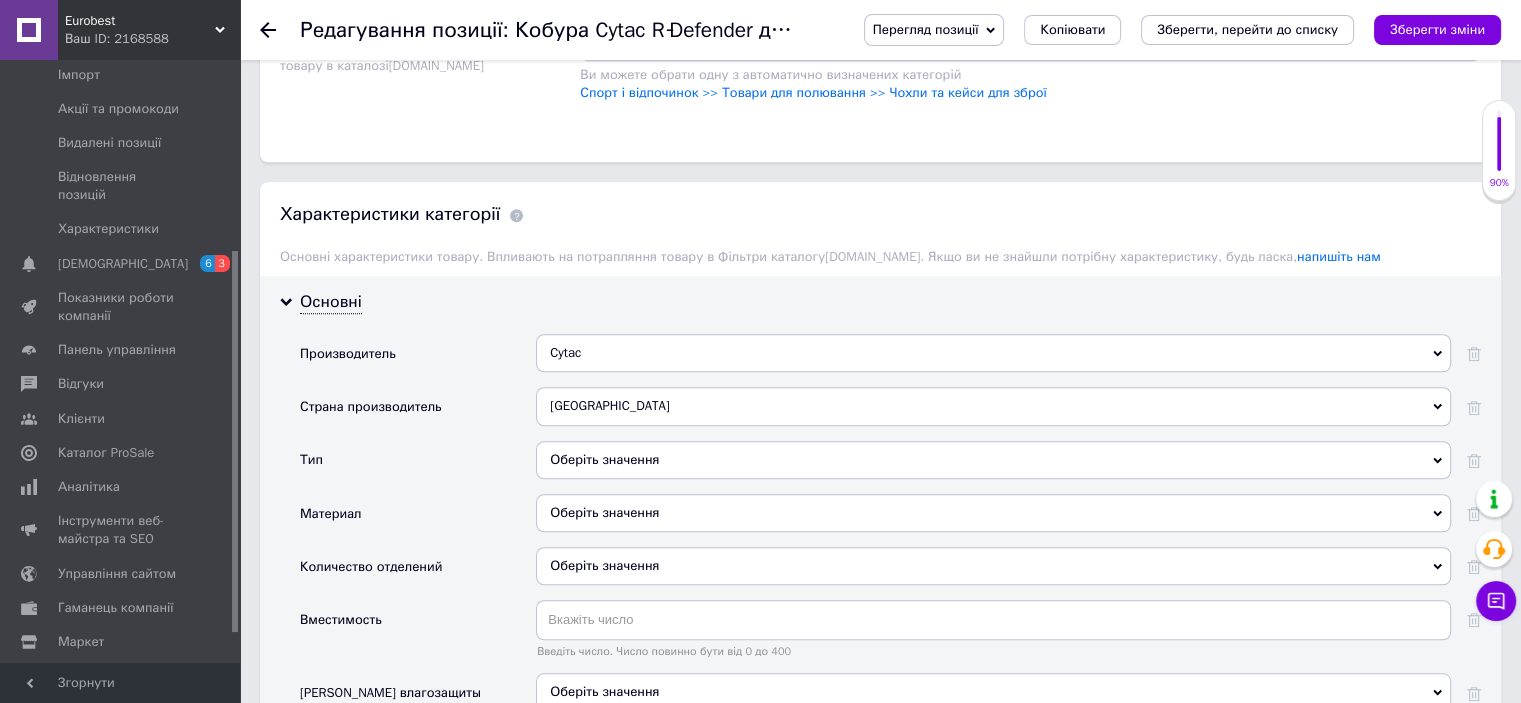 click on "Оберіть значення" at bounding box center (993, 460) 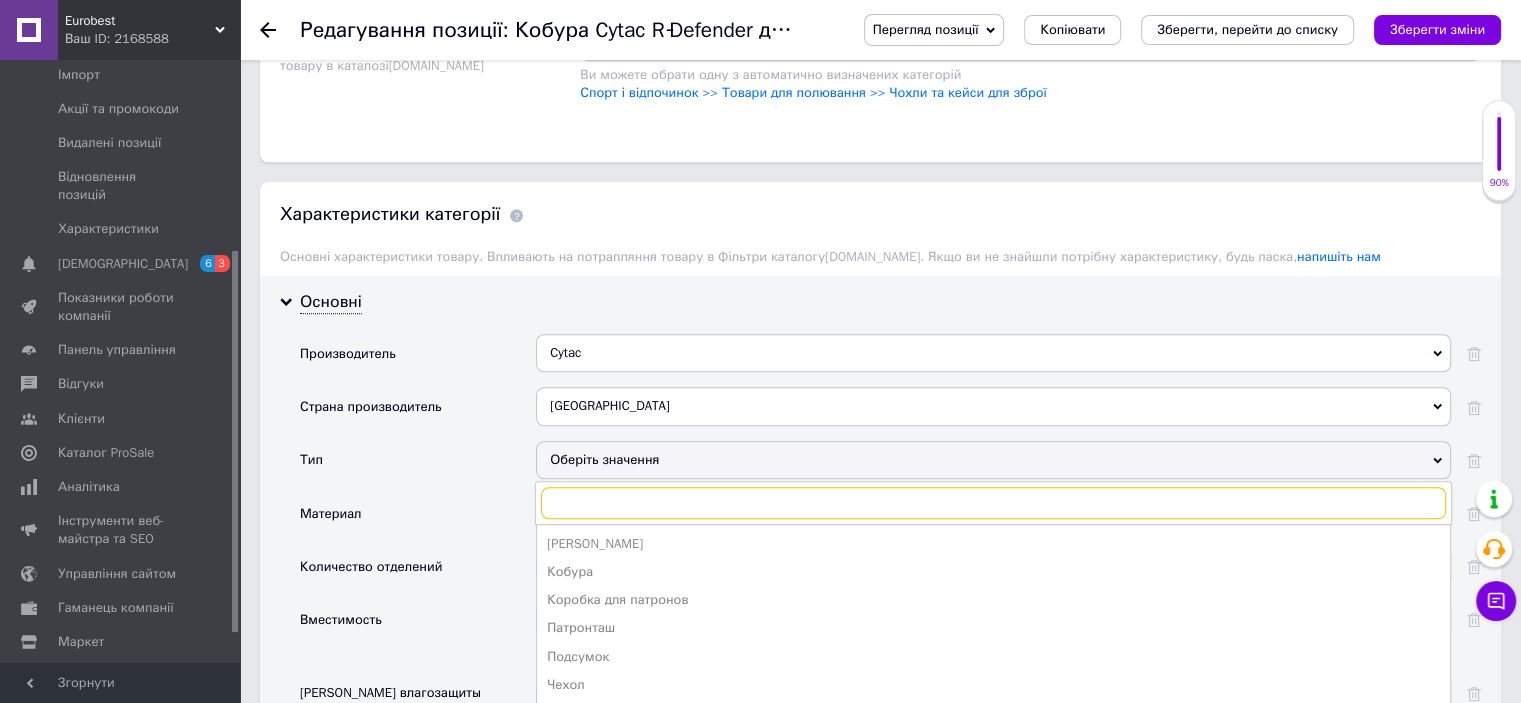 scroll, scrollTop: 1600, scrollLeft: 0, axis: vertical 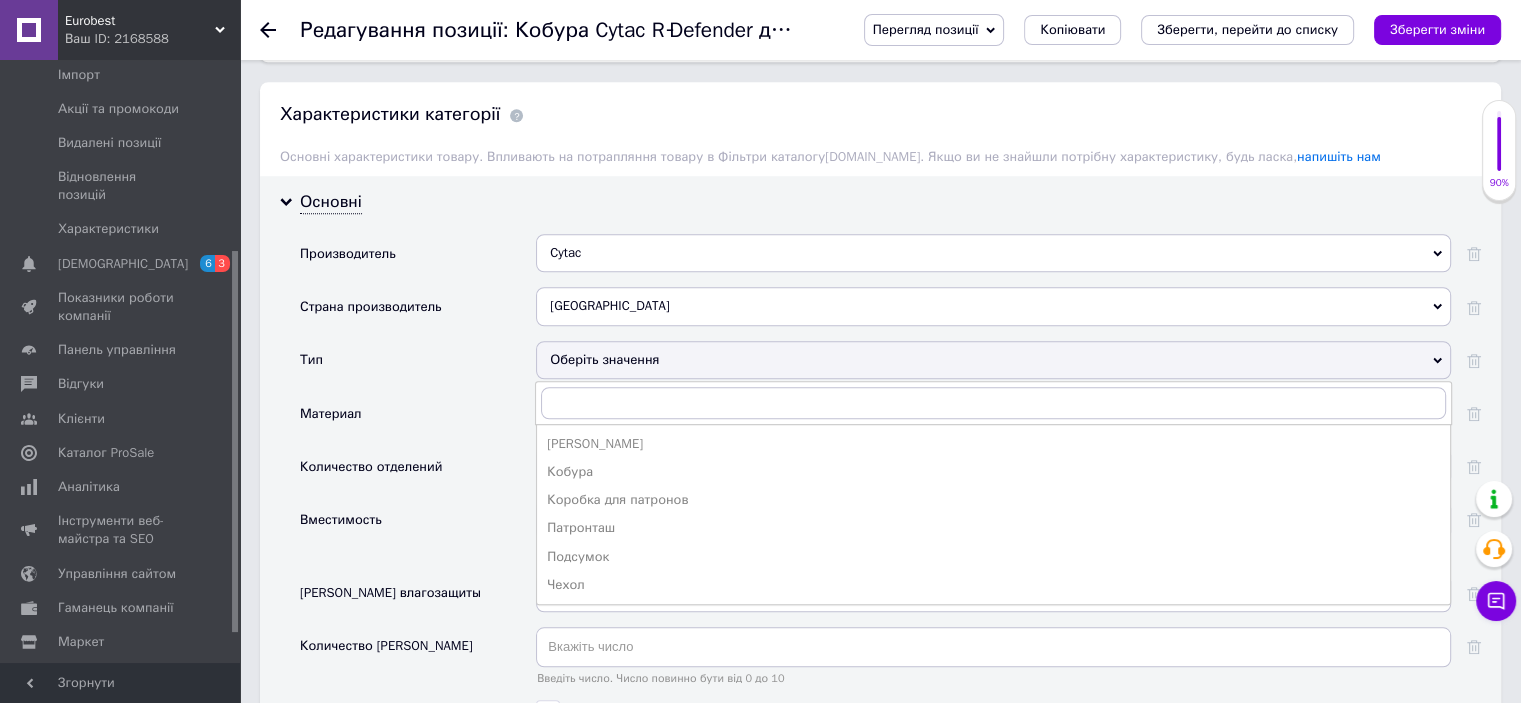 click on "Кобура" at bounding box center [993, 472] 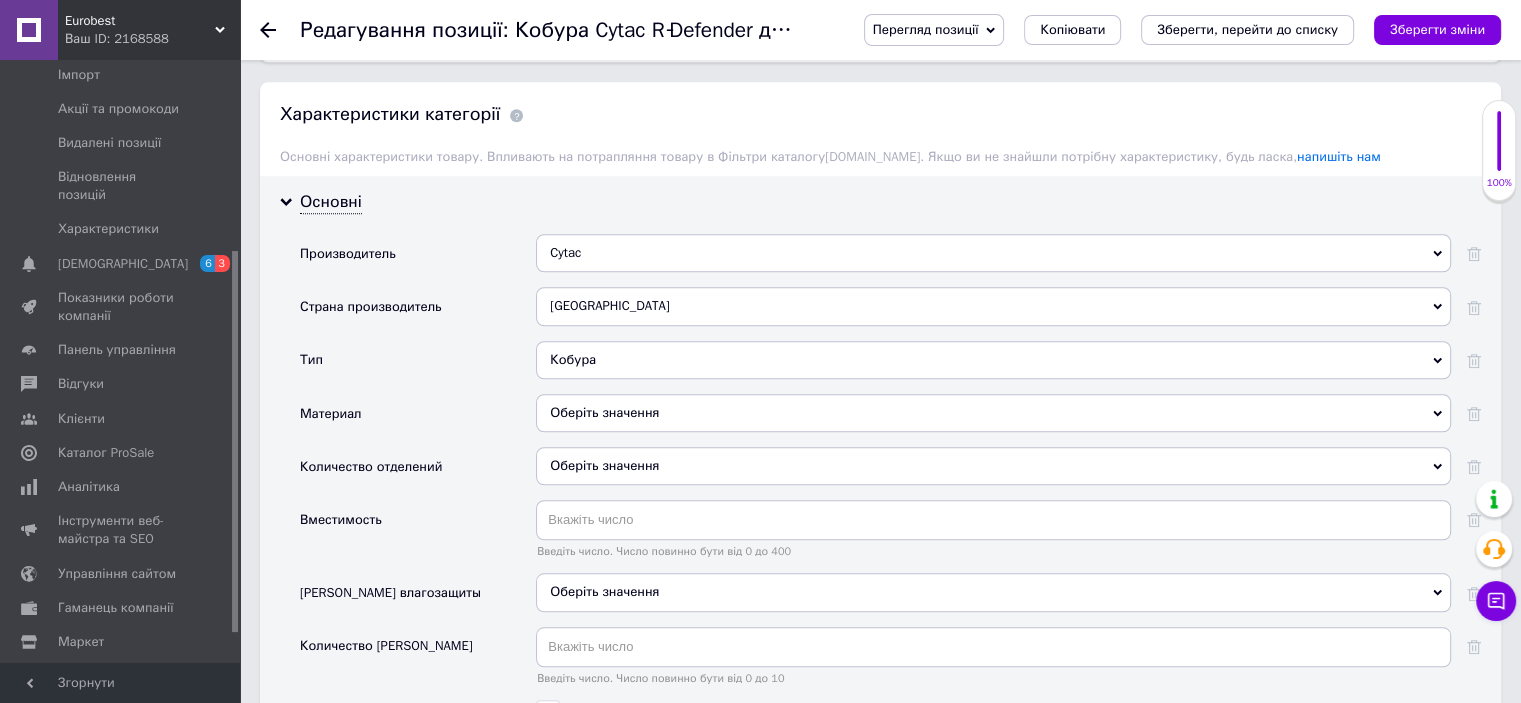 click on "Оберіть значення" at bounding box center (993, 413) 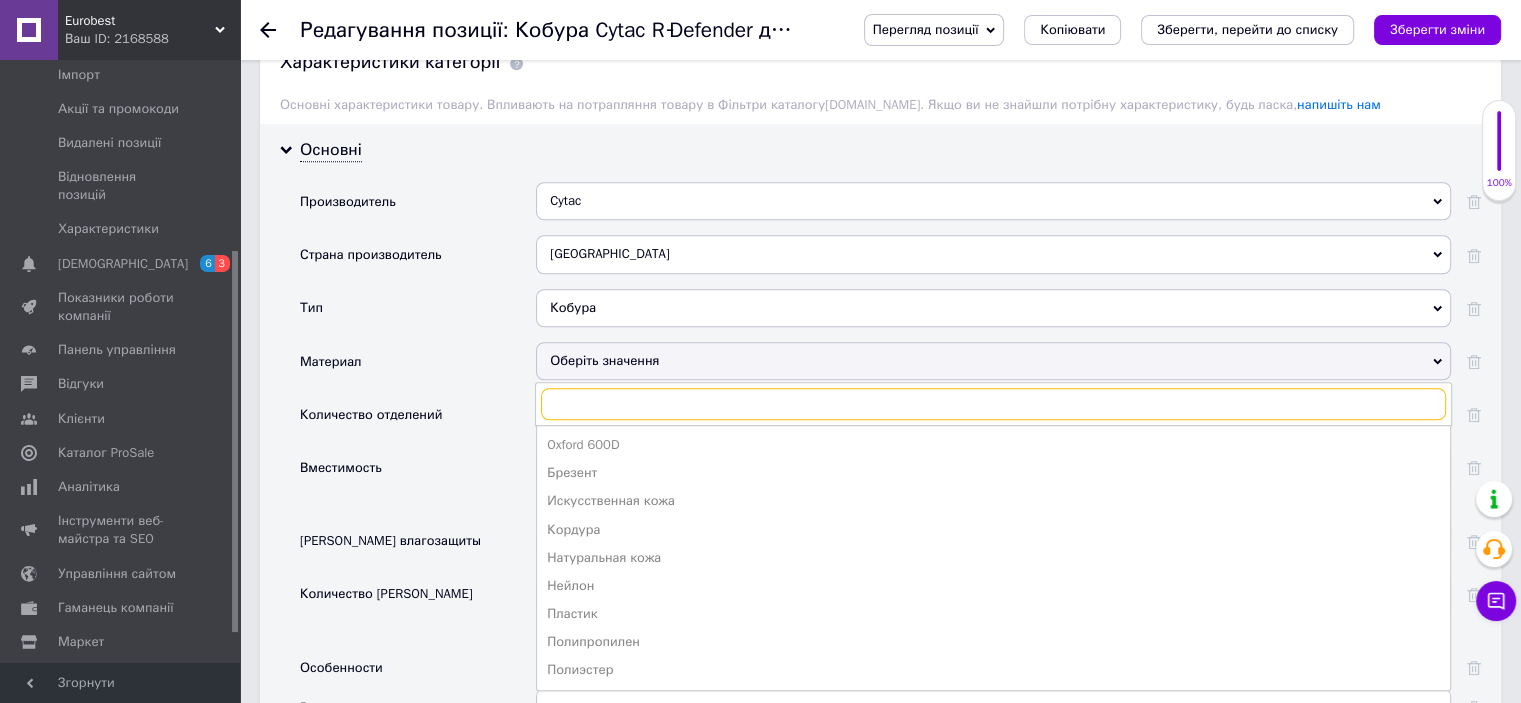 scroll, scrollTop: 1700, scrollLeft: 0, axis: vertical 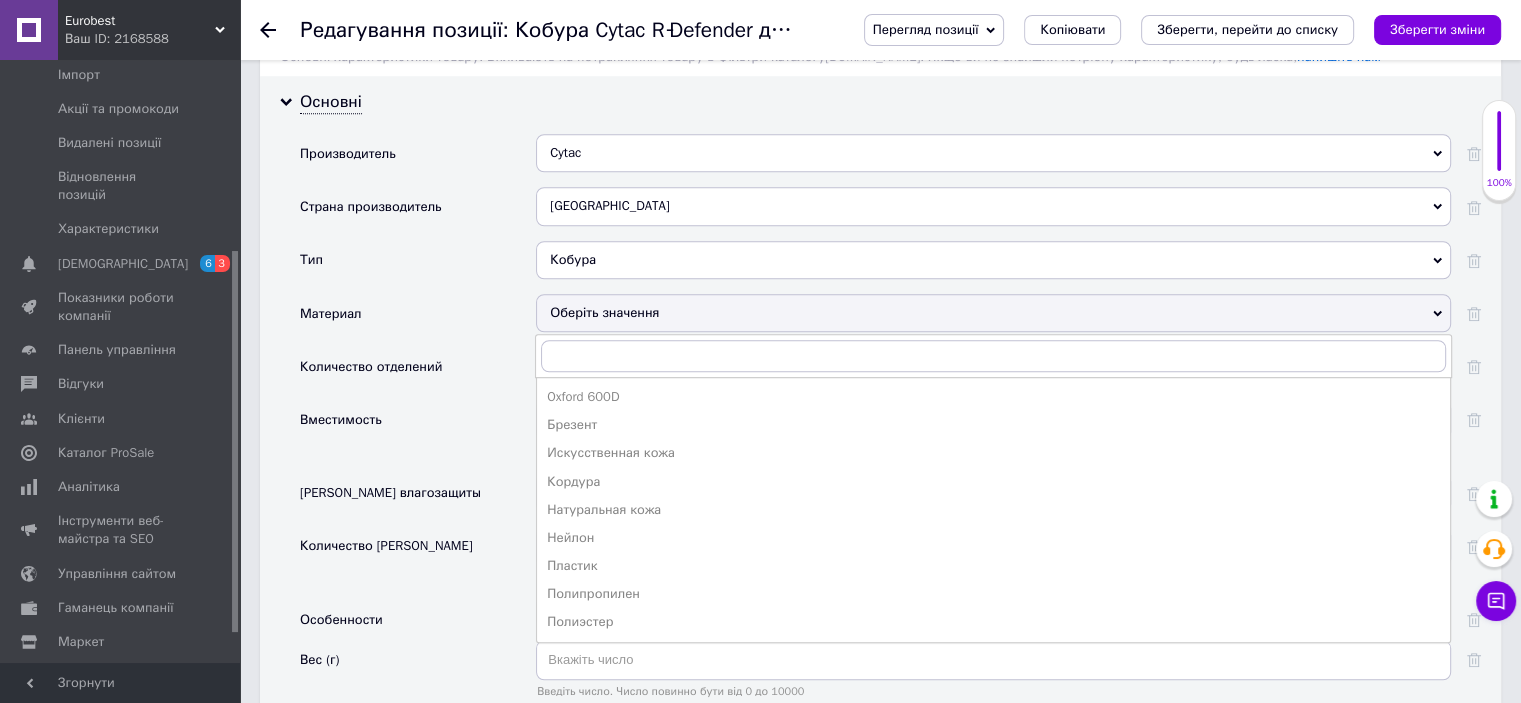 click on "Пластик" at bounding box center (993, 566) 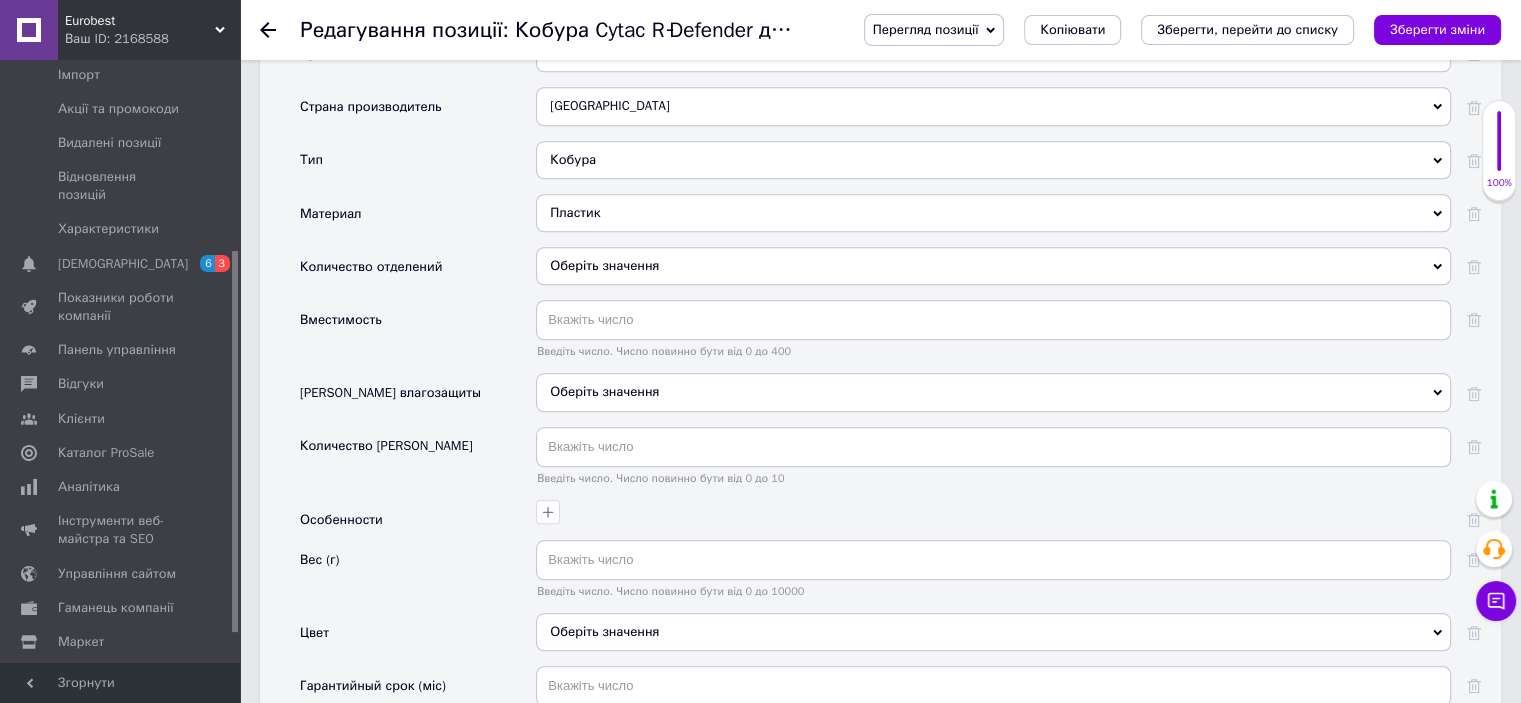 scroll, scrollTop: 1900, scrollLeft: 0, axis: vertical 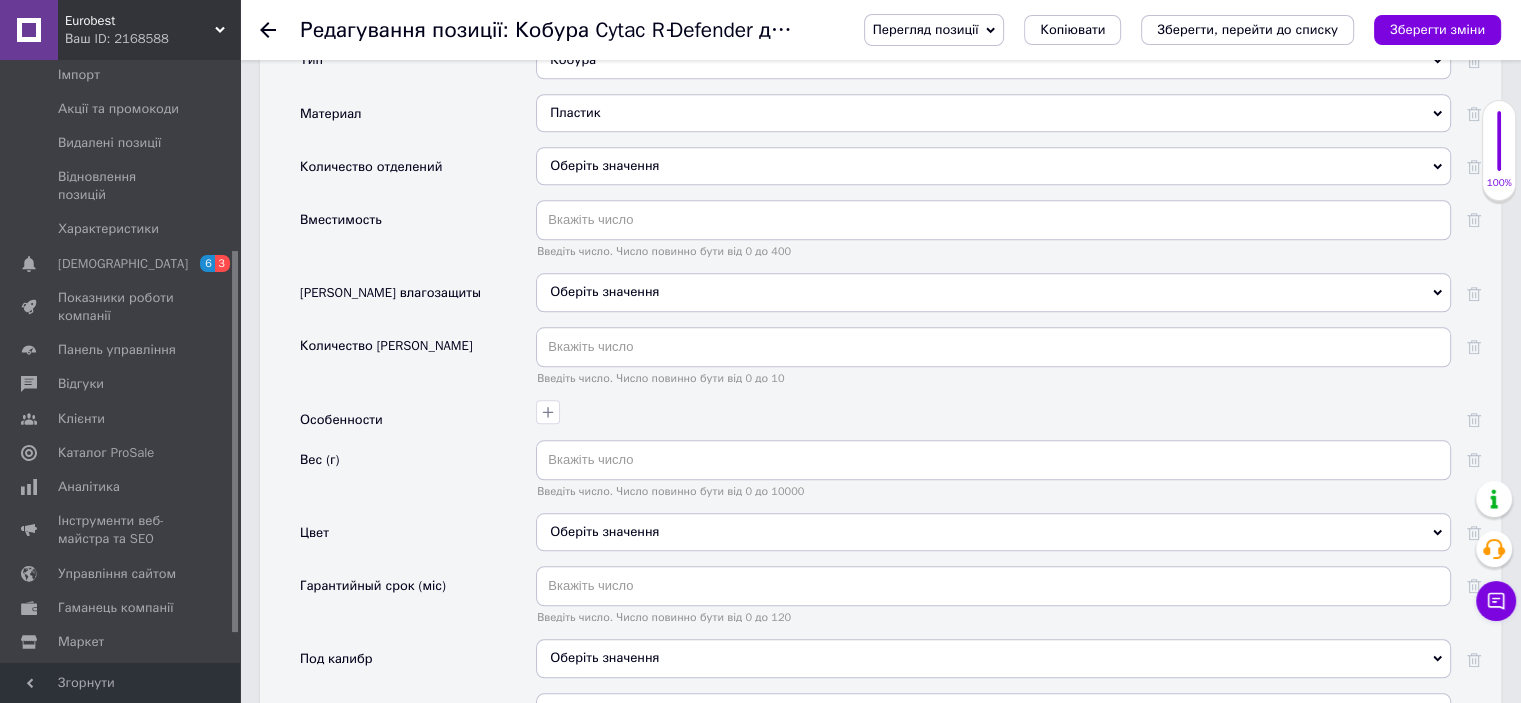 click 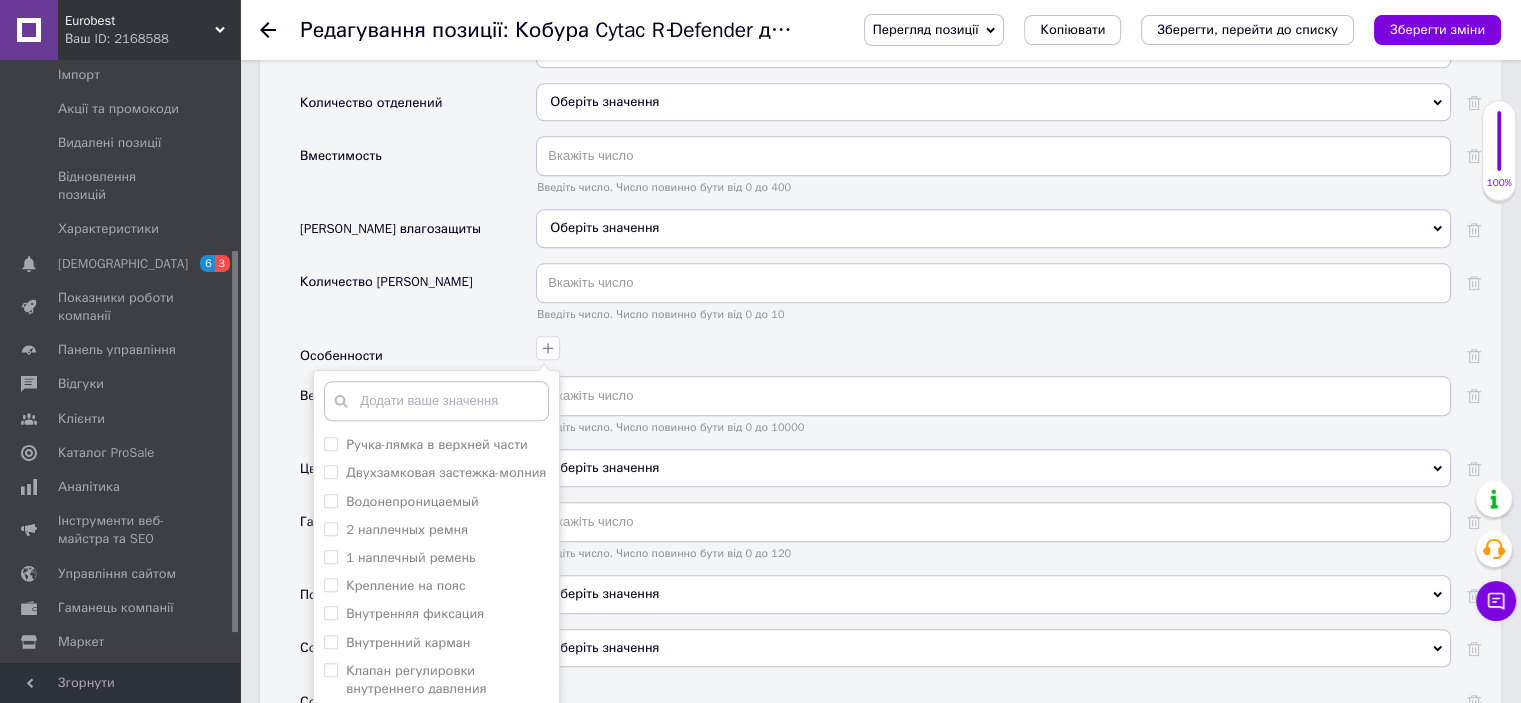 scroll, scrollTop: 2000, scrollLeft: 0, axis: vertical 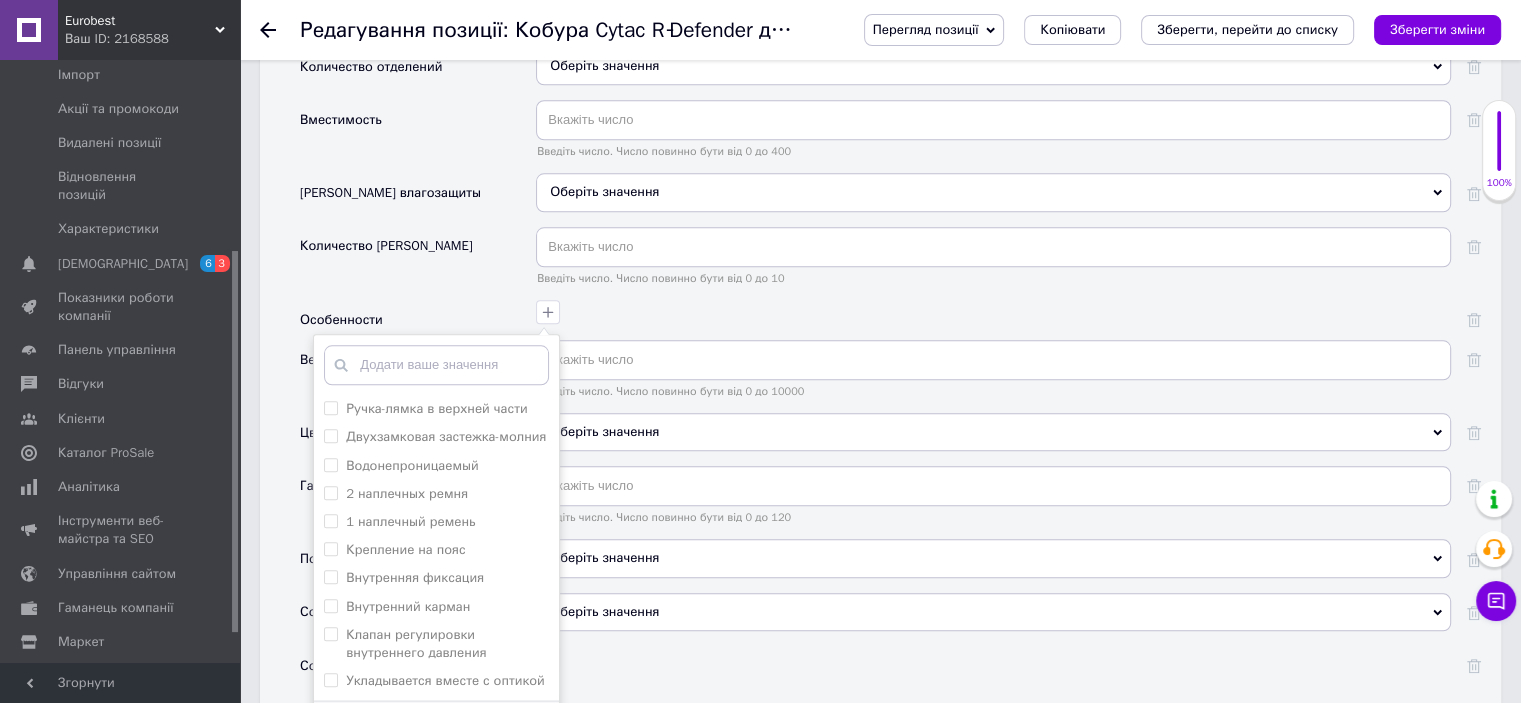 click on "Крепление на пояс" at bounding box center [330, 548] 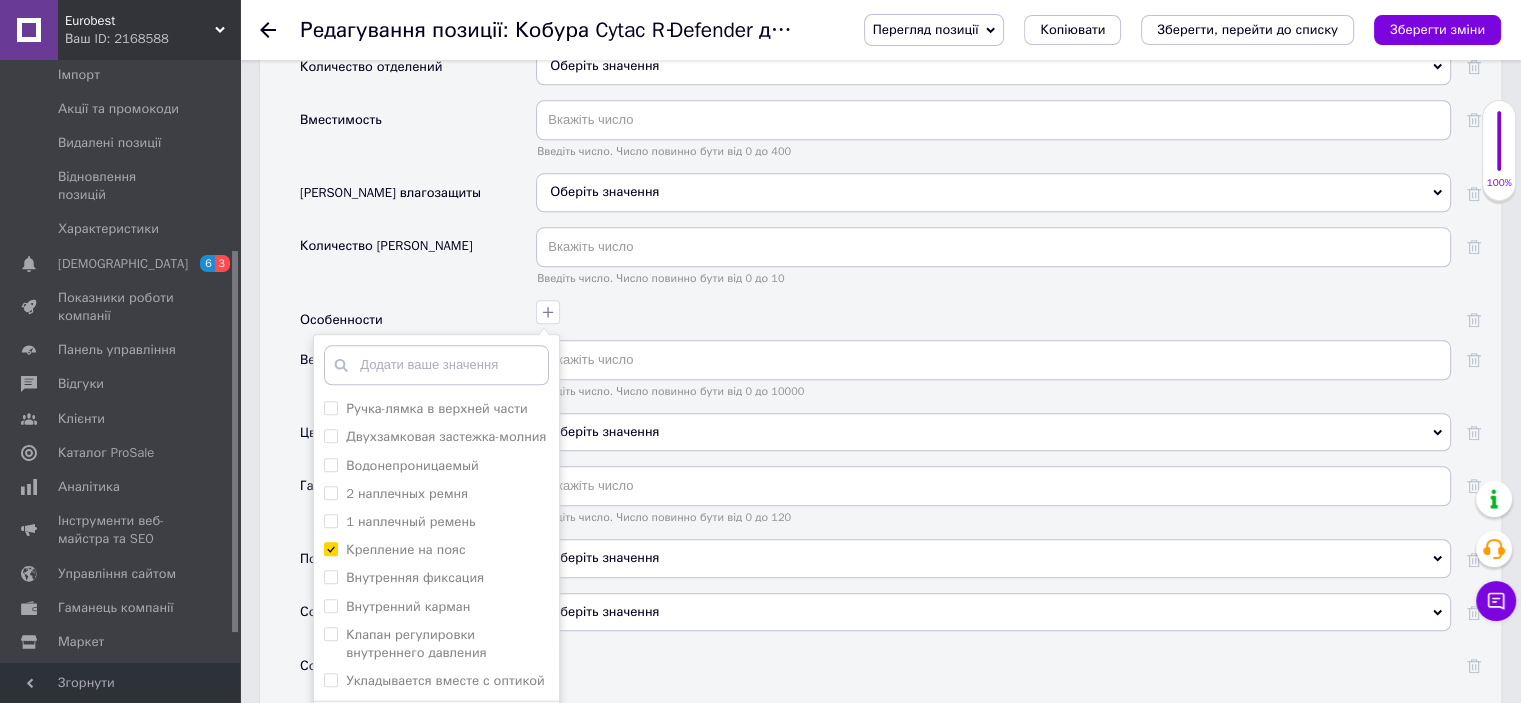 checkbox on "true" 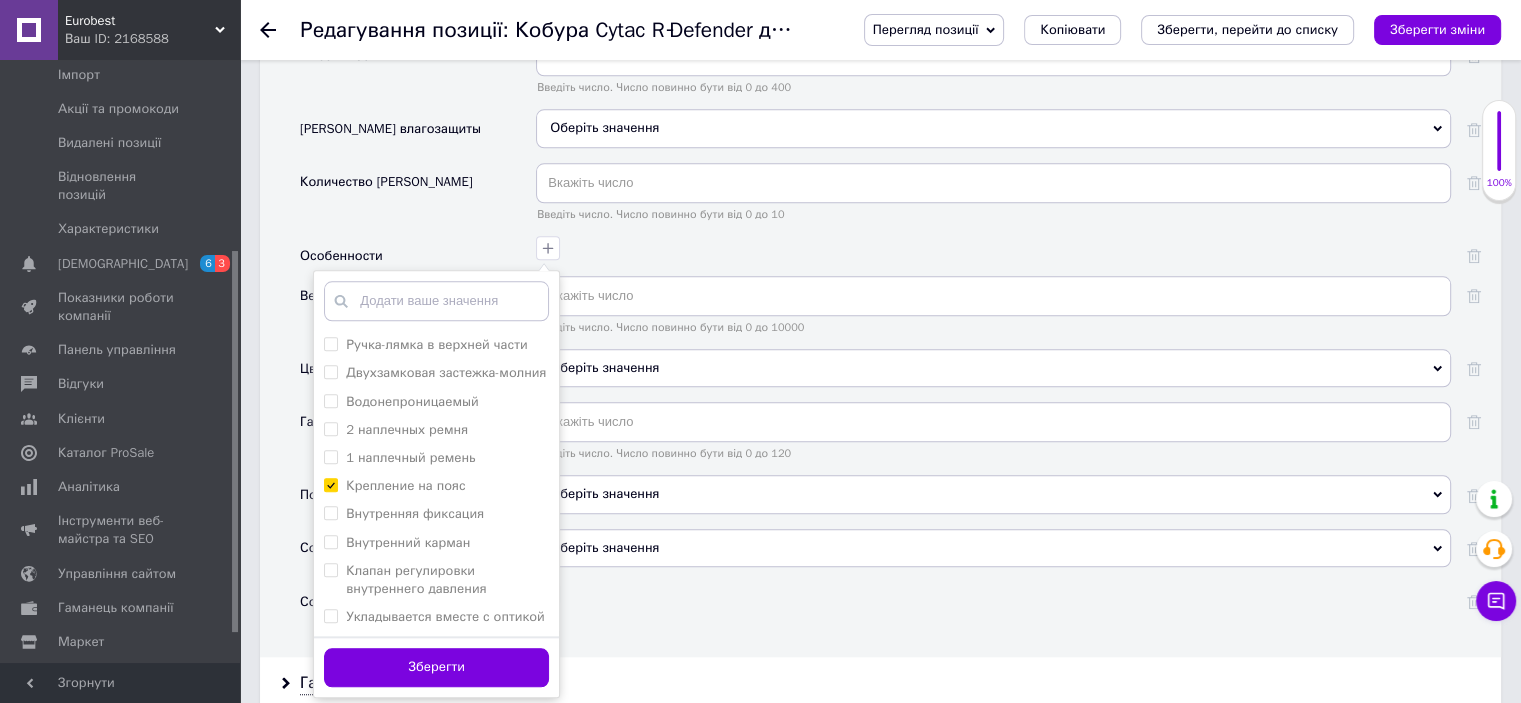 scroll, scrollTop: 2100, scrollLeft: 0, axis: vertical 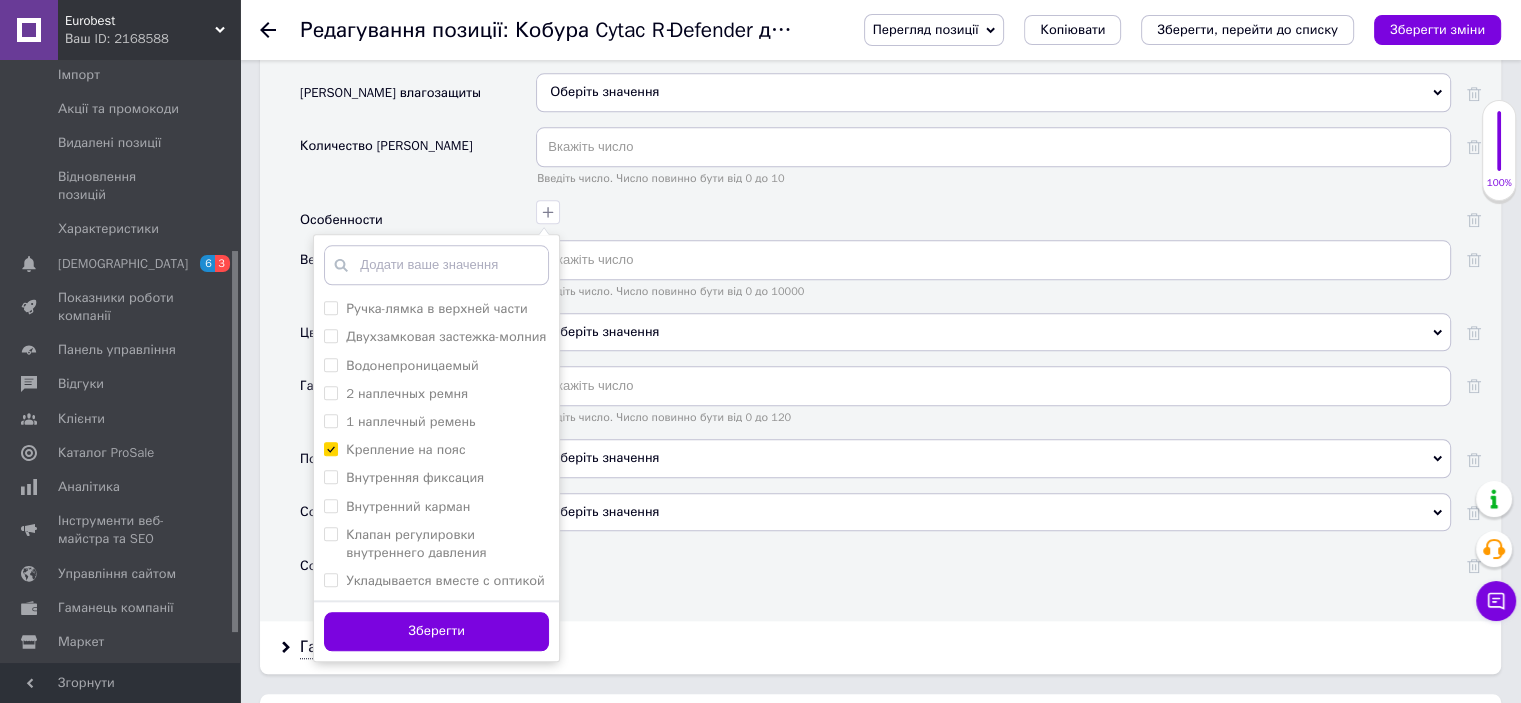 click on "Зберегти" at bounding box center (436, 631) 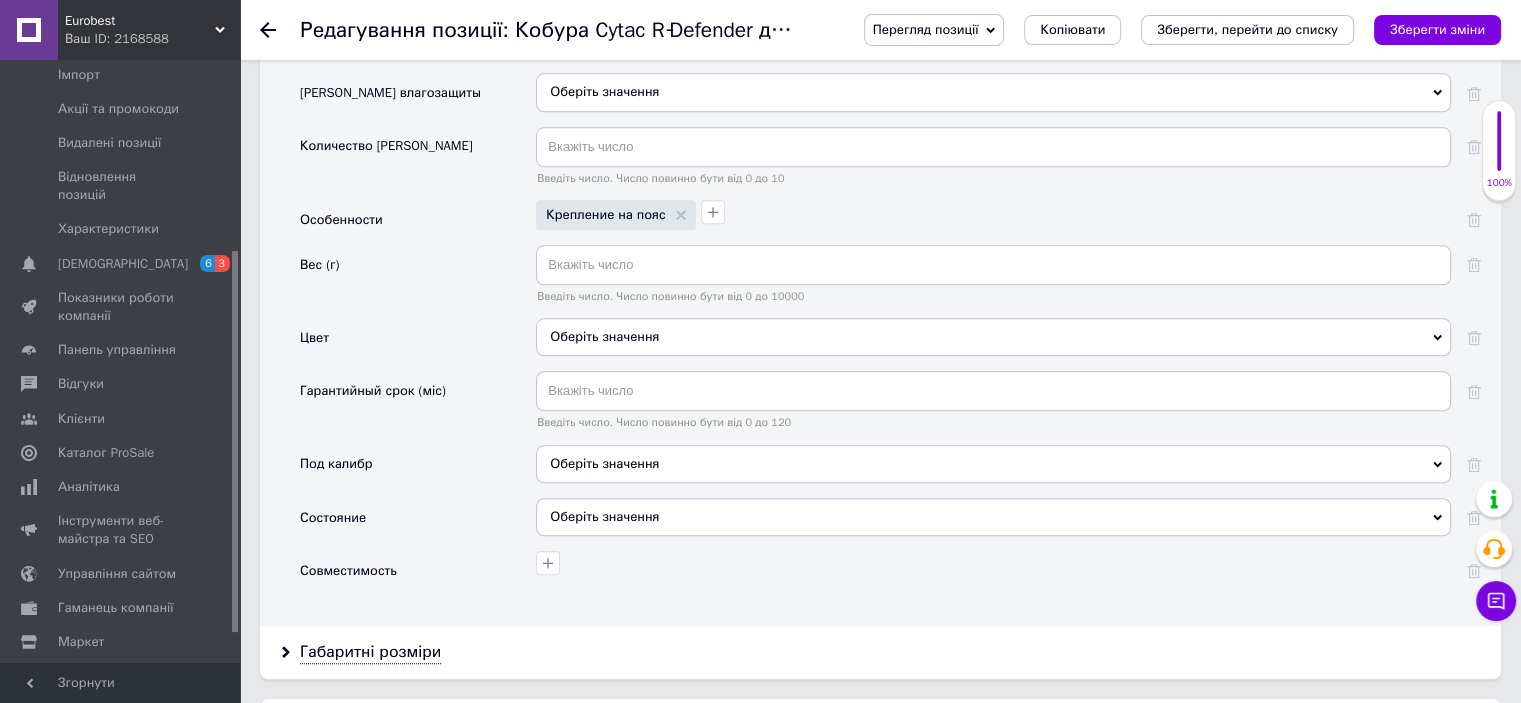 click on "Оберіть значення" at bounding box center (993, 337) 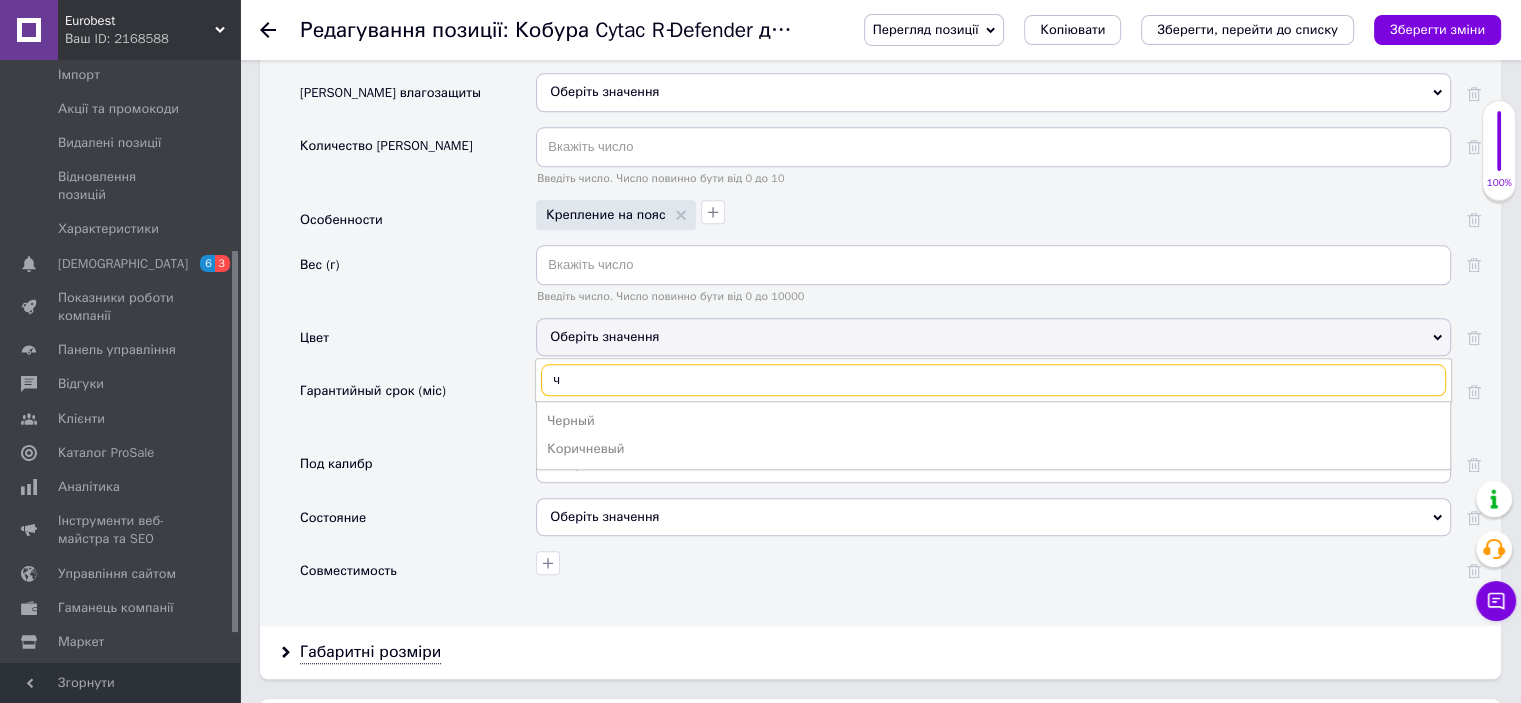 type on "ч" 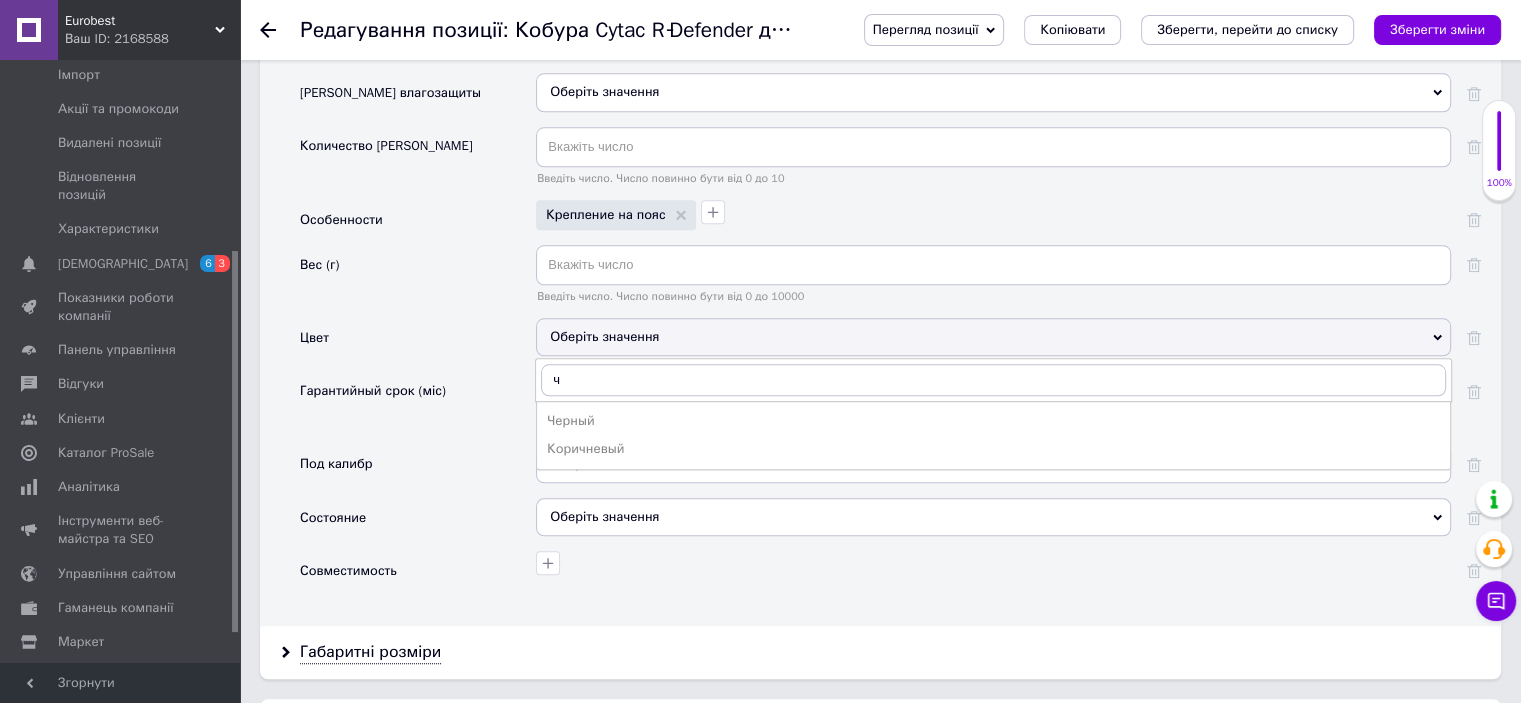 click on "Черный" at bounding box center [993, 421] 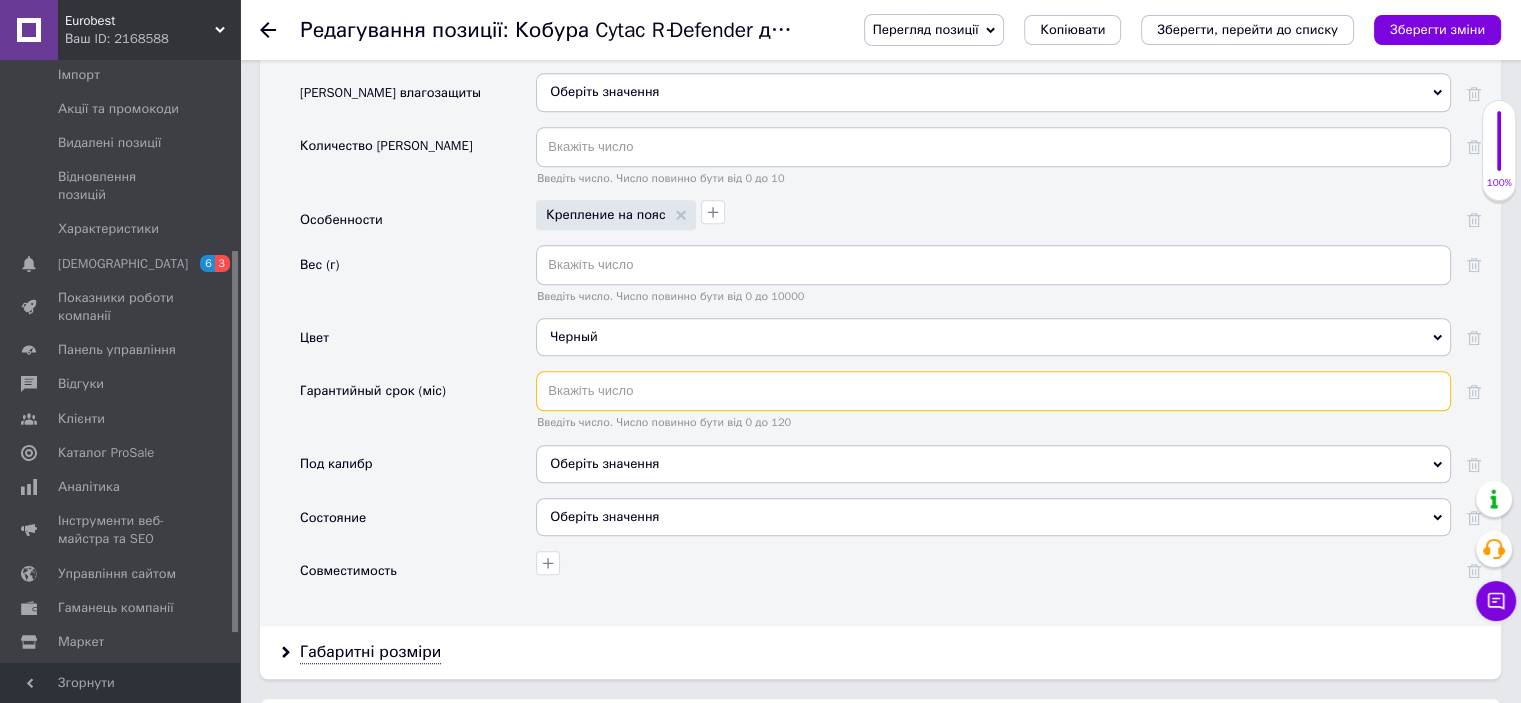 click at bounding box center (993, 391) 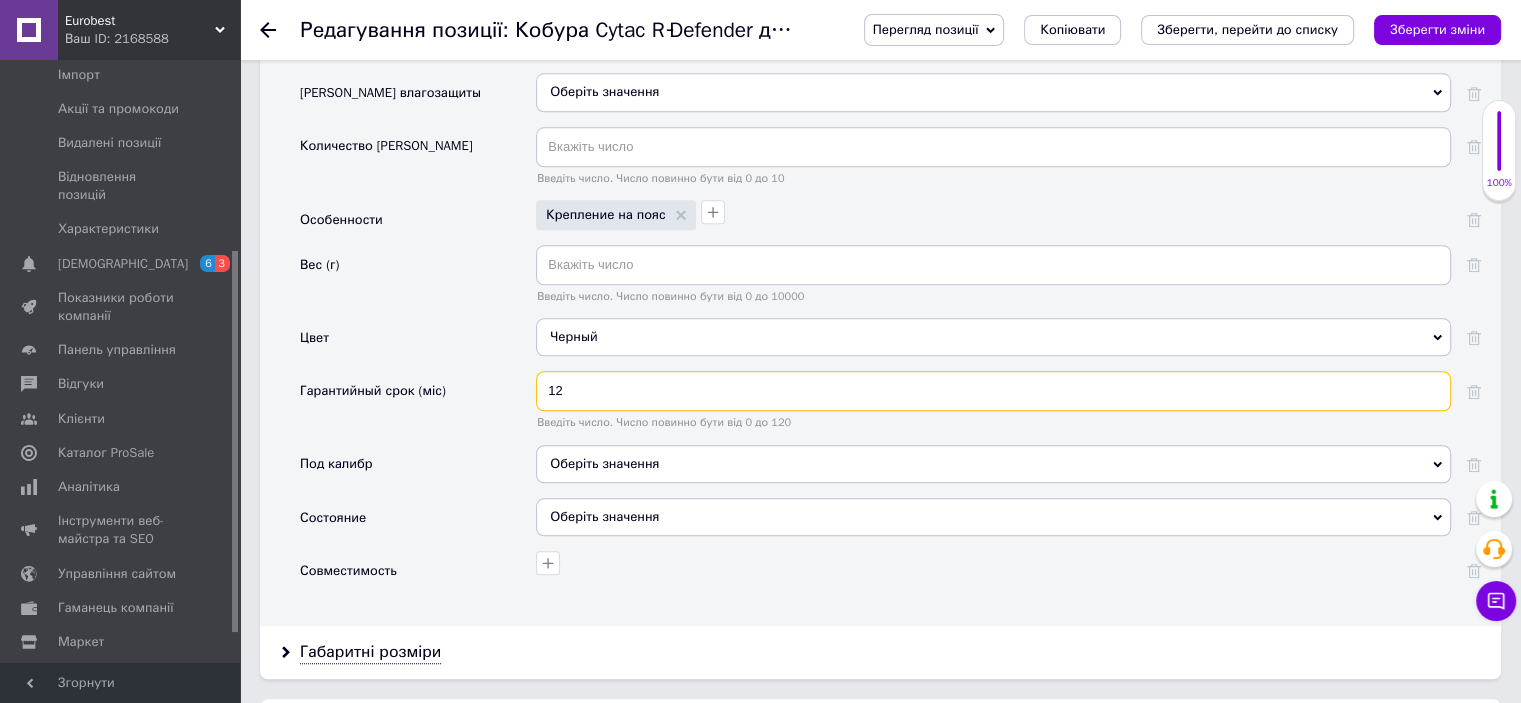 type on "12" 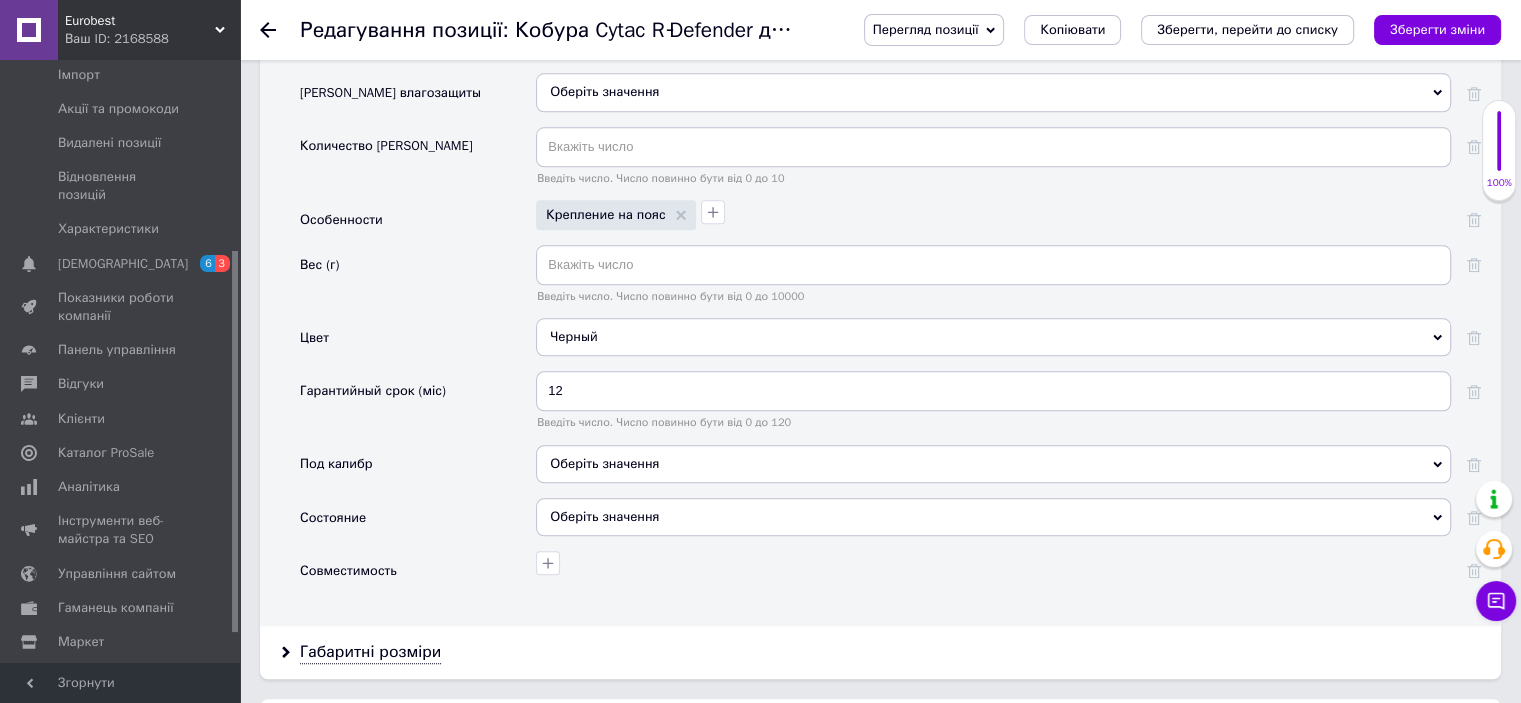 click on "Оберіть значення" at bounding box center (993, 517) 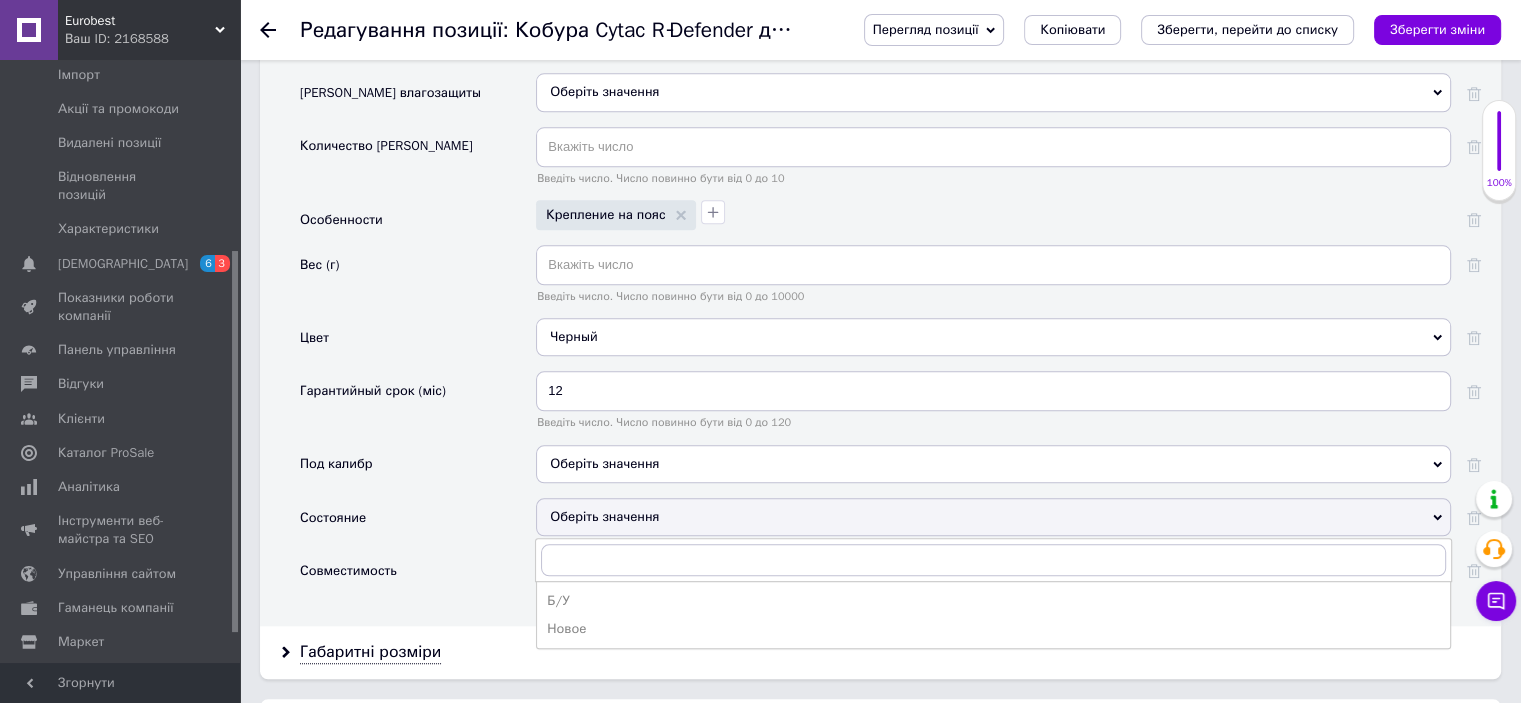 drag, startPoint x: 597, startPoint y: 617, endPoint x: 589, endPoint y: 604, distance: 15.264338 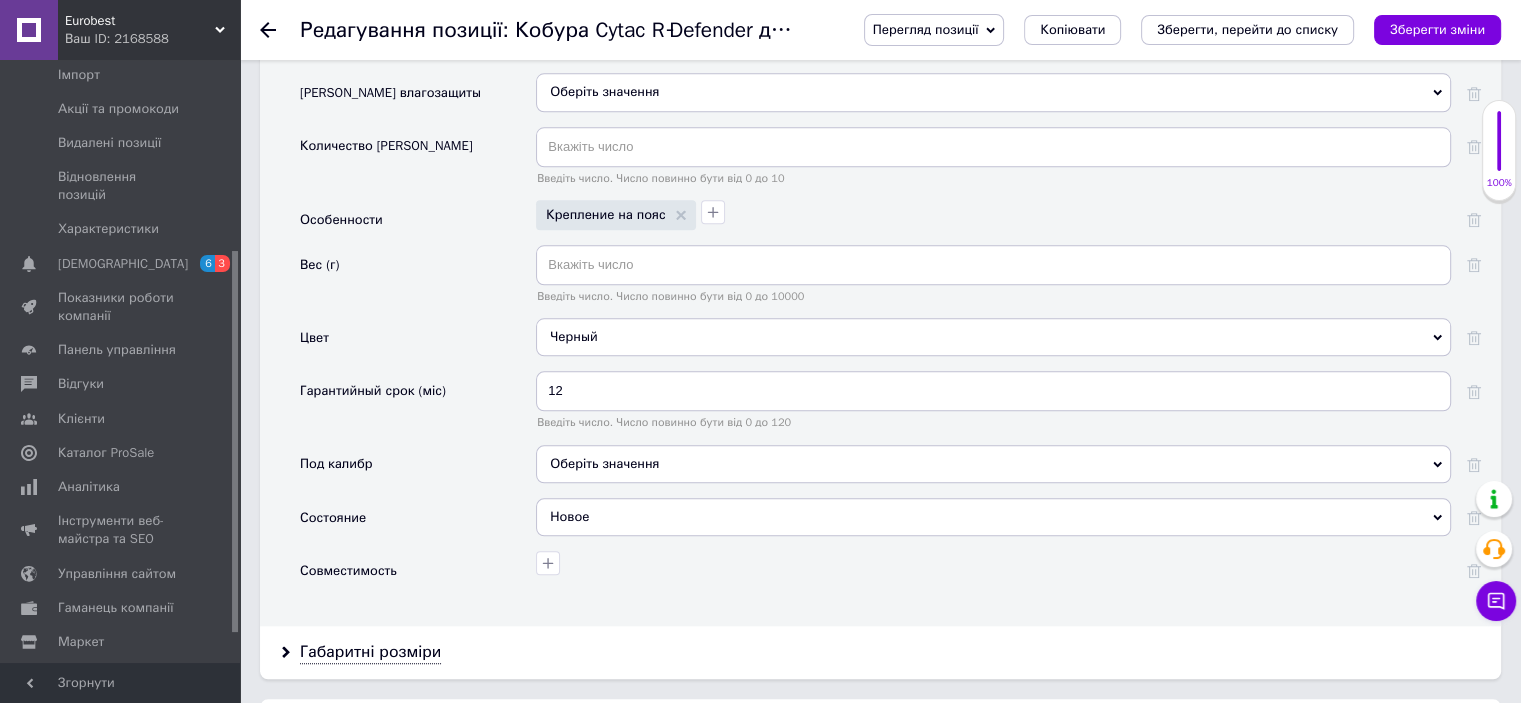 click 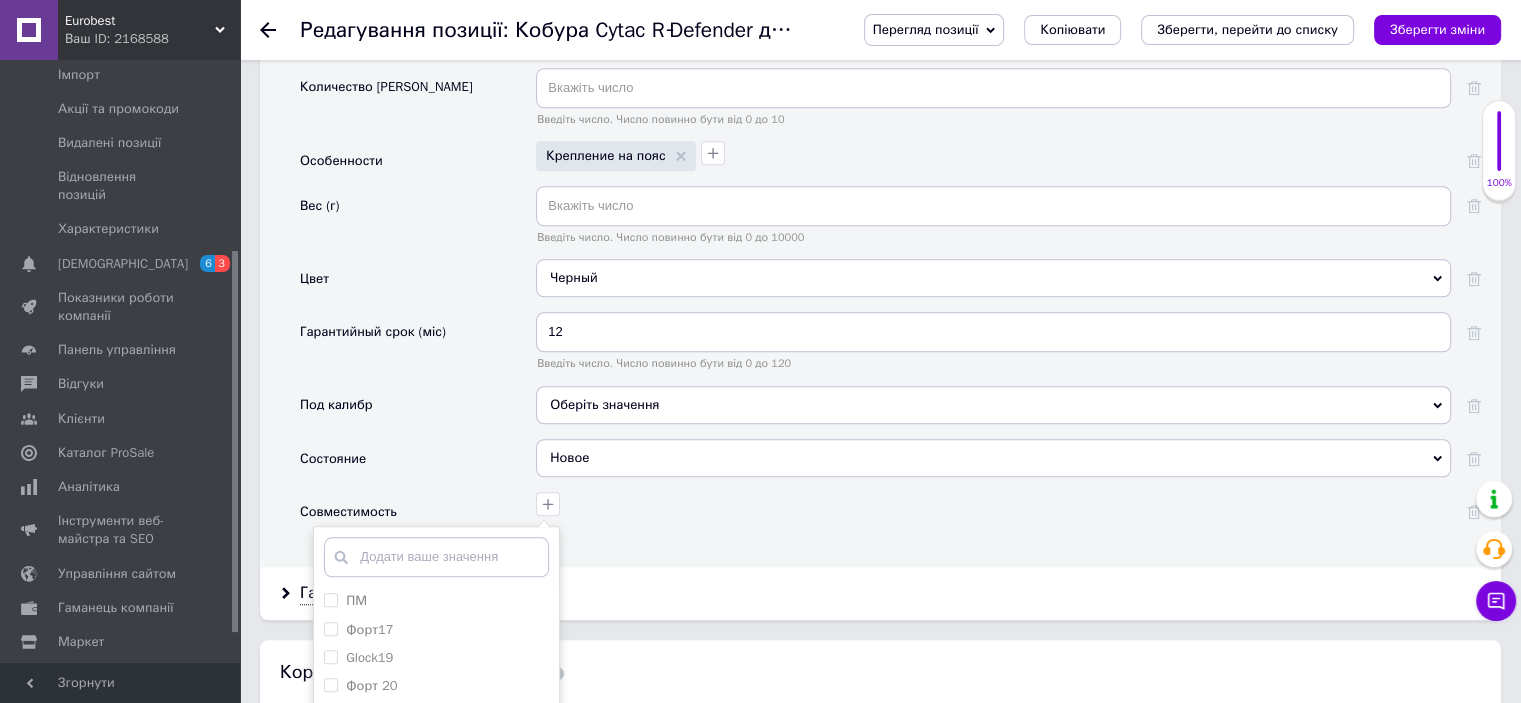 scroll, scrollTop: 2200, scrollLeft: 0, axis: vertical 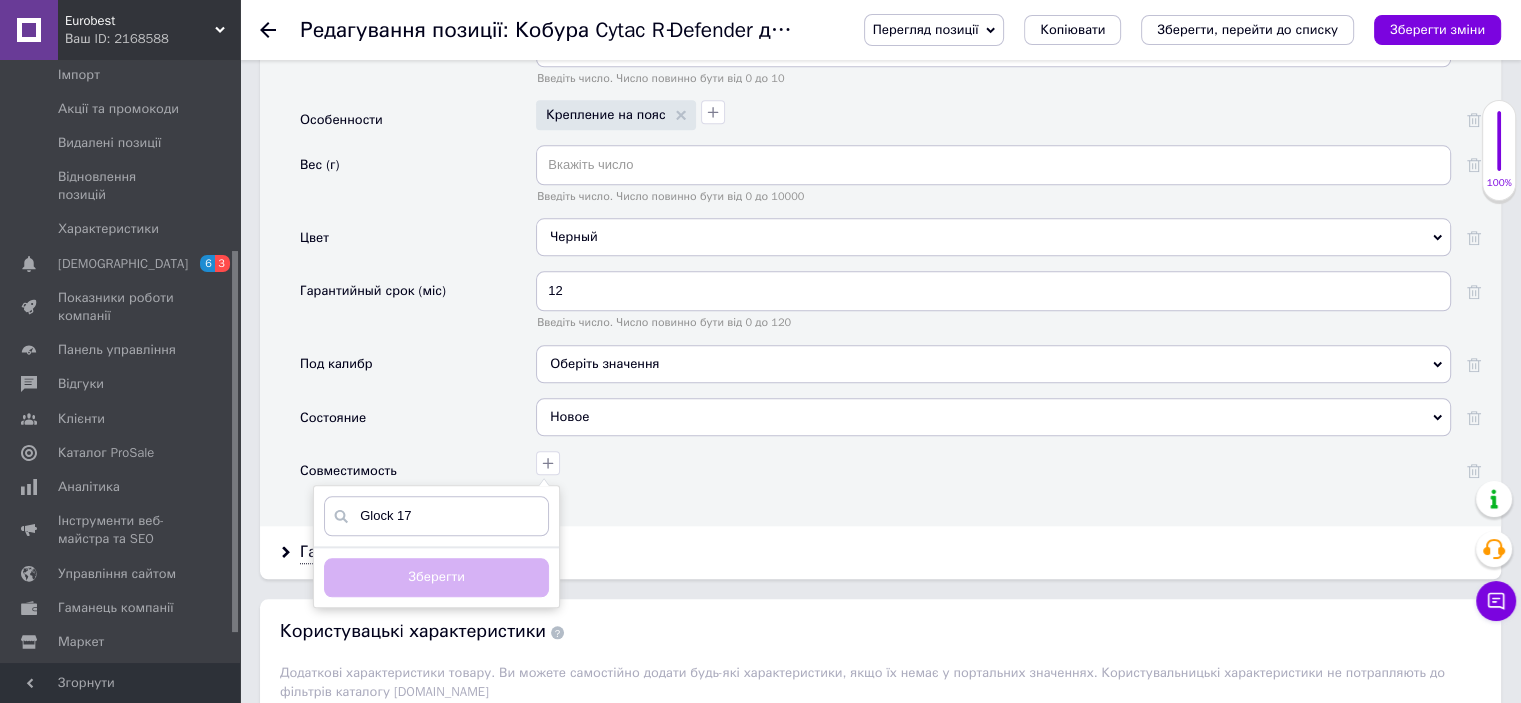 type on "Glock 17" 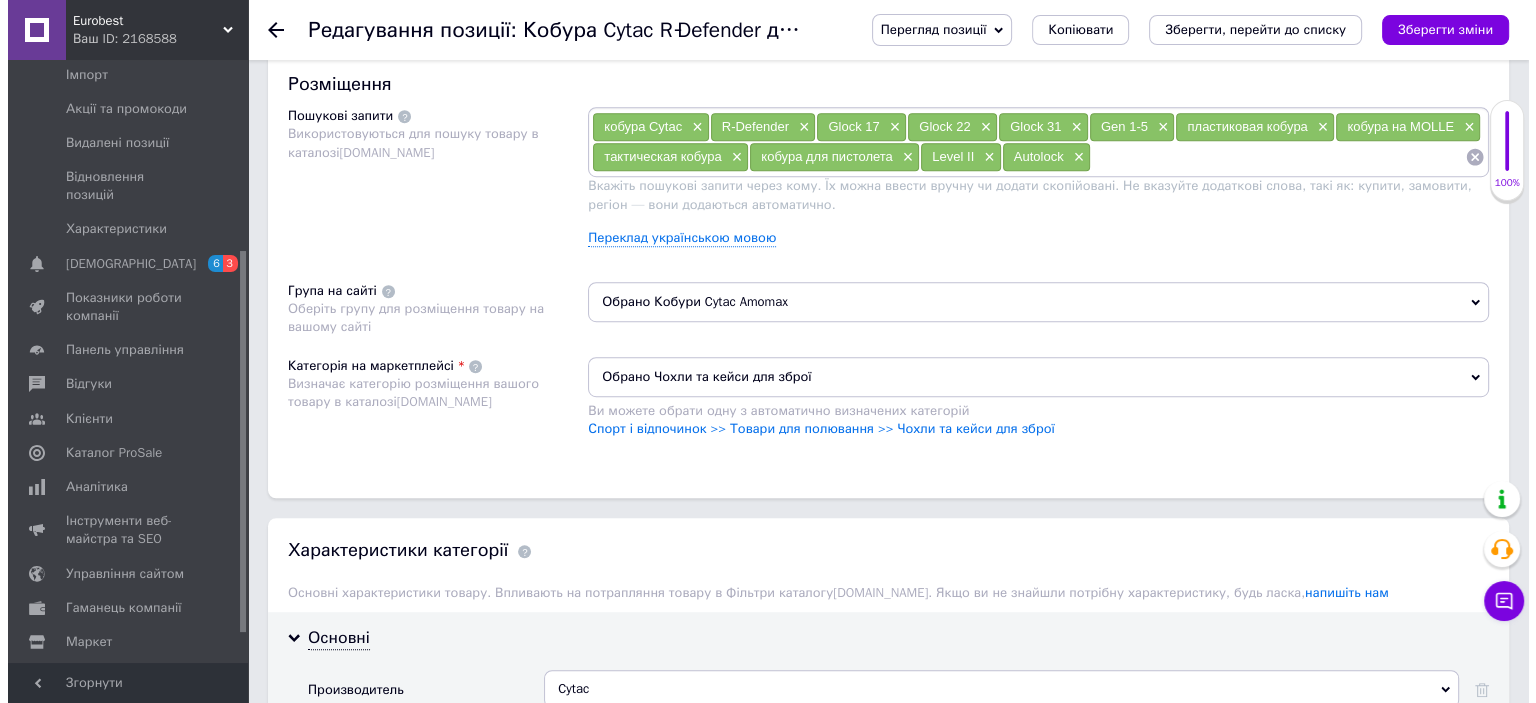 scroll, scrollTop: 1044, scrollLeft: 0, axis: vertical 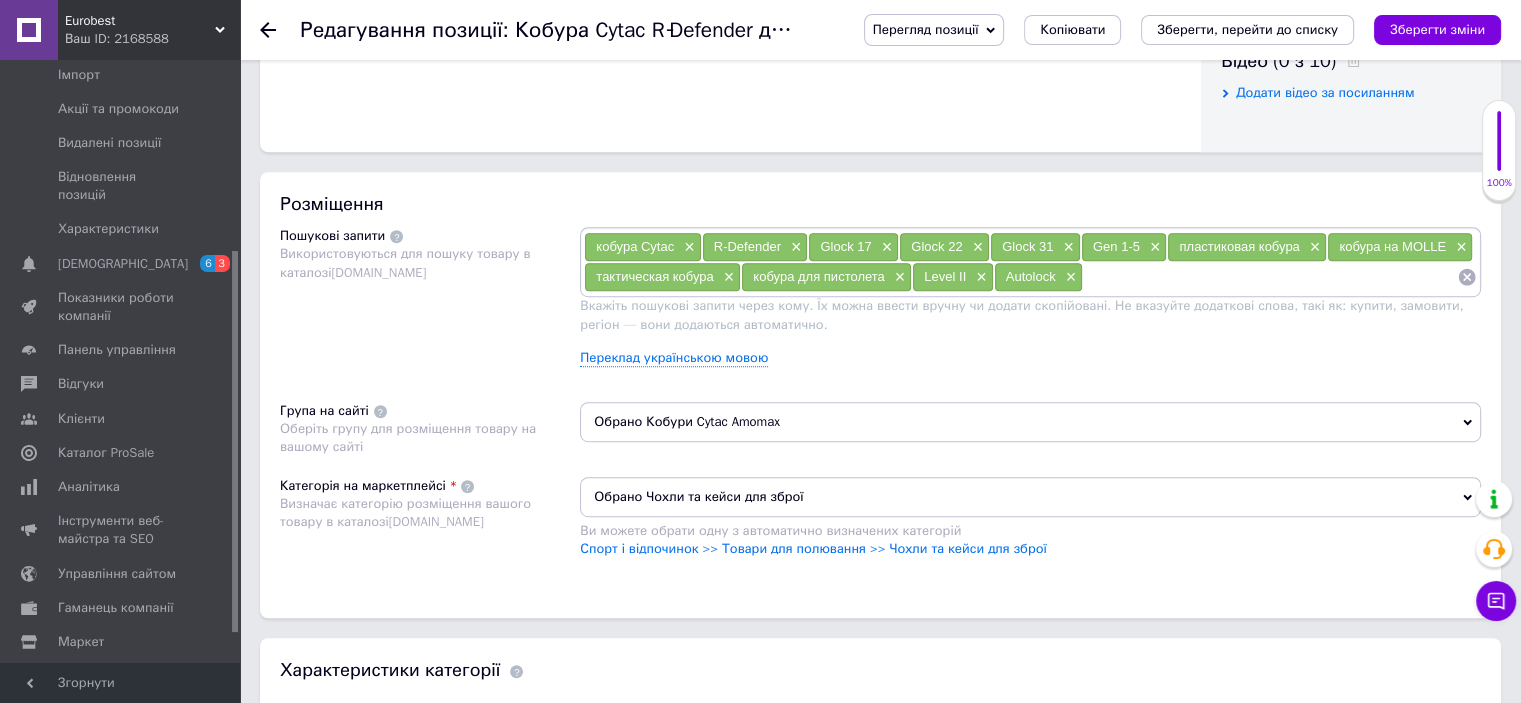 click on "Переклад українською мовою" at bounding box center [674, 358] 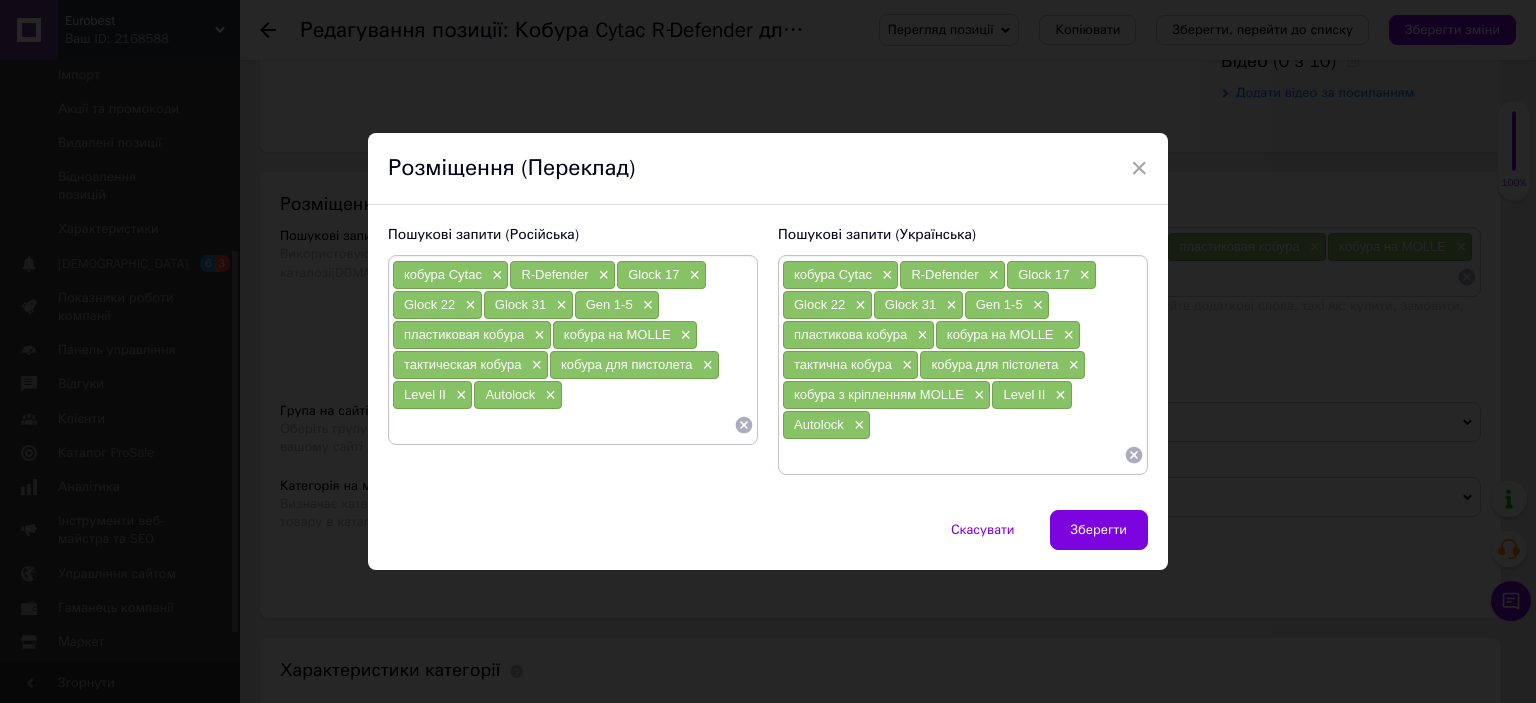 click on "×" at bounding box center [705, 365] 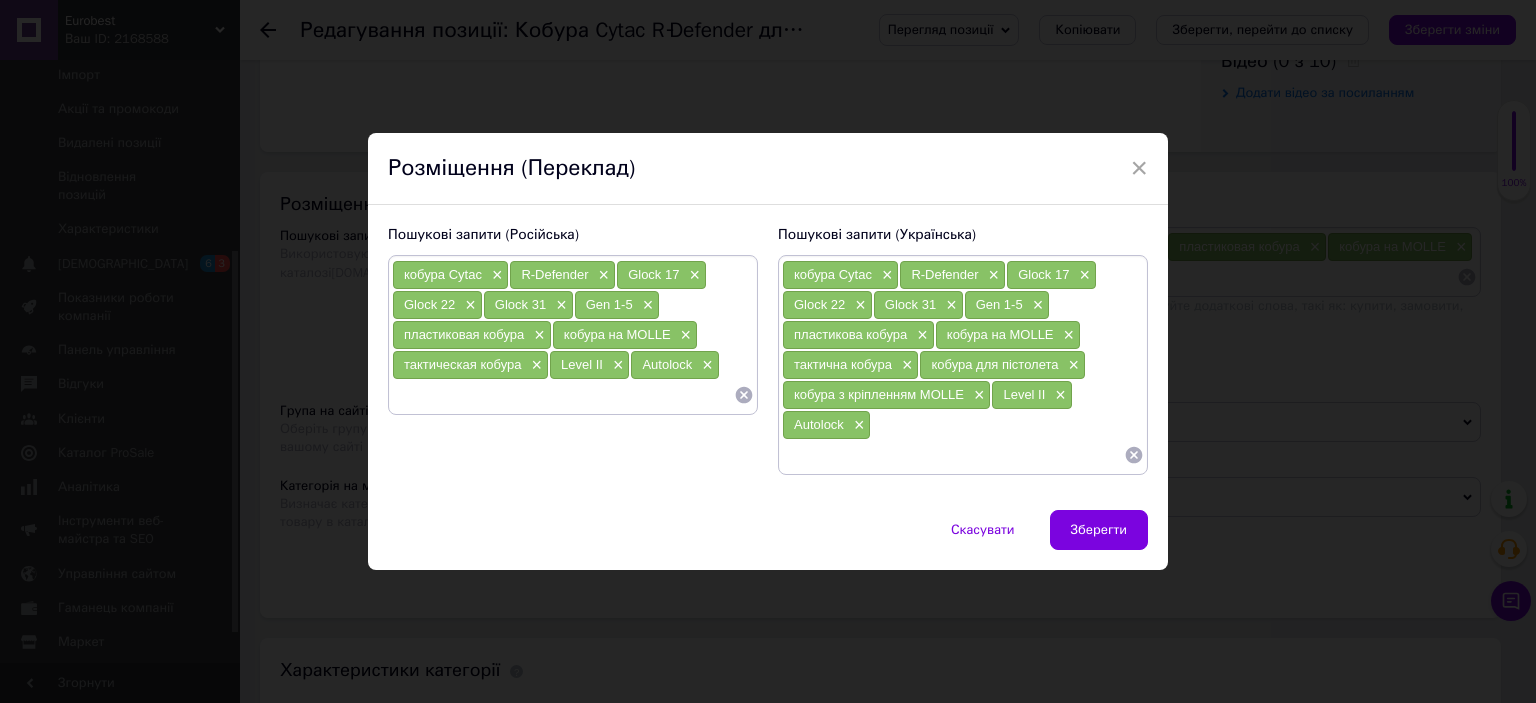 click on "×" at bounding box center [684, 335] 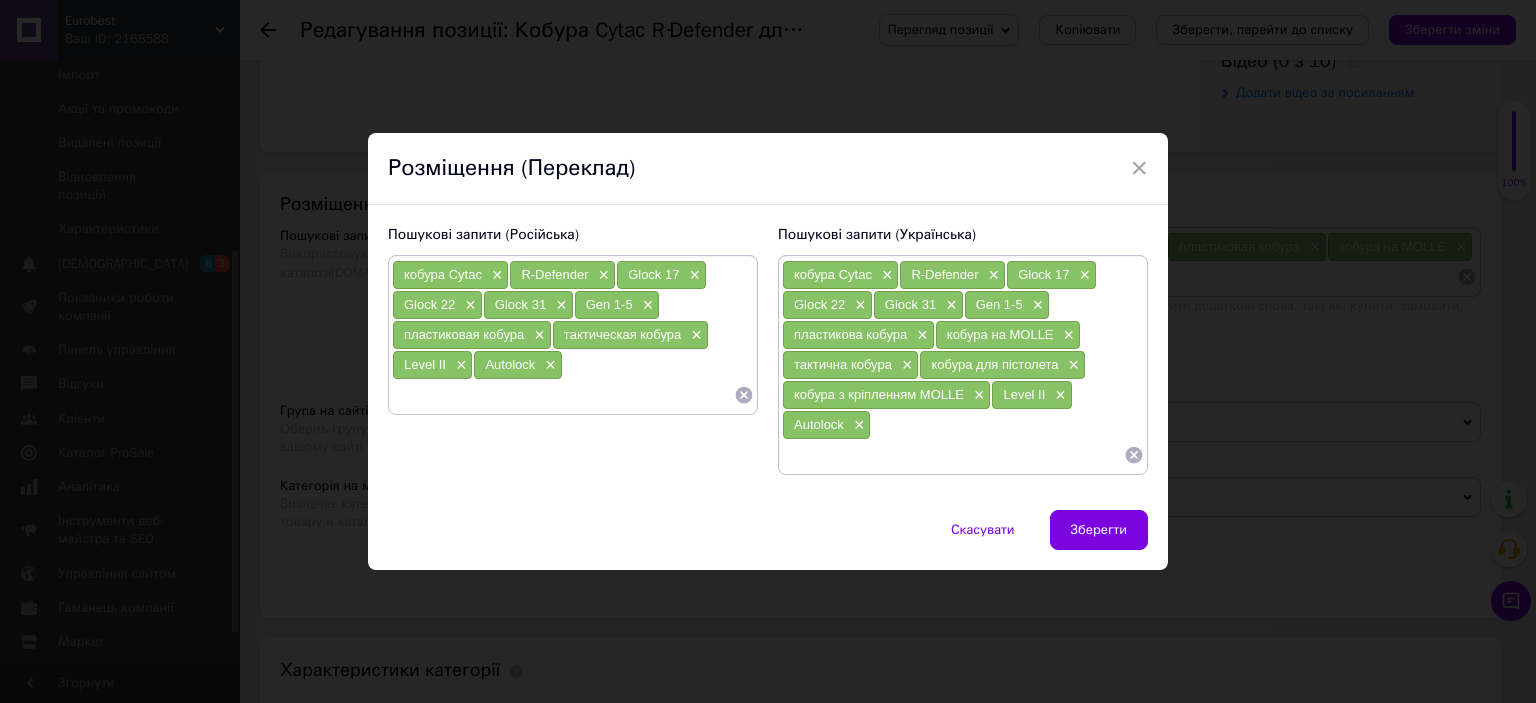 click on "×" at bounding box center (548, 365) 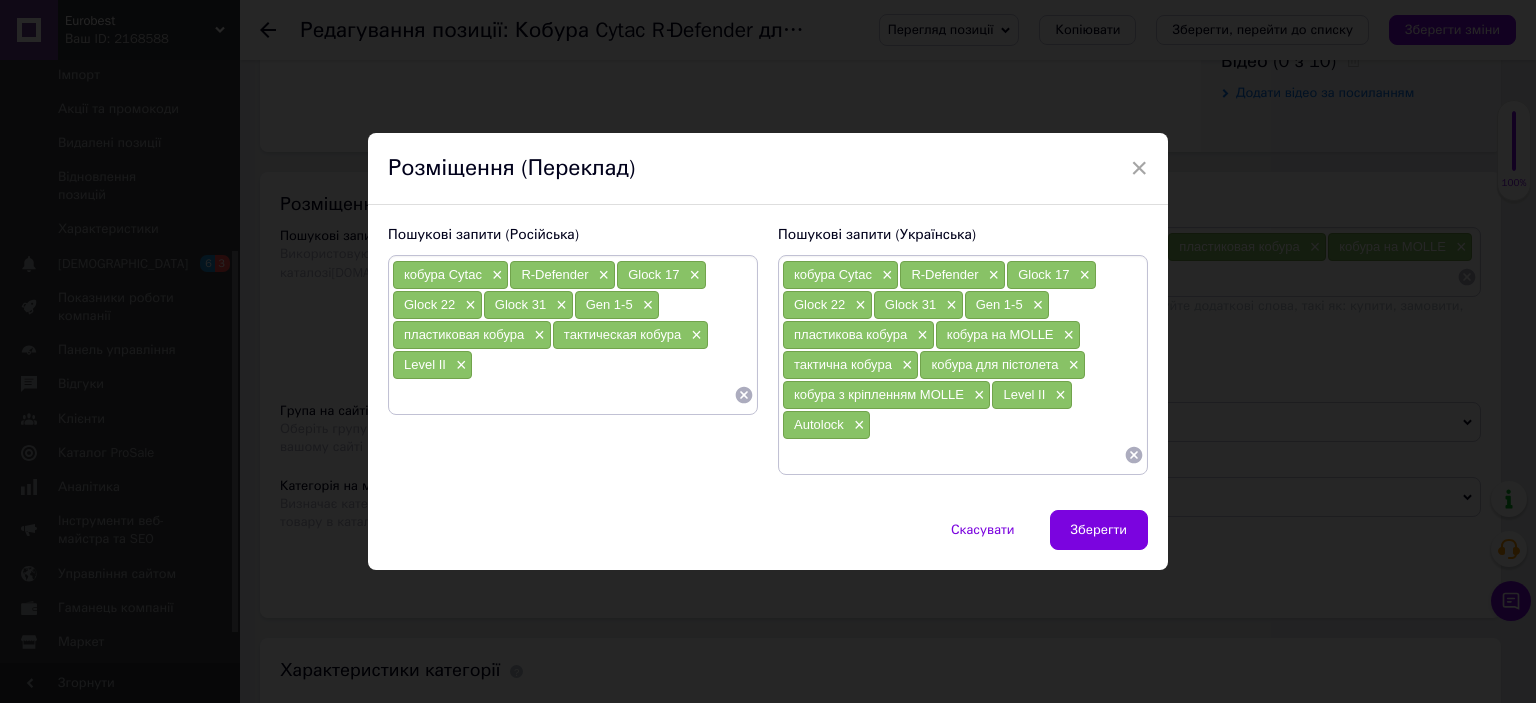 click on "Level II ×" at bounding box center (432, 365) 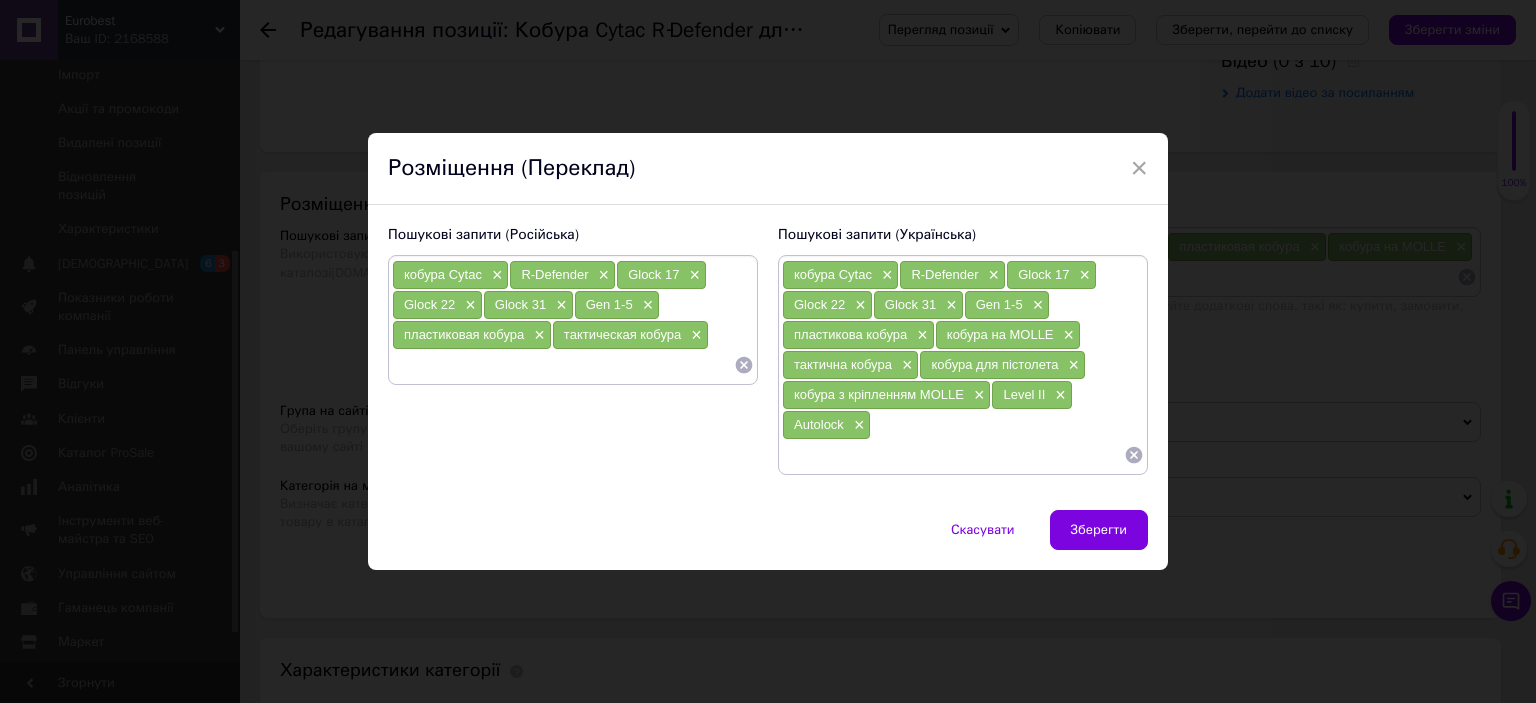 click on "×" at bounding box center (537, 335) 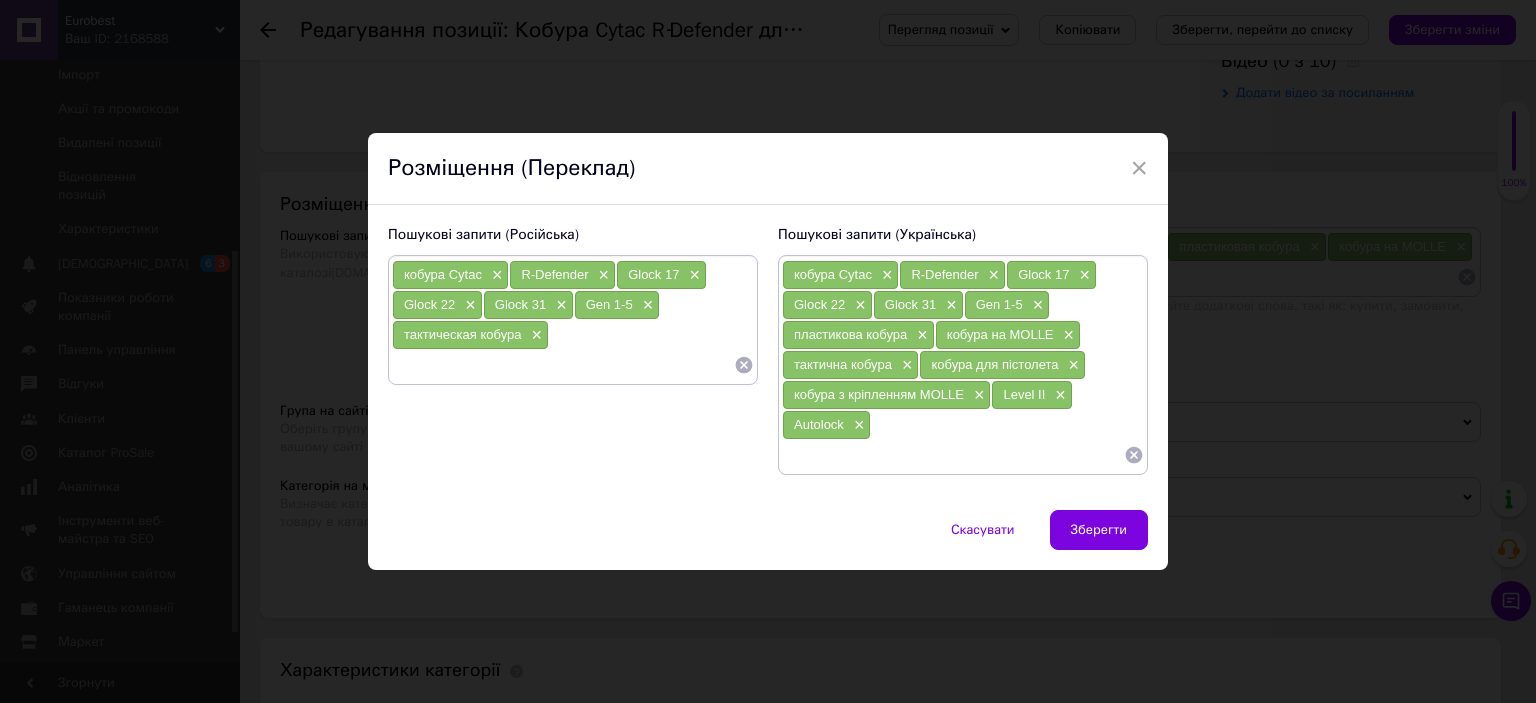 click on "×" at bounding box center [468, 305] 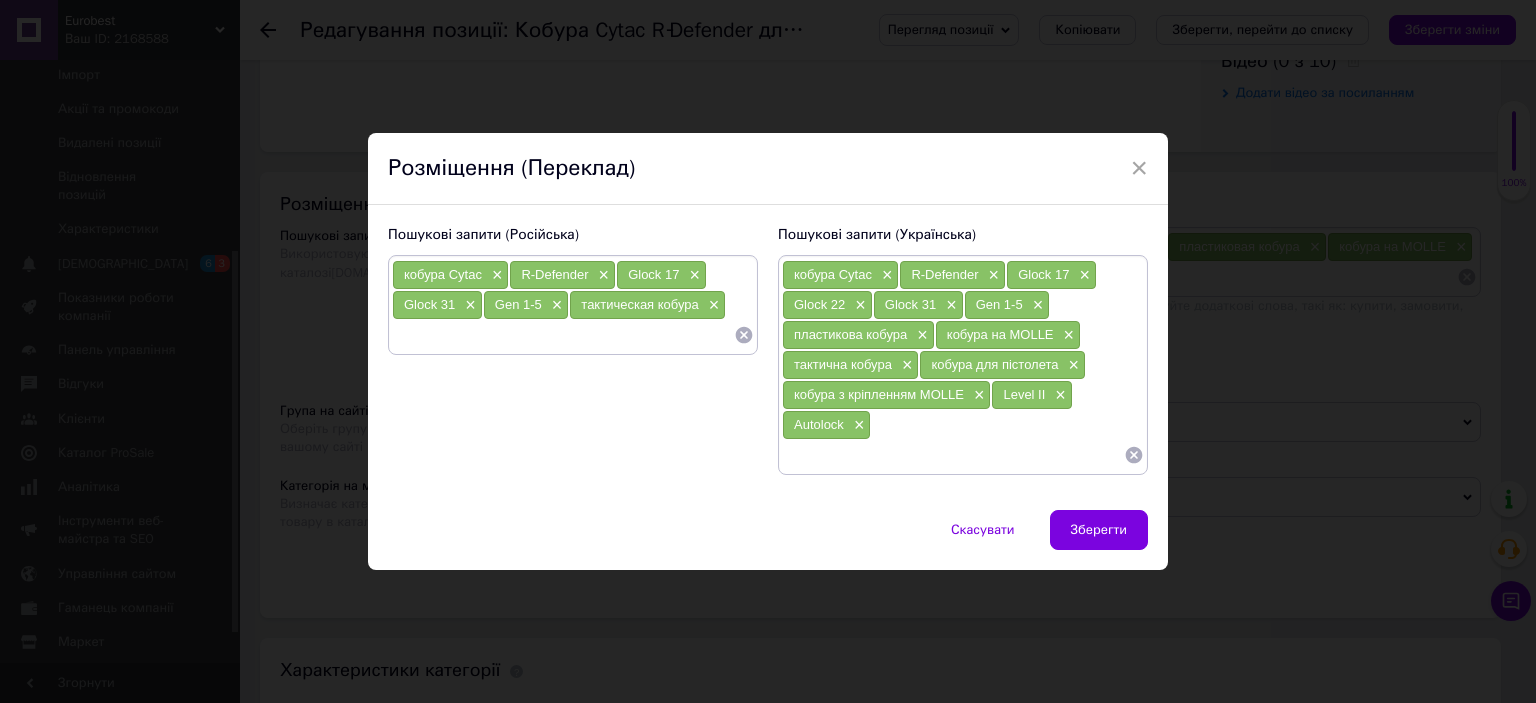 click on "×" at bounding box center (468, 305) 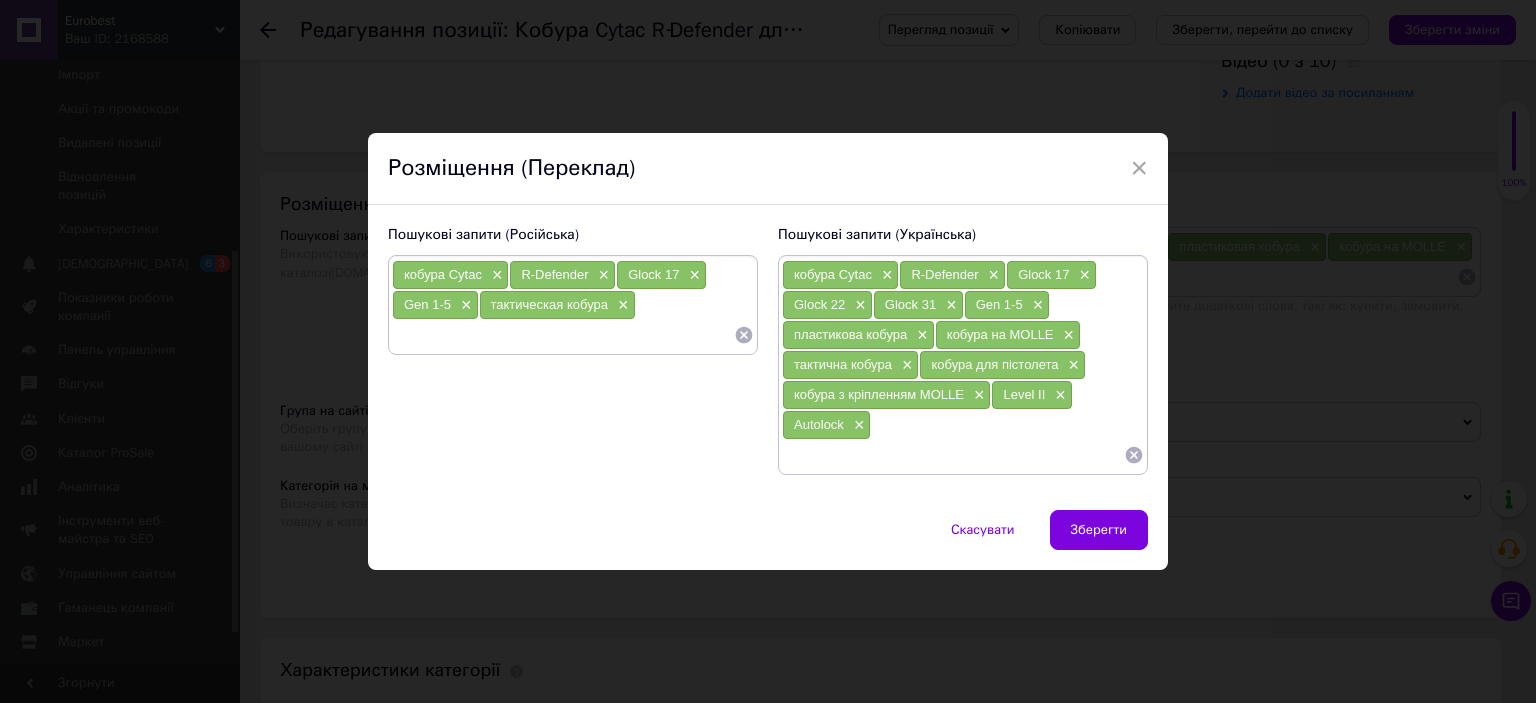 click on "×" at bounding box center (464, 305) 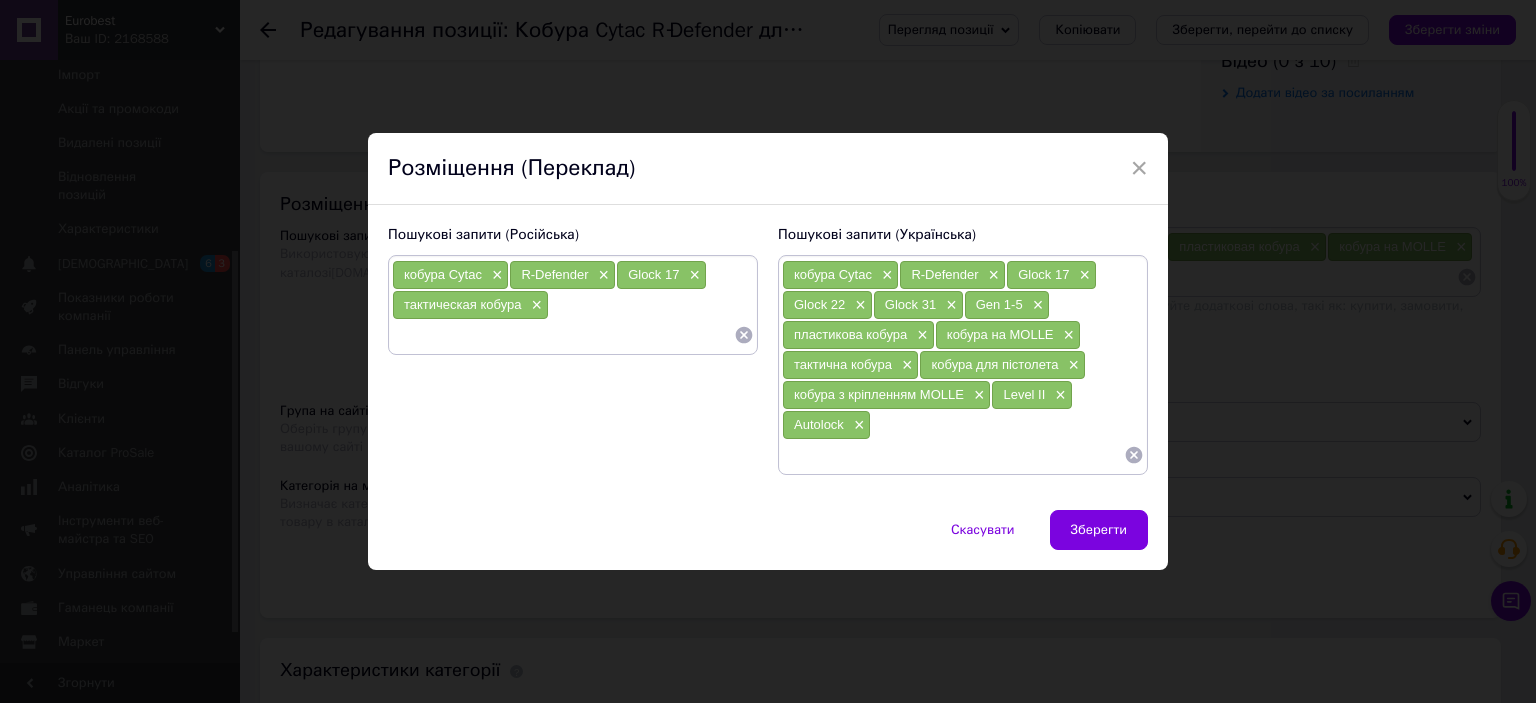 click on "кобура Cytac × R‑Defender × Glock 17 × тактическая кобура ×" at bounding box center (573, 305) 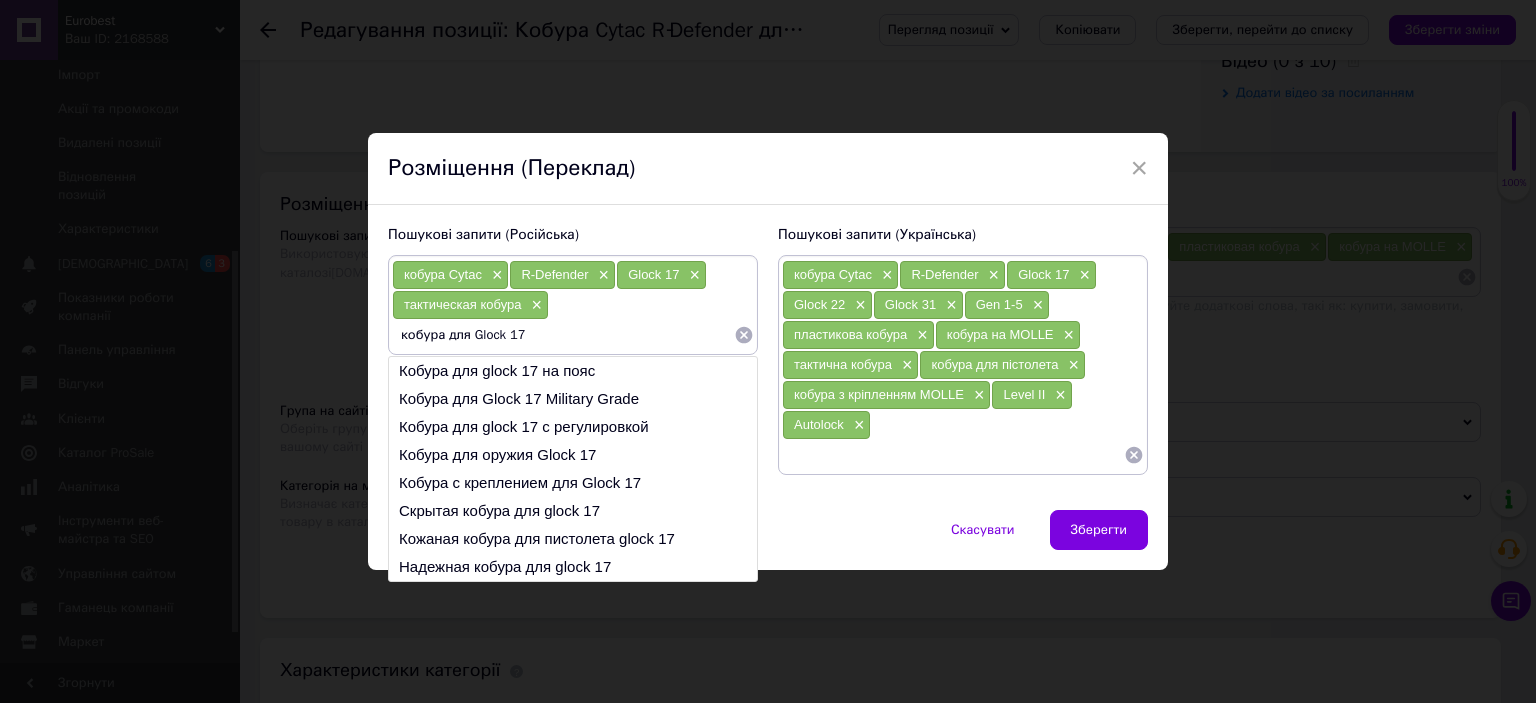 click on "кобура для Glock 17" at bounding box center (563, 335) 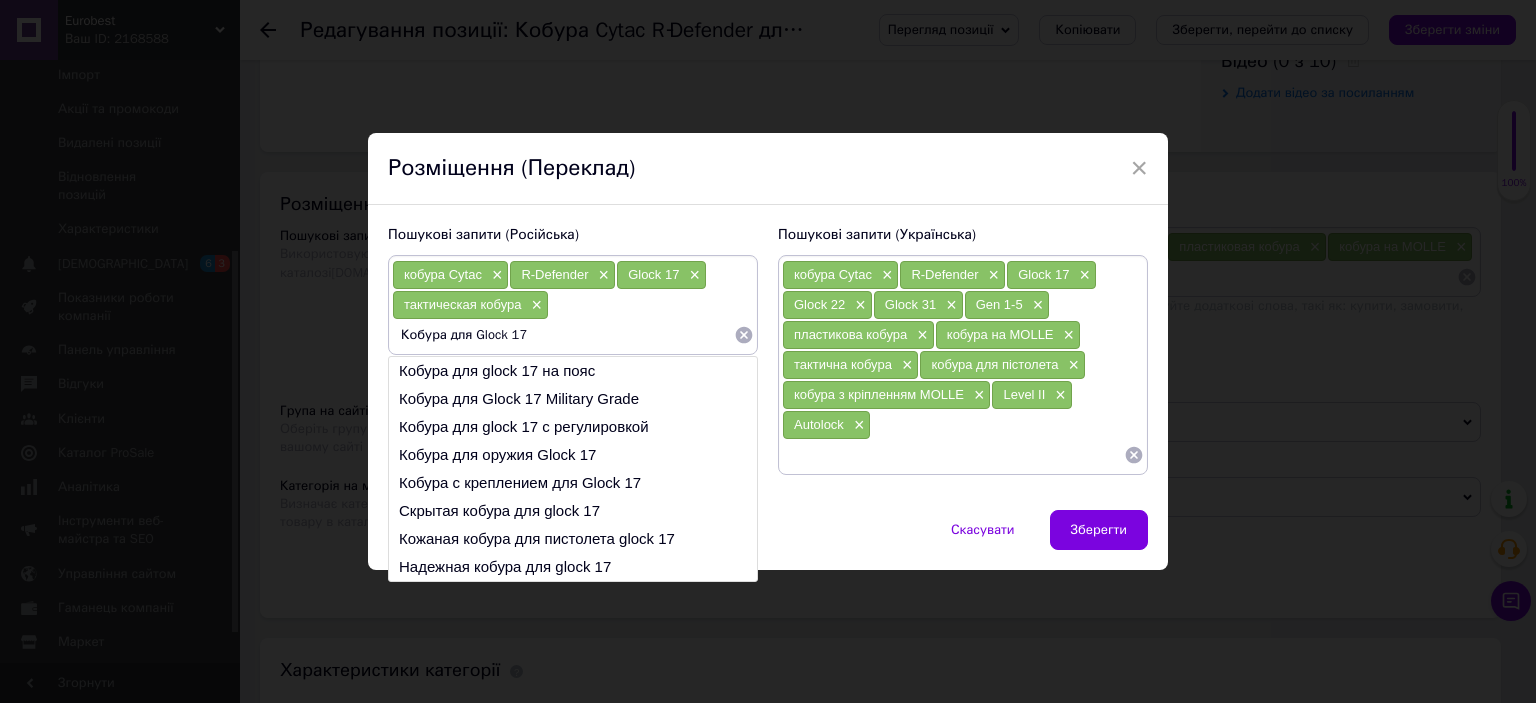 type on "Кобура для Glock 17" 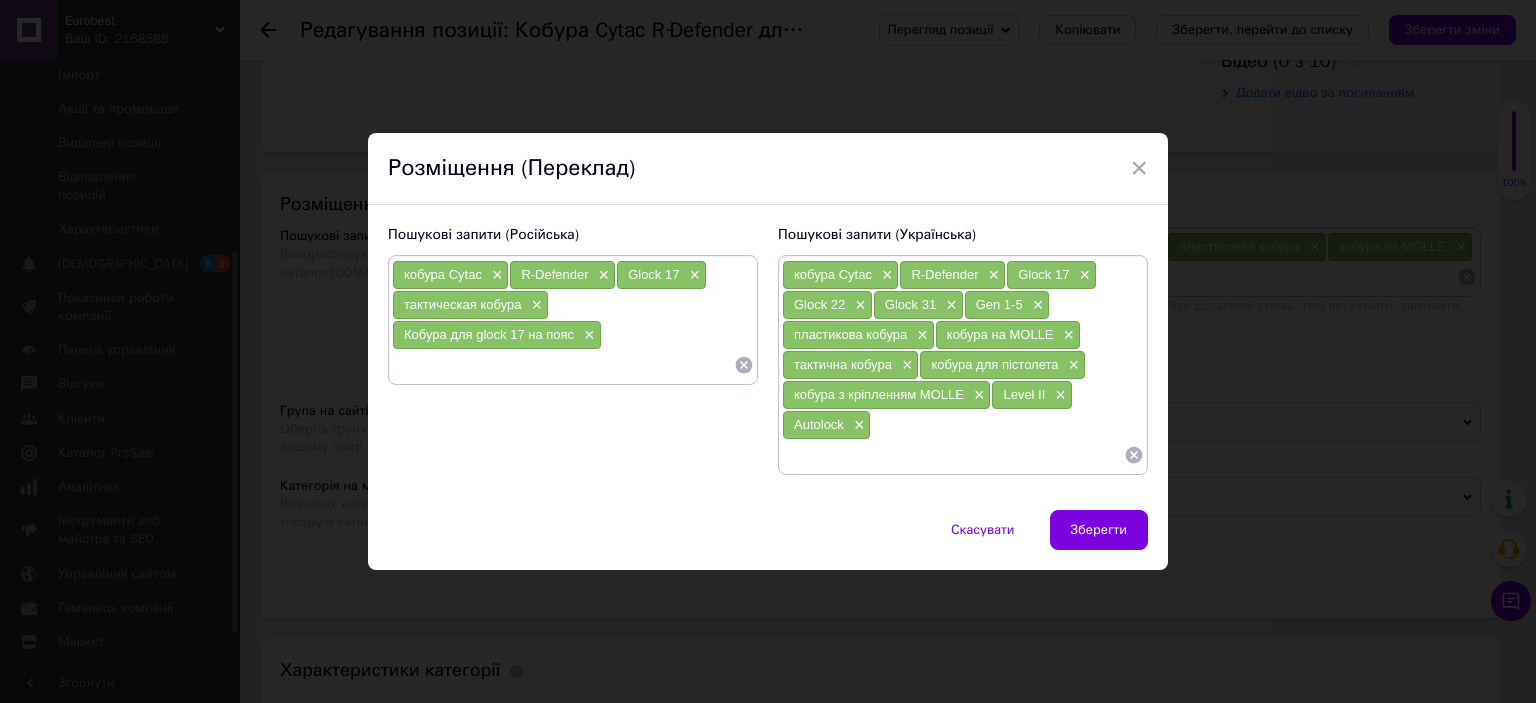 click at bounding box center [563, 365] 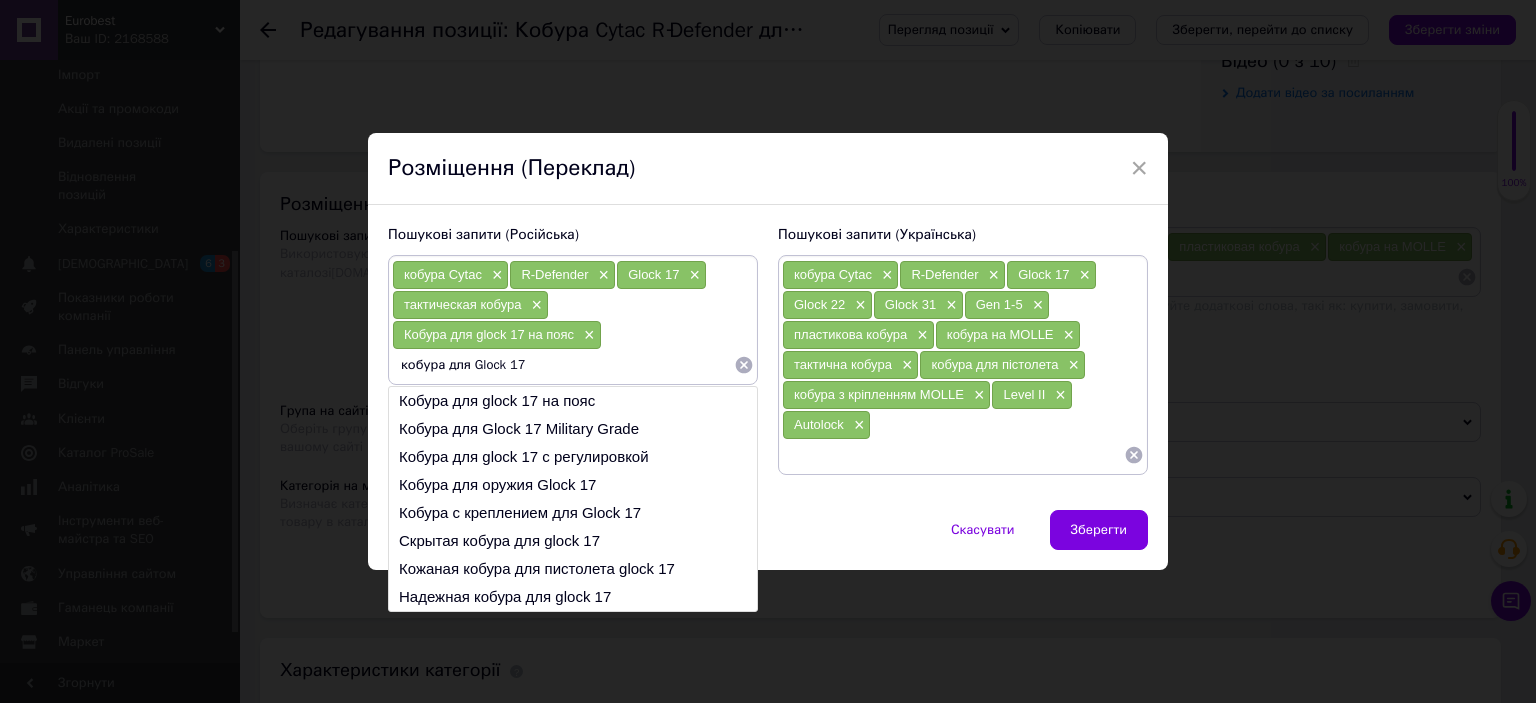 type on "кобура для Glock 17" 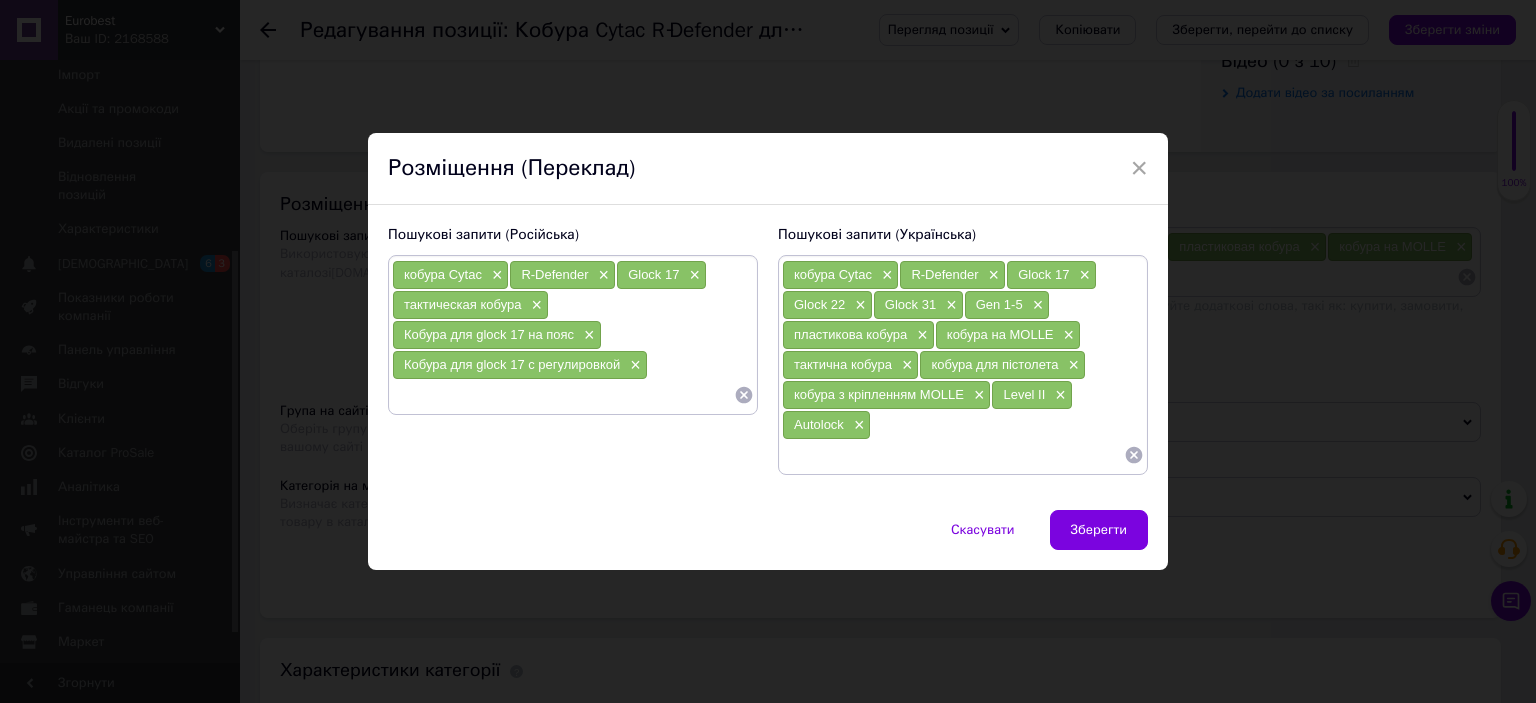 click at bounding box center (563, 395) 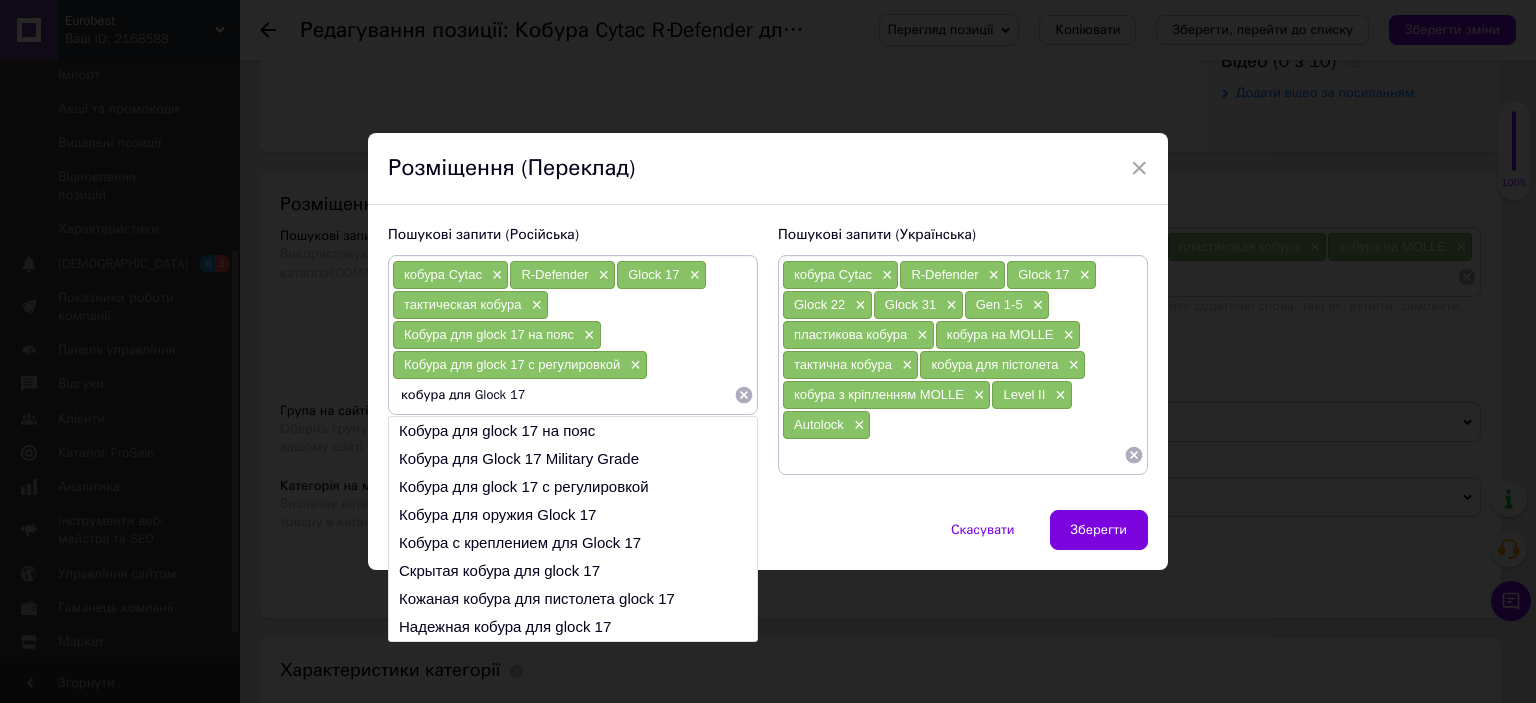 type on "кобура для Glock 17" 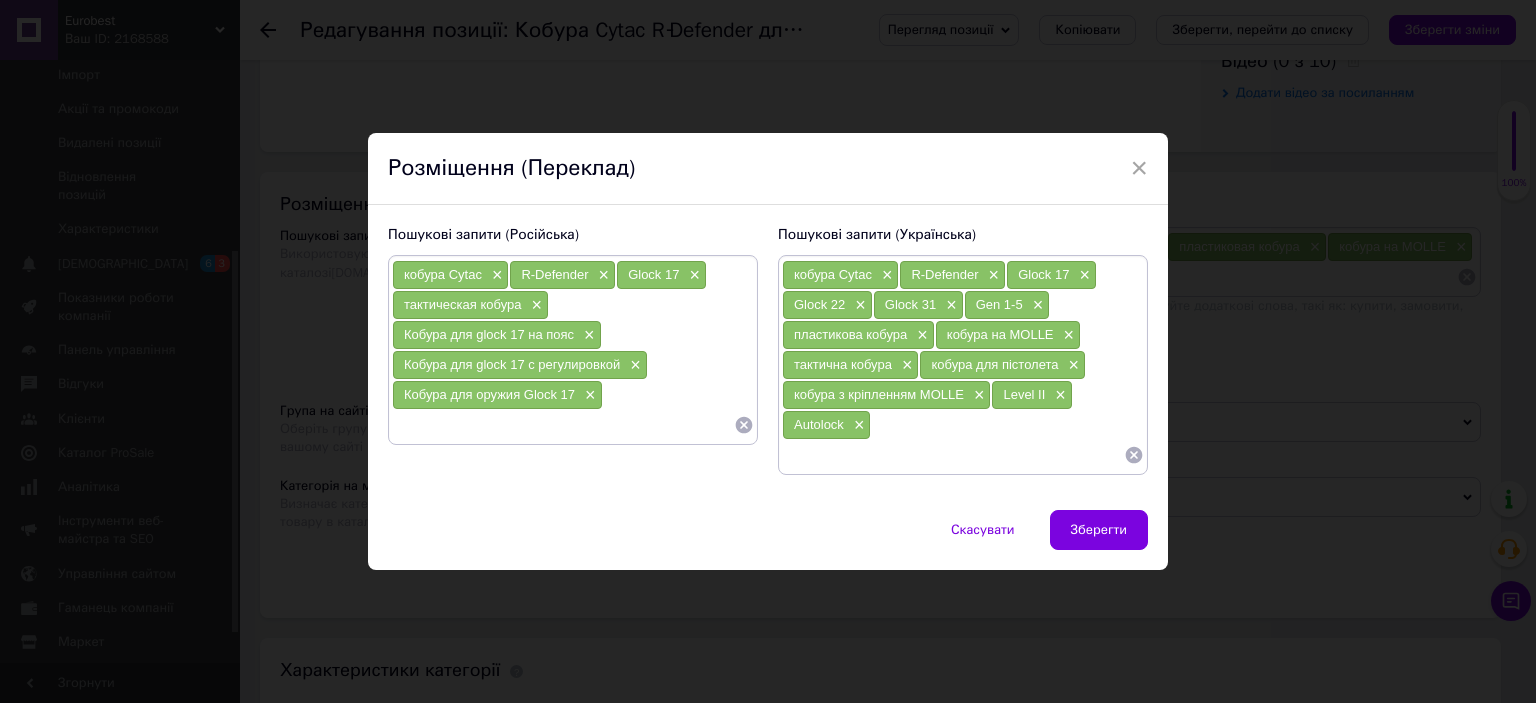 click at bounding box center (563, 425) 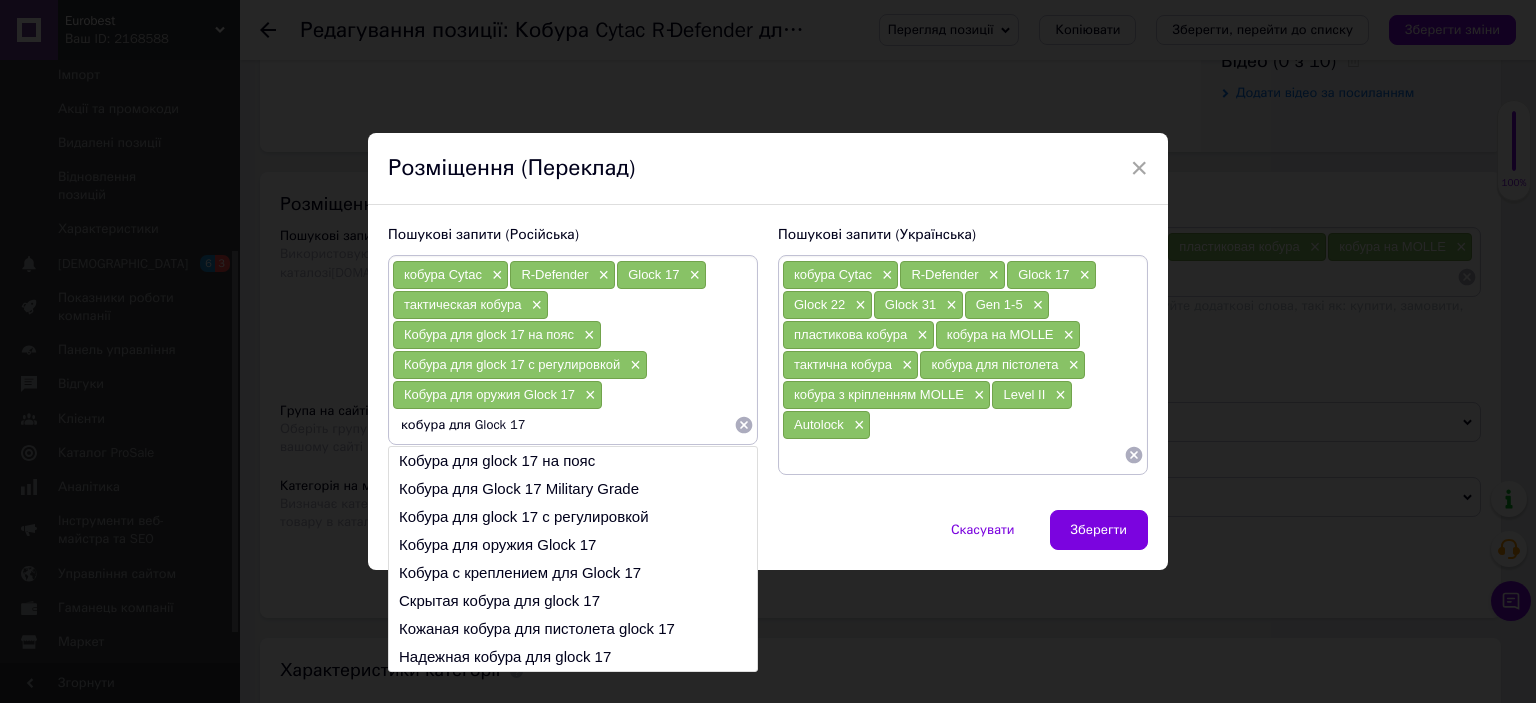 type on "кобура для Glock 17" 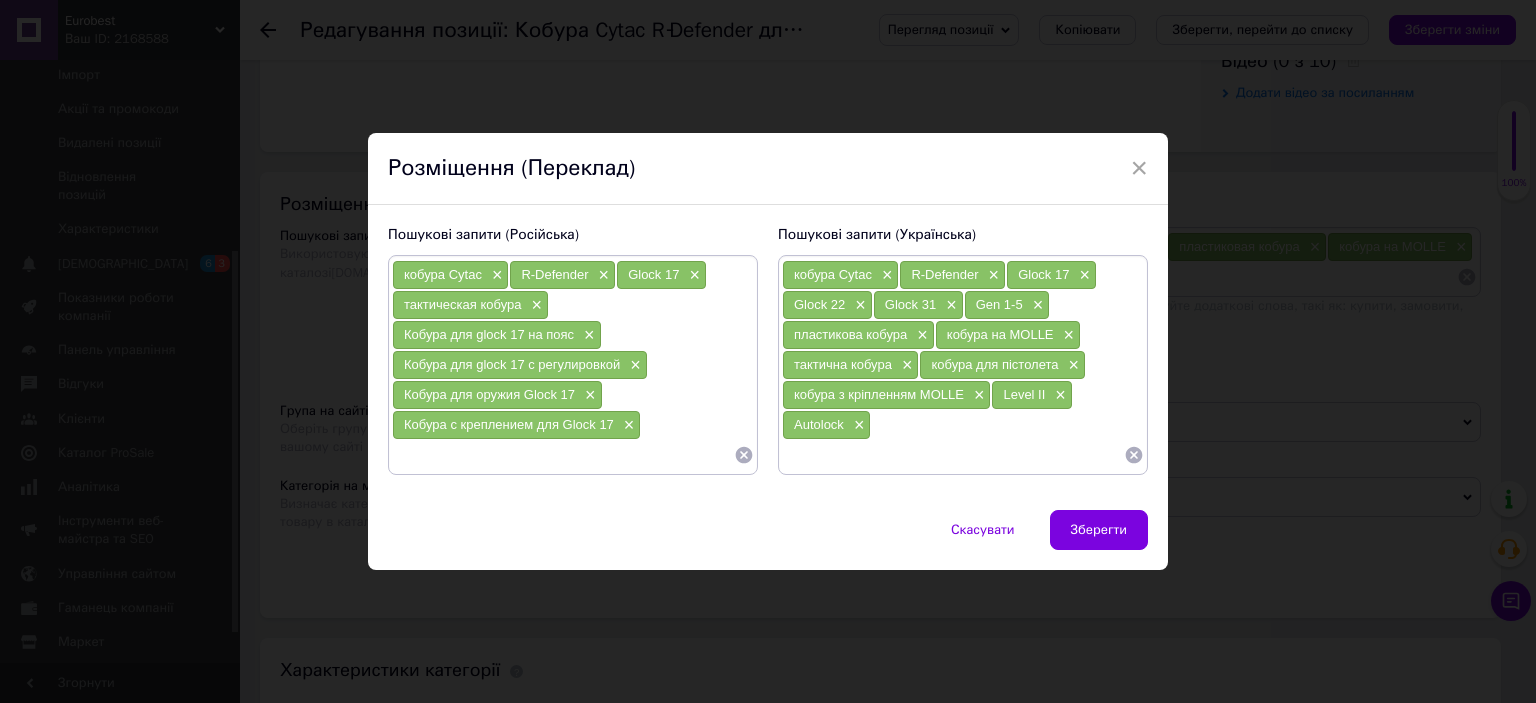 click on "кобура Cytac × R‑Defender × Glock 17 × тактическая кобура × Кобура для glock 17 на пояс × Кобура для glock 17 с регулировкой × Кобура для оружия Glock 17 × Кобура с креплением для Glock 17 ×" at bounding box center (573, 365) 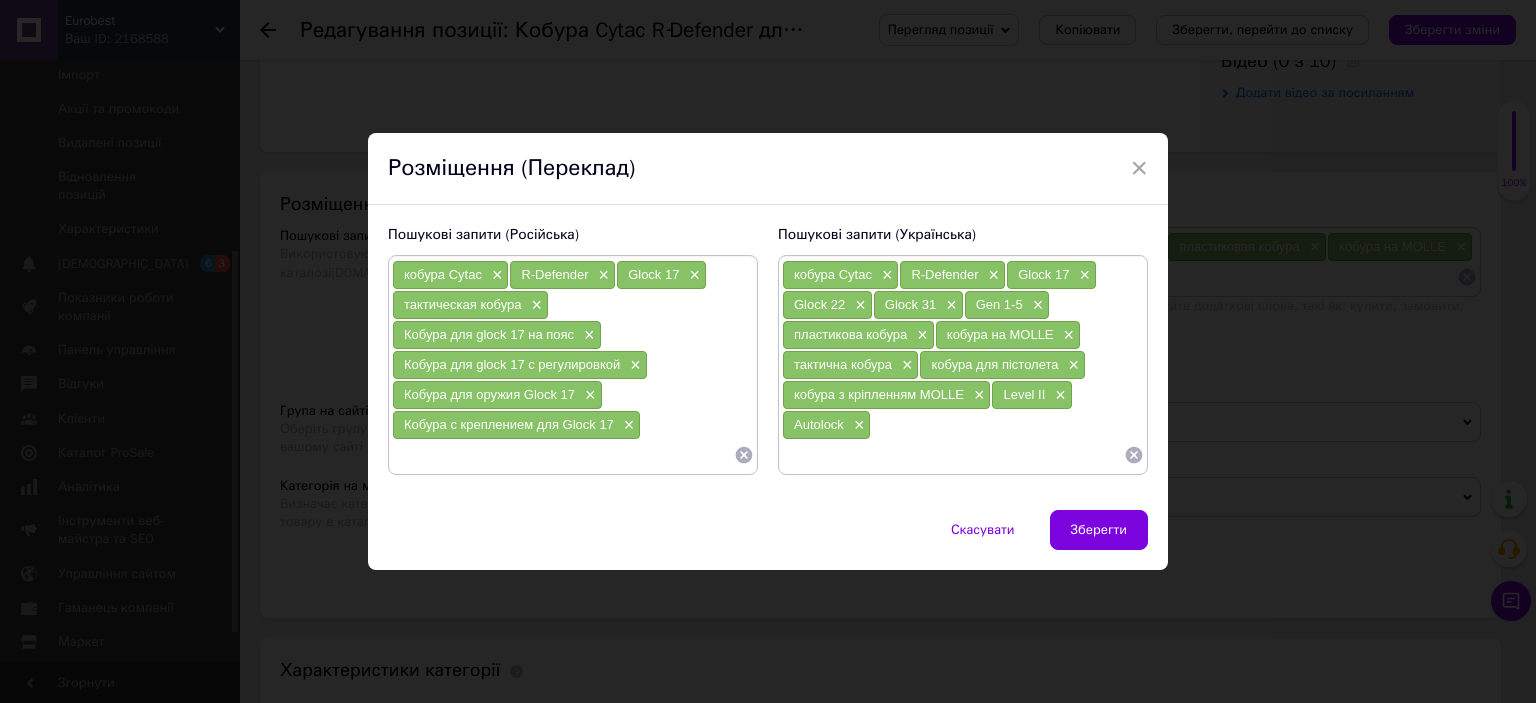paste on "кобура для Glock 17" 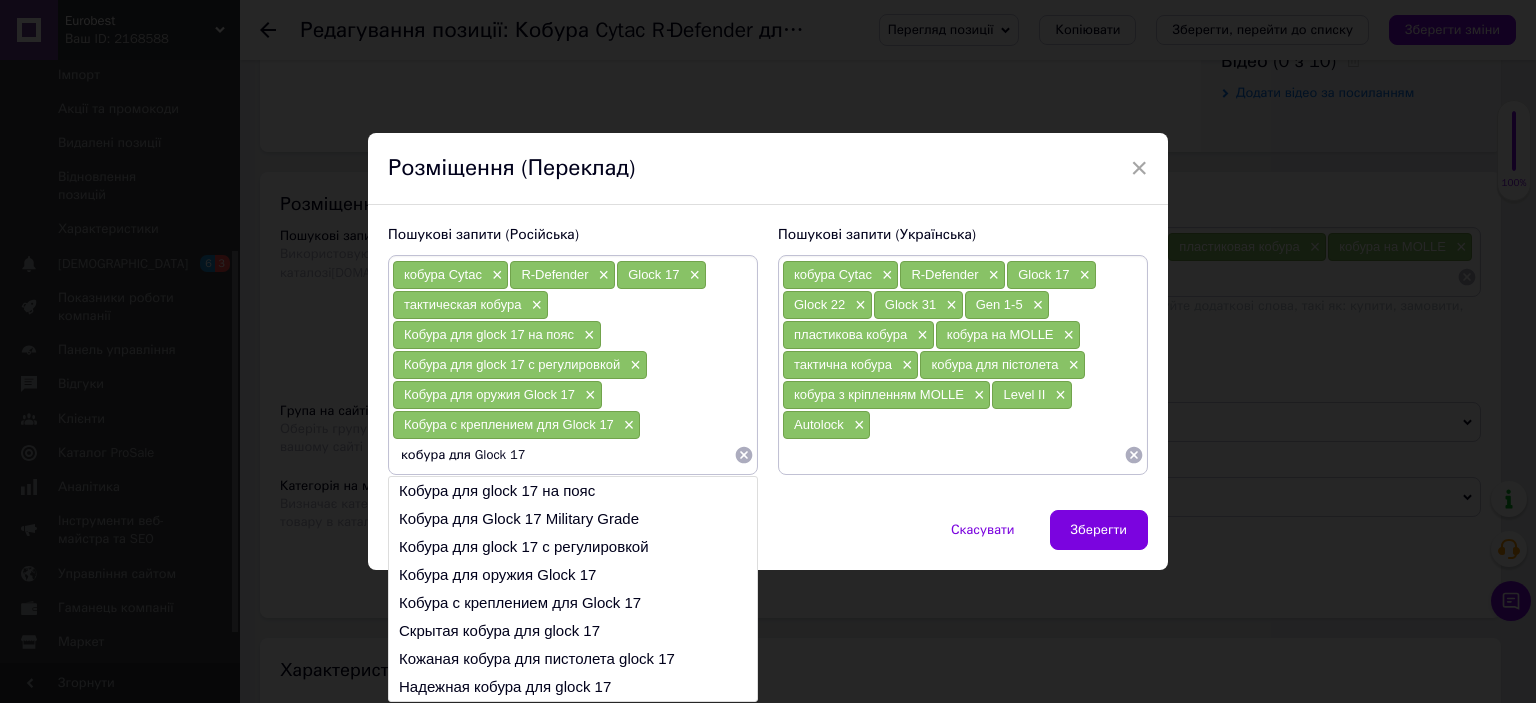 type on "кобура для Glock 17" 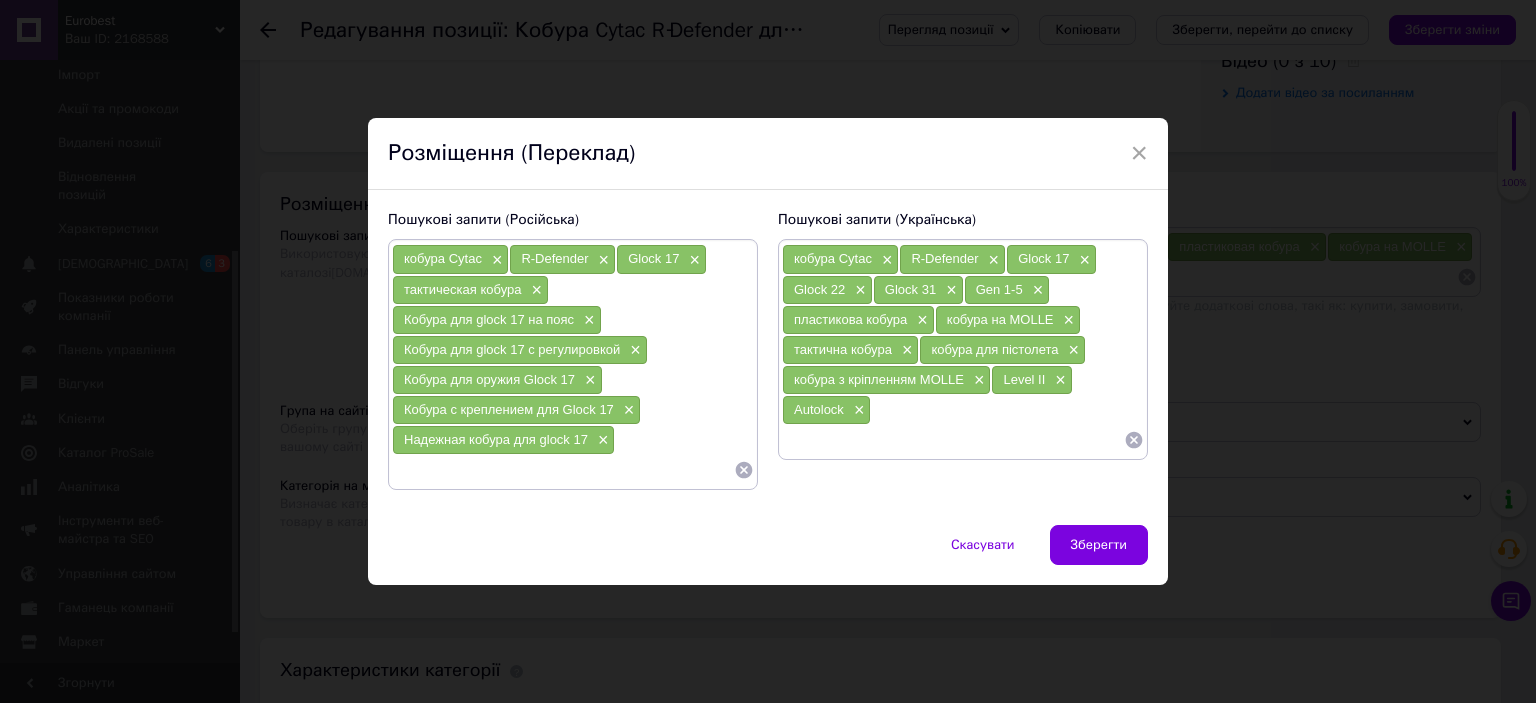 click at bounding box center (563, 470) 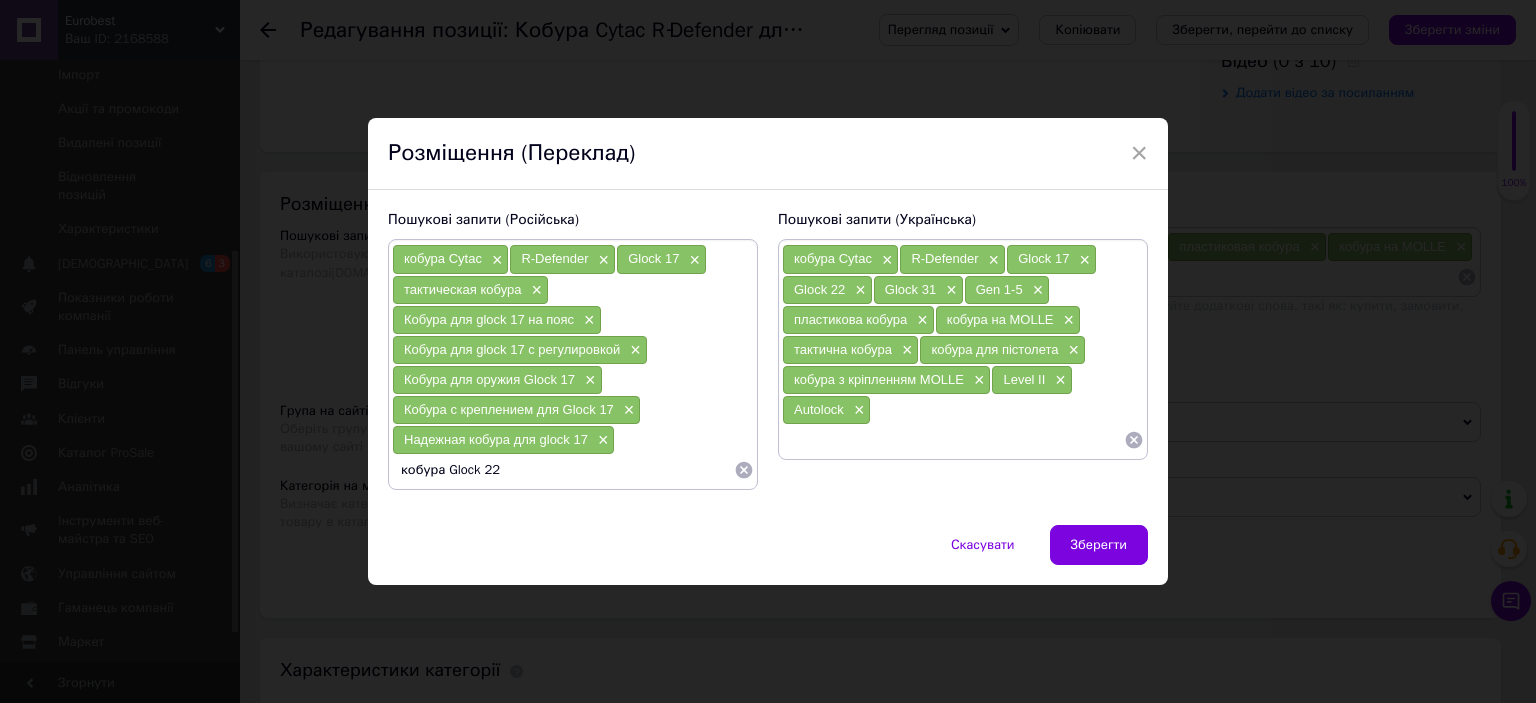 click on "кобура Glock 22" at bounding box center [563, 470] 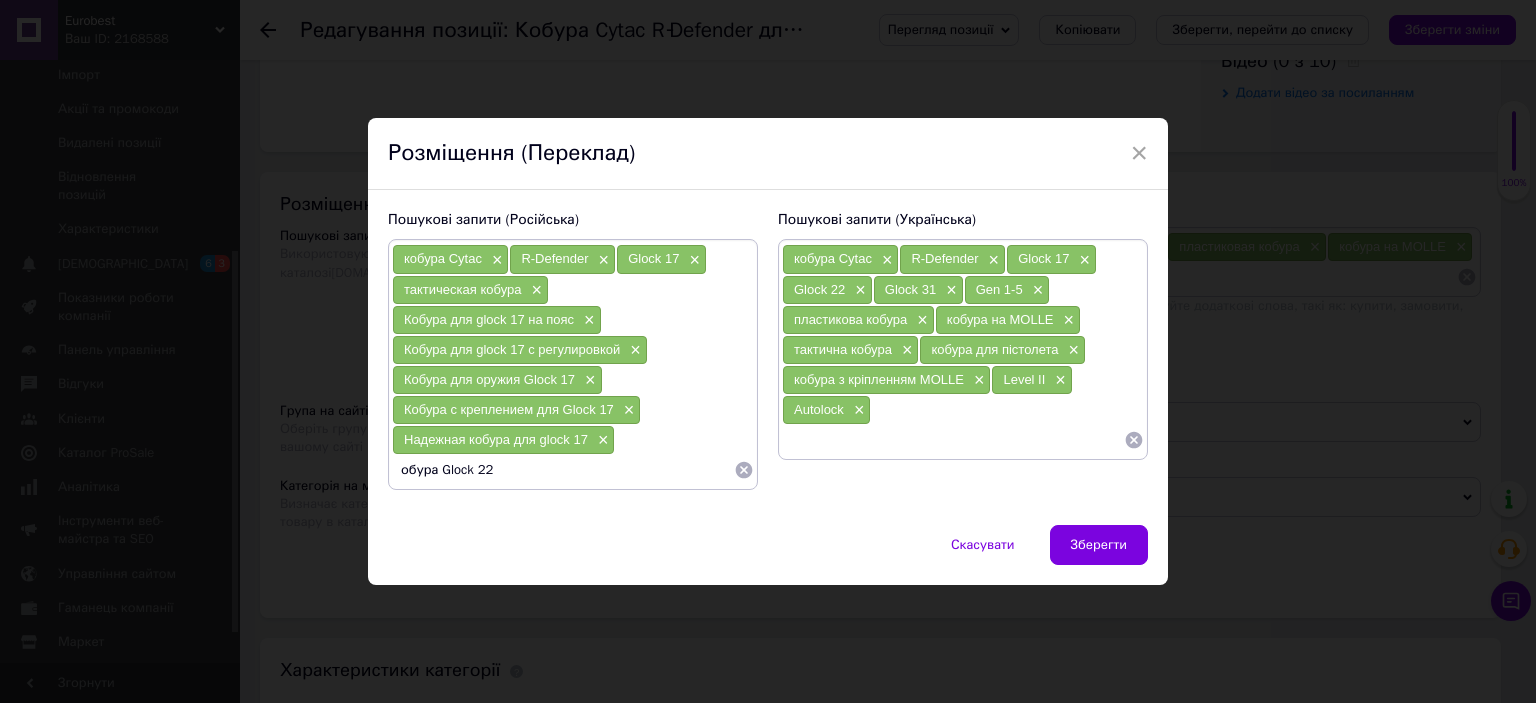 type on "Кобура Glock 22" 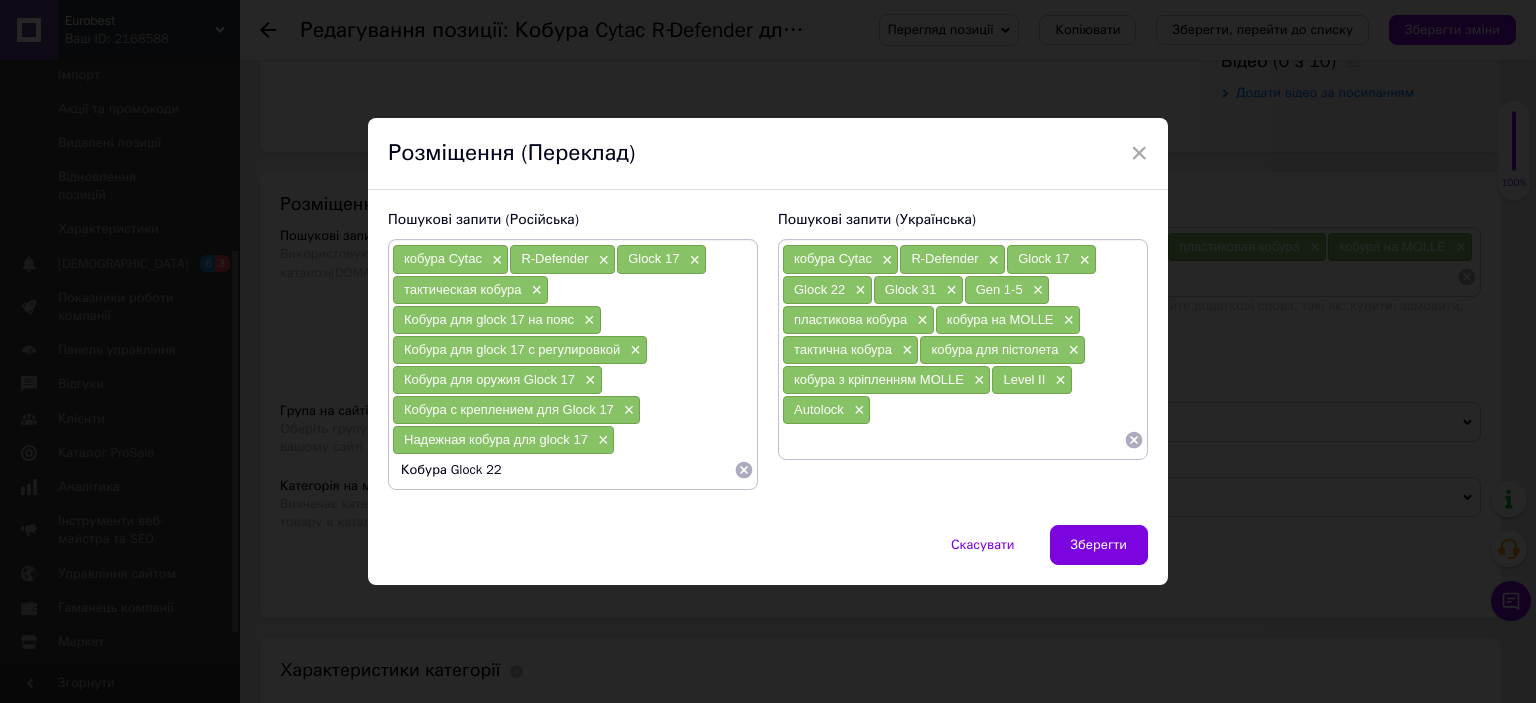 click on "Кобура Glock 22" at bounding box center (563, 470) 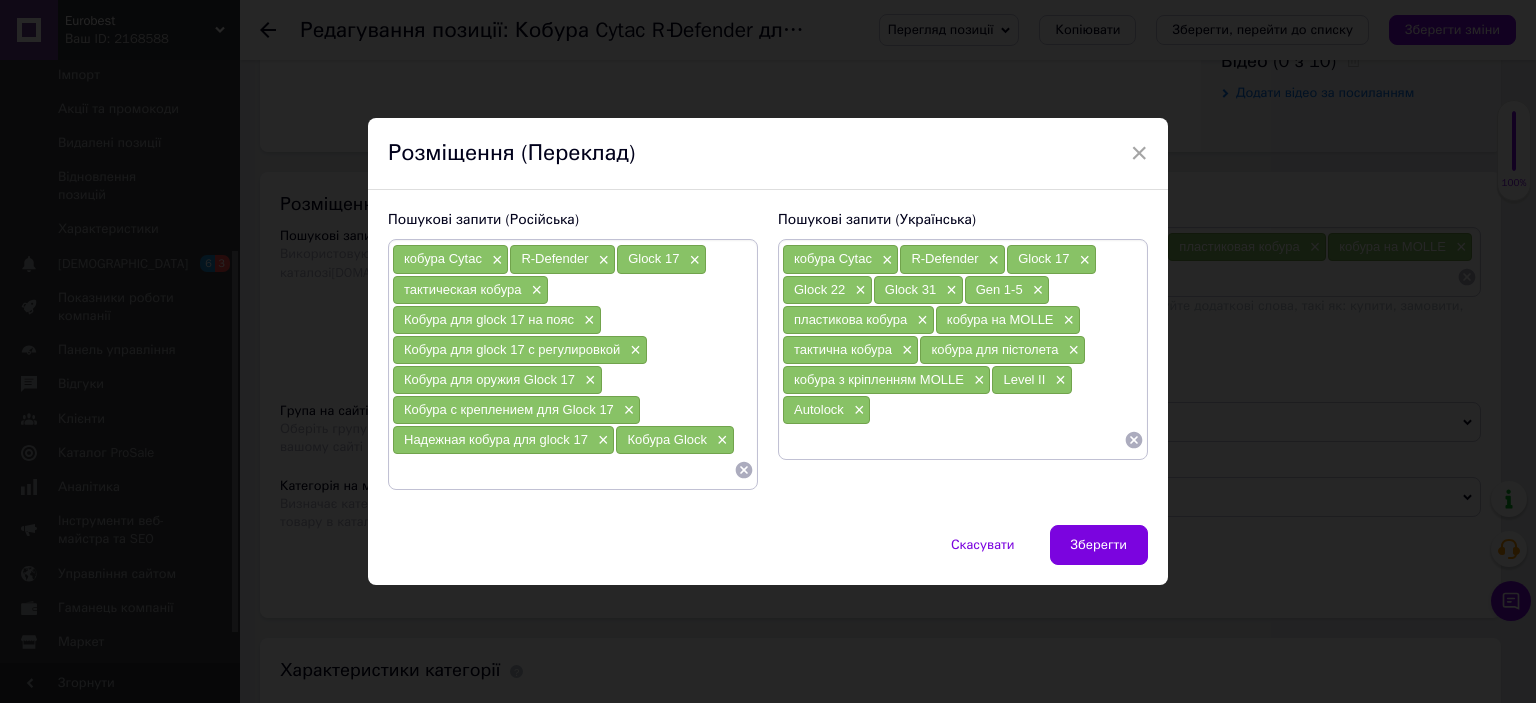 paste on "кобура Glock 22" 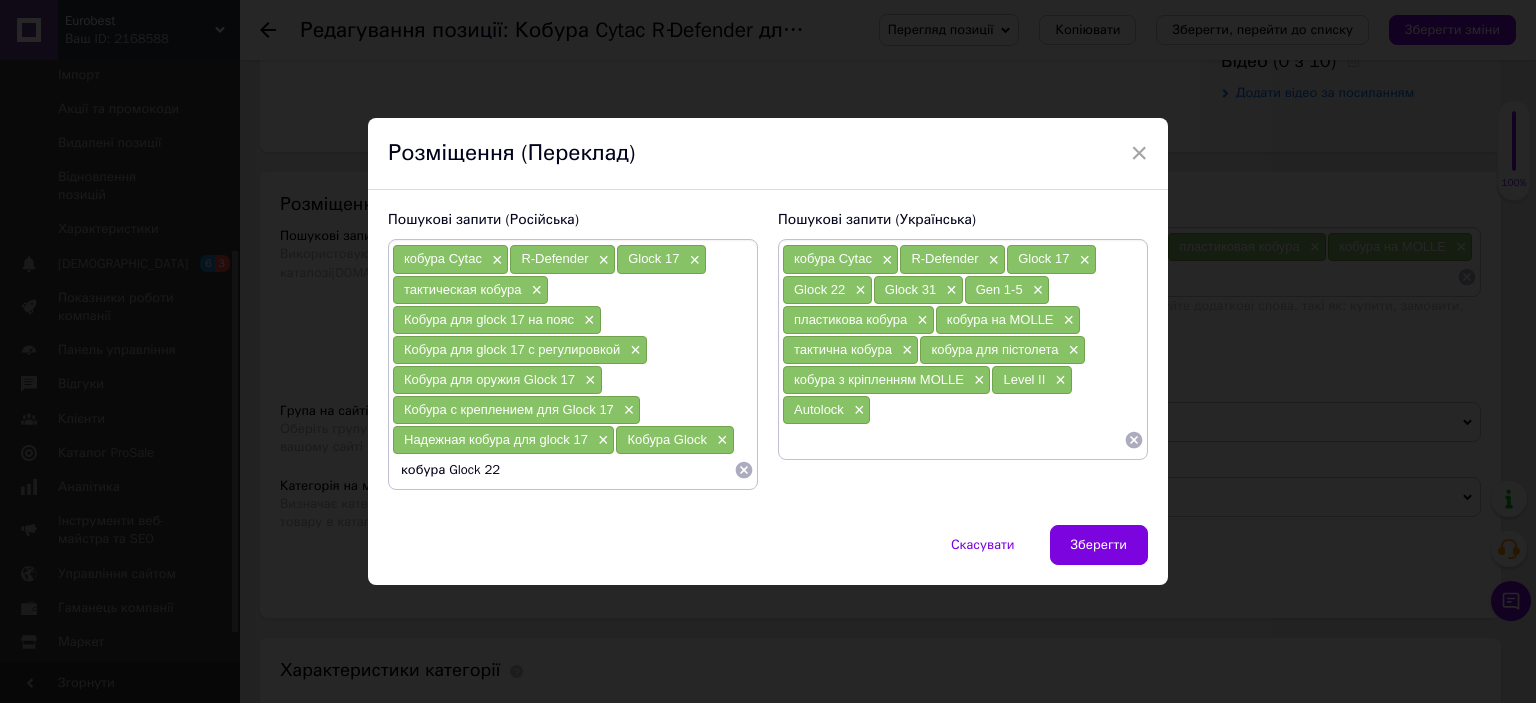 click on "кобура Glock 22" at bounding box center (563, 470) 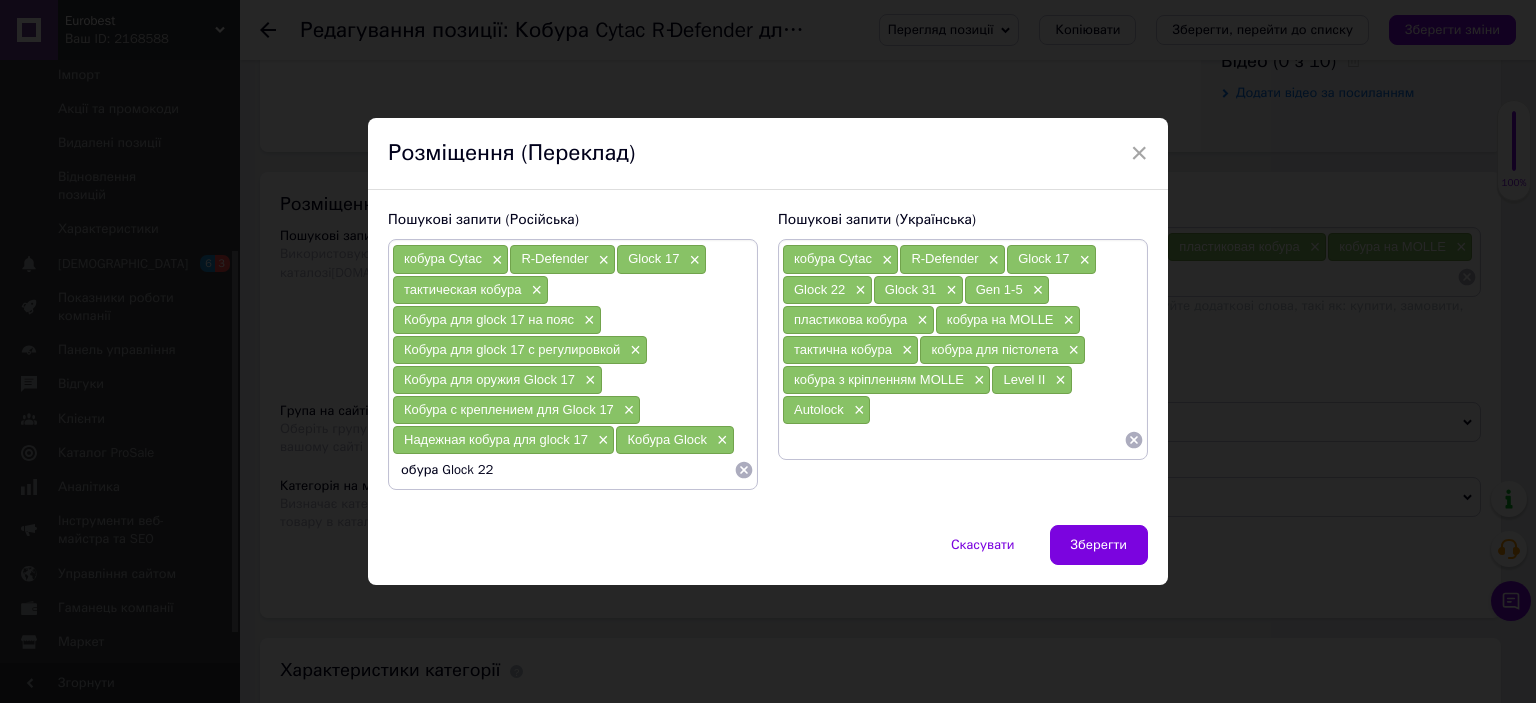 type on "Кобура Glock 22" 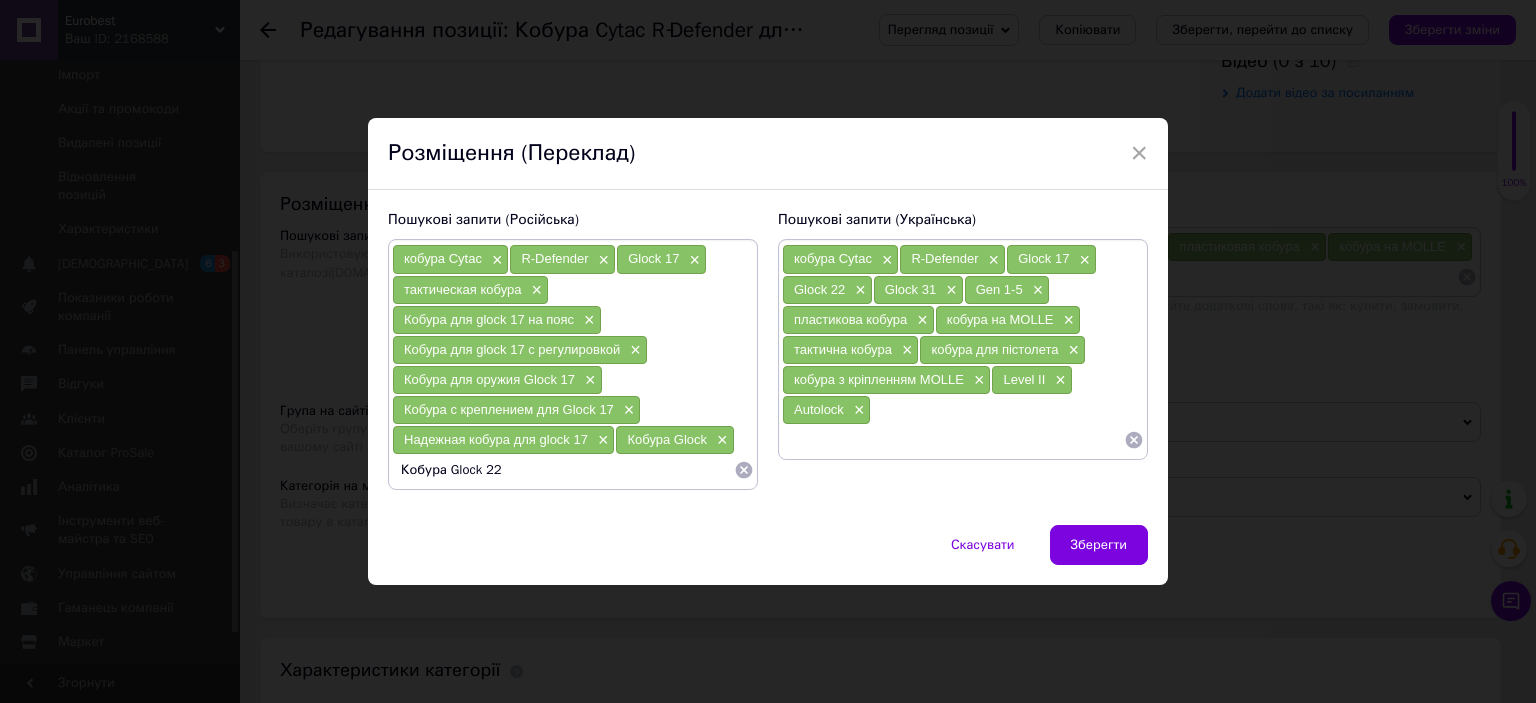 click on "Кобура Glock 22" at bounding box center [563, 470] 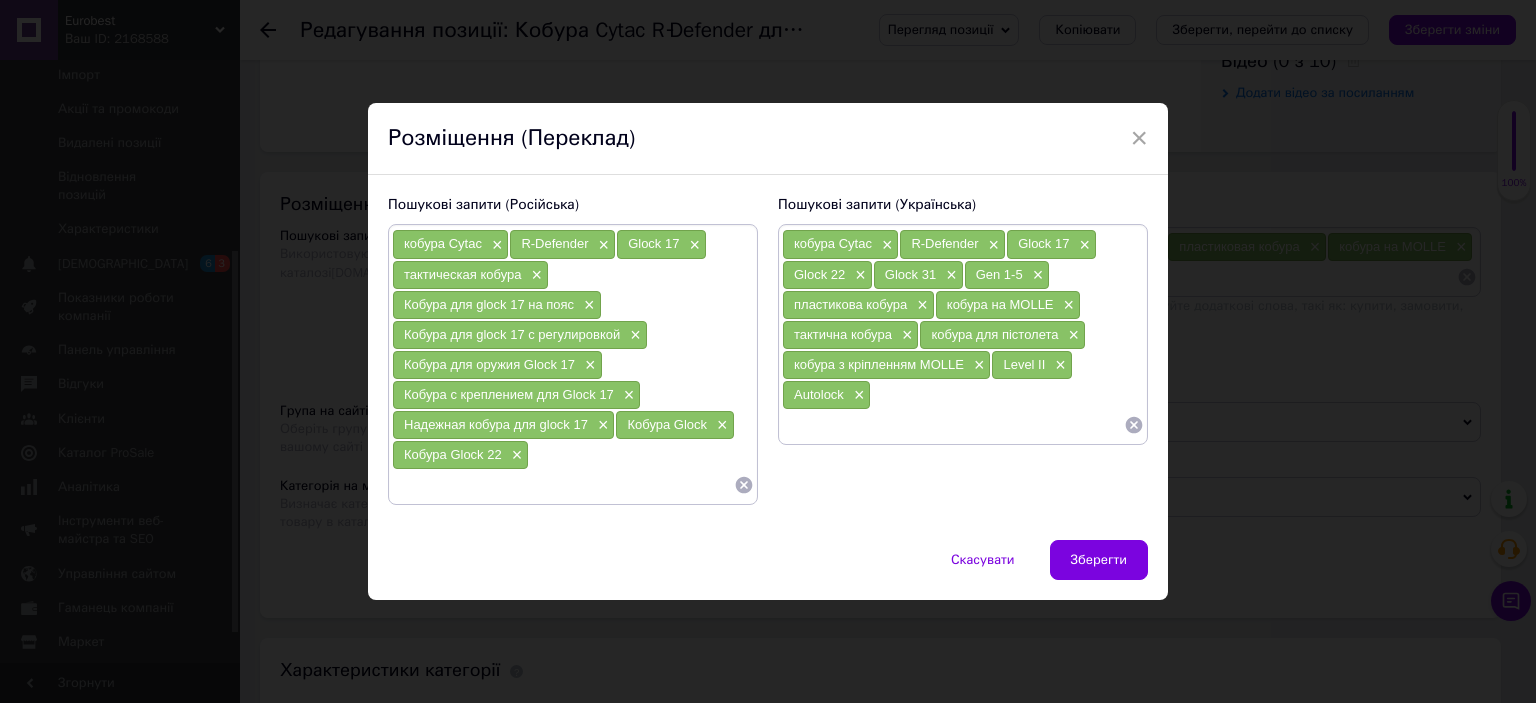 paste on "кобура Cytac R-Defender" 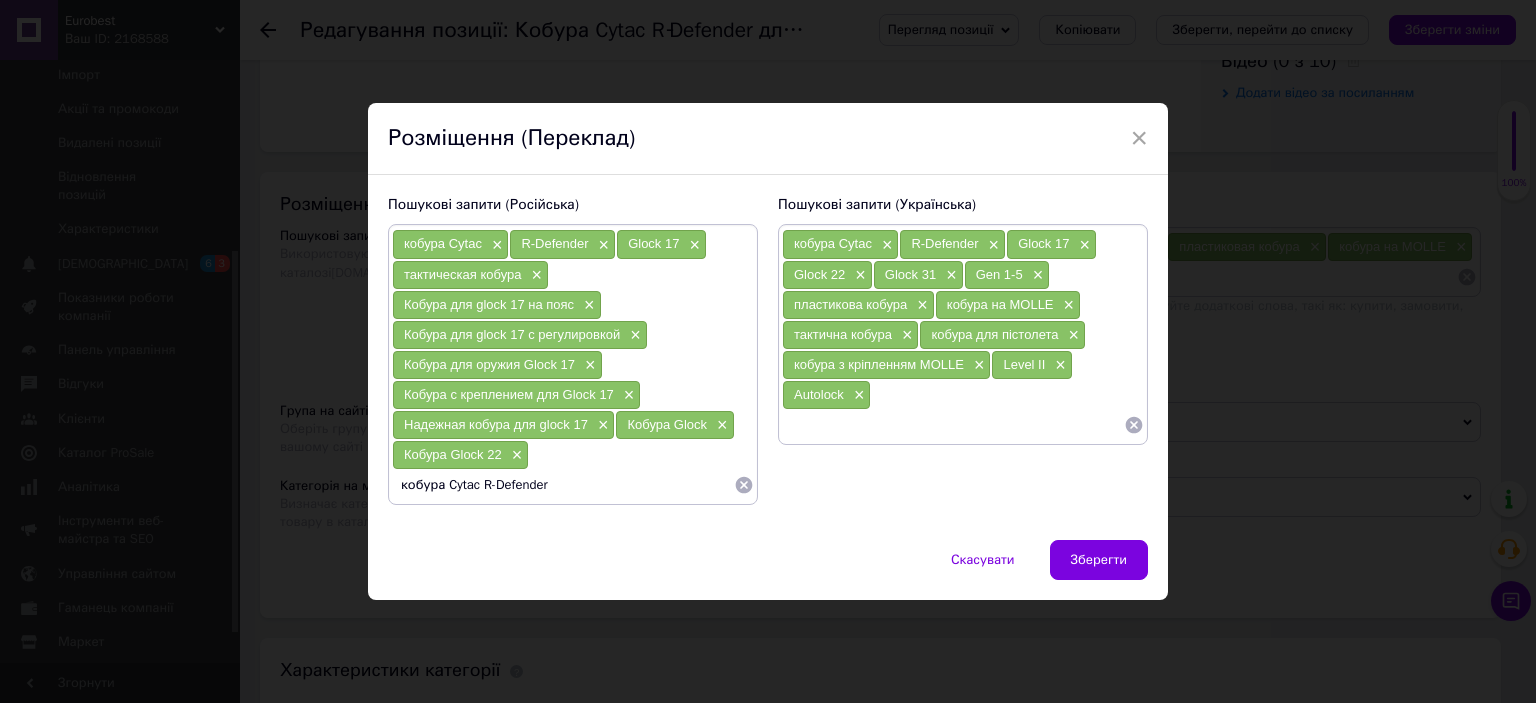 drag, startPoint x: 404, startPoint y: 483, endPoint x: 414, endPoint y: 484, distance: 10.049875 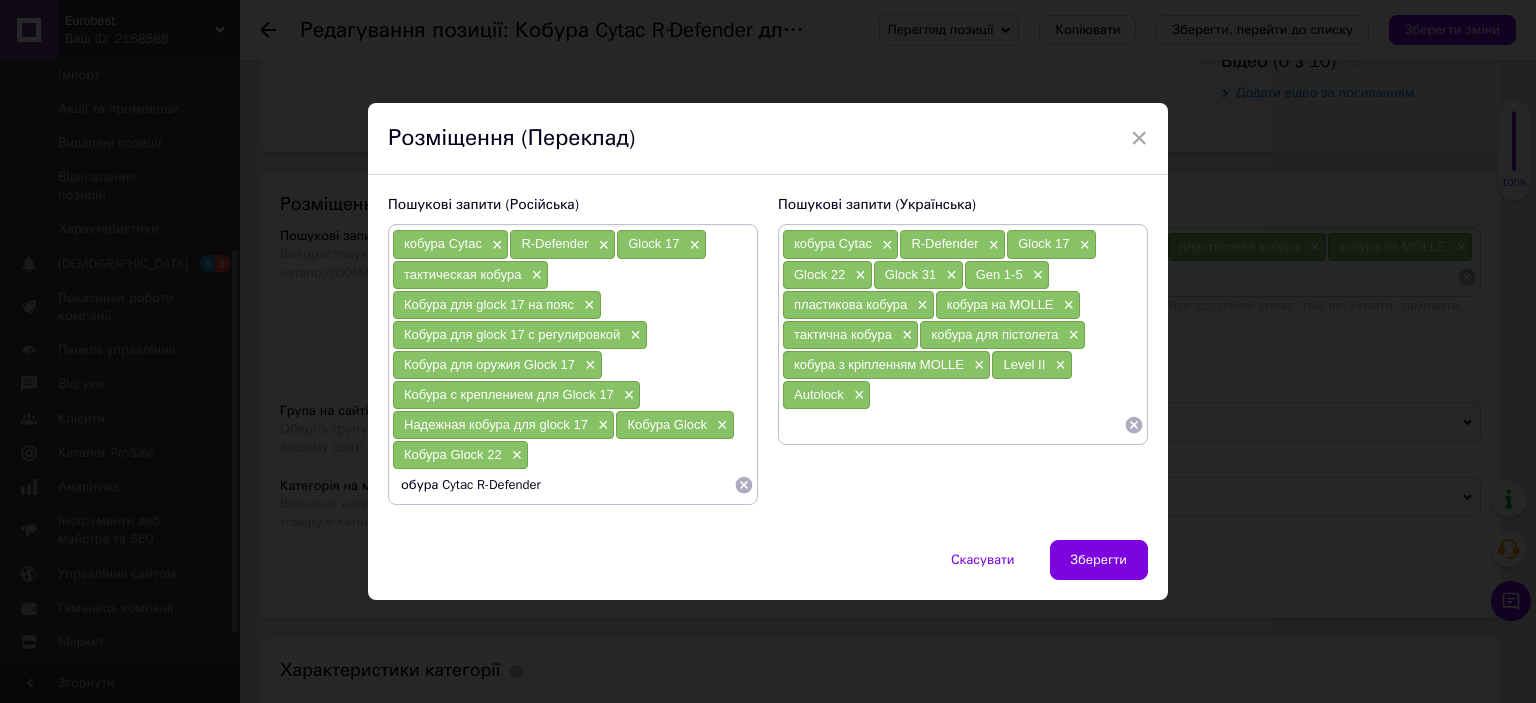 type on "Кобура Cytac R-Defender" 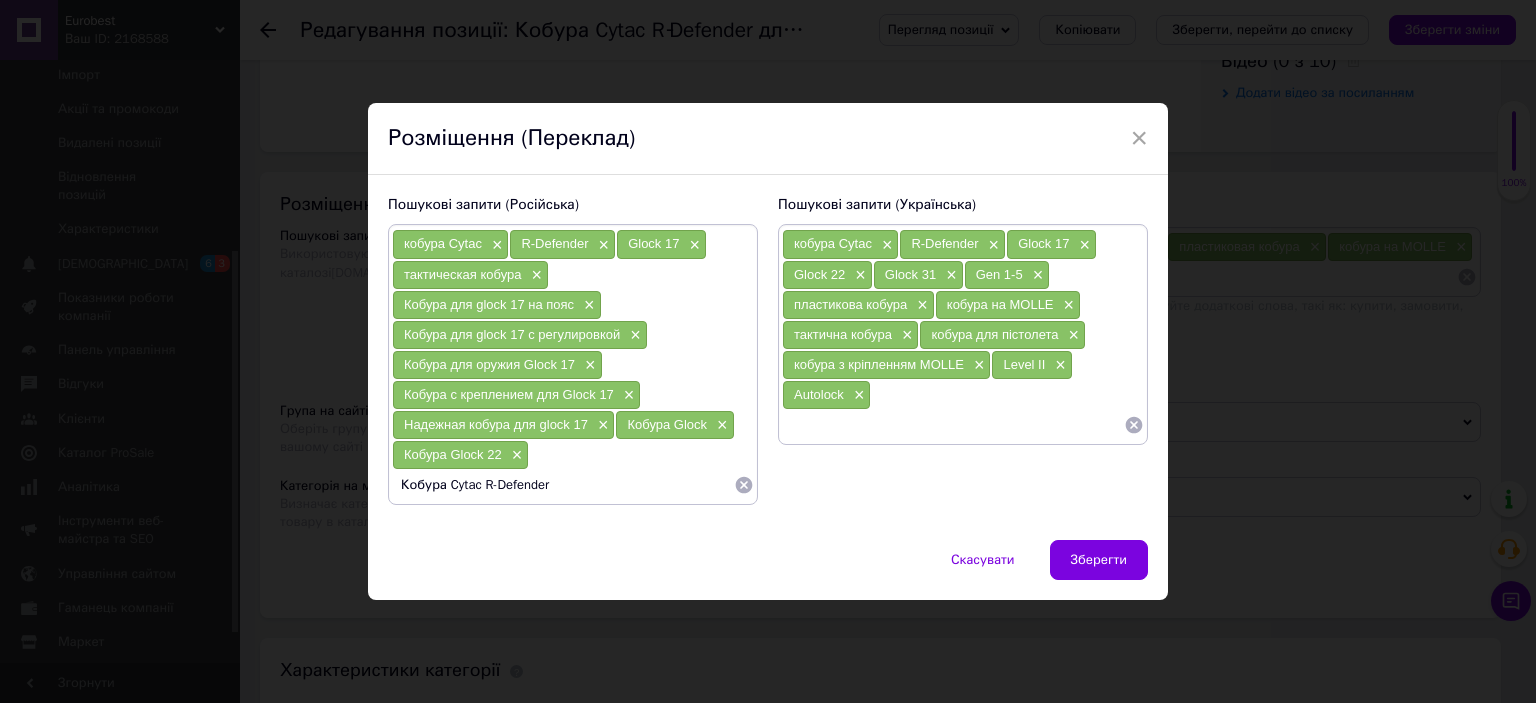 click on "Кобура Cytac R-Defender" at bounding box center [563, 485] 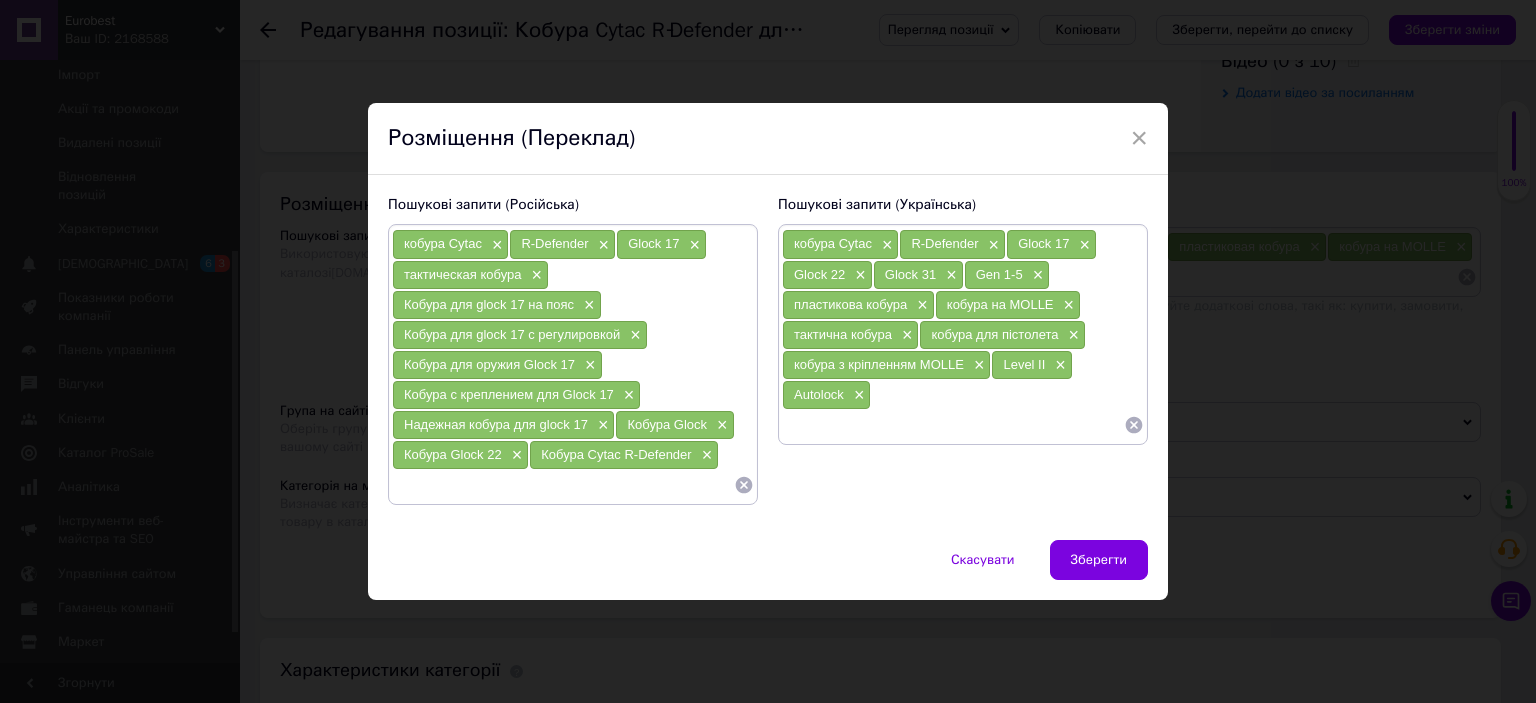 paste on "кобура MOLLE крепление" 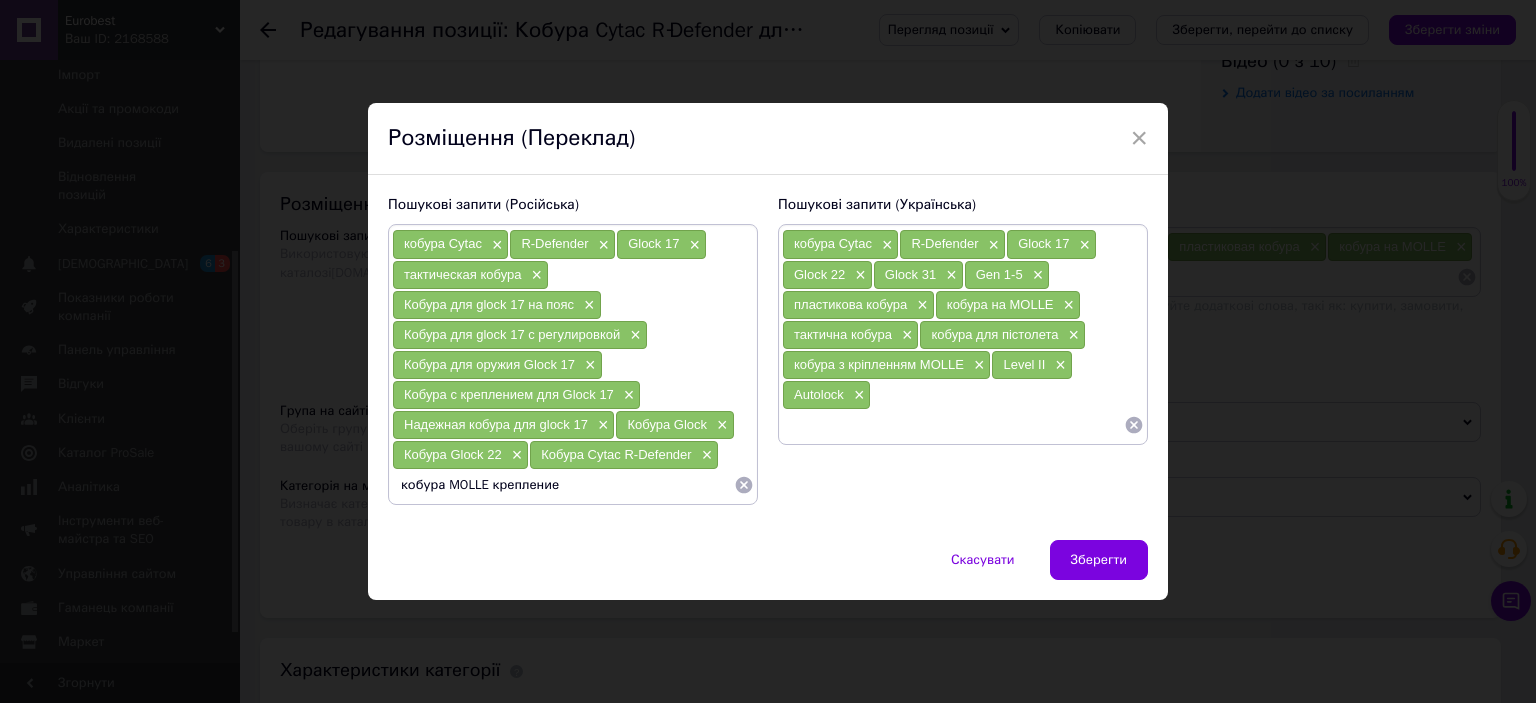 click on "кобура MOLLE крепление" at bounding box center [563, 485] 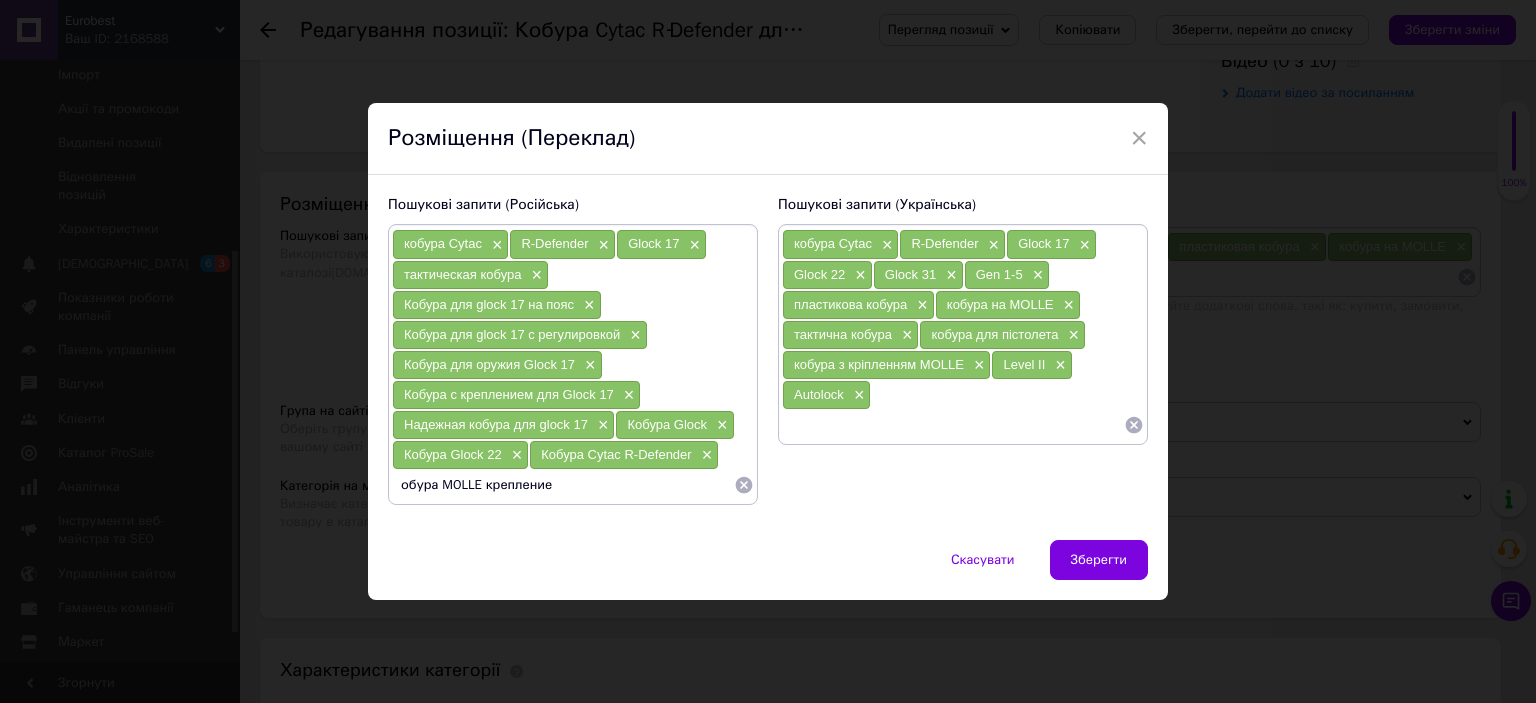 type on "Кобура MOLLE крепление" 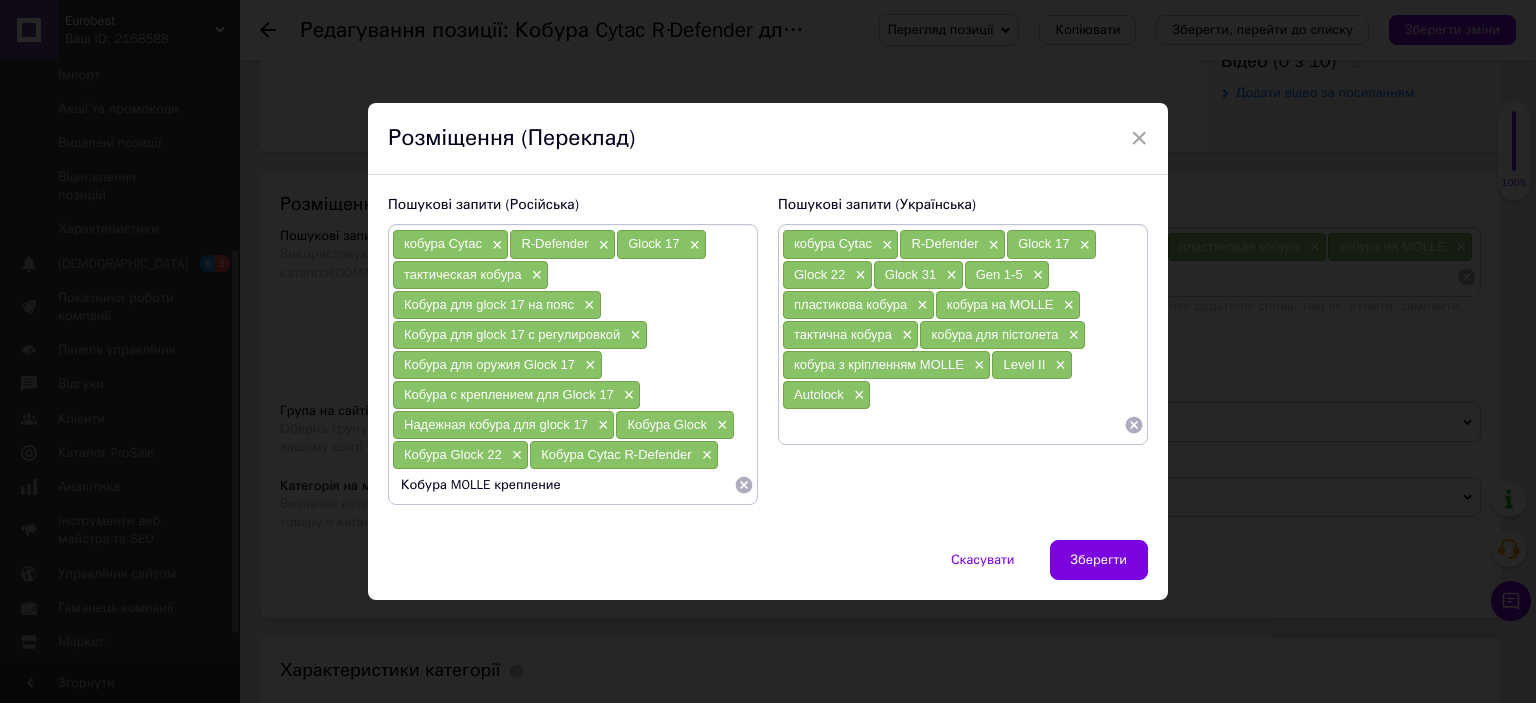 click on "Кобура MOLLE крепление" at bounding box center (563, 485) 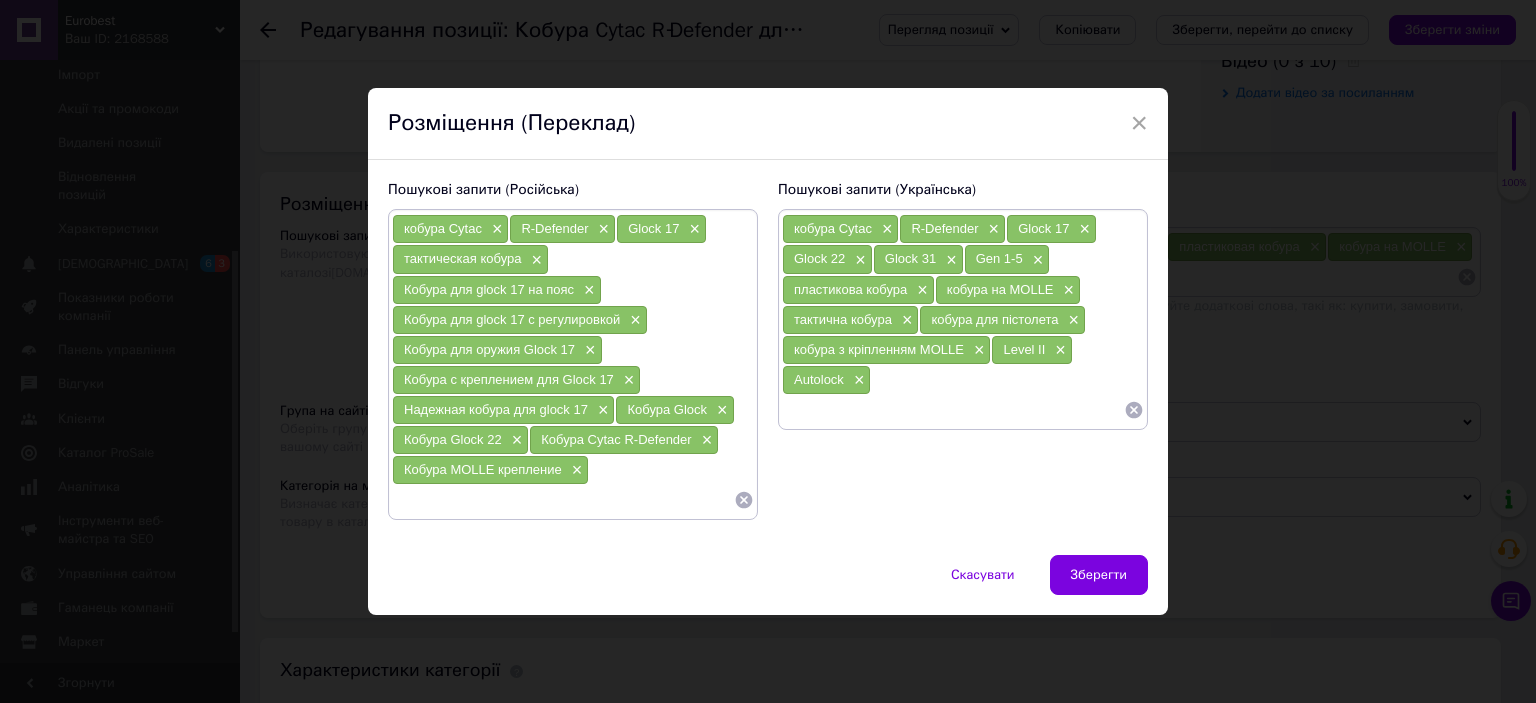 paste on "кобура MOLLE крепление" 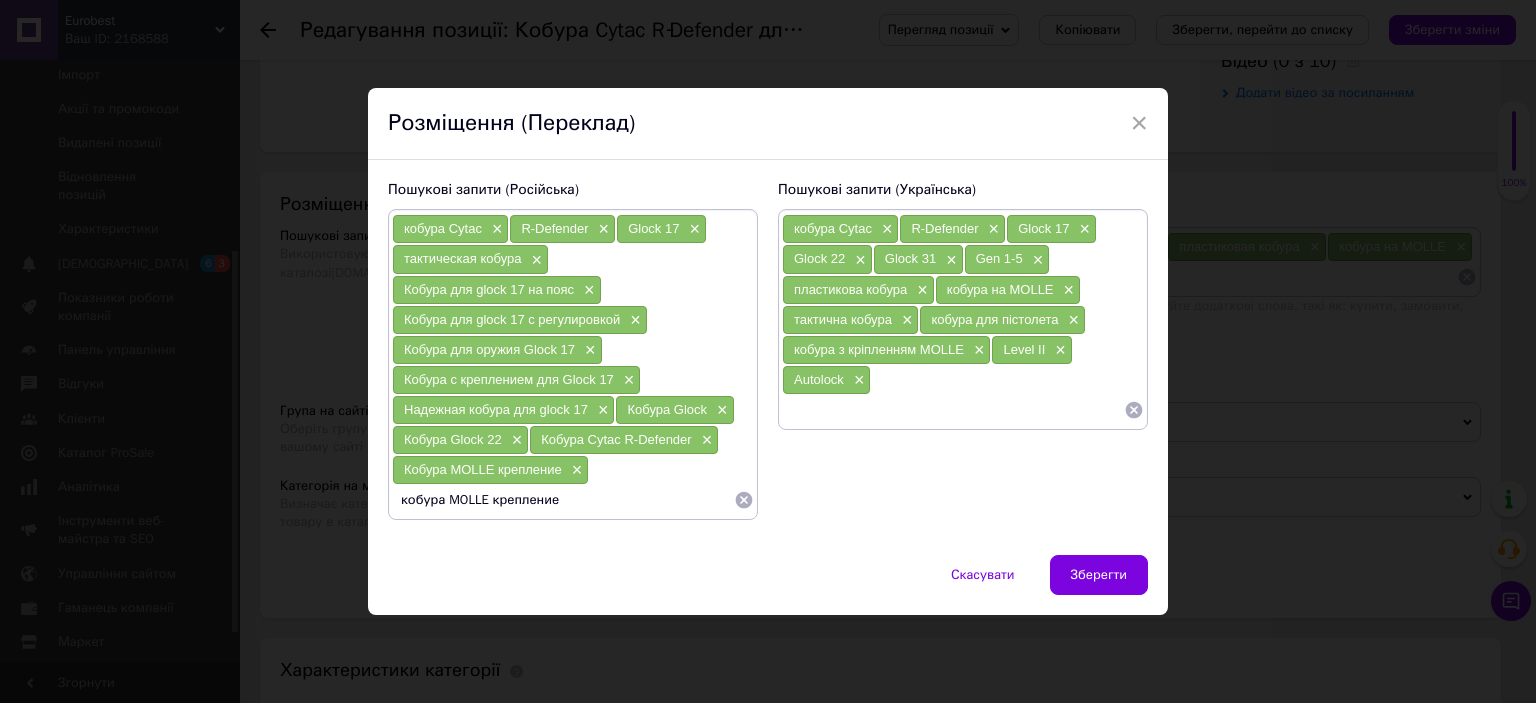 click on "кобура MOLLE крепление" at bounding box center (563, 500) 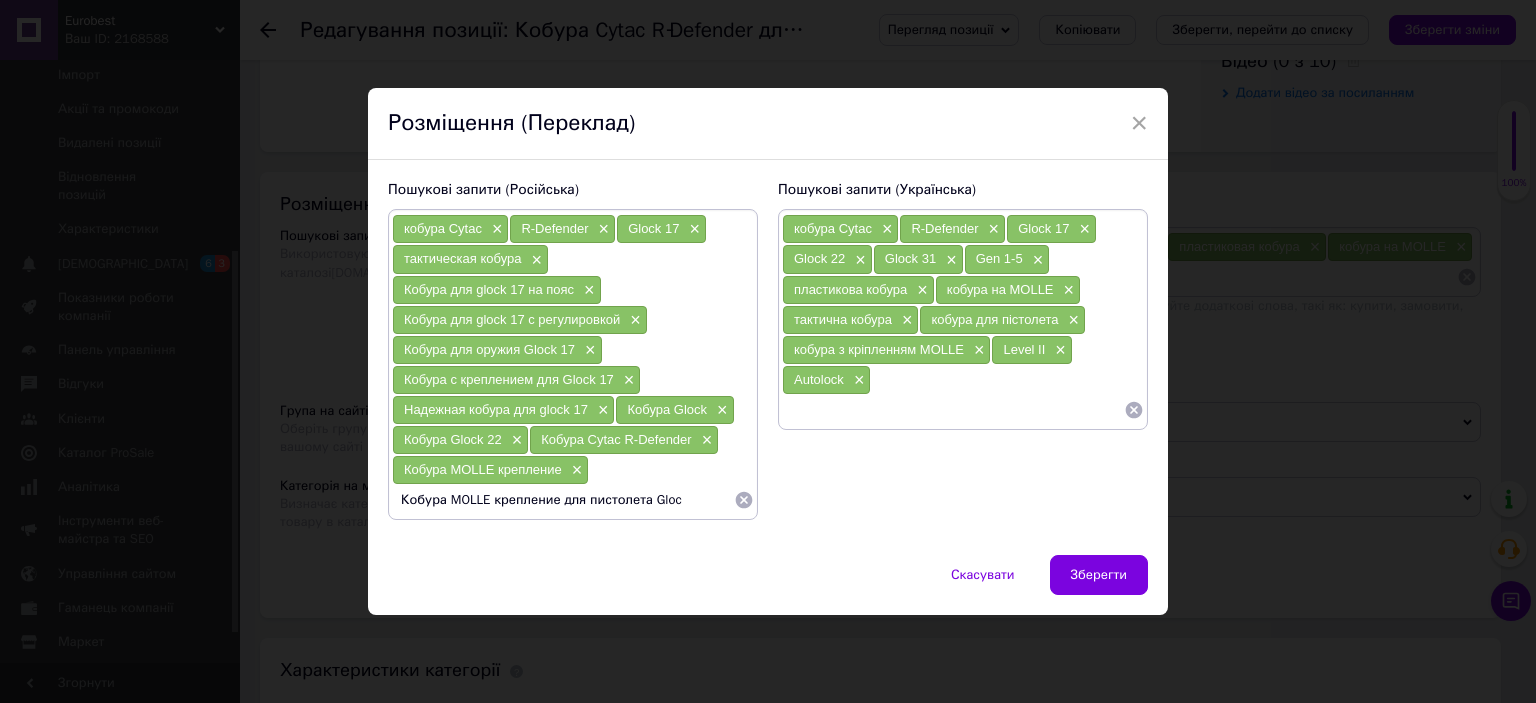 type on "Кобура MOLLE крепление для пистолета Glock" 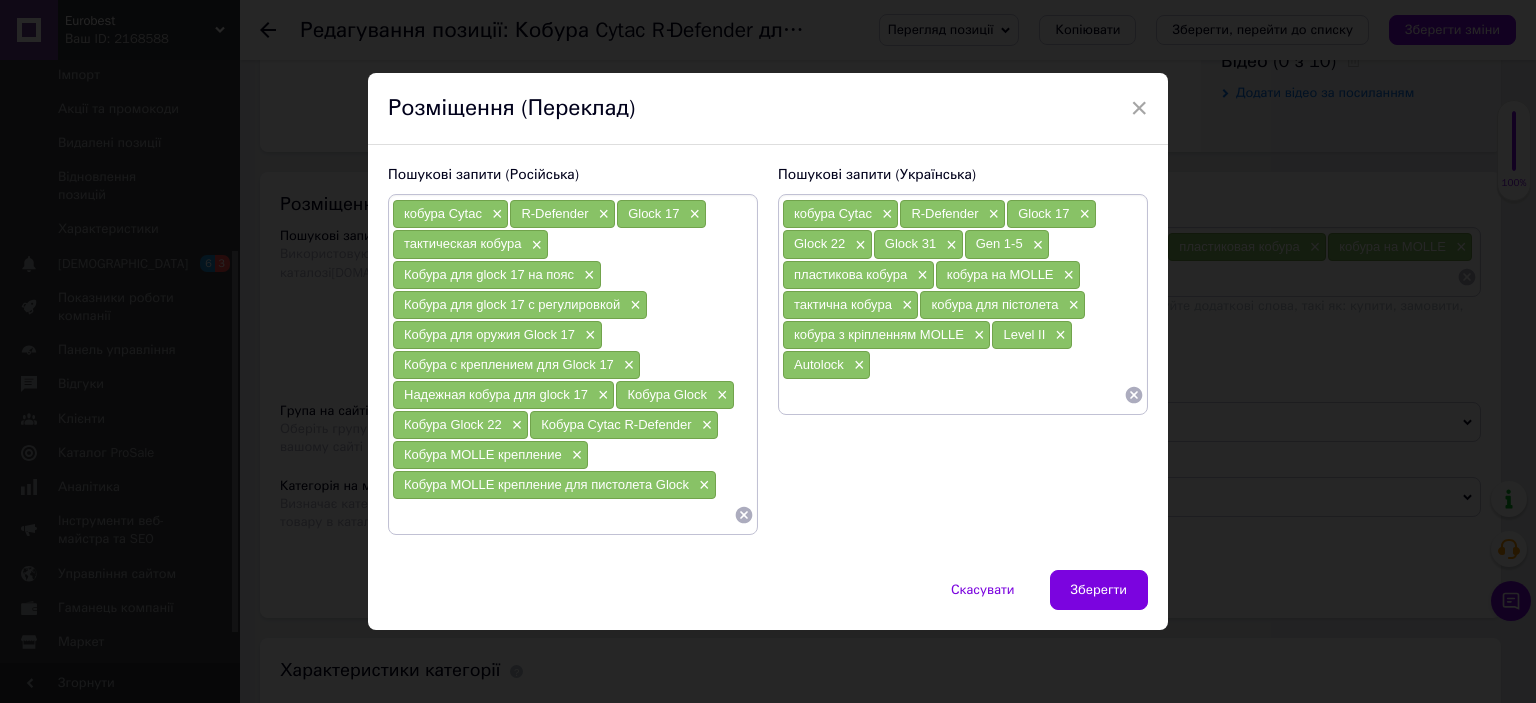paste on "тактическая кобура Glock" 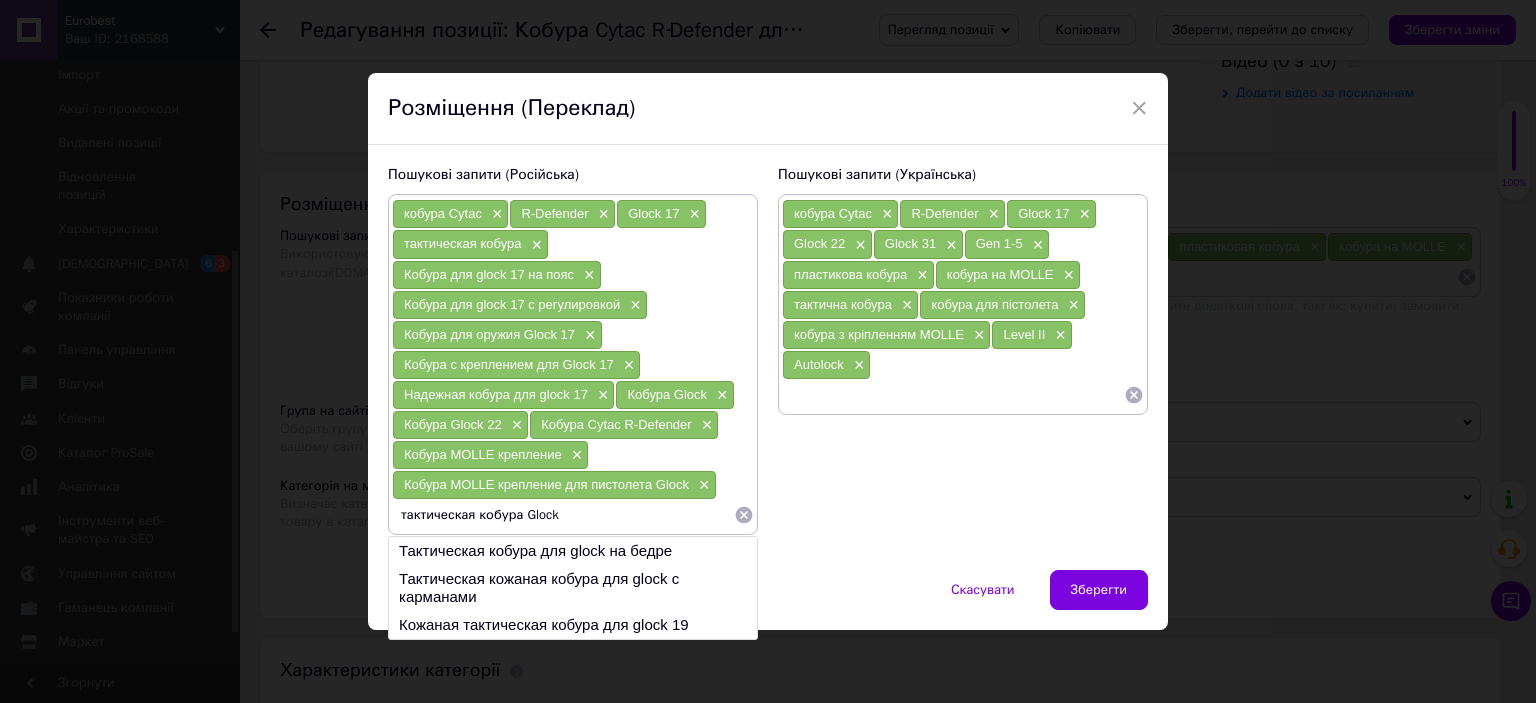 type on "тактическая кобура Glock" 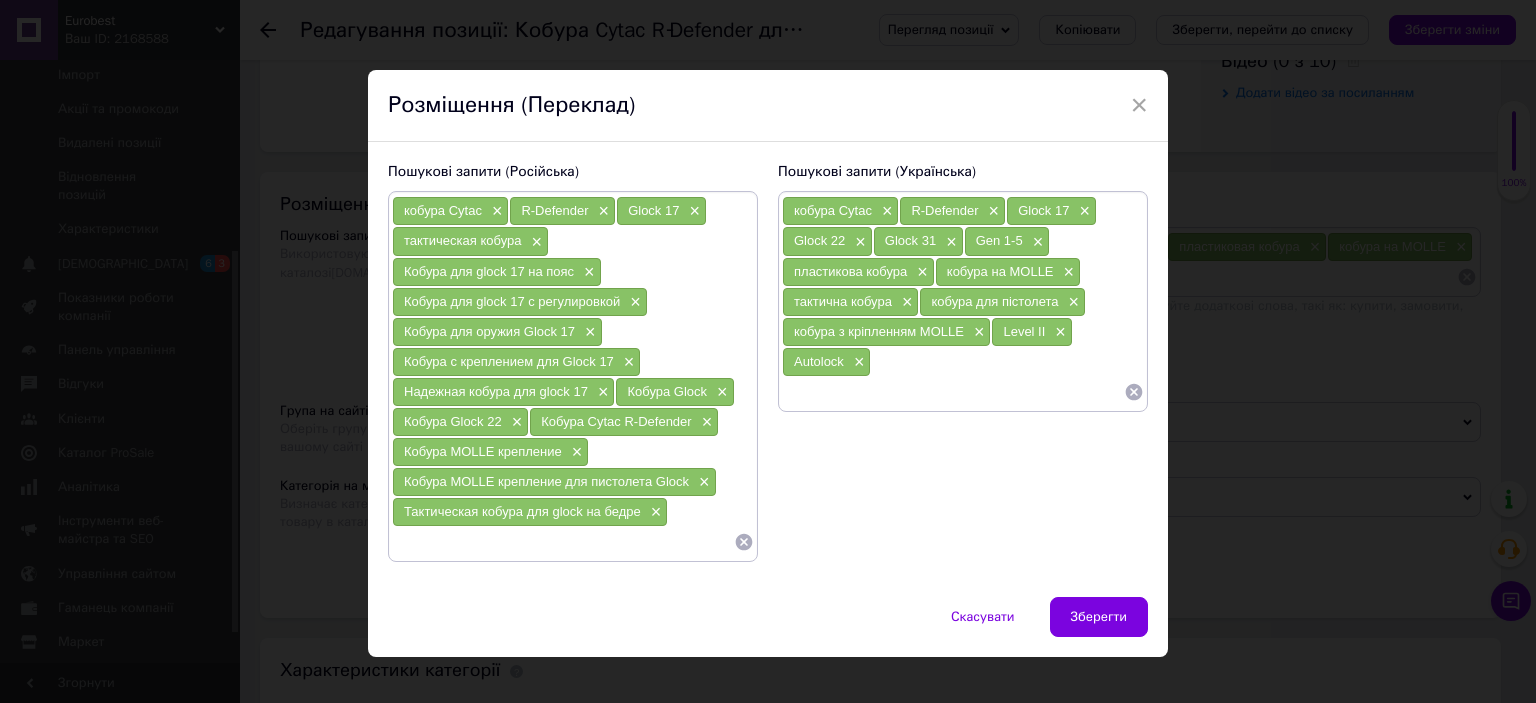 click at bounding box center [563, 542] 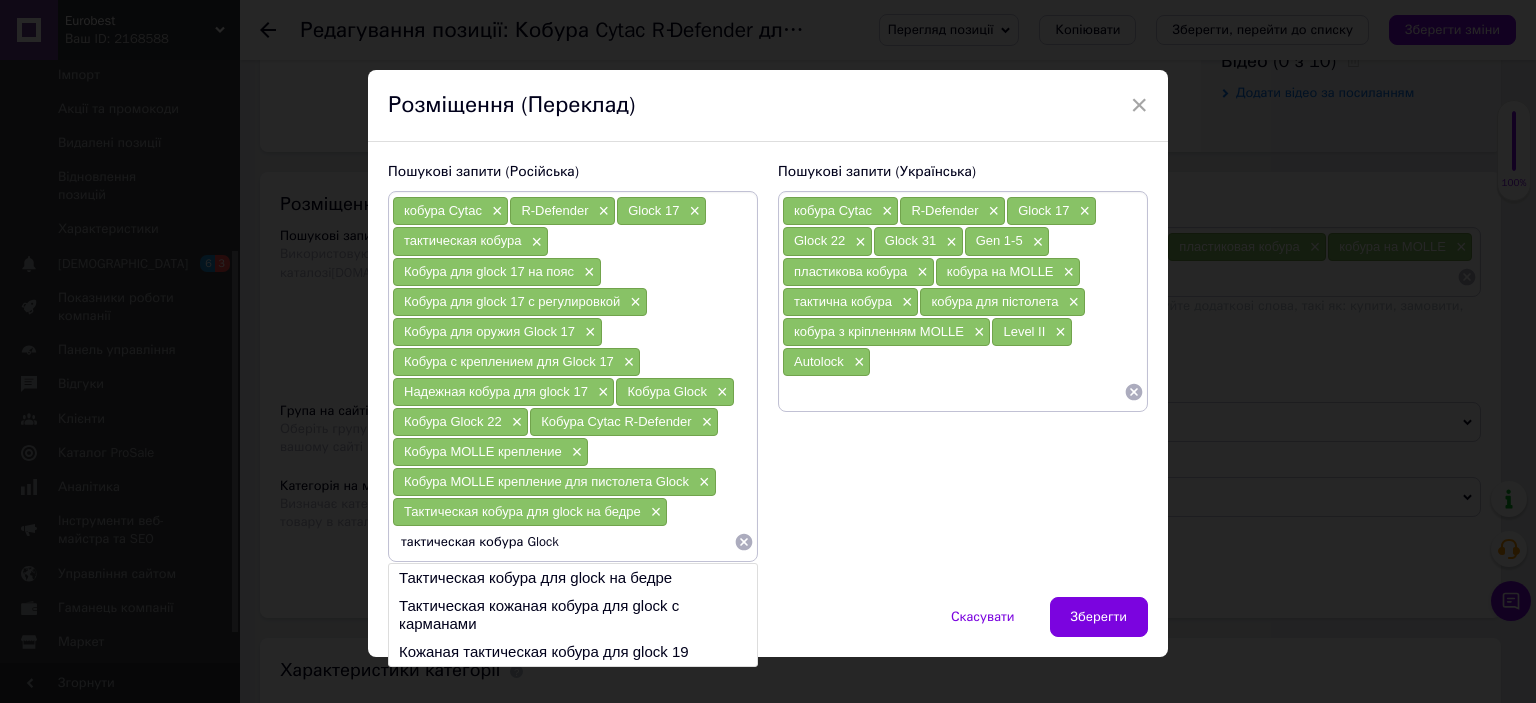 type on "тактическая кобура Glock" 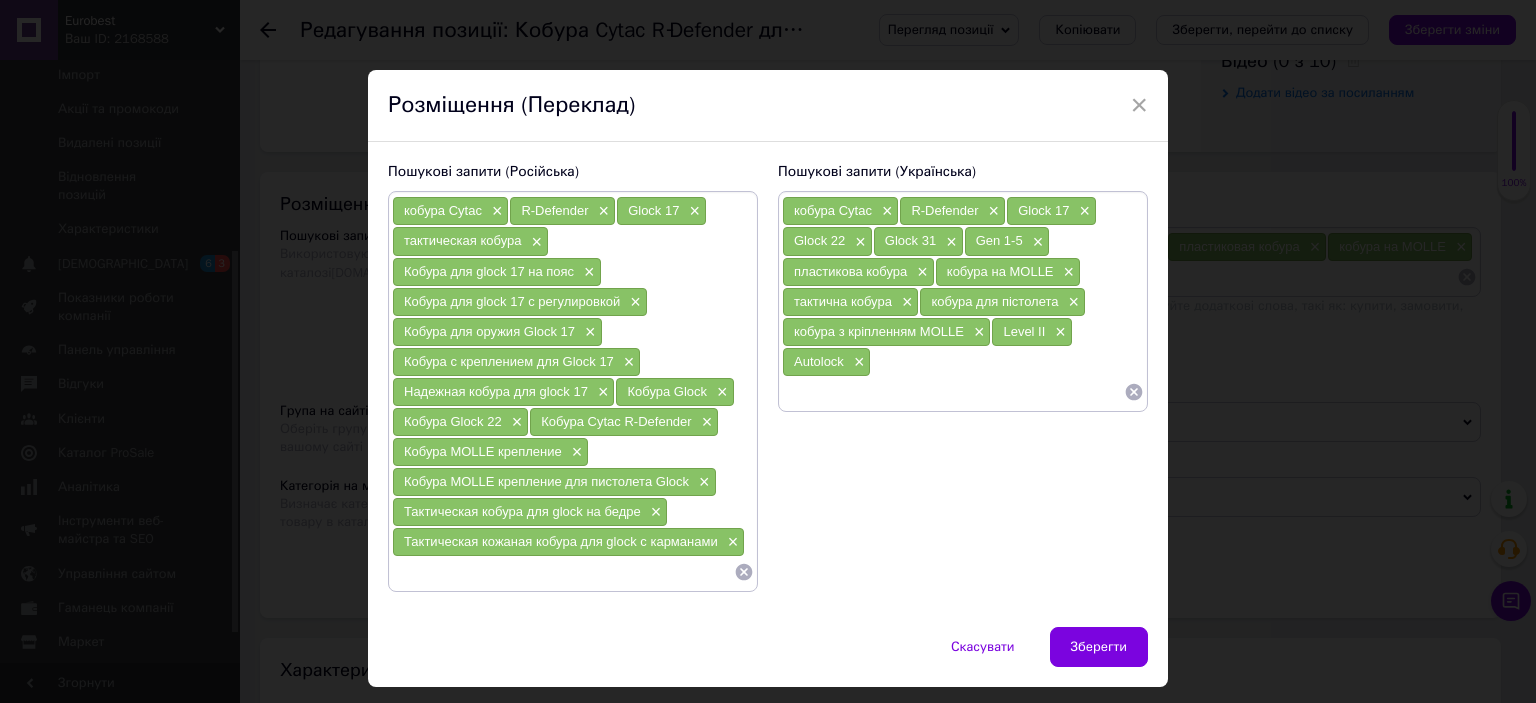 click on "кобура Cytac × R‑Defender × Glock 17 × тактическая кобура × Кобура для glock 17 на пояс × Кобура для glock 17 с регулировкой × Кобура для оружия Glock 17 × Кобура с креплением для Glock 17 × Надежная кобура для glock 17 × Кобура Glock × Кобура Glock 22 × Кобура Cytac R-Defender × Кобура MOLLE крепление × Кобура MOLLE крепление для пистолета Glock × Тактическая кобура для glock на бедре × Тактическая кожаная кобура для glock с карманами ×" at bounding box center [573, 391] 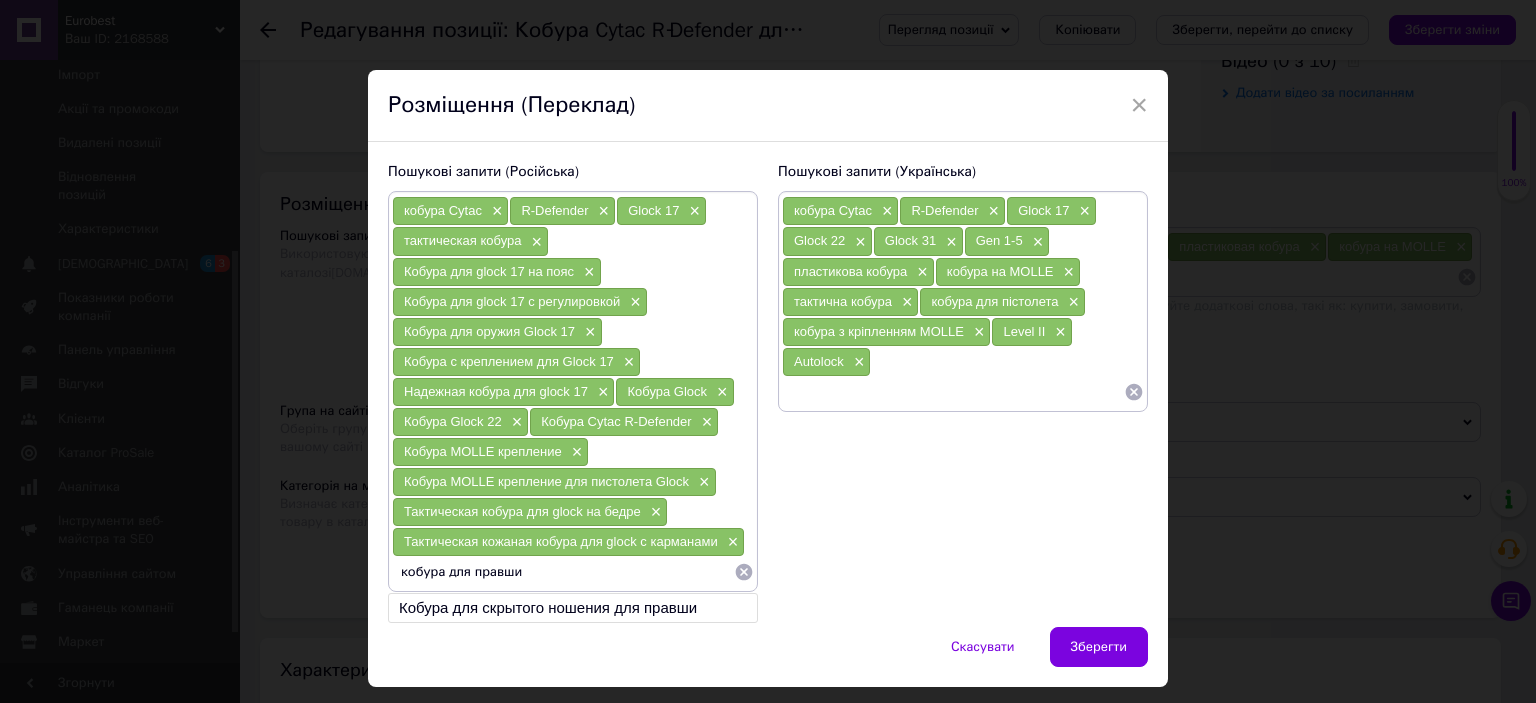 click on "кобура для правши" at bounding box center (563, 572) 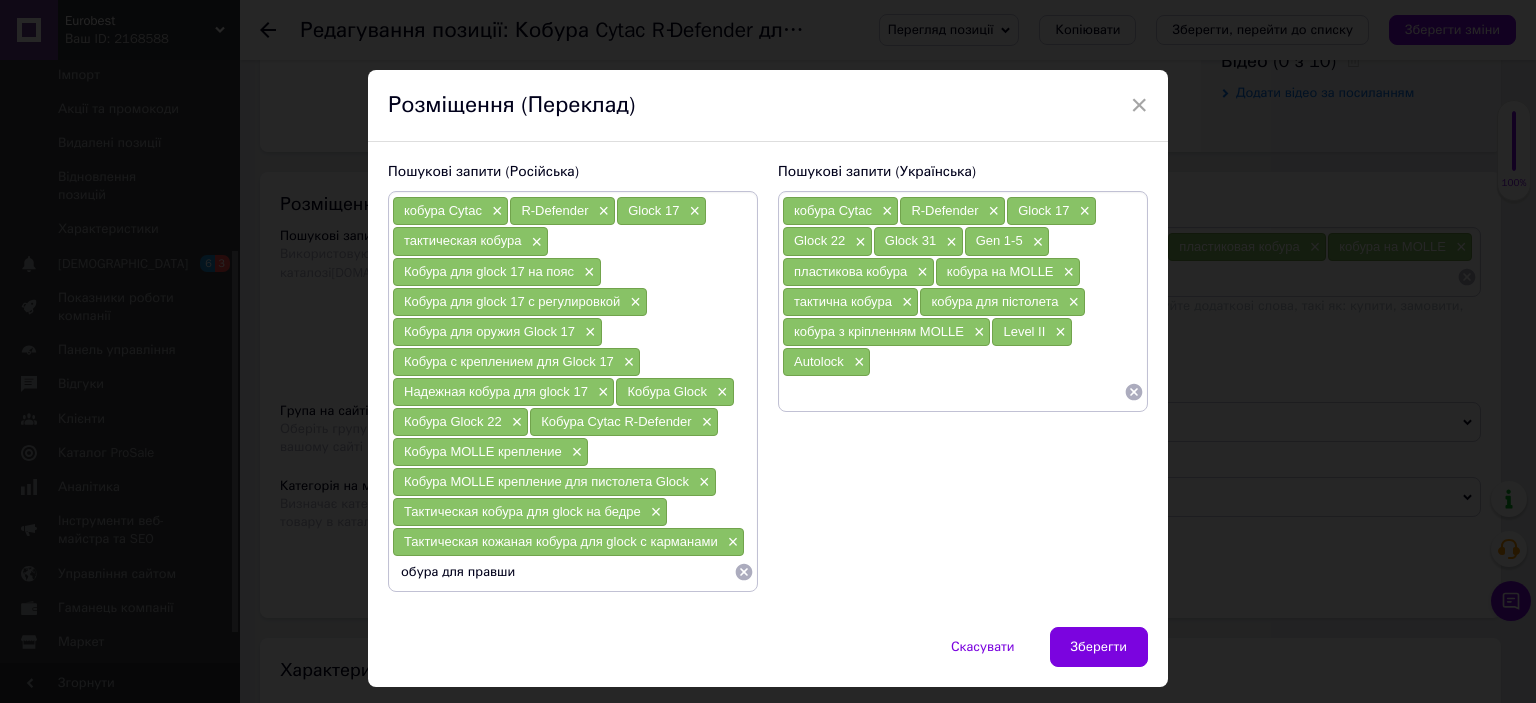 type on "Кобура для правши" 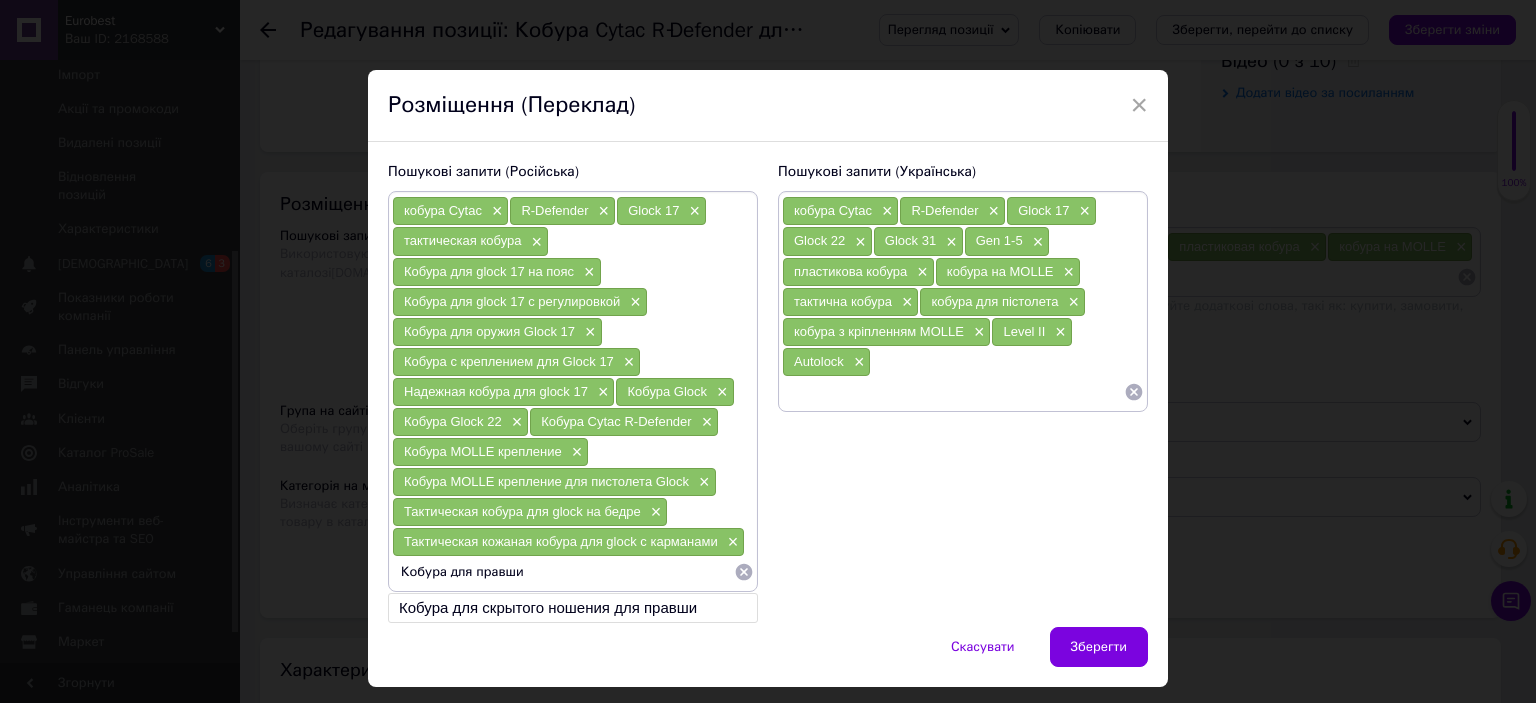 click on "Кобура для правши" at bounding box center [563, 572] 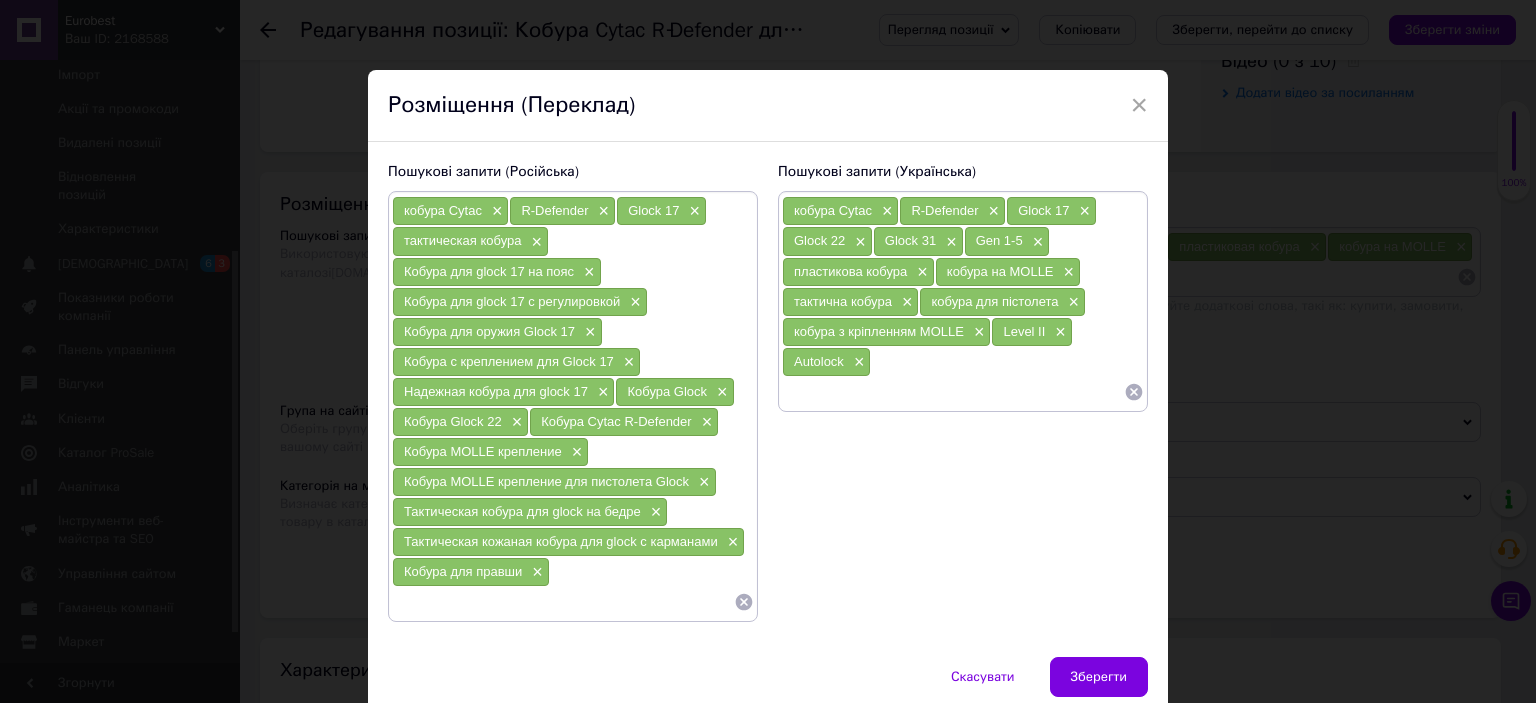 paste on "кобура на разгрузку" 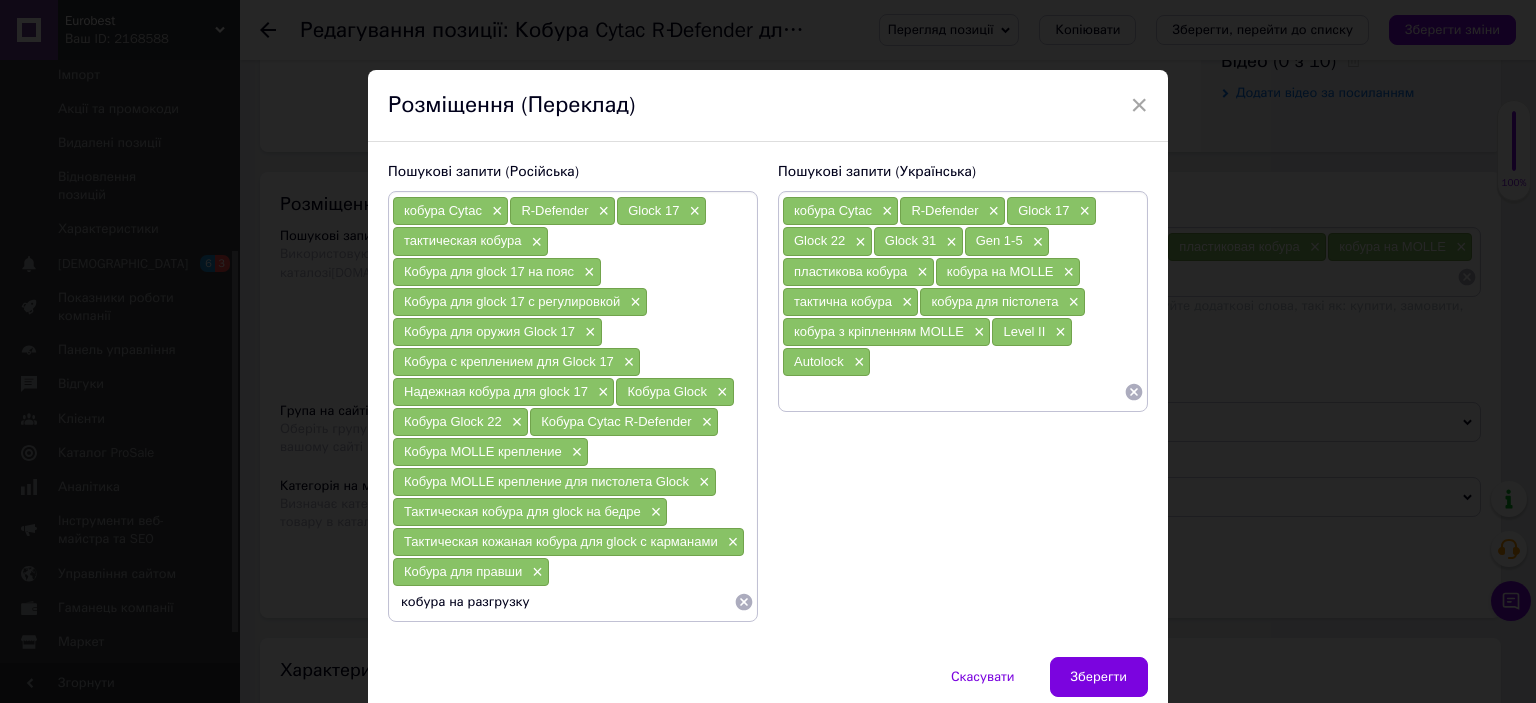 click on "кобура на разгрузку" at bounding box center (563, 602) 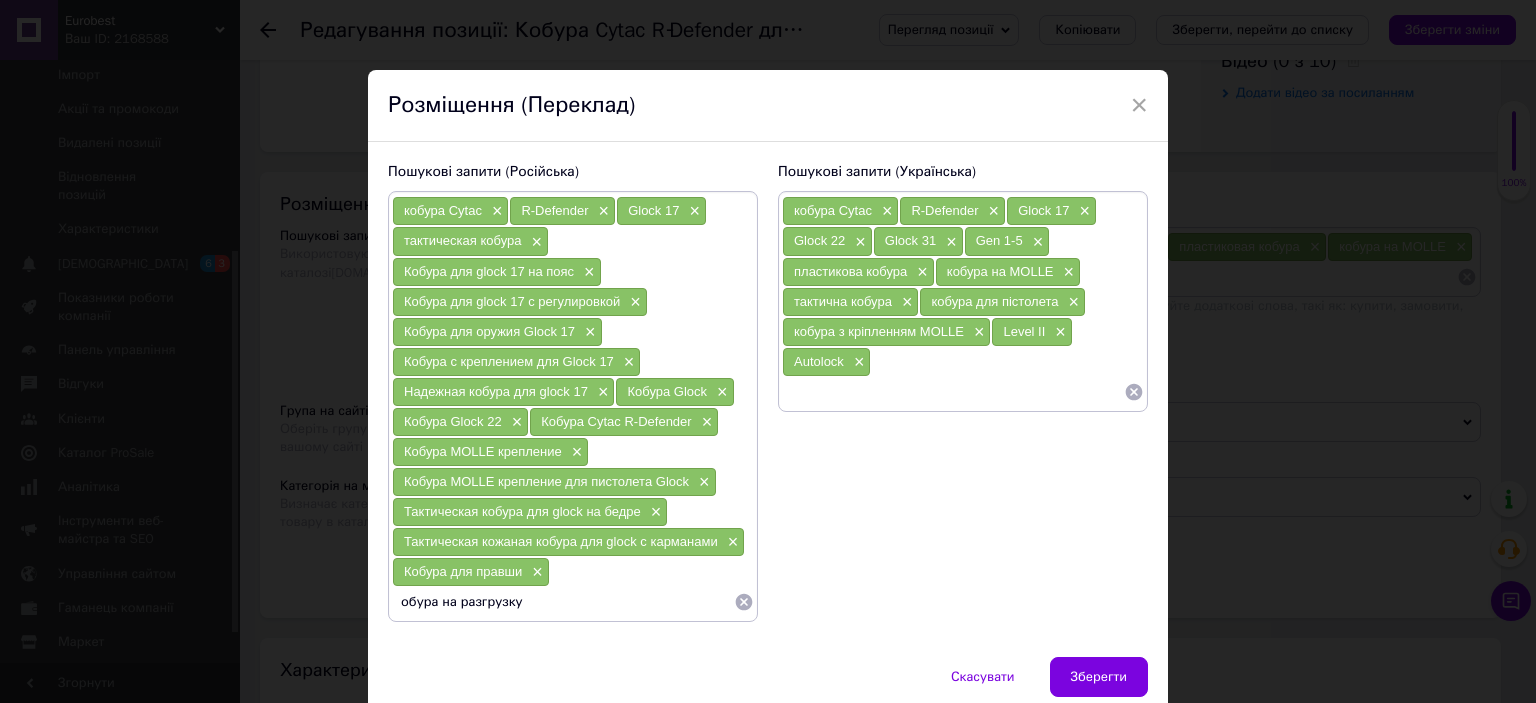 type on "Кобура на разгрузку" 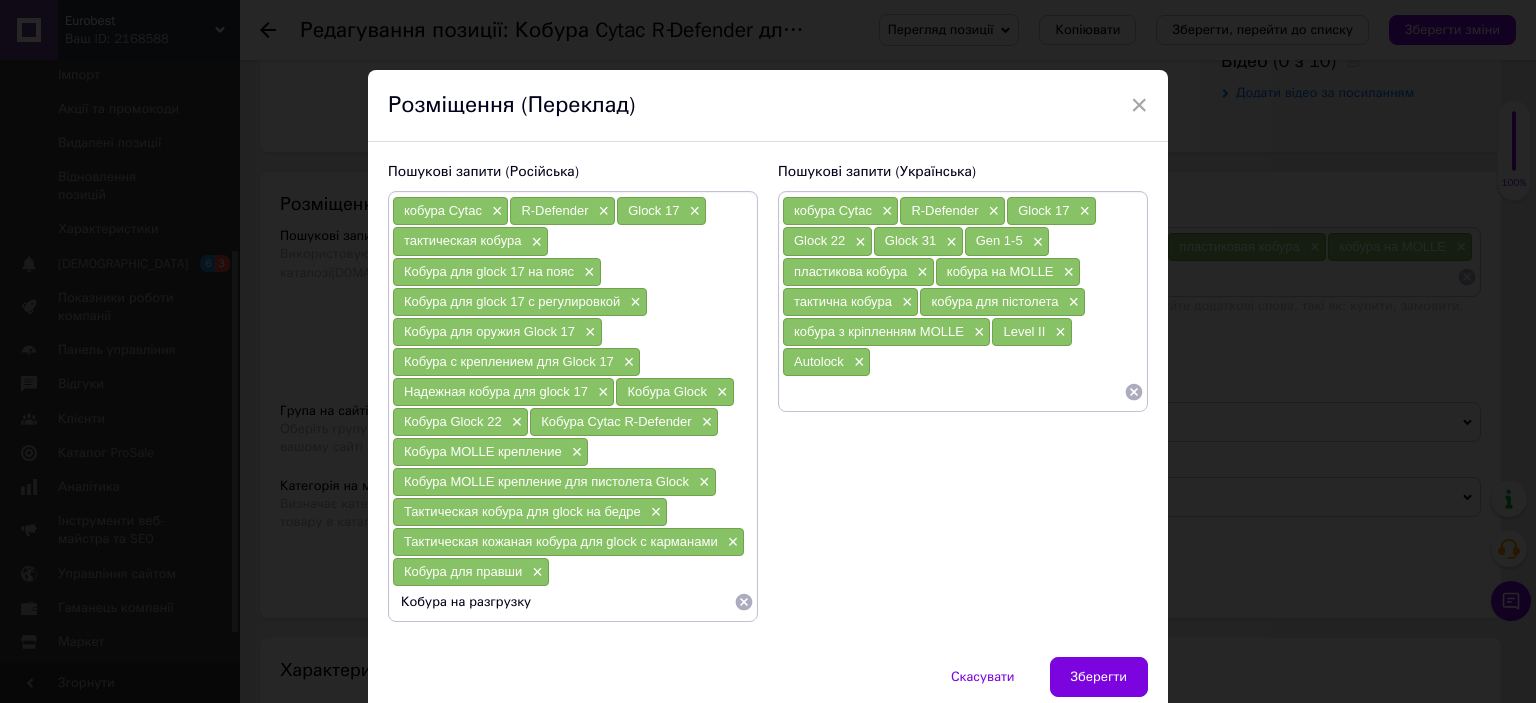 click on "Кобура на разгрузку" at bounding box center (563, 602) 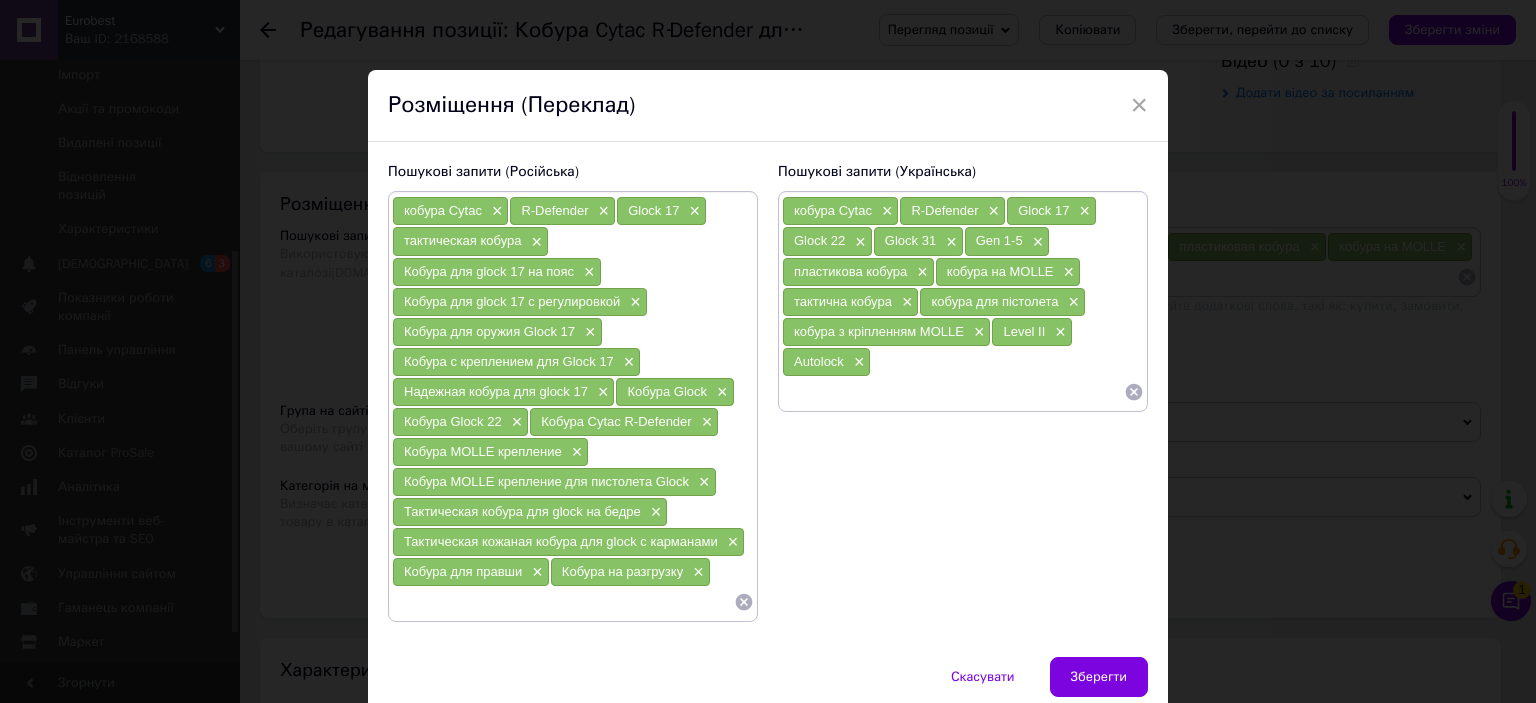 paste on "кобура с кнопкой фиксации" 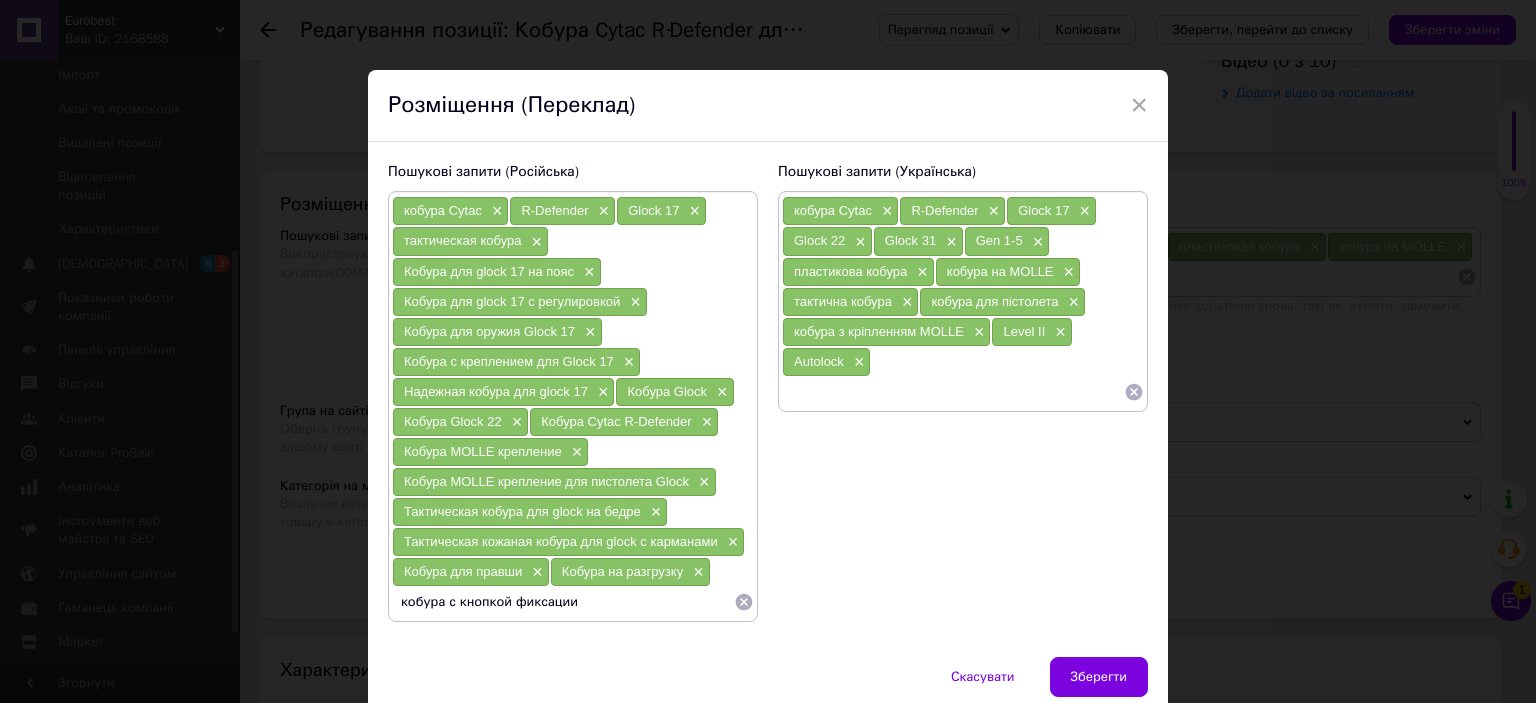 click on "кобура с кнопкой фиксации" at bounding box center [563, 602] 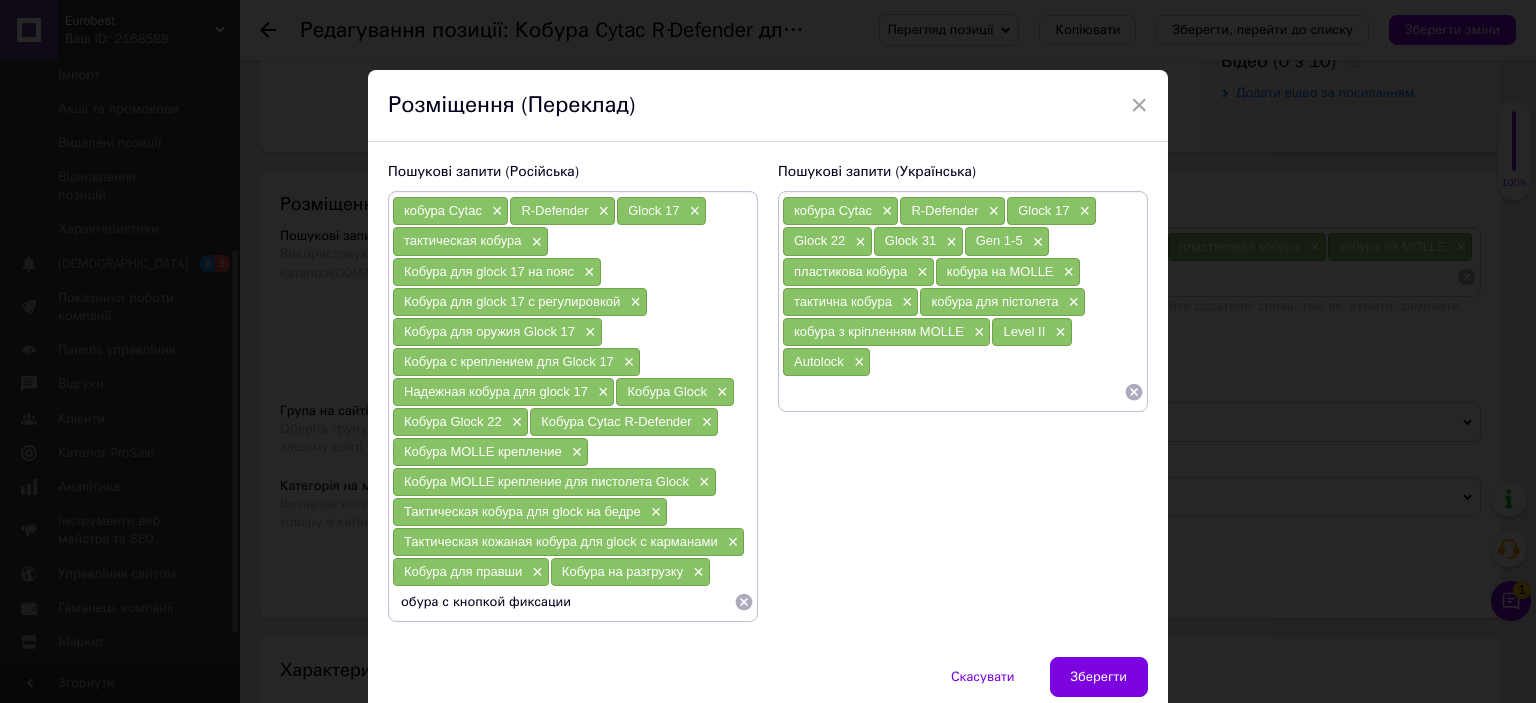 type on "Кобура с кнопкой фиксации" 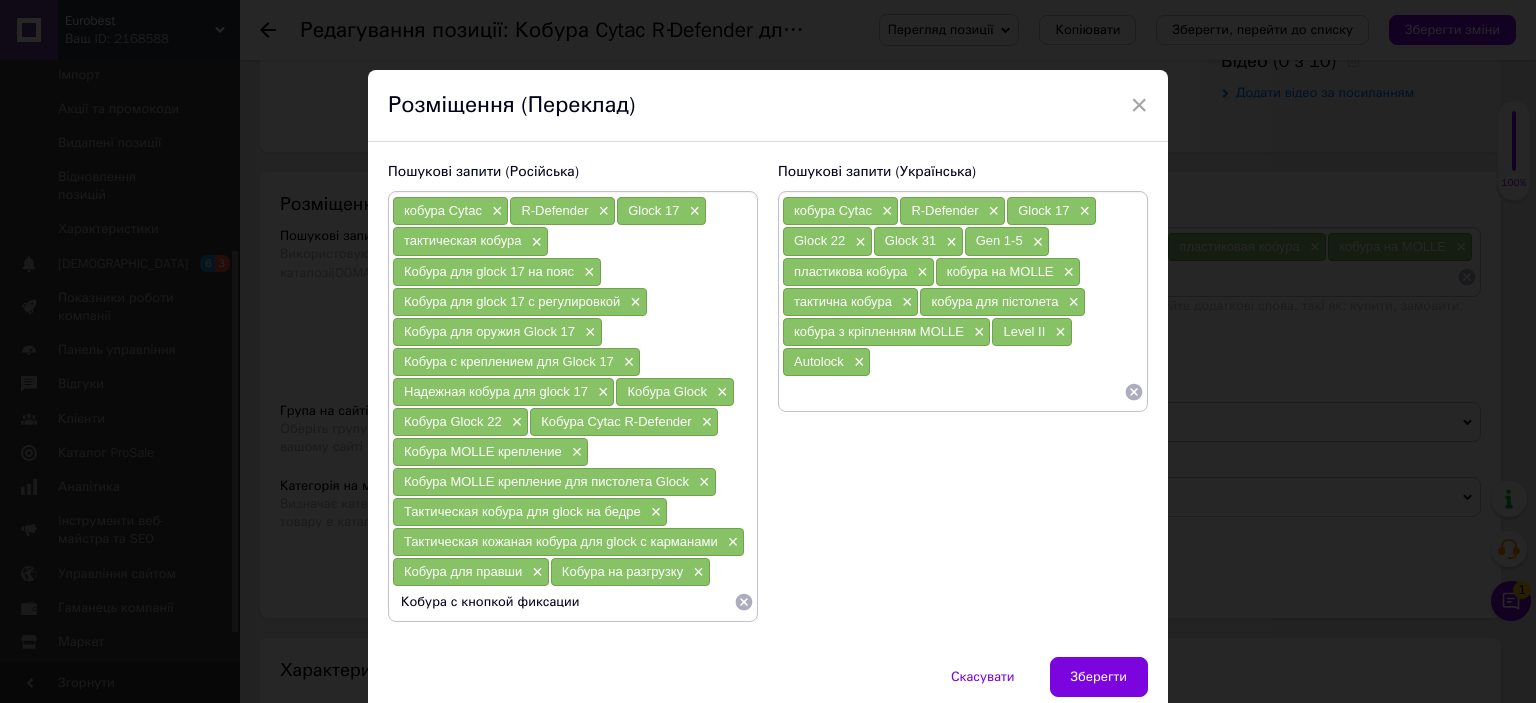 click on "Кобура с кнопкой фиксации" at bounding box center [563, 602] 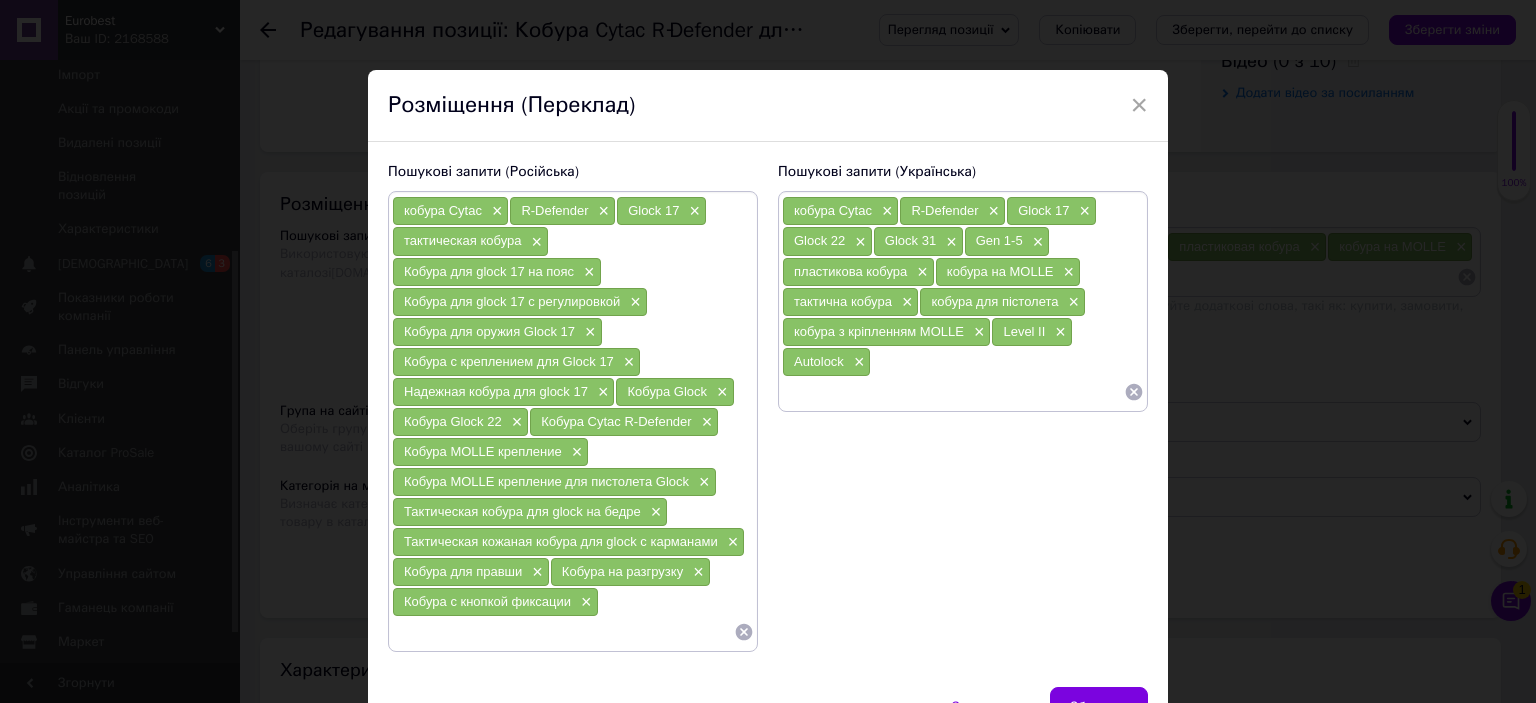 paste on "кобура на пояс" 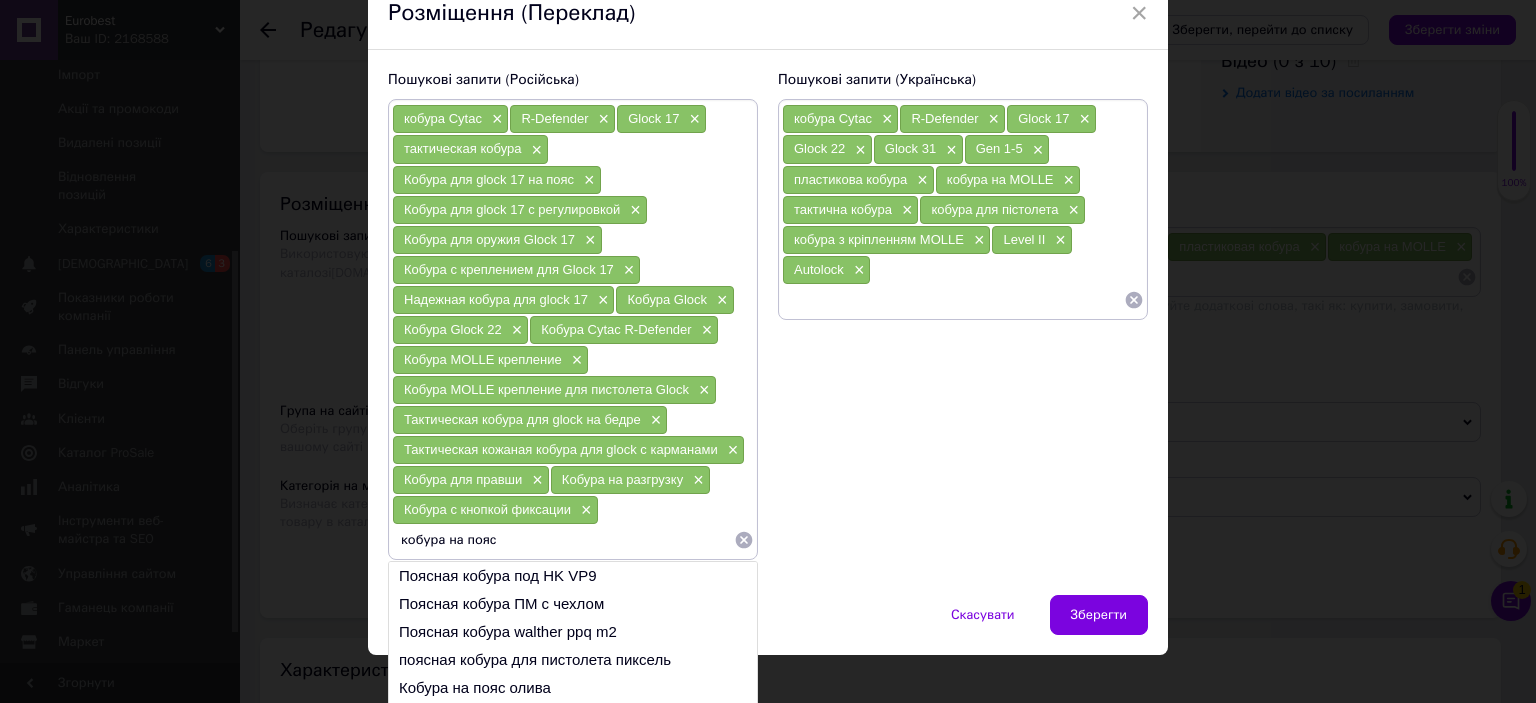 scroll, scrollTop: 193, scrollLeft: 0, axis: vertical 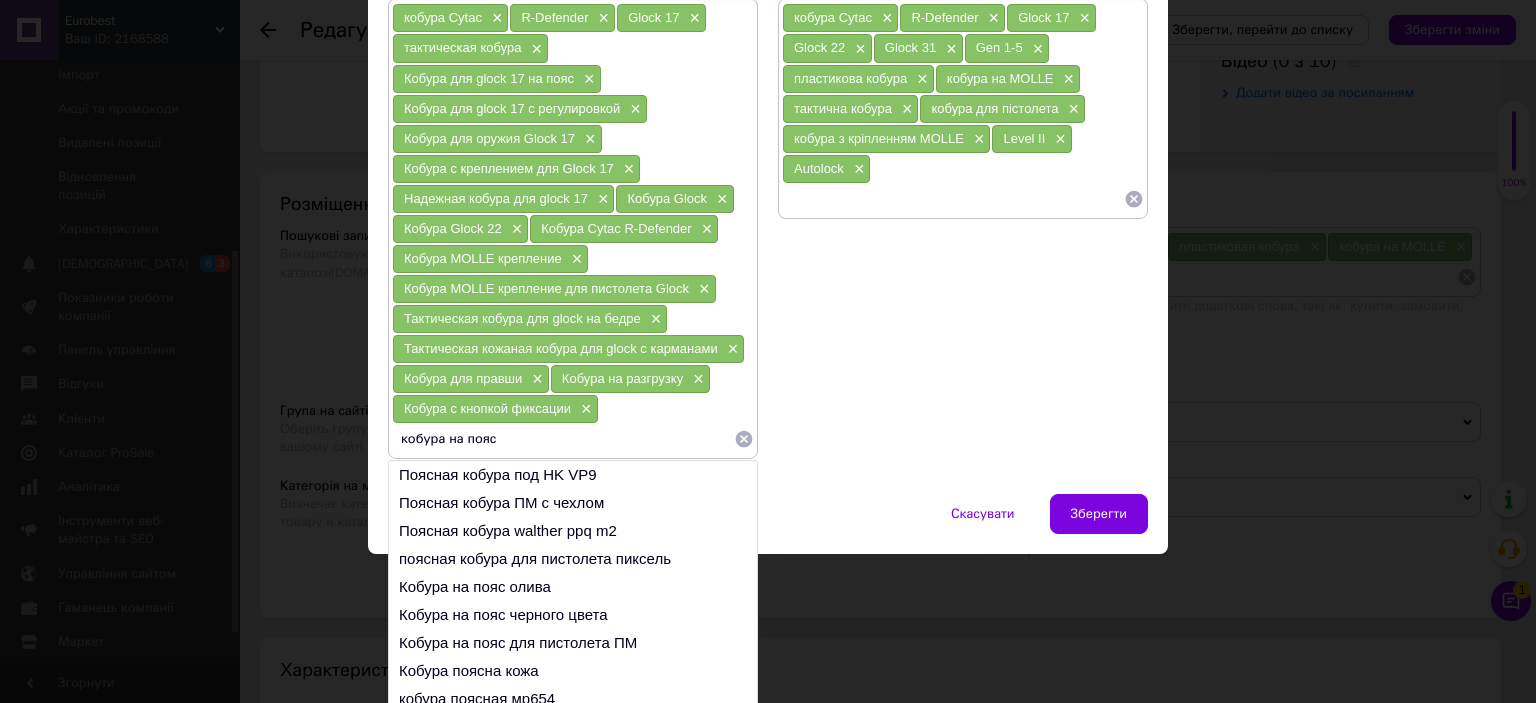 type on "кобура на пояс" 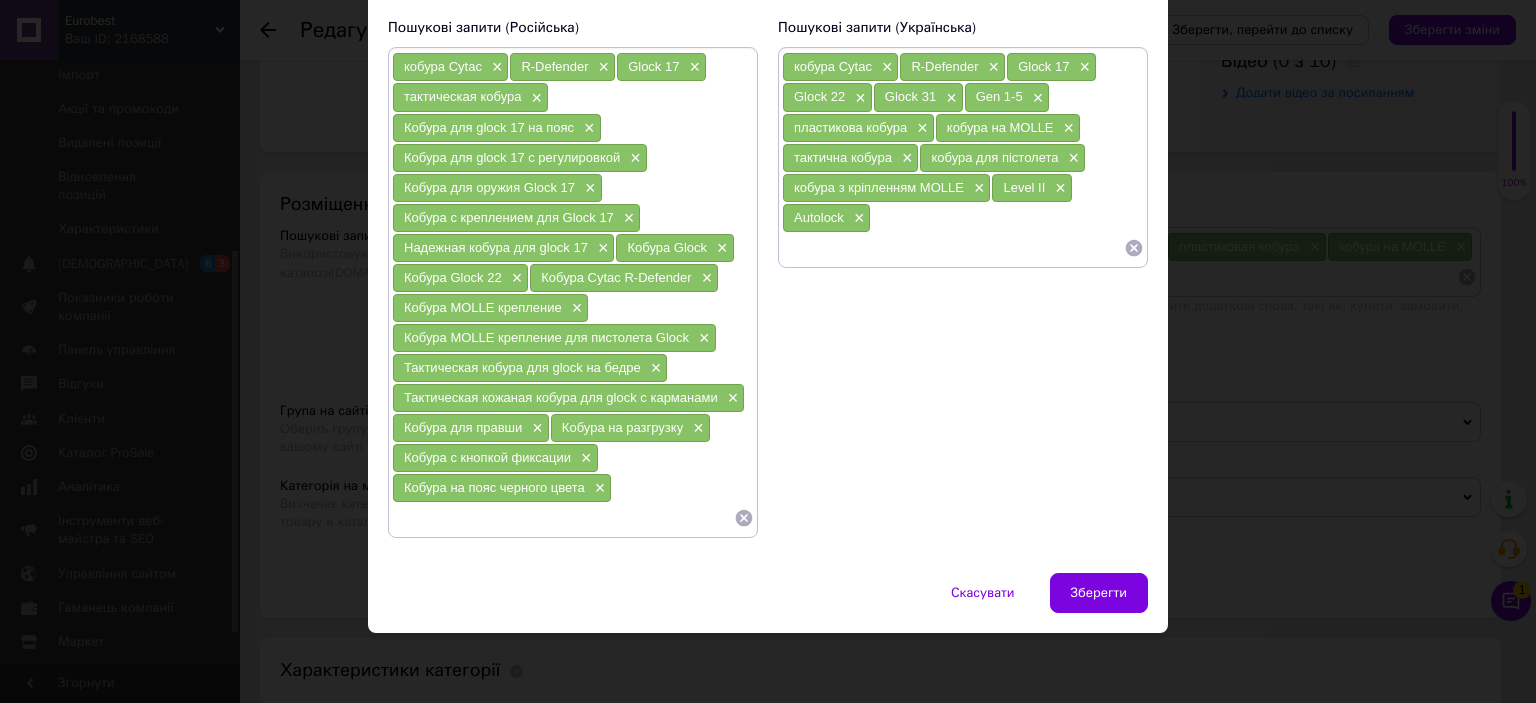 scroll, scrollTop: 135, scrollLeft: 0, axis: vertical 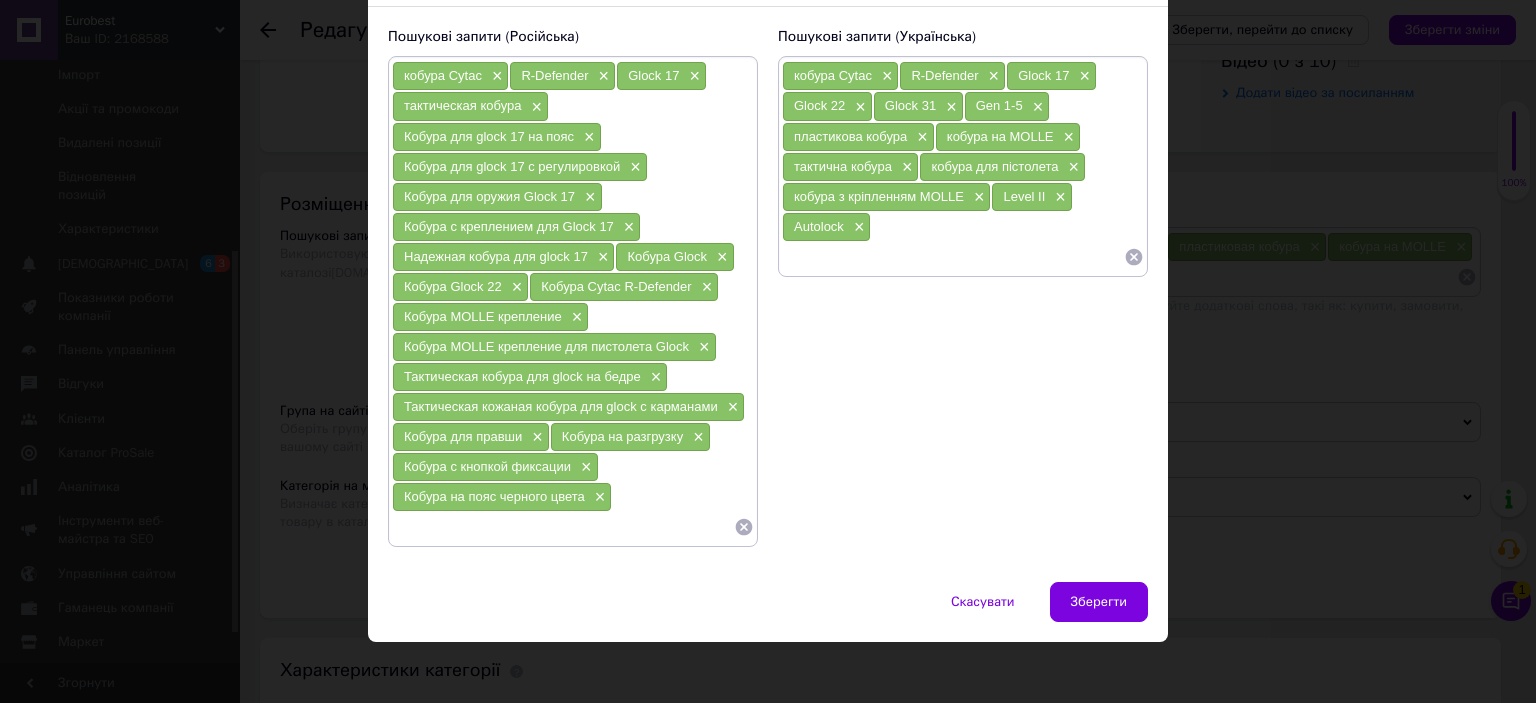 click at bounding box center [563, 527] 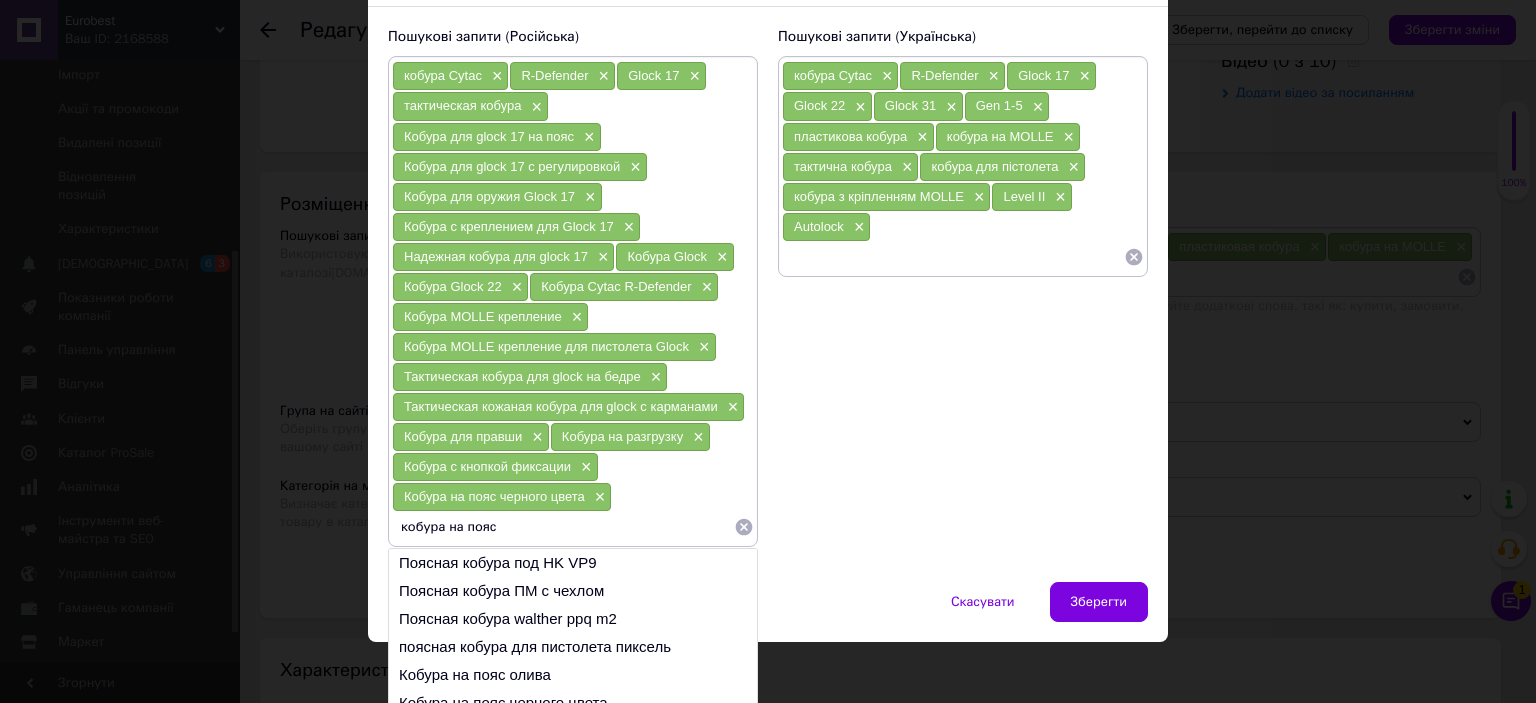click on "кобура на пояс" at bounding box center (563, 527) 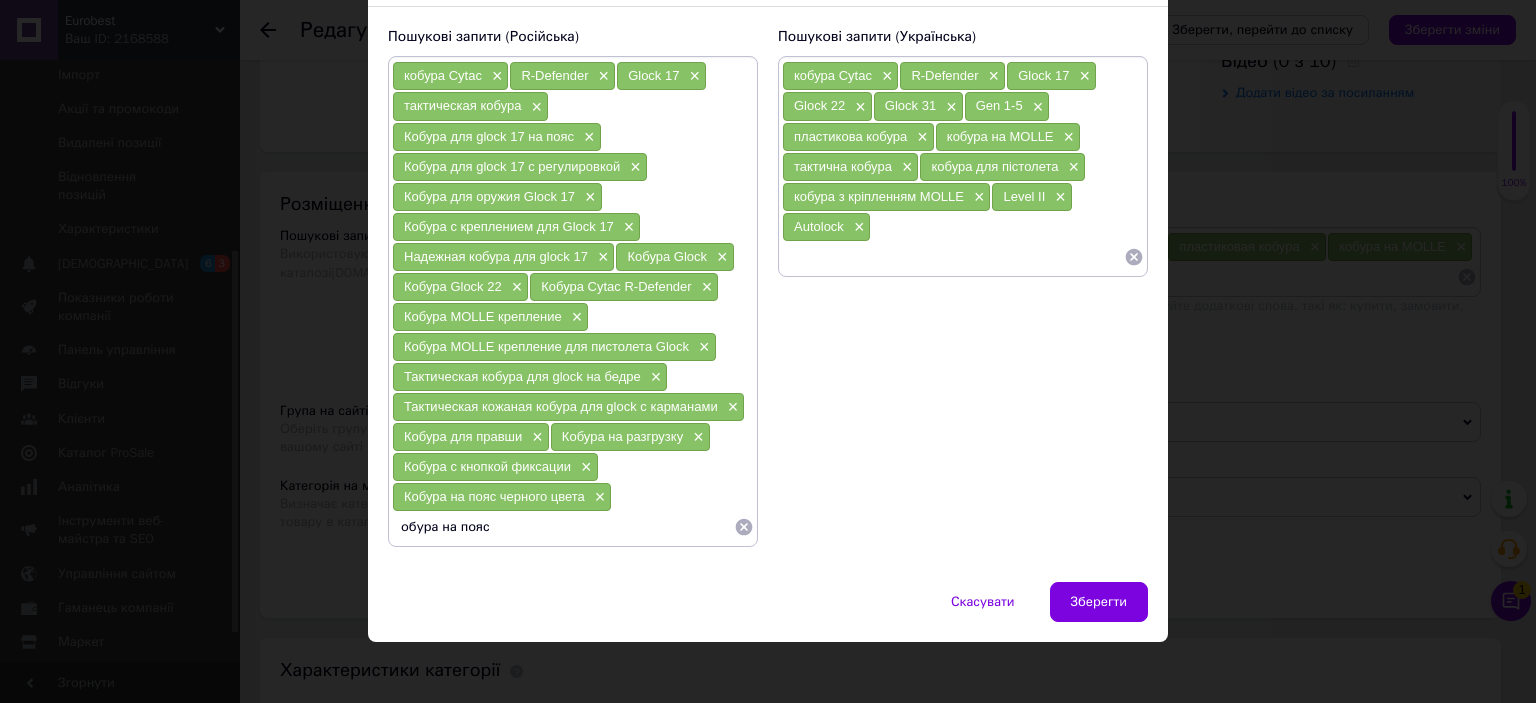 type on "Кобура на пояс" 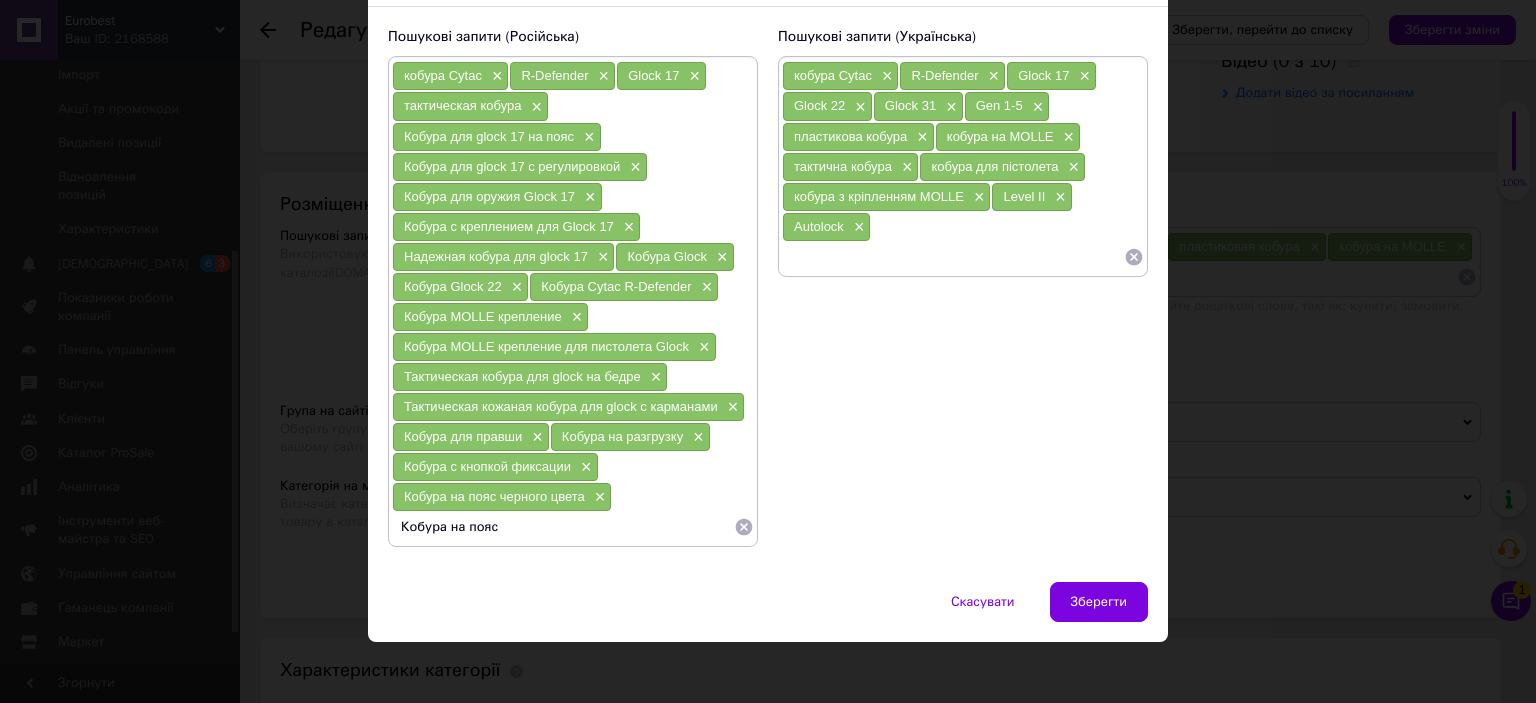 click on "Кобура на пояс" at bounding box center [563, 527] 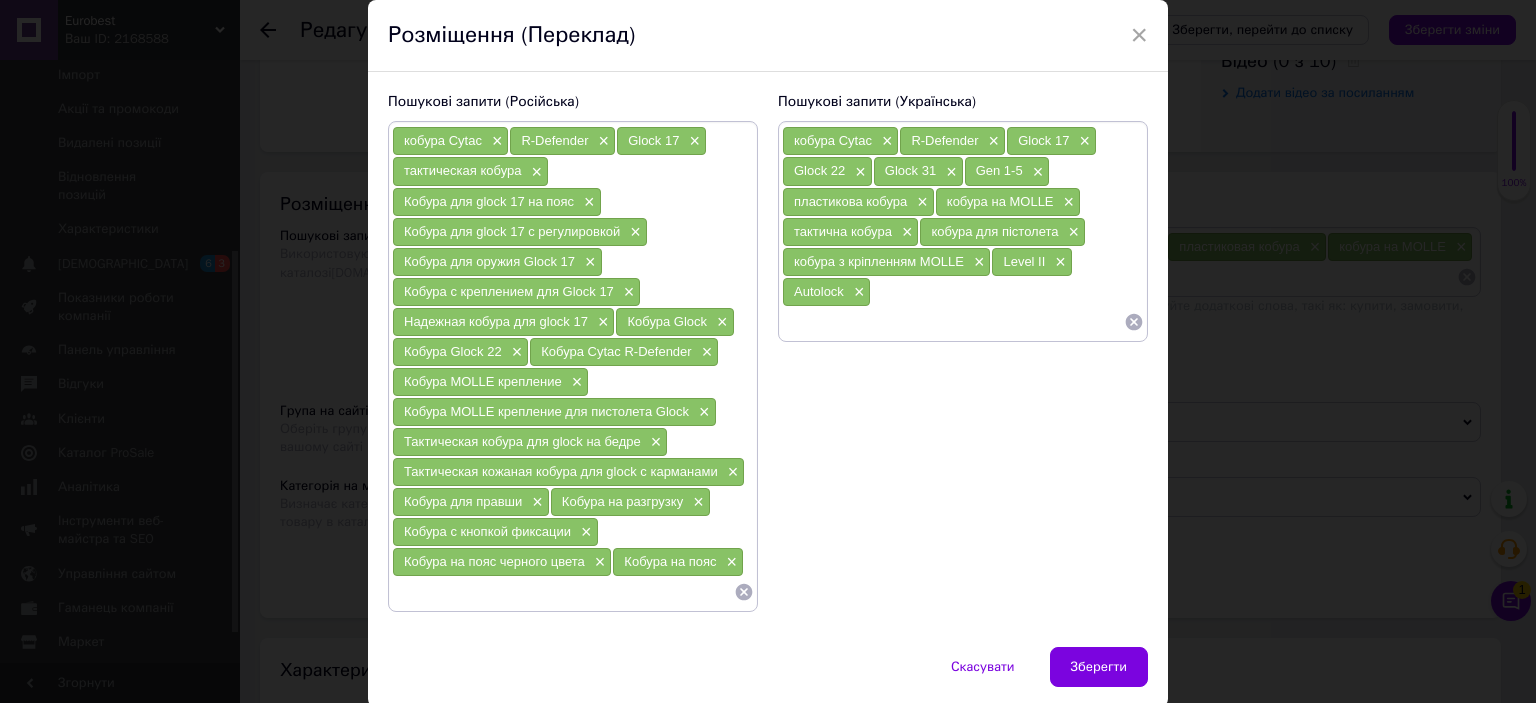 scroll, scrollTop: 35, scrollLeft: 0, axis: vertical 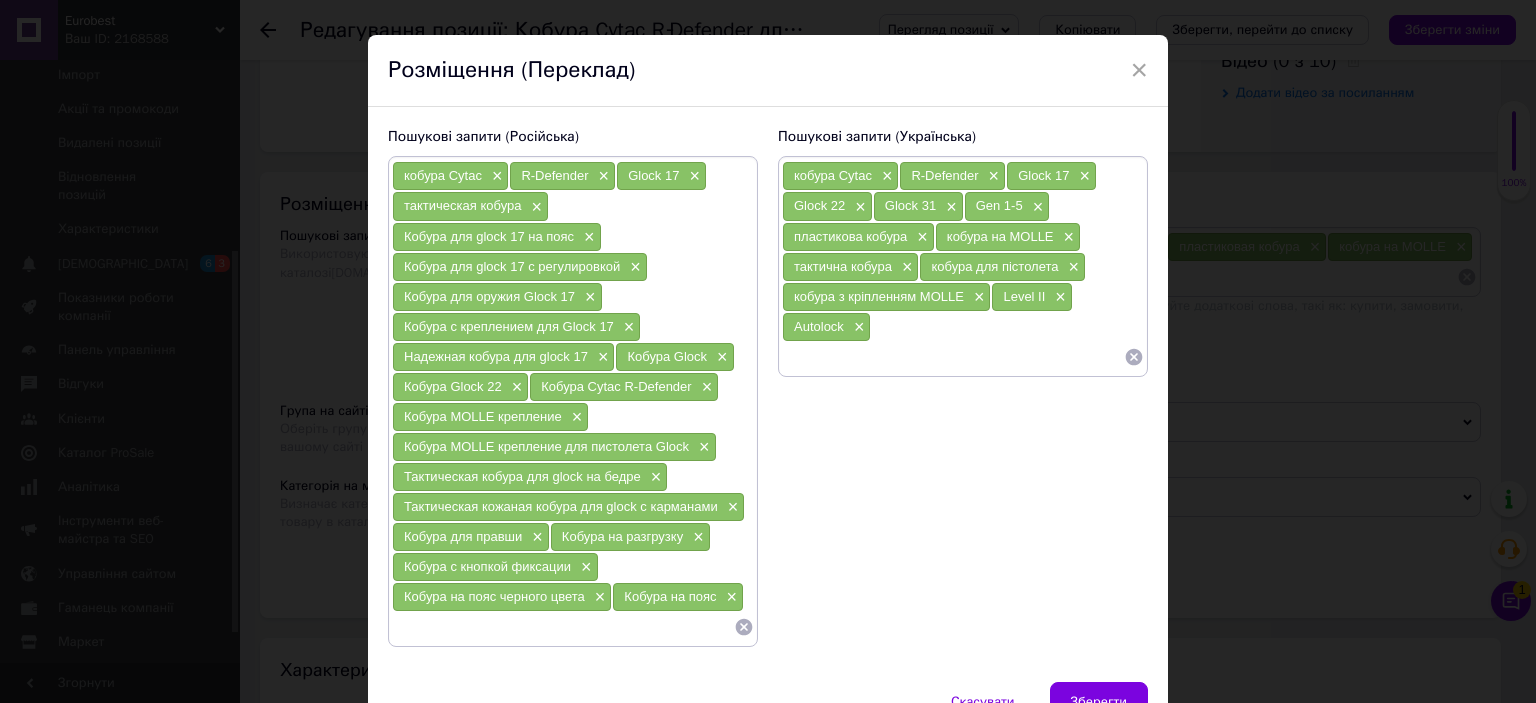 click on "×" at bounding box center (857, 327) 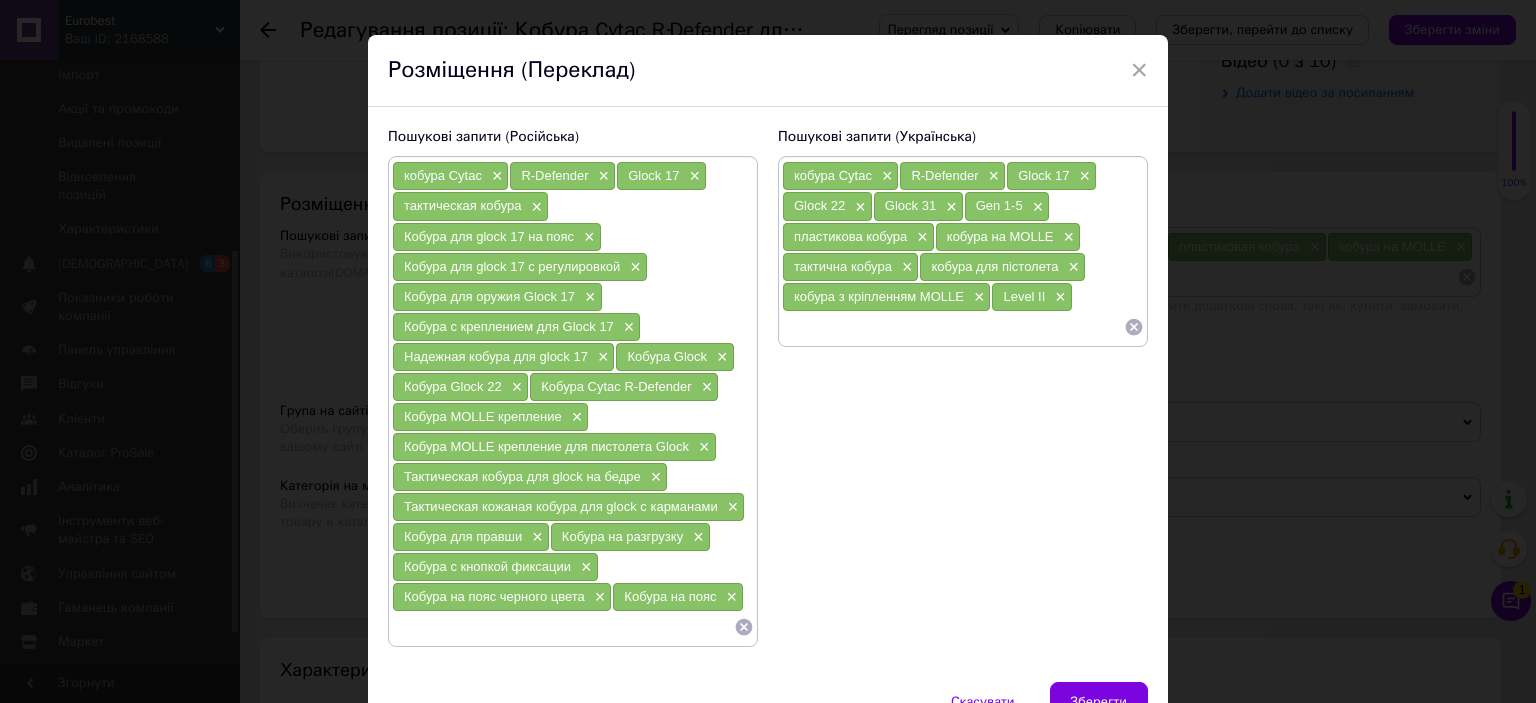 click on "×" at bounding box center [1058, 297] 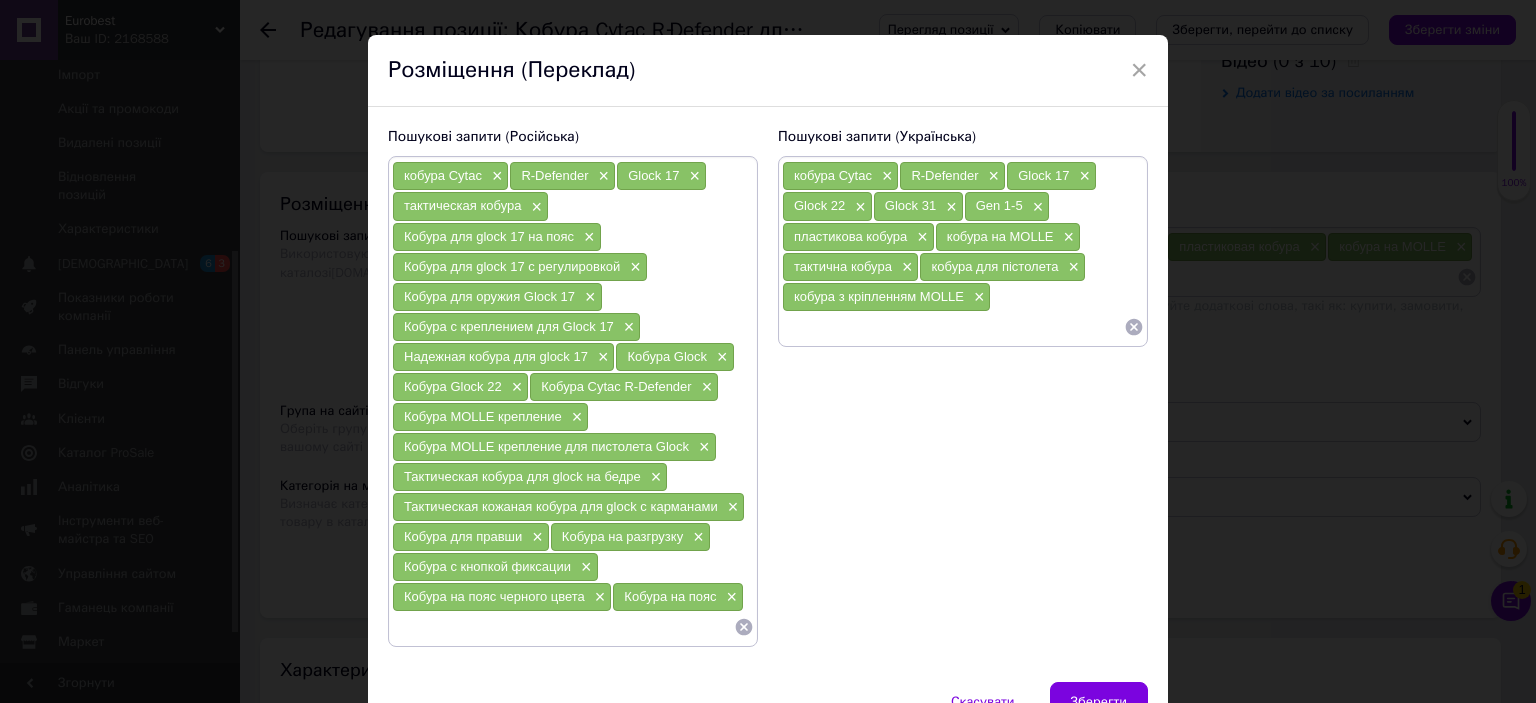 click at bounding box center [953, 327] 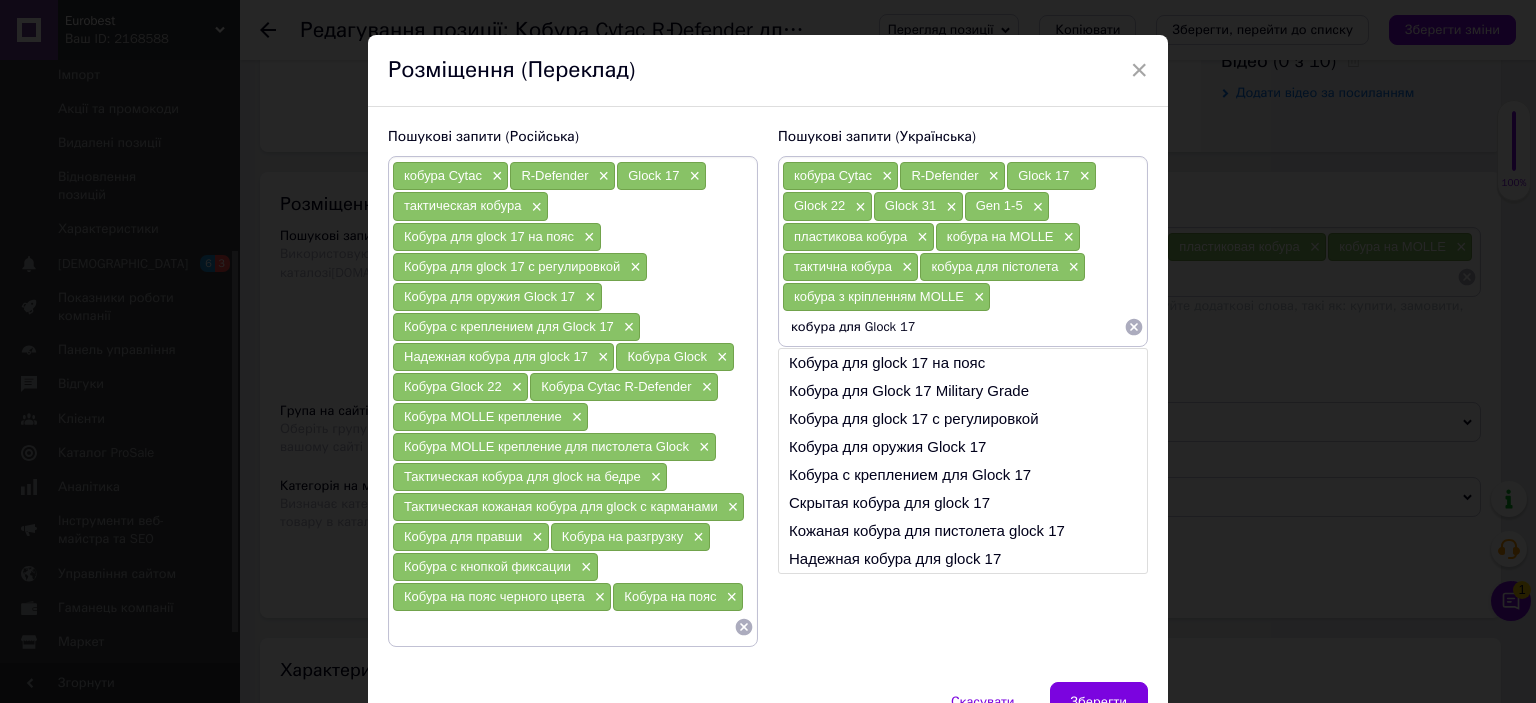 type on "кобура для Glock 17" 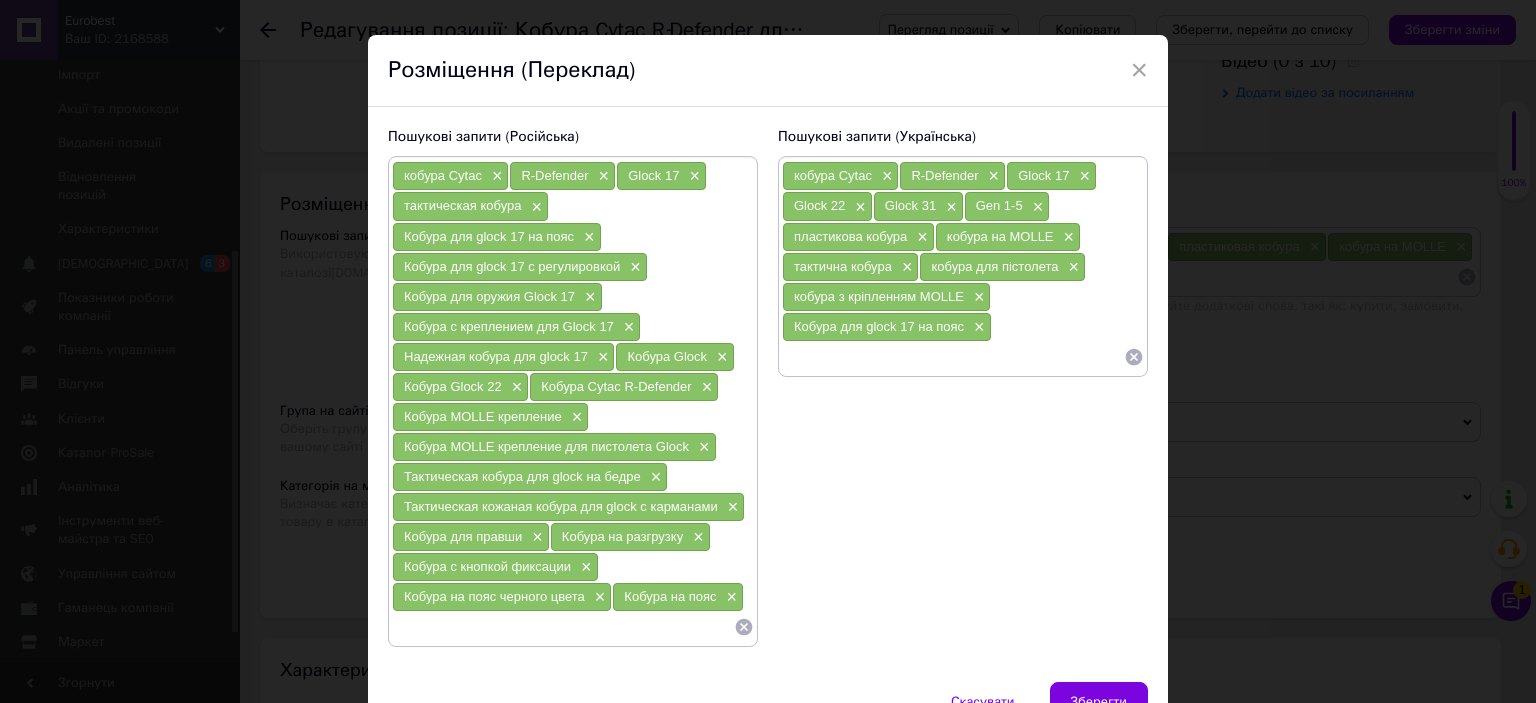 click at bounding box center [953, 357] 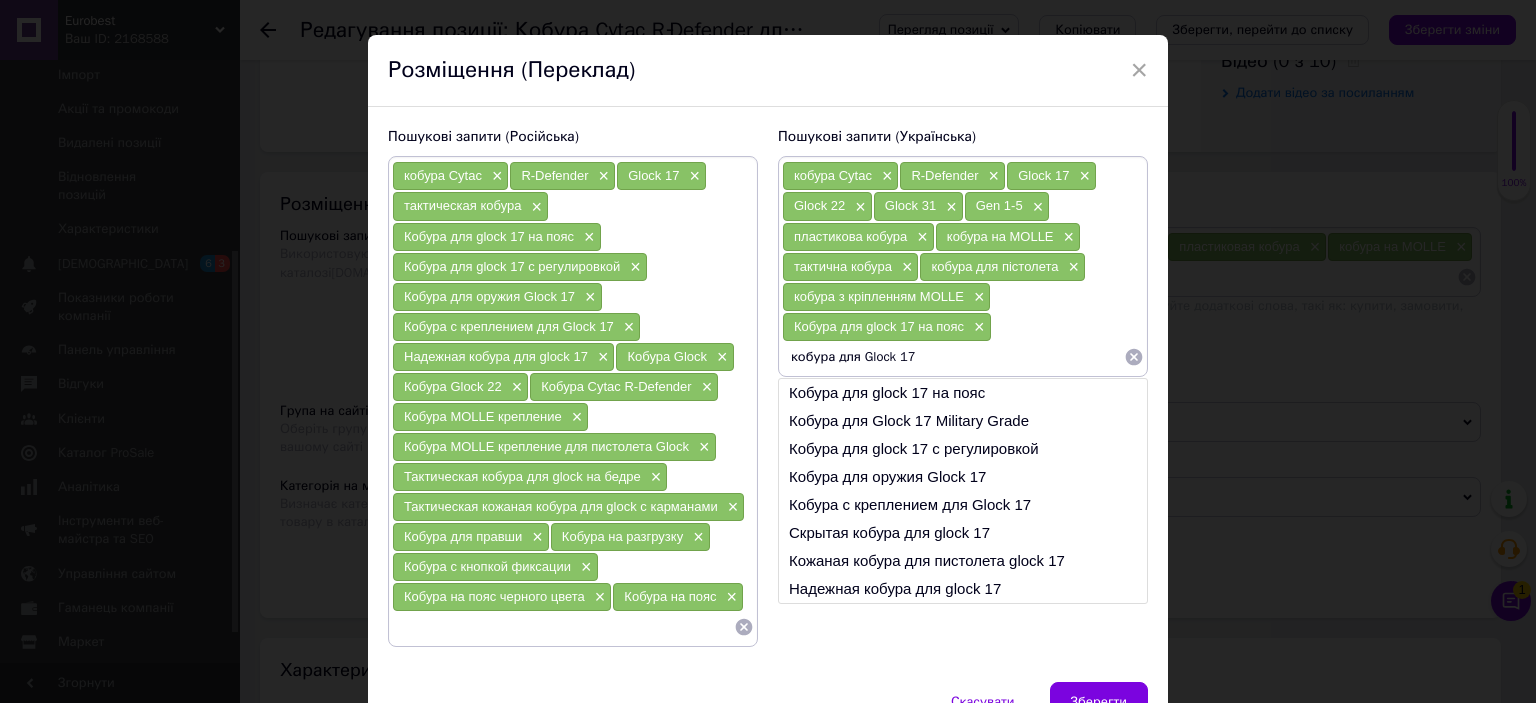 type on "кобура для Glock 17" 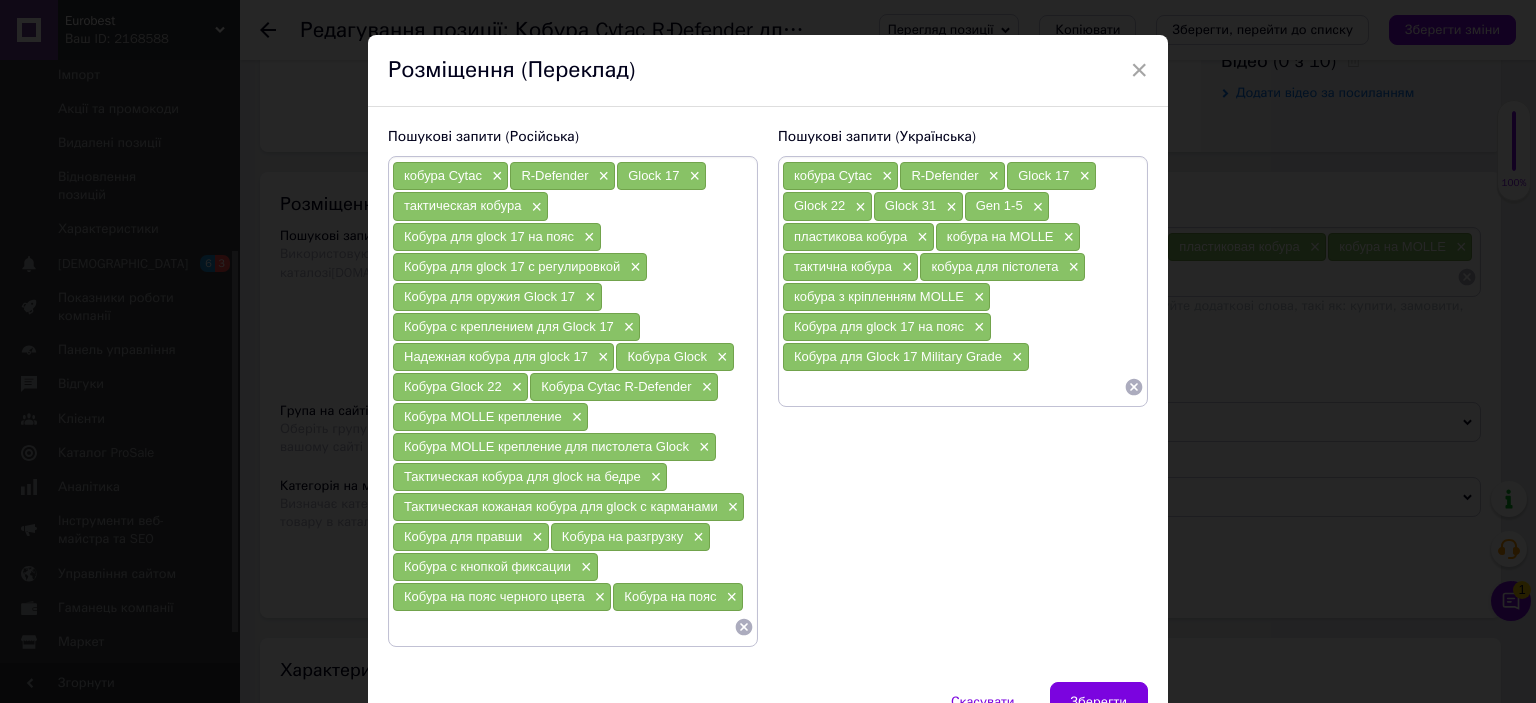 click at bounding box center [953, 387] 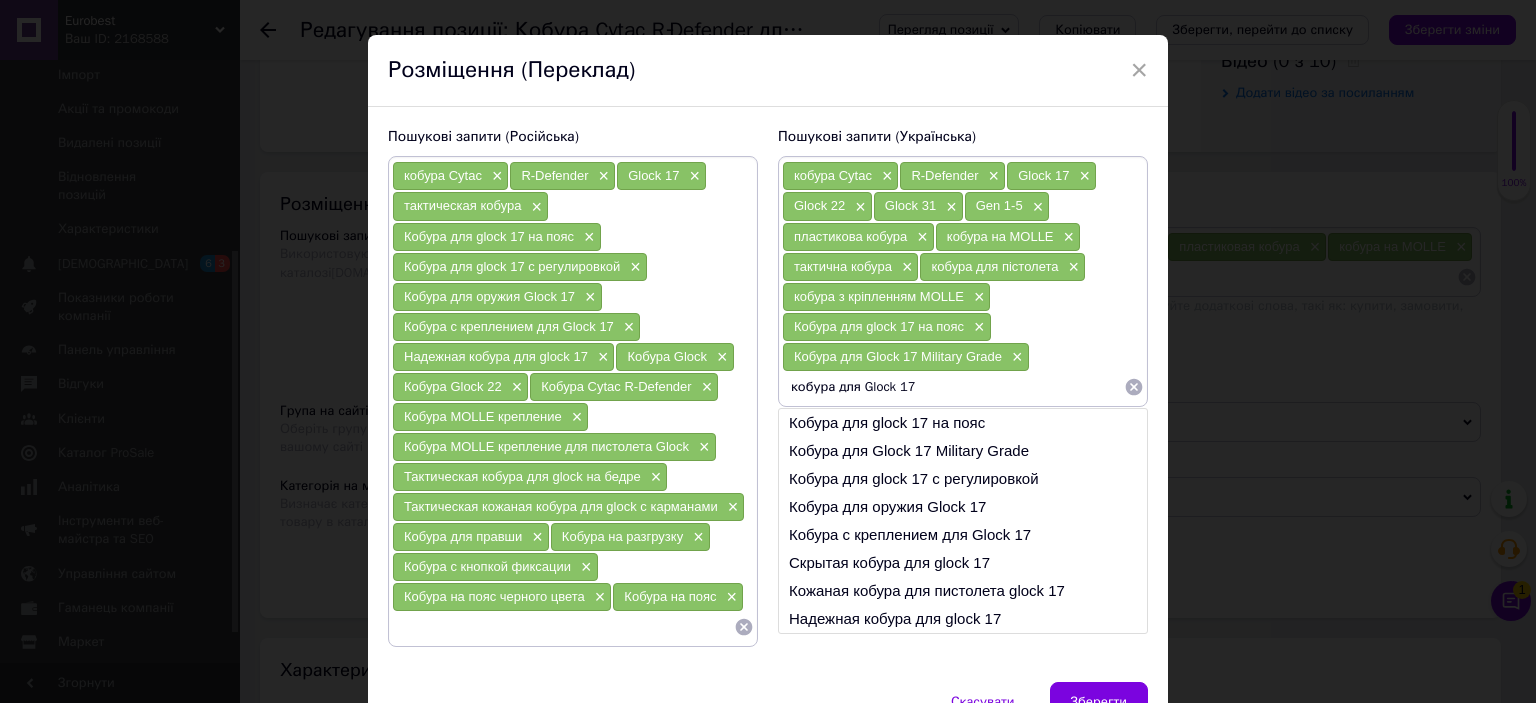 click on "кобура для Glock 17" at bounding box center [953, 387] 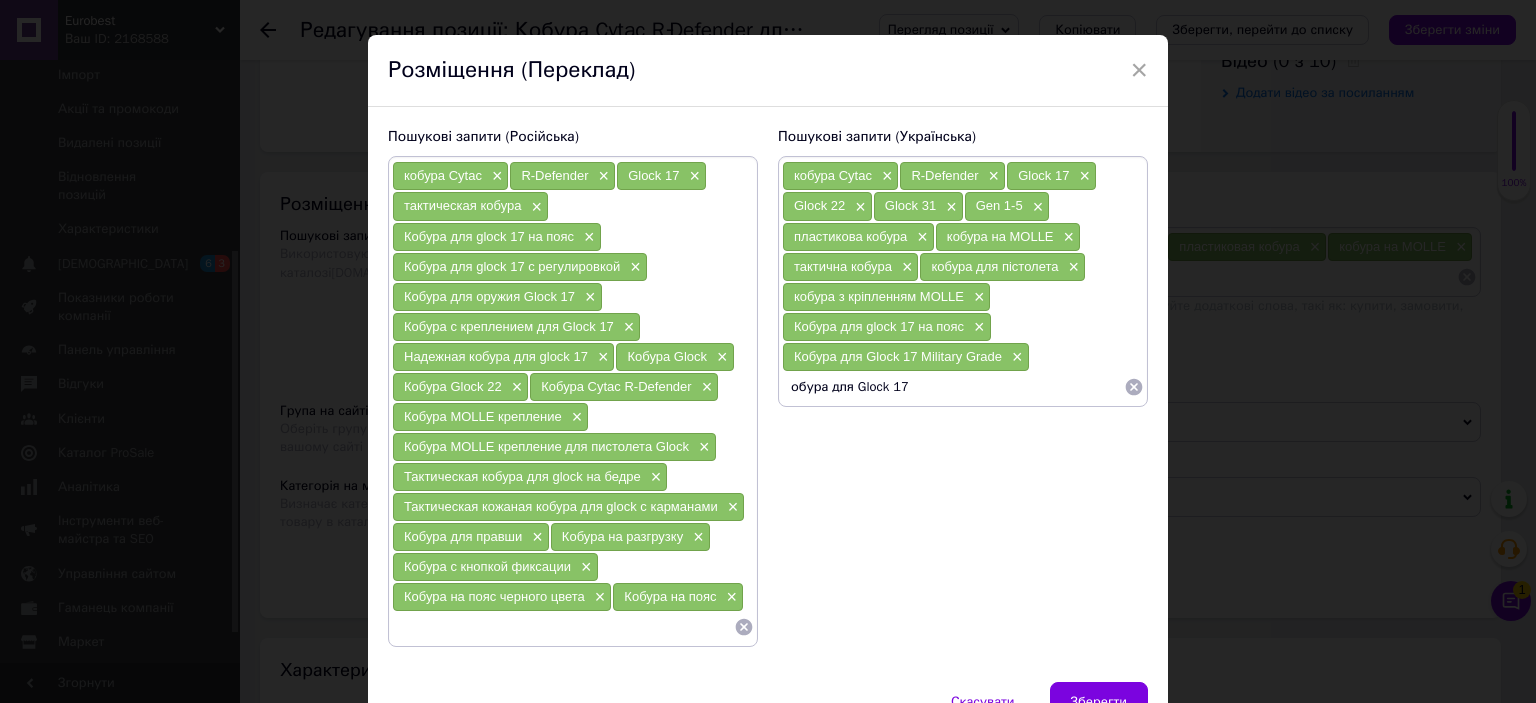 type on "Кобура для Glock 17" 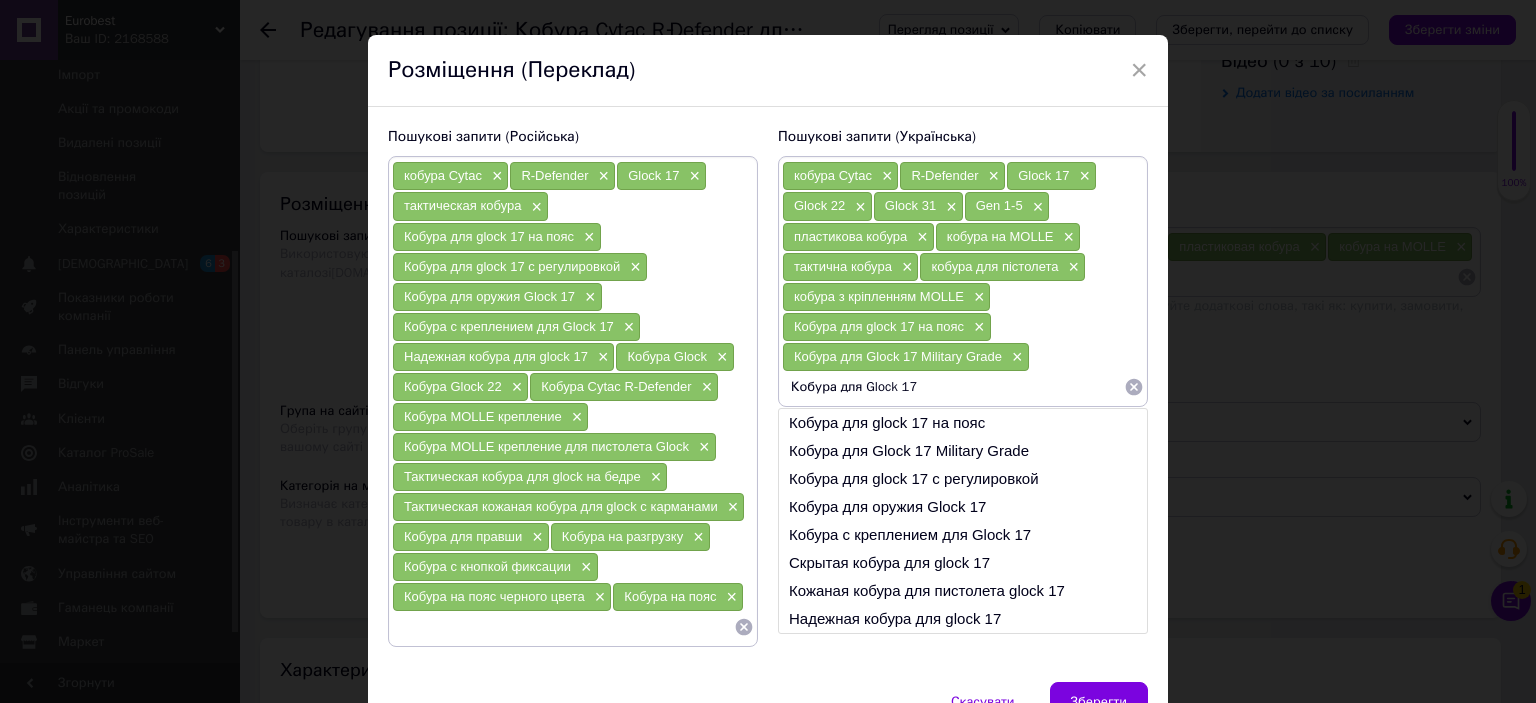 click on "Кобура для Glock 17" at bounding box center (953, 387) 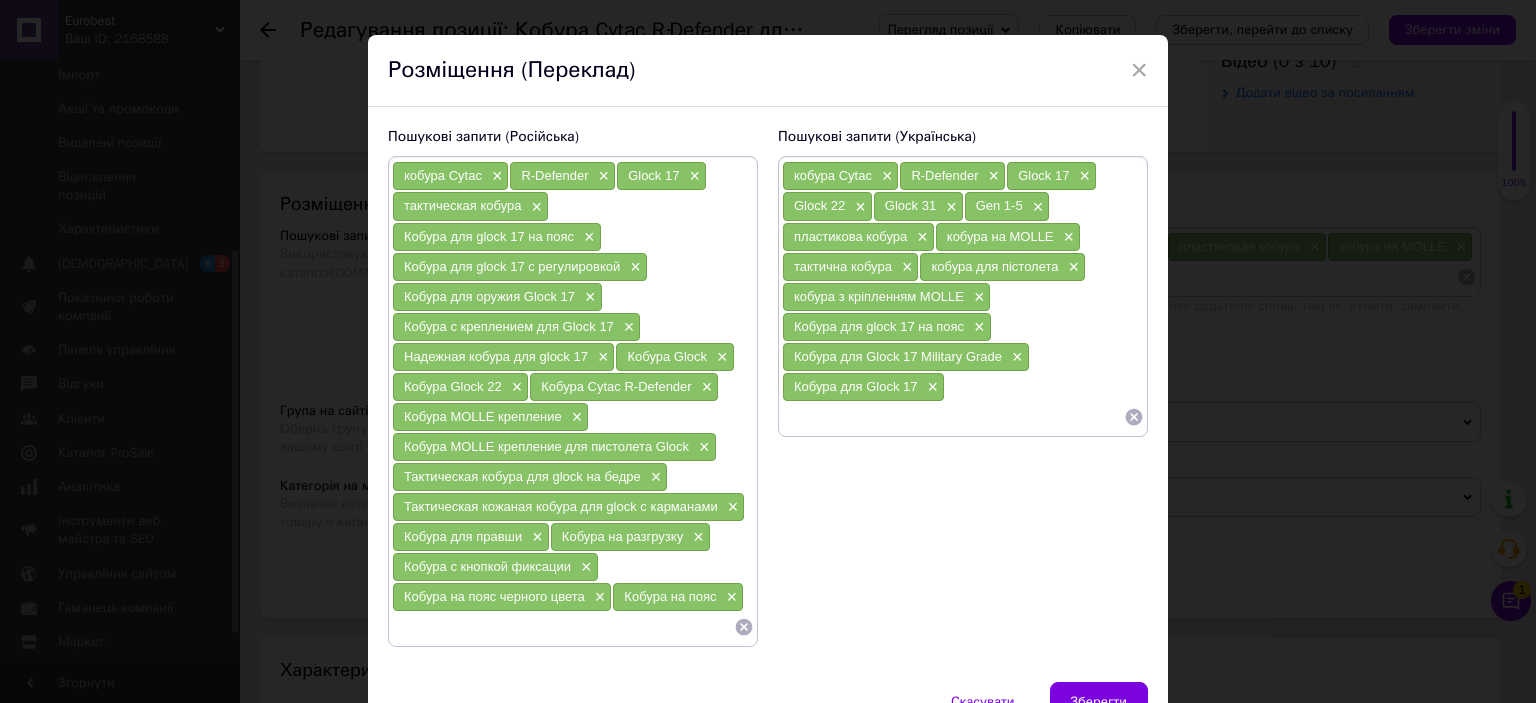 paste on "кобура для Glock 17" 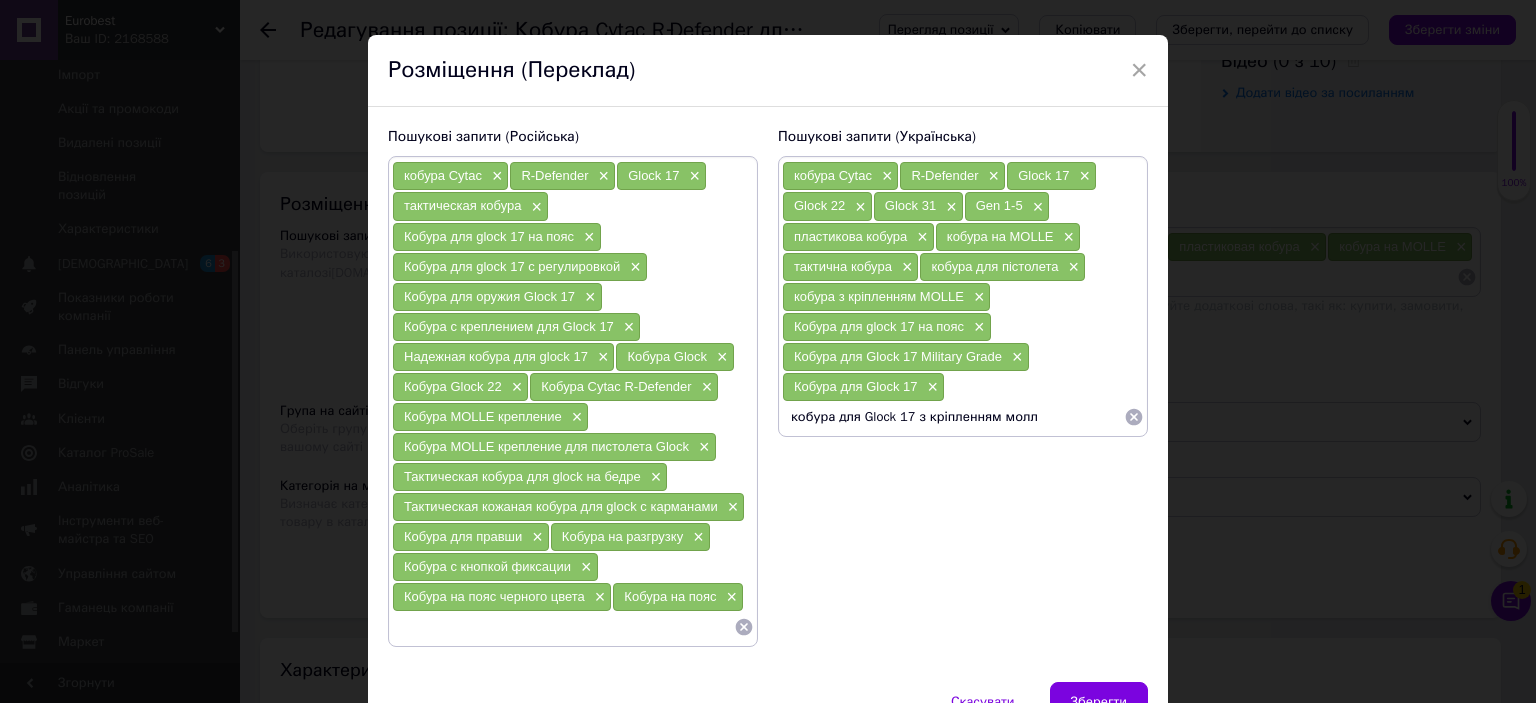 type on "кобура для Glock 17 з кріпленням молле" 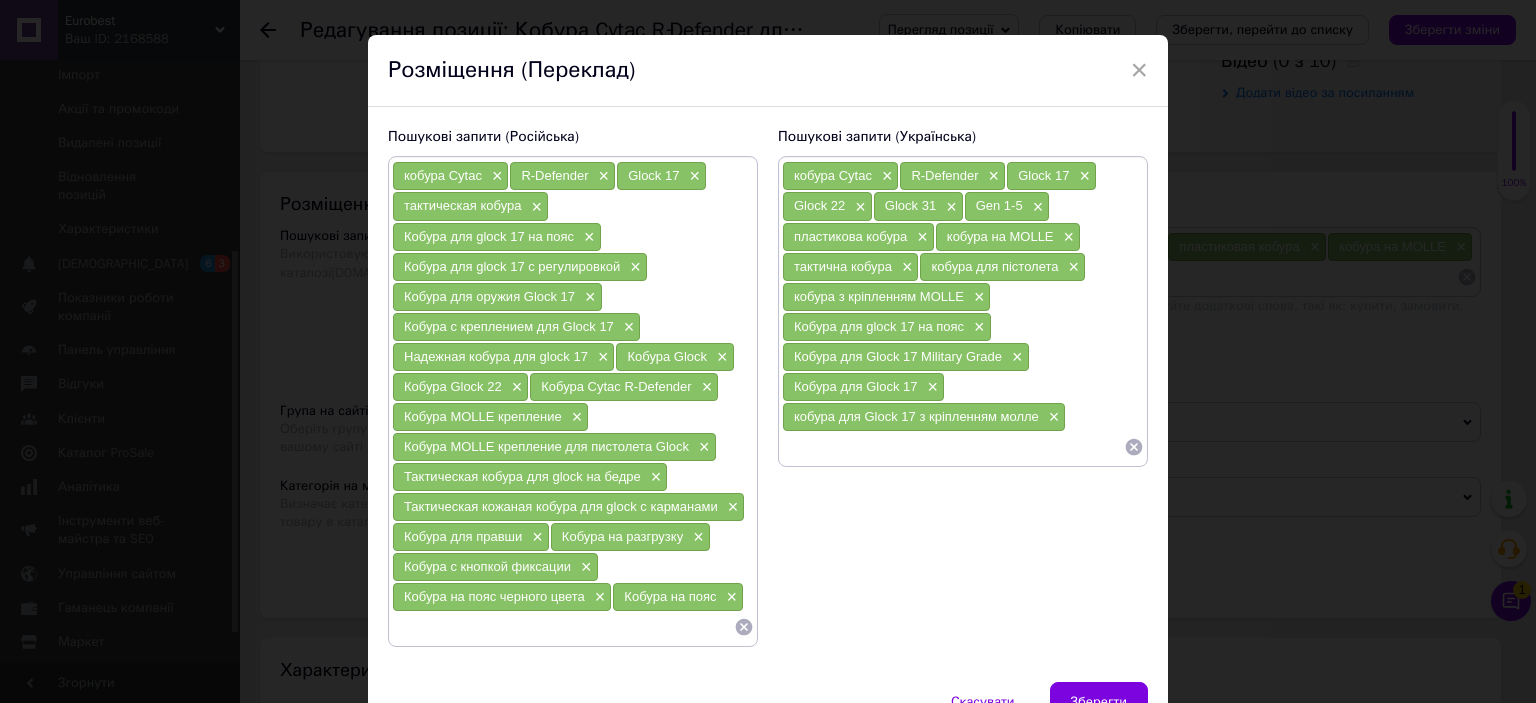 click on "кобура для Glock 17 з кріпленням молле" at bounding box center (916, 416) 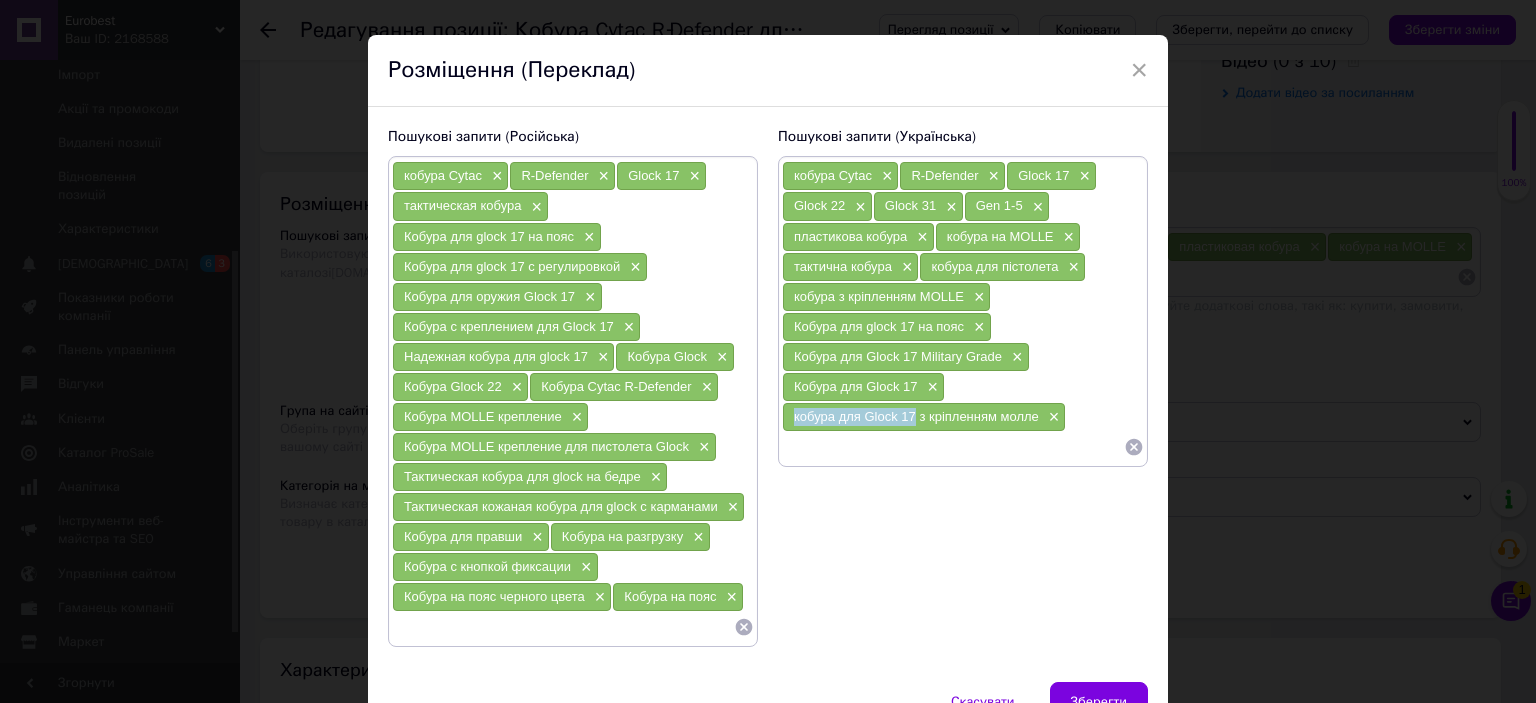 drag, startPoint x: 792, startPoint y: 407, endPoint x: 906, endPoint y: 407, distance: 114 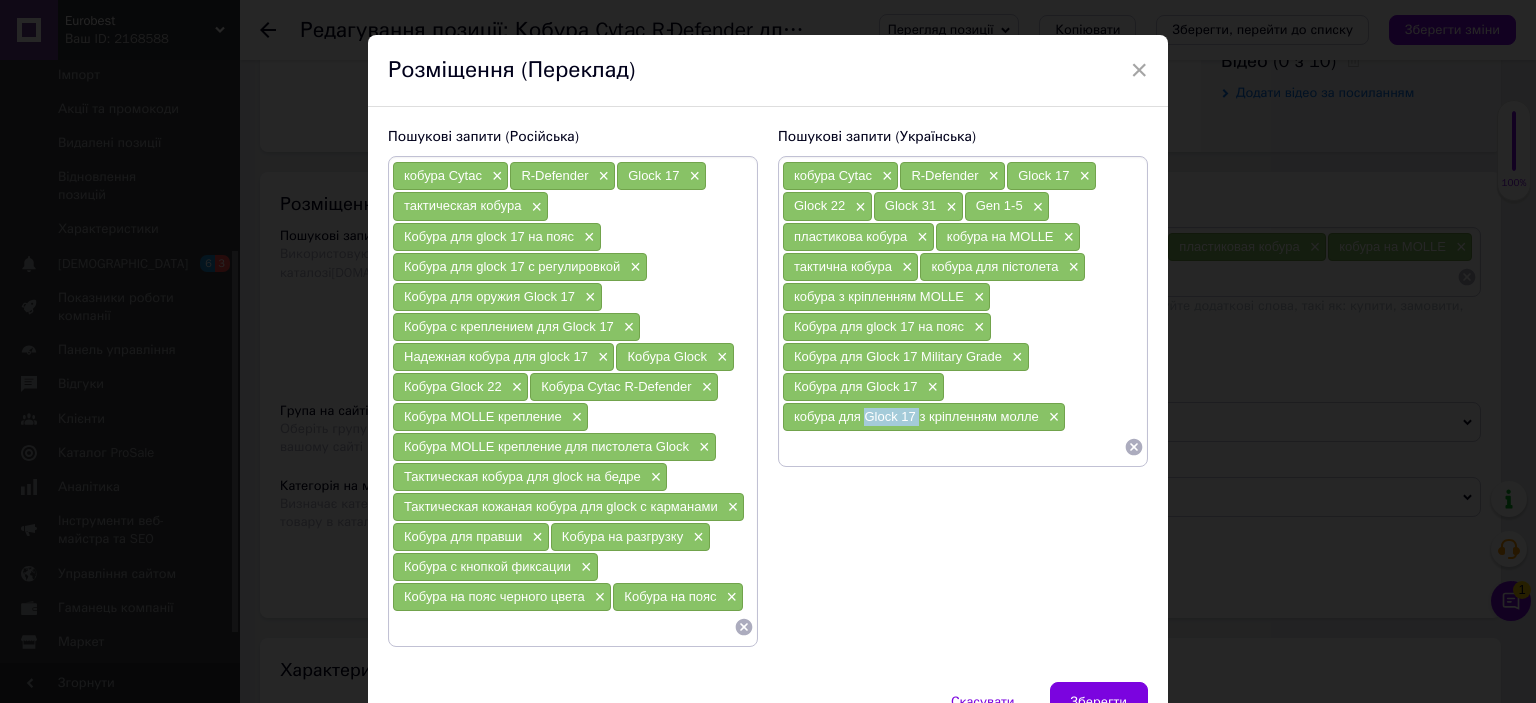 drag, startPoint x: 911, startPoint y: 407, endPoint x: 888, endPoint y: 417, distance: 25.079872 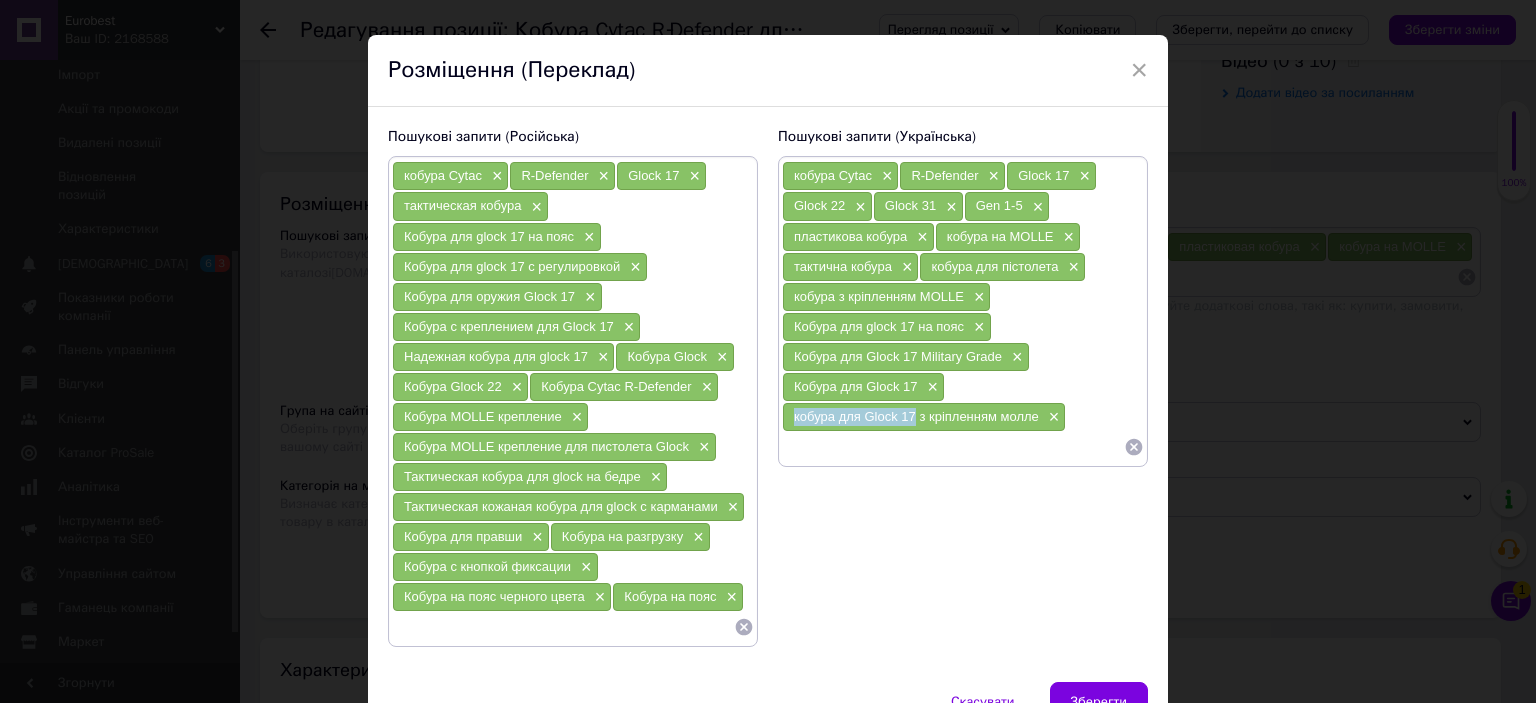 copy on "кобура для Glock 17" 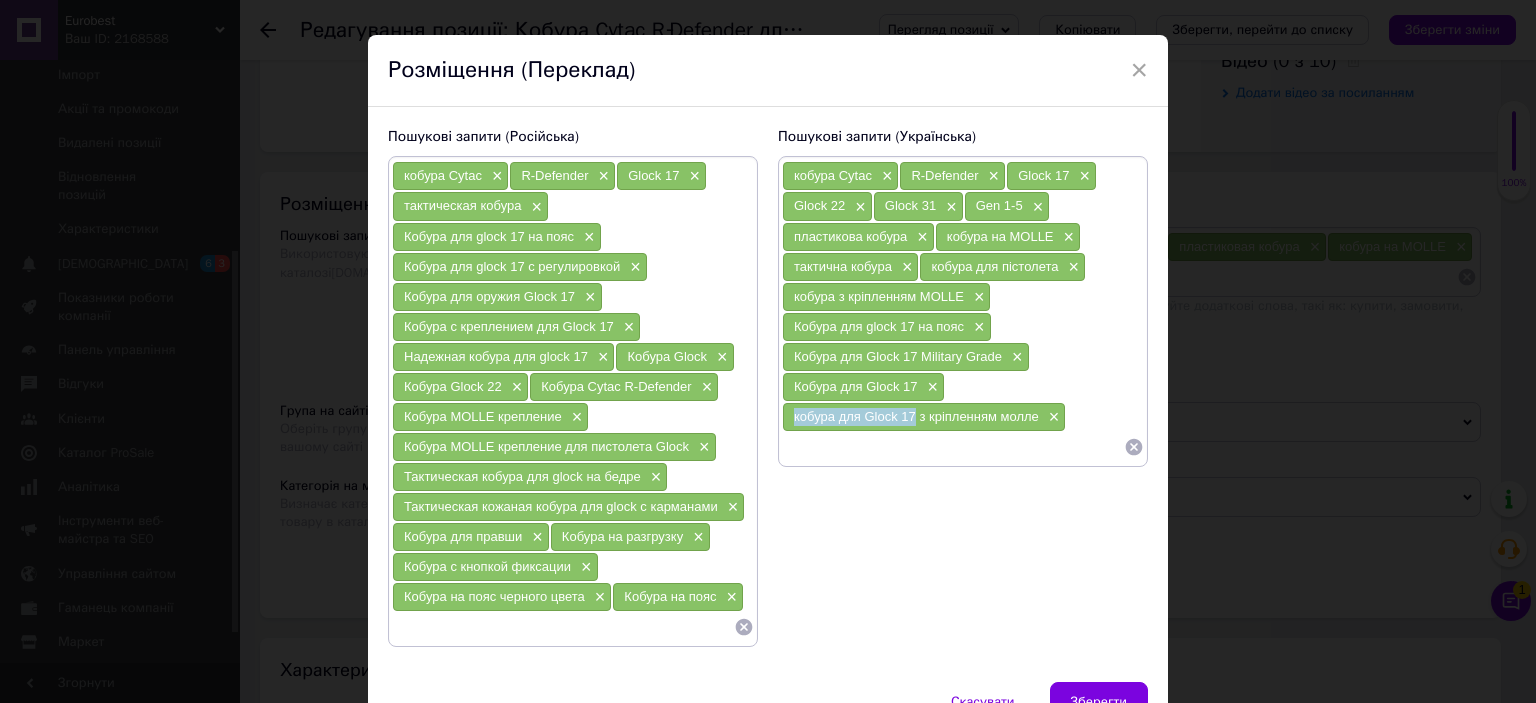 drag, startPoint x: 786, startPoint y: 413, endPoint x: 909, endPoint y: 413, distance: 123 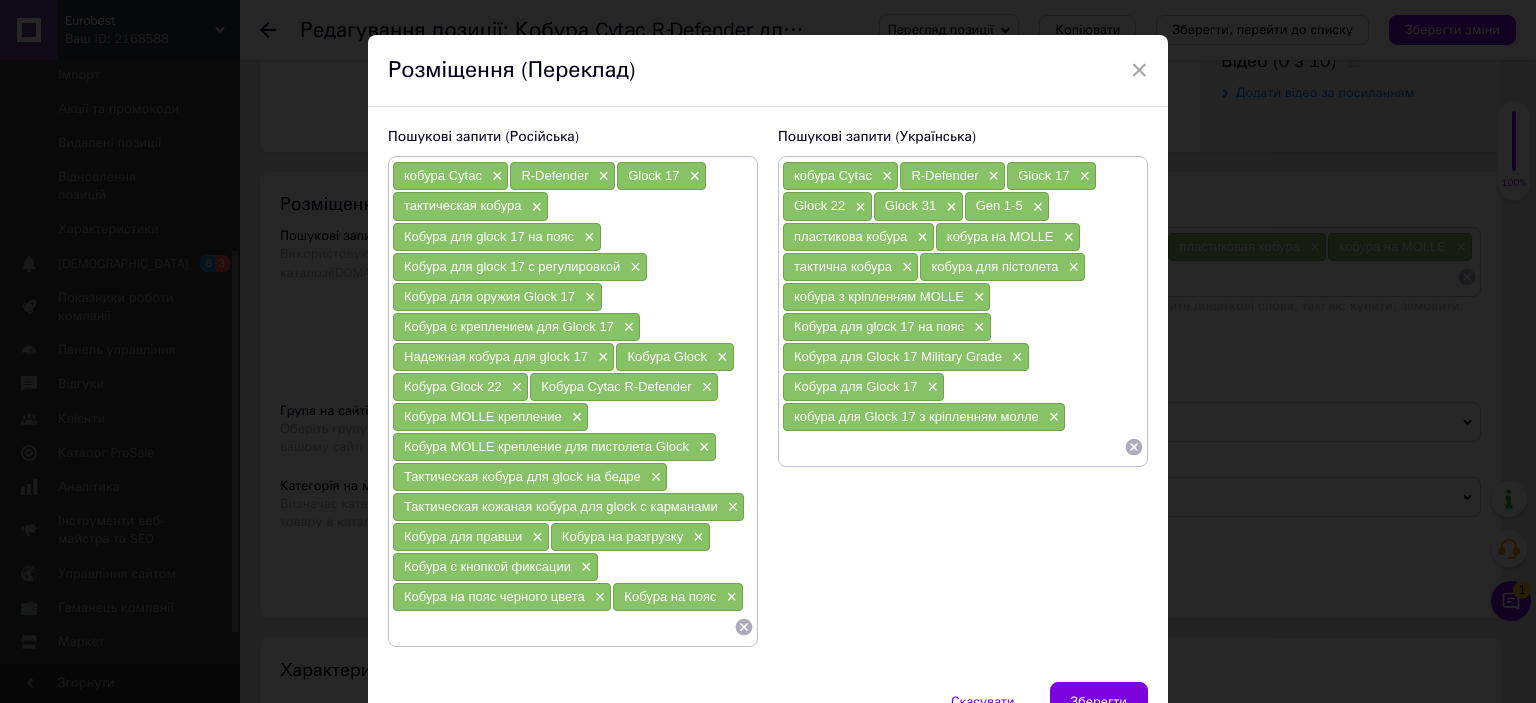 click at bounding box center [953, 447] 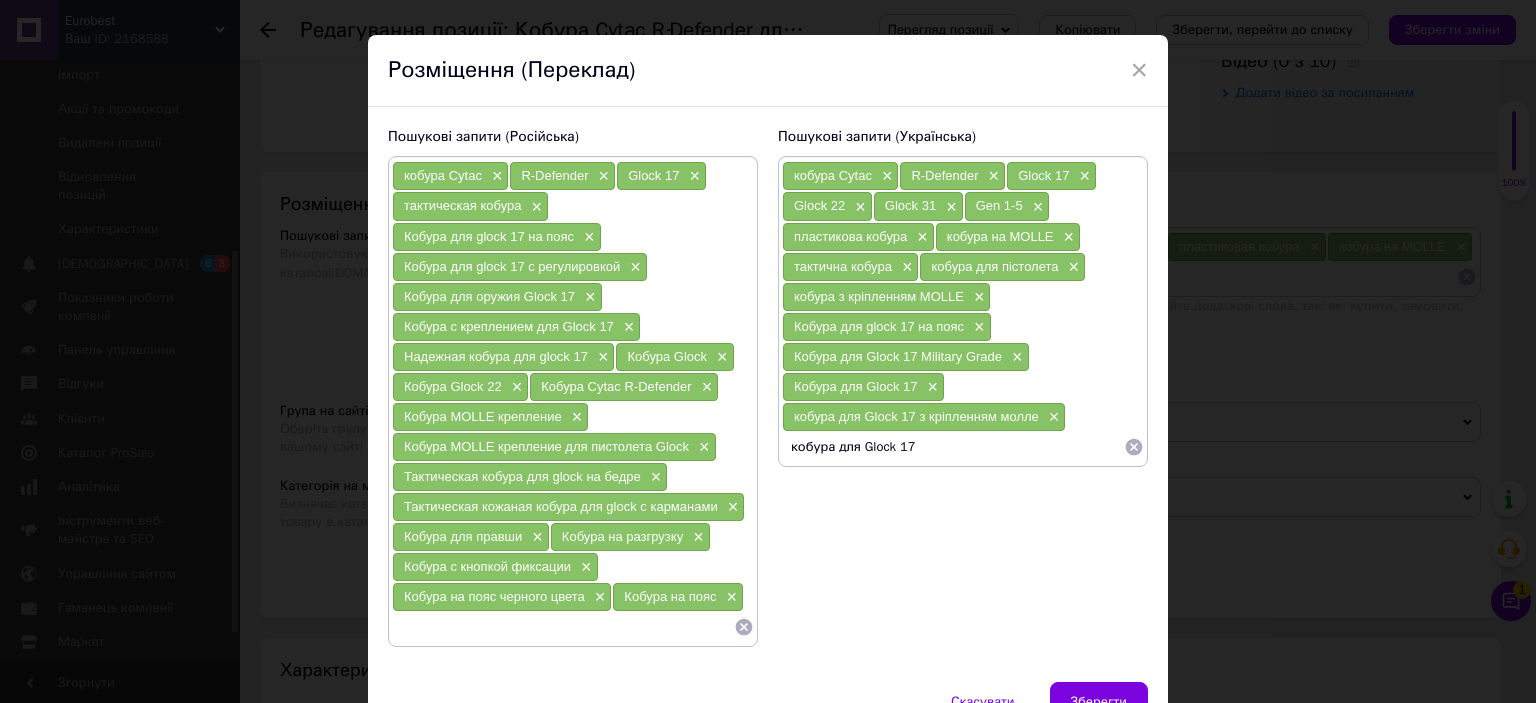 click on "кобура для Glock 17" at bounding box center (953, 447) 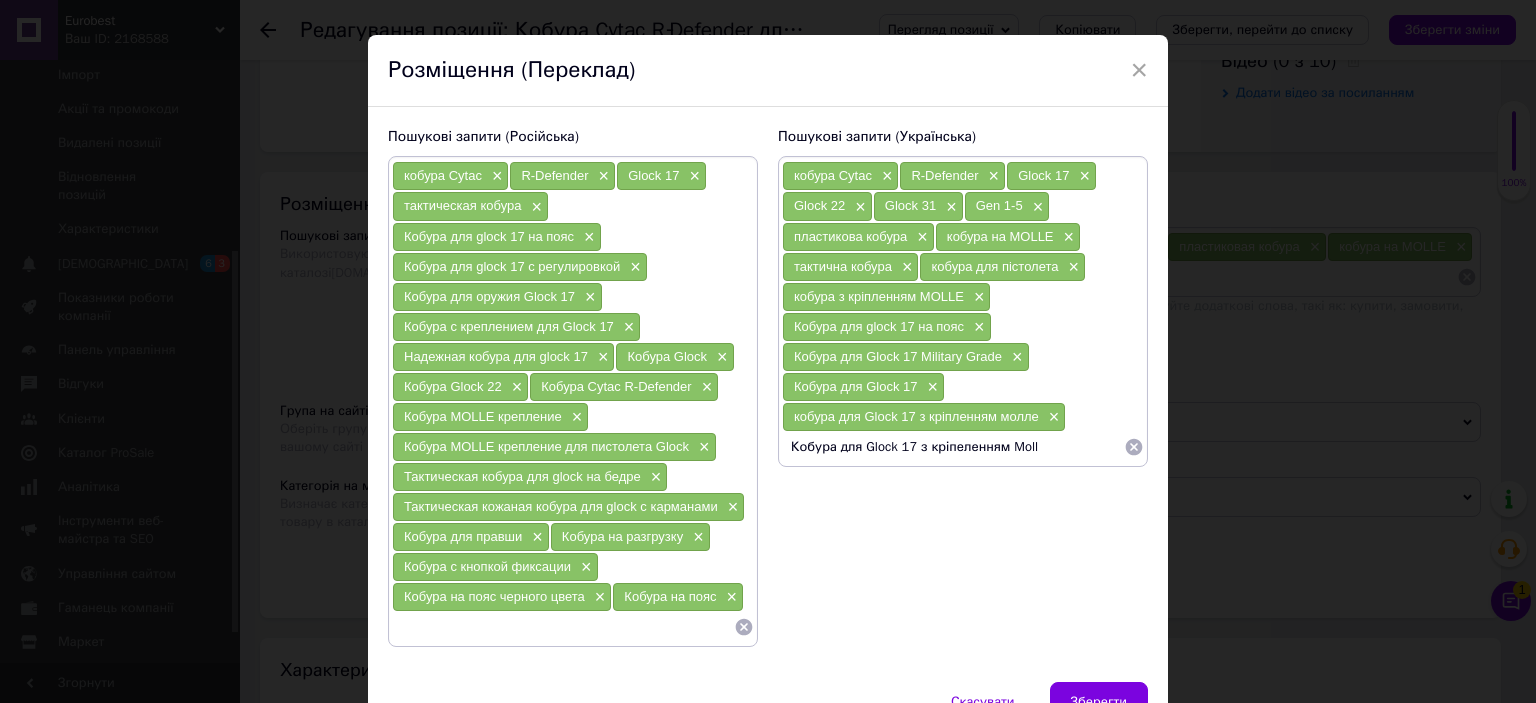 type on "Кобура для Glock 17 з кріпеленням Molle" 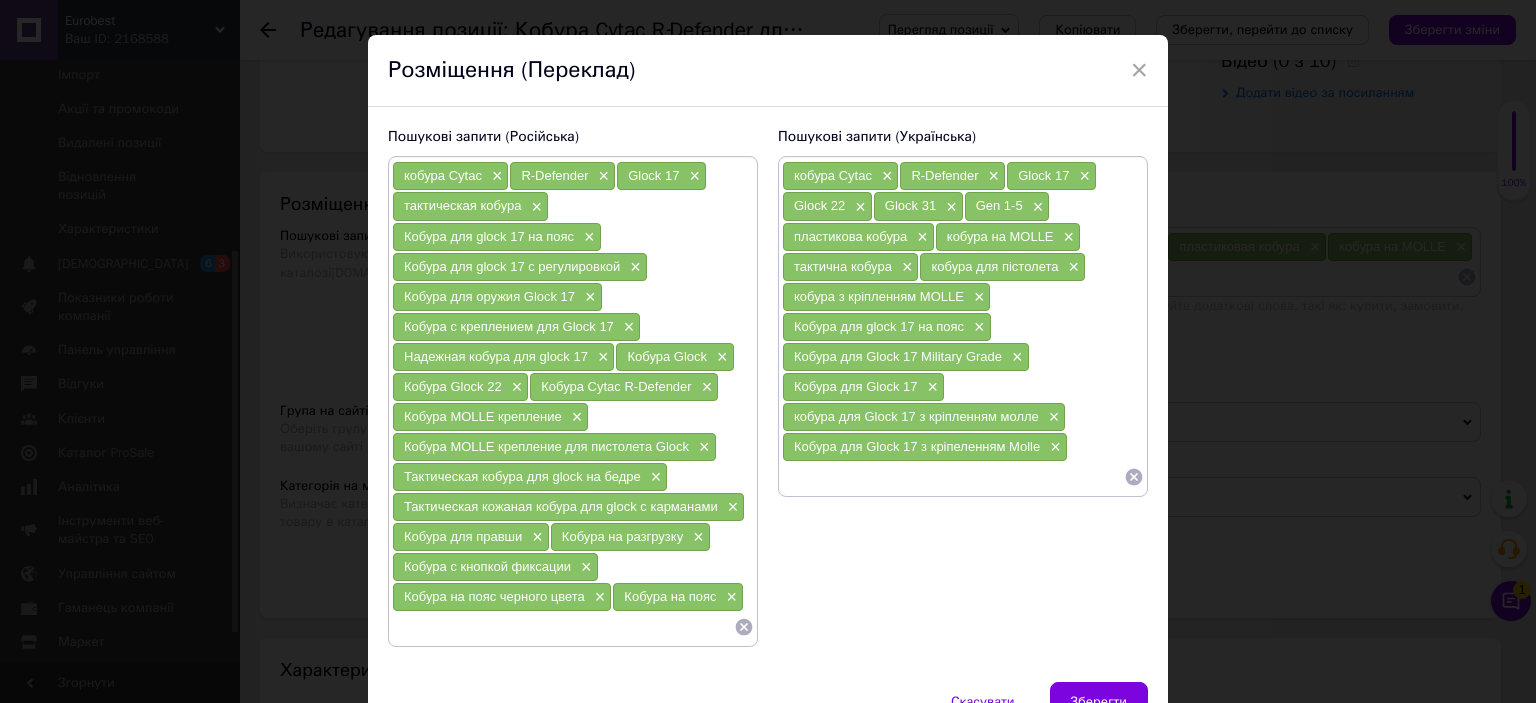 paste on "кобура Cytac R-Defender" 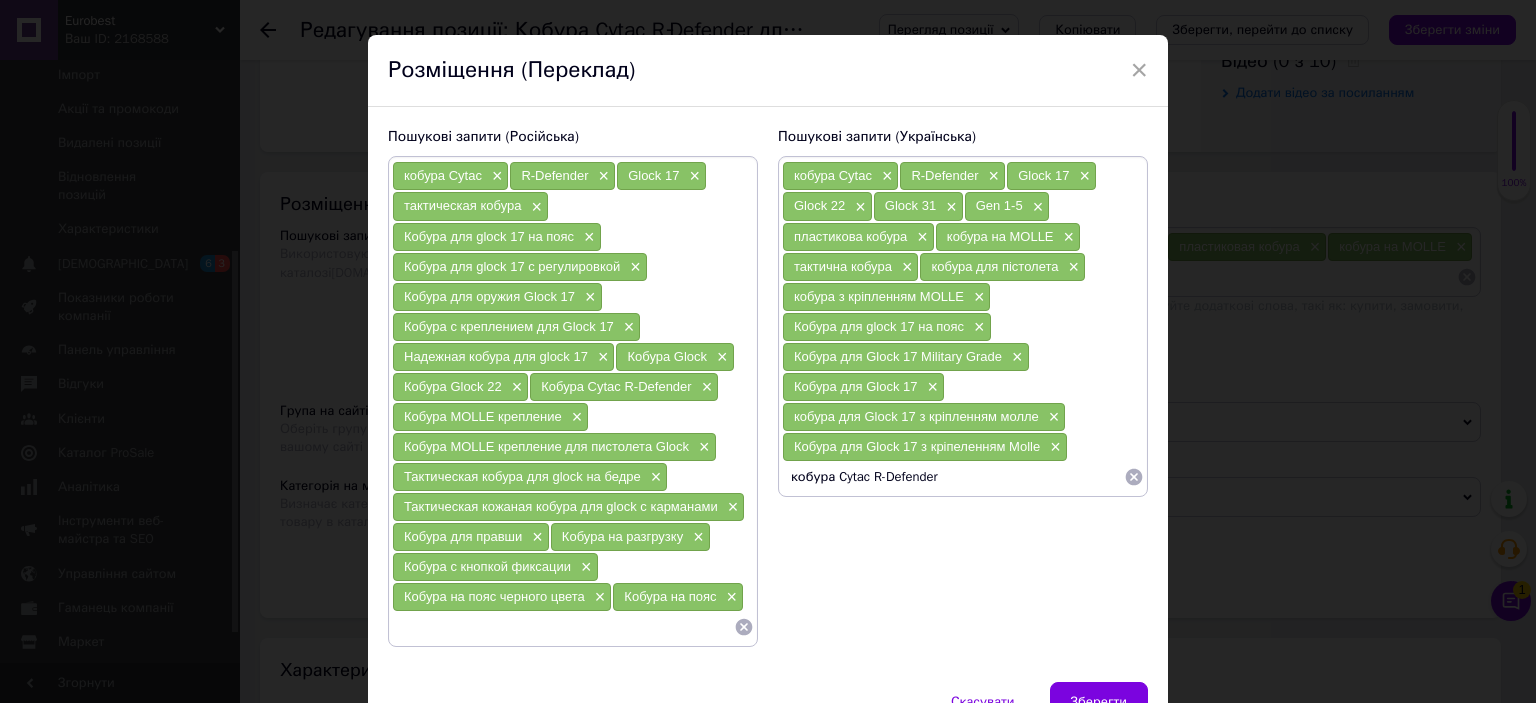 click on "кобура Cytac R-Defender" at bounding box center [953, 477] 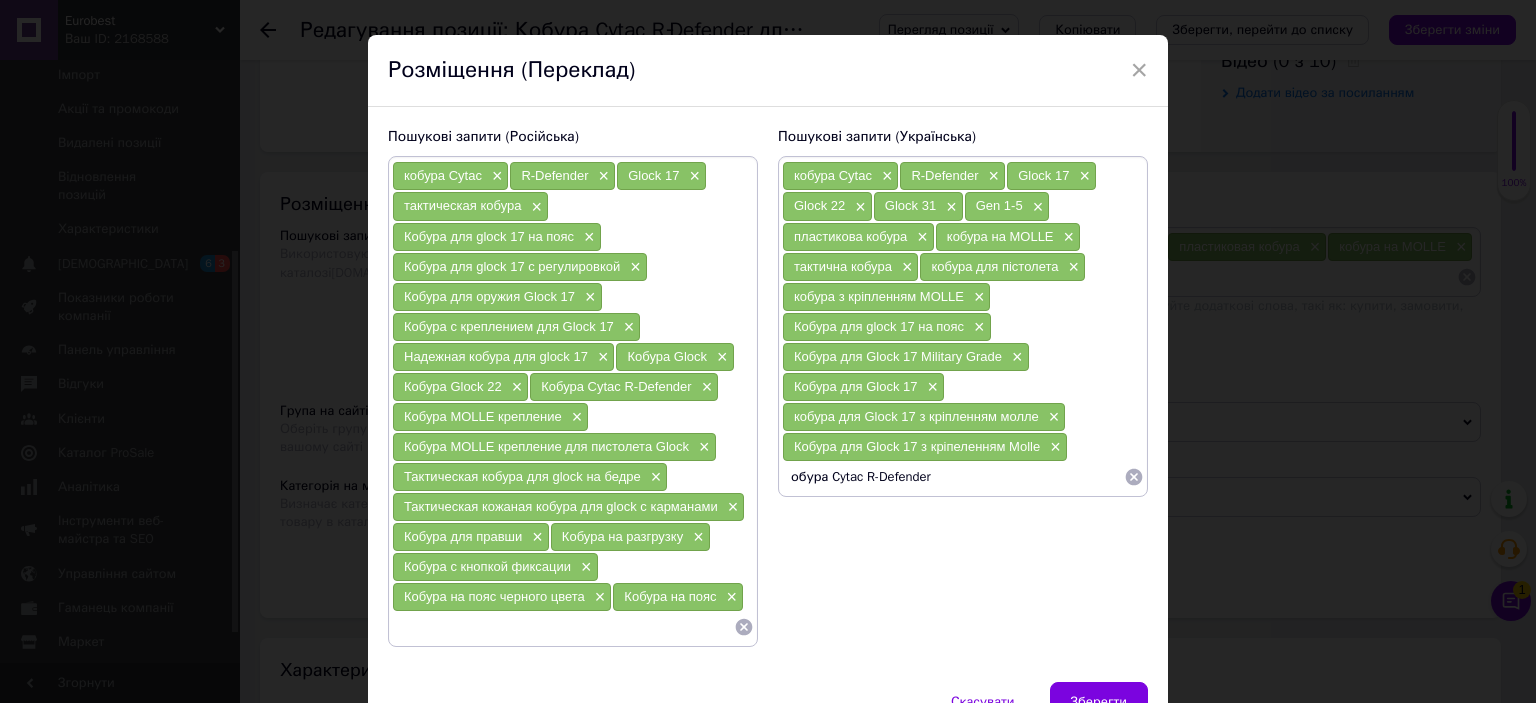 type on "Кобура Cytac R-Defender" 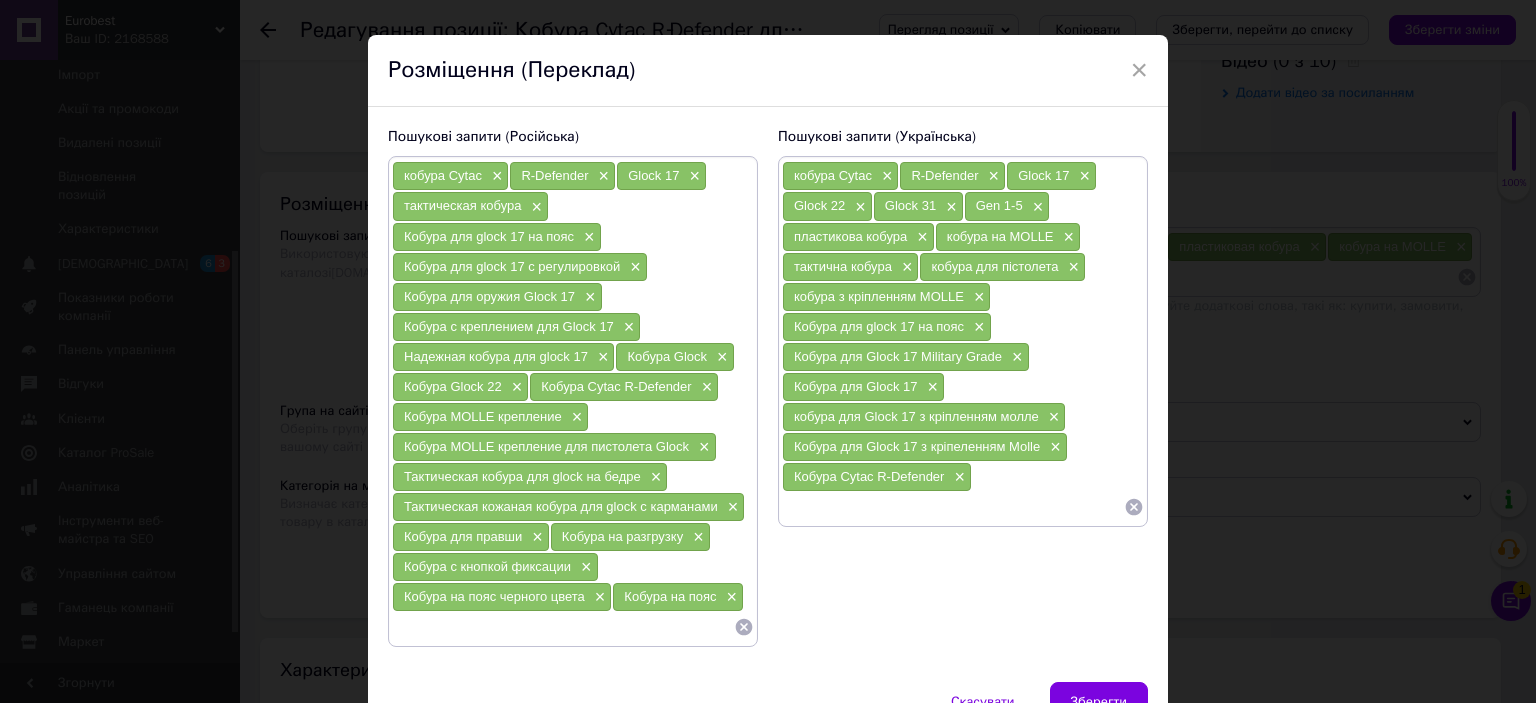 paste on "тактична кобура для Glock" 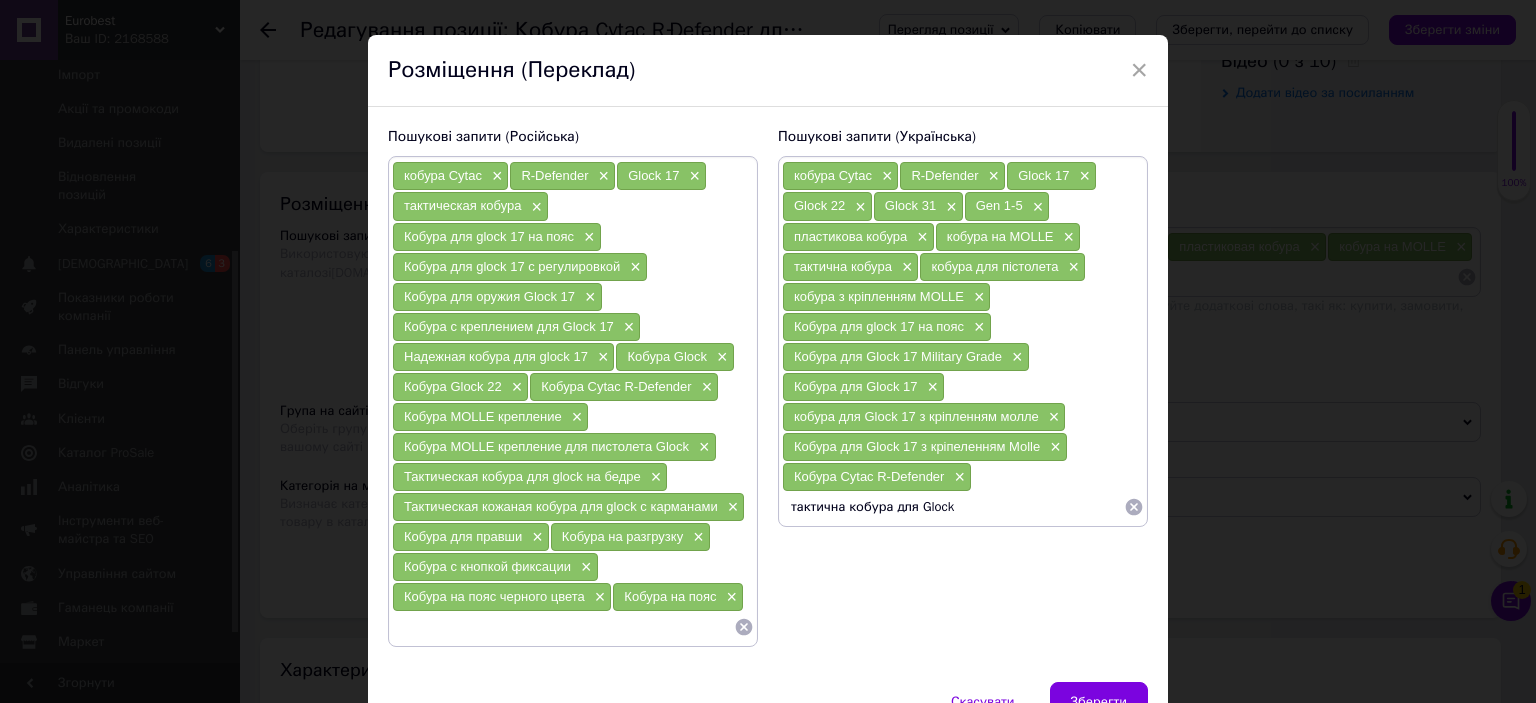 click on "тактична кобура для Glock" at bounding box center (953, 507) 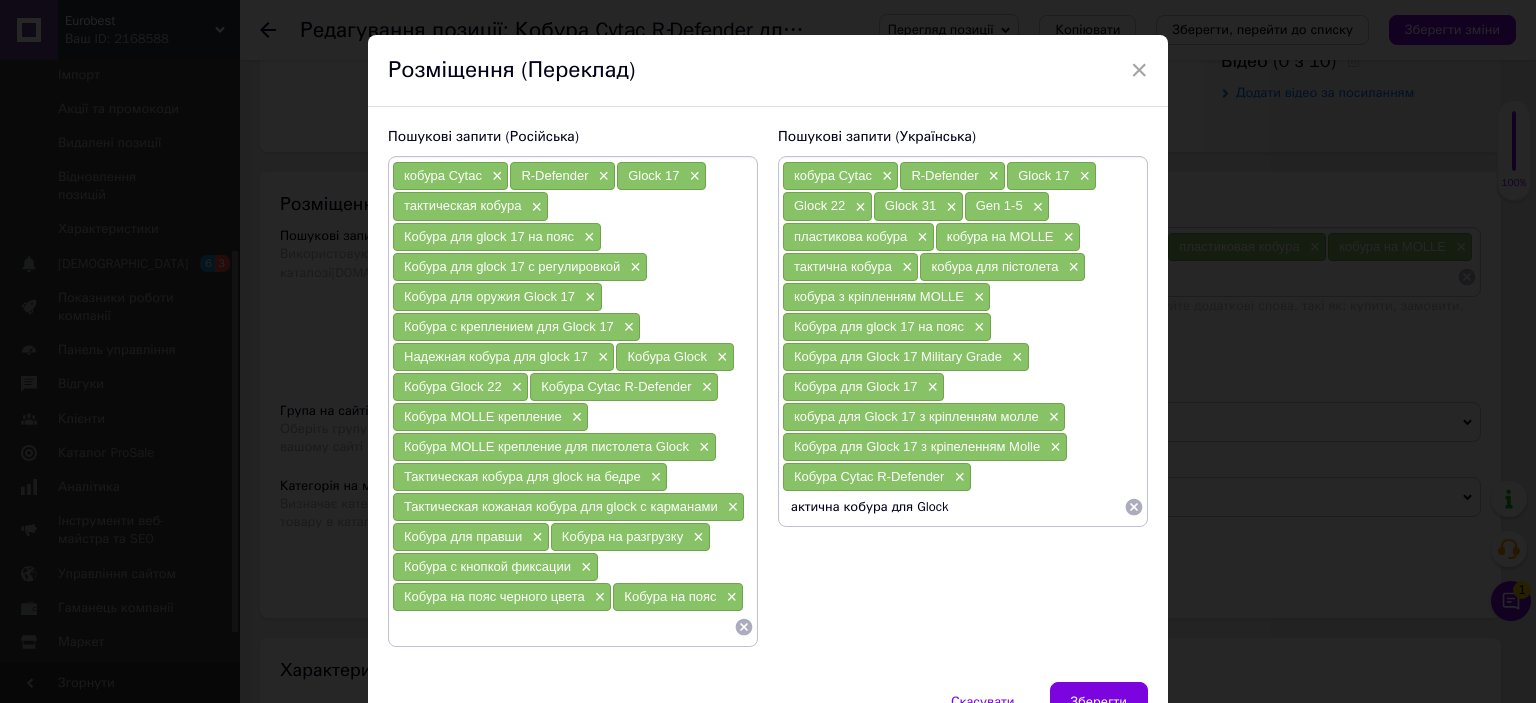 type on "Тактична кобура для Glock" 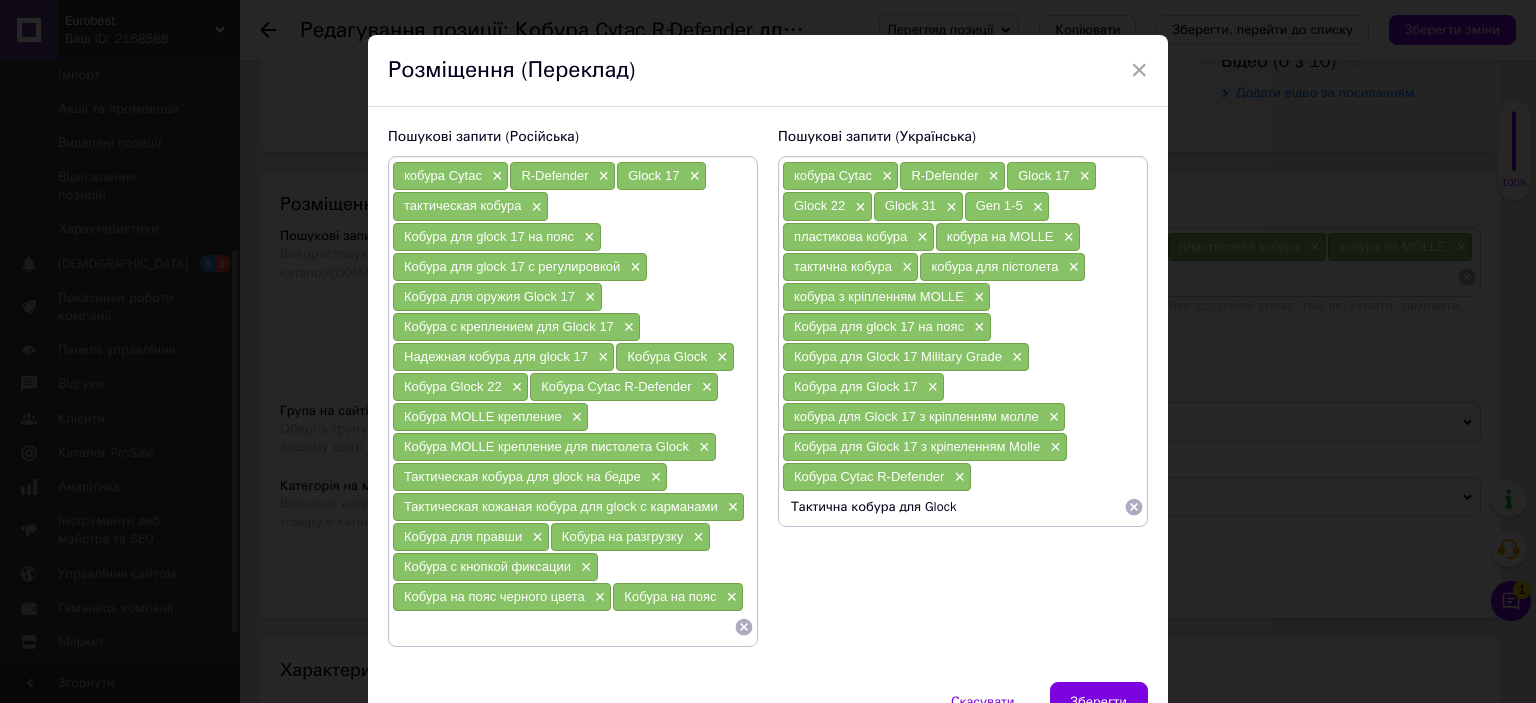 click on "Тактична кобура для Glock" at bounding box center [953, 507] 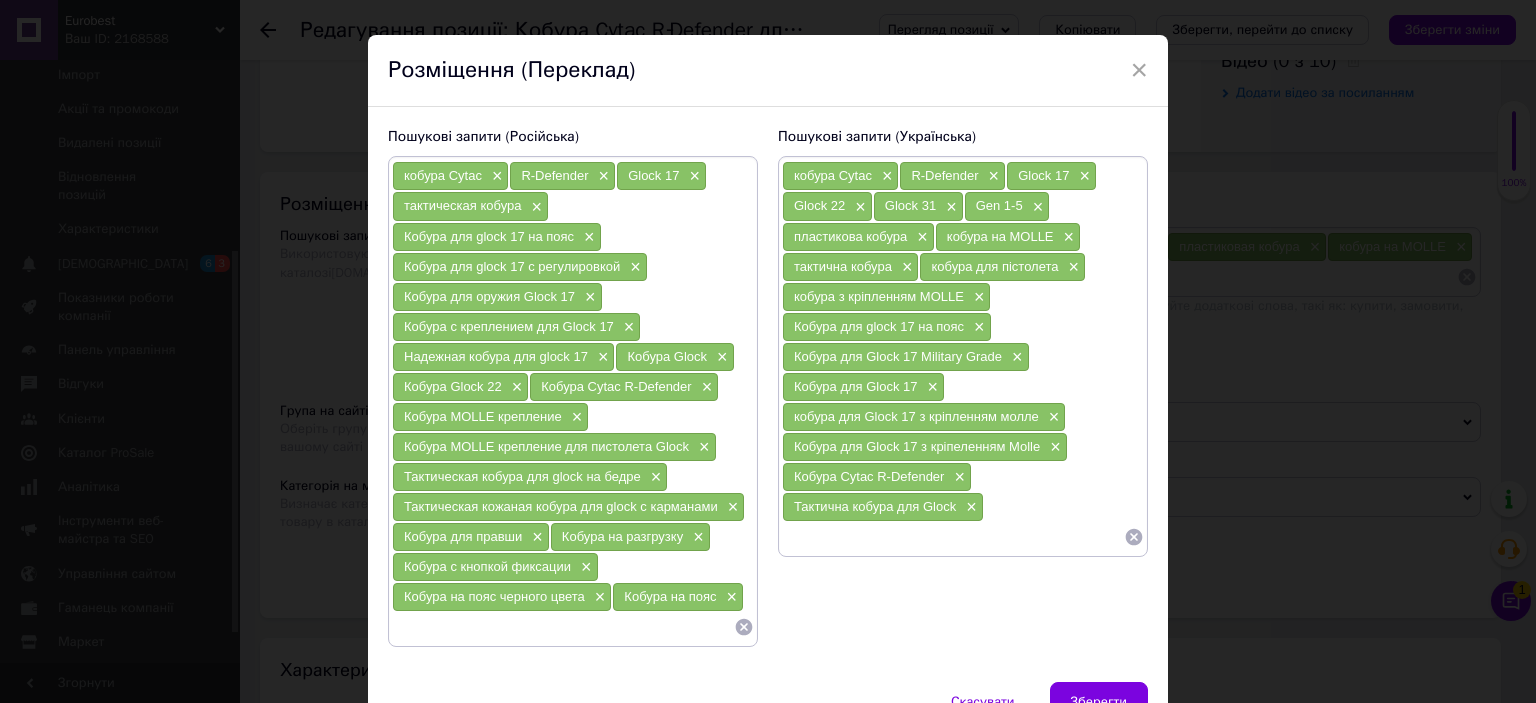 paste on "кобура з кнопкою фіксації" 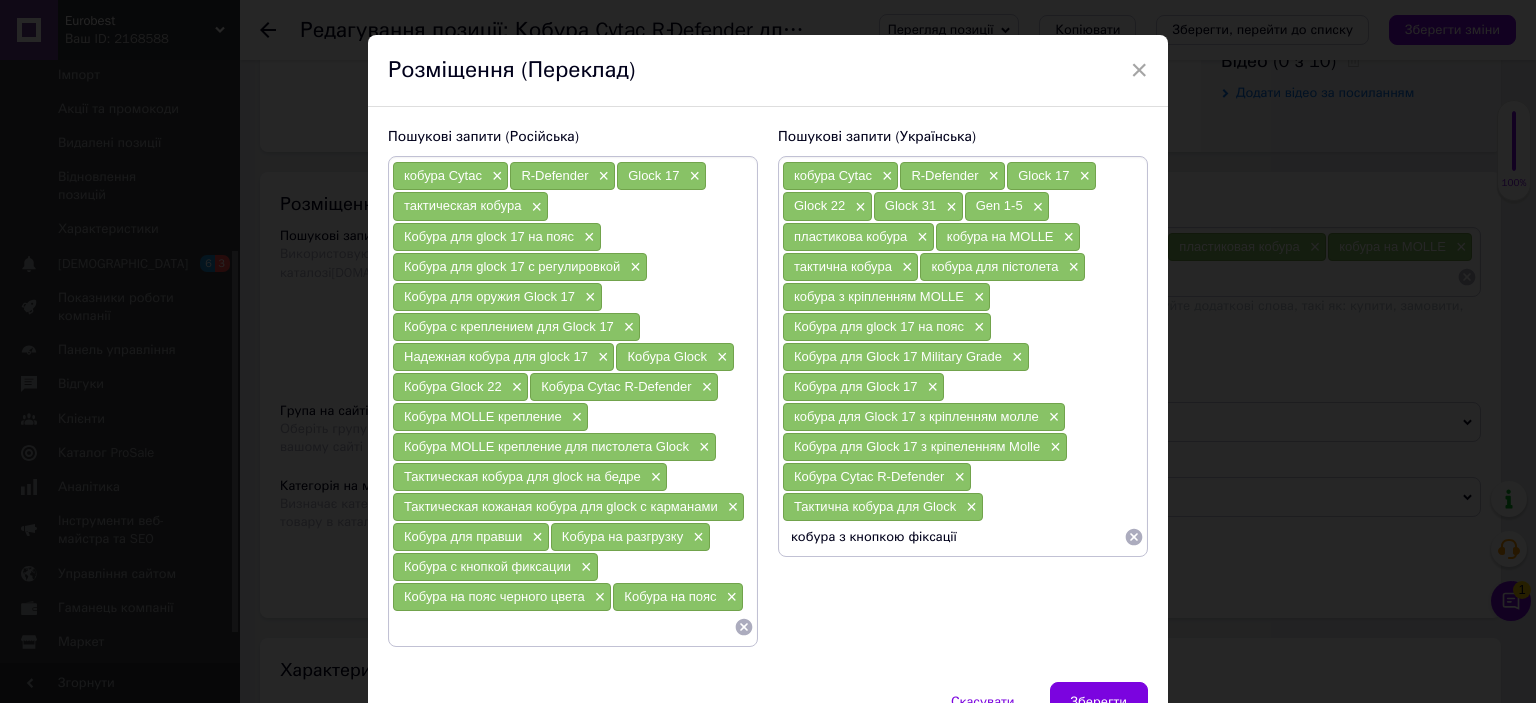 click on "кобура з кнопкою фіксації" at bounding box center [953, 537] 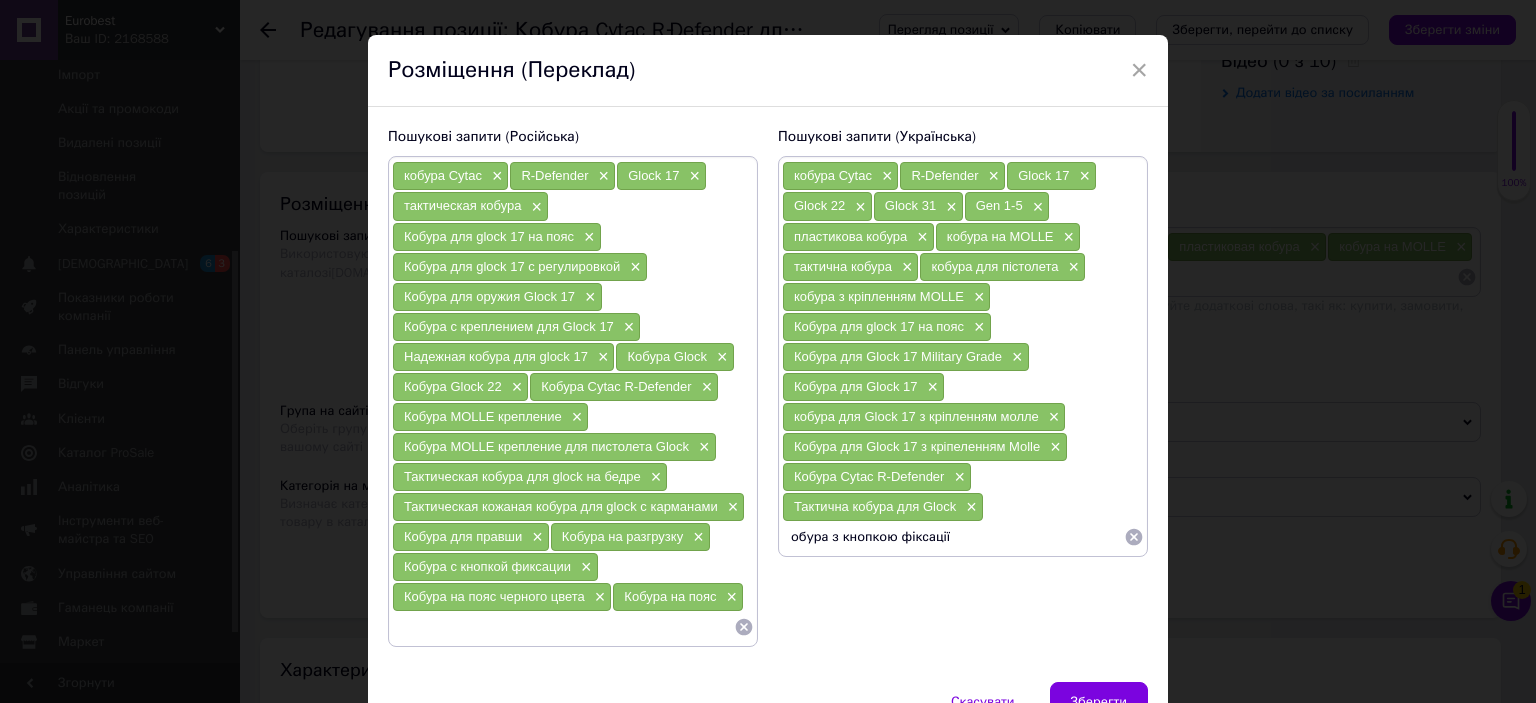 type on "Кобура з кнопкою фіксації" 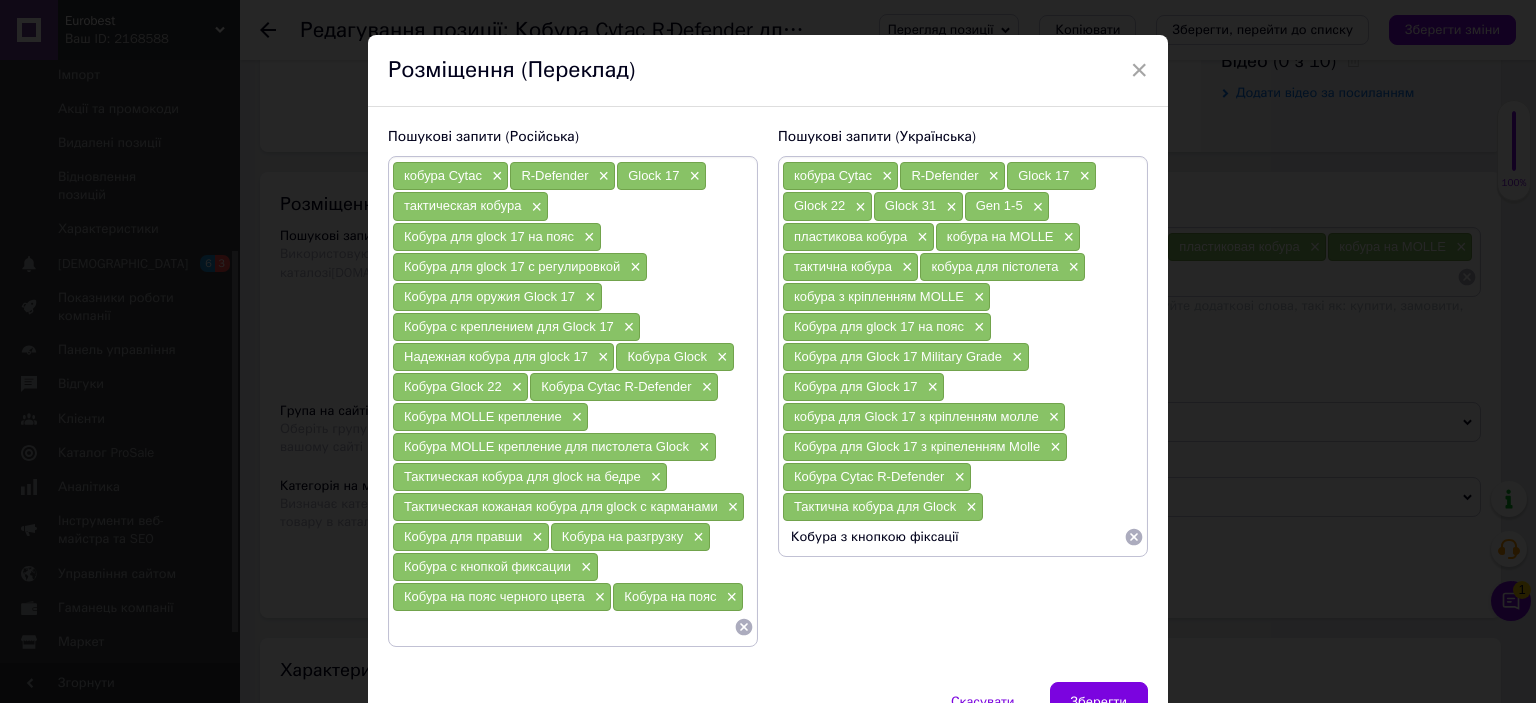 click on "Кобура з кнопкою фіксації" at bounding box center (953, 537) 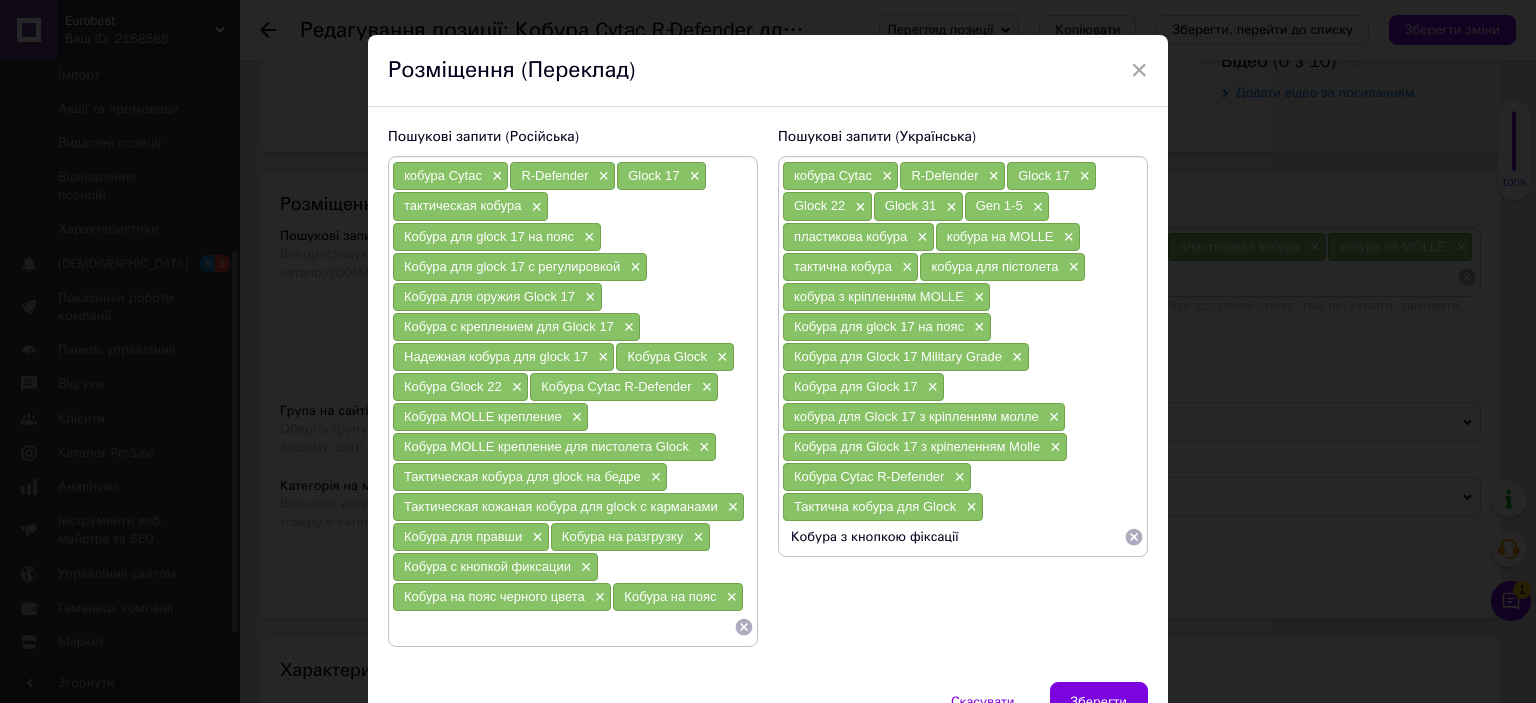 type 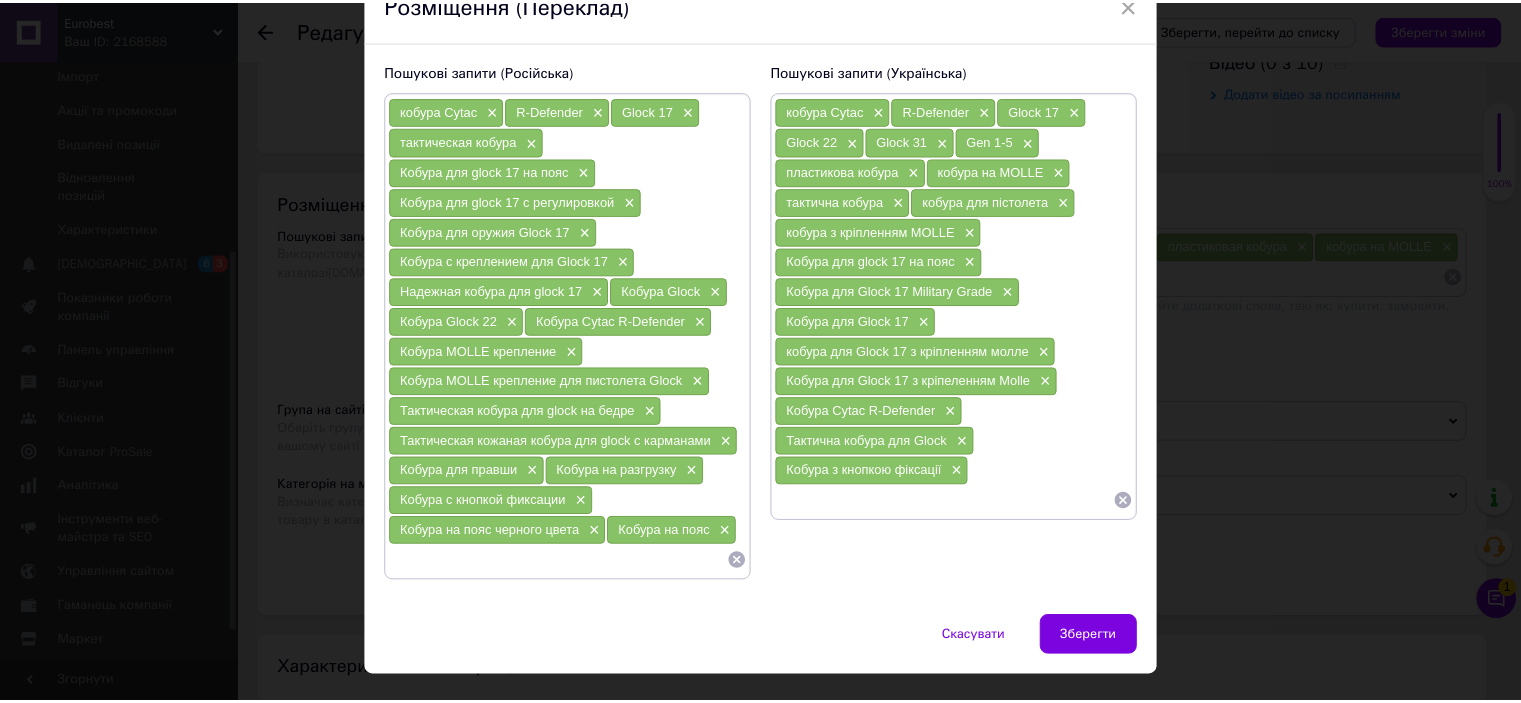 scroll, scrollTop: 135, scrollLeft: 0, axis: vertical 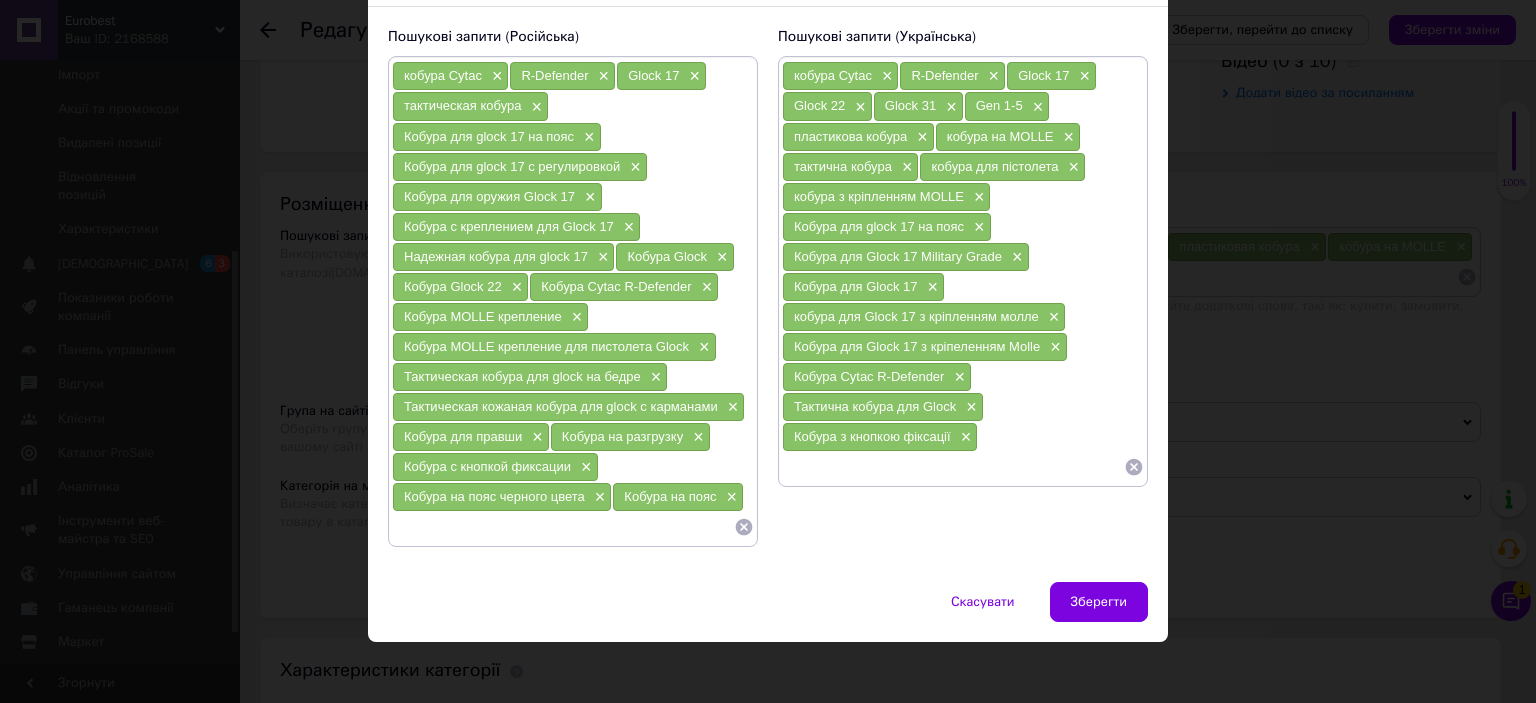 click on "Зберегти" at bounding box center [1099, 602] 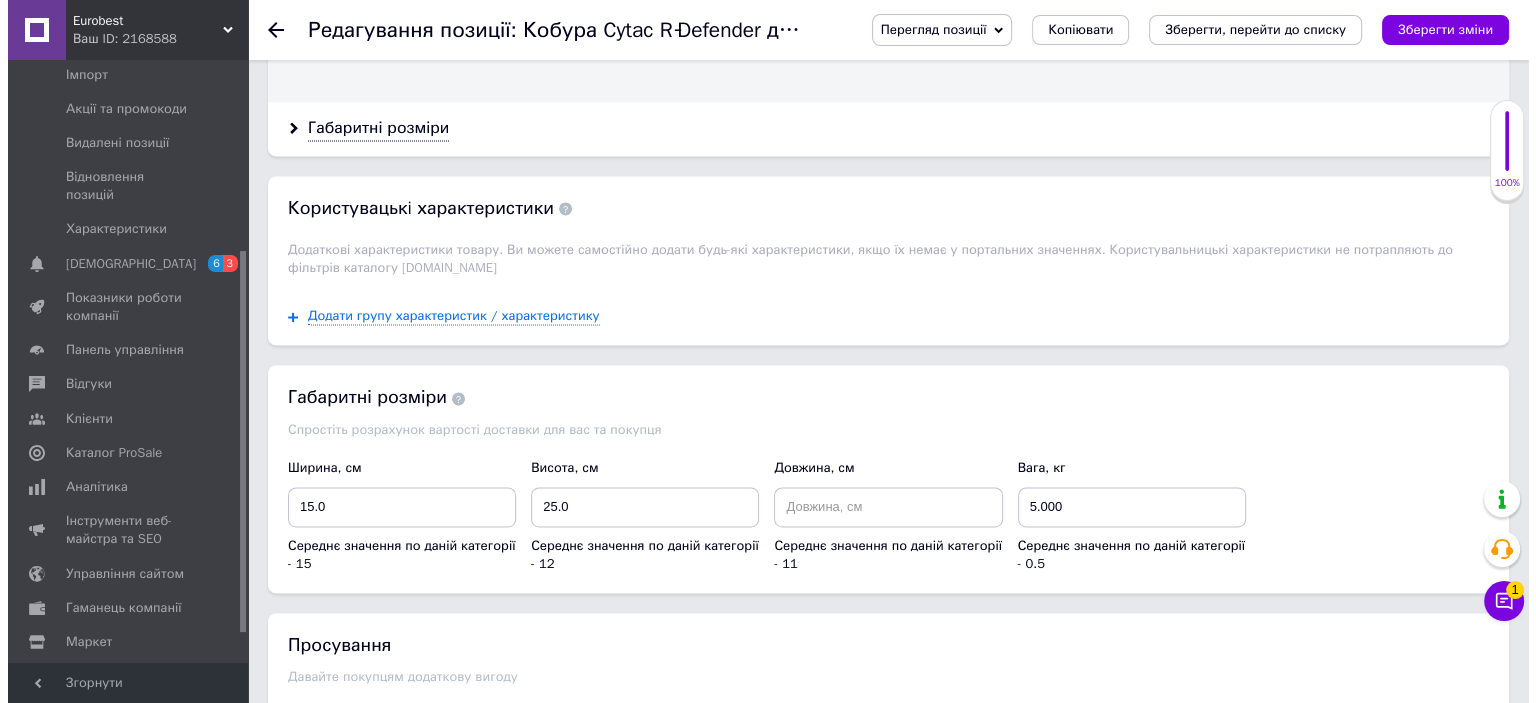 scroll, scrollTop: 3044, scrollLeft: 0, axis: vertical 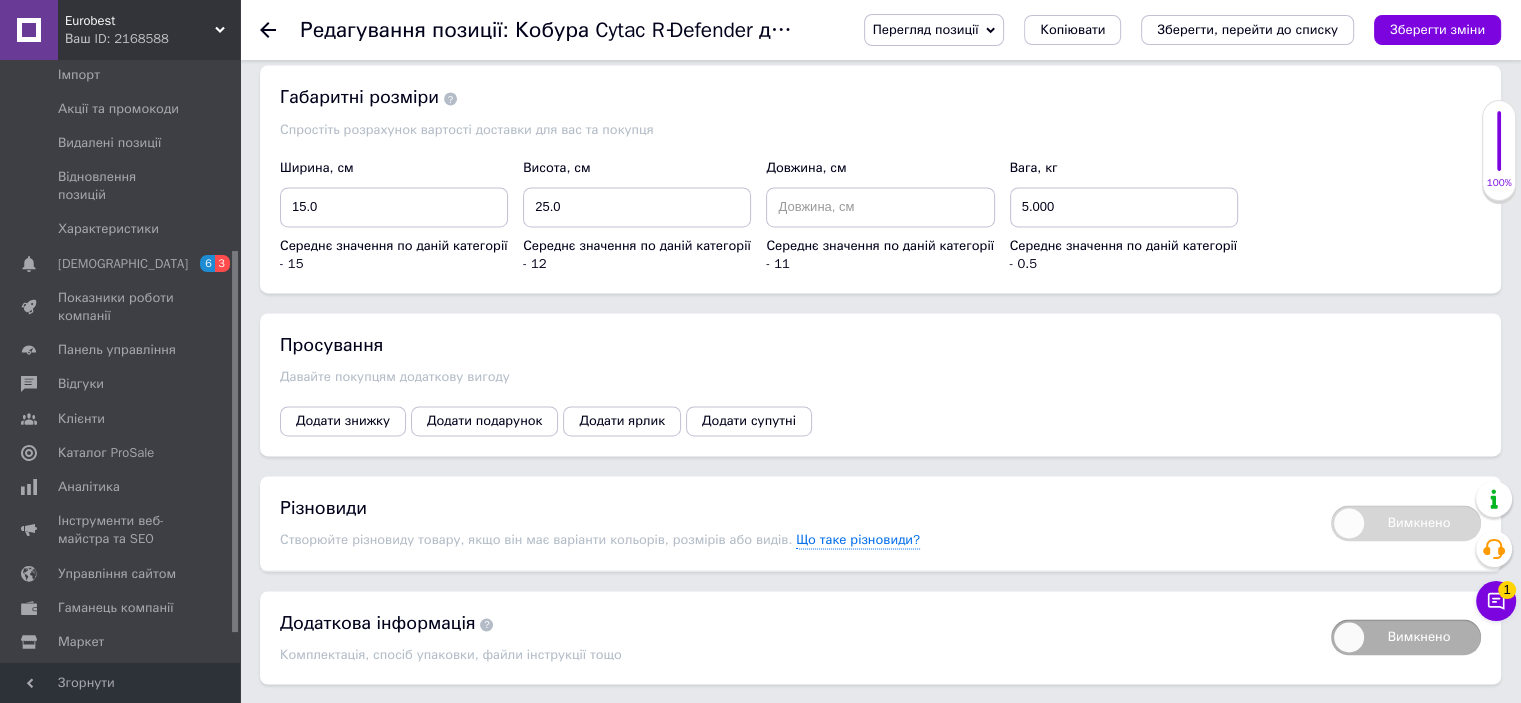 click on "Додати супутні" at bounding box center [749, 421] 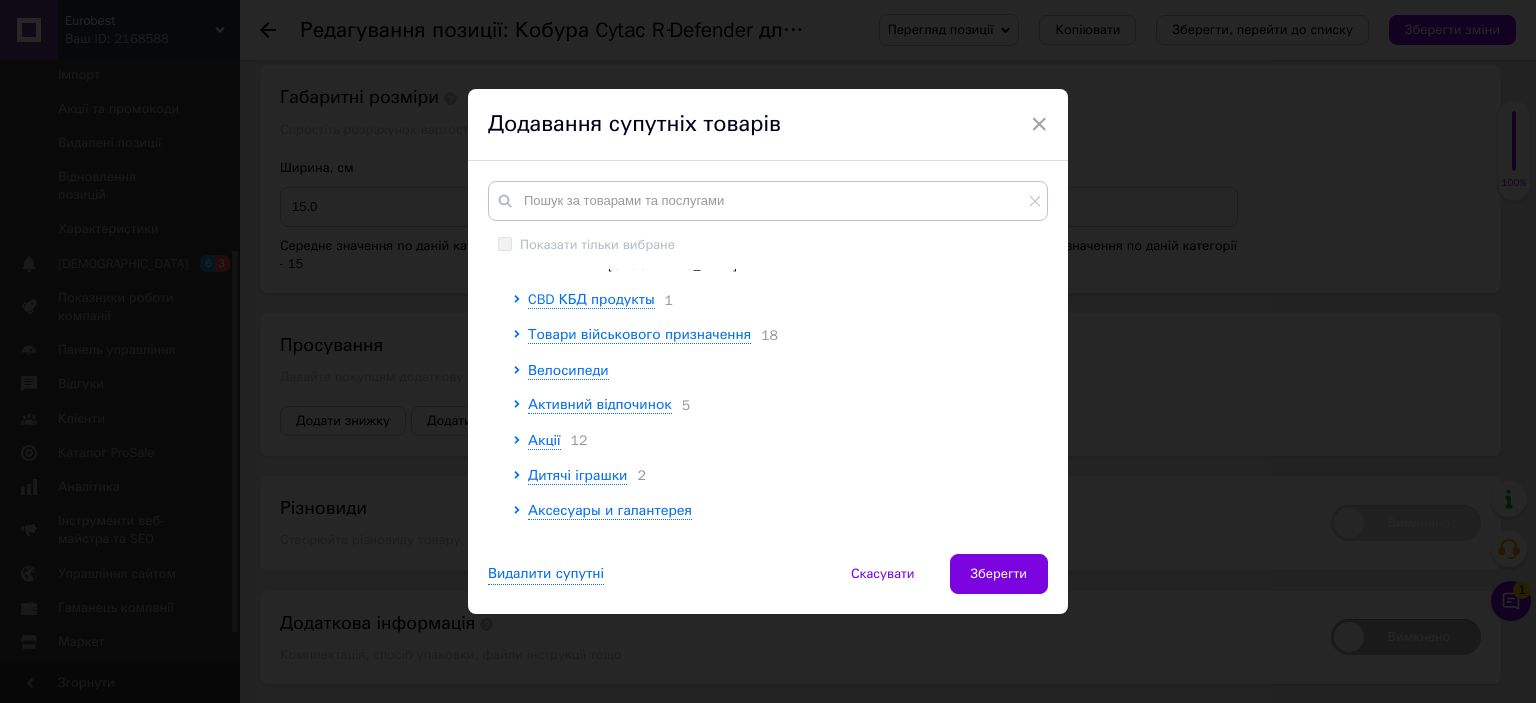 scroll, scrollTop: 400, scrollLeft: 0, axis: vertical 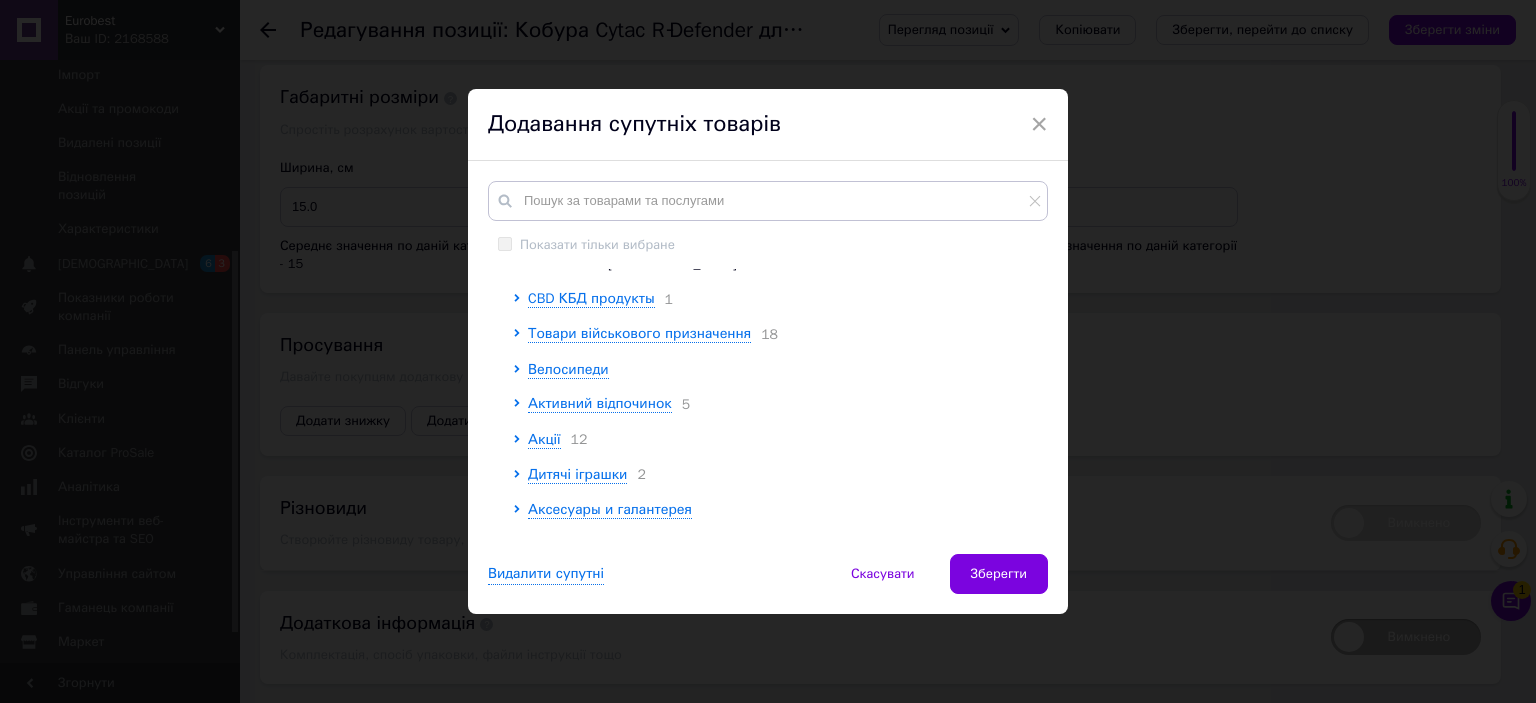 click 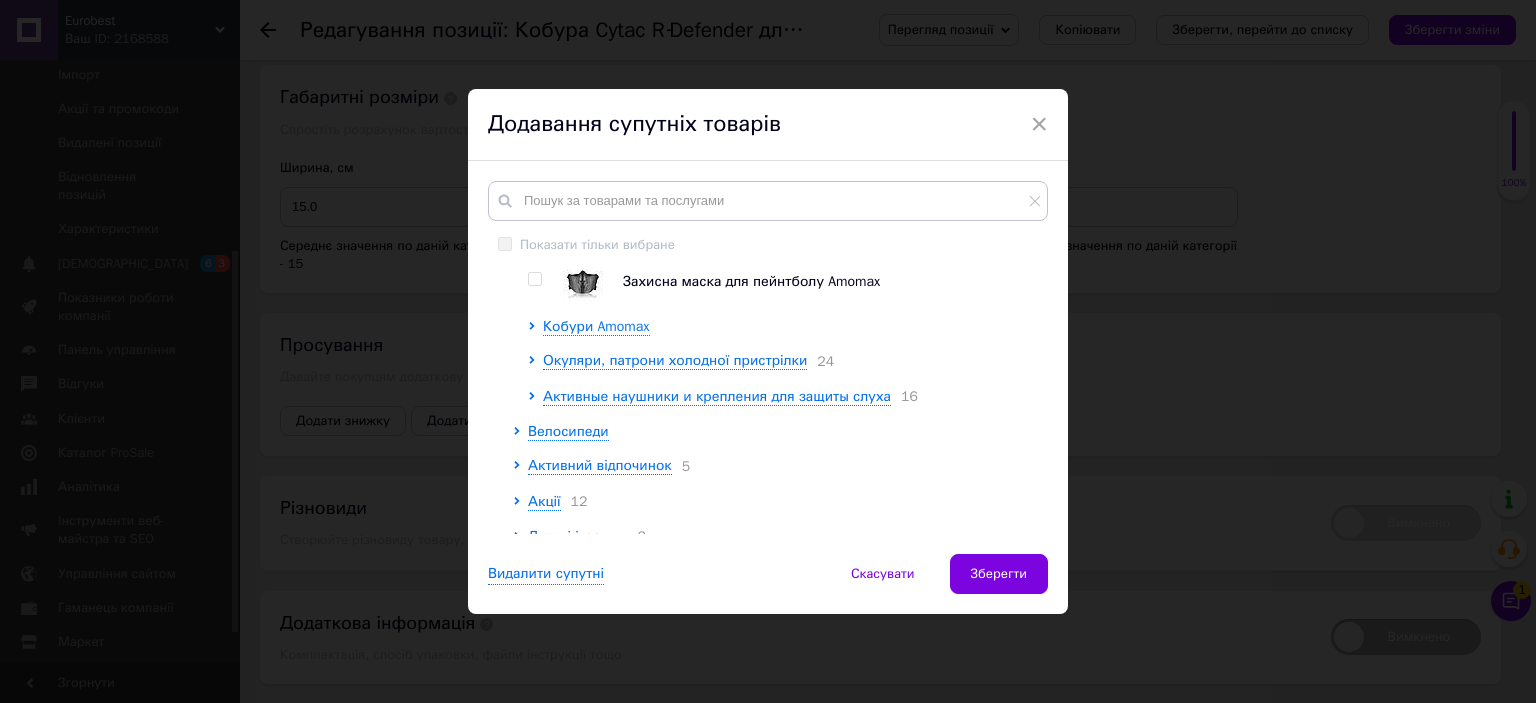 scroll, scrollTop: 1400, scrollLeft: 0, axis: vertical 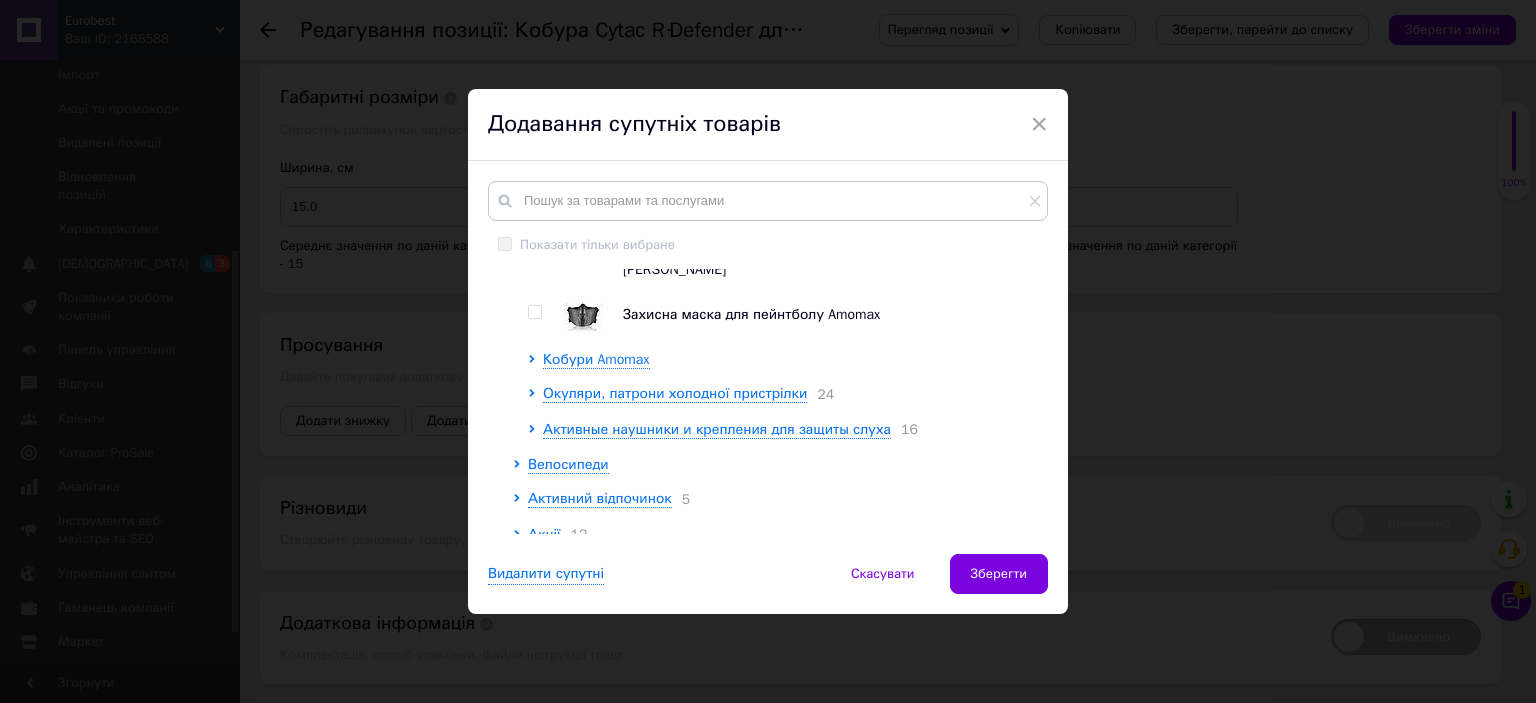 click 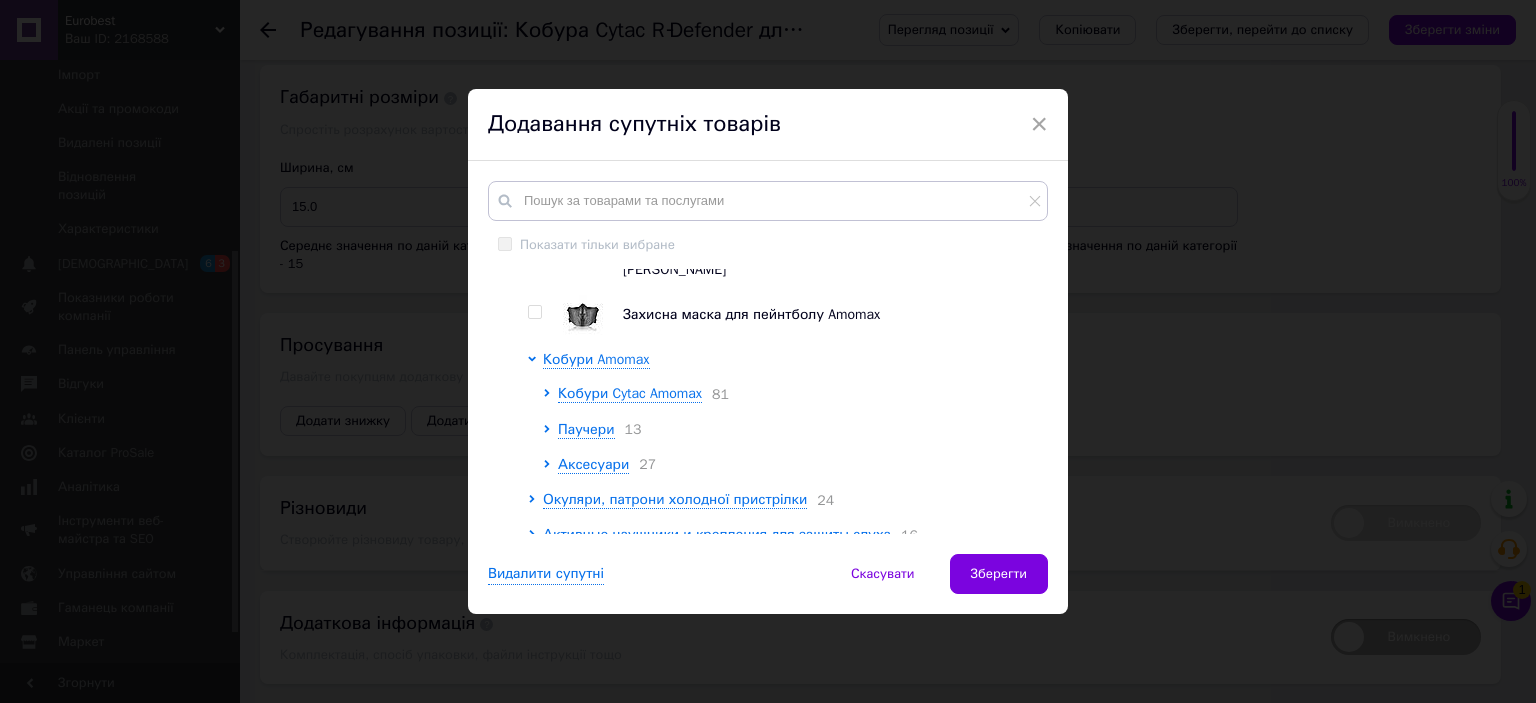 click at bounding box center [535, 412] 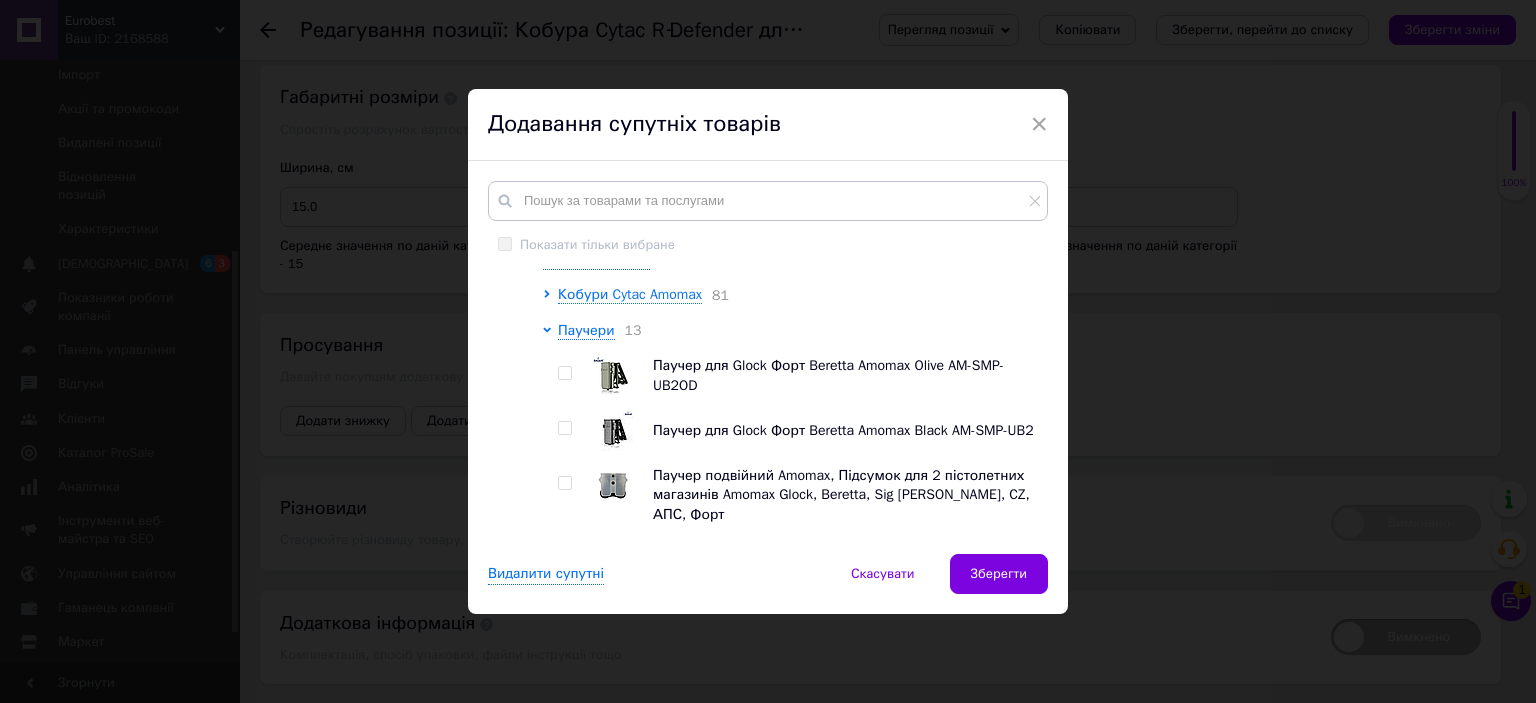 scroll, scrollTop: 1500, scrollLeft: 0, axis: vertical 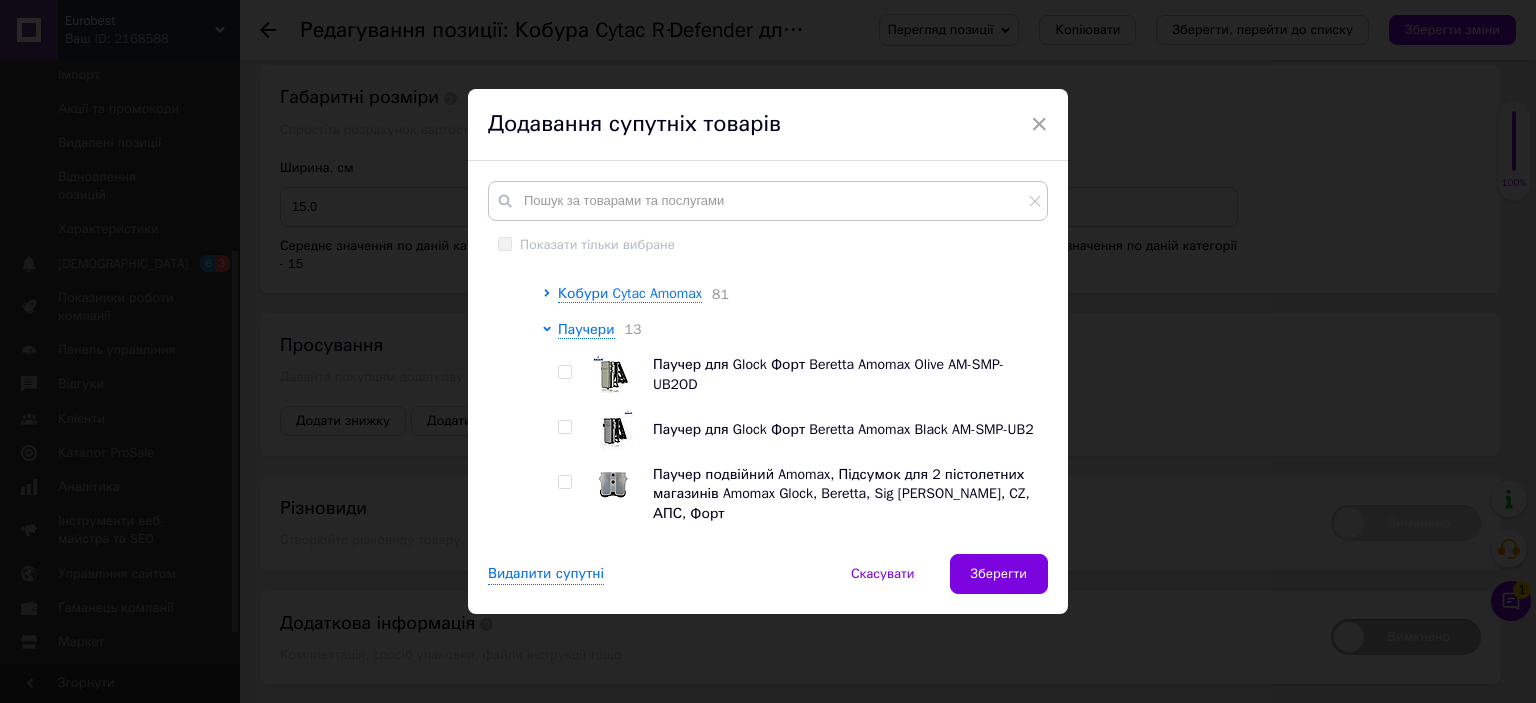 click at bounding box center (564, 427) 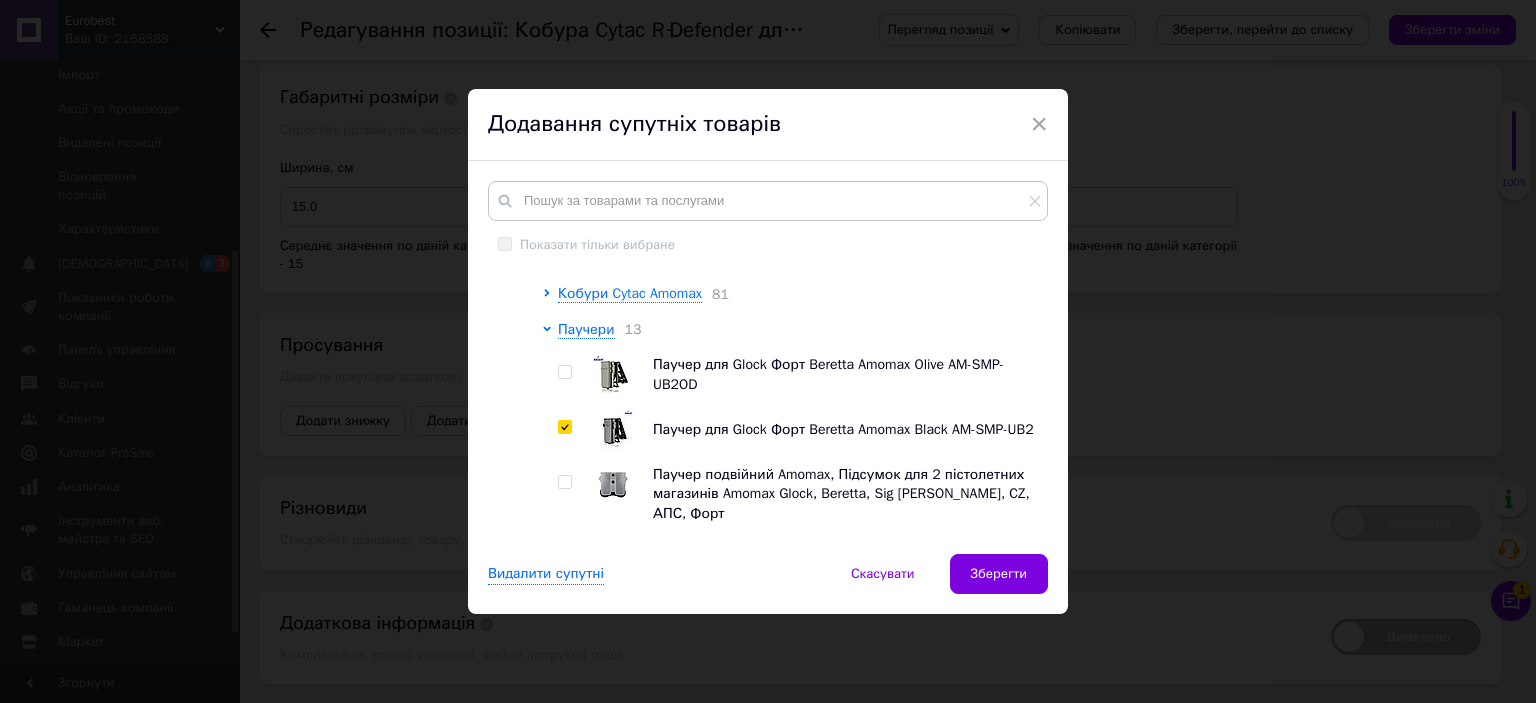 checkbox on "true" 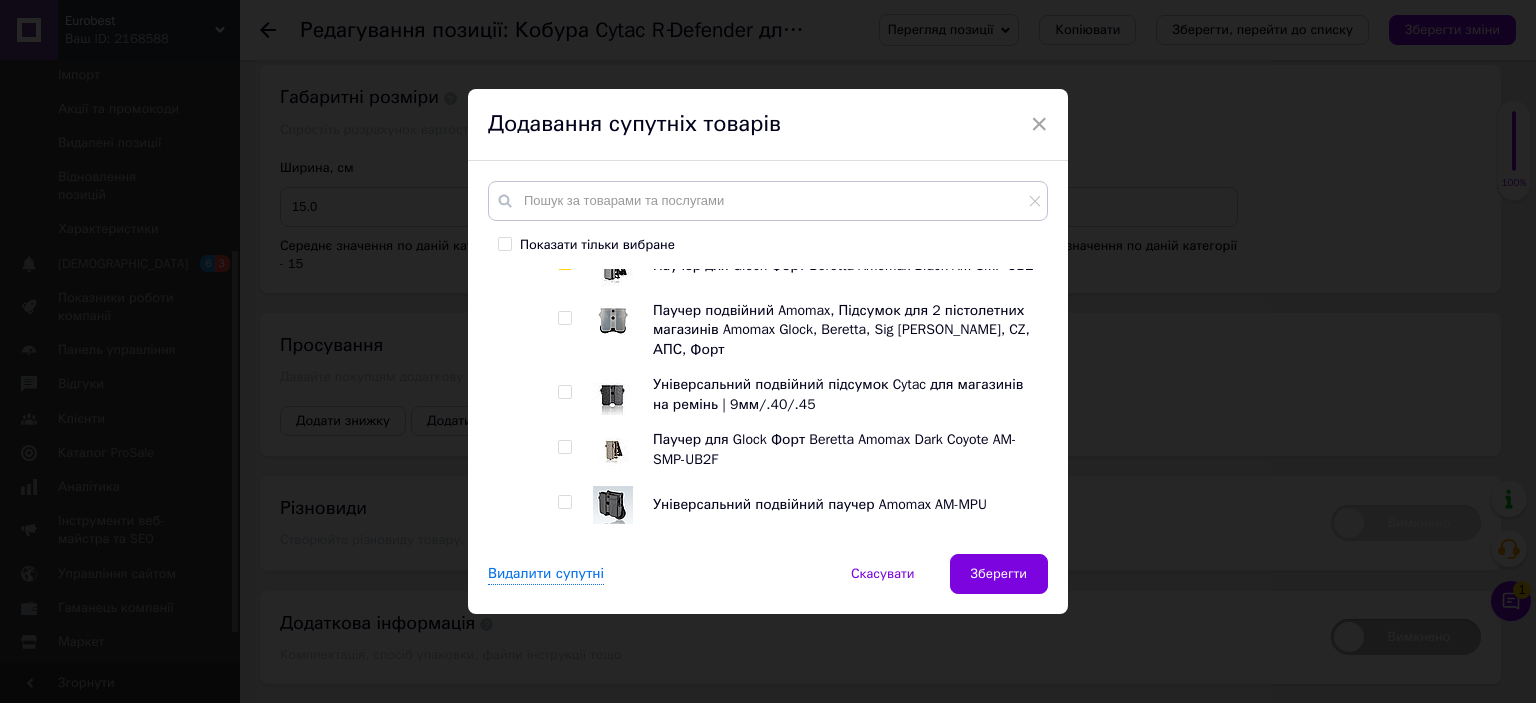 scroll, scrollTop: 1700, scrollLeft: 0, axis: vertical 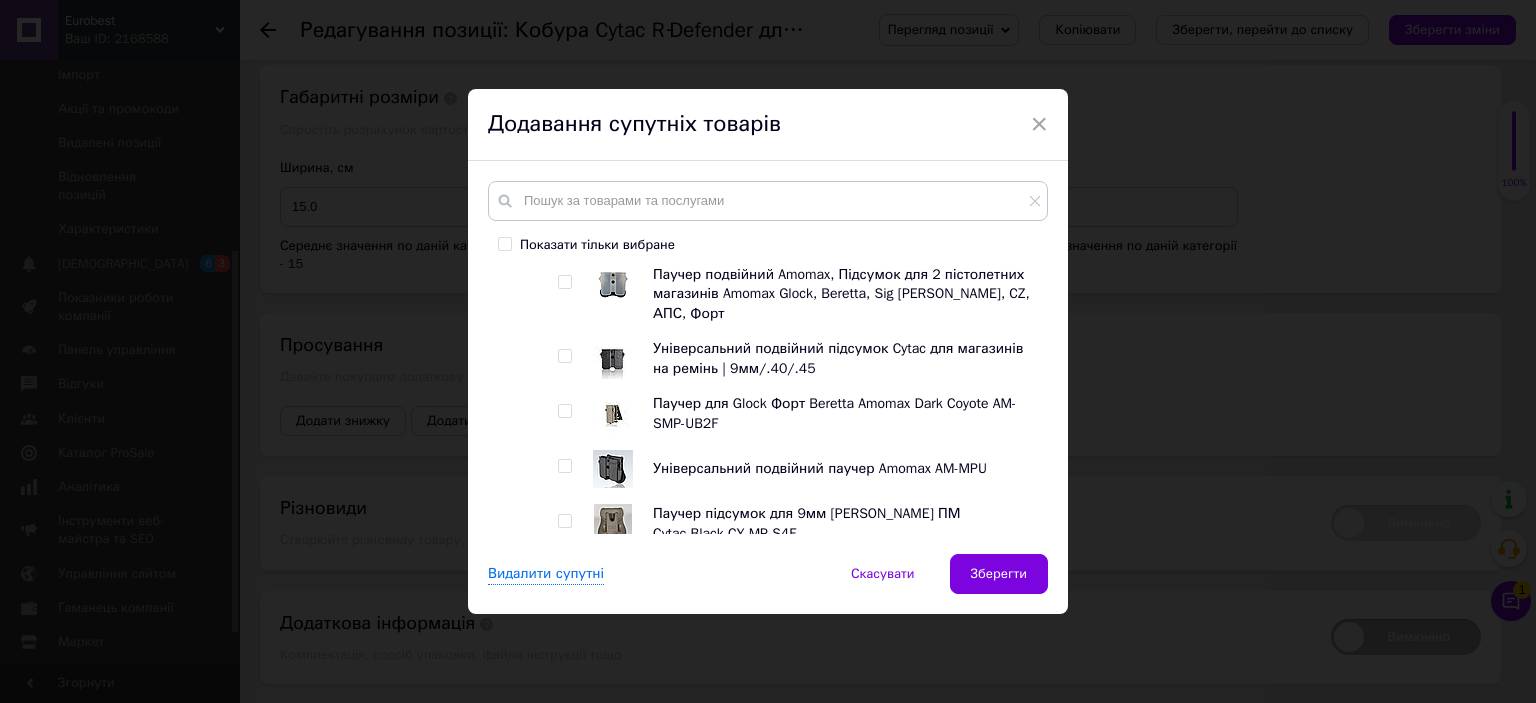 click at bounding box center (564, 466) 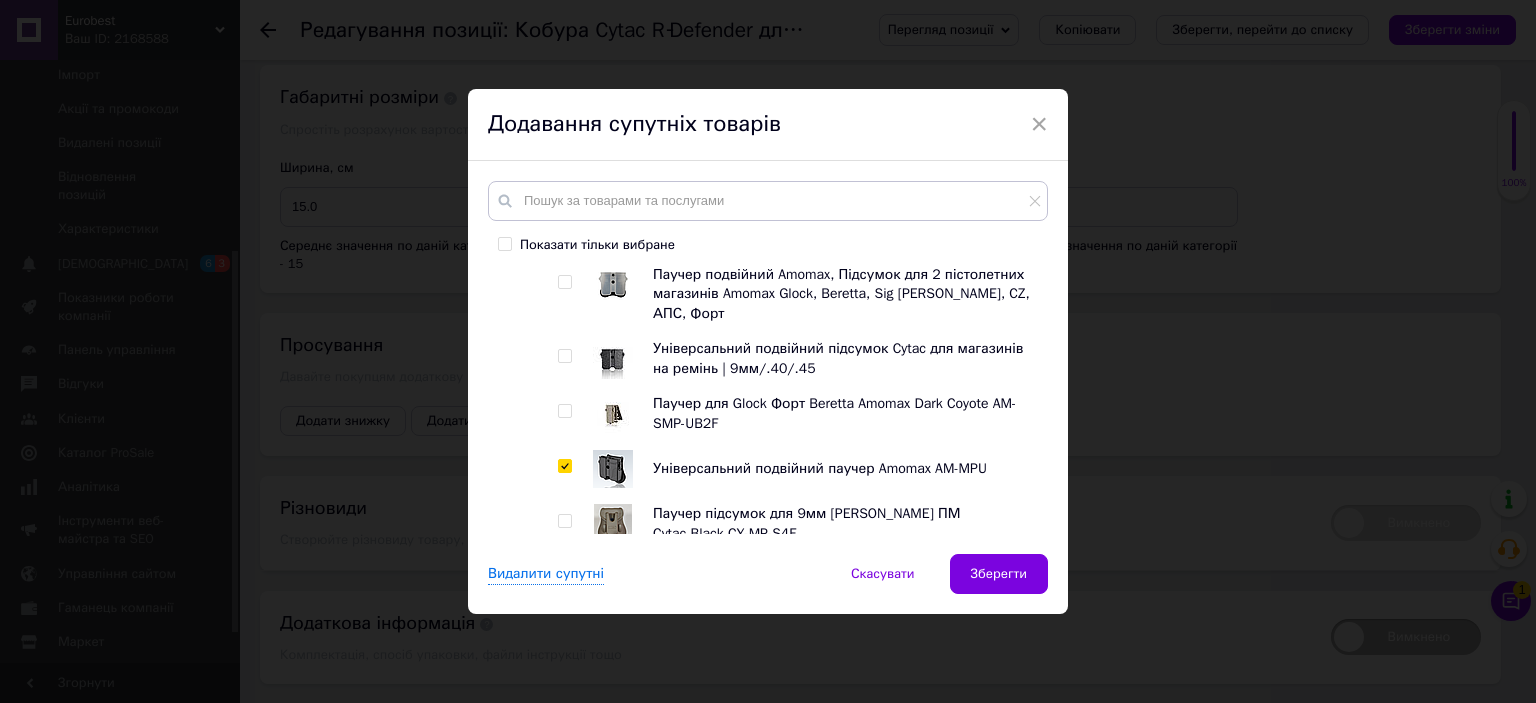 checkbox on "true" 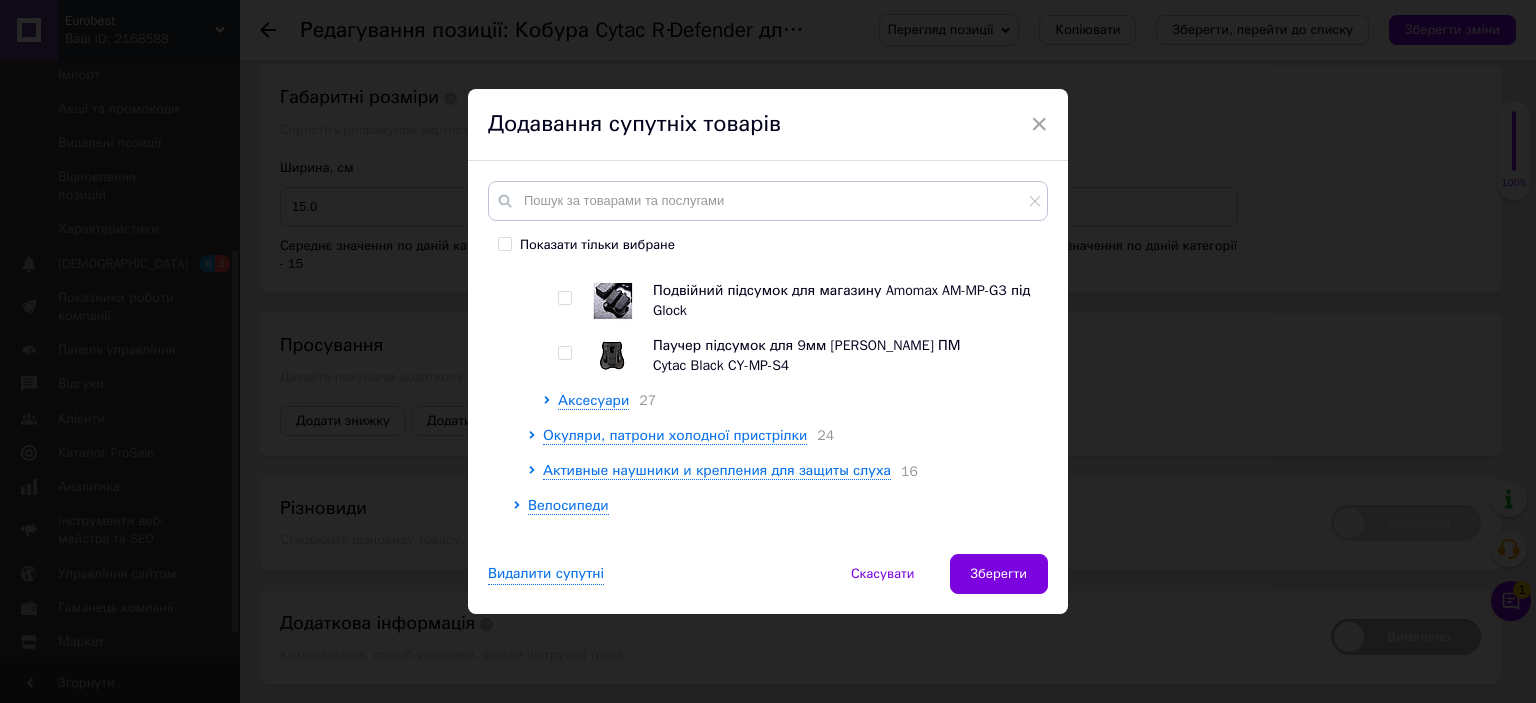 scroll, scrollTop: 2200, scrollLeft: 0, axis: vertical 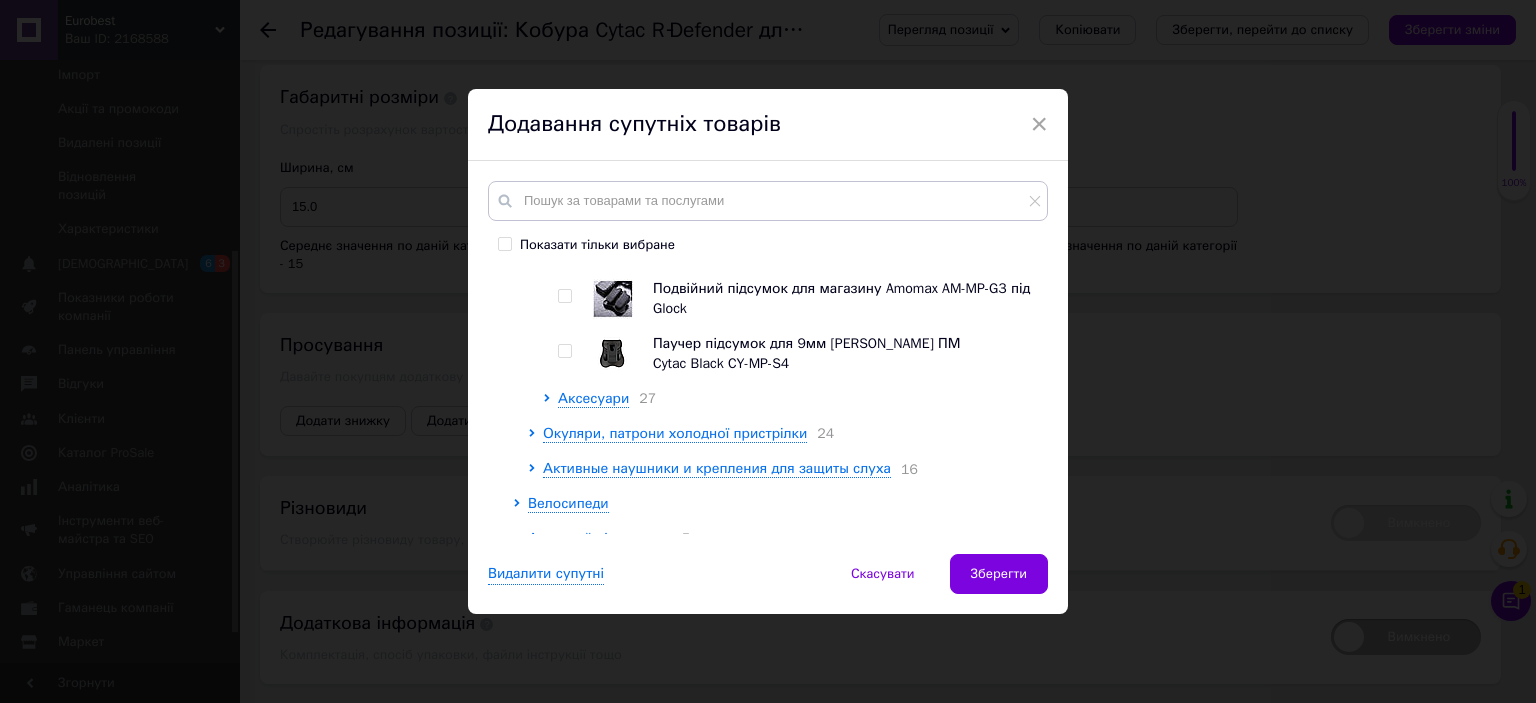 click at bounding box center (550, 399) 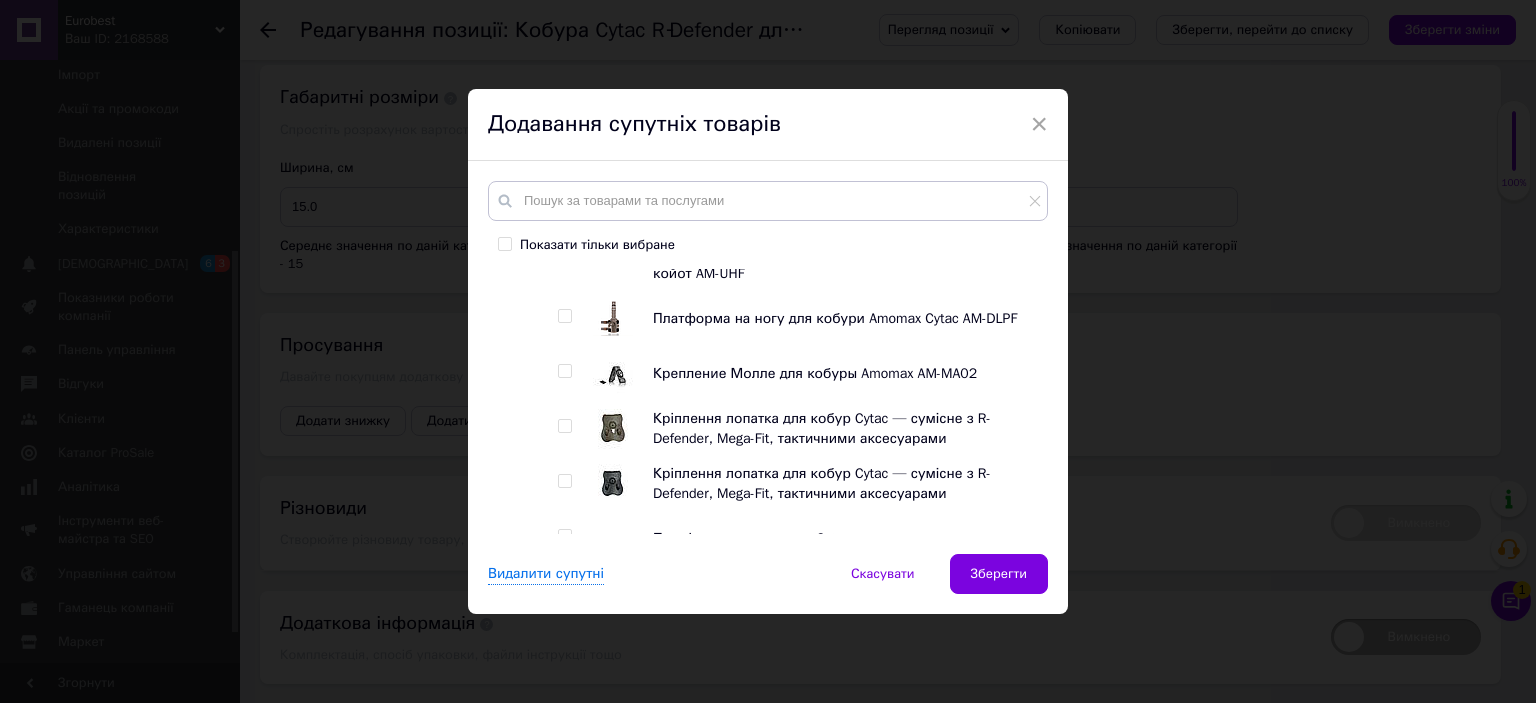 scroll, scrollTop: 2700, scrollLeft: 0, axis: vertical 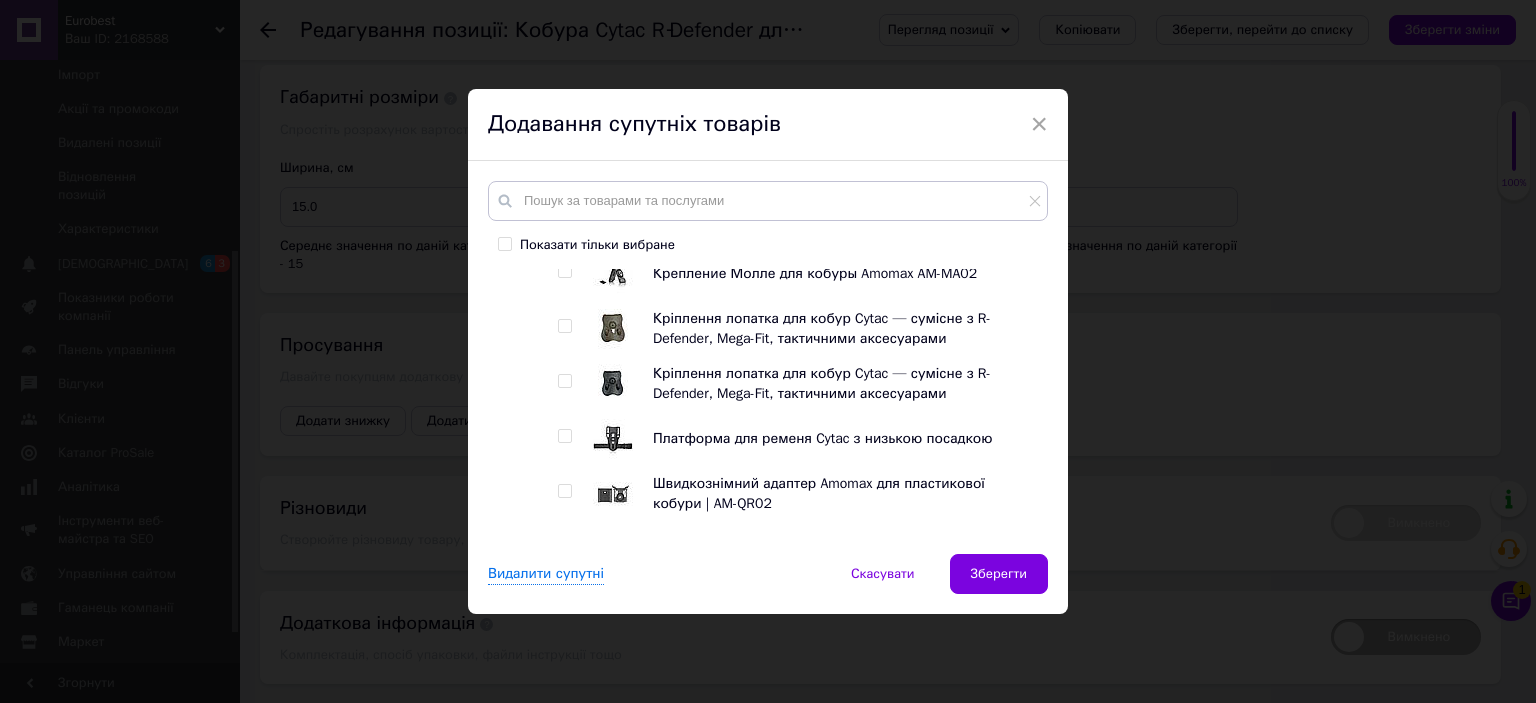 click at bounding box center [564, 381] 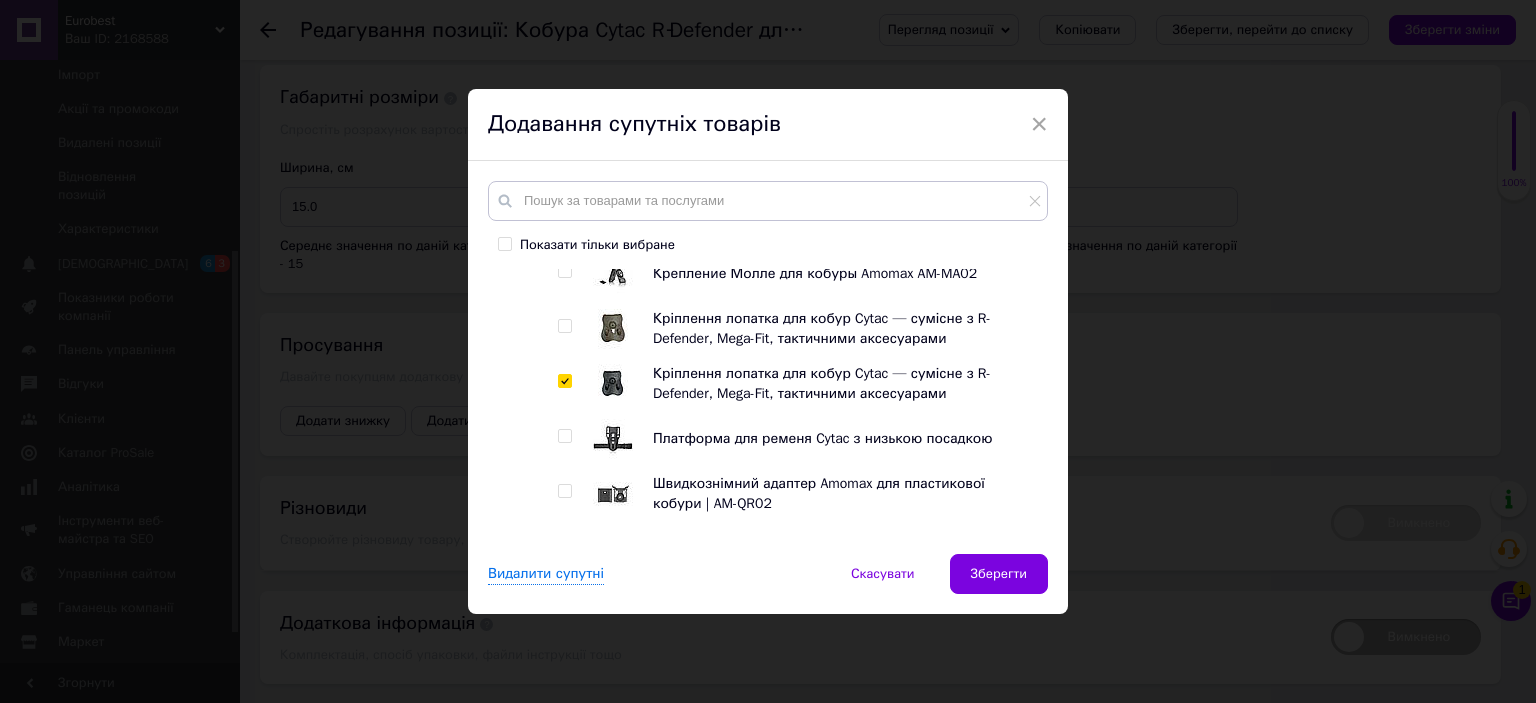 checkbox on "true" 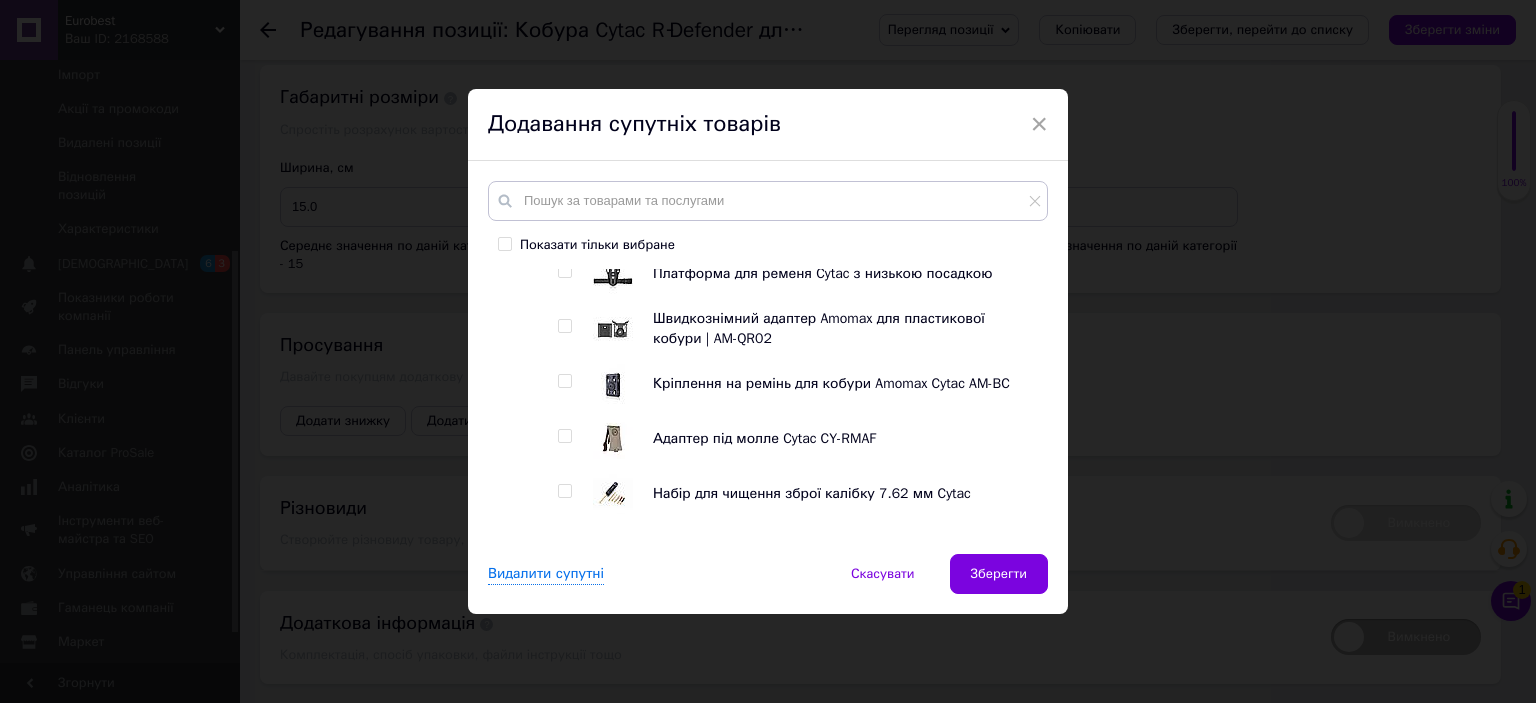 scroll, scrollTop: 2900, scrollLeft: 0, axis: vertical 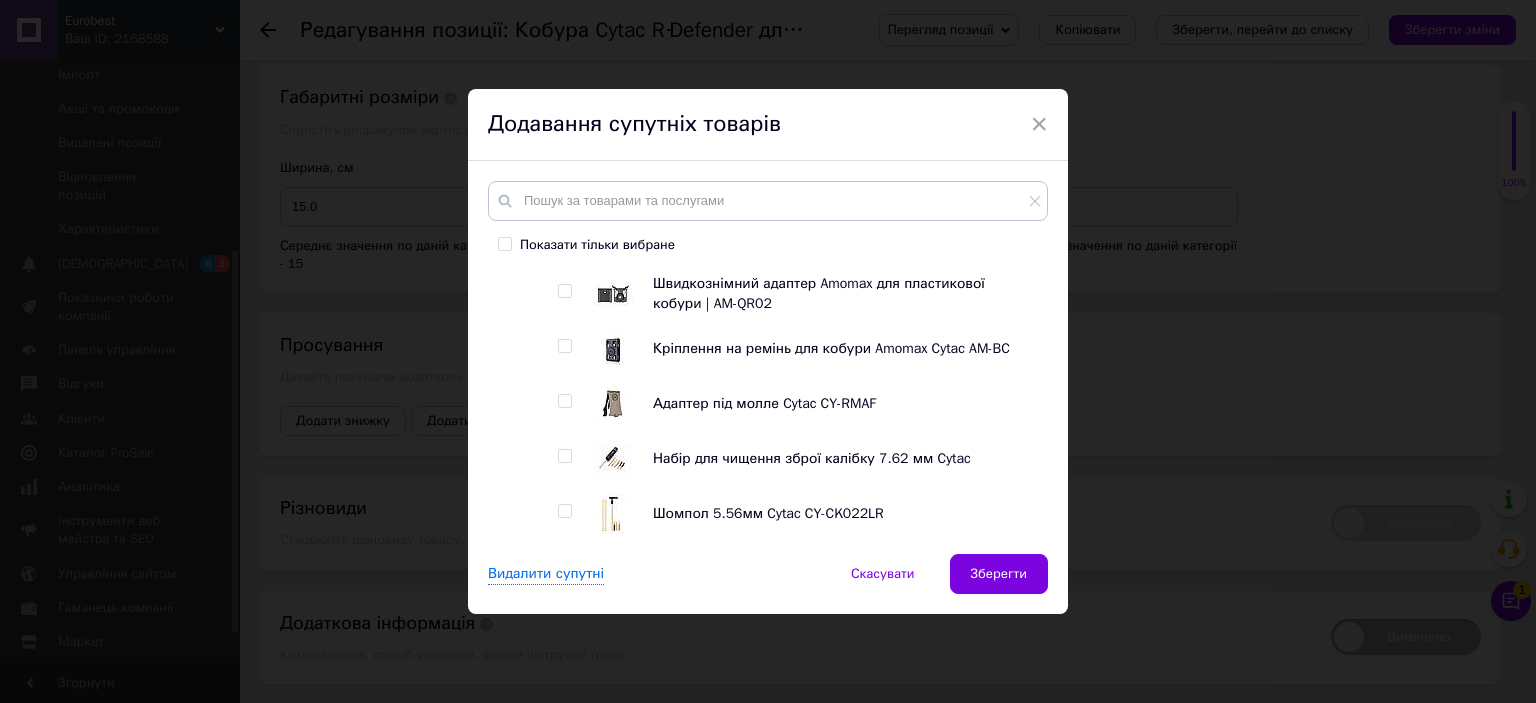 click at bounding box center (564, 346) 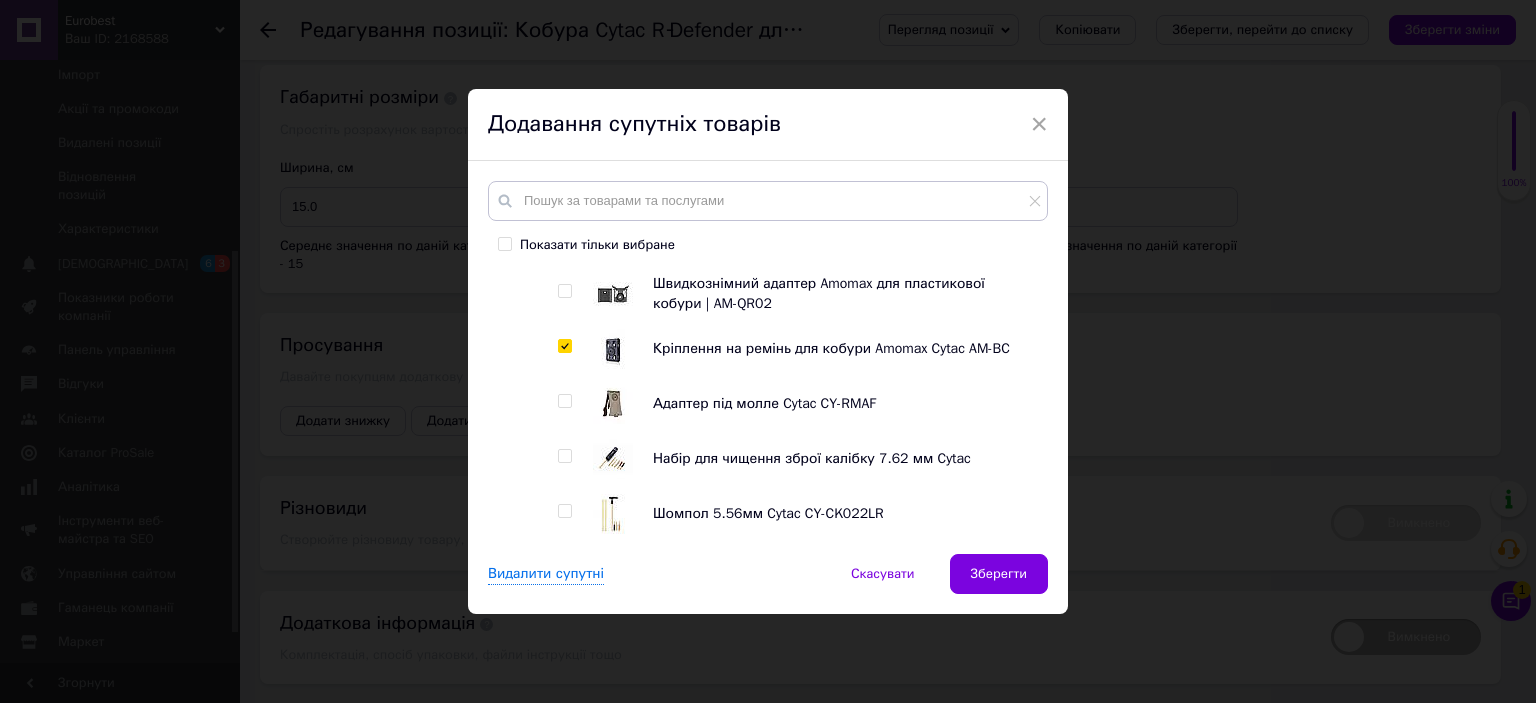 checkbox on "true" 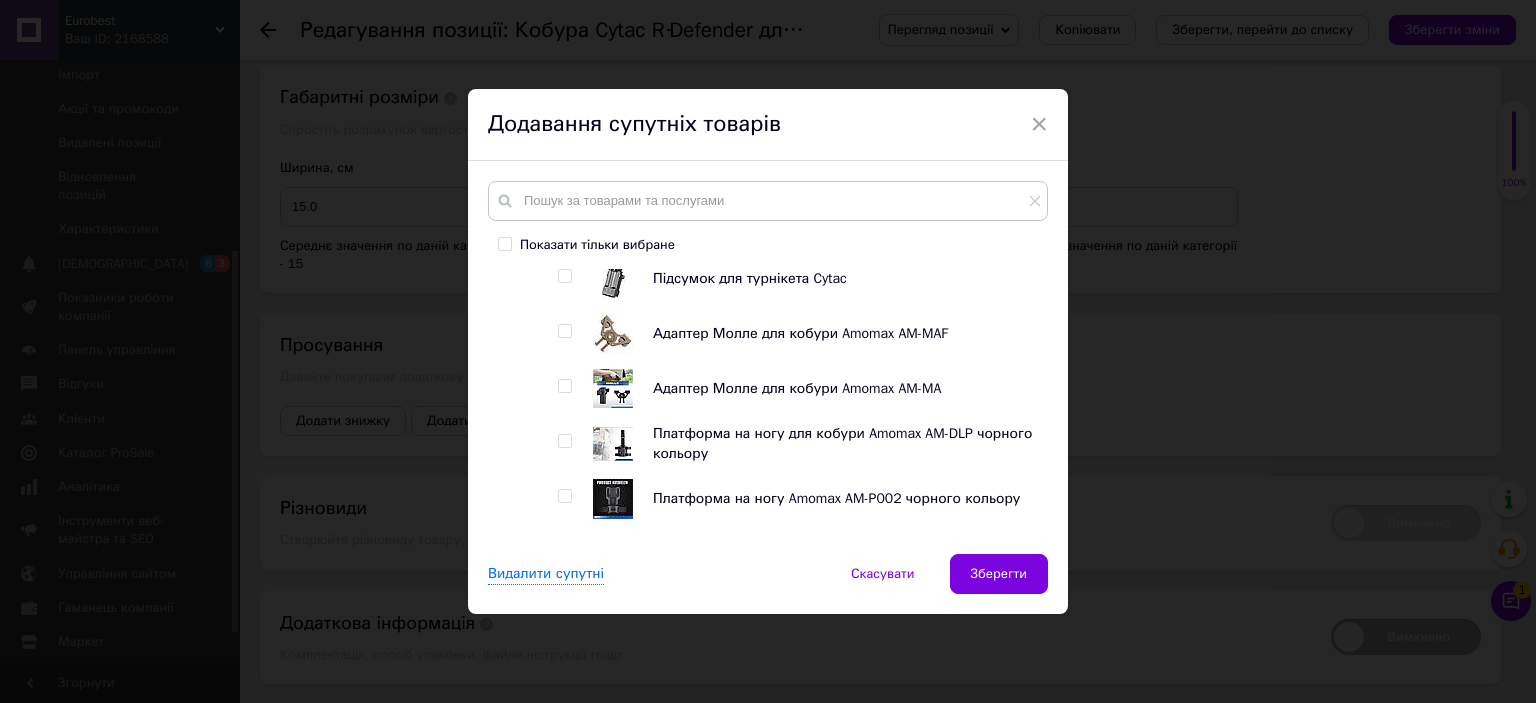 scroll, scrollTop: 3400, scrollLeft: 0, axis: vertical 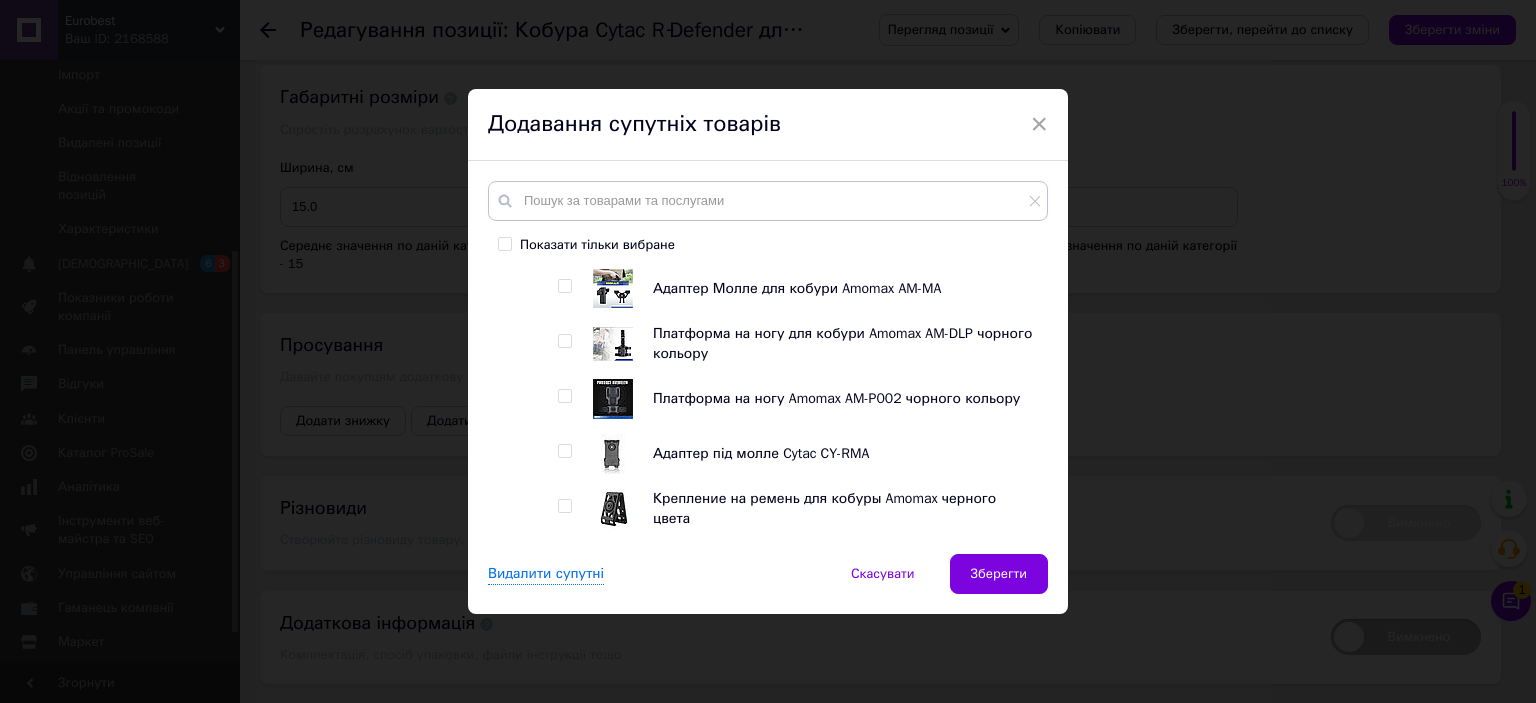 drag, startPoint x: 556, startPoint y: 382, endPoint x: 570, endPoint y: 387, distance: 14.866069 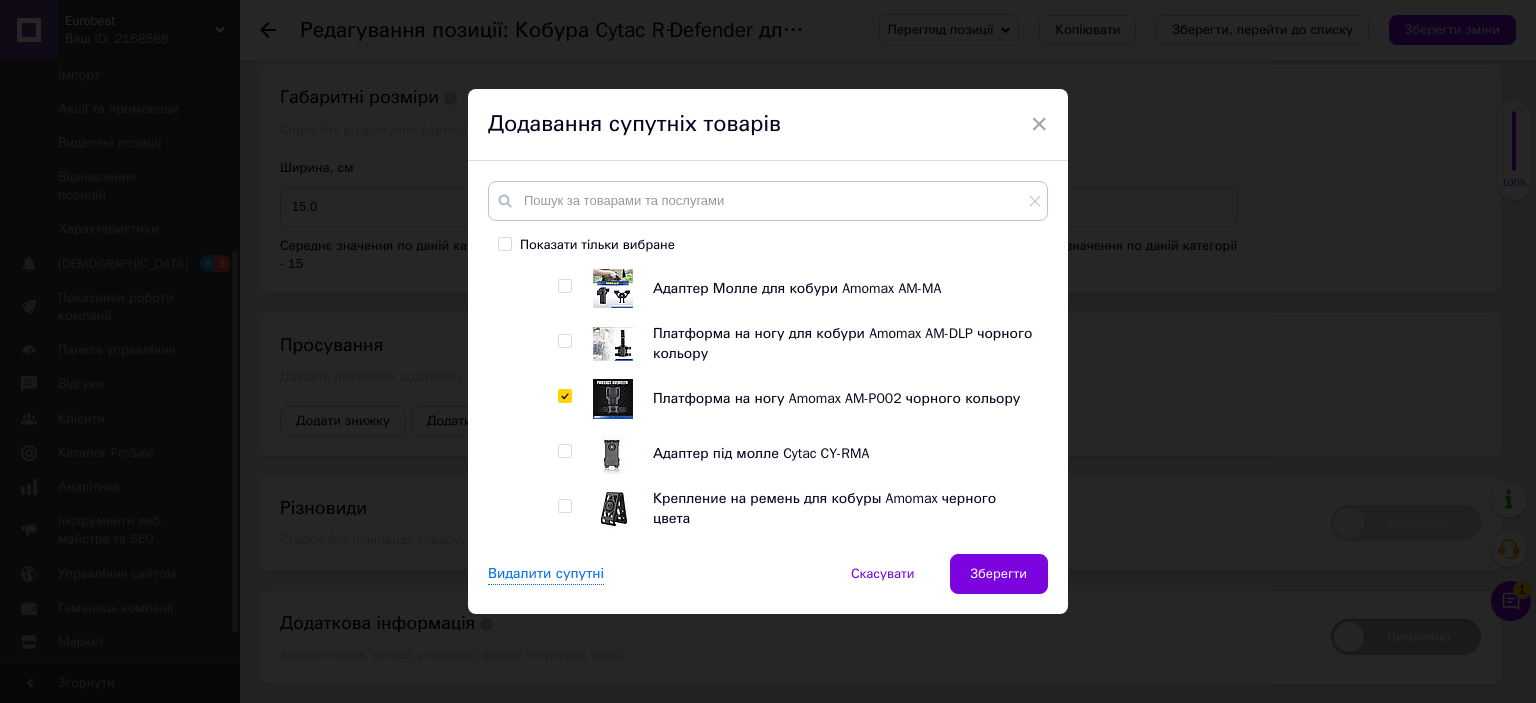 checkbox on "true" 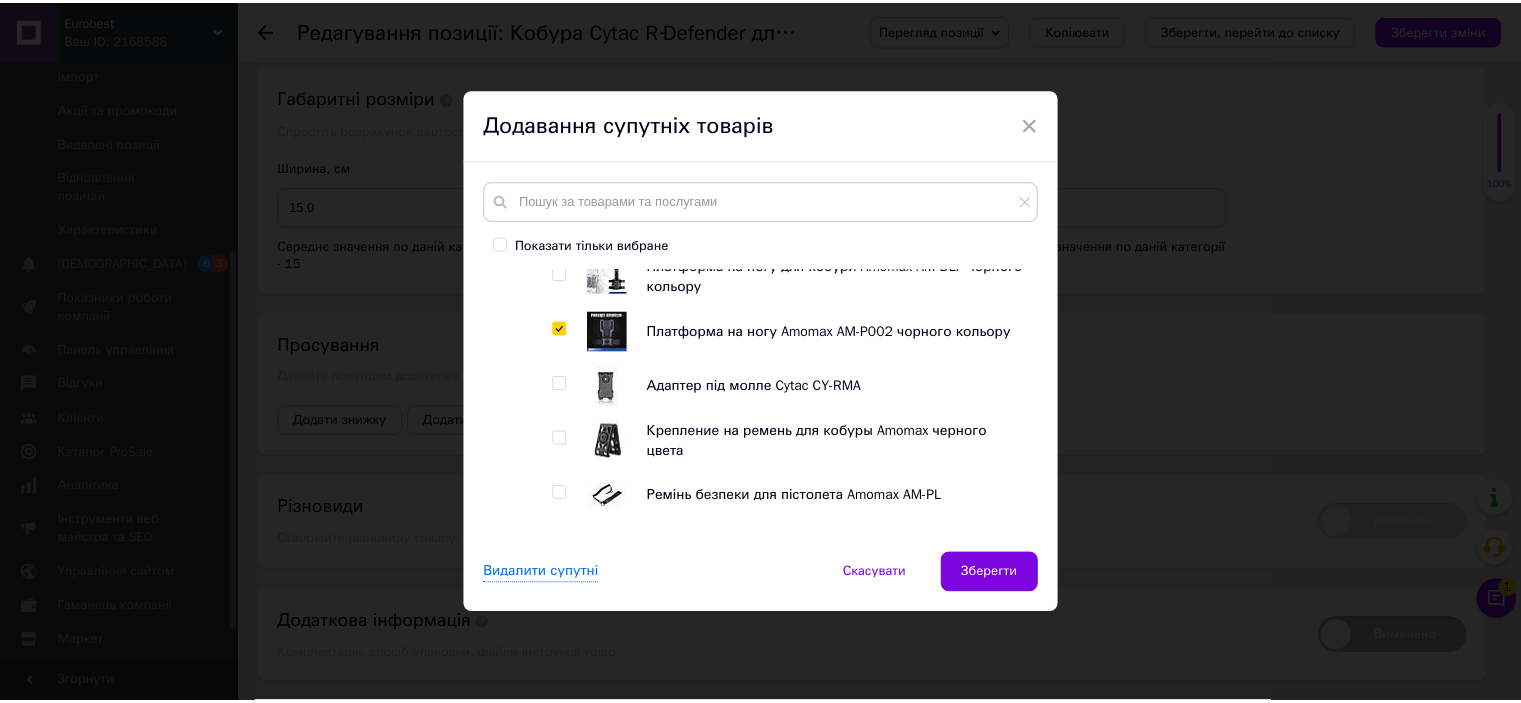 scroll, scrollTop: 3600, scrollLeft: 0, axis: vertical 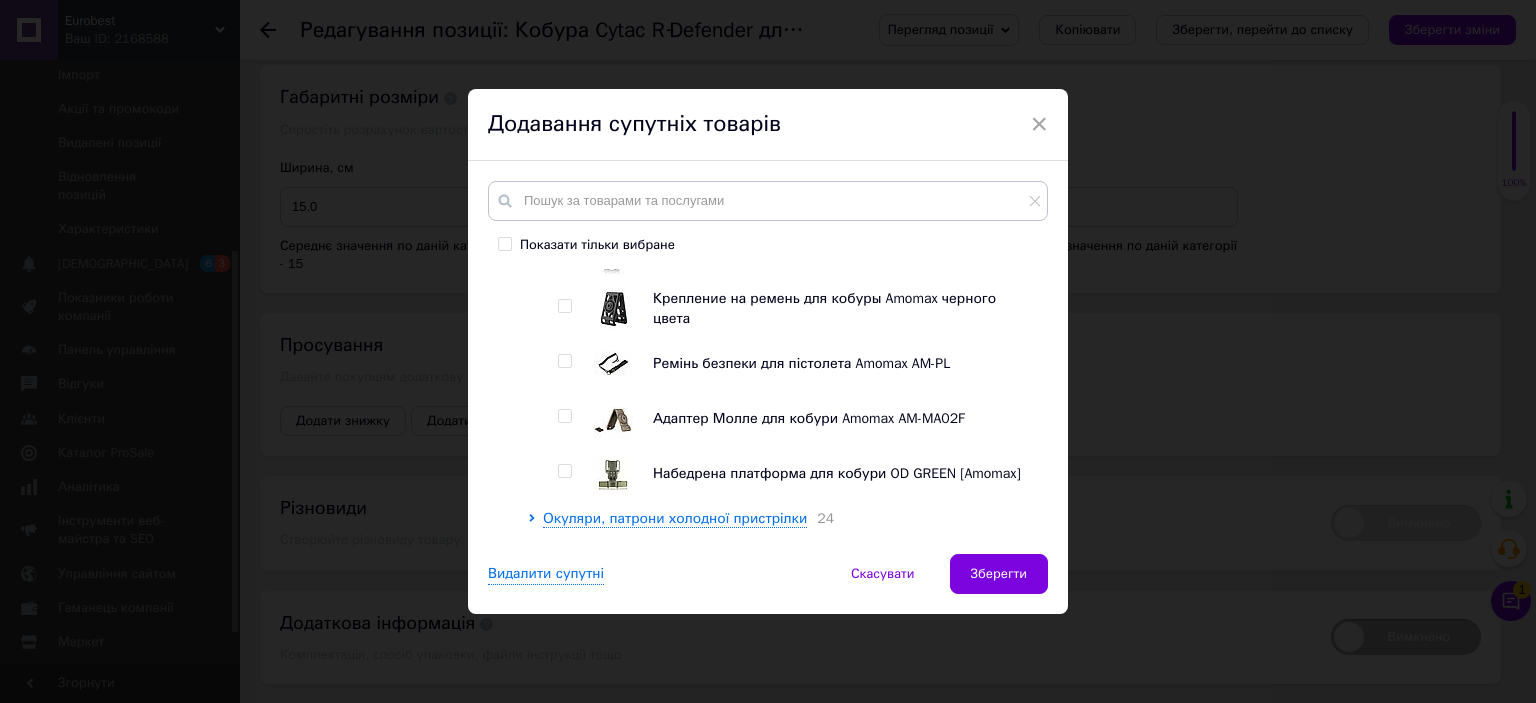 click at bounding box center (564, 361) 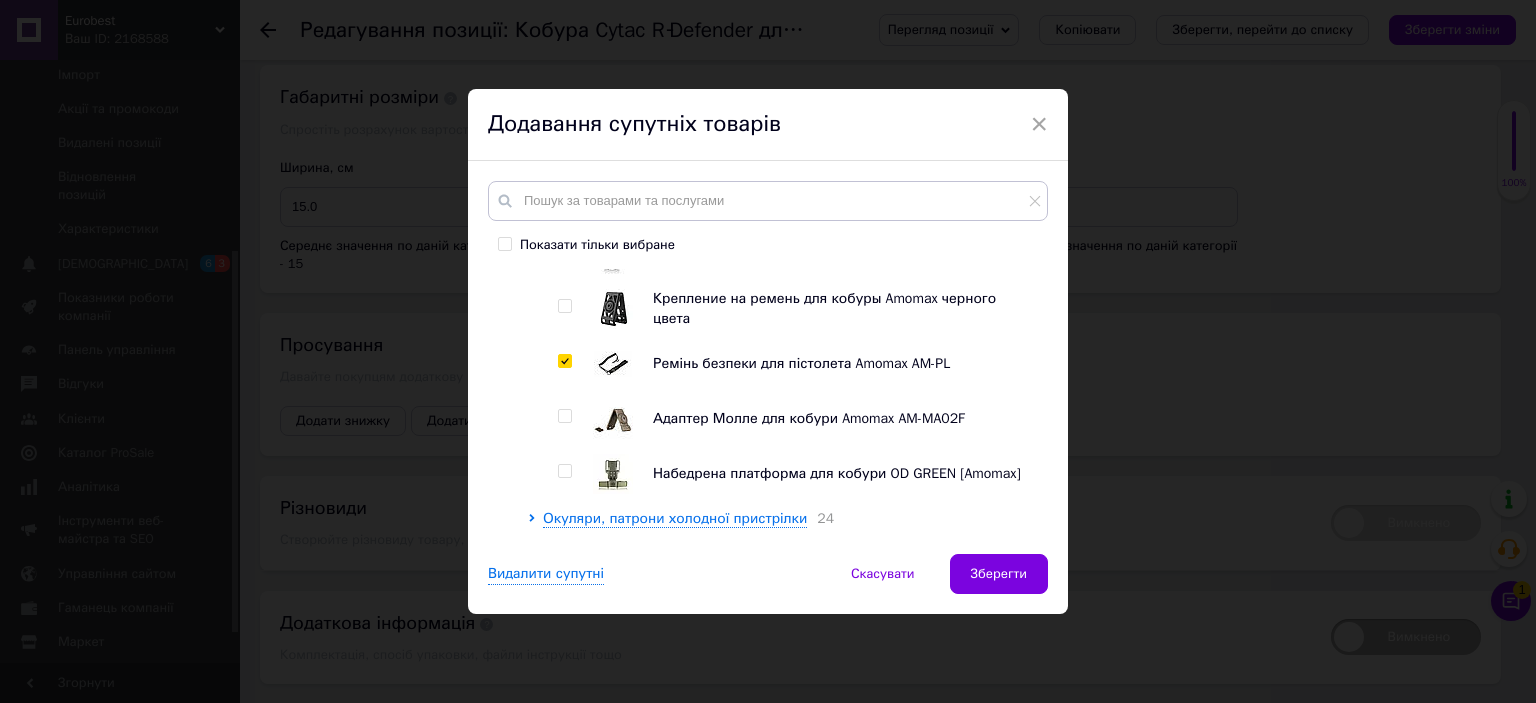 checkbox on "true" 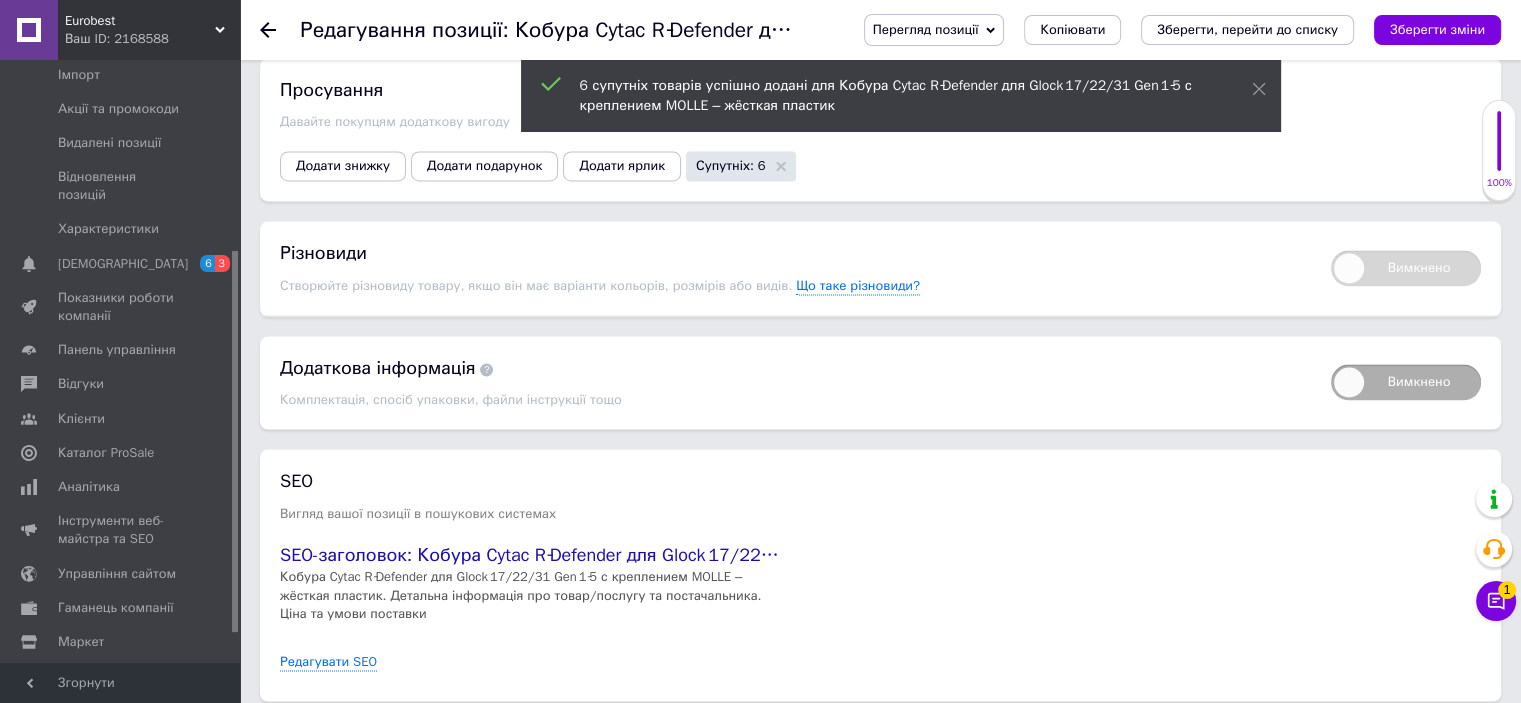 scroll, scrollTop: 3344, scrollLeft: 0, axis: vertical 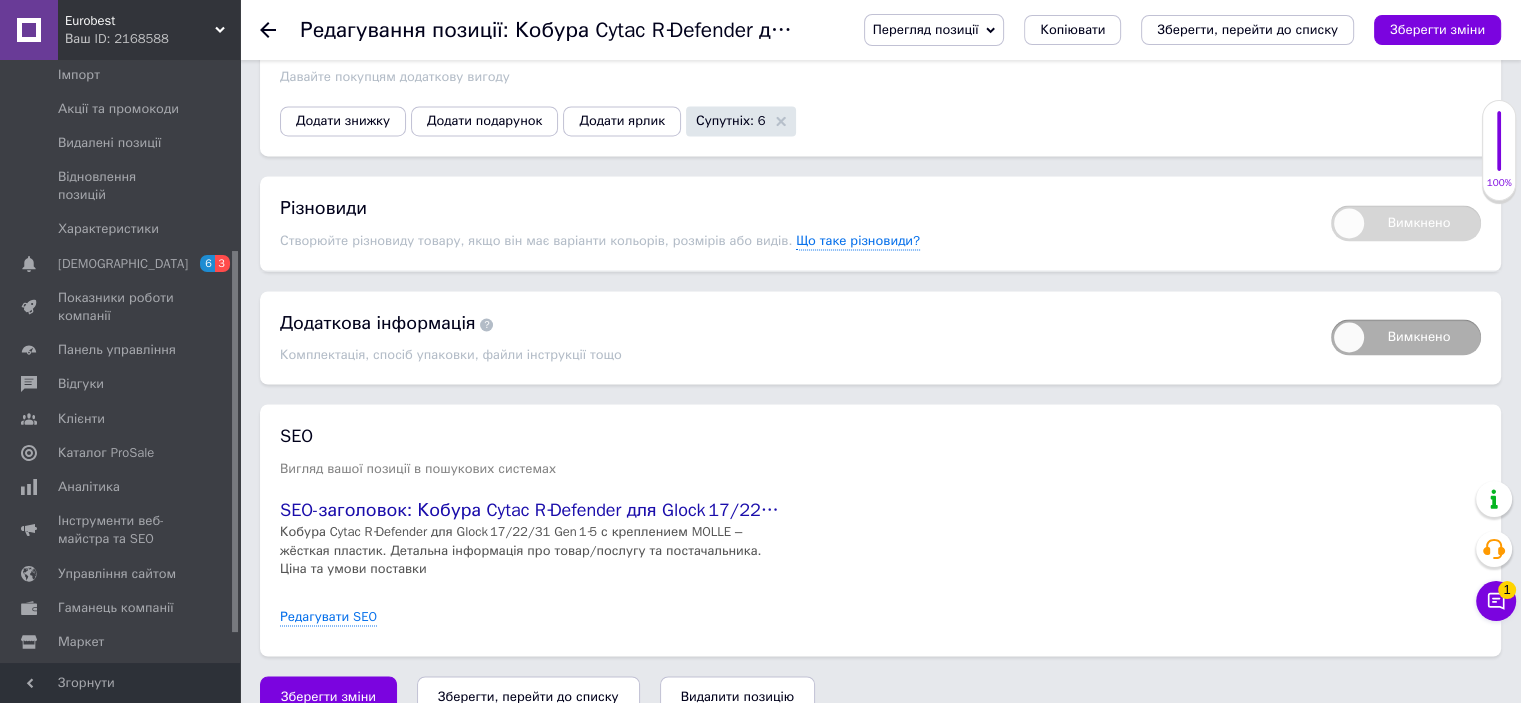 click on "Редагувати SEO" at bounding box center (328, 616) 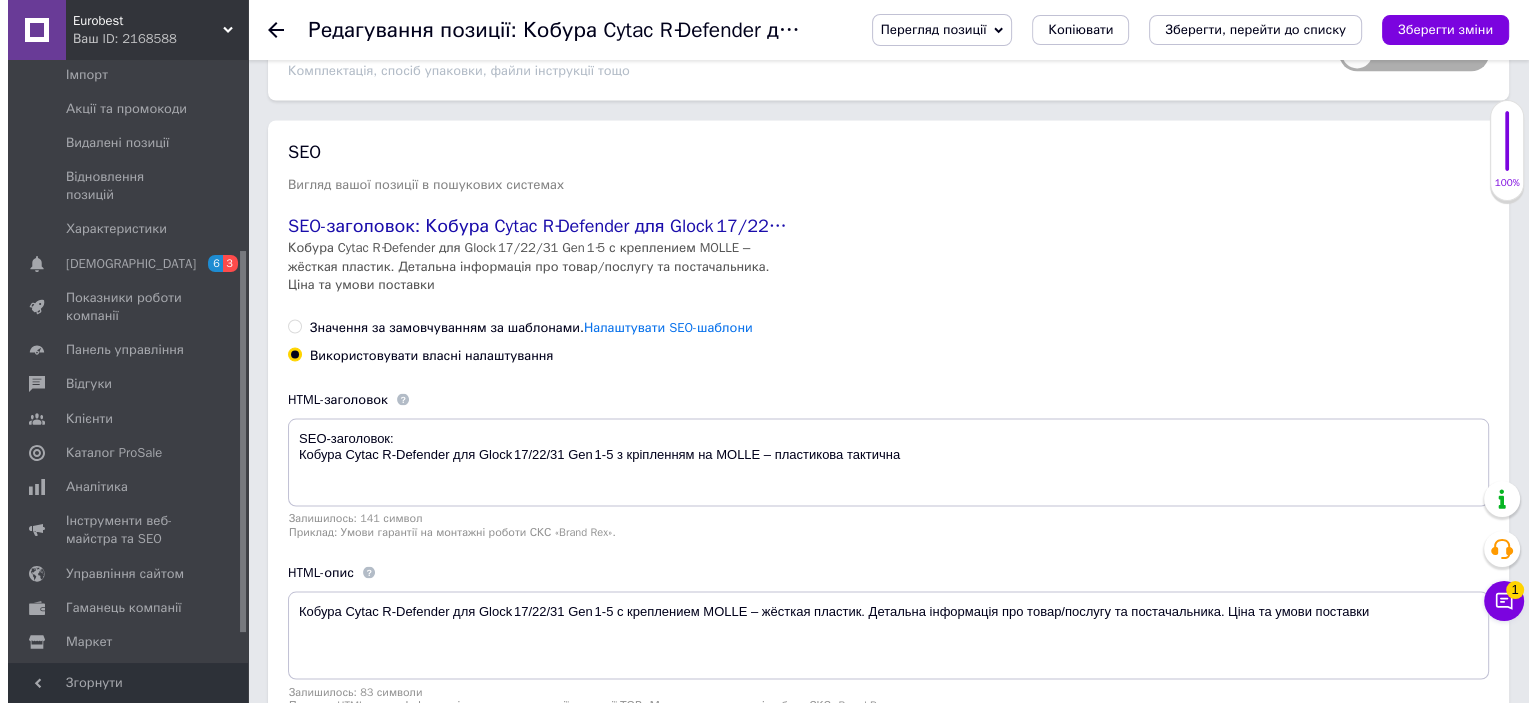 scroll, scrollTop: 3744, scrollLeft: 0, axis: vertical 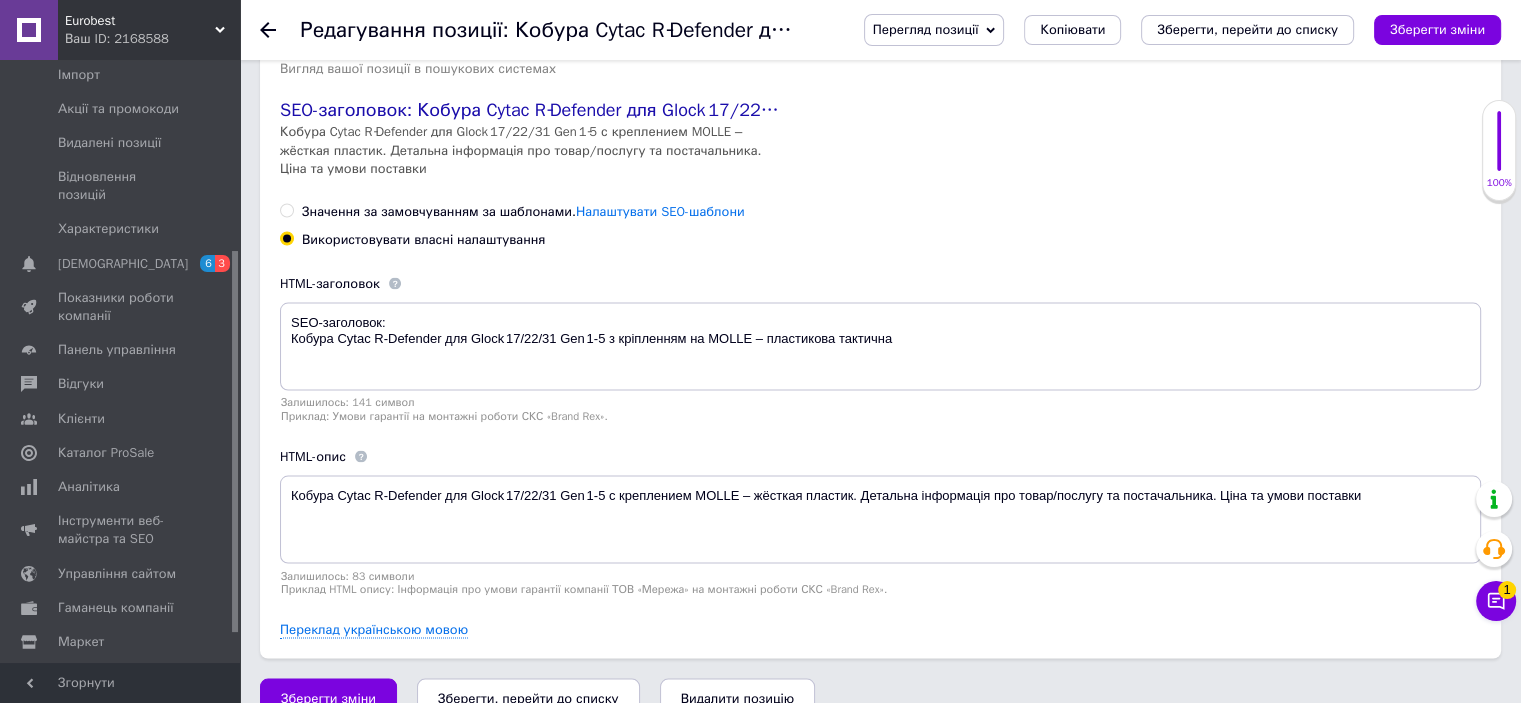 click on "Переклад українською мовою" at bounding box center (374, 629) 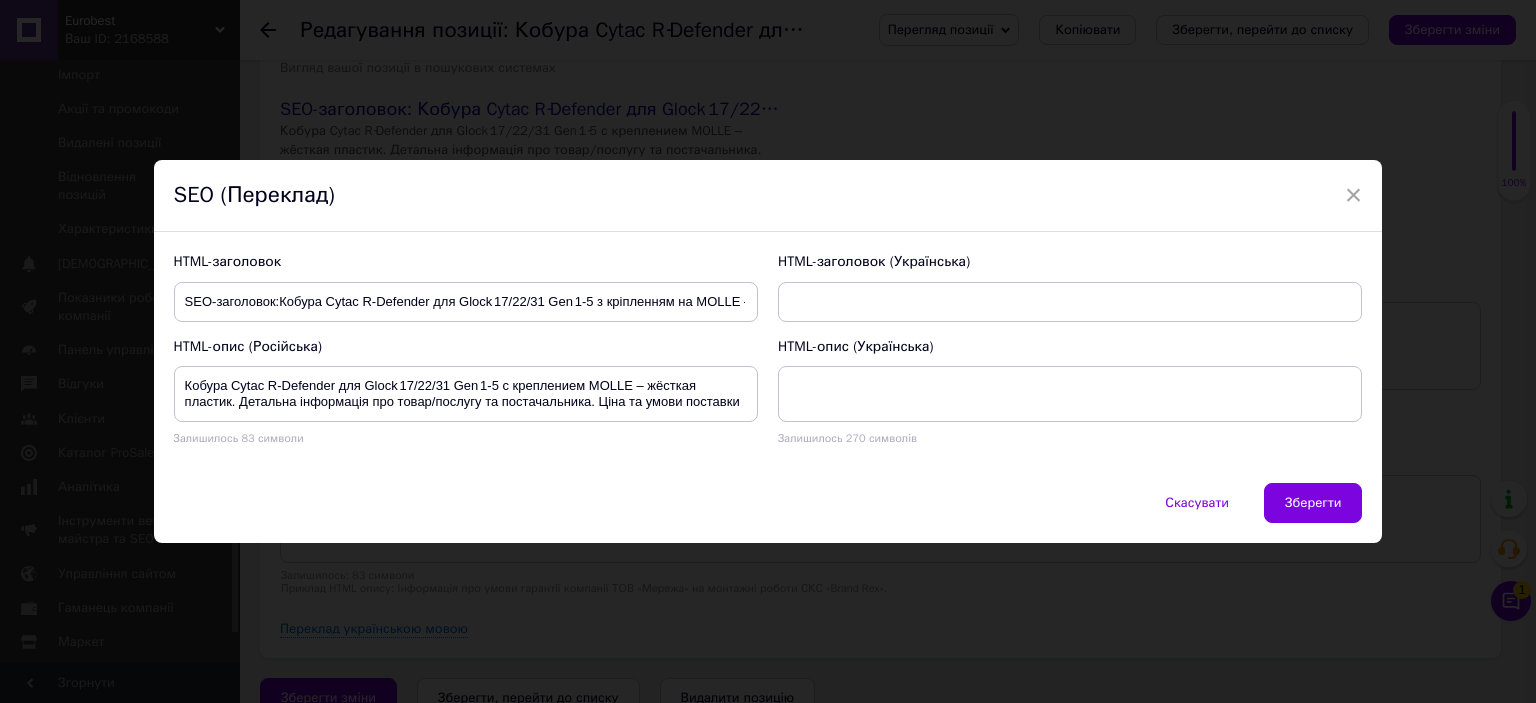 drag, startPoint x: 170, startPoint y: 297, endPoint x: 304, endPoint y: 310, distance: 134.62912 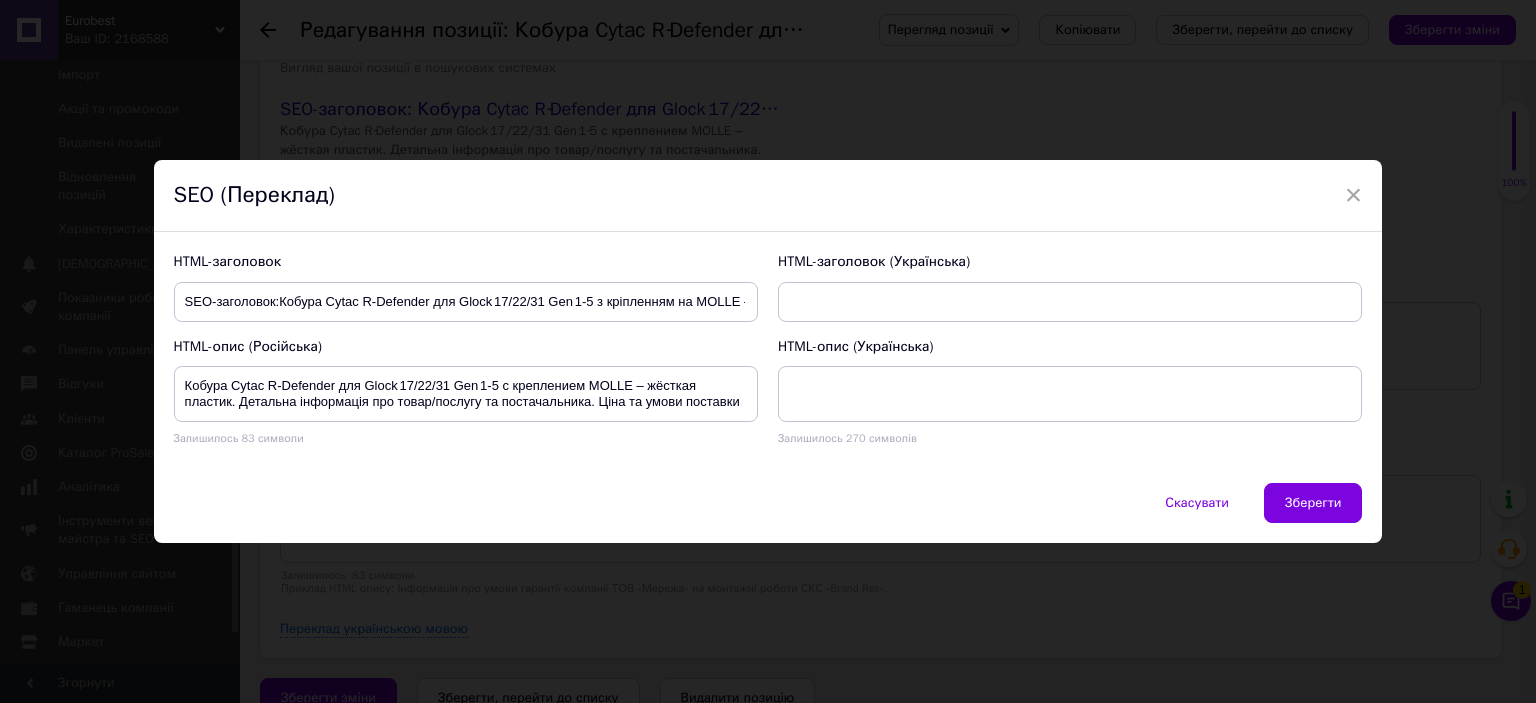 click on "HTML-заголовок SEO-заголовок:Кобура Cytac R‑Defender для Glock 17/22/31 Gen 1‑5 з кріпленням на MOLLE – пластикова тактична" at bounding box center (466, 287) 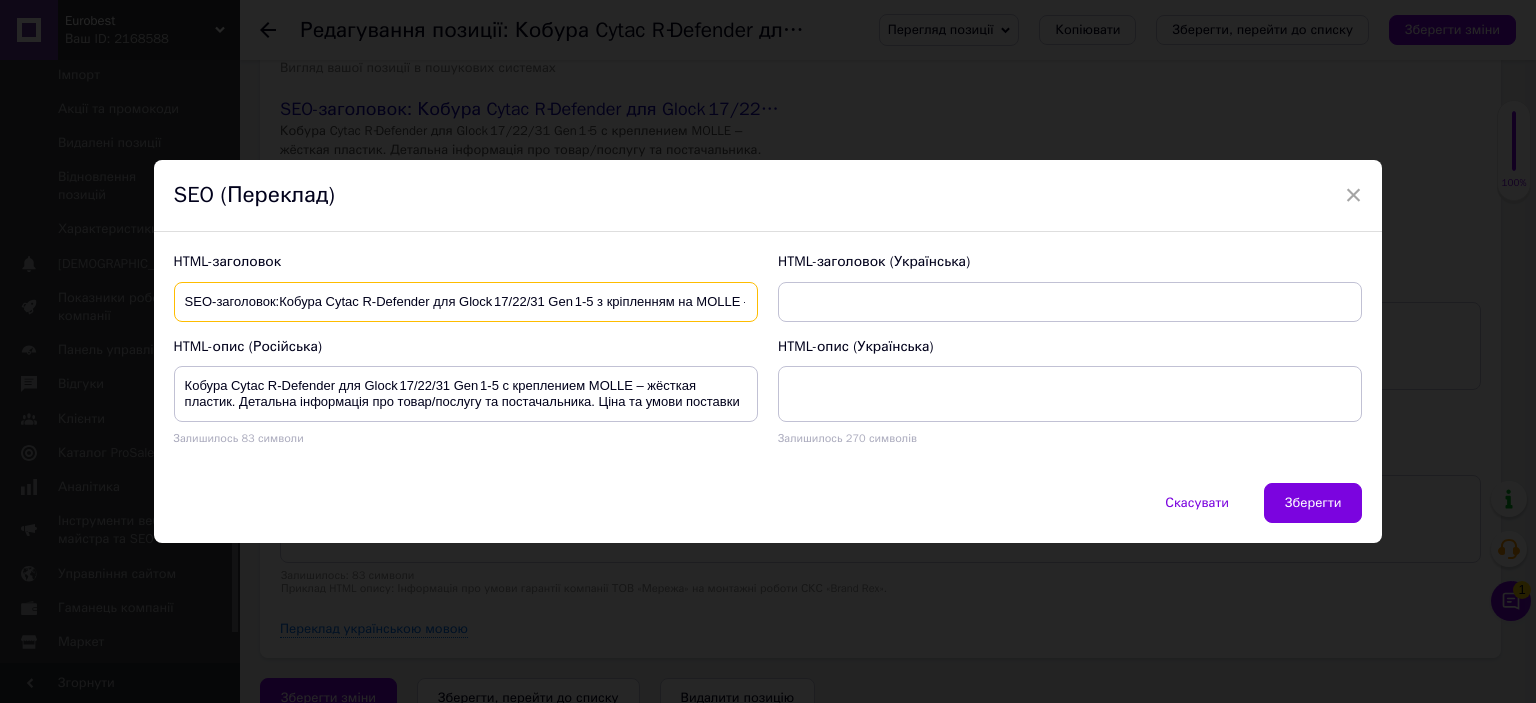 scroll, scrollTop: 0, scrollLeft: 139, axis: horizontal 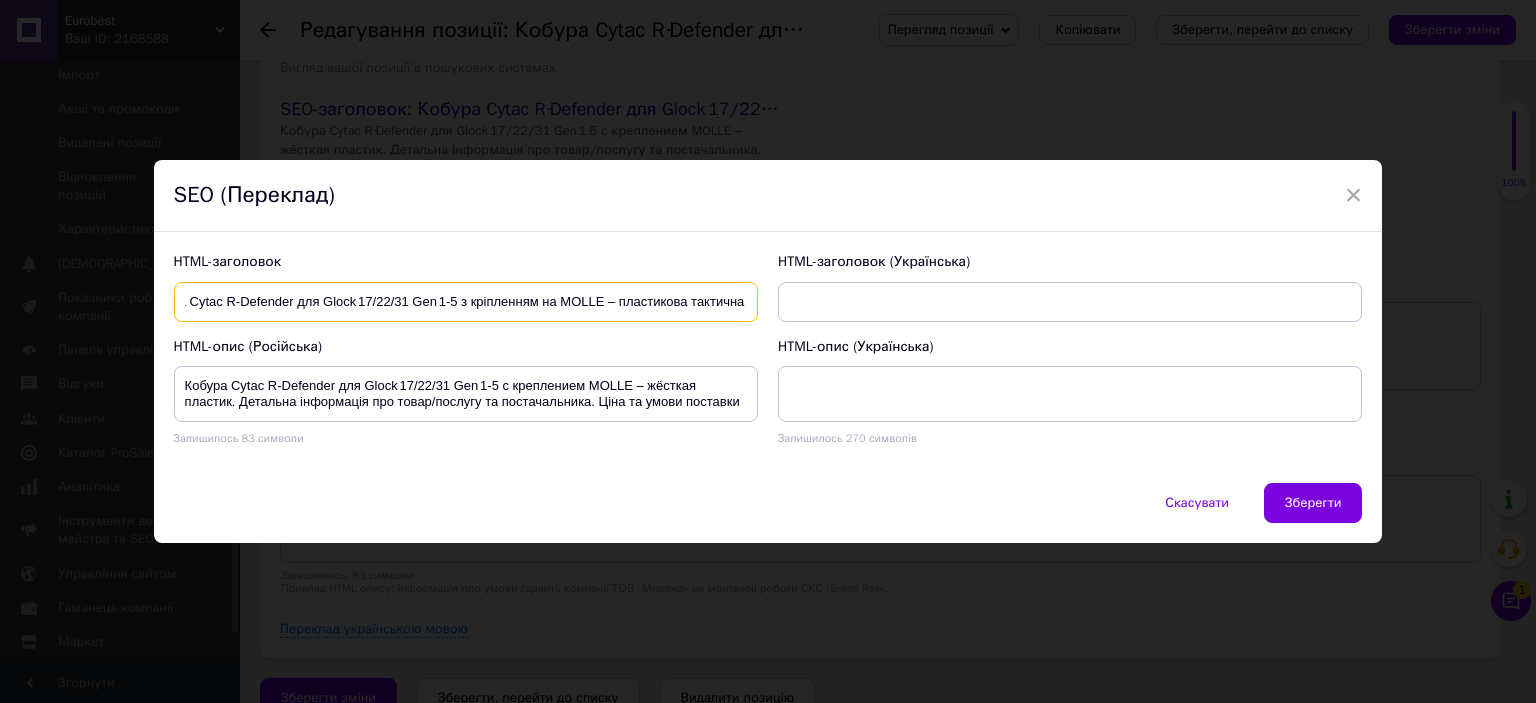 drag, startPoint x: 192, startPoint y: 295, endPoint x: 777, endPoint y: 323, distance: 585.6697 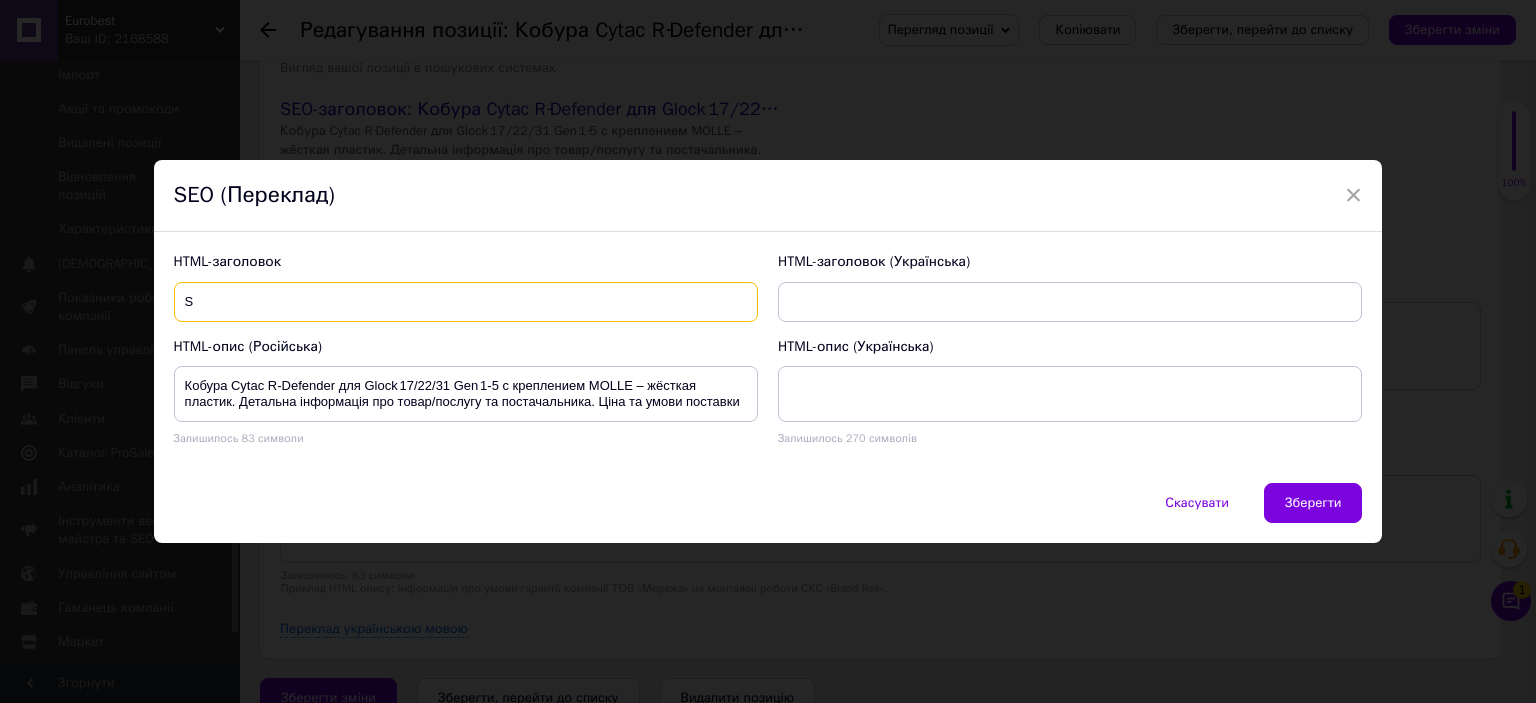 scroll, scrollTop: 0, scrollLeft: 0, axis: both 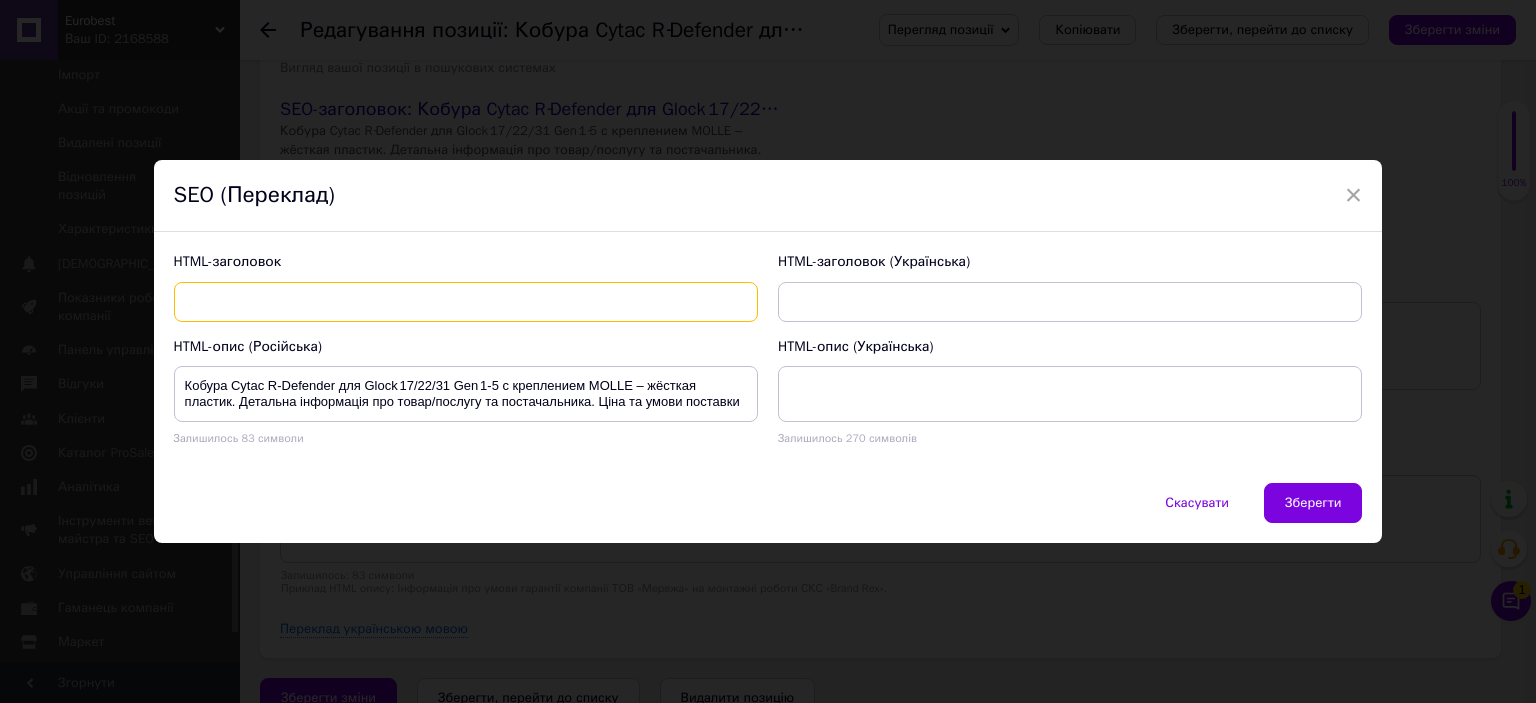 paste on "Кобура Cytac R-Defender для Glock 17/22/31 з MOLLE кріпленням — пластикова тактична кобура для правші" 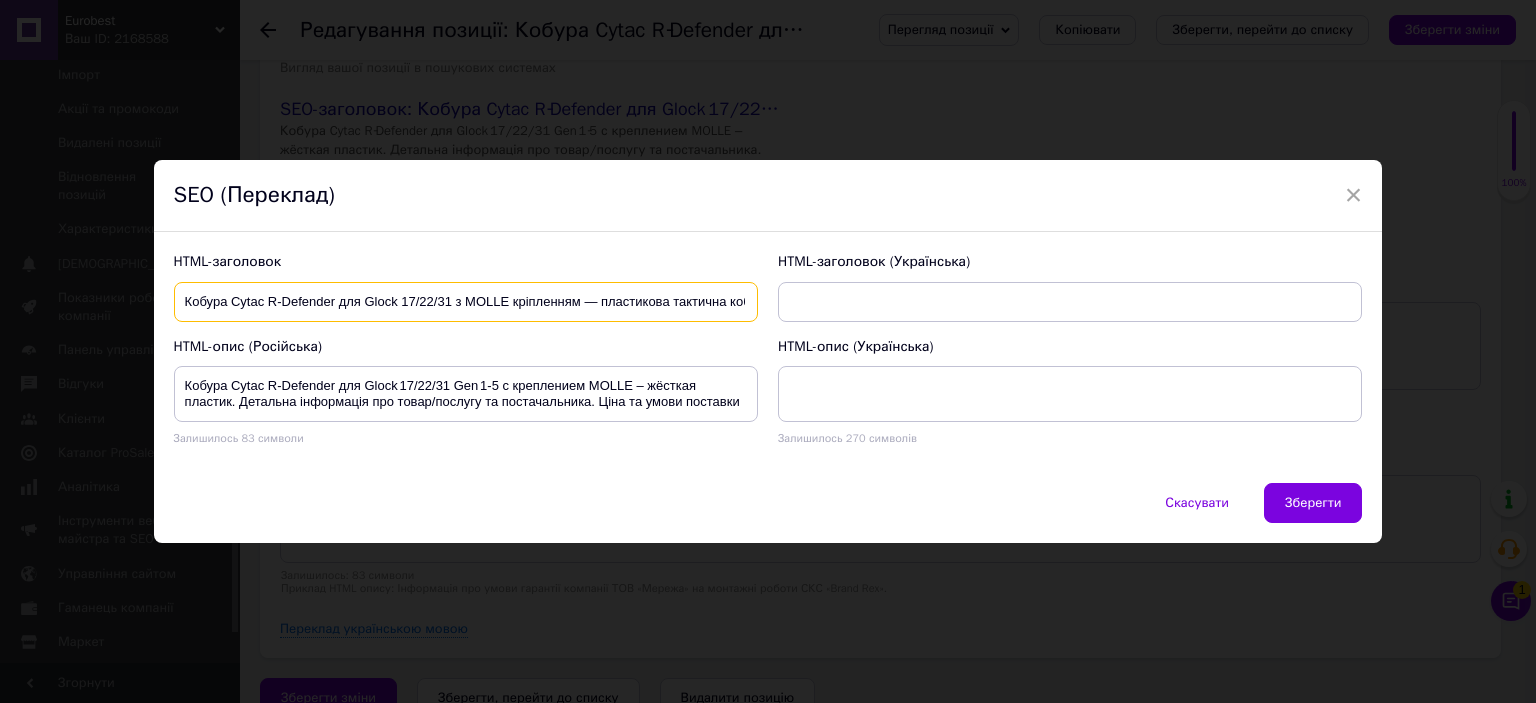 scroll, scrollTop: 0, scrollLeft: 99, axis: horizontal 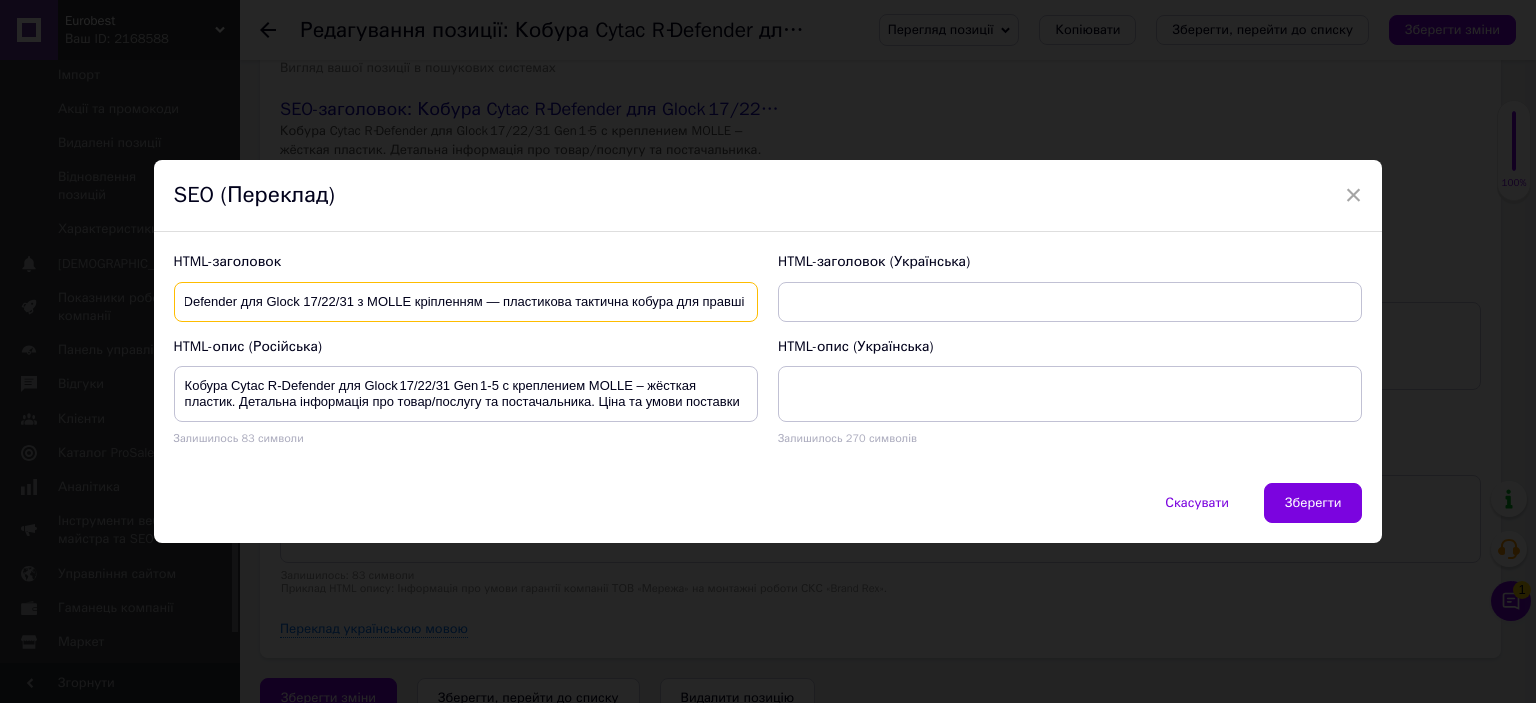 type on "Кобура Cytac R-Defender для Glock 17/22/31 з MOLLE кріпленням — пластикова тактична кобура для правші" 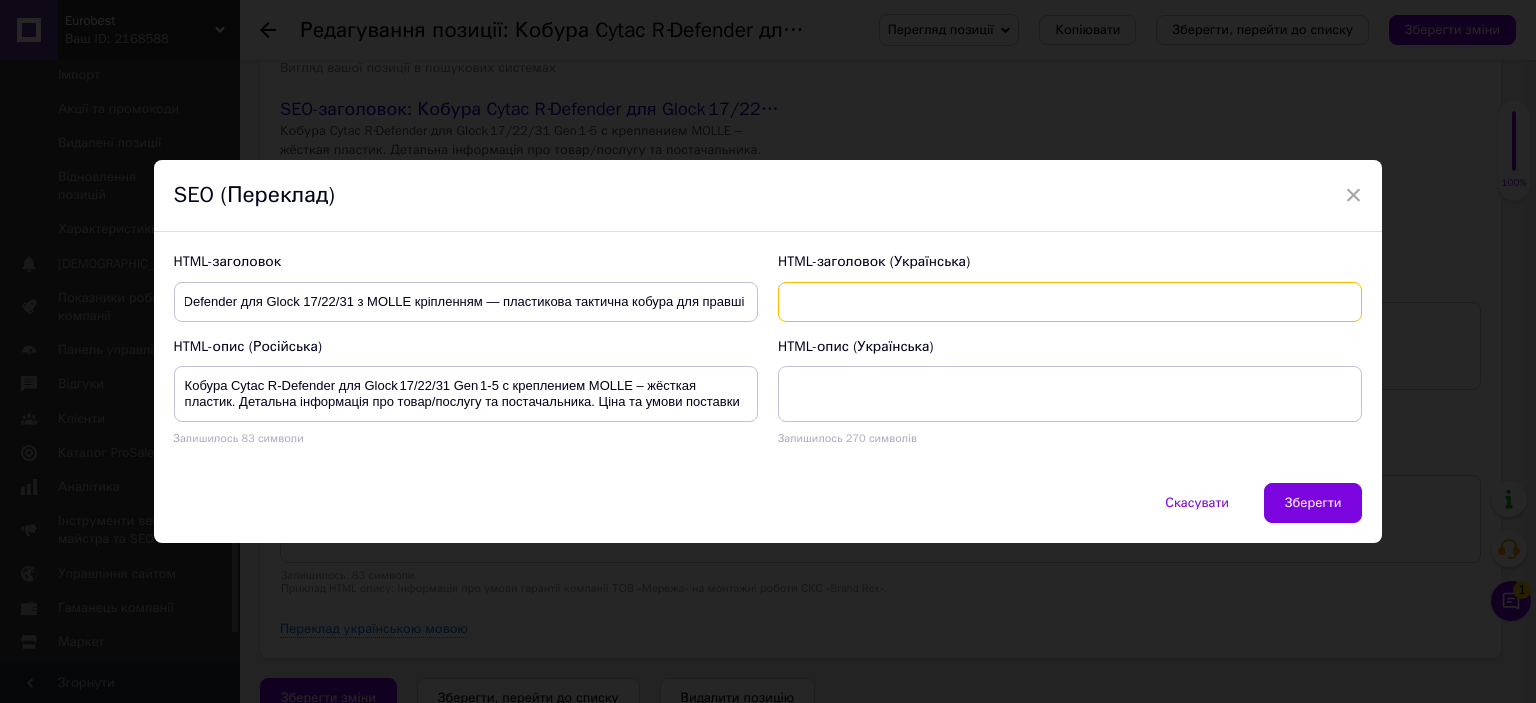 click at bounding box center (1070, 302) 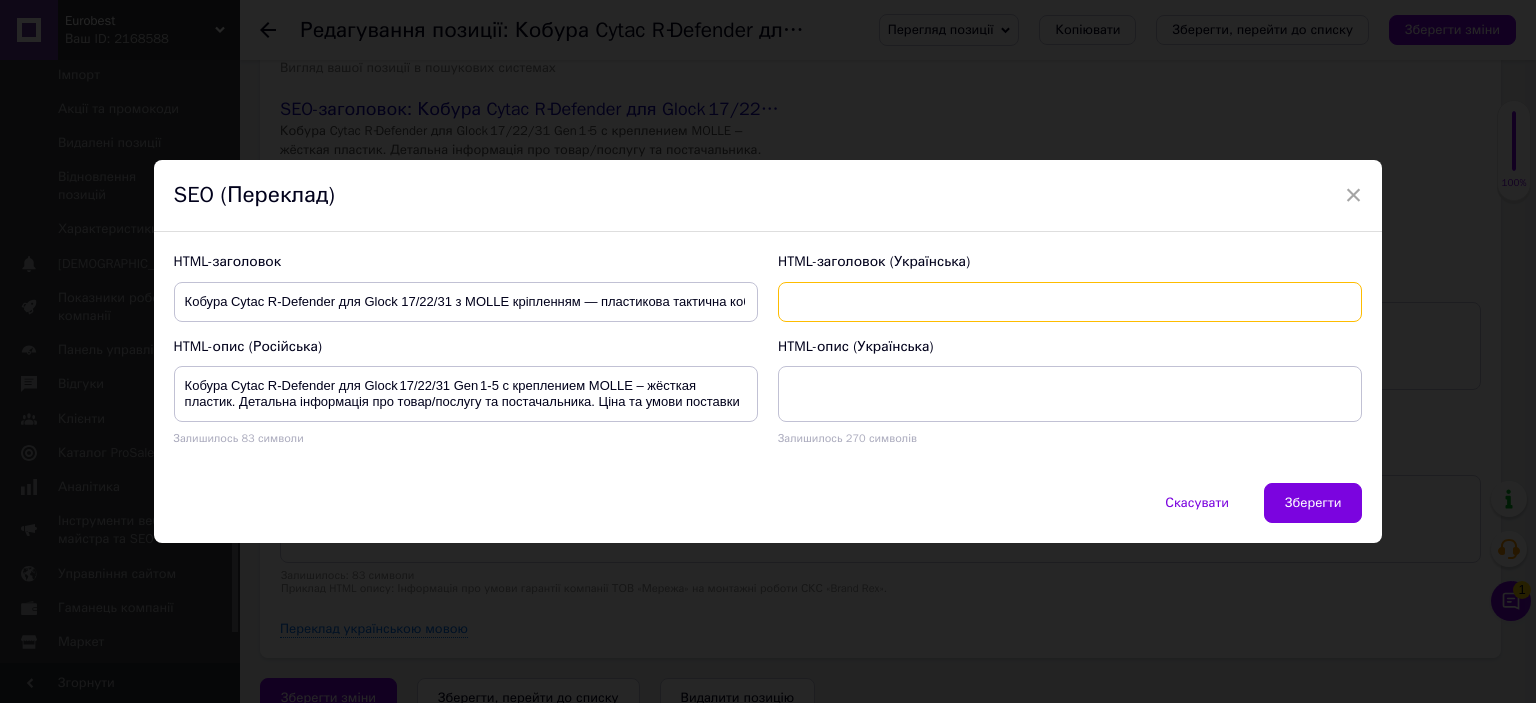 paste on "Кобура Cytac R-Defender для Glock 17/22/31 з MOLLE кріпленням — пластикова тактична кобура для правші" 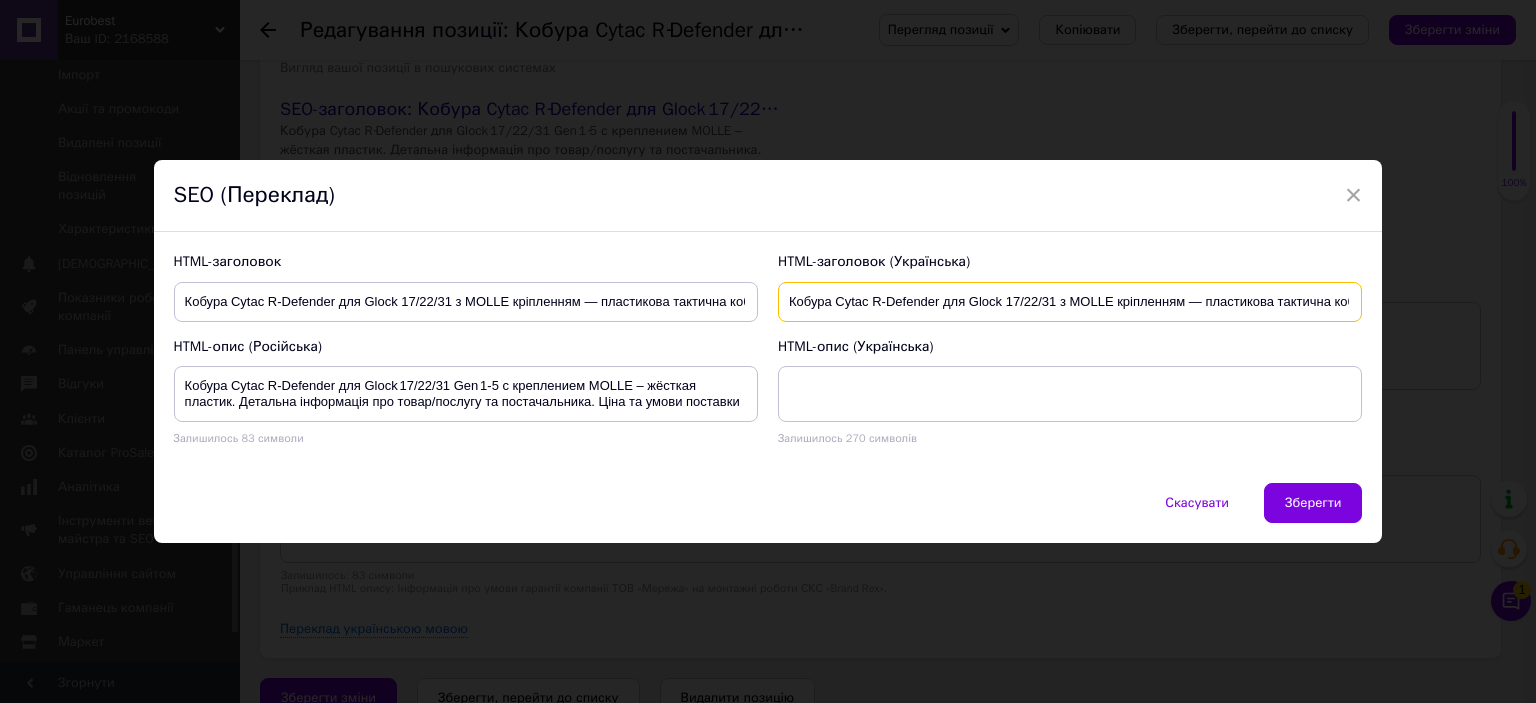 scroll, scrollTop: 0, scrollLeft: 98, axis: horizontal 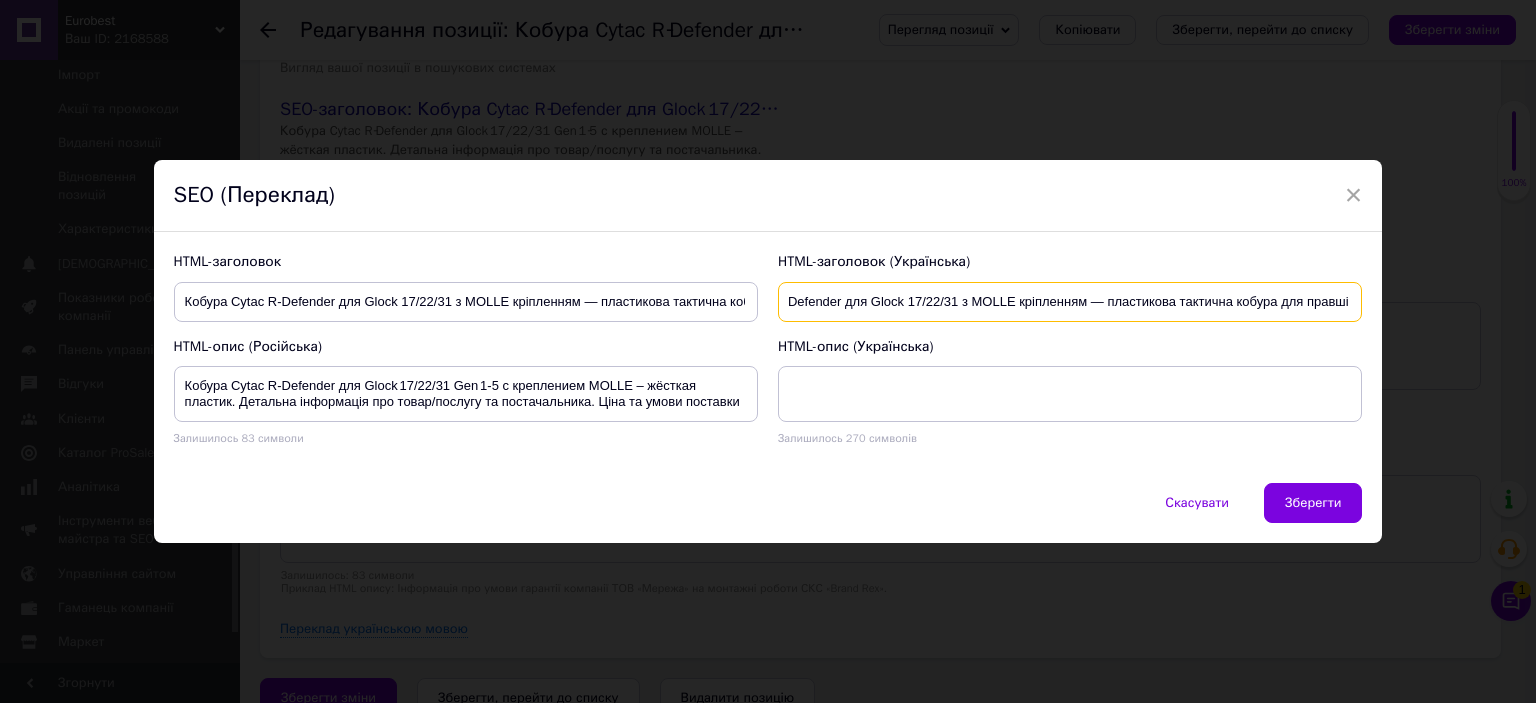 type on "Кобура Cytac R-Defender для Glock 17/22/31 з MOLLE кріпленням — пластикова тактична кобура для правші" 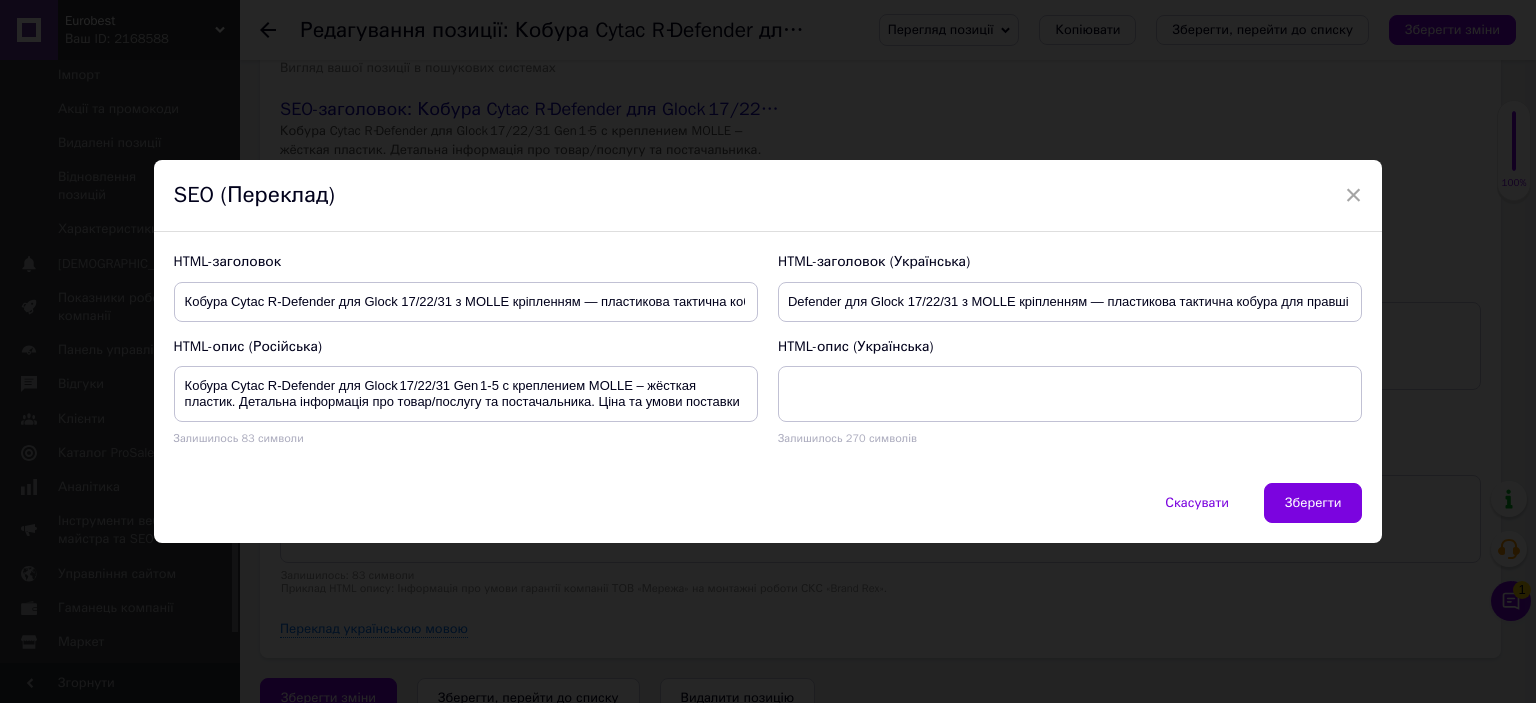 scroll, scrollTop: 0, scrollLeft: 0, axis: both 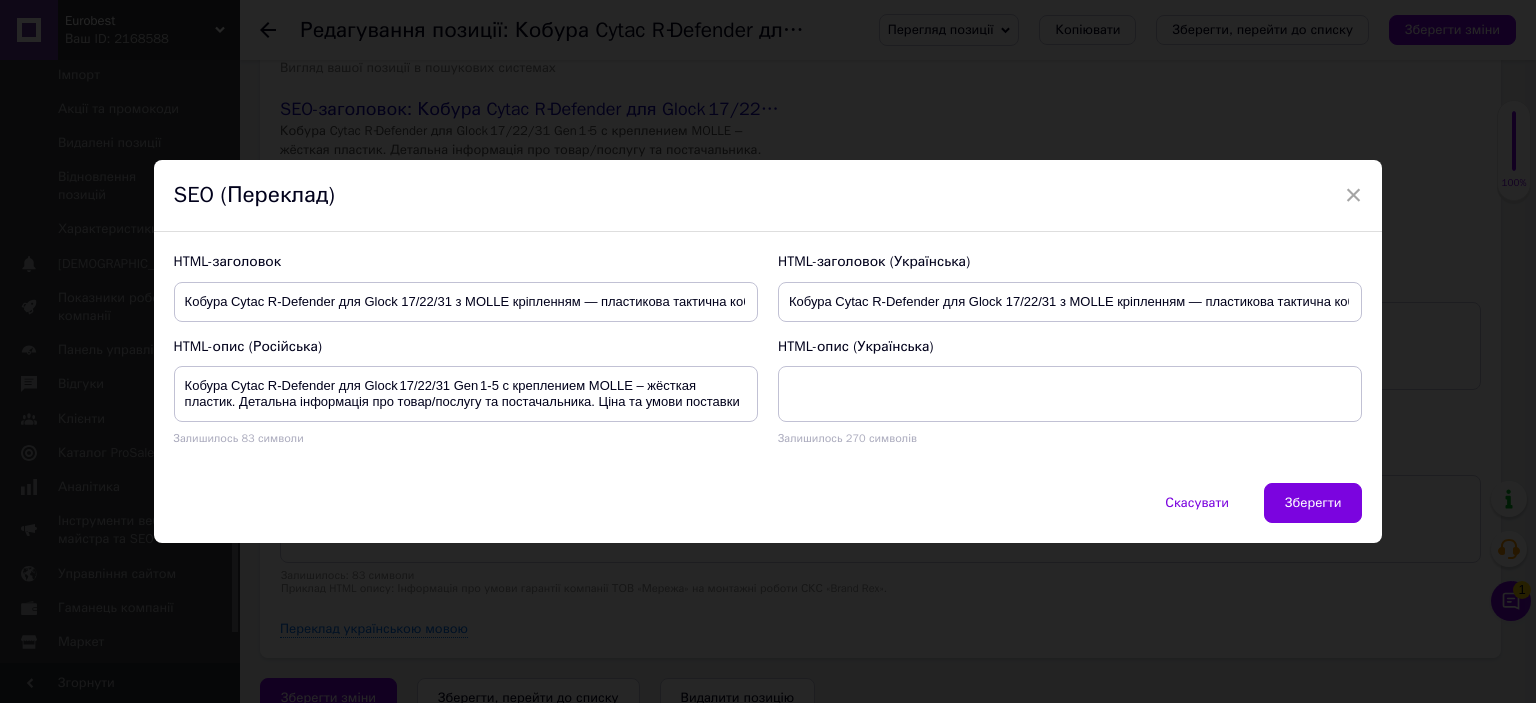 drag, startPoint x: 871, startPoint y: 284, endPoint x: 784, endPoint y: 305, distance: 89.498604 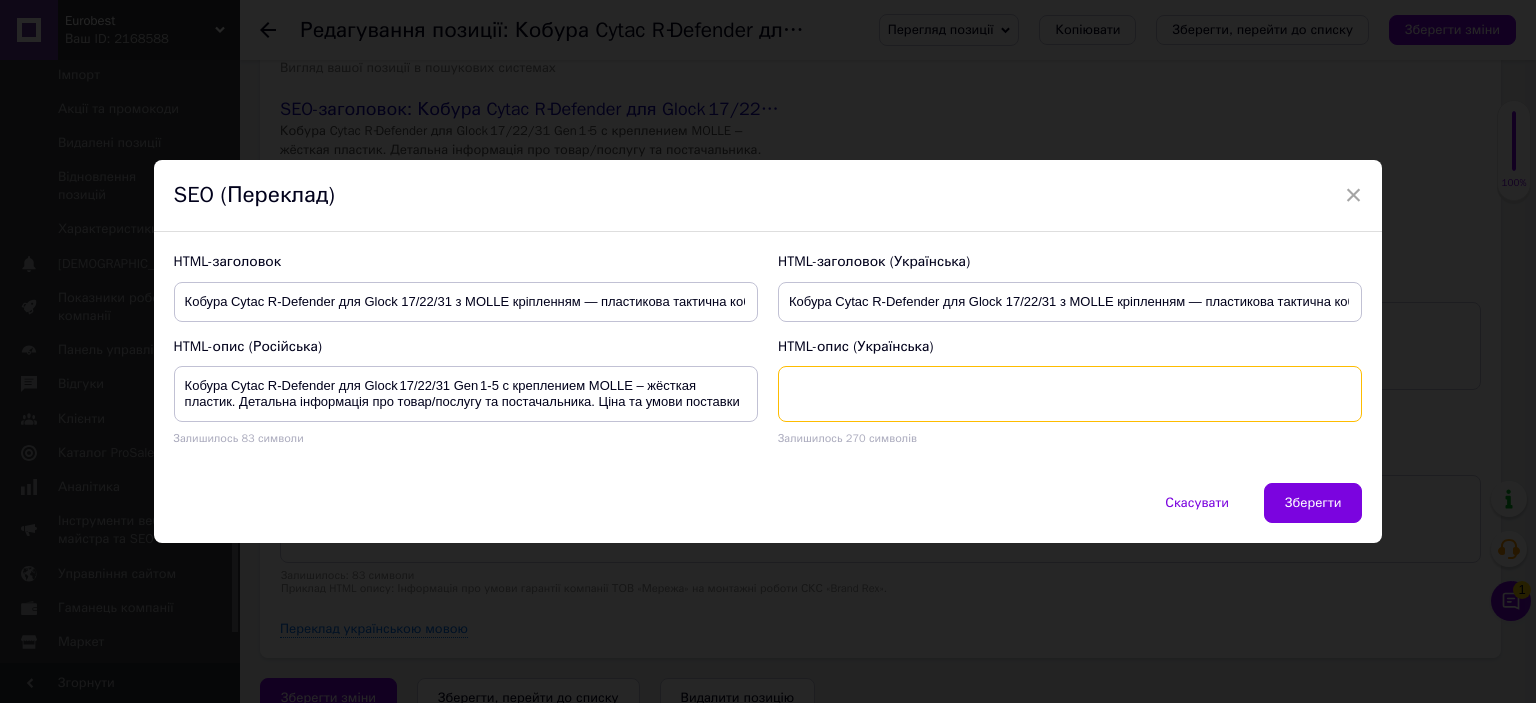 click at bounding box center (1070, 394) 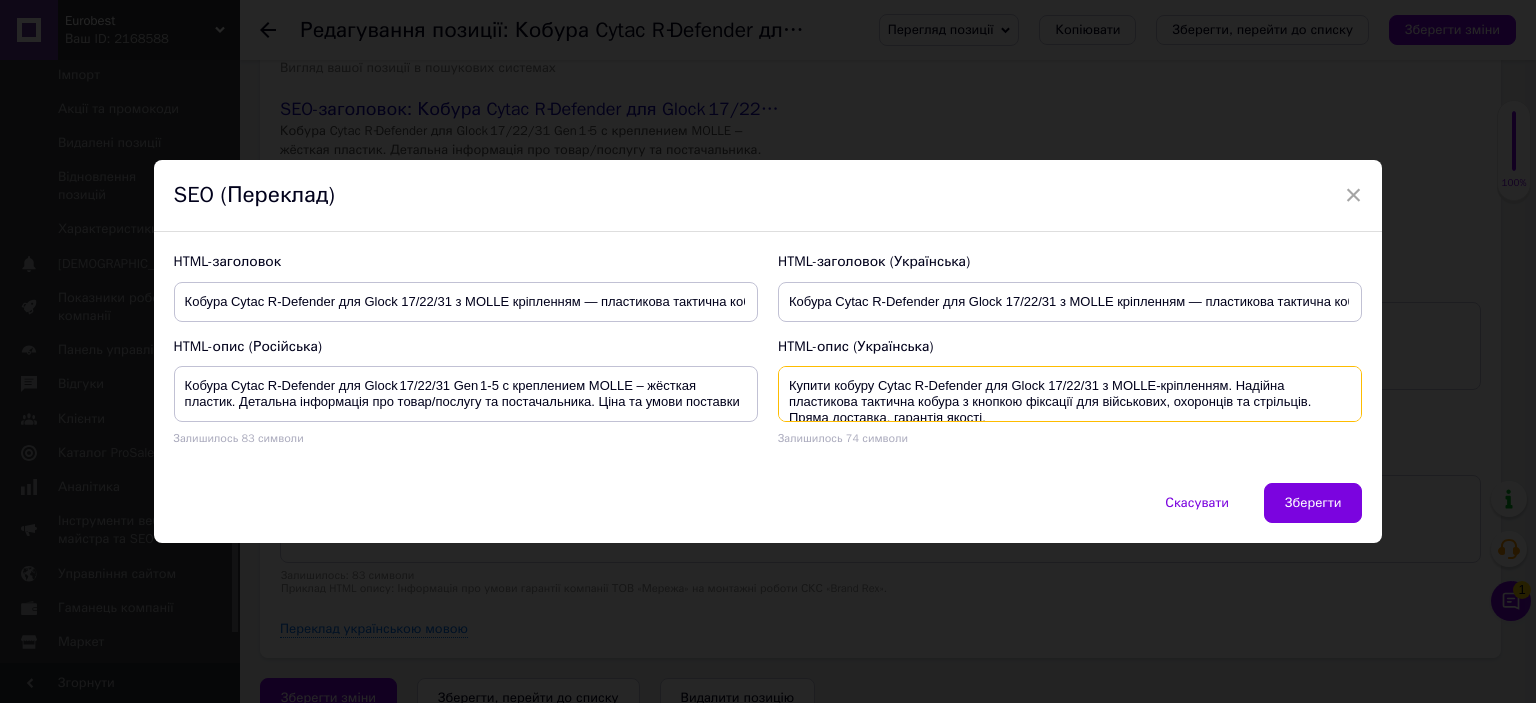 scroll, scrollTop: 4, scrollLeft: 0, axis: vertical 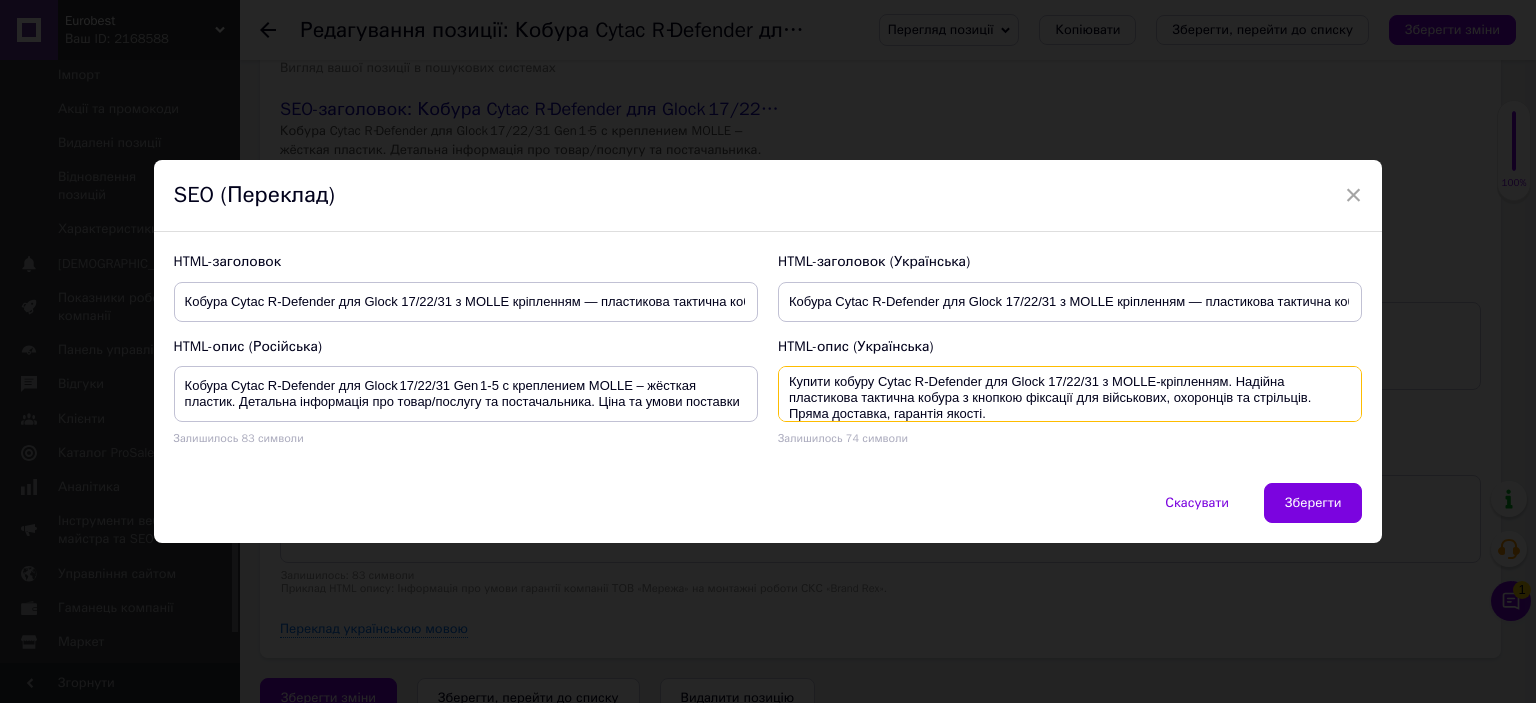 type on "Купити кобуру Cytac R-Defender для Glock 17/22/31 з MOLLE-кріпленням. Надійна пластикова тактична кобура з кнопкою фіксації для військових, охоронців та стрільців. Пряма доставка, гарантія якості." 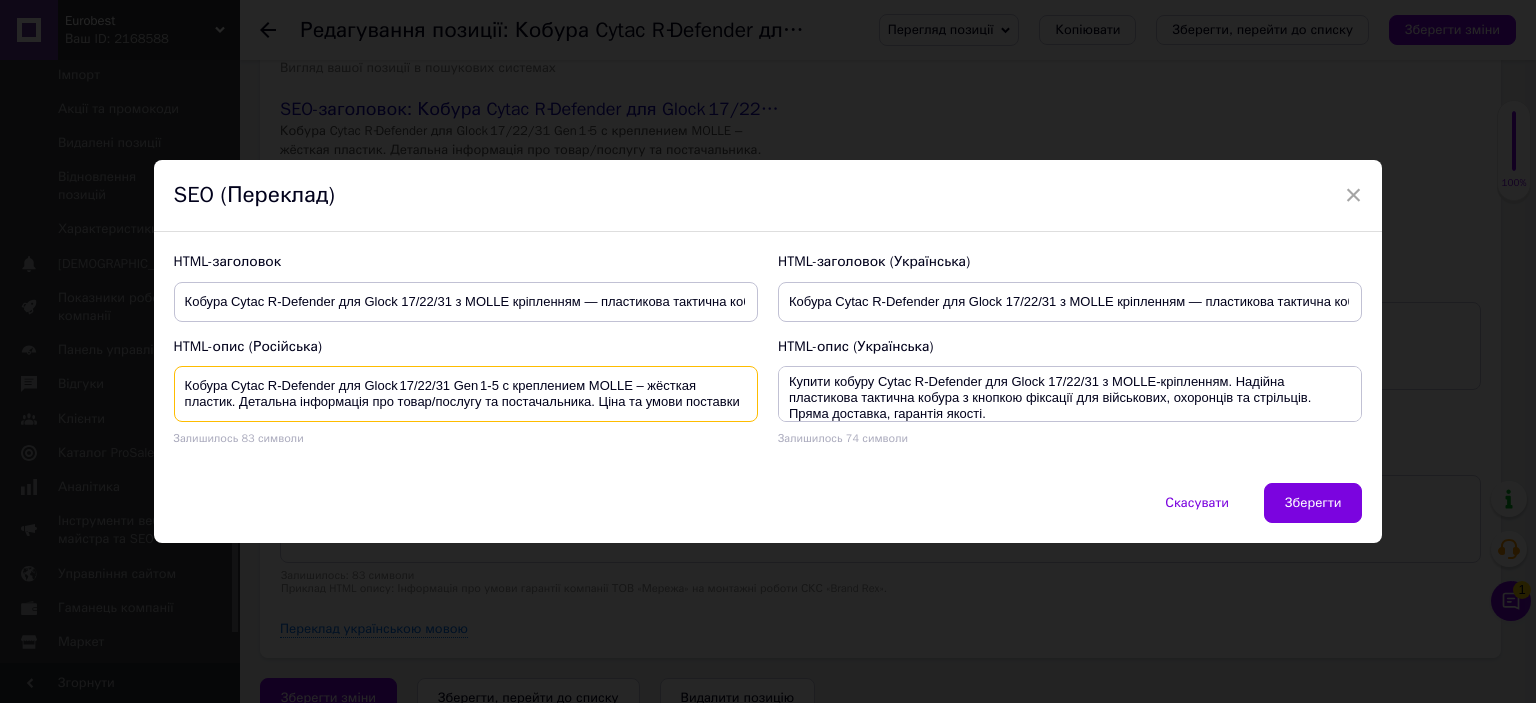 drag, startPoint x: 187, startPoint y: 382, endPoint x: 776, endPoint y: 435, distance: 591.37976 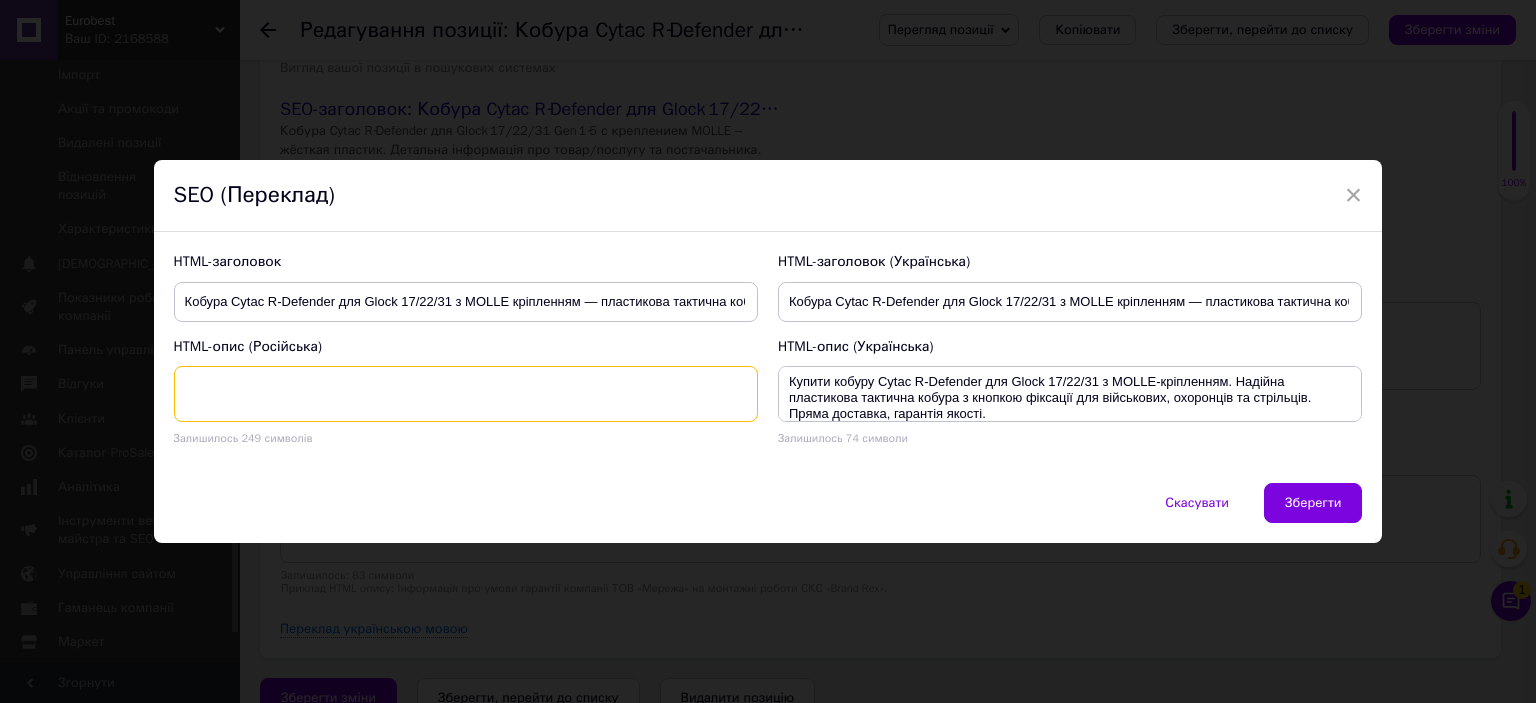 paste on "Купити кобуру Cytac R-Defender для Glock 17/22/31 з MOLLE-кріпленням. Надійна пластикова тактична кобура з кнопкою фіксації для військових, охоронців та стрільців. Пряма доставка, гарантія якості." 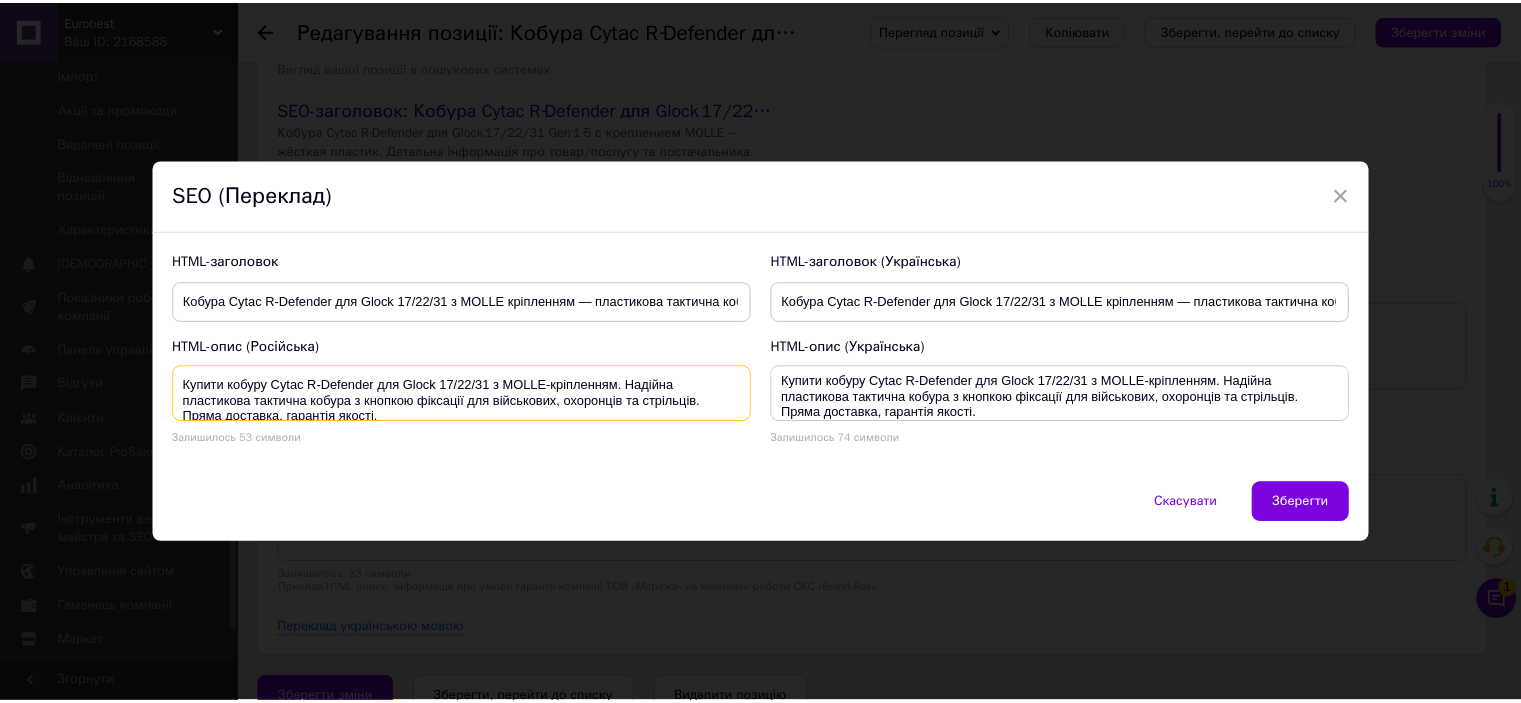 scroll, scrollTop: 20, scrollLeft: 0, axis: vertical 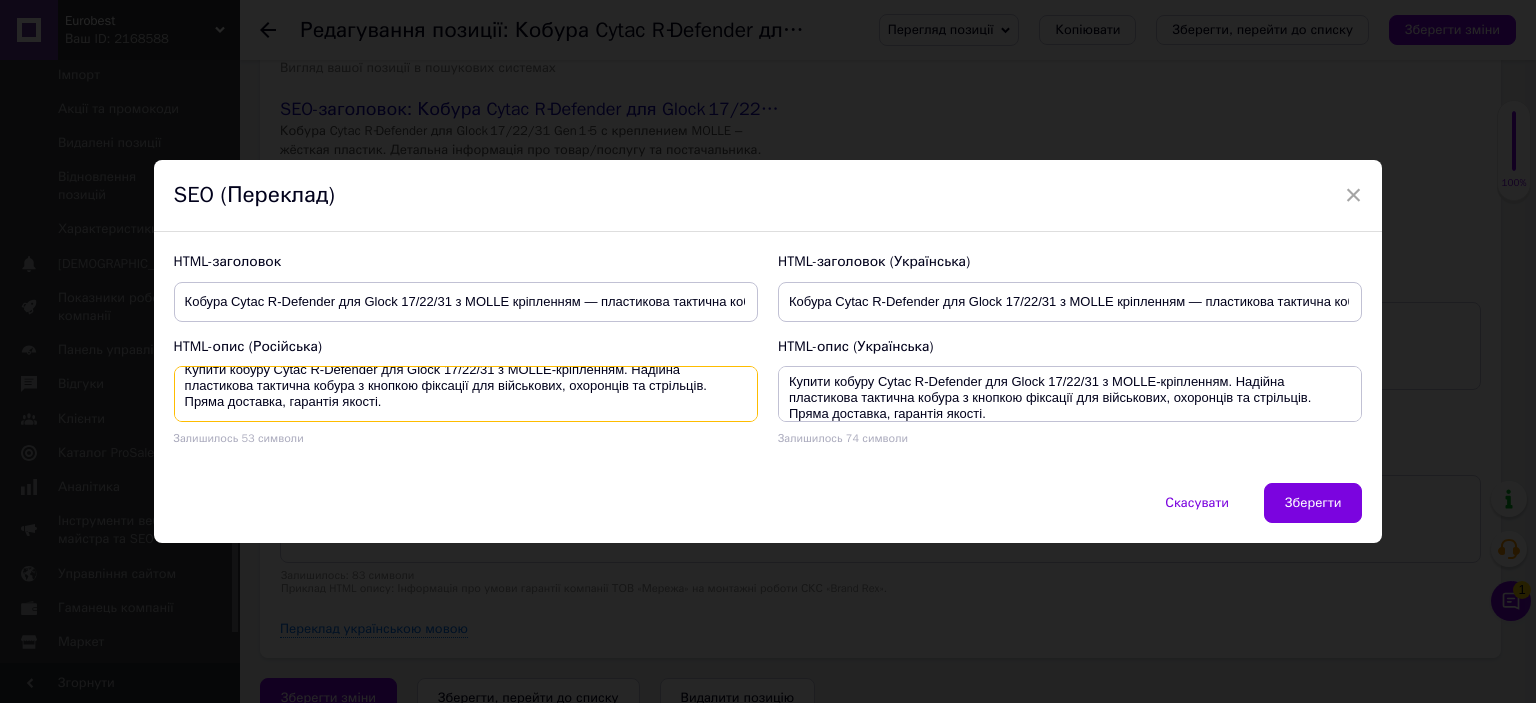 drag, startPoint x: 649, startPoint y: 398, endPoint x: 700, endPoint y: 403, distance: 51.24451 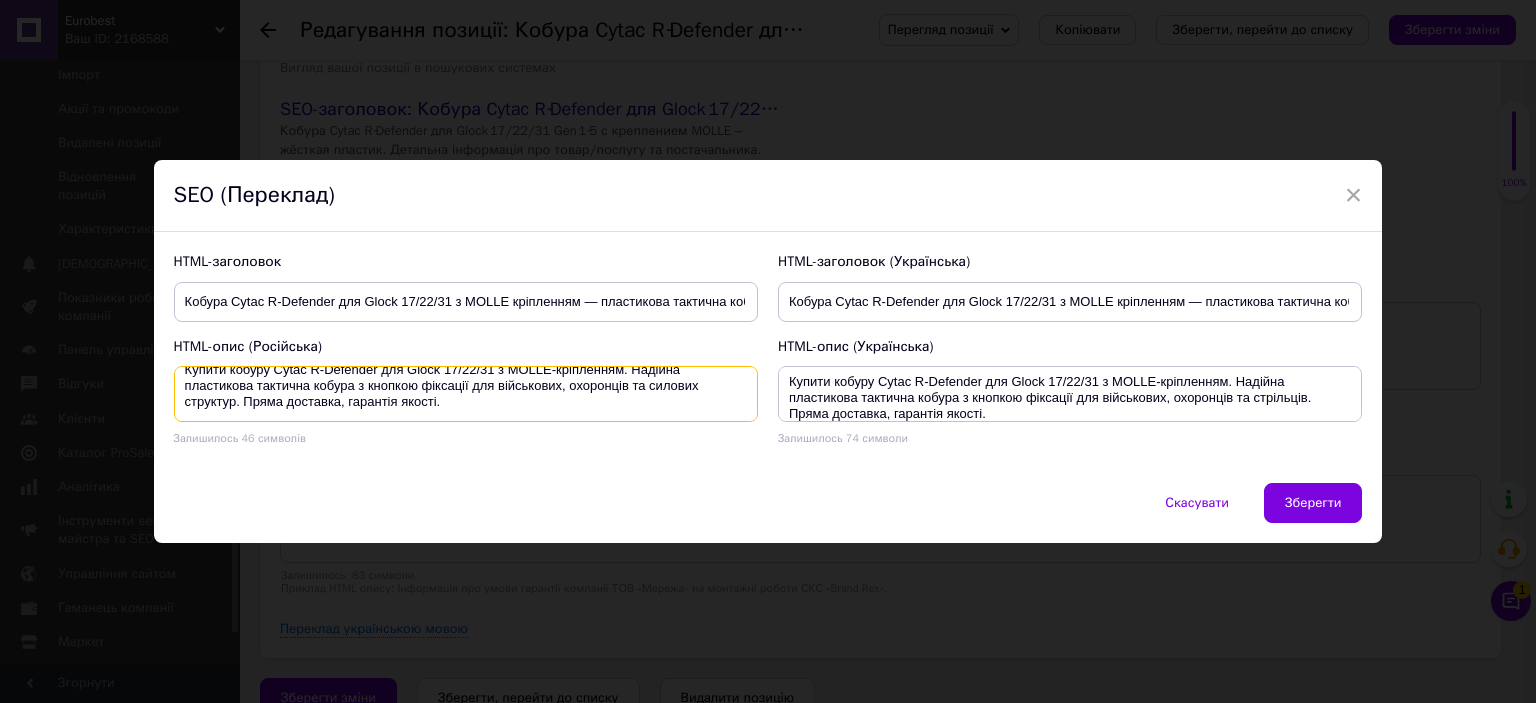 type on "Купити кобуру Cytac R-Defender для Glock 17/22/31 з MOLLE-кріпленням. Надійна пластикова тактична кобура з кнопкою фіксації для військових, охоронців та силових структур. Пряма доставка, гарантія якості." 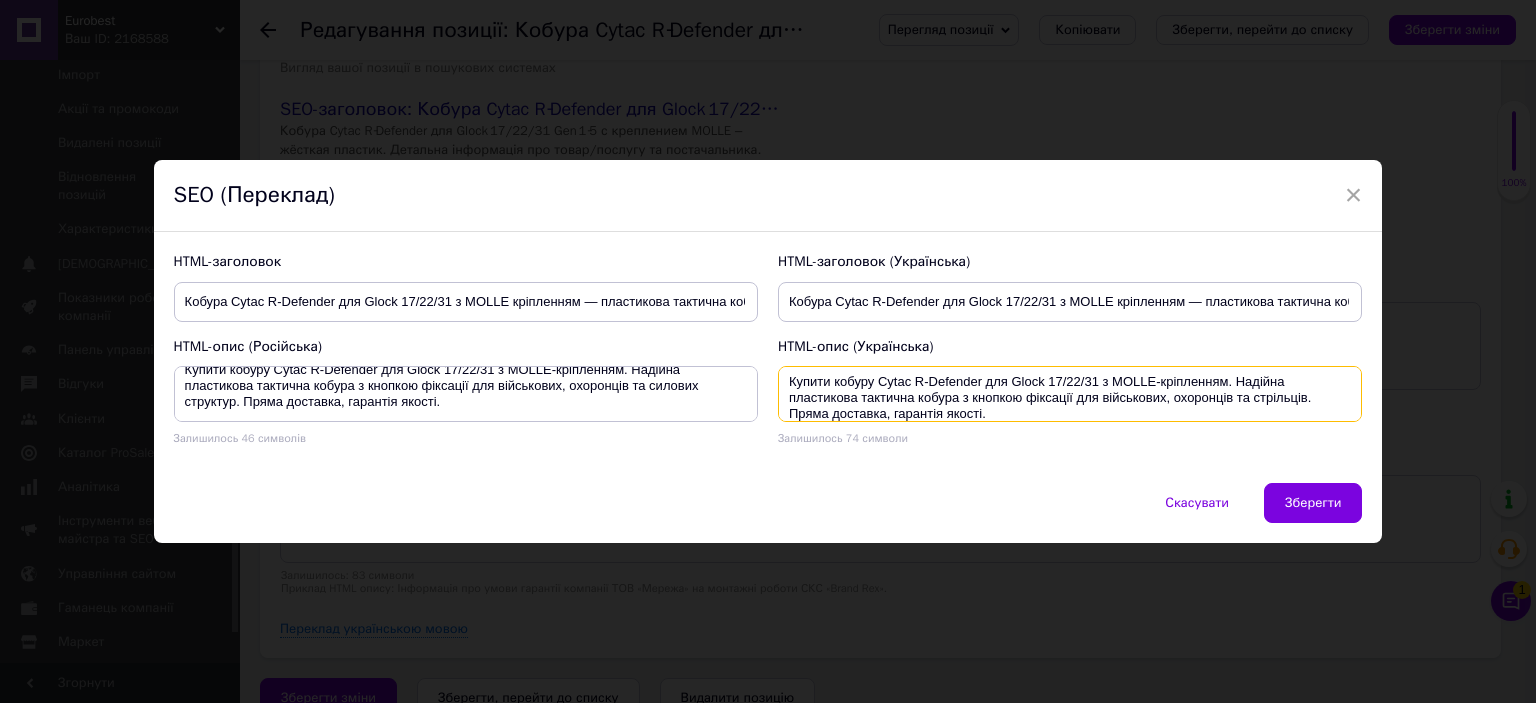 drag, startPoint x: 1252, startPoint y: 395, endPoint x: 1302, endPoint y: 397, distance: 50.039986 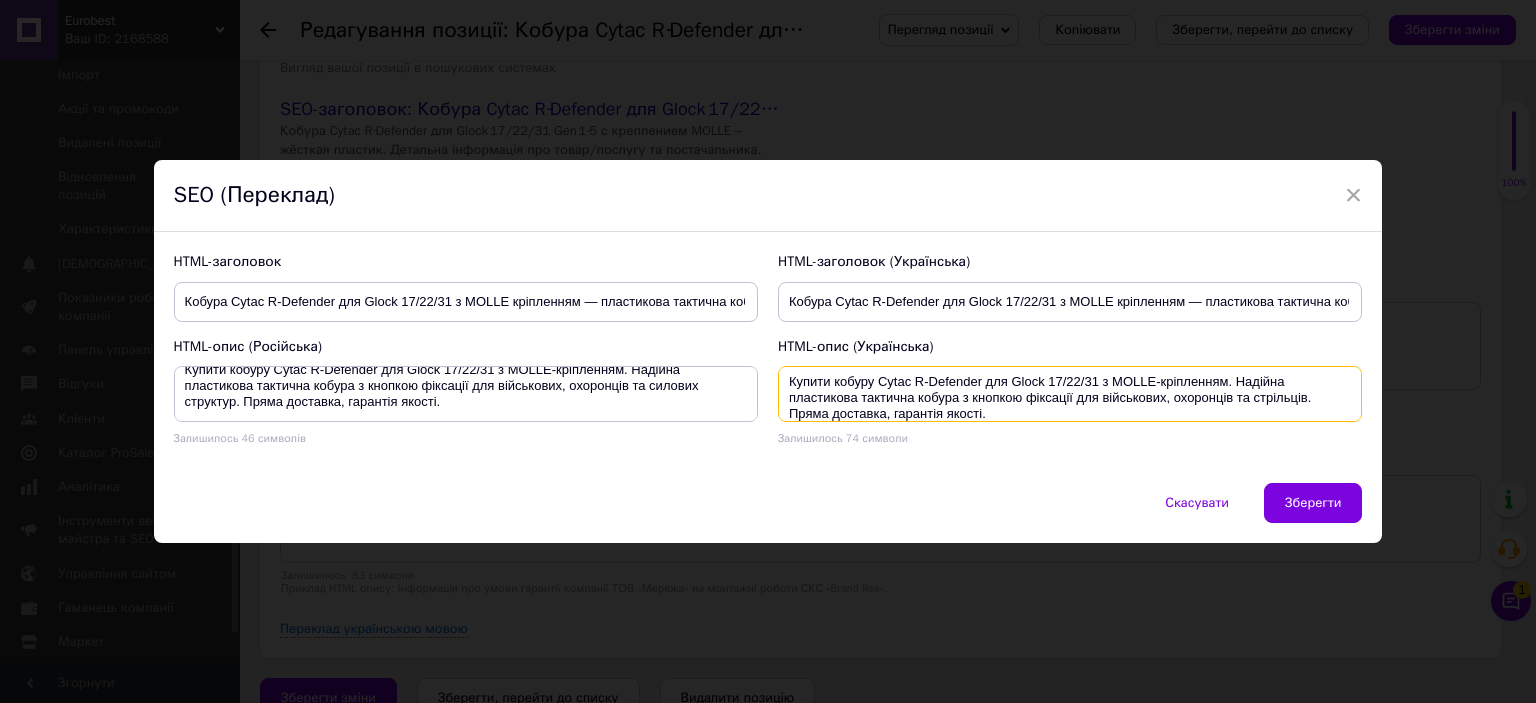 click on "Купити кобуру Cytac R-Defender для Glock 17/22/31 з MOLLE-кріпленням. Надійна пластикова тактична кобура з кнопкою фіксації для військових, охоронців та стрільців. Пряма доставка, гарантія якості." at bounding box center (1070, 394) 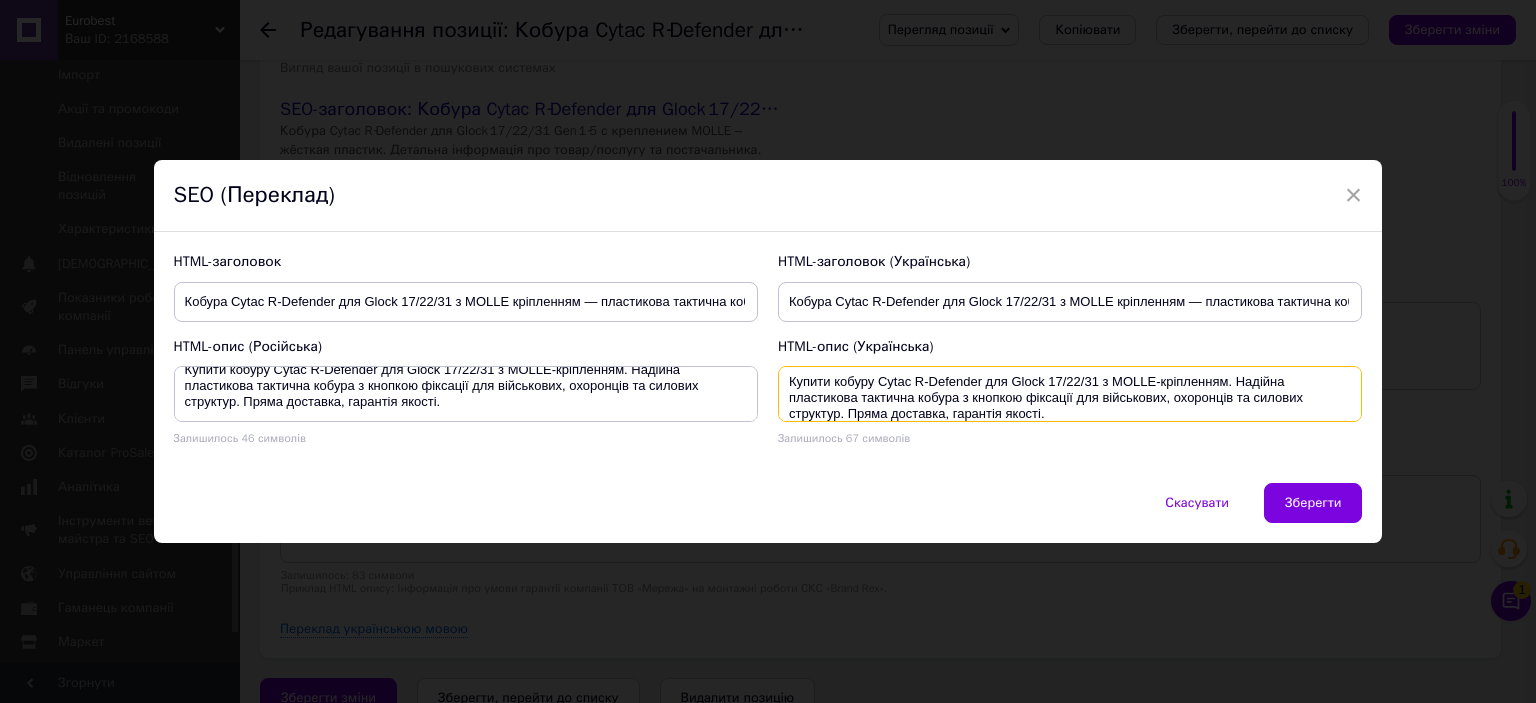 type on "Купити кобуру Cytac R-Defender для Glock 17/22/31 з MOLLE-кріпленням. Надійна пластикова тактична кобура з кнопкою фіксації для військових, охоронців та силових структур. Пряма доставка, гарантія якості." 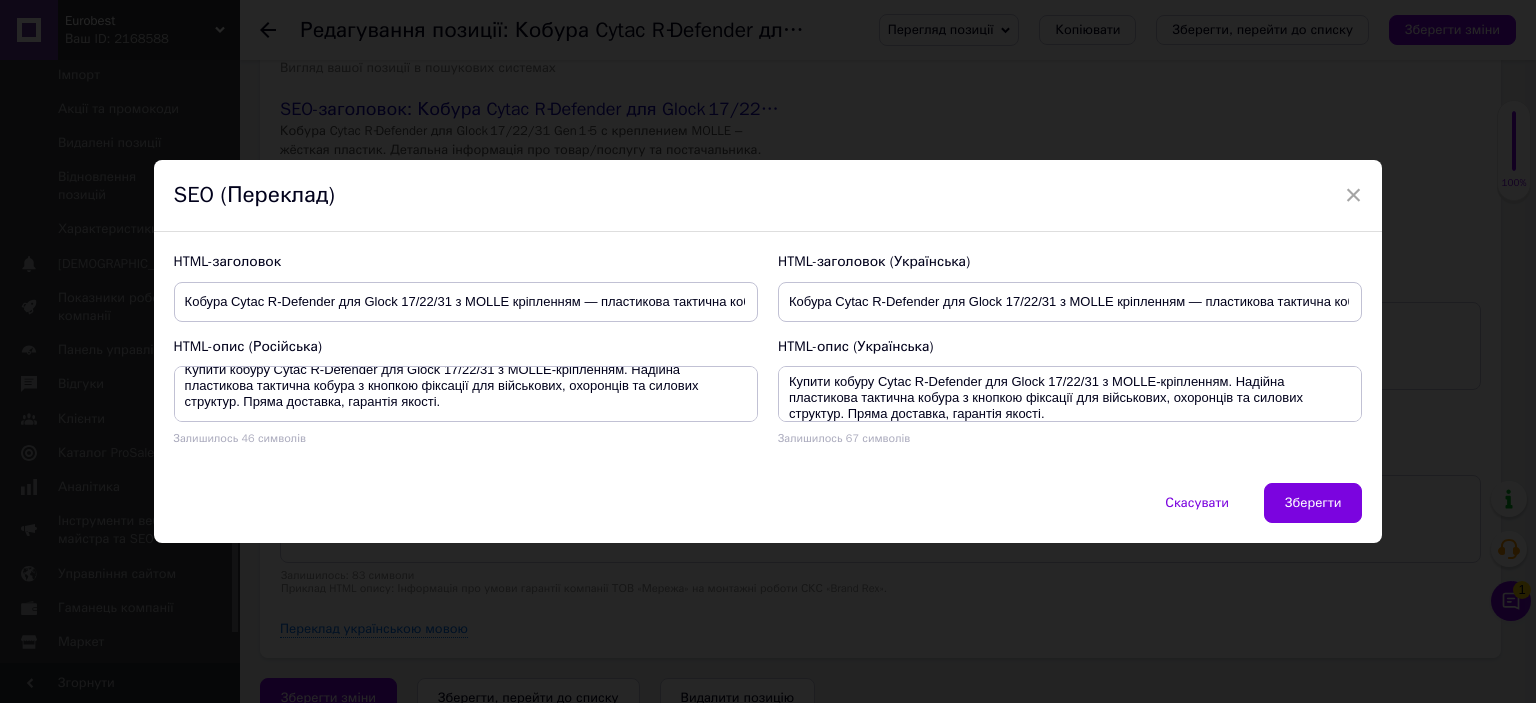 click on "Зберегти" at bounding box center [1313, 503] 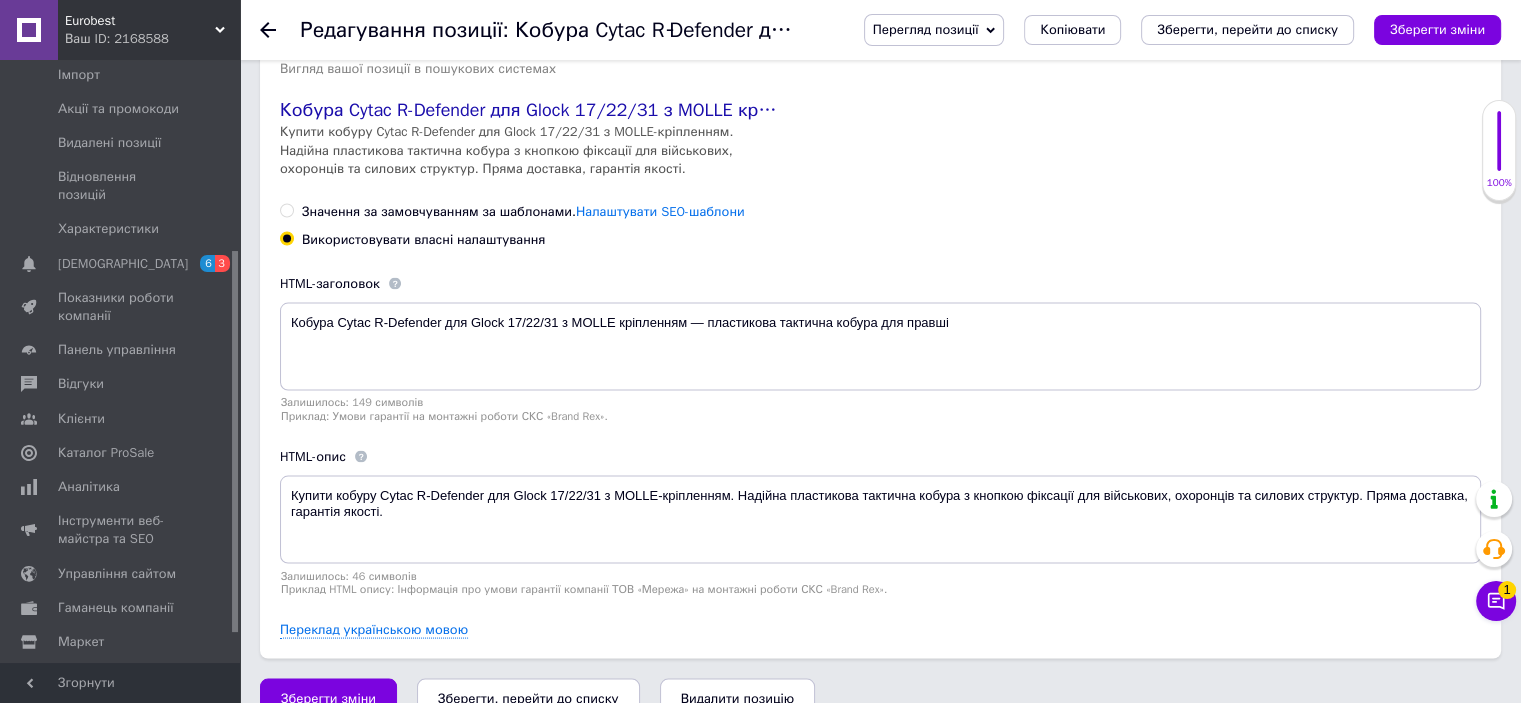 drag, startPoint x: 358, startPoint y: 678, endPoint x: 369, endPoint y: 663, distance: 18.601076 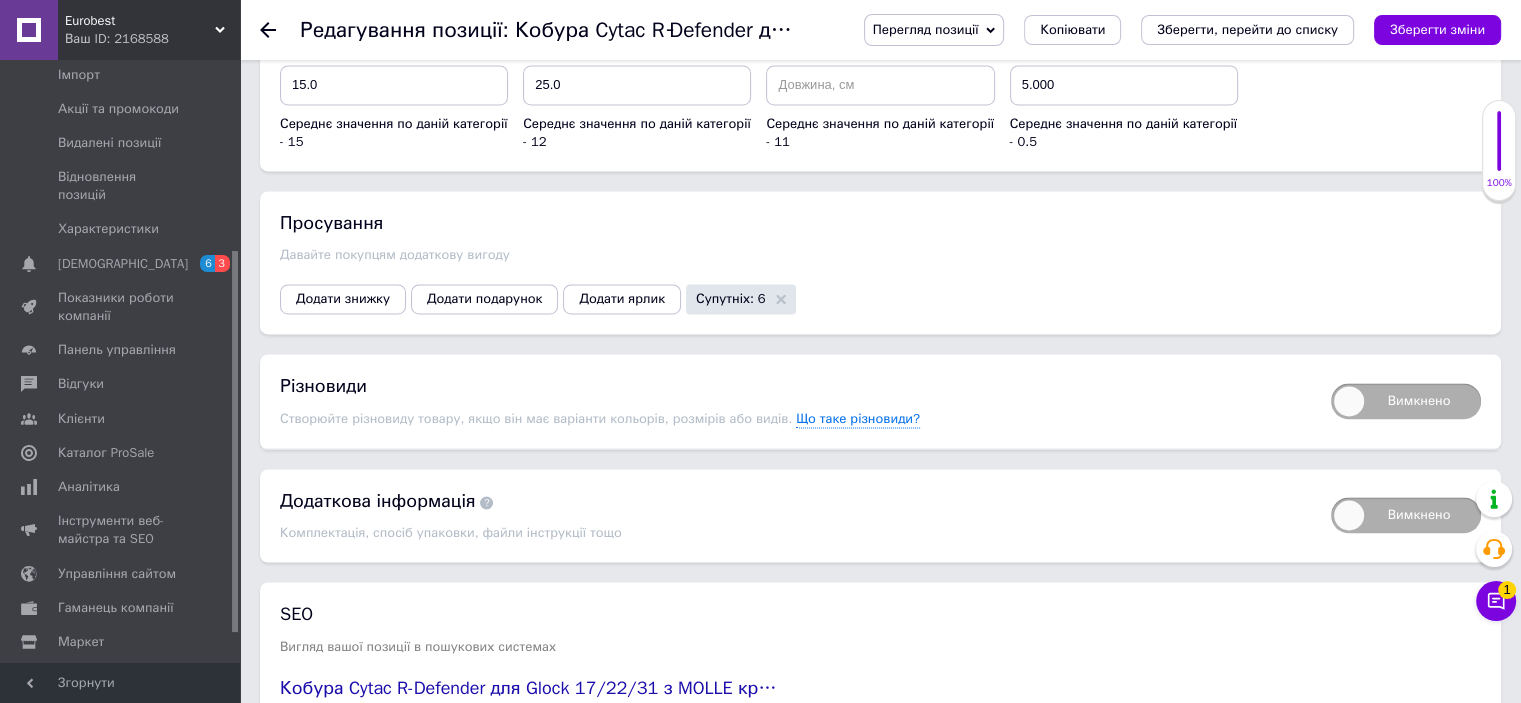 scroll, scrollTop: 3163, scrollLeft: 0, axis: vertical 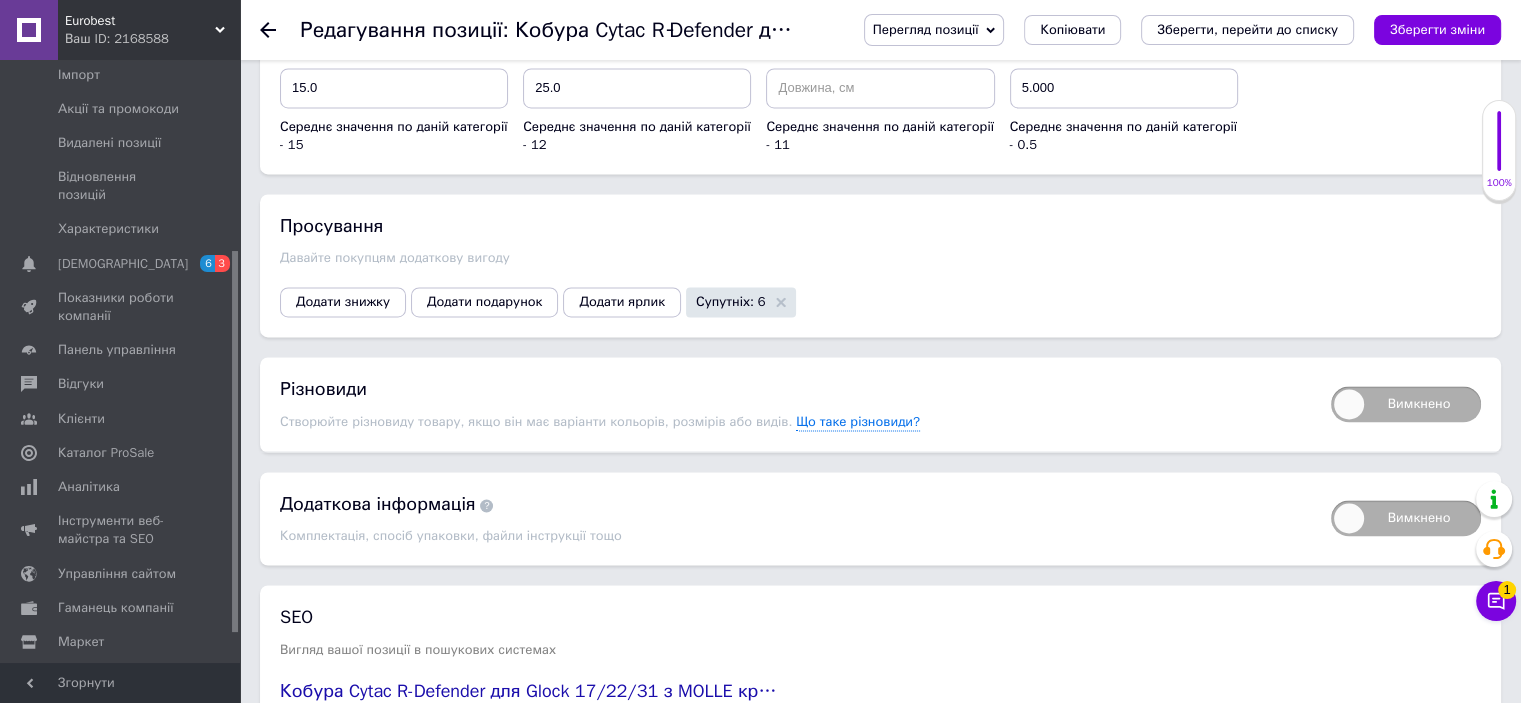 click on "Зберегти, перейти до списку" at bounding box center [1247, 29] 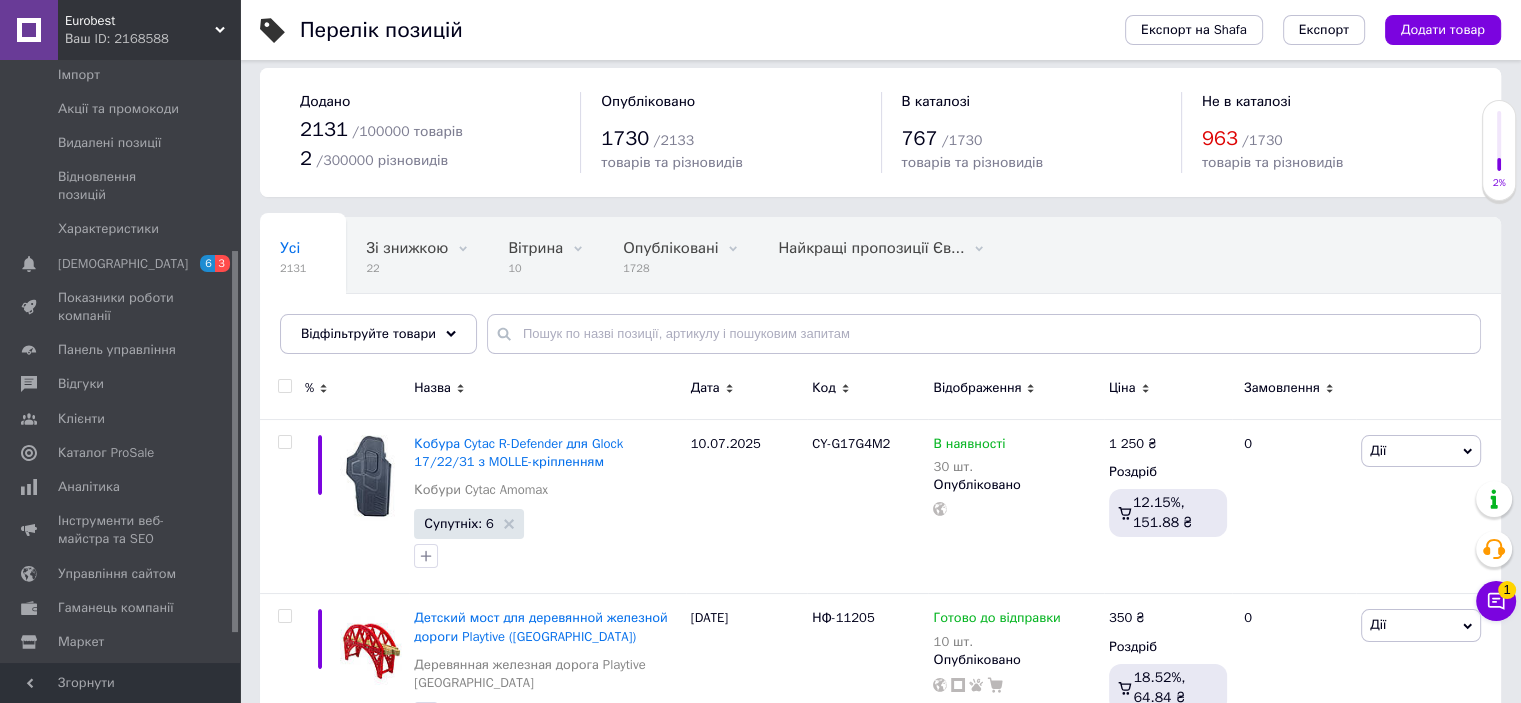 scroll, scrollTop: 100, scrollLeft: 0, axis: vertical 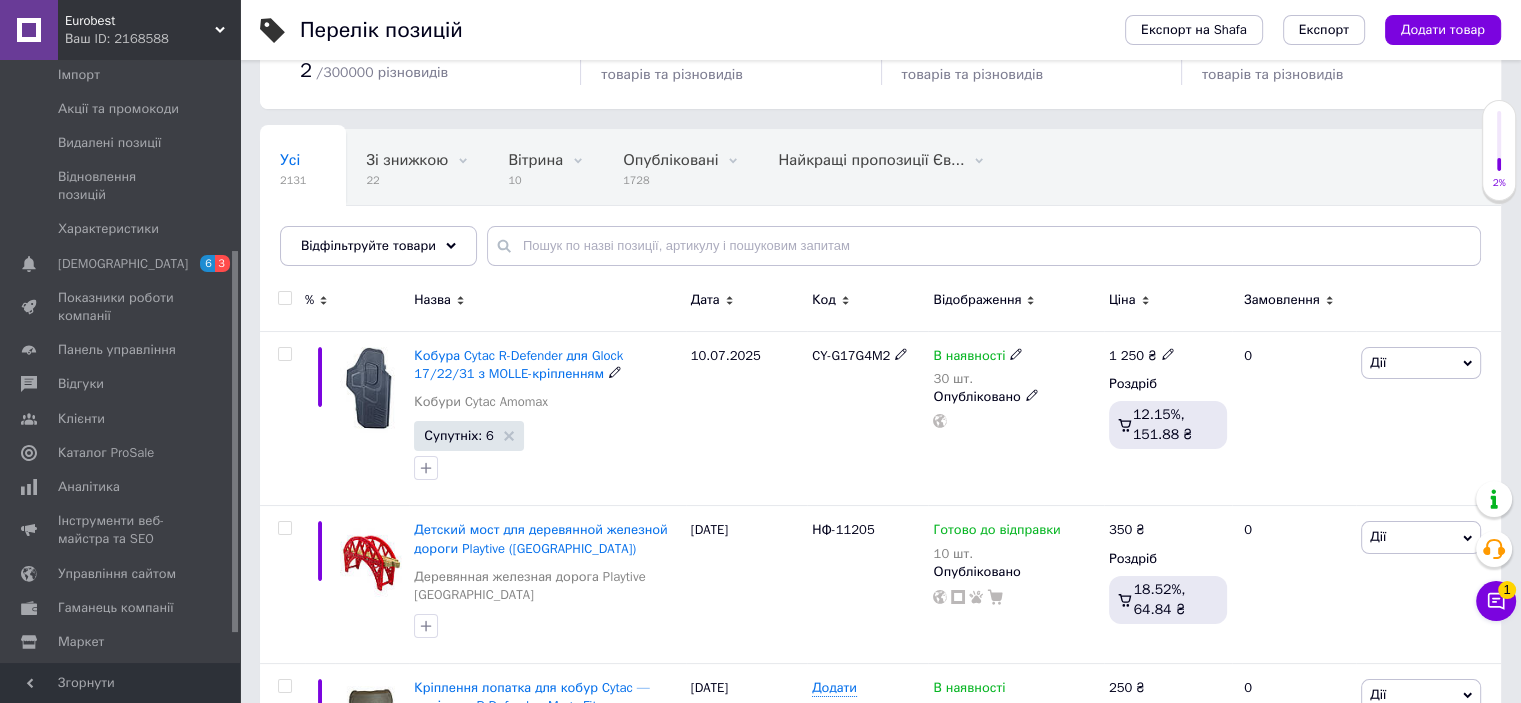 click on "В наявності 30 шт." at bounding box center (1015, 367) 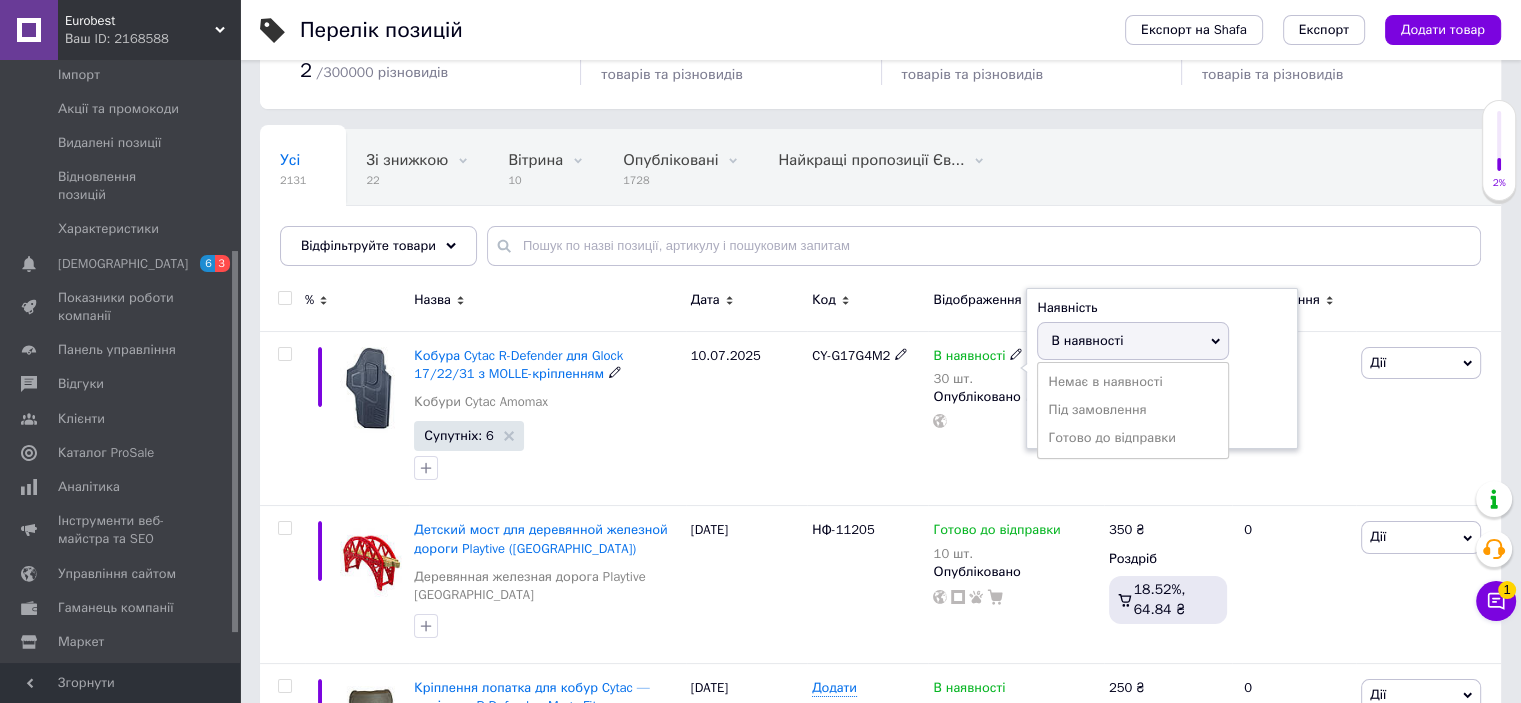 click on "Готово до відправки" at bounding box center [1133, 438] 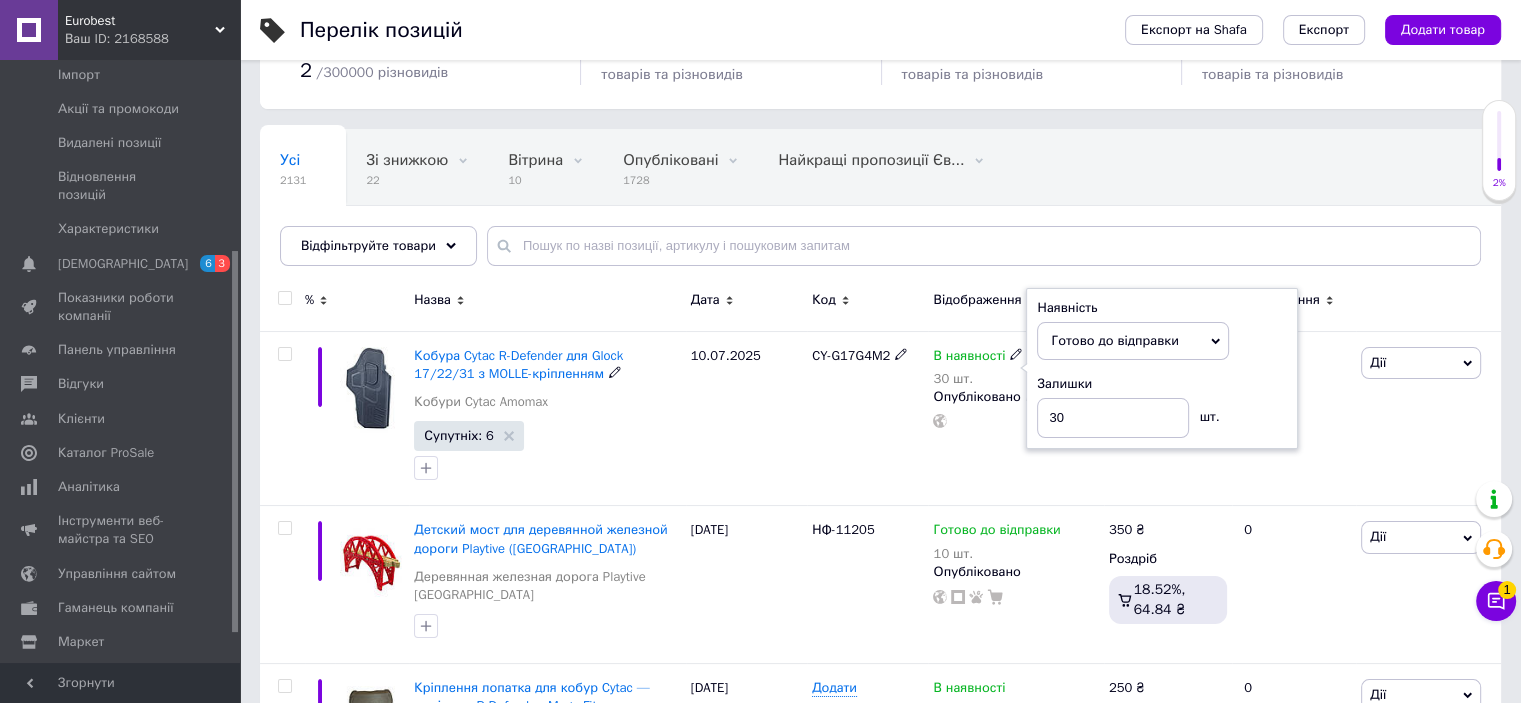 click on "CY-G17G4M2" at bounding box center (867, 418) 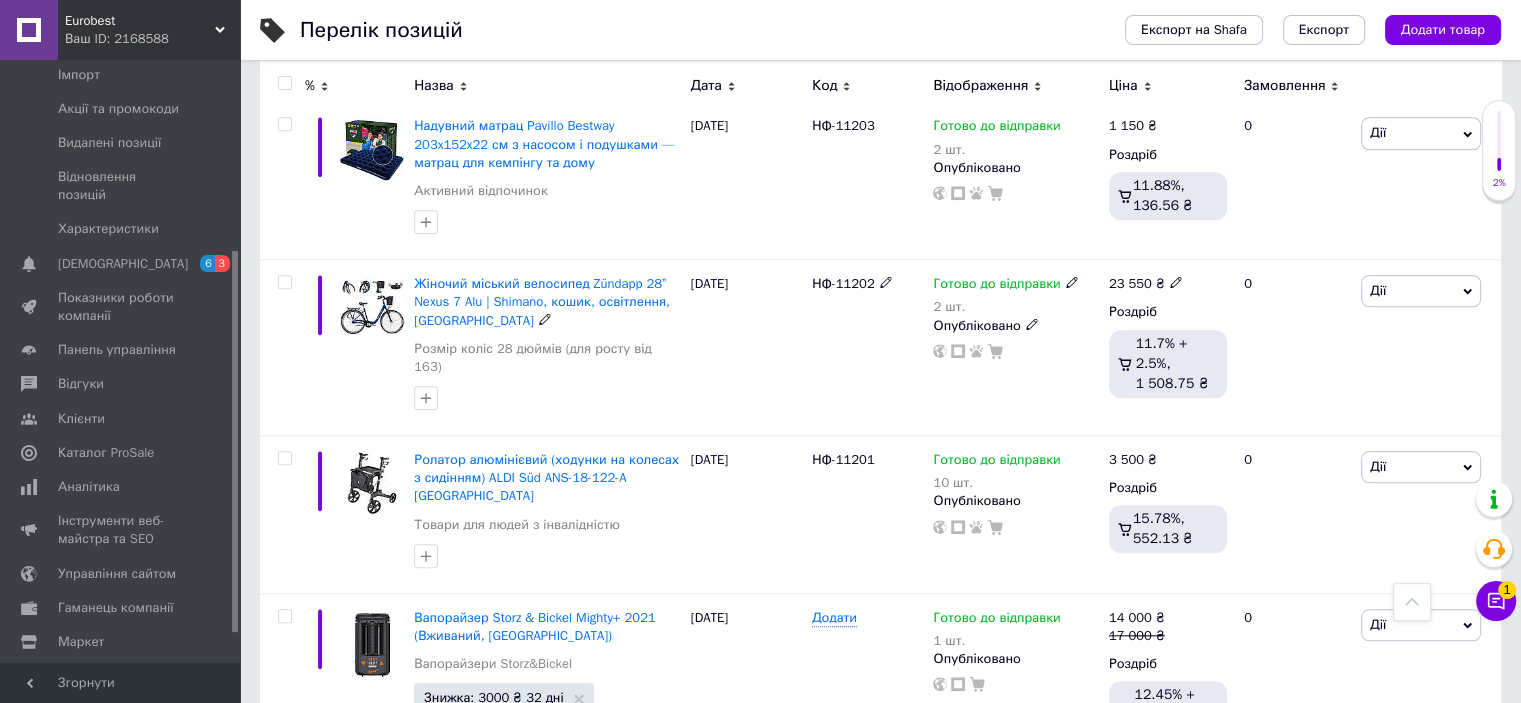scroll, scrollTop: 1900, scrollLeft: 0, axis: vertical 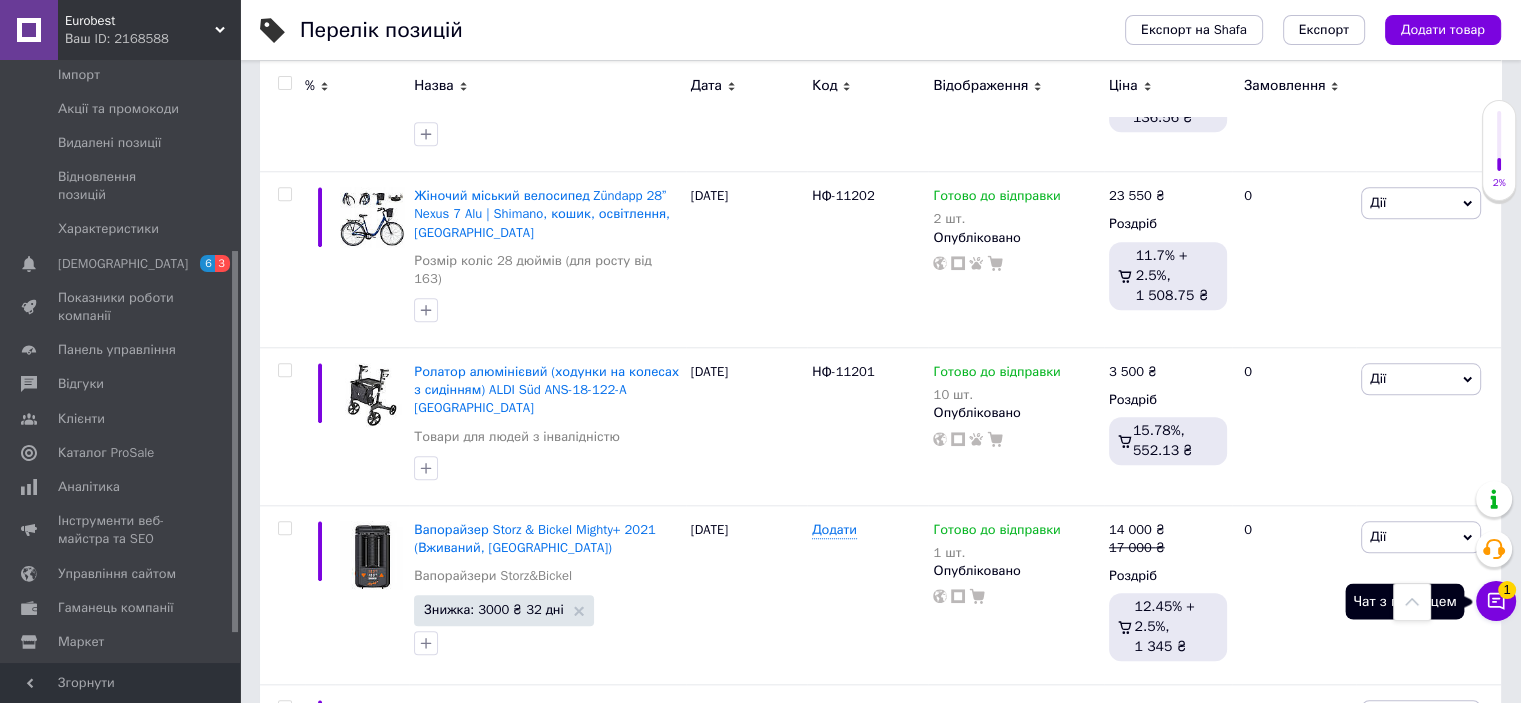click 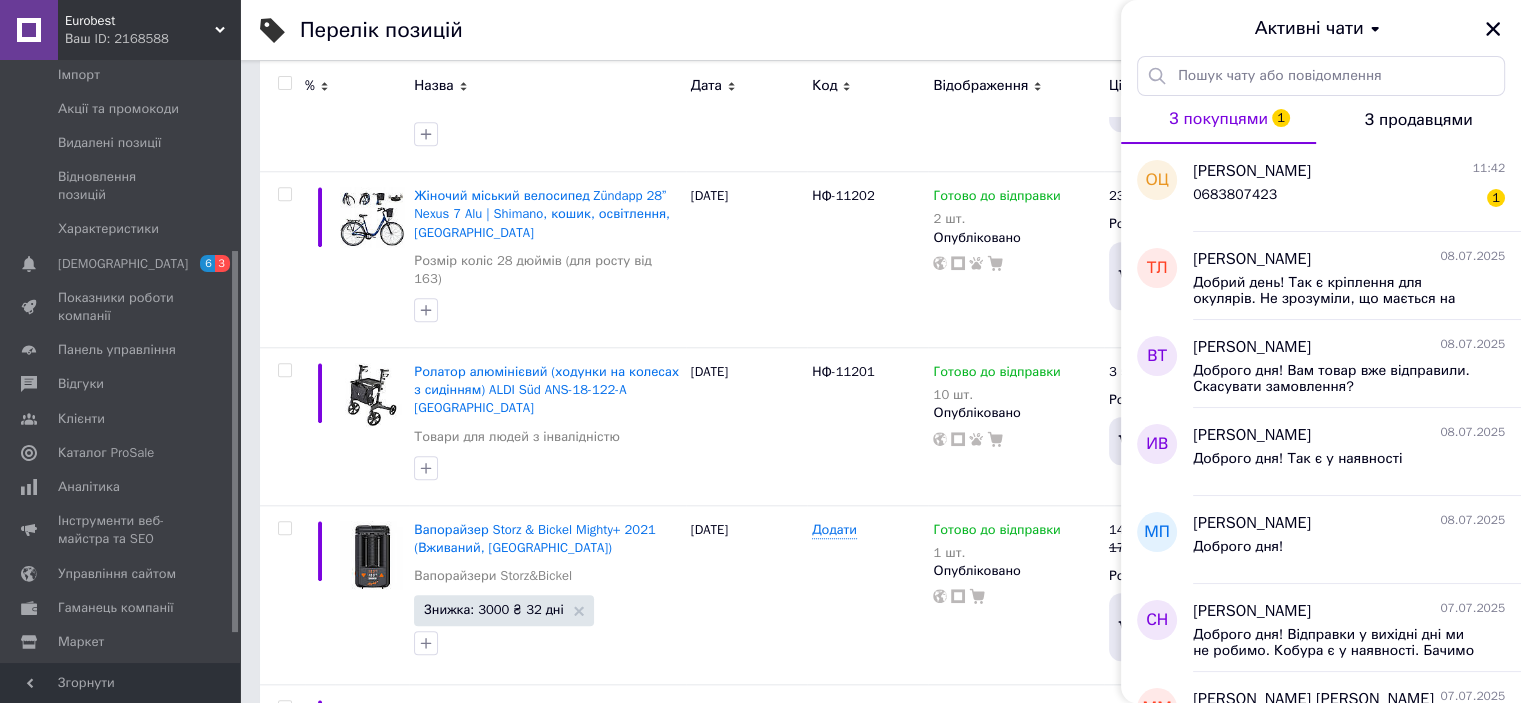 click on "Олександр Цимбал 11:42 0683807423  1" at bounding box center [1357, 188] 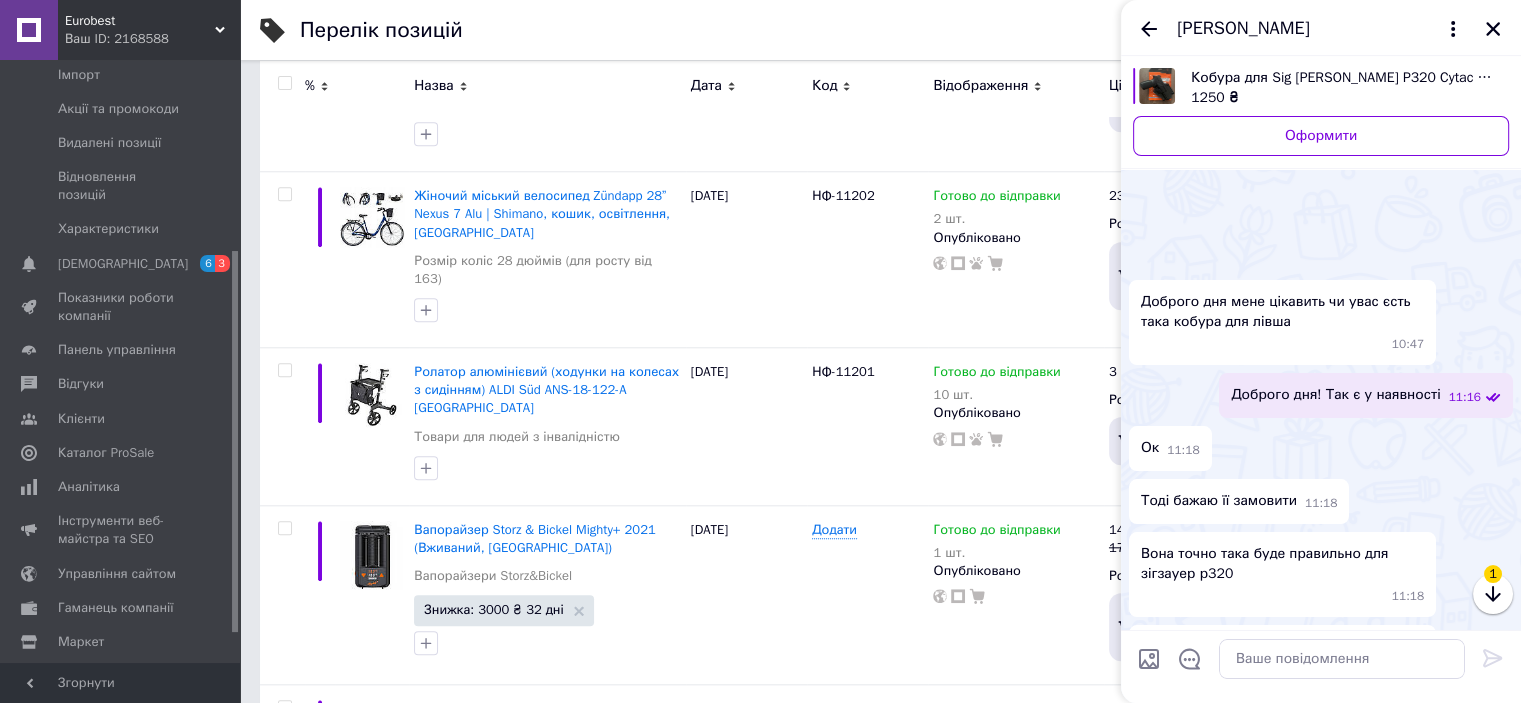 scroll, scrollTop: 271, scrollLeft: 0, axis: vertical 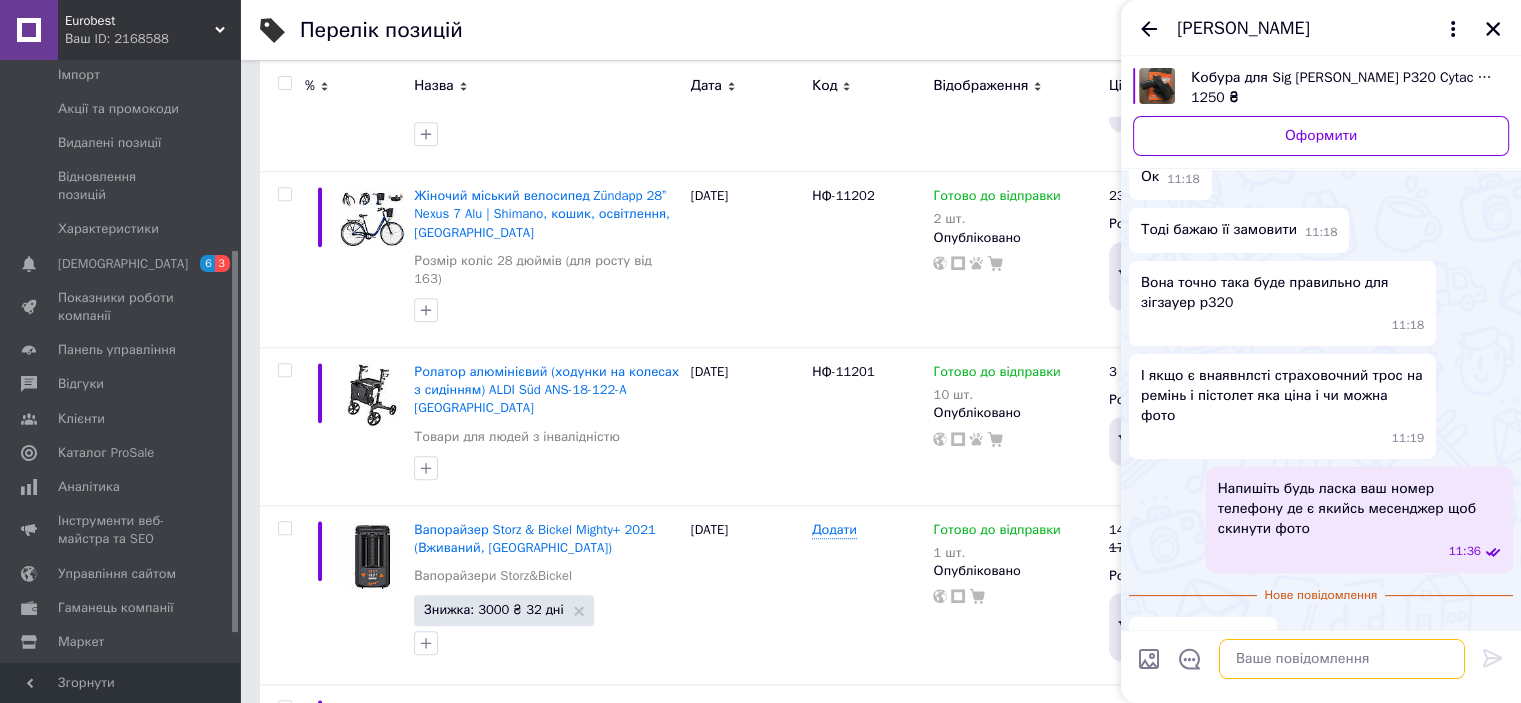 click at bounding box center (1342, 659) 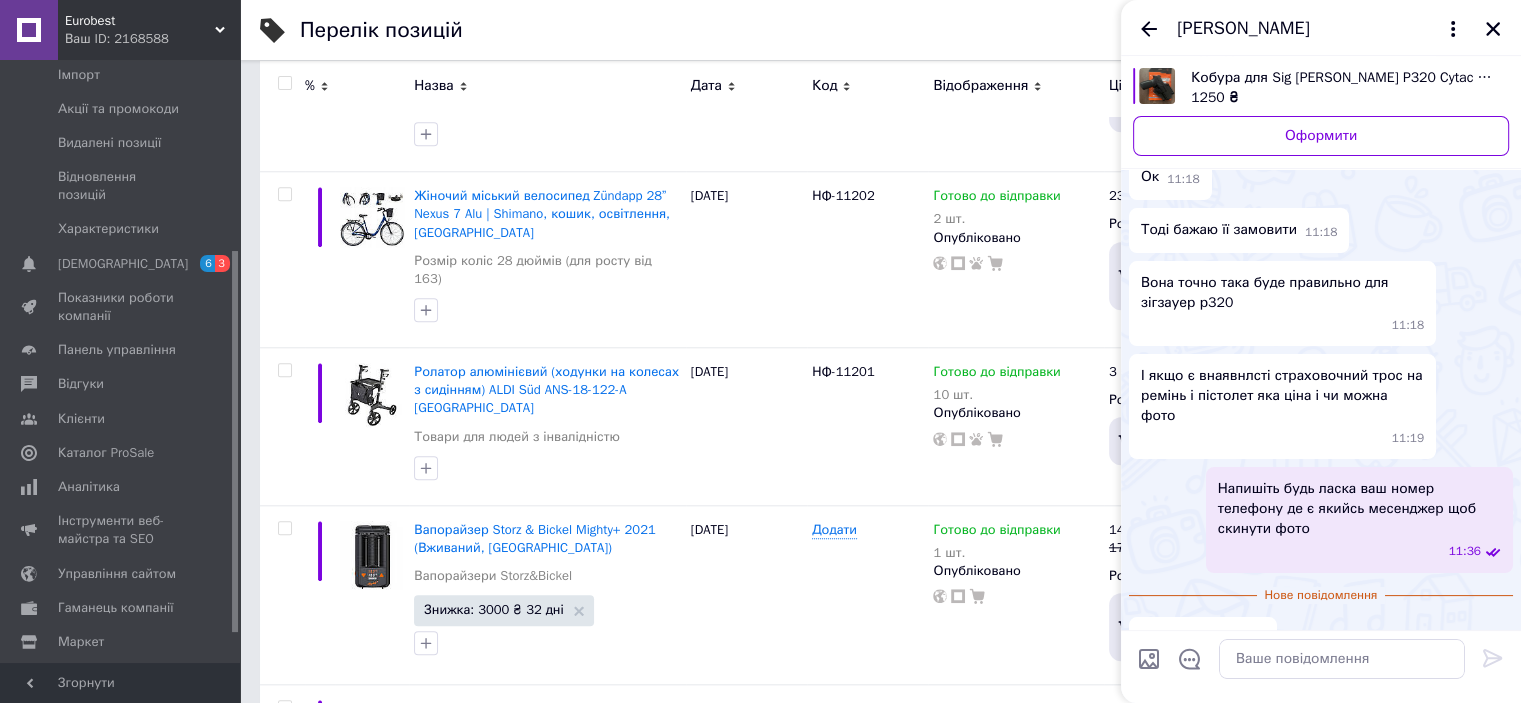 click 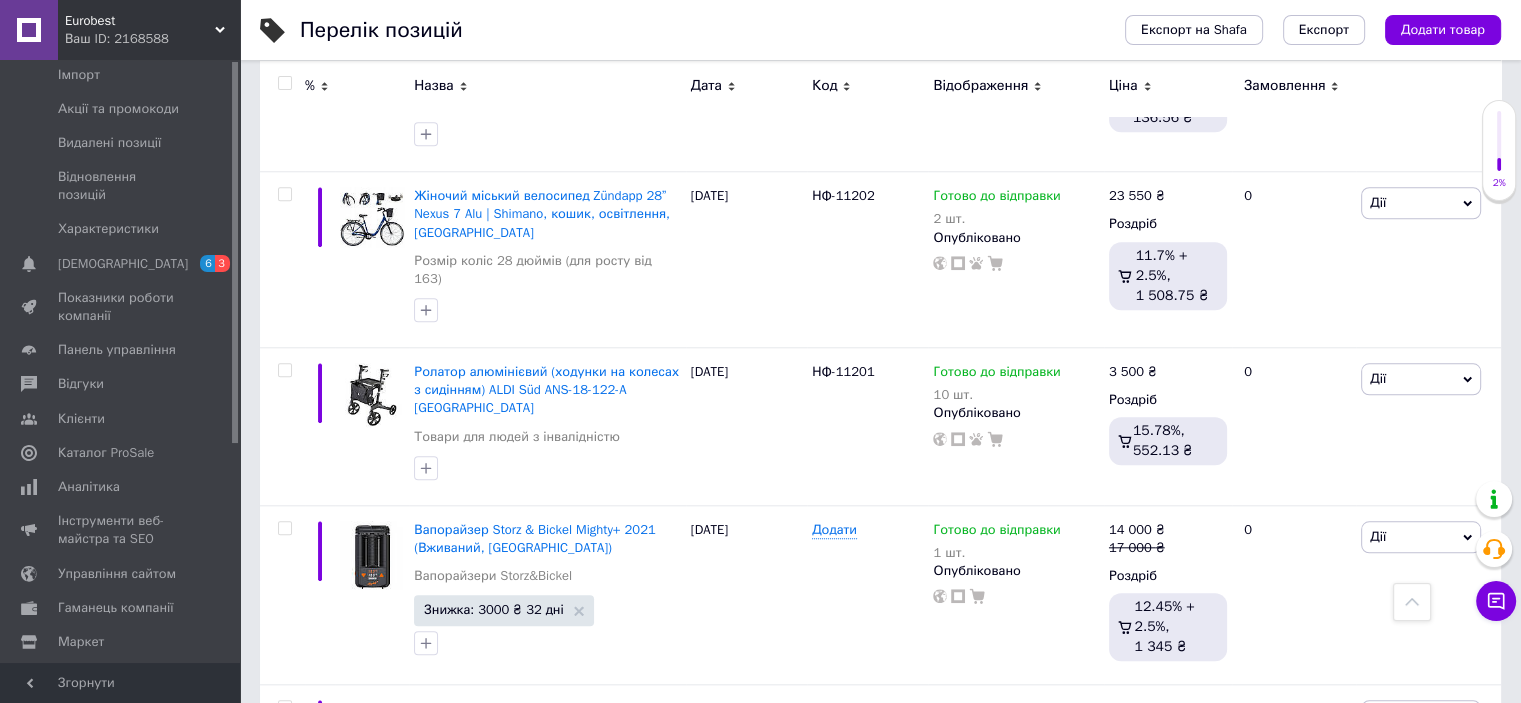 scroll, scrollTop: 0, scrollLeft: 0, axis: both 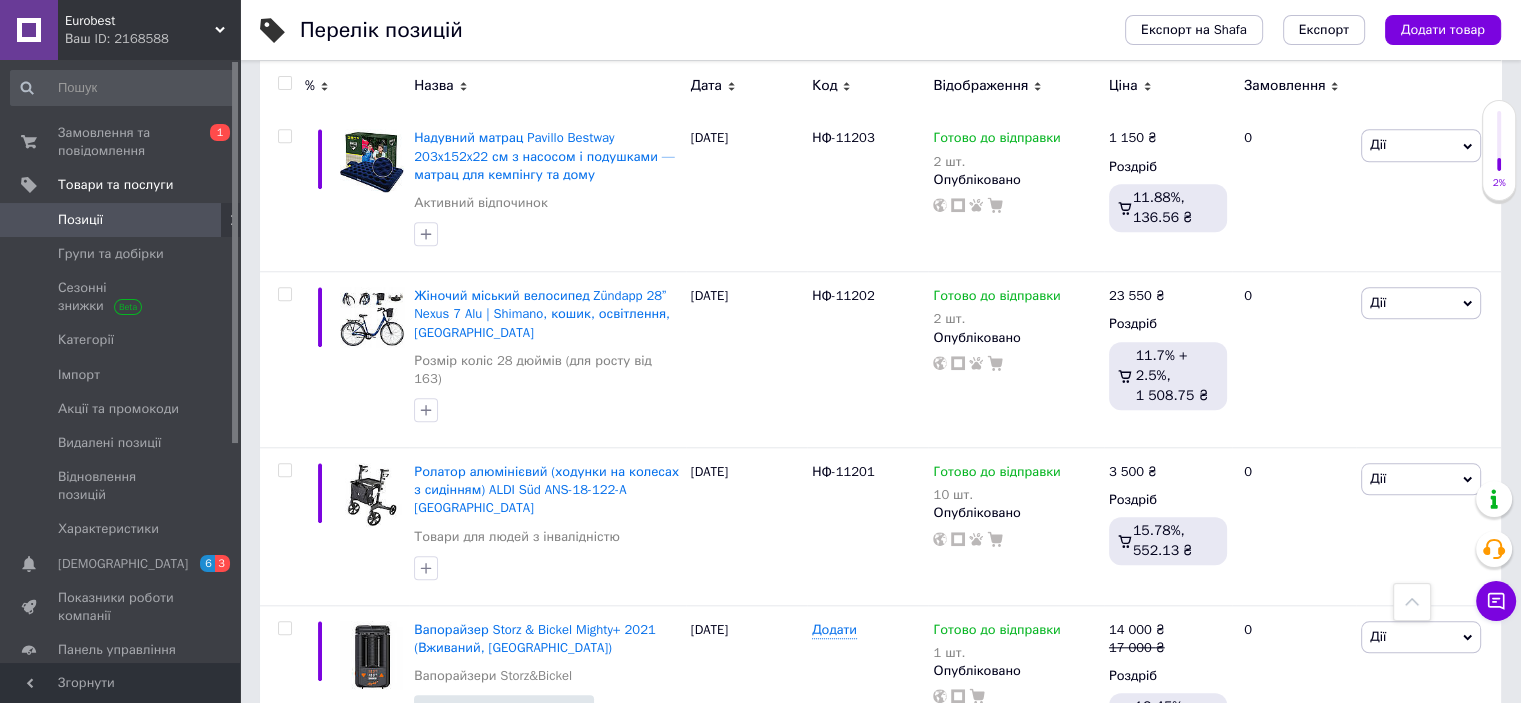 click on "Замовлення та повідомлення" at bounding box center [121, 142] 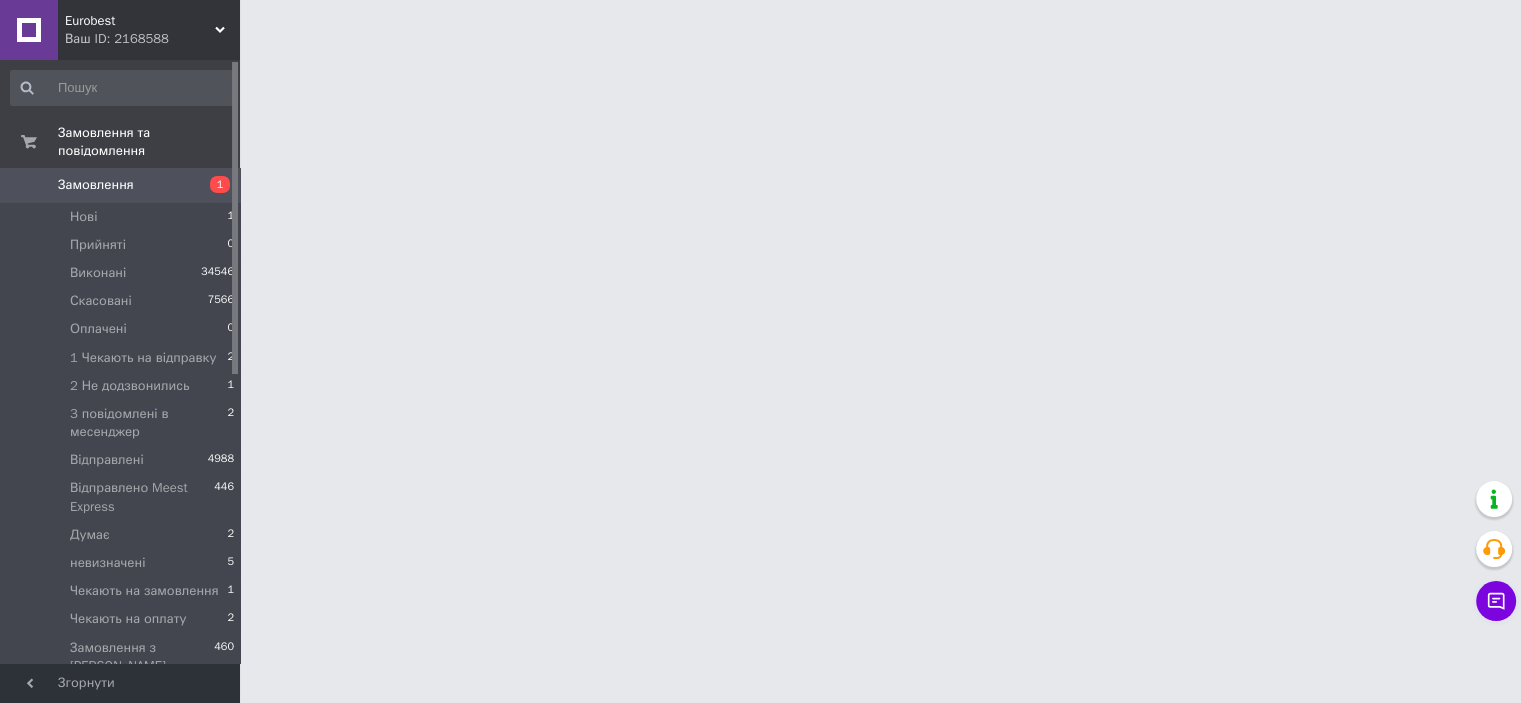 scroll, scrollTop: 0, scrollLeft: 0, axis: both 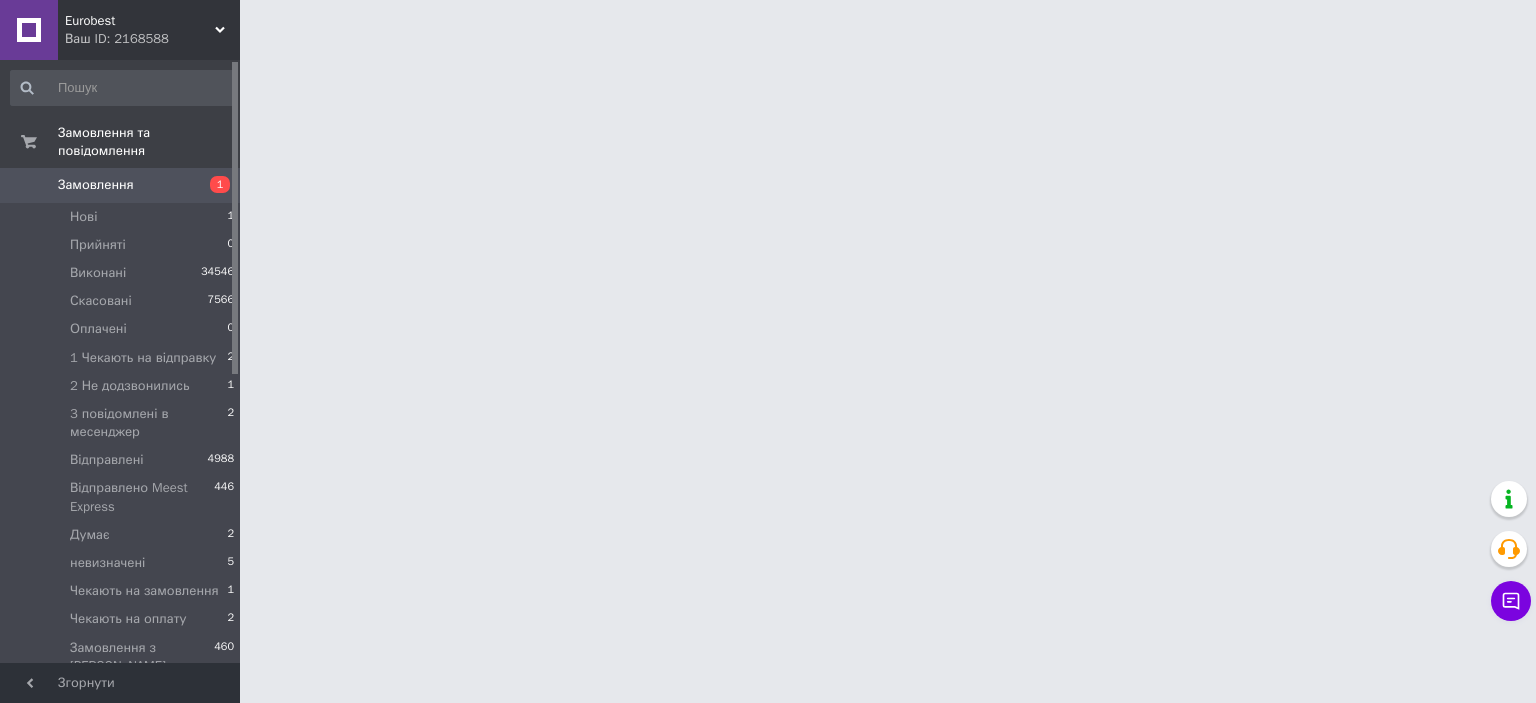click on "1 Чекають на відправку" at bounding box center (143, 358) 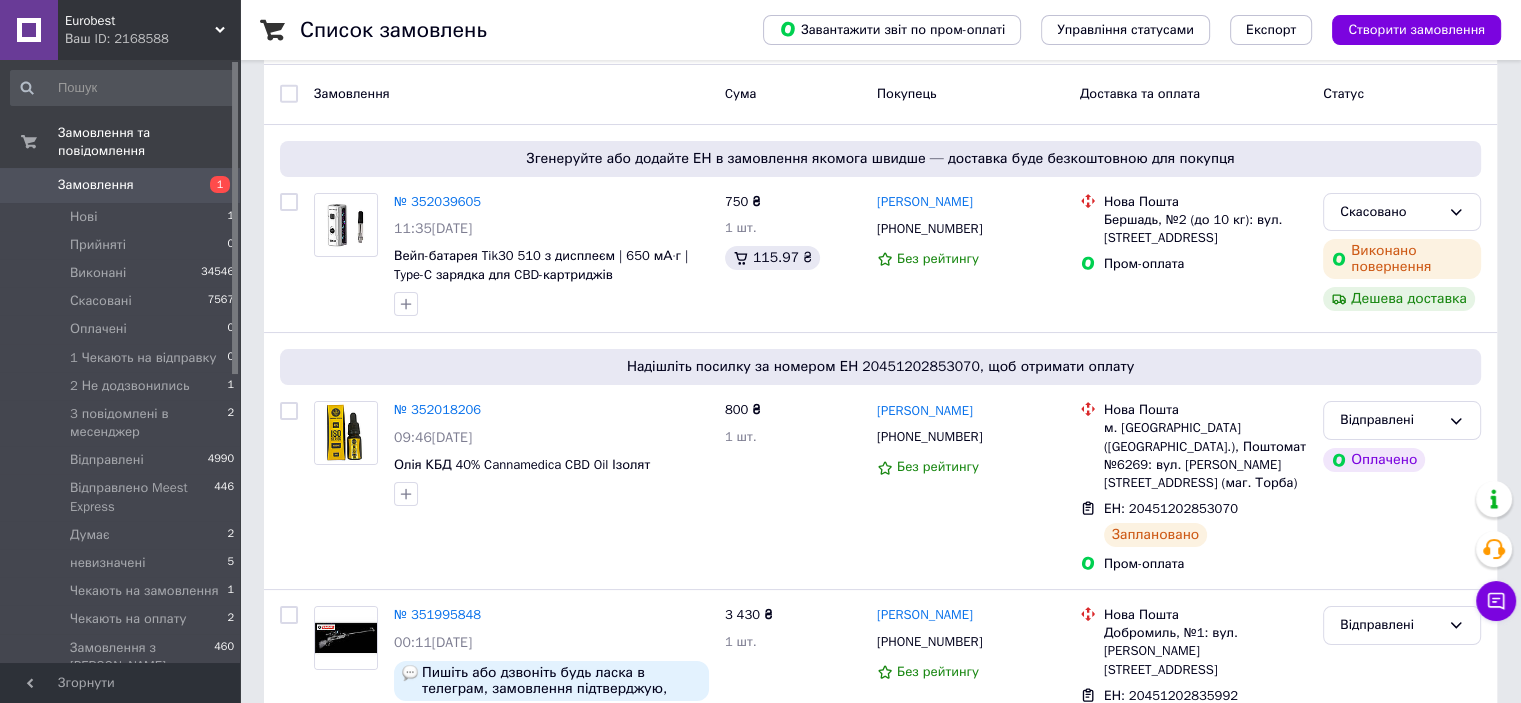 scroll, scrollTop: 200, scrollLeft: 0, axis: vertical 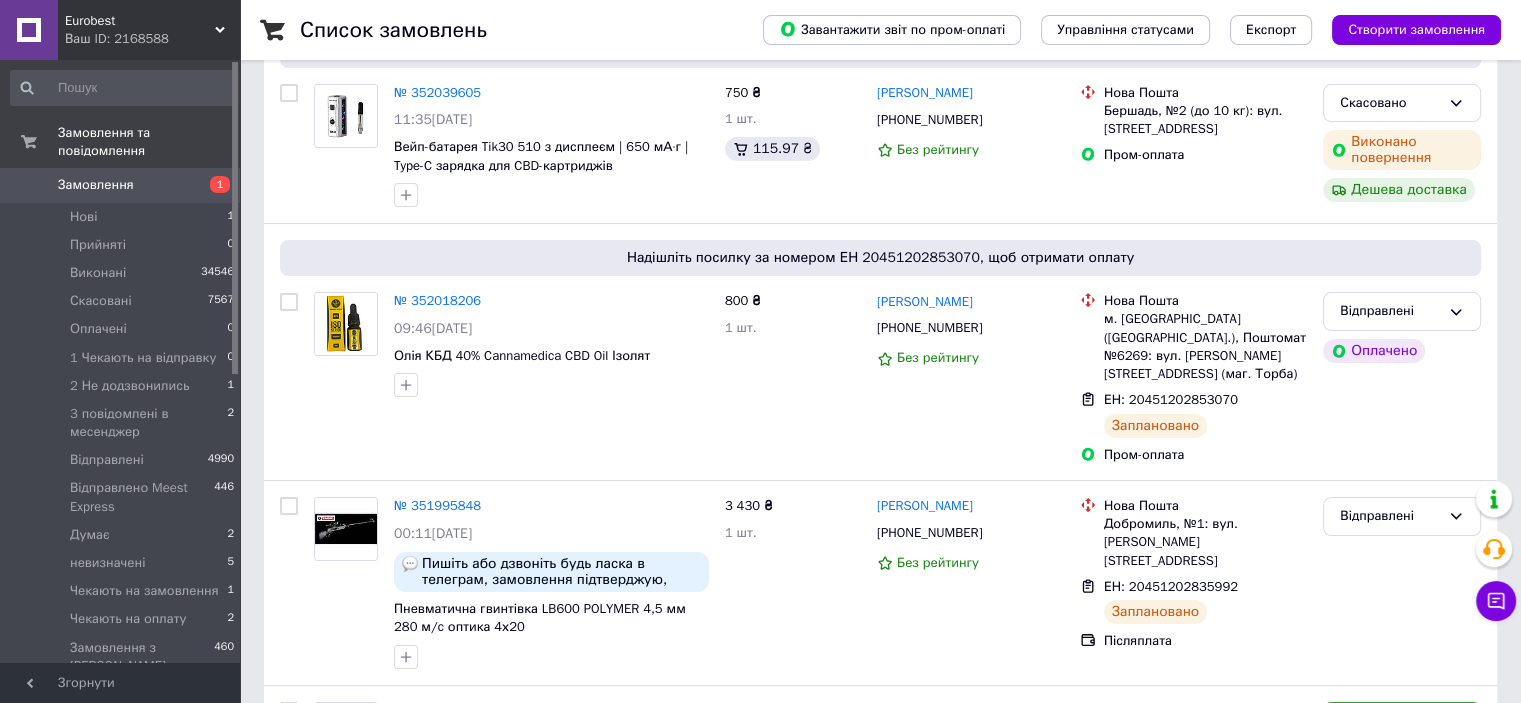 click on "Нові 1" at bounding box center (123, 217) 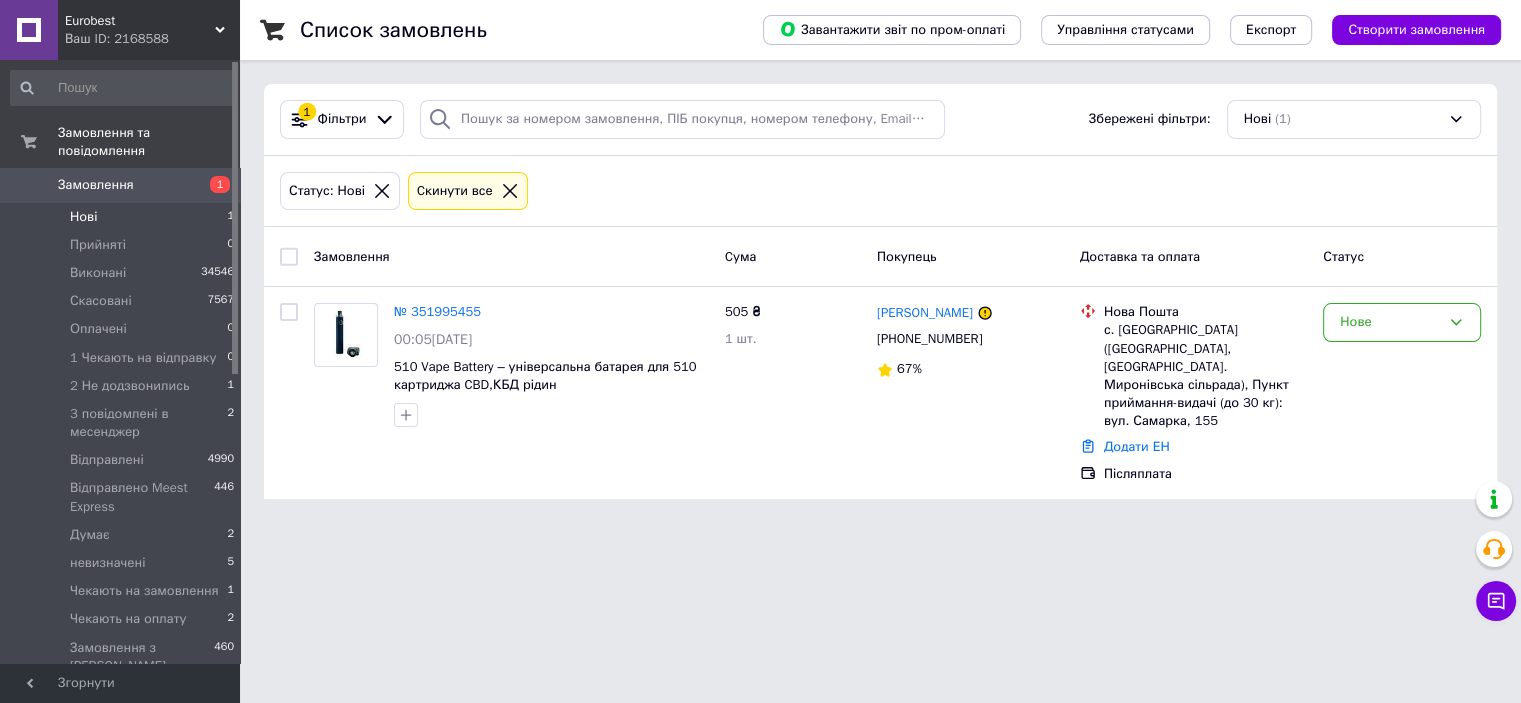 scroll, scrollTop: 0, scrollLeft: 0, axis: both 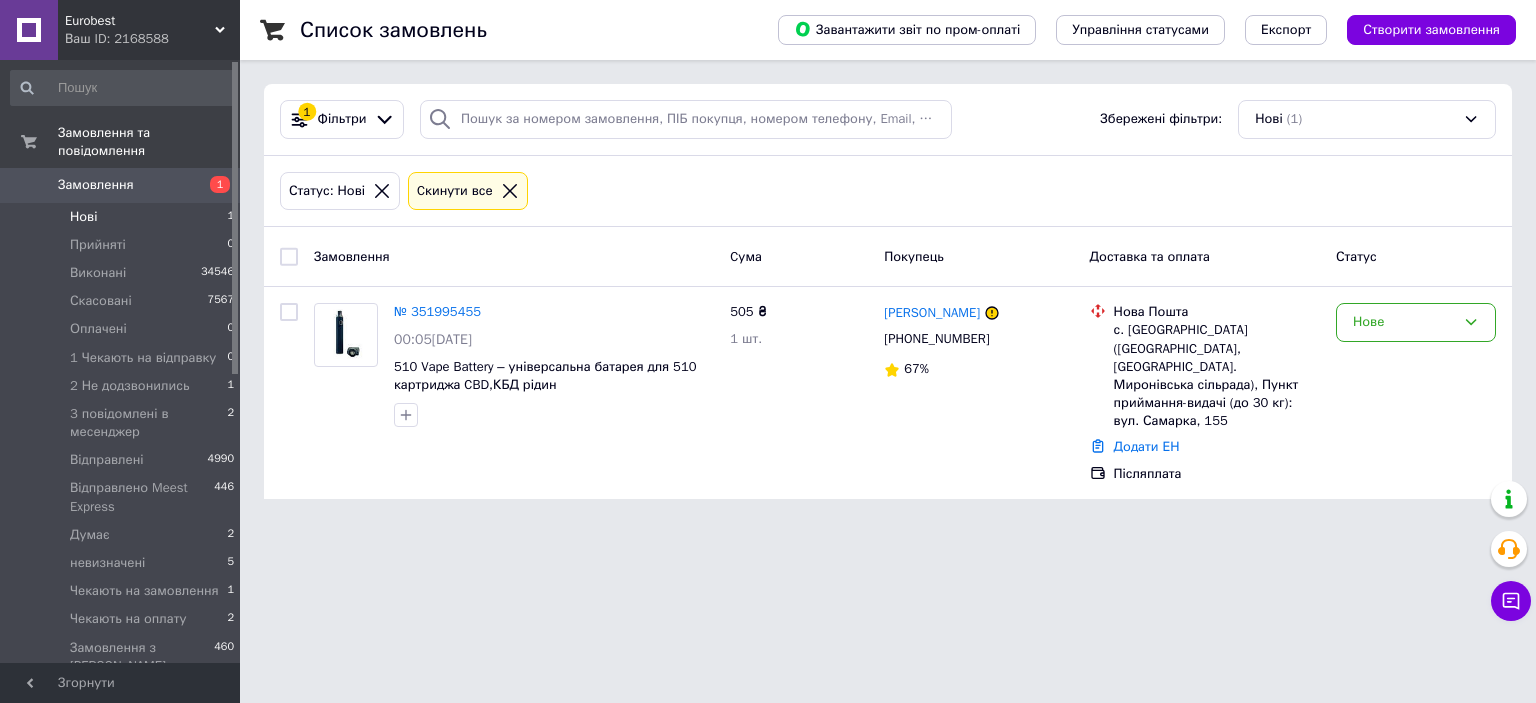 click on "№ 351995455" at bounding box center [437, 311] 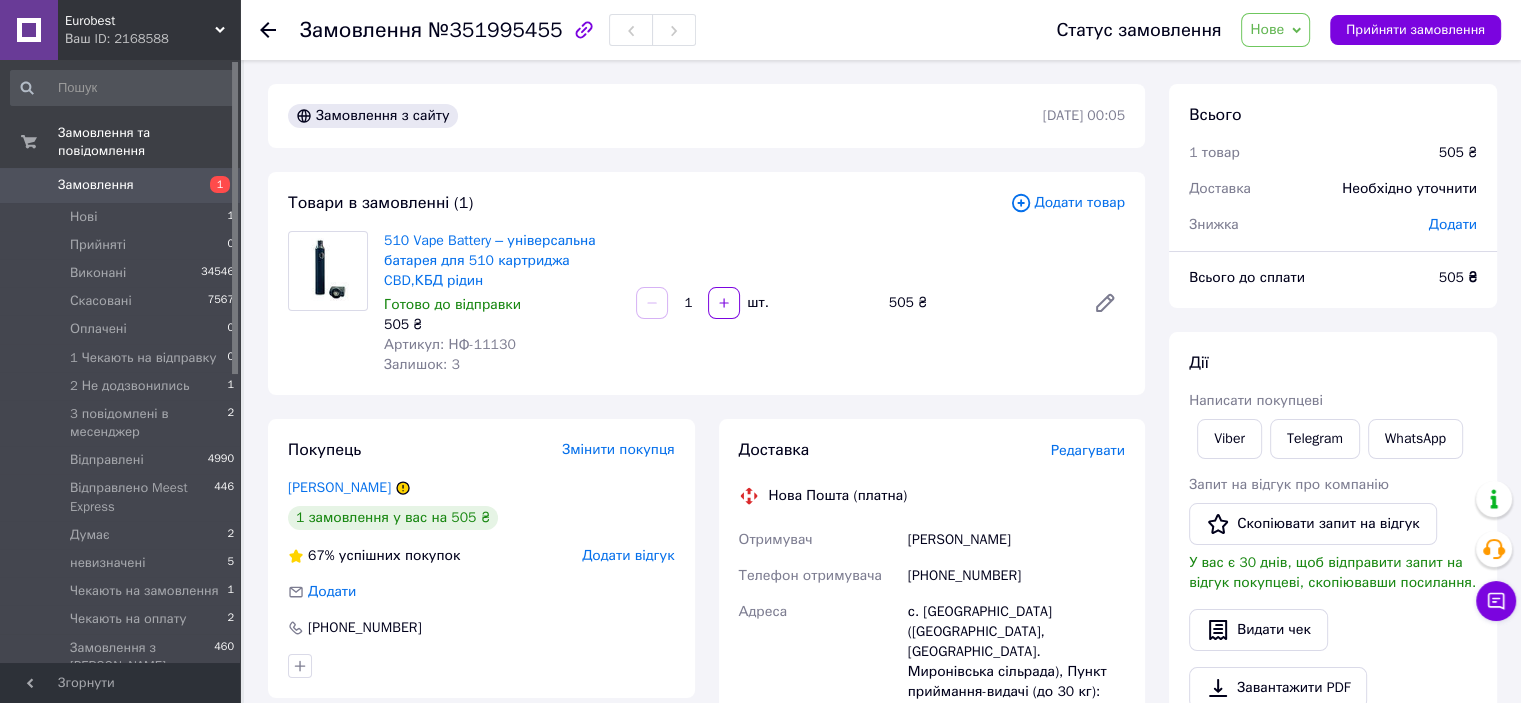 click on "Габович Себастьян" at bounding box center (339, 487) 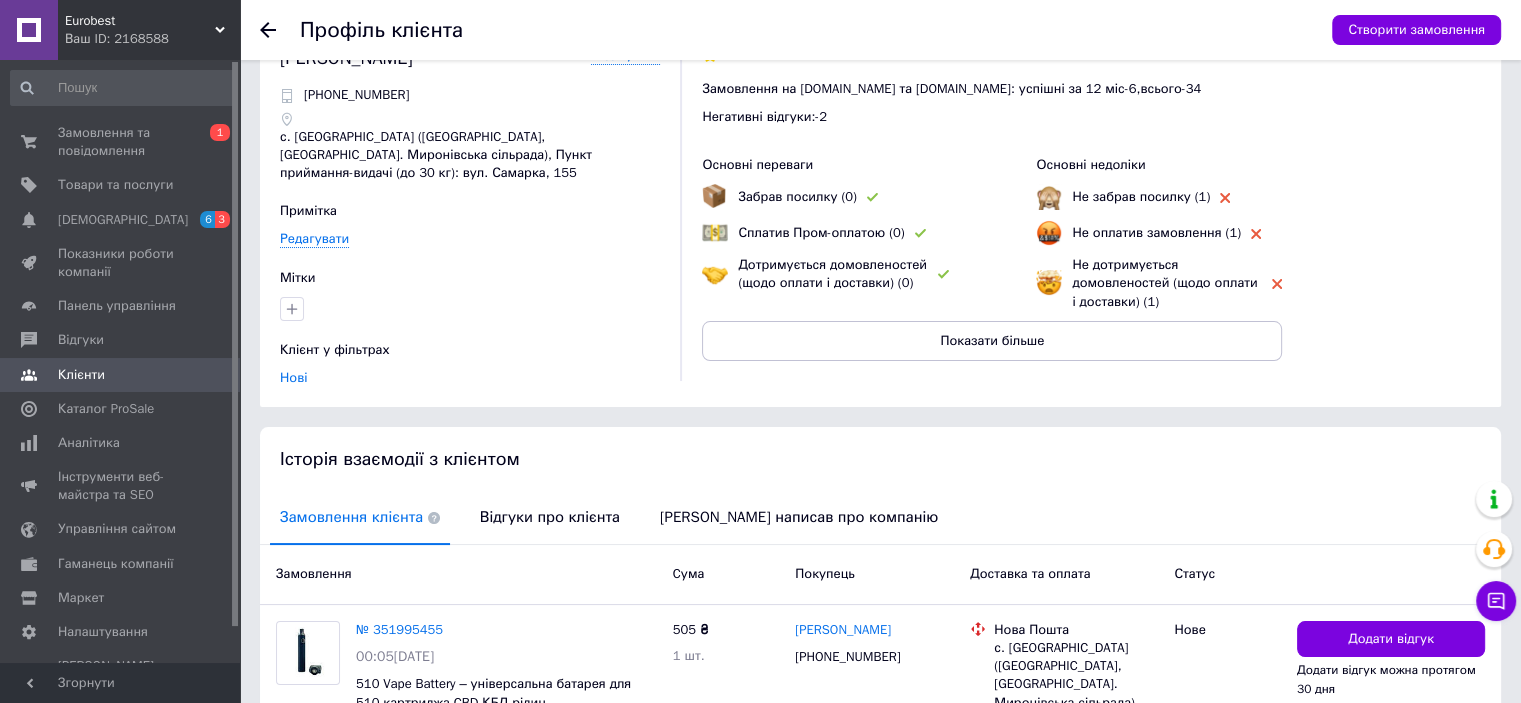 scroll, scrollTop: 100, scrollLeft: 0, axis: vertical 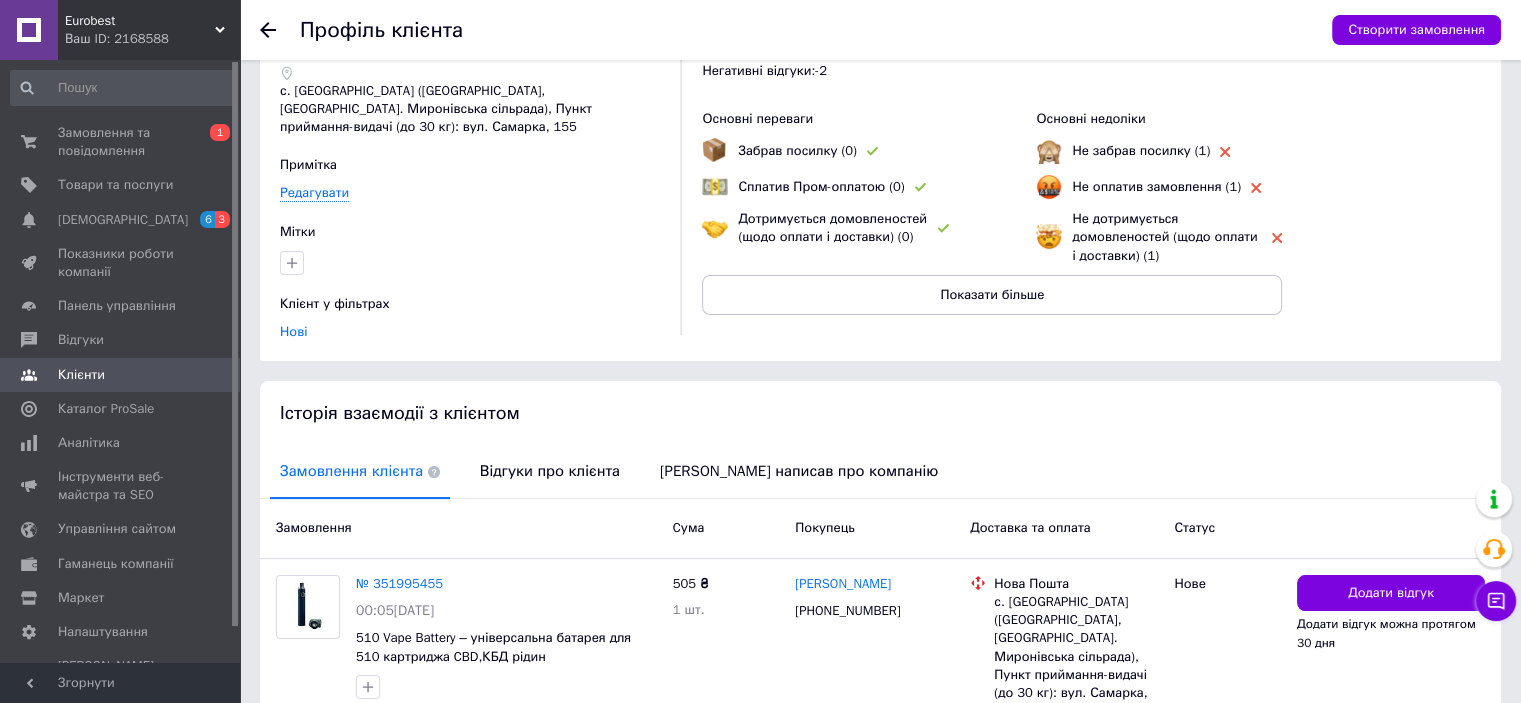 click on "Відгуки про клієнта" at bounding box center (550, 471) 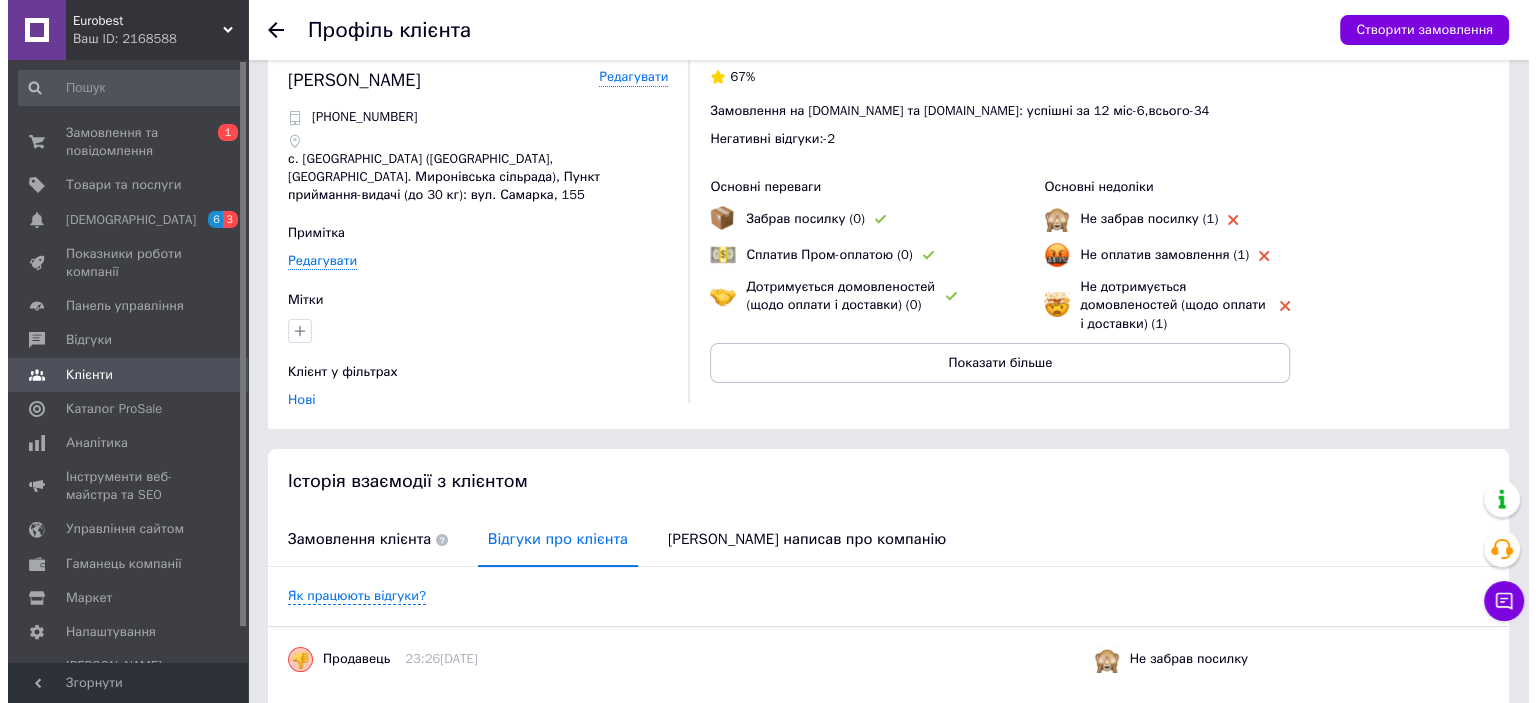 scroll, scrollTop: 0, scrollLeft: 0, axis: both 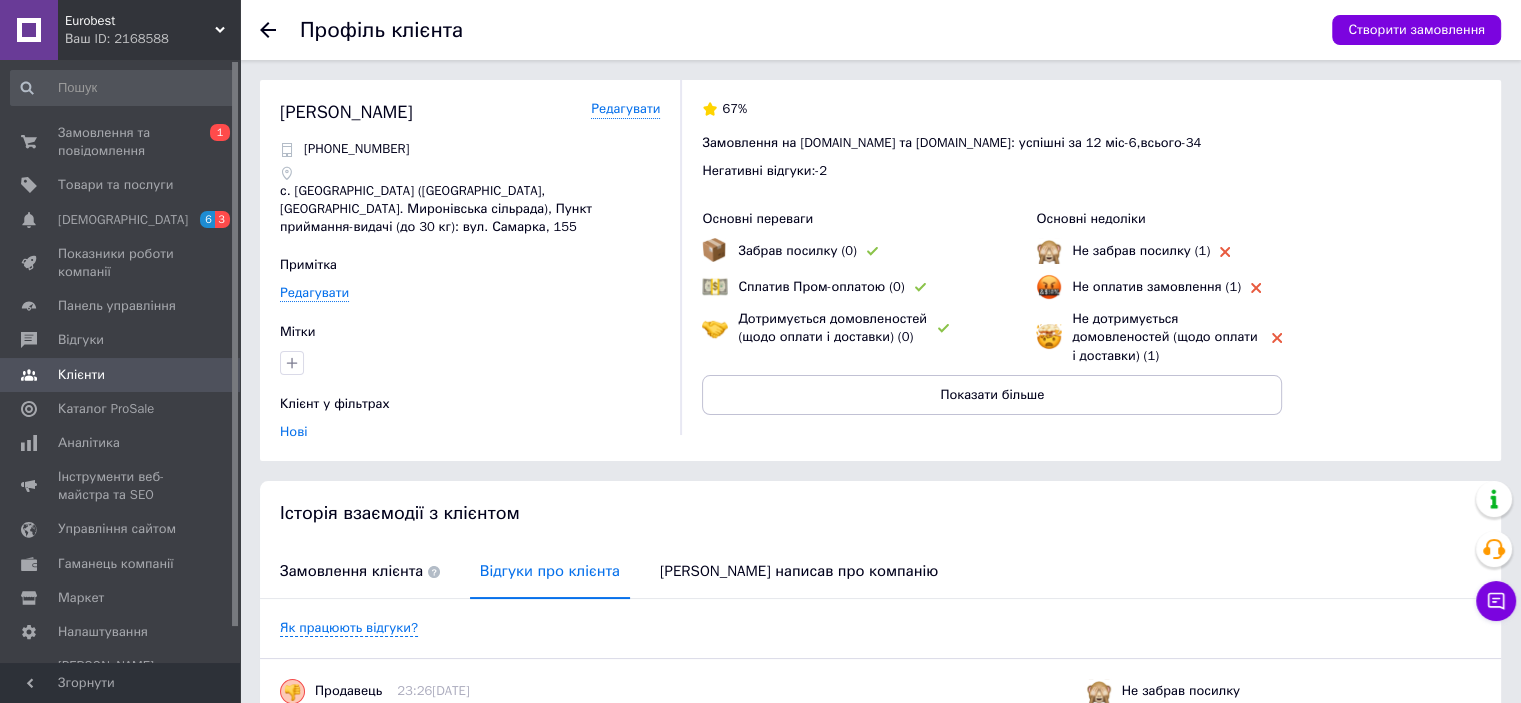 click on "Замовлення та повідомлення" at bounding box center (121, 142) 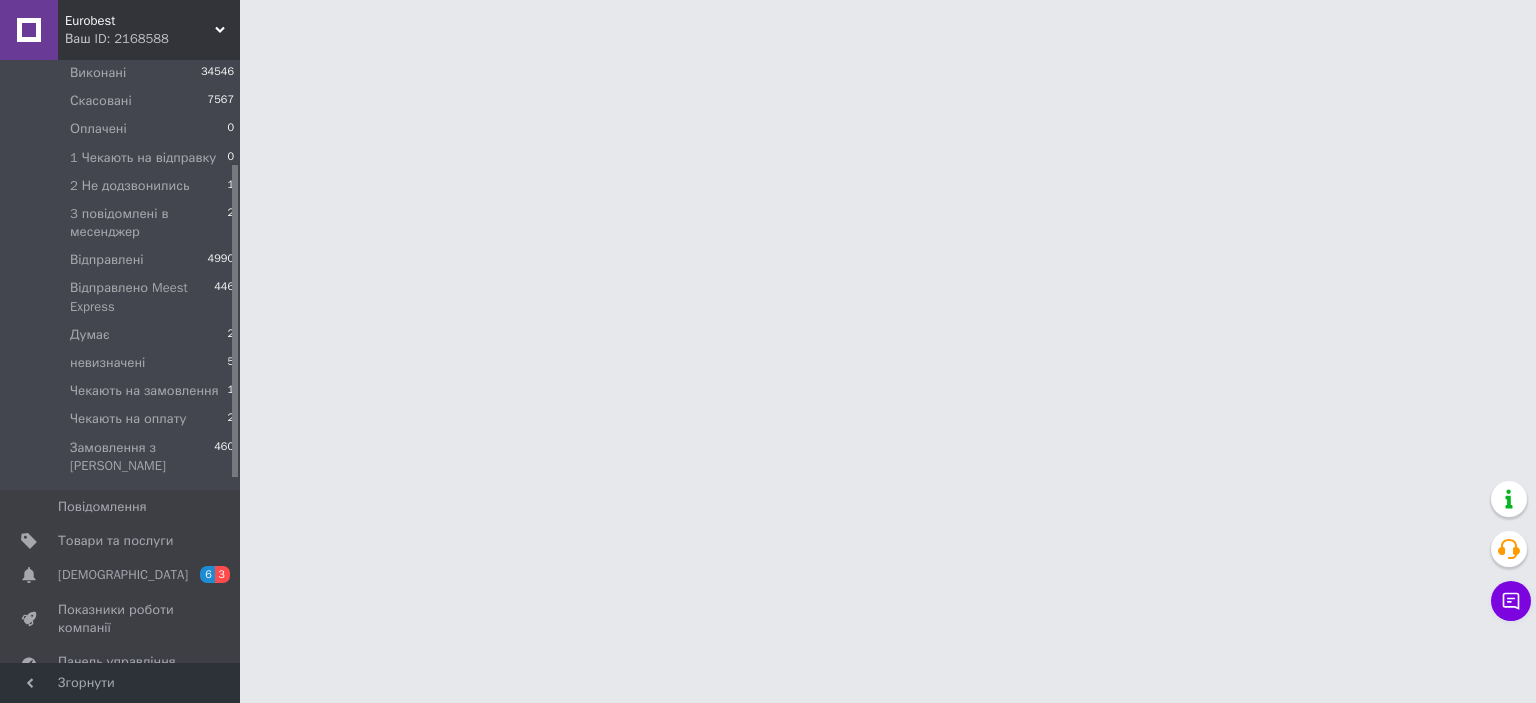 click on "[DEMOGRAPHIC_DATA]" at bounding box center (121, 575) 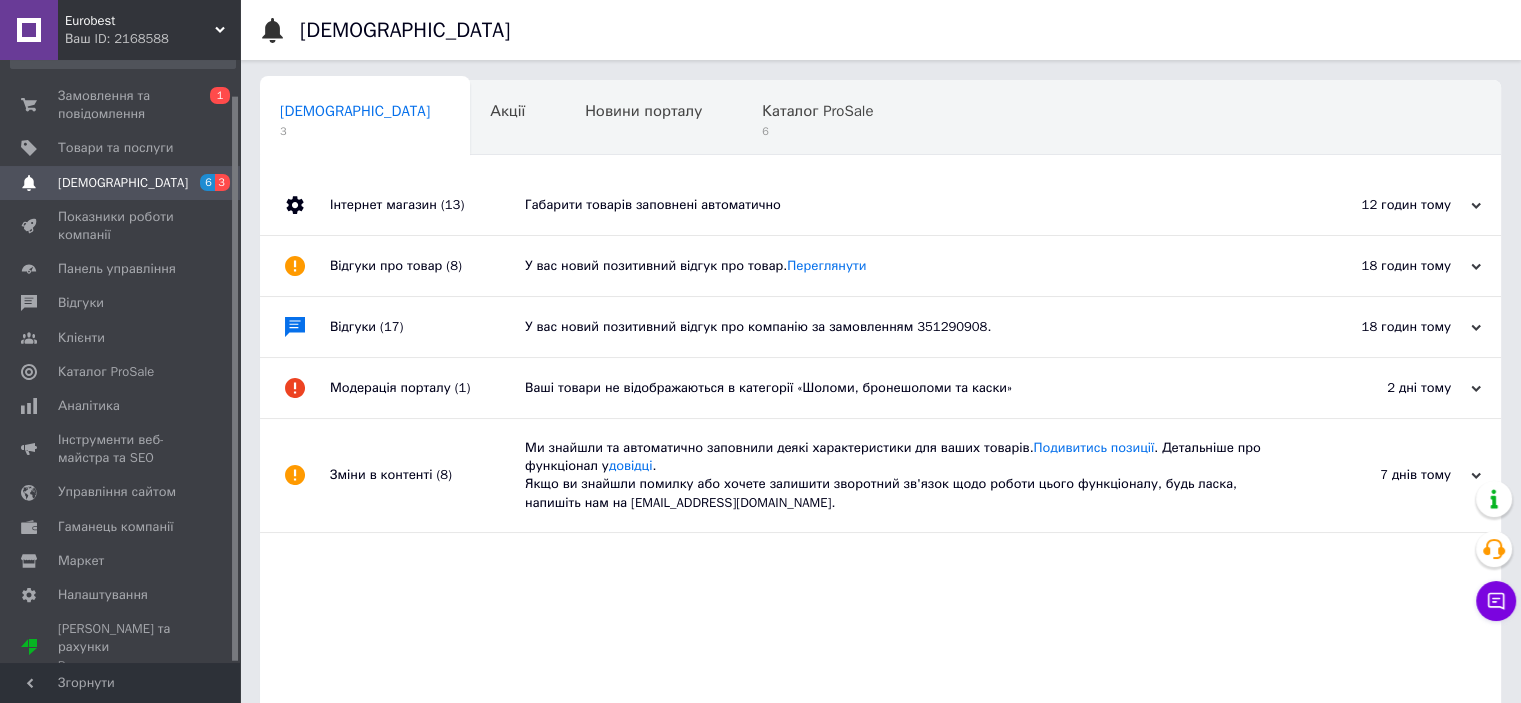 click on "У вас новий позитивний відгук про компанію за замовленням 351290908." at bounding box center [903, 327] 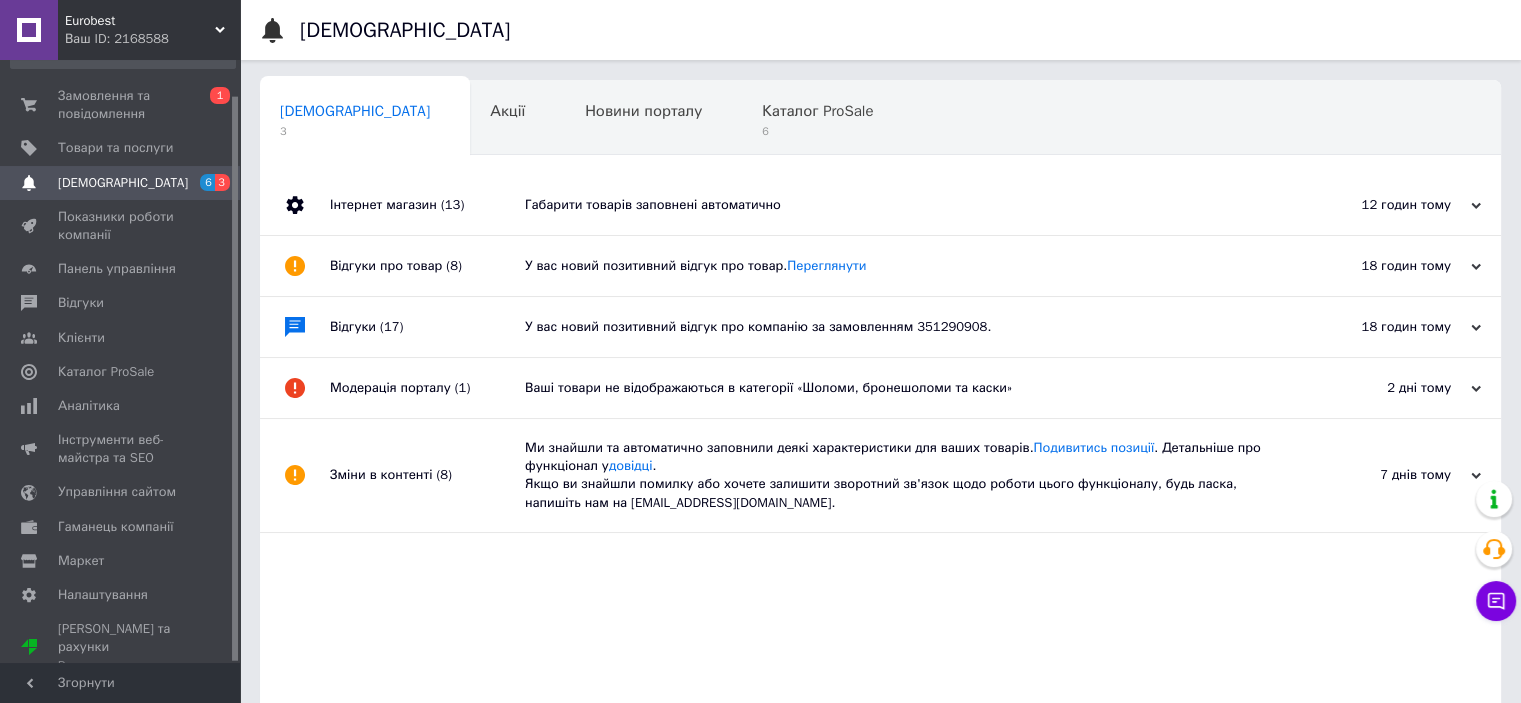 click on "У вас новий позитивний відгук про компанію за замовленням 351290908." at bounding box center [903, 327] 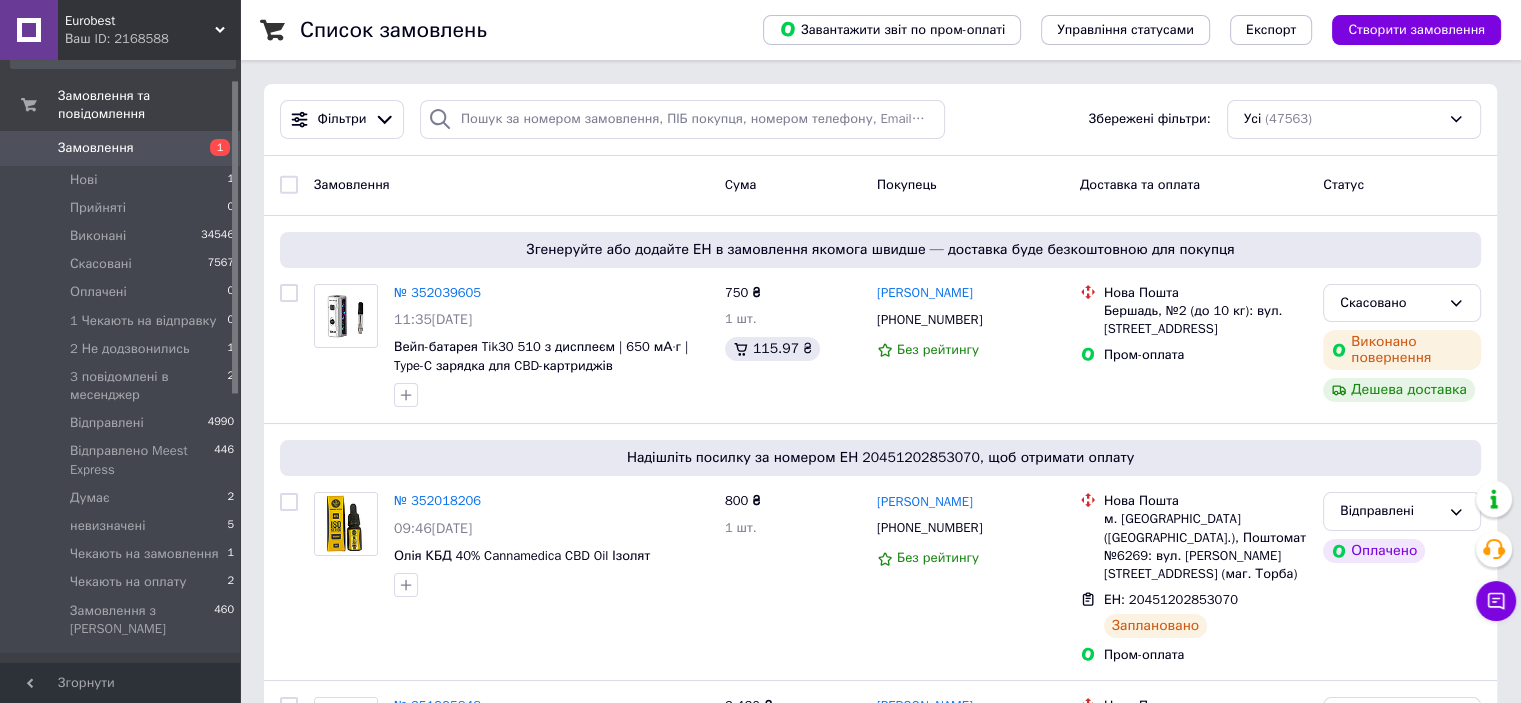click on "3 повідомлені в месенджер" at bounding box center (148, 386) 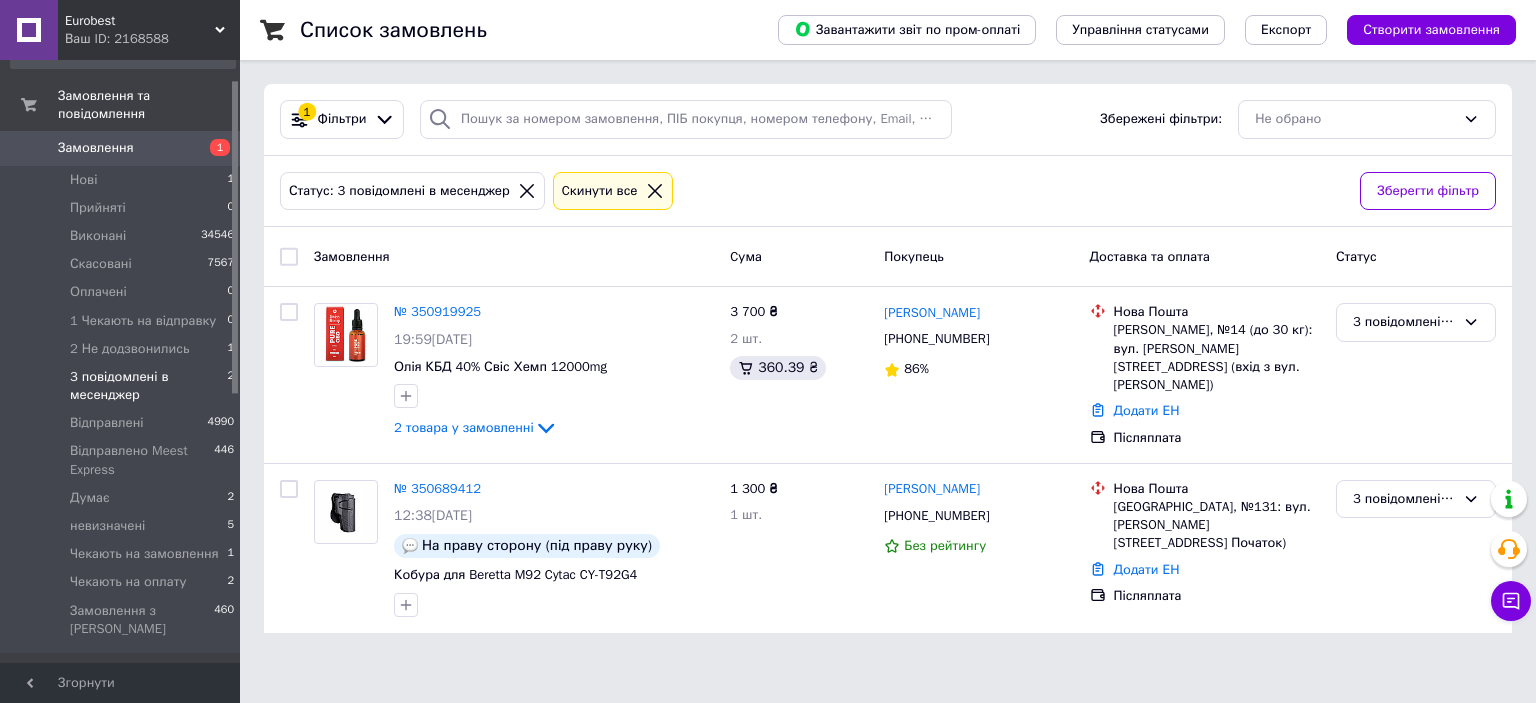 click on "Думає 2" at bounding box center (123, 498) 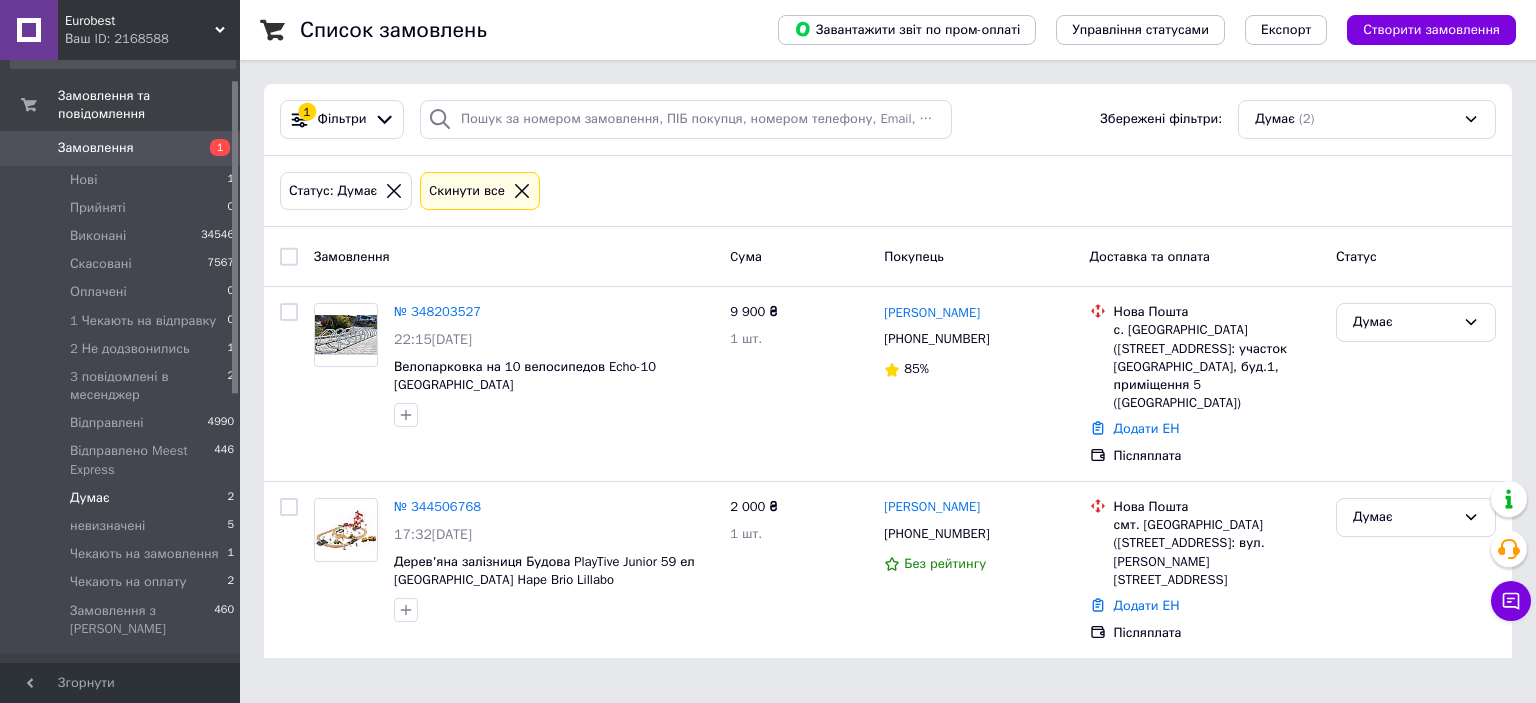 click on "Чекають на оплату" at bounding box center [128, 582] 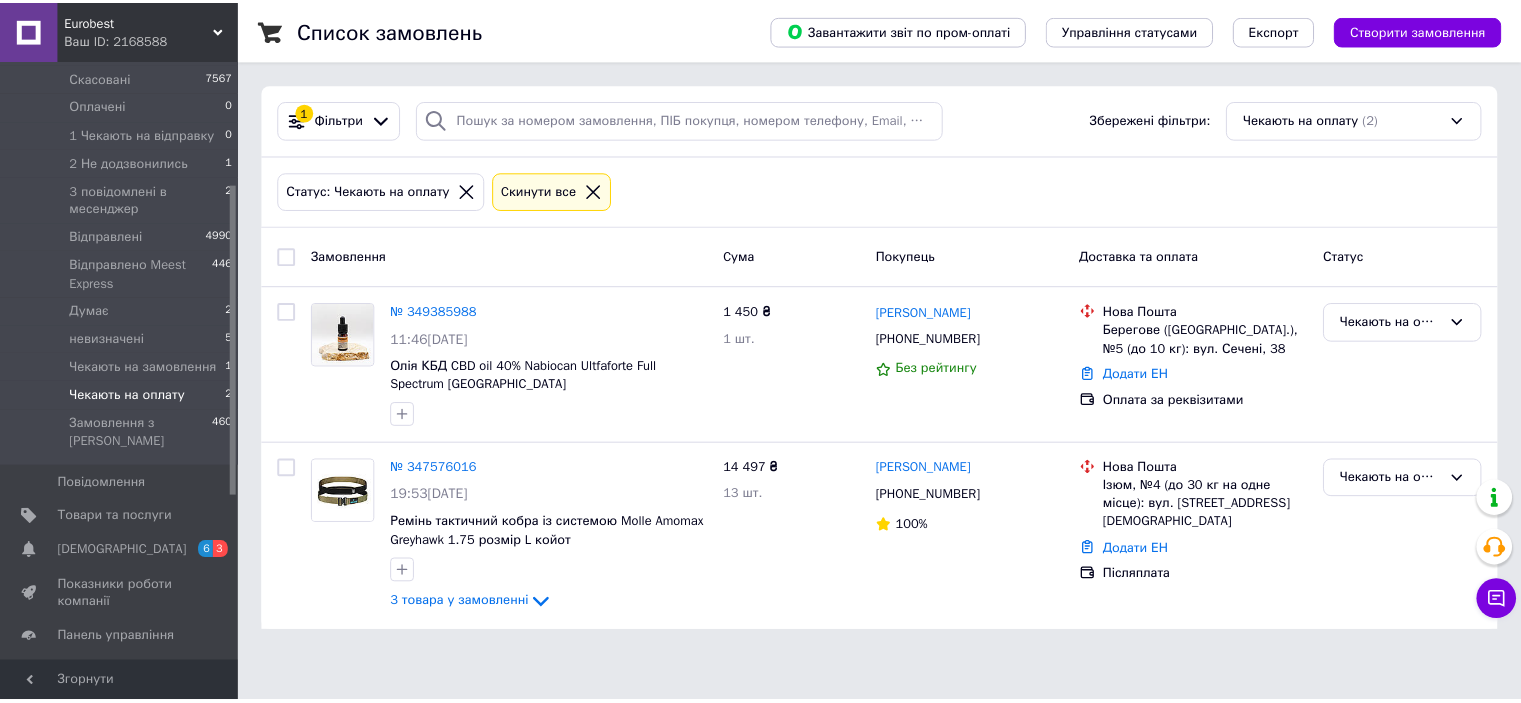 scroll, scrollTop: 237, scrollLeft: 0, axis: vertical 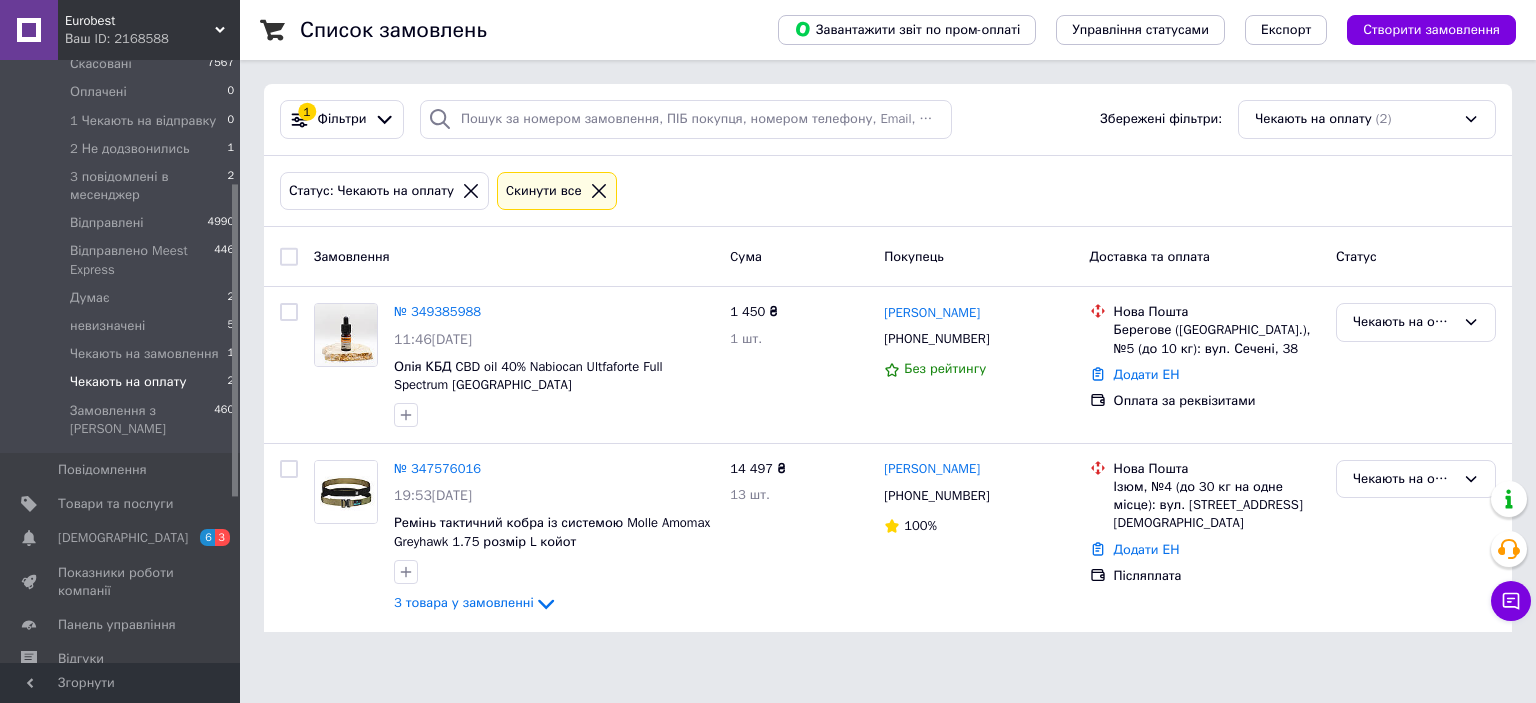 click on "Товари та послуги" at bounding box center [115, 504] 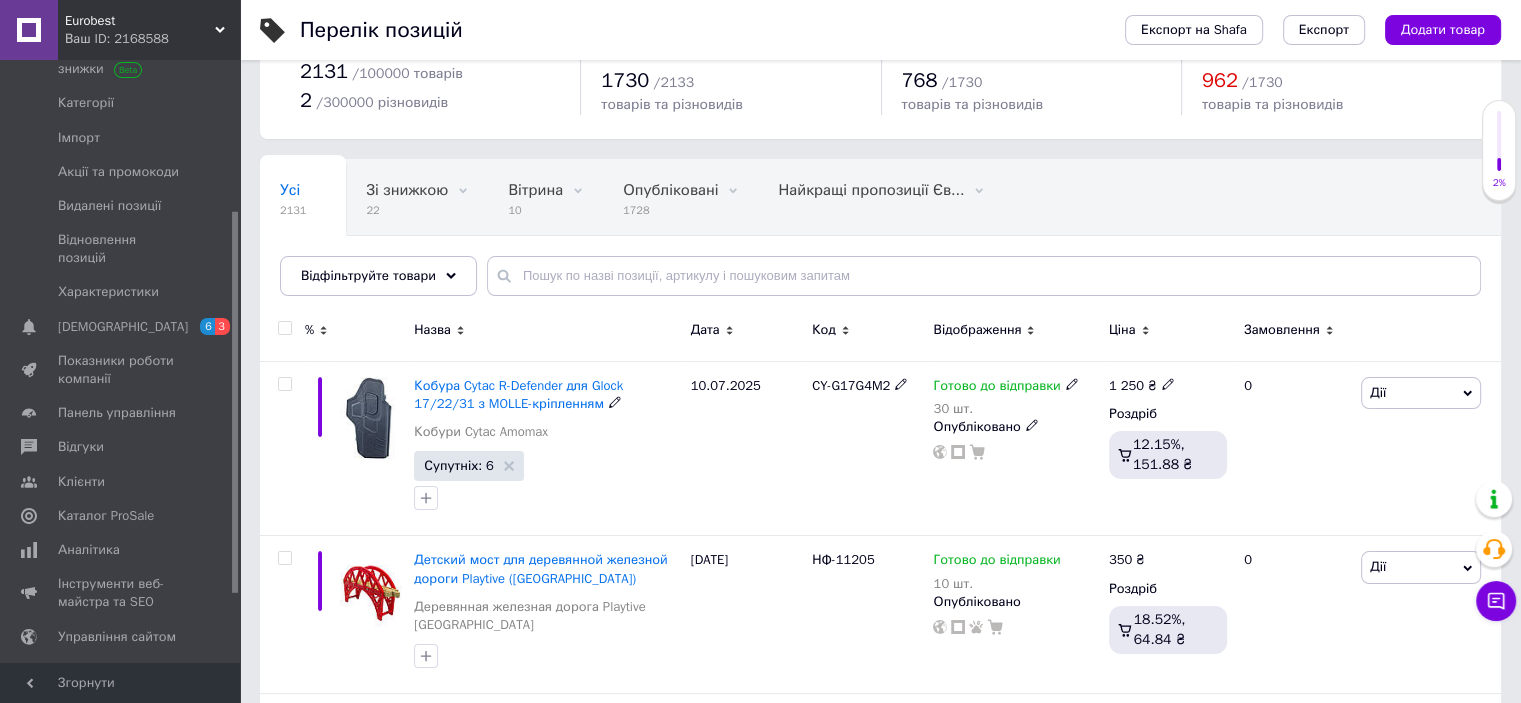 scroll, scrollTop: 100, scrollLeft: 0, axis: vertical 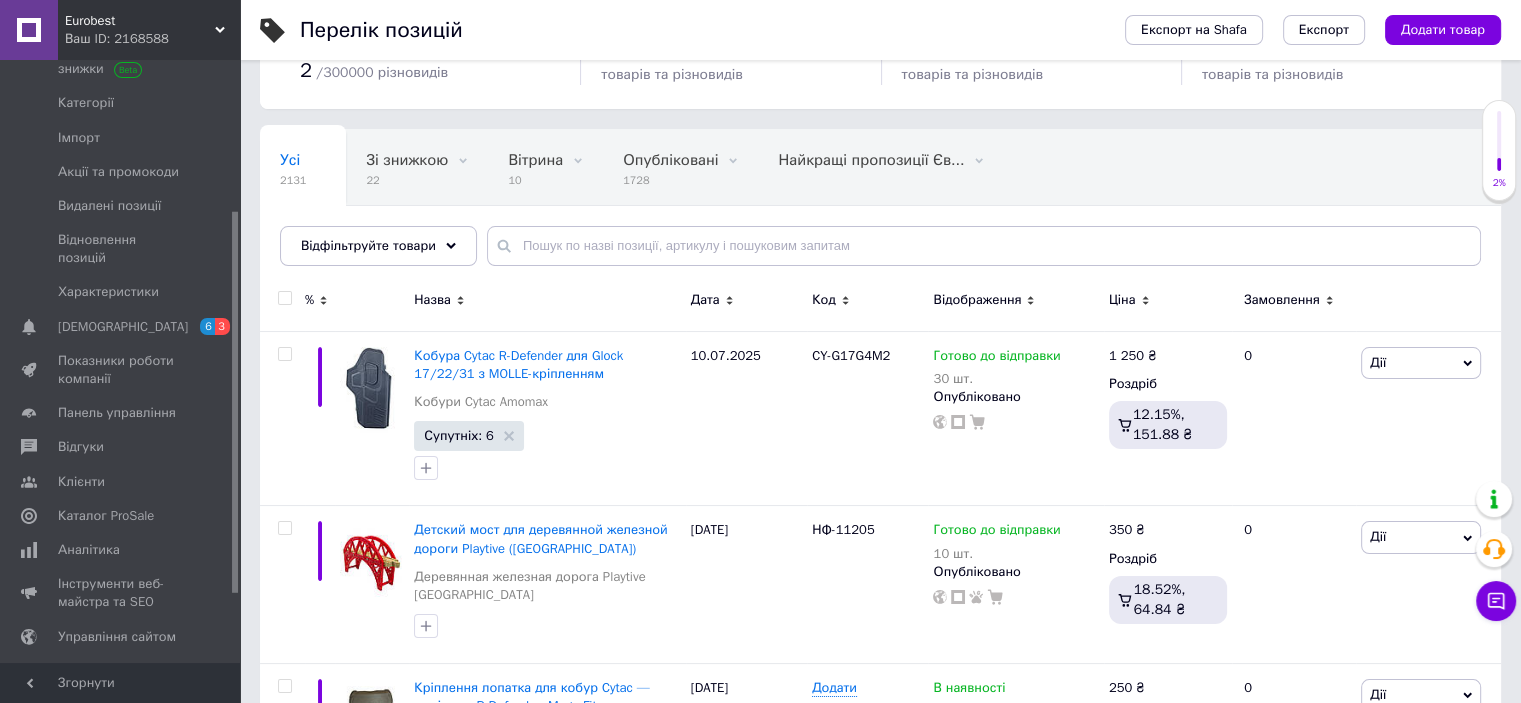 click on "Eurobest" at bounding box center [140, 21] 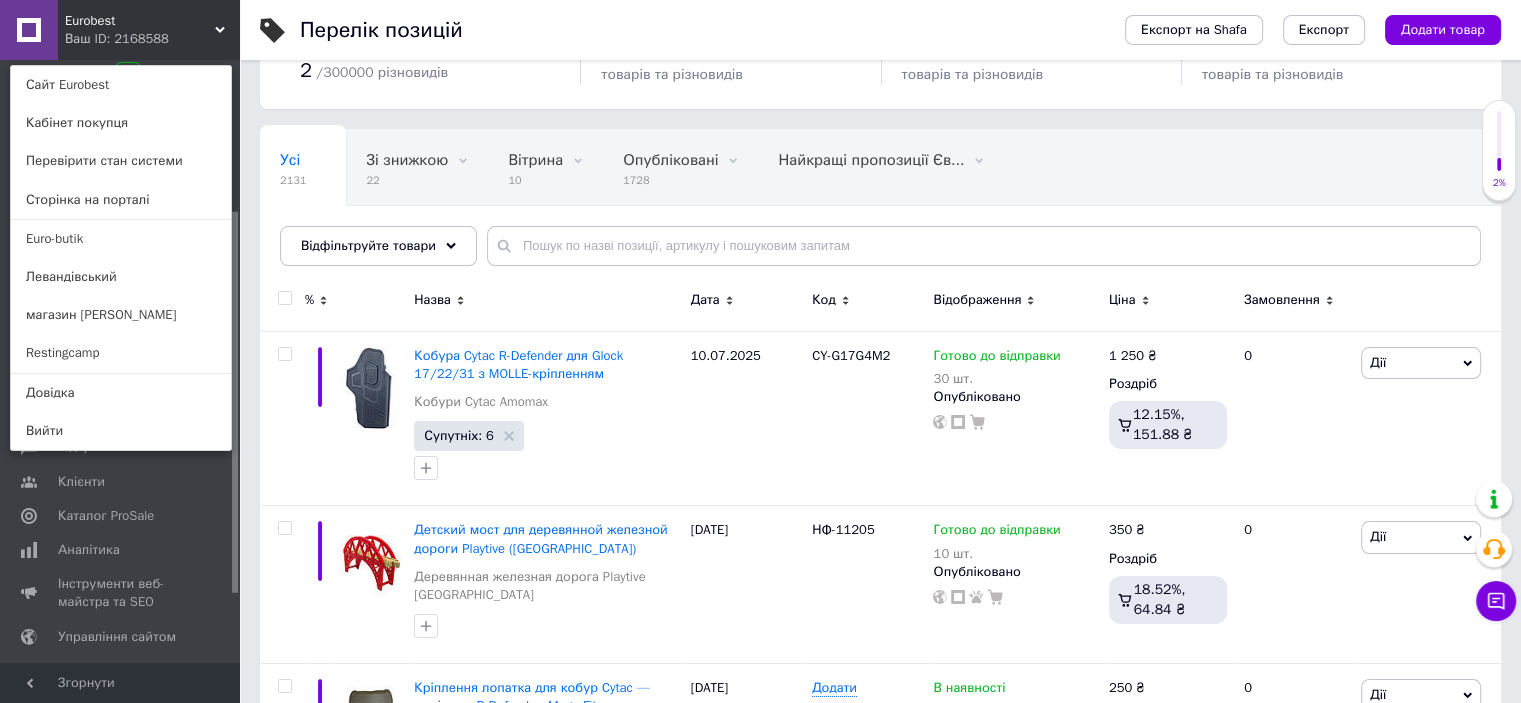 click on "магазин [PERSON_NAME]" at bounding box center [121, 315] 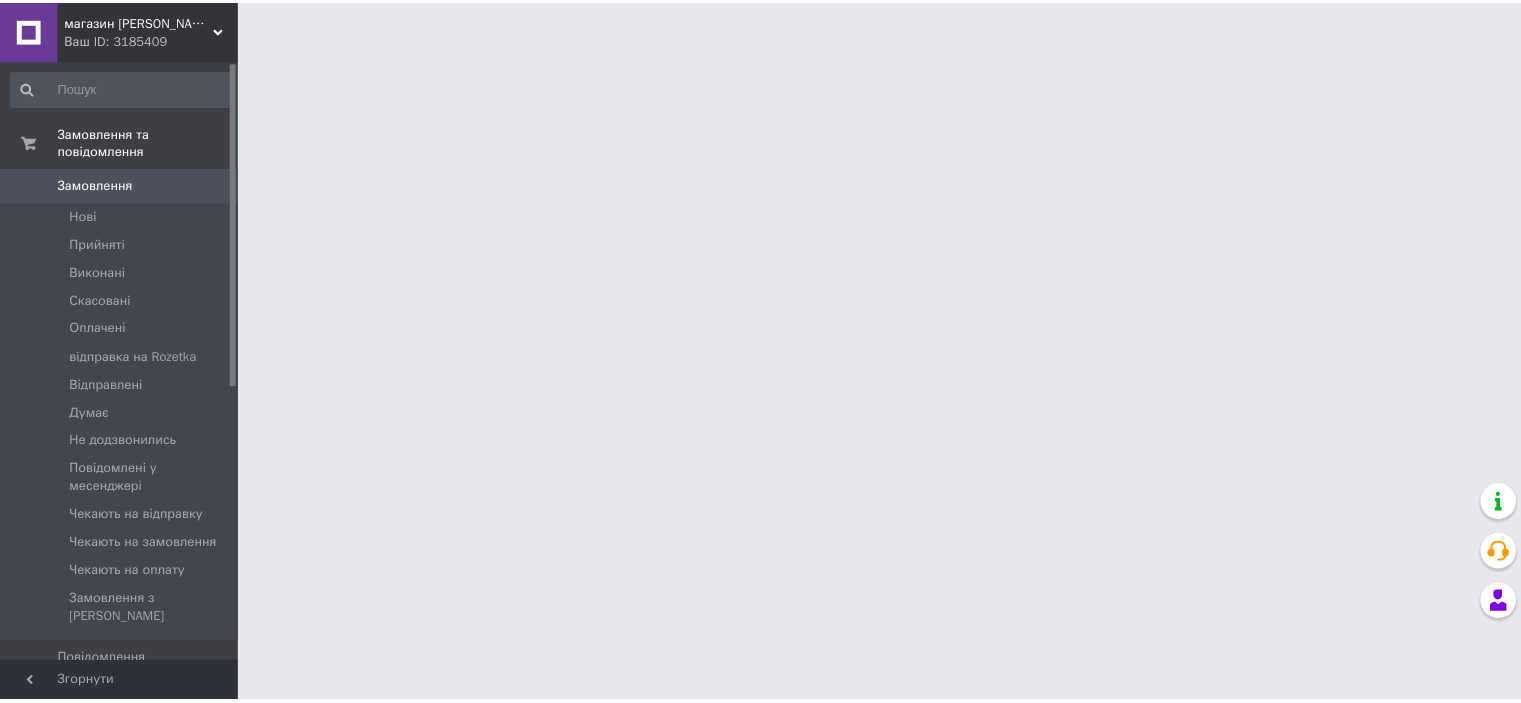 scroll, scrollTop: 0, scrollLeft: 0, axis: both 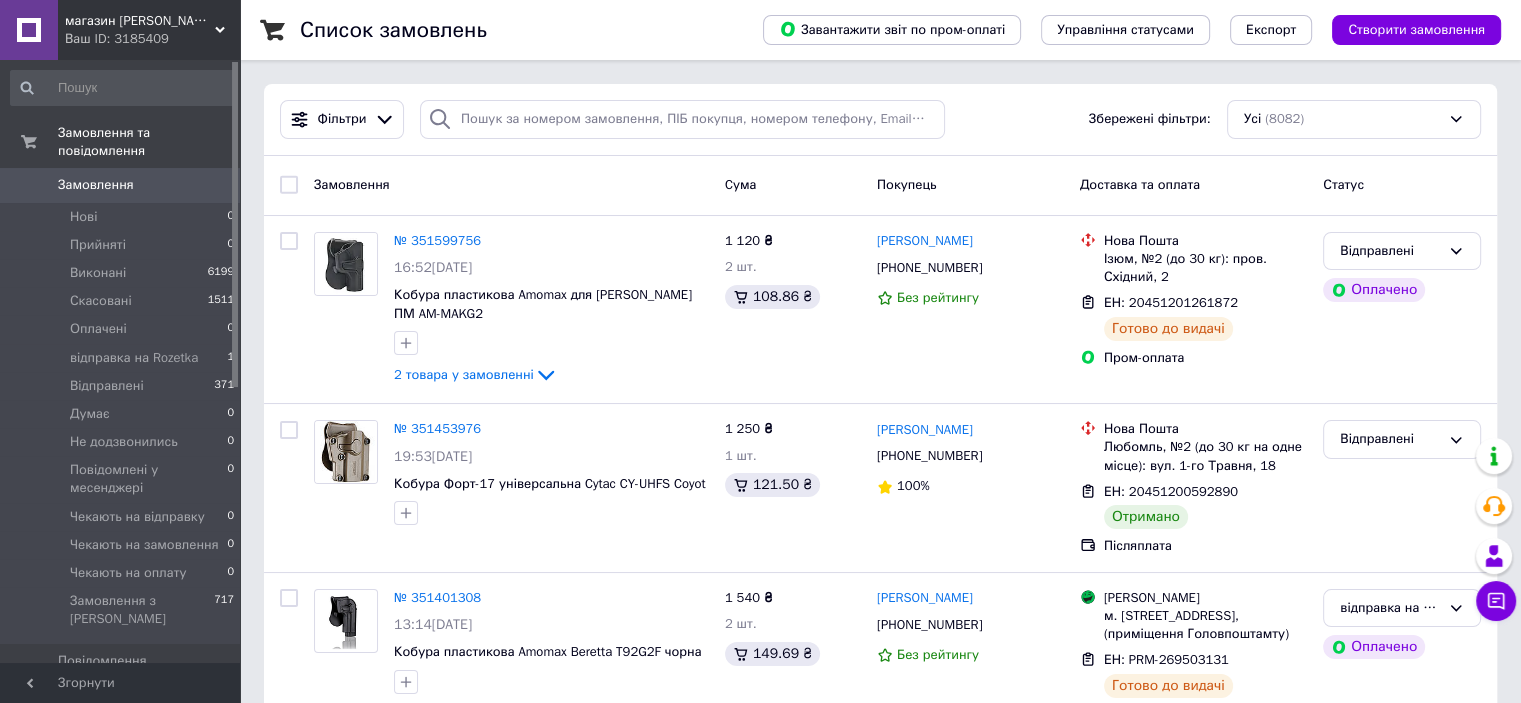 click on "Список замовлень   Завантажити звіт по пром-оплаті Управління статусами Експорт Створити замовлення Фільтри Збережені фільтри: Усі (8082) Замовлення Cума Покупець Доставка та оплата Статус № 351599756 16:52, 07.07.2025 Кобура пластикова Amomax для Макарова ПМ AM-MAKG2 2 товара у замовленні 1 120 ₴ 2 шт. 108.86 ₴ Олег Крижановський +380500732738 Без рейтингу Нова Пошта Ізюм, №2 (до 30 кг): пров. Східний, 2 ЕН: 20451201261872 Готово до видачі Пром-оплата Відправлені Оплачено № 351453976 19:53, 06.07.2025 Кобура Форт-17 універсальна Cytac CY-UHFS Coyot 1 250 ₴ 1 шт. 121.50 ₴ Олександр Олександрович +380678020062 100% Нова Пошта № 351401308" at bounding box center [880, 9434] 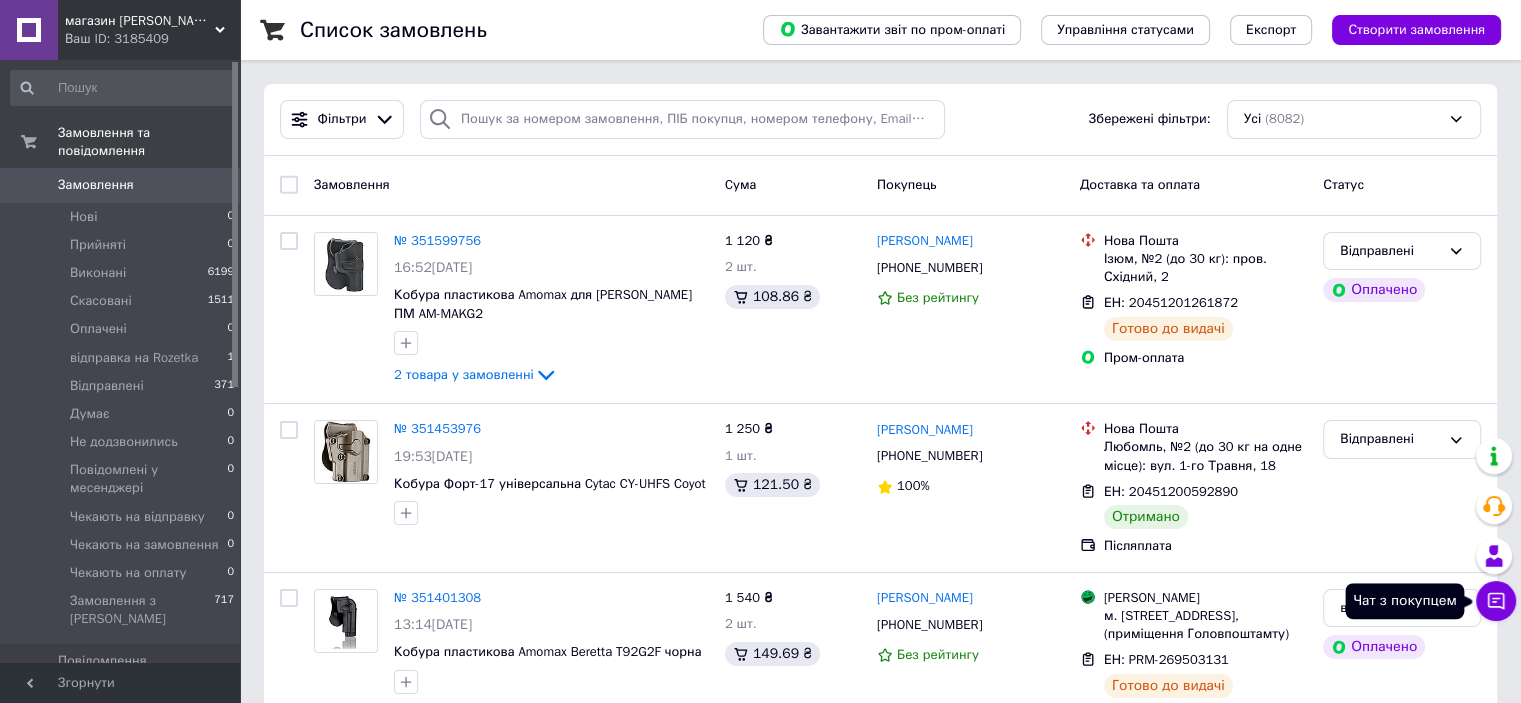 click on "Чат з покупцем" at bounding box center [1496, 601] 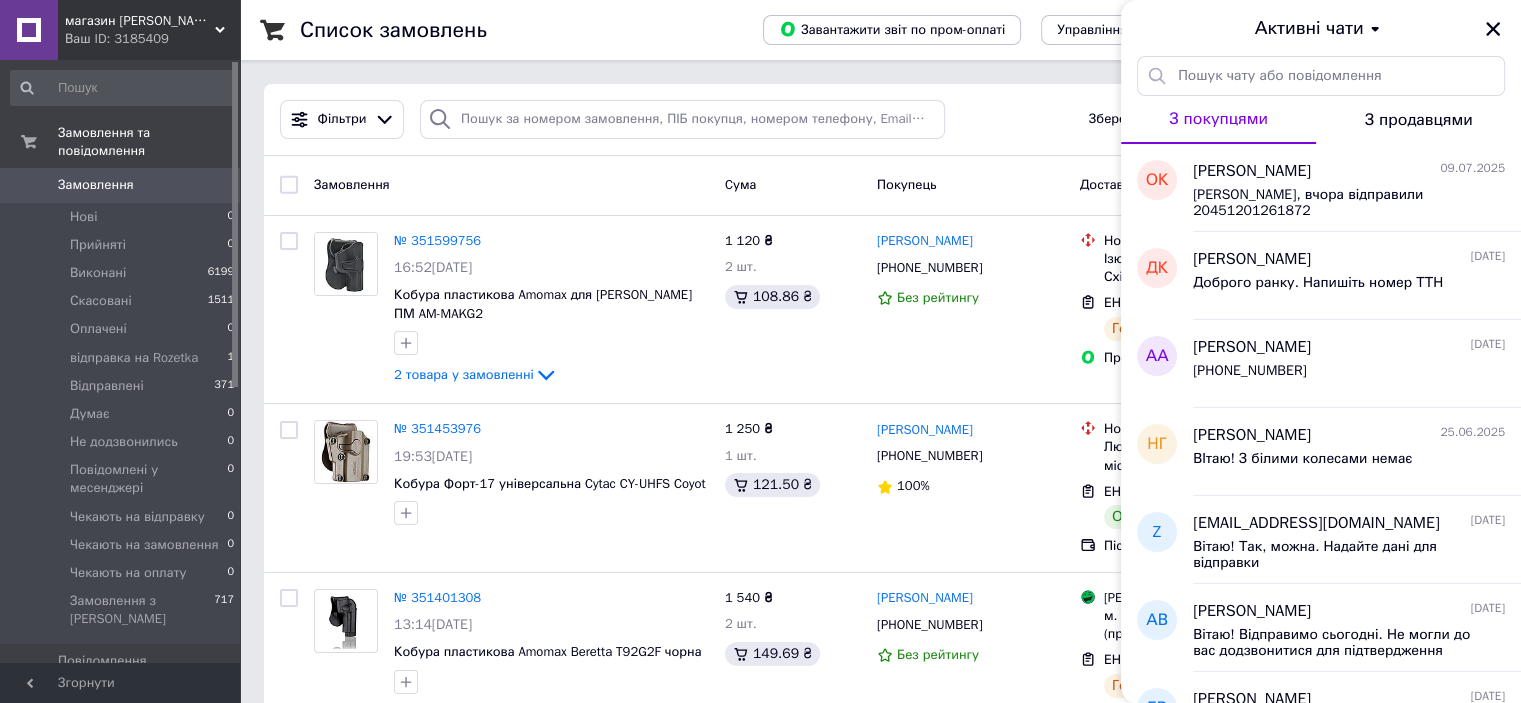 click 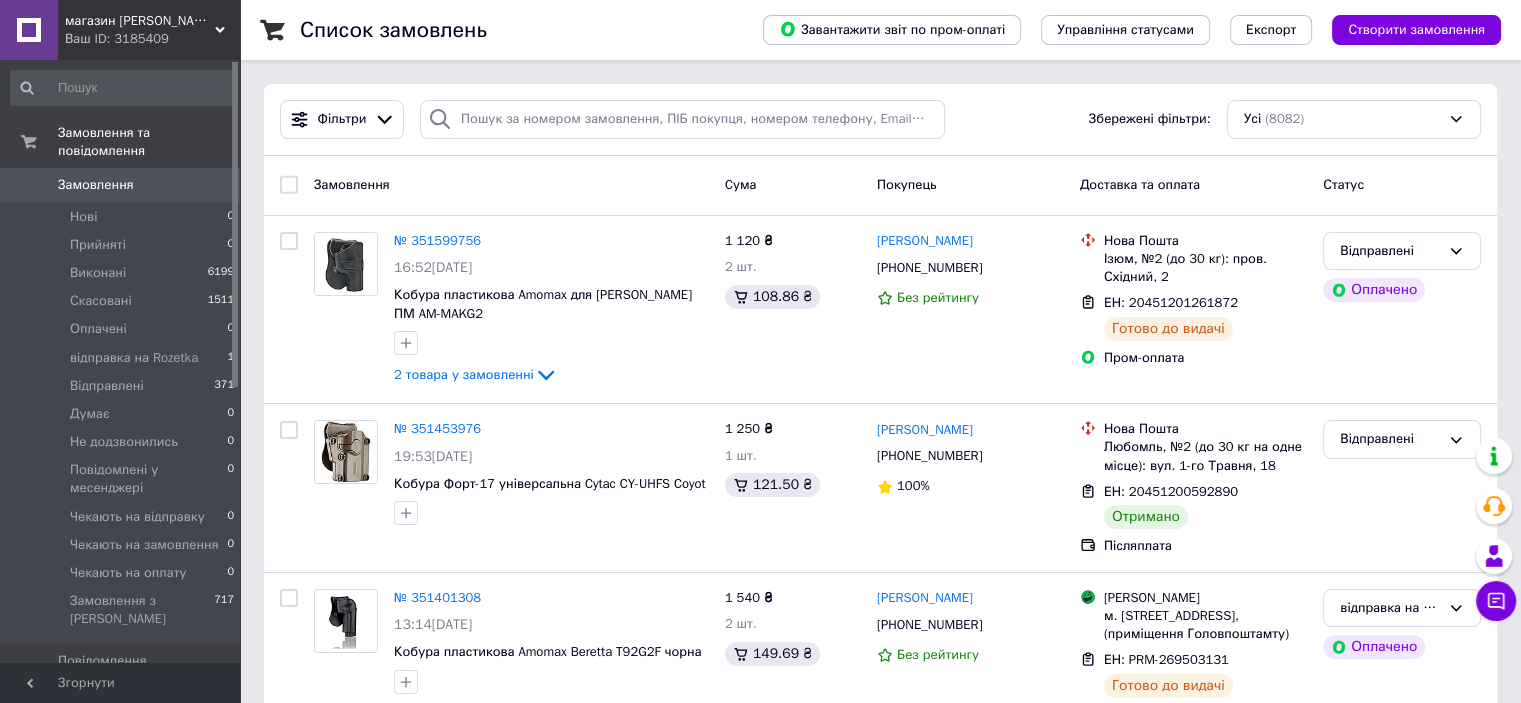 click on "магазин [PERSON_NAME]" at bounding box center (140, 21) 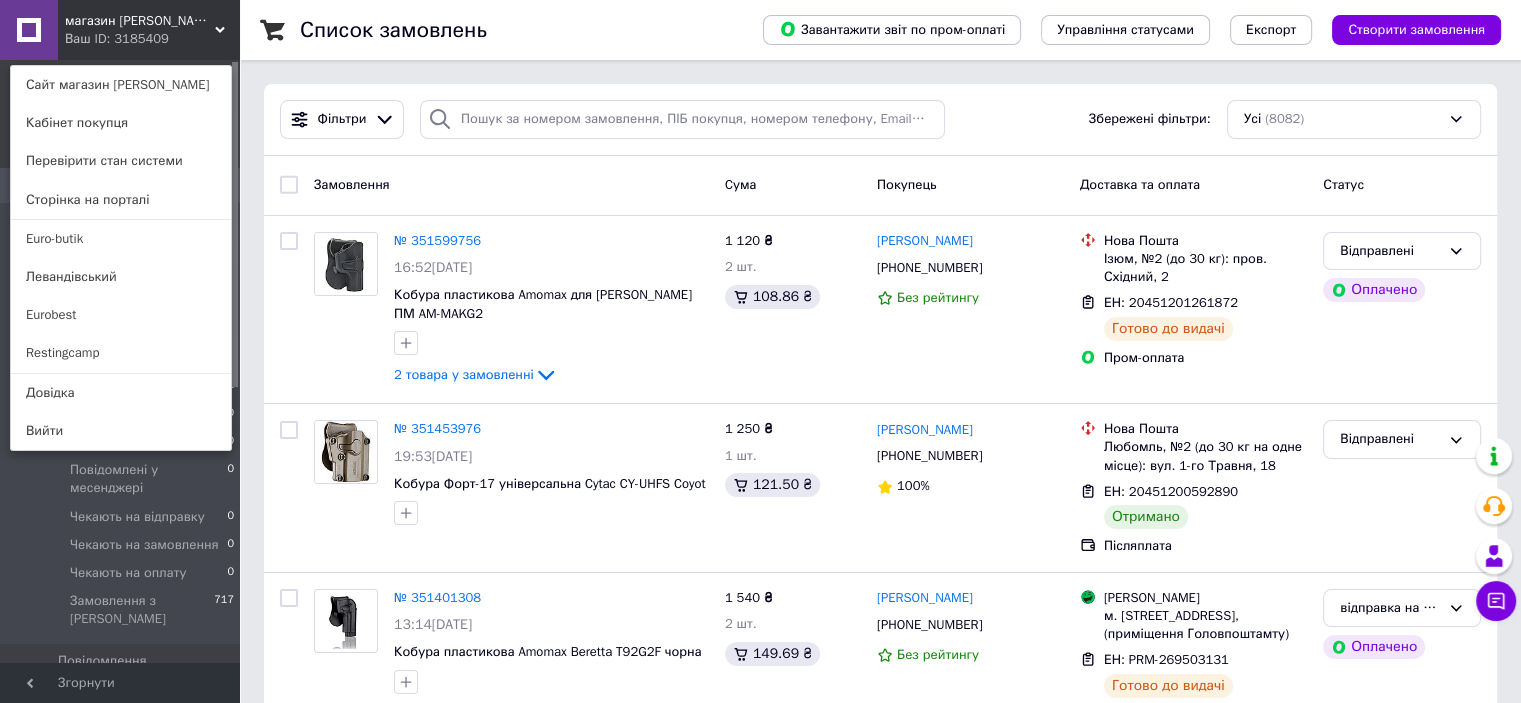 click on "Левандівський" at bounding box center (121, 277) 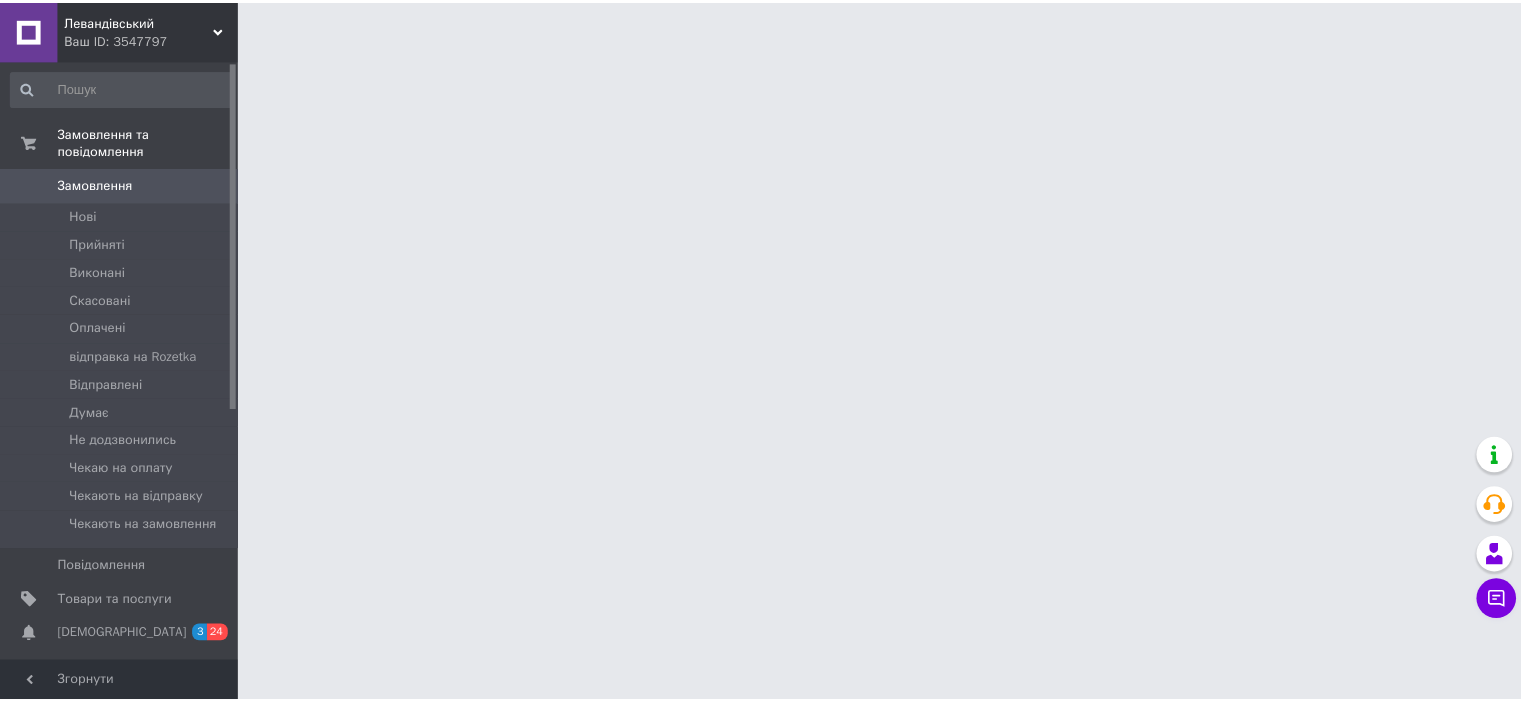 scroll, scrollTop: 0, scrollLeft: 0, axis: both 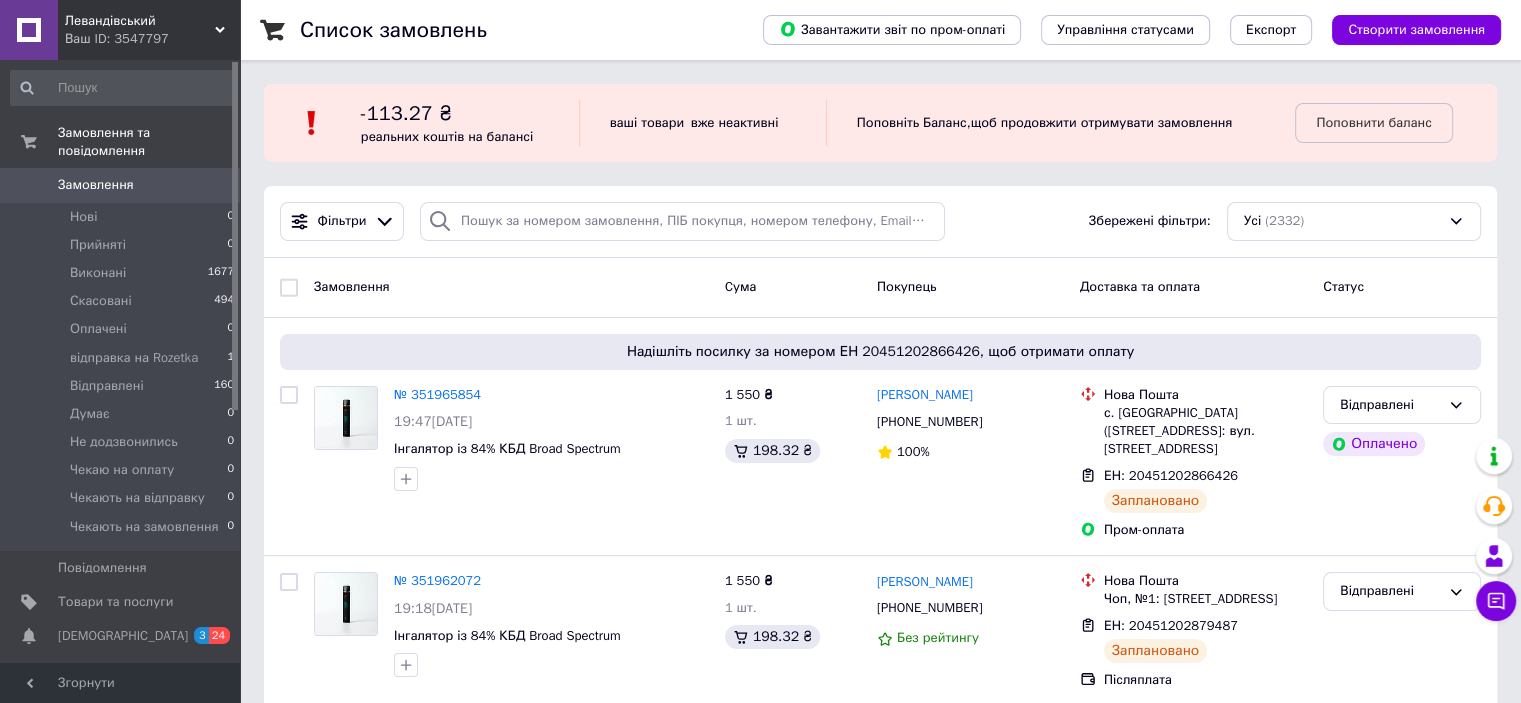 click on "Левандівський" at bounding box center (140, 21) 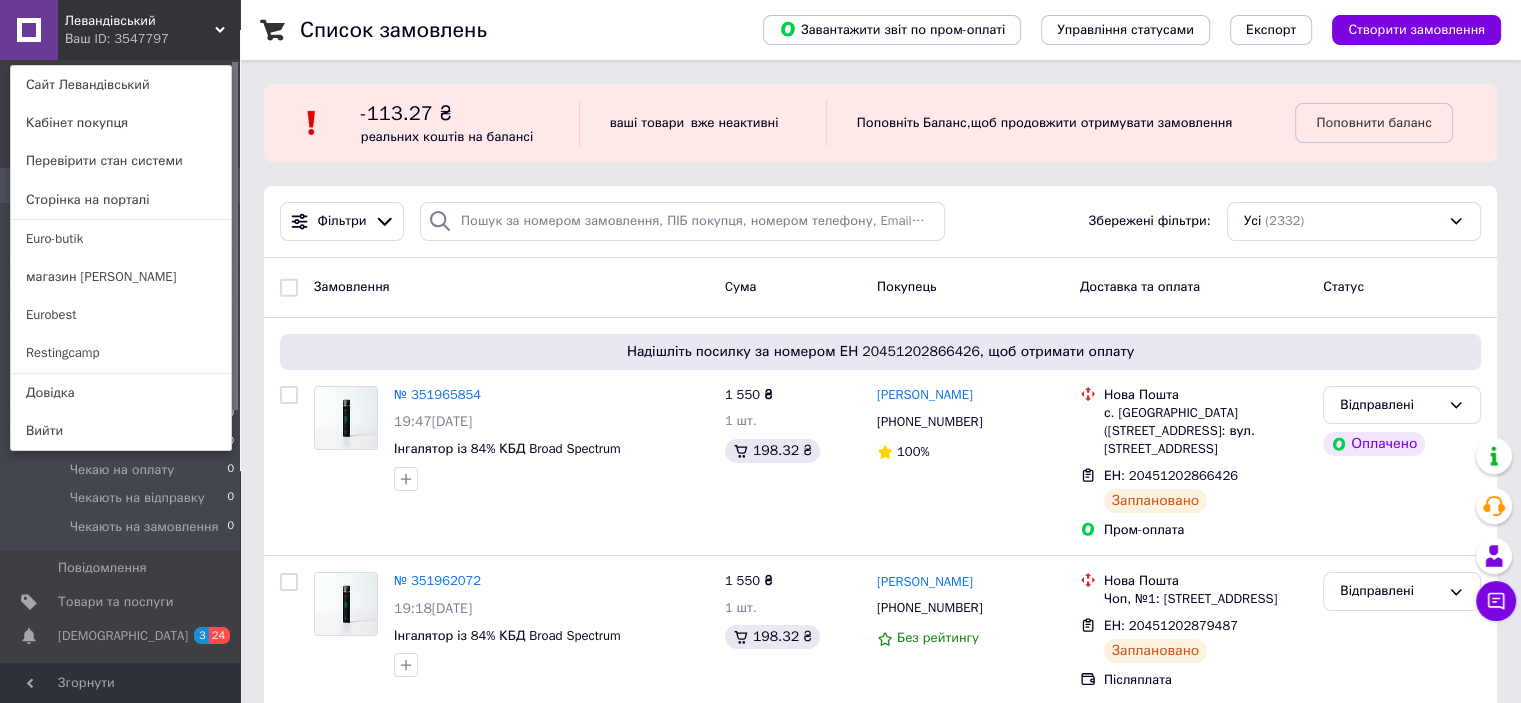 click on "Eurobest" at bounding box center (121, 315) 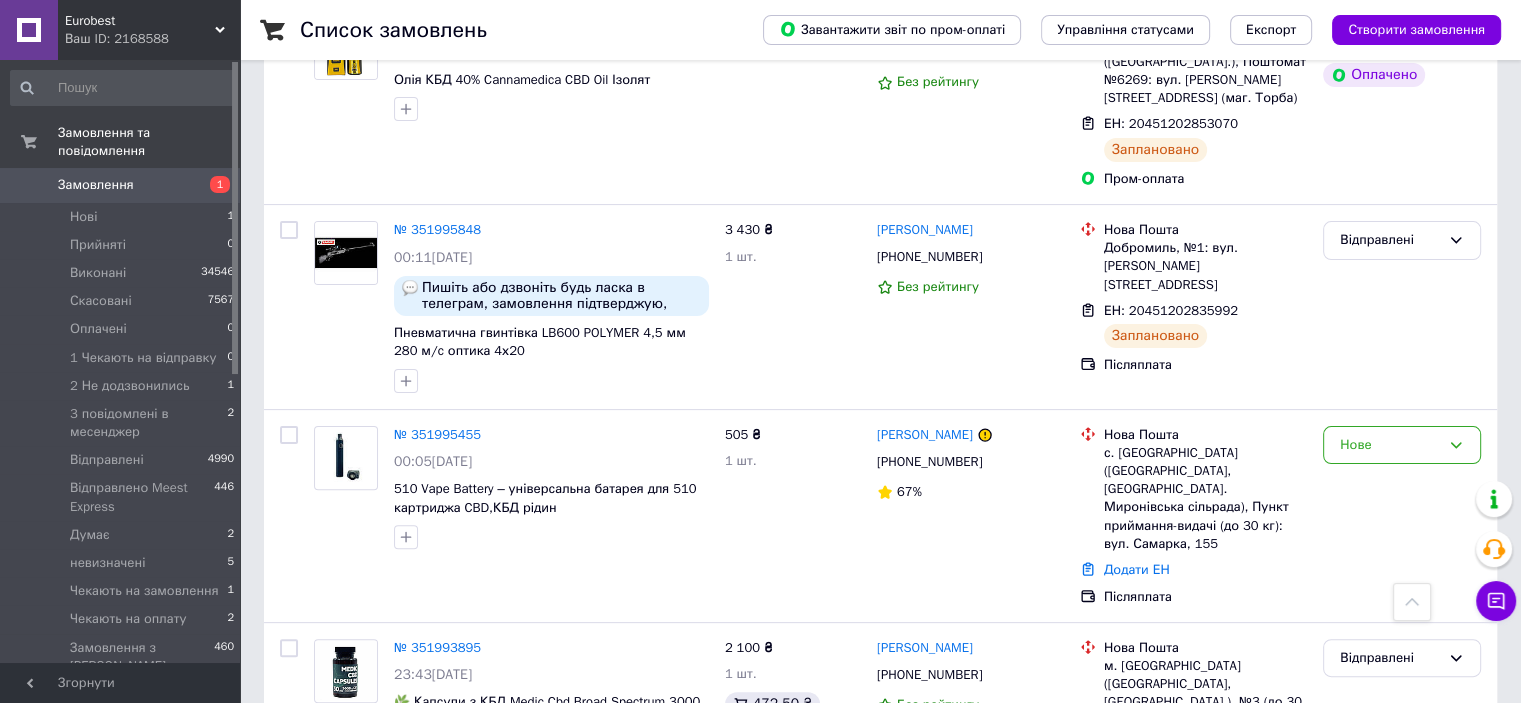 scroll, scrollTop: 600, scrollLeft: 0, axis: vertical 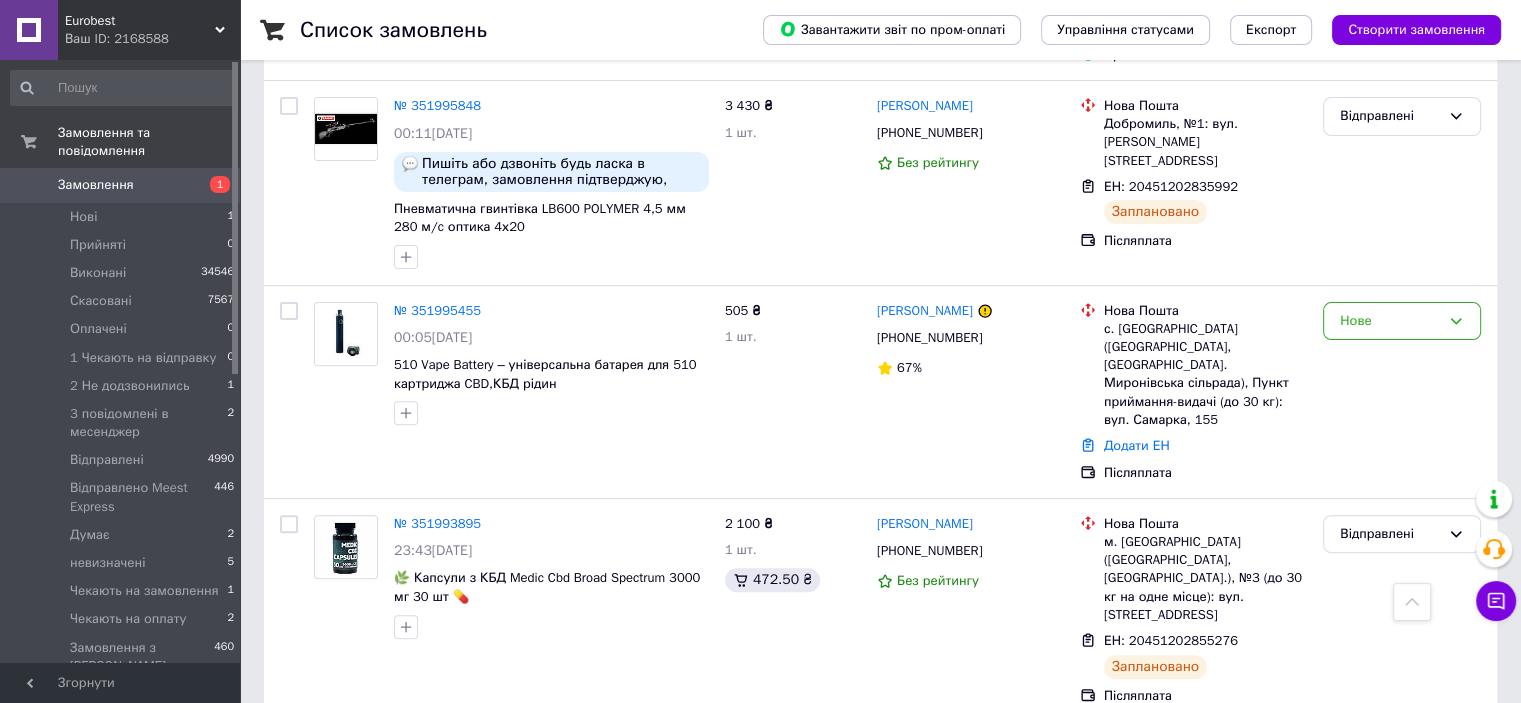 click on "Нове" at bounding box center [1390, 321] 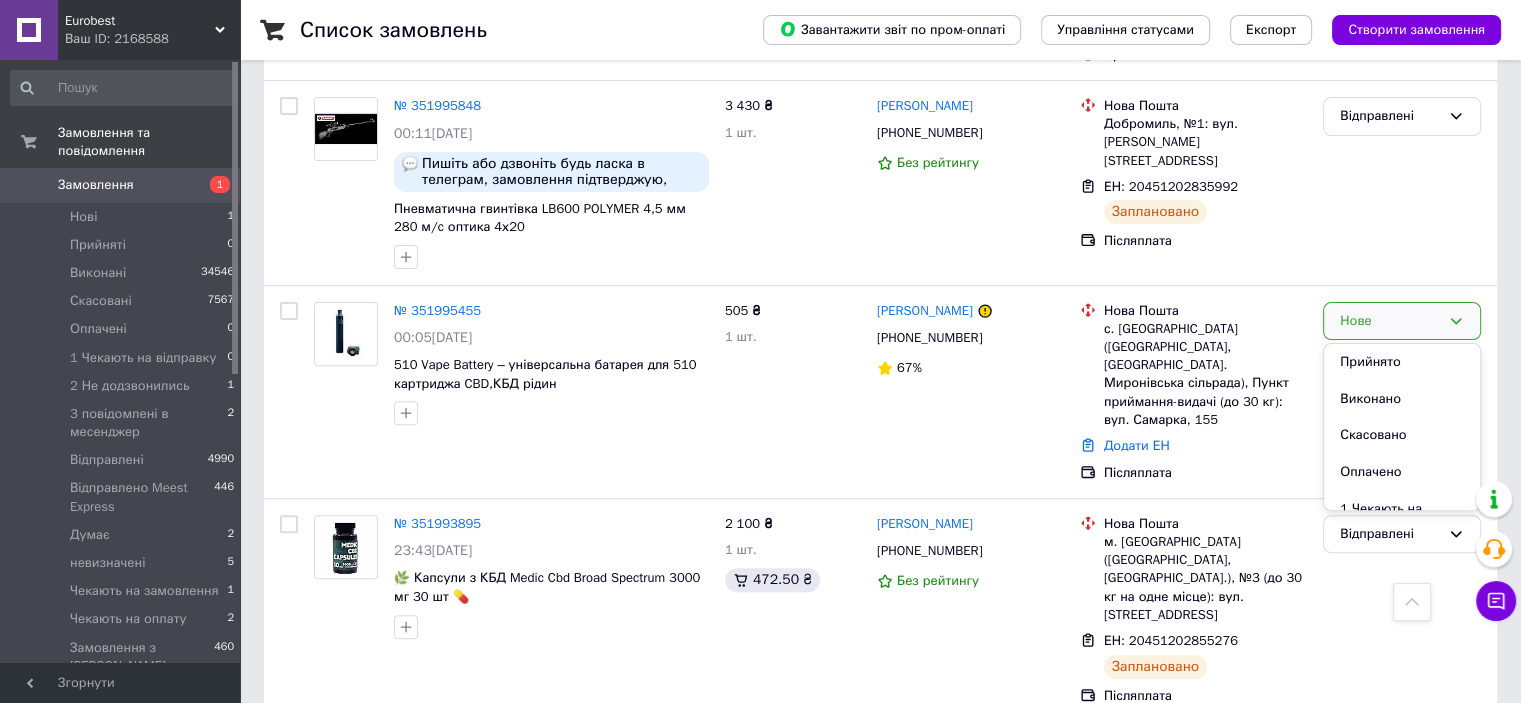 click on "Прийнято" at bounding box center (1402, 362) 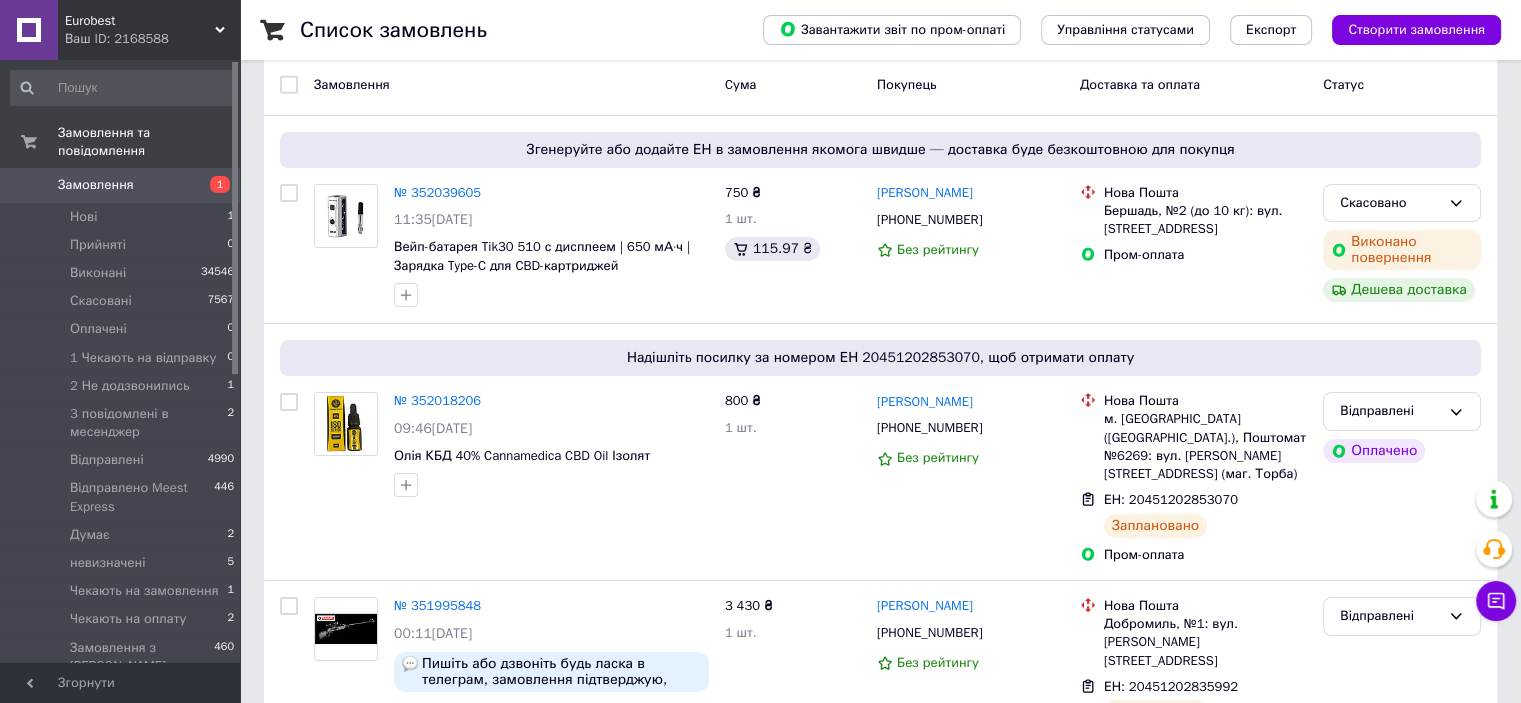 scroll, scrollTop: 0, scrollLeft: 0, axis: both 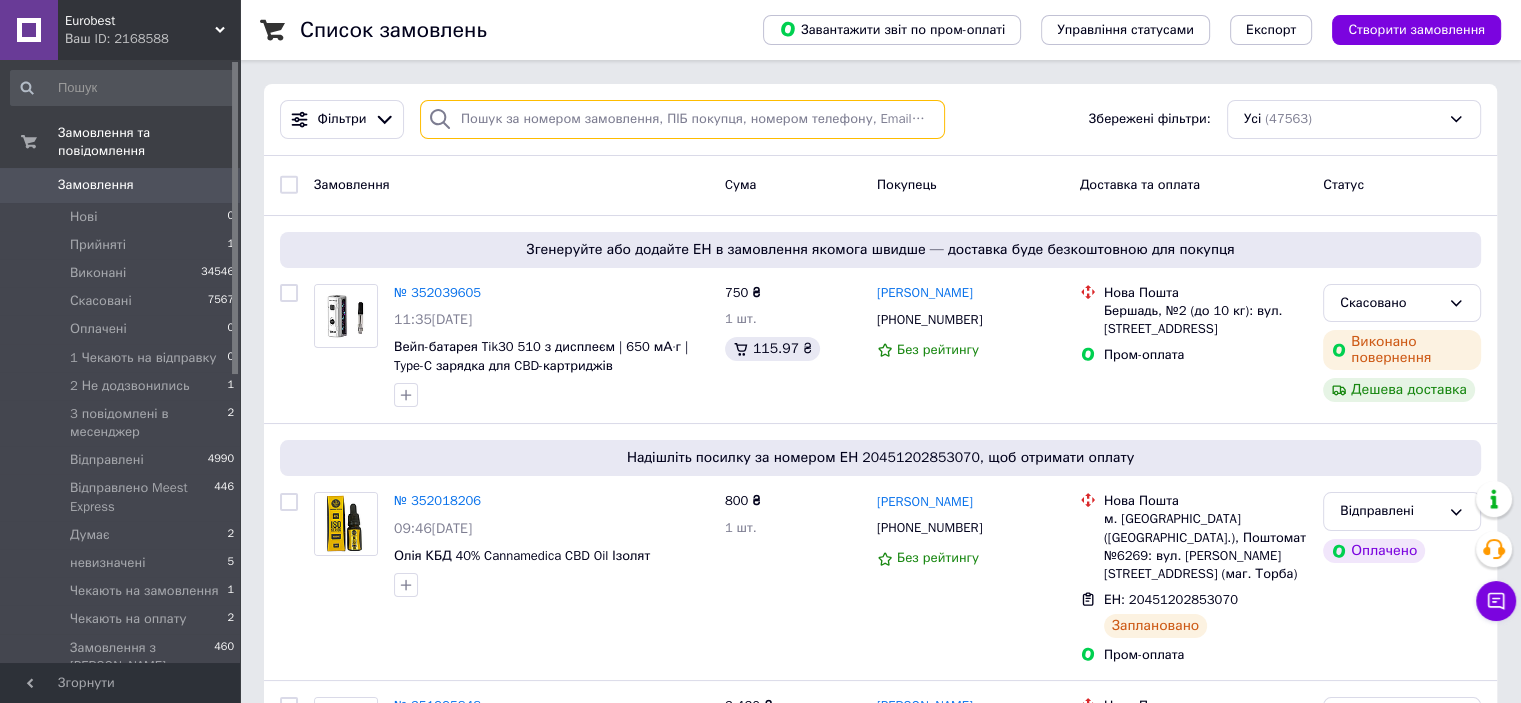 click at bounding box center [682, 119] 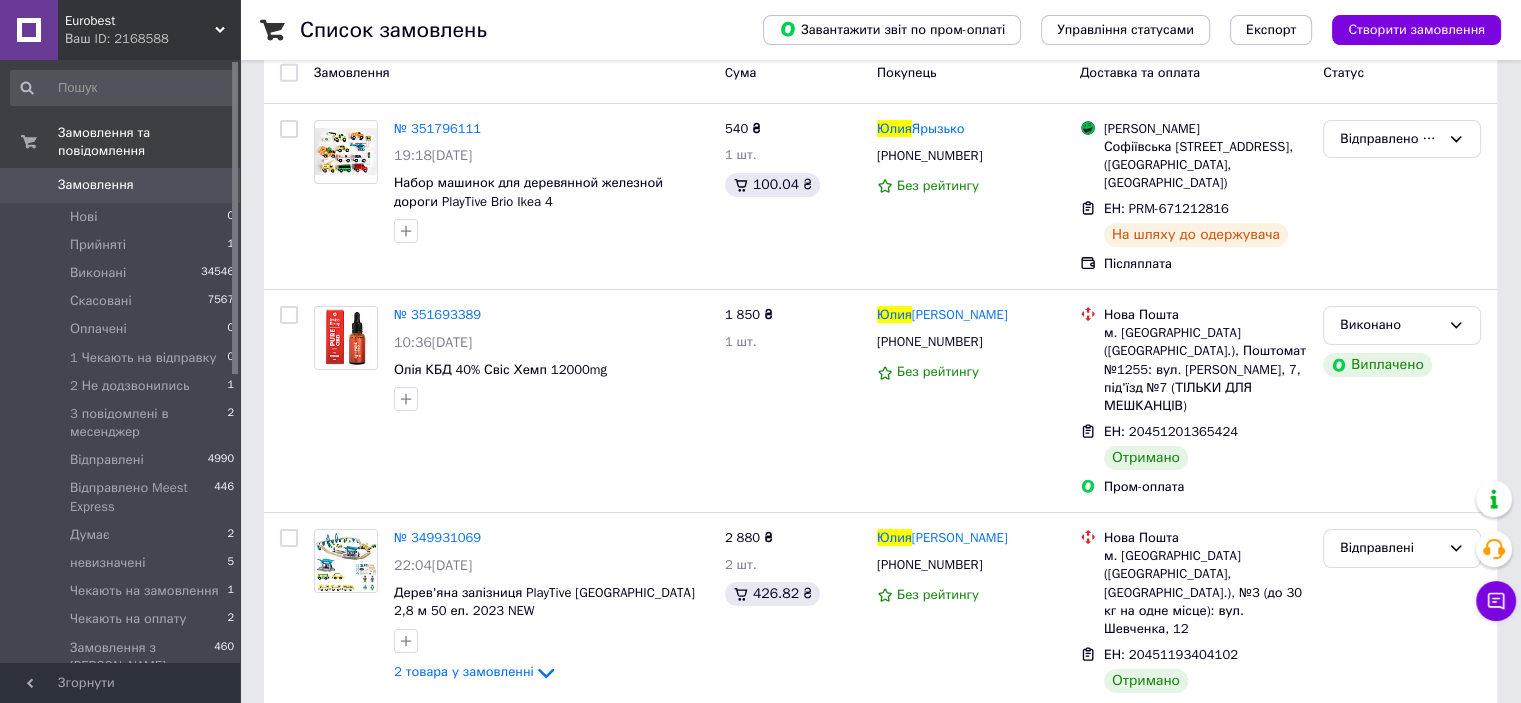 scroll, scrollTop: 0, scrollLeft: 0, axis: both 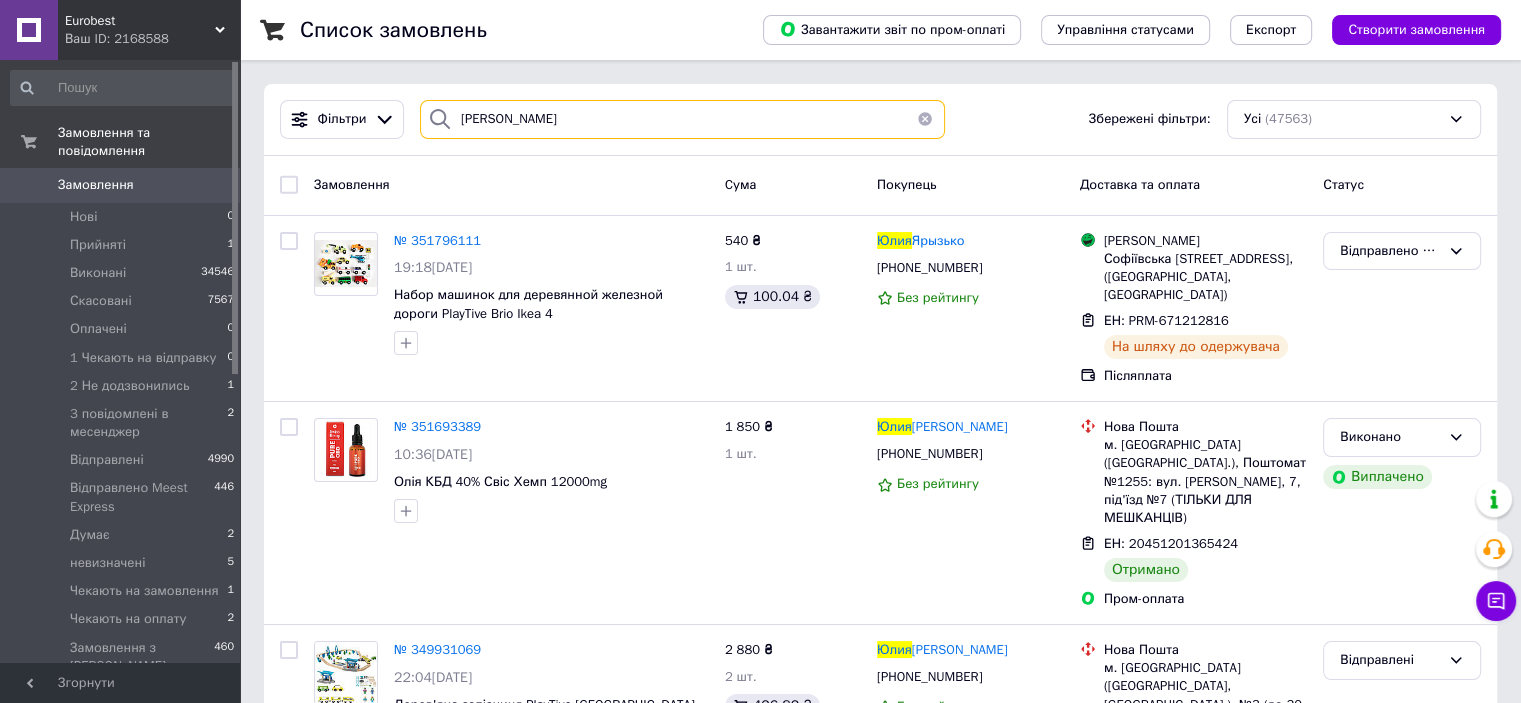 type on "Юлия Златева" 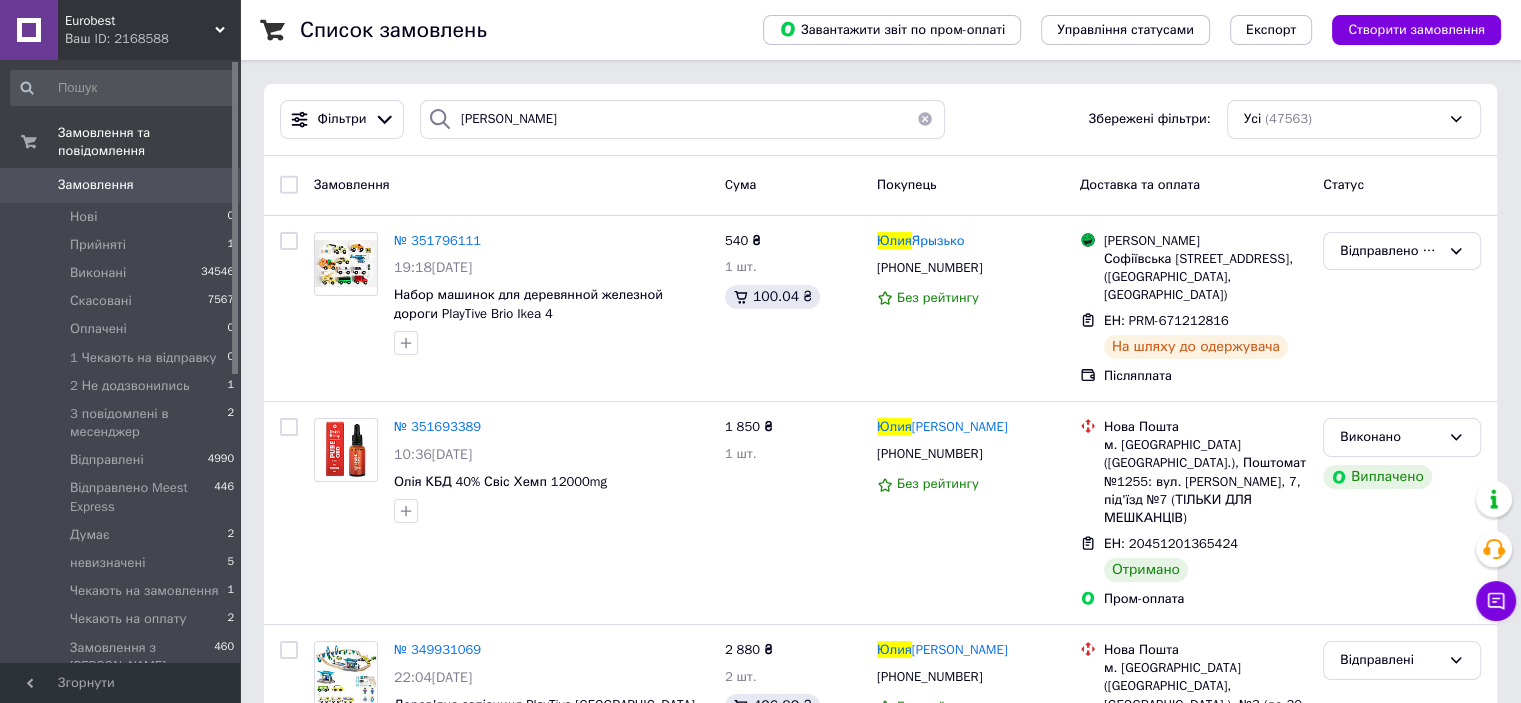click on "Відправлені" at bounding box center (107, 460) 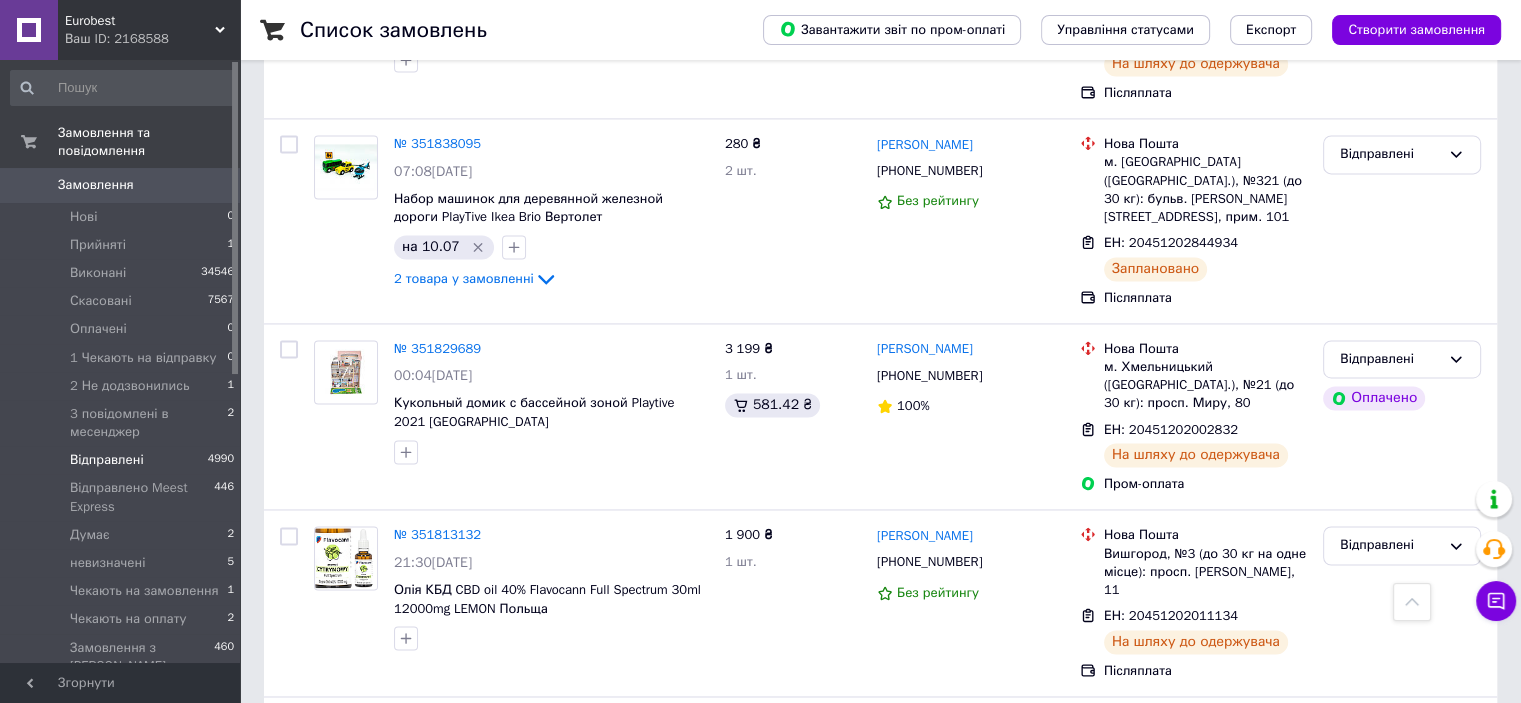 scroll, scrollTop: 2800, scrollLeft: 0, axis: vertical 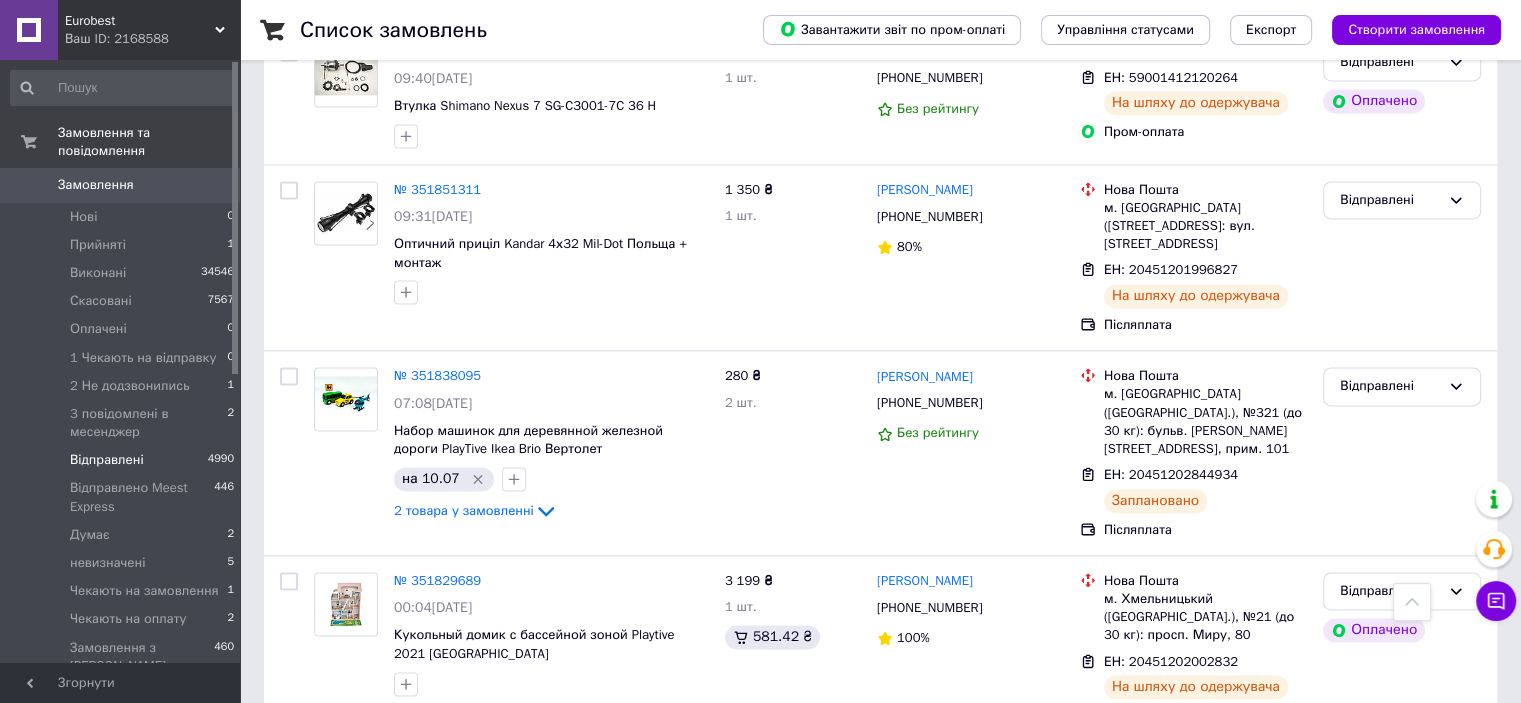 click on "Eurobest Ваш ID: 2168588" at bounding box center (149, 30) 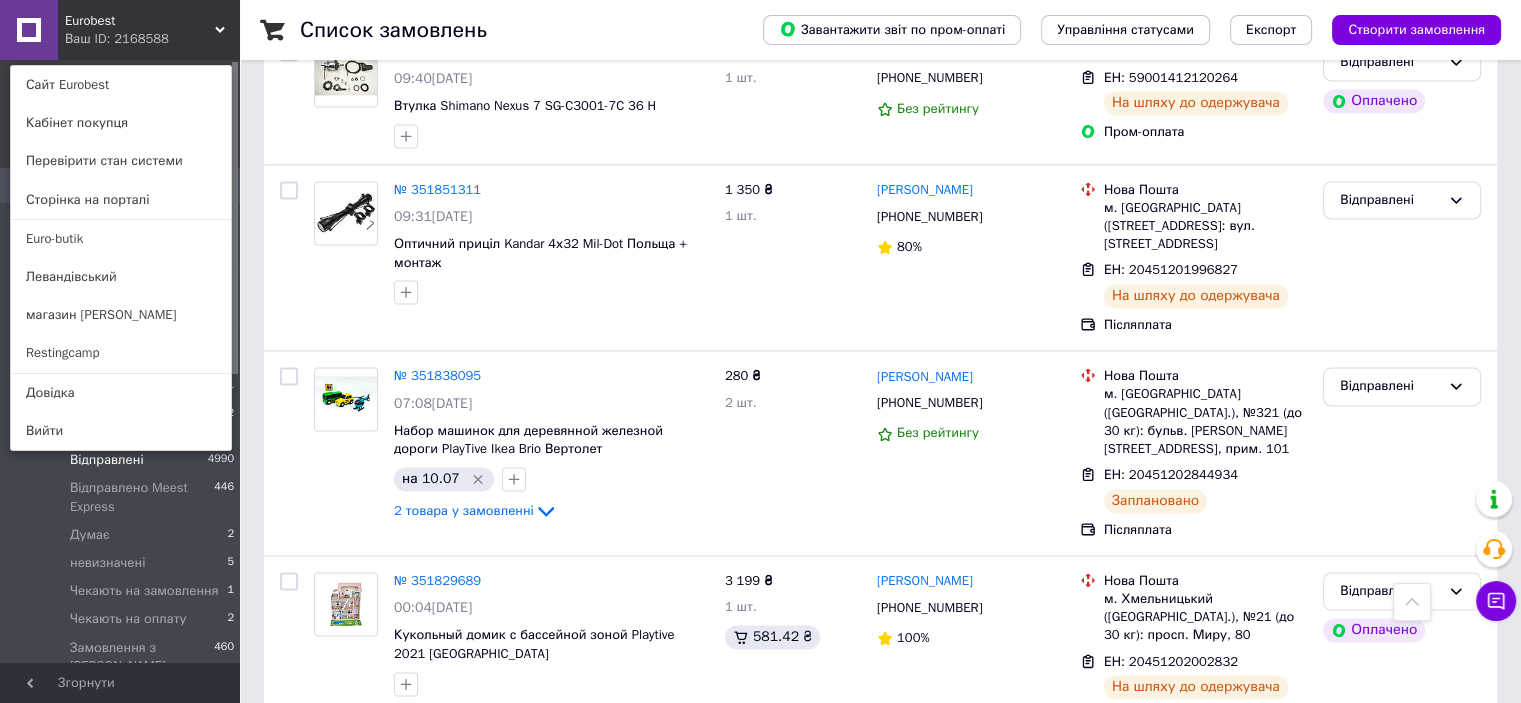 click on "Левандівський" at bounding box center (121, 277) 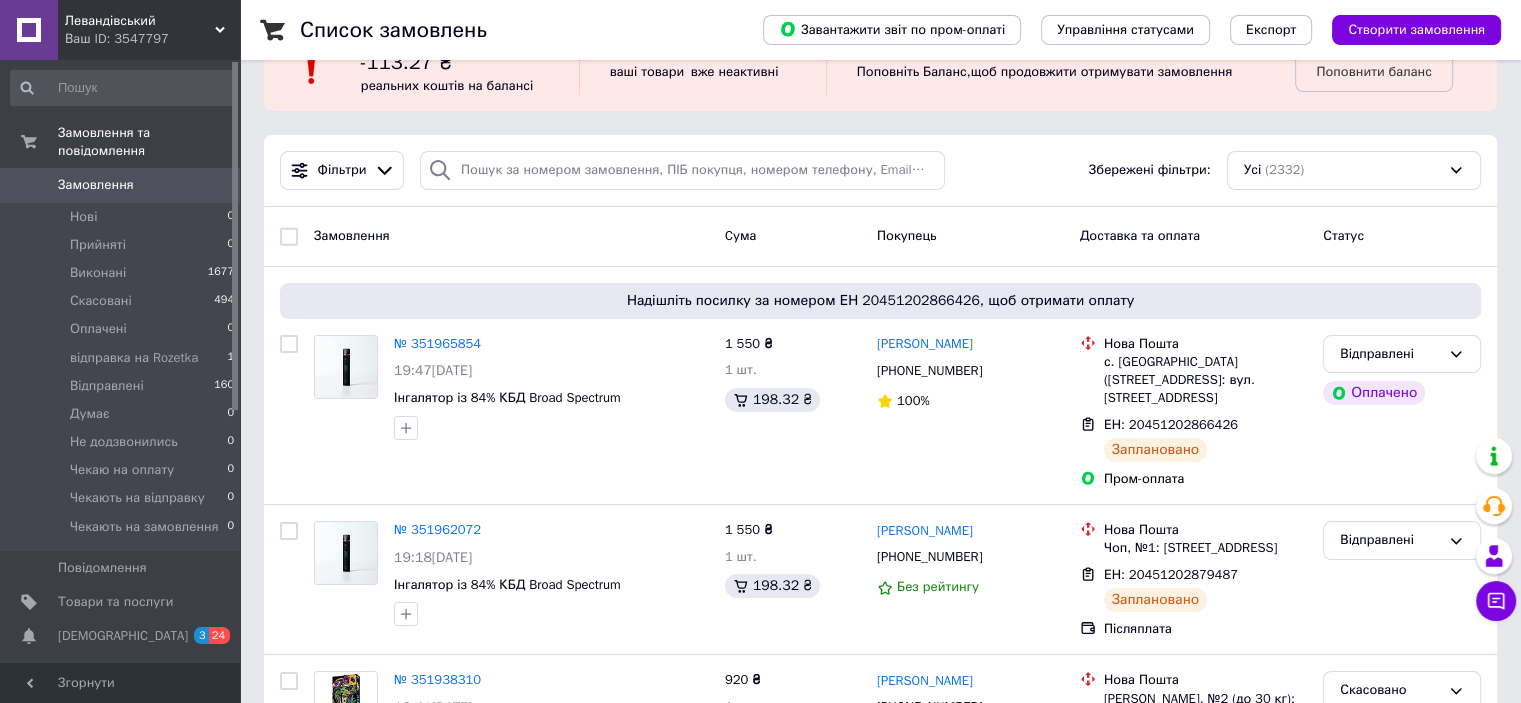 scroll, scrollTop: 100, scrollLeft: 0, axis: vertical 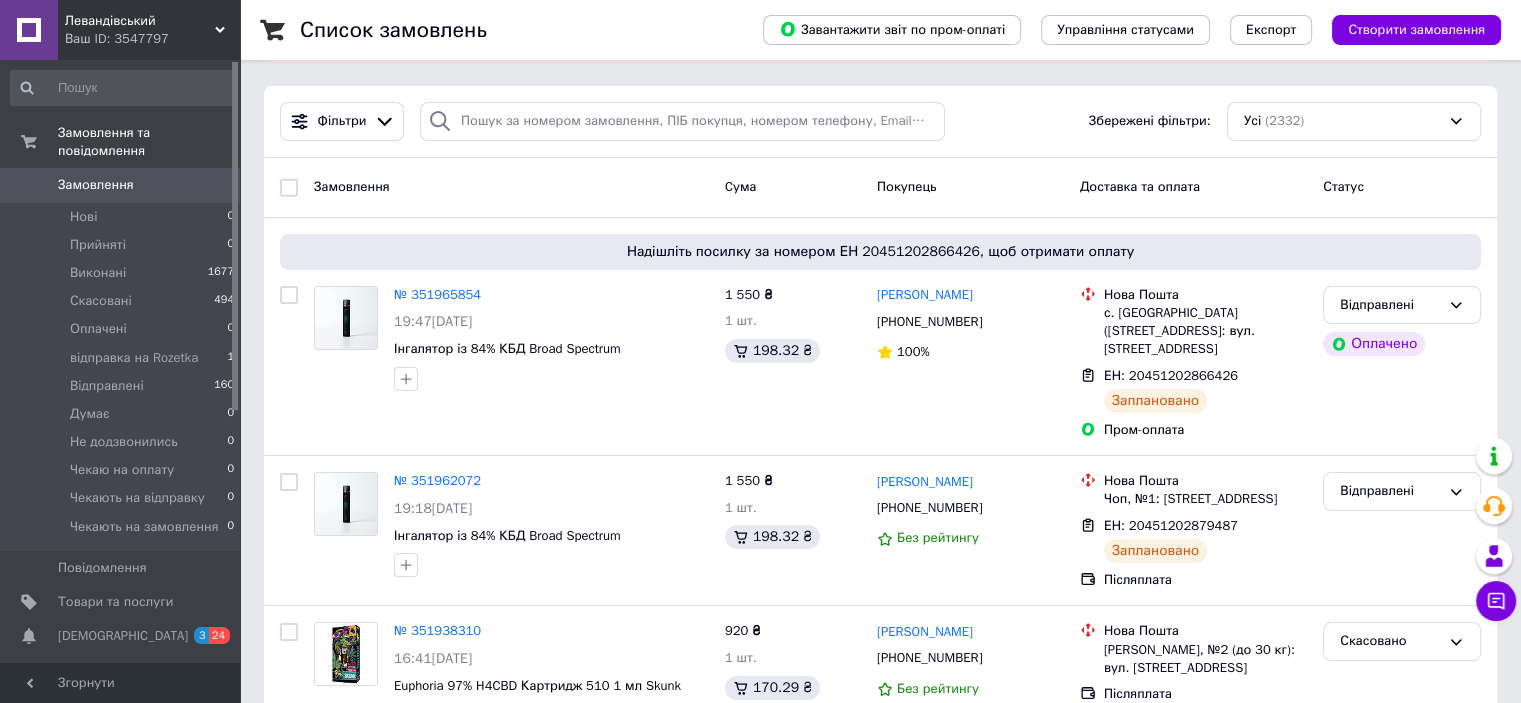 click on "№ 351962072" at bounding box center [437, 480] 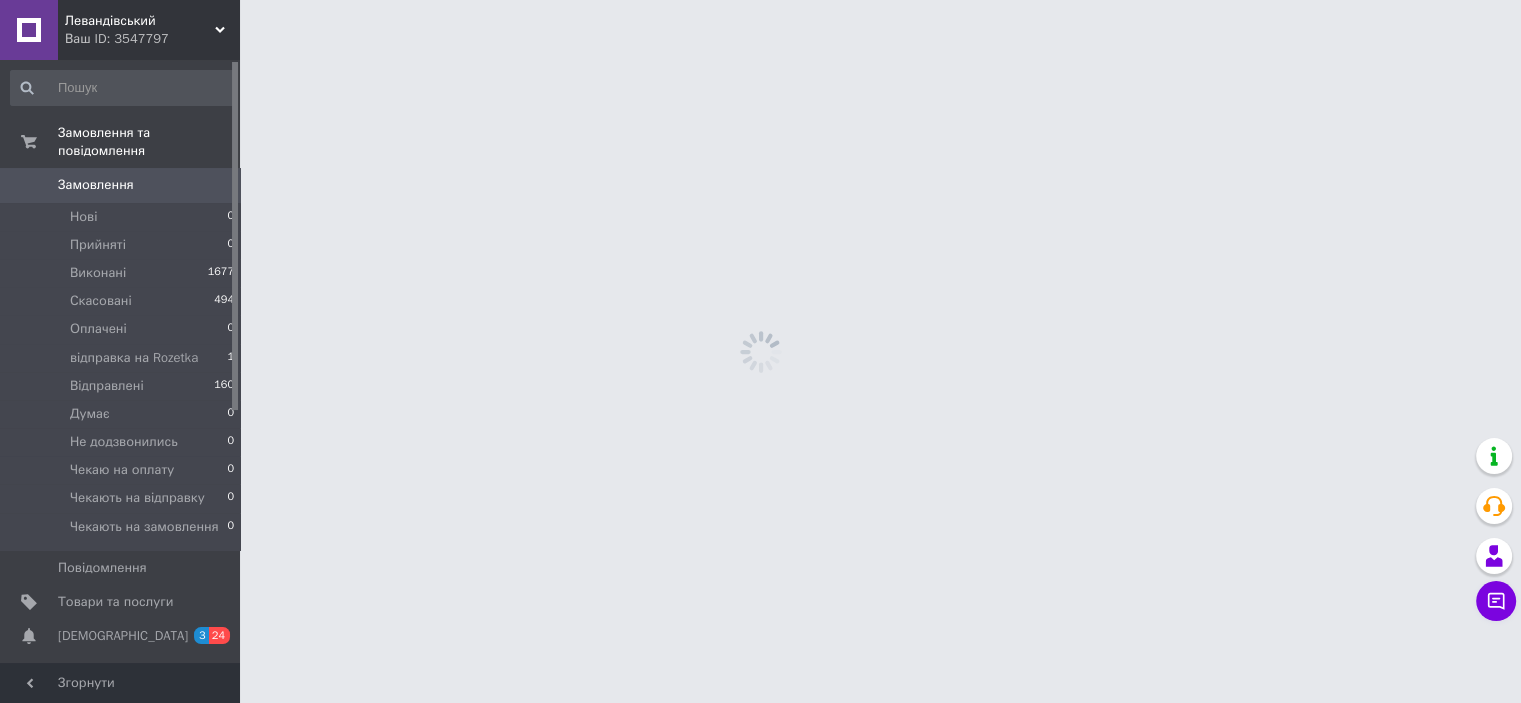 scroll, scrollTop: 0, scrollLeft: 0, axis: both 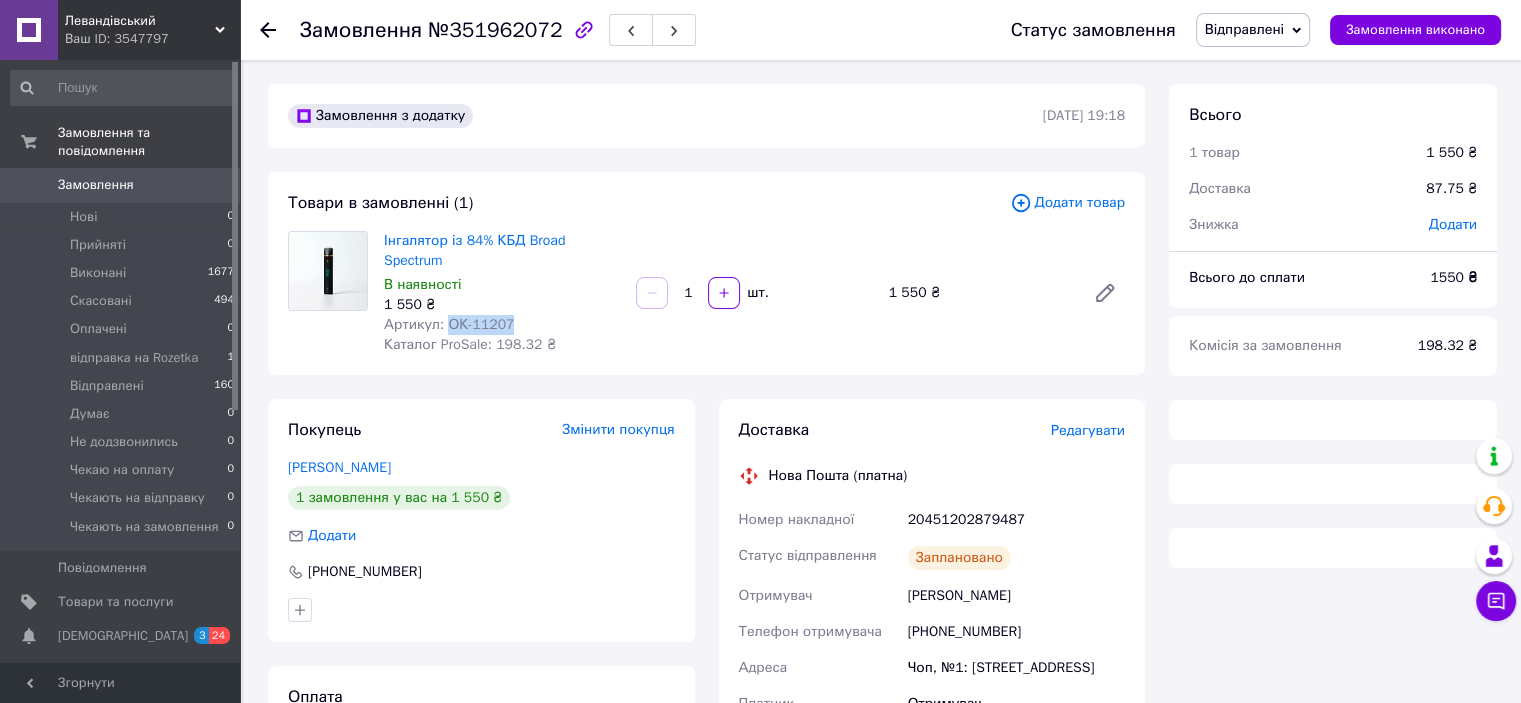 drag, startPoint x: 512, startPoint y: 331, endPoint x: 447, endPoint y: 330, distance: 65.00769 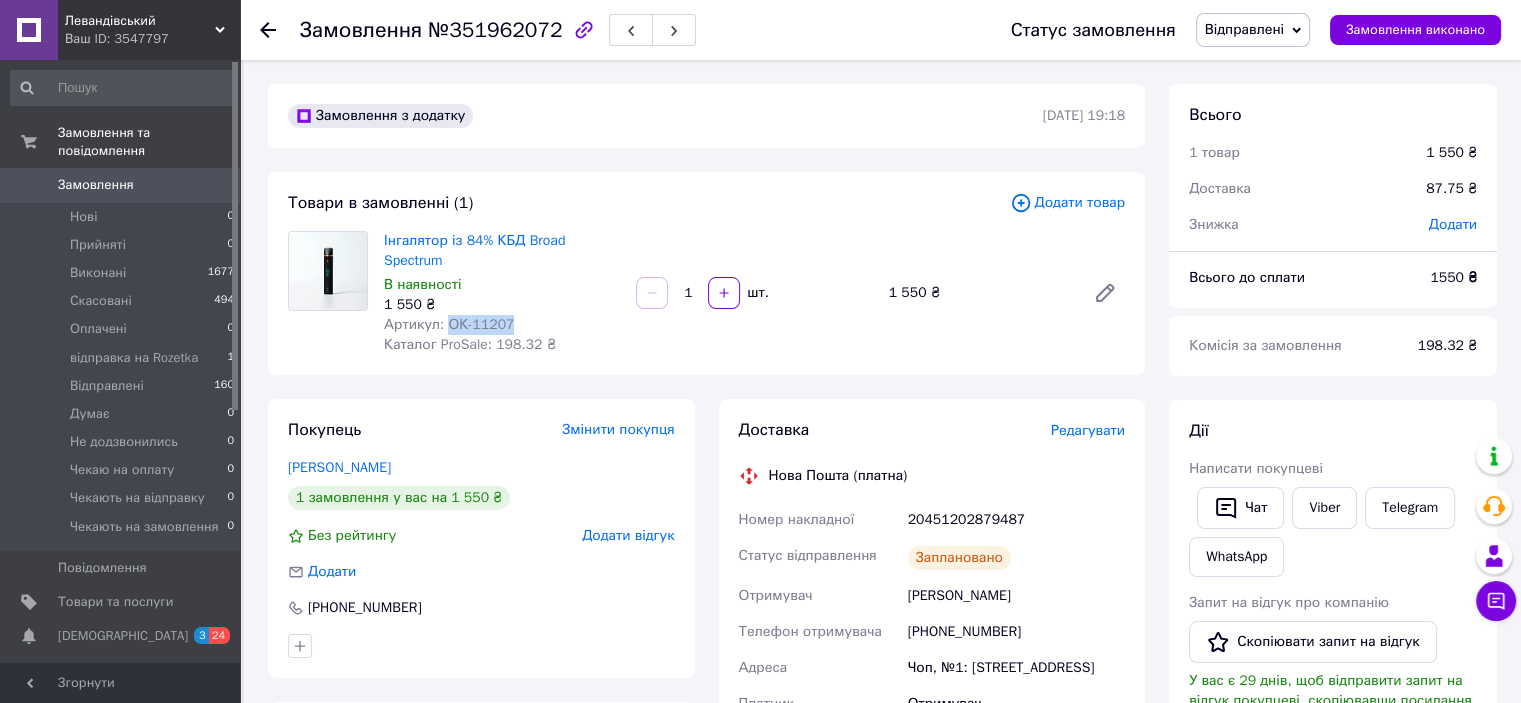 click on "Замовлення 0" at bounding box center [123, 185] 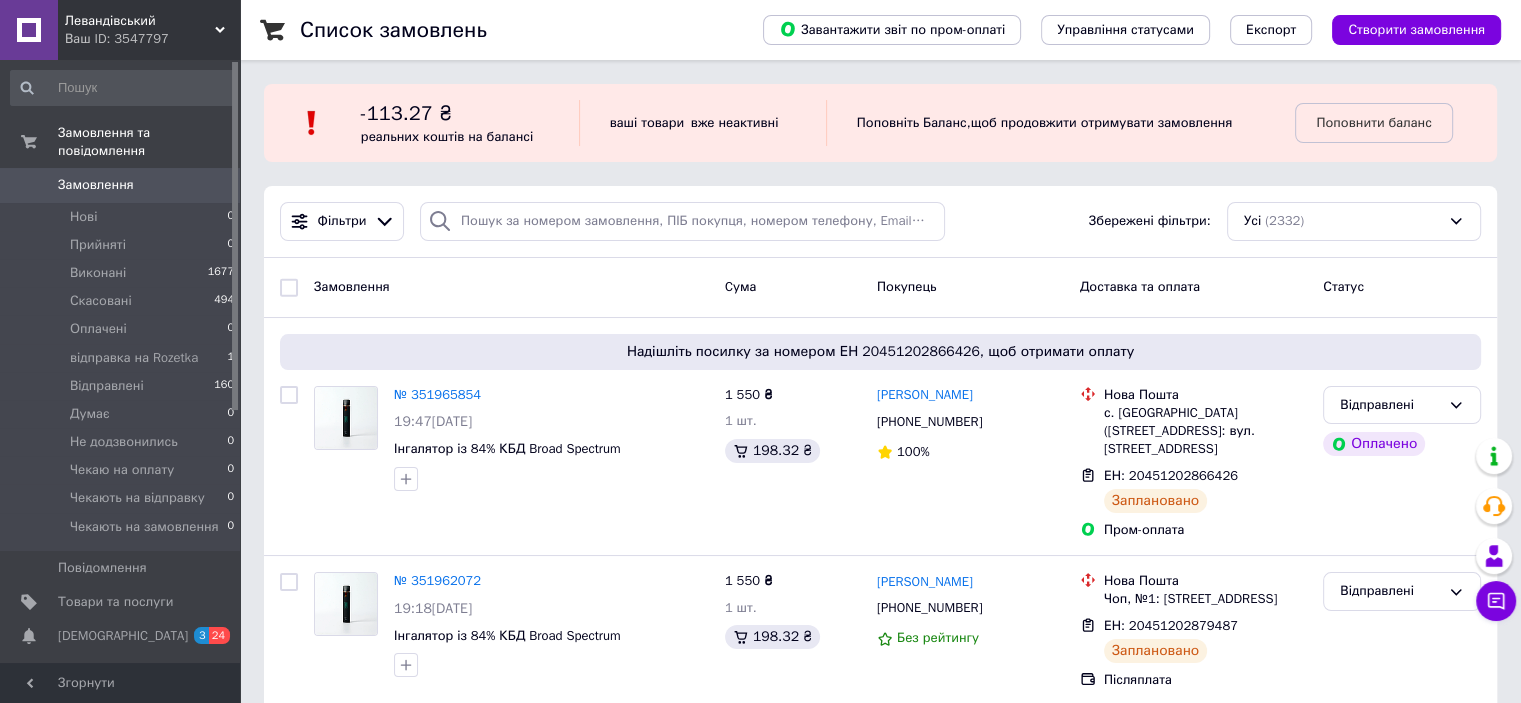 click on "Левандівський" at bounding box center (140, 21) 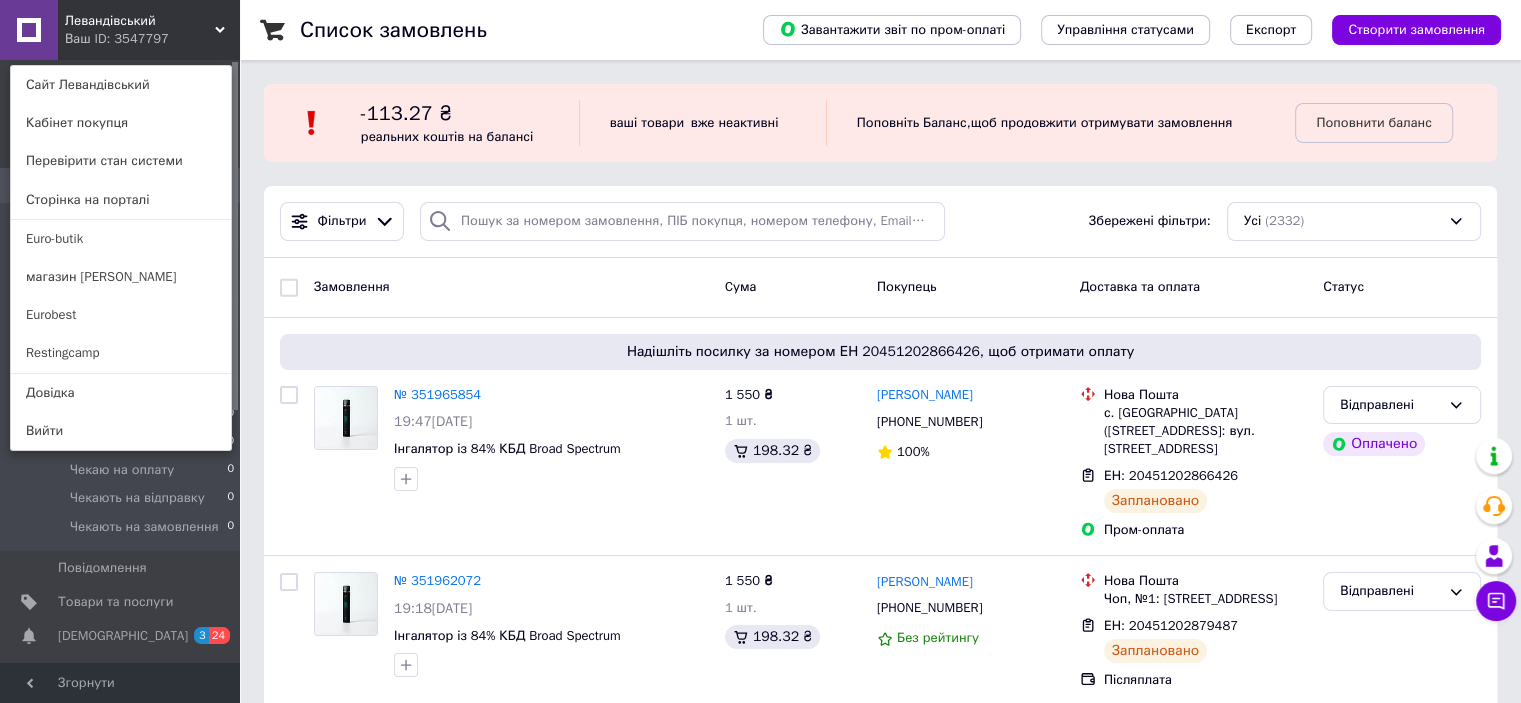 click on "Eurobest" at bounding box center [121, 315] 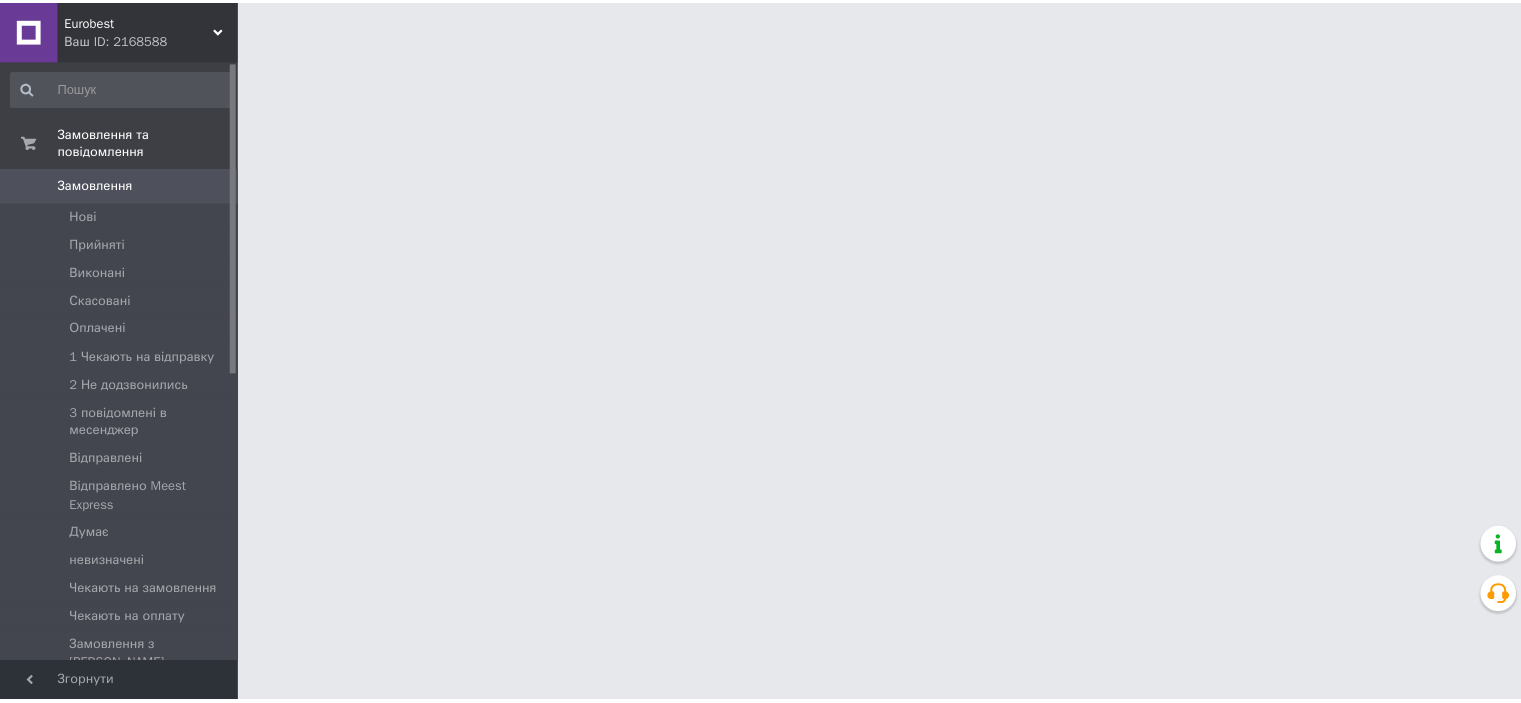 scroll, scrollTop: 0, scrollLeft: 0, axis: both 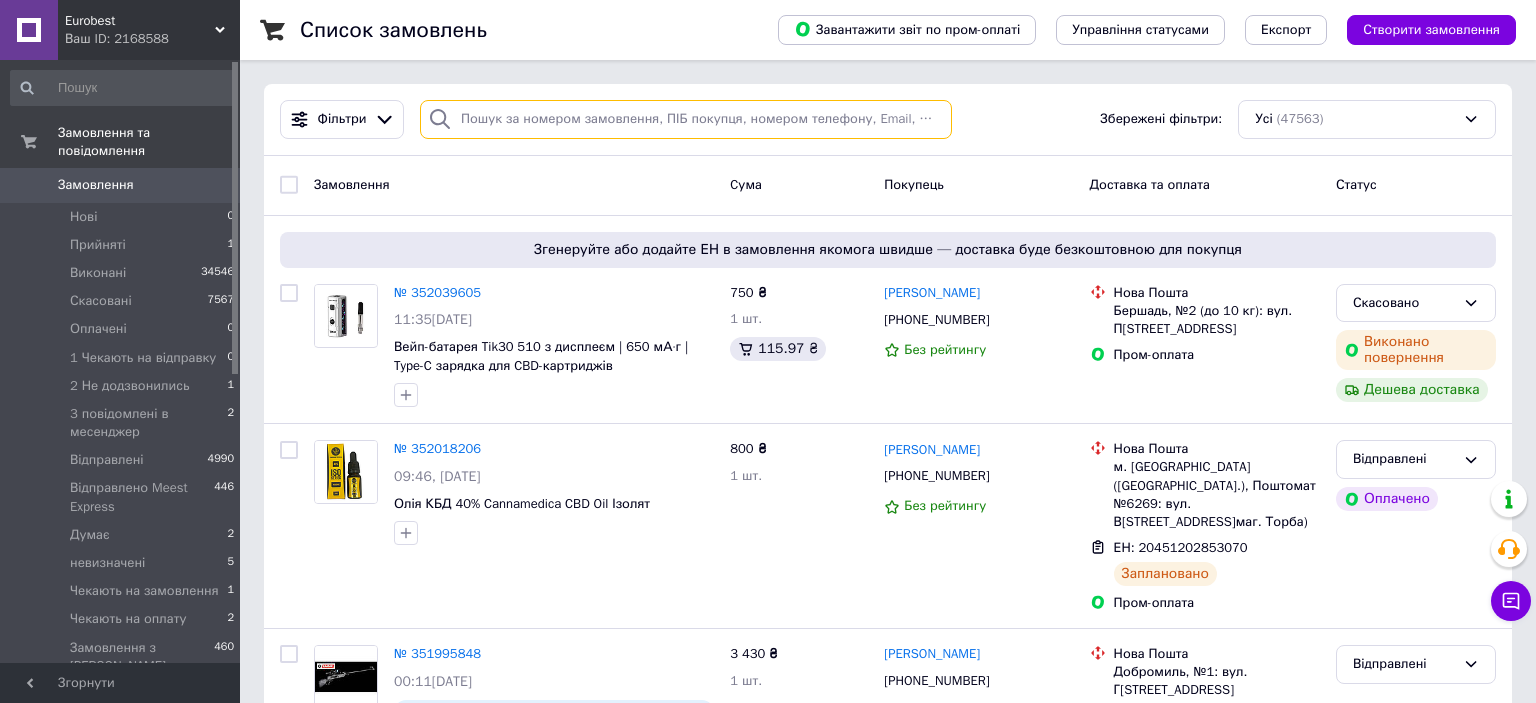 click at bounding box center [686, 119] 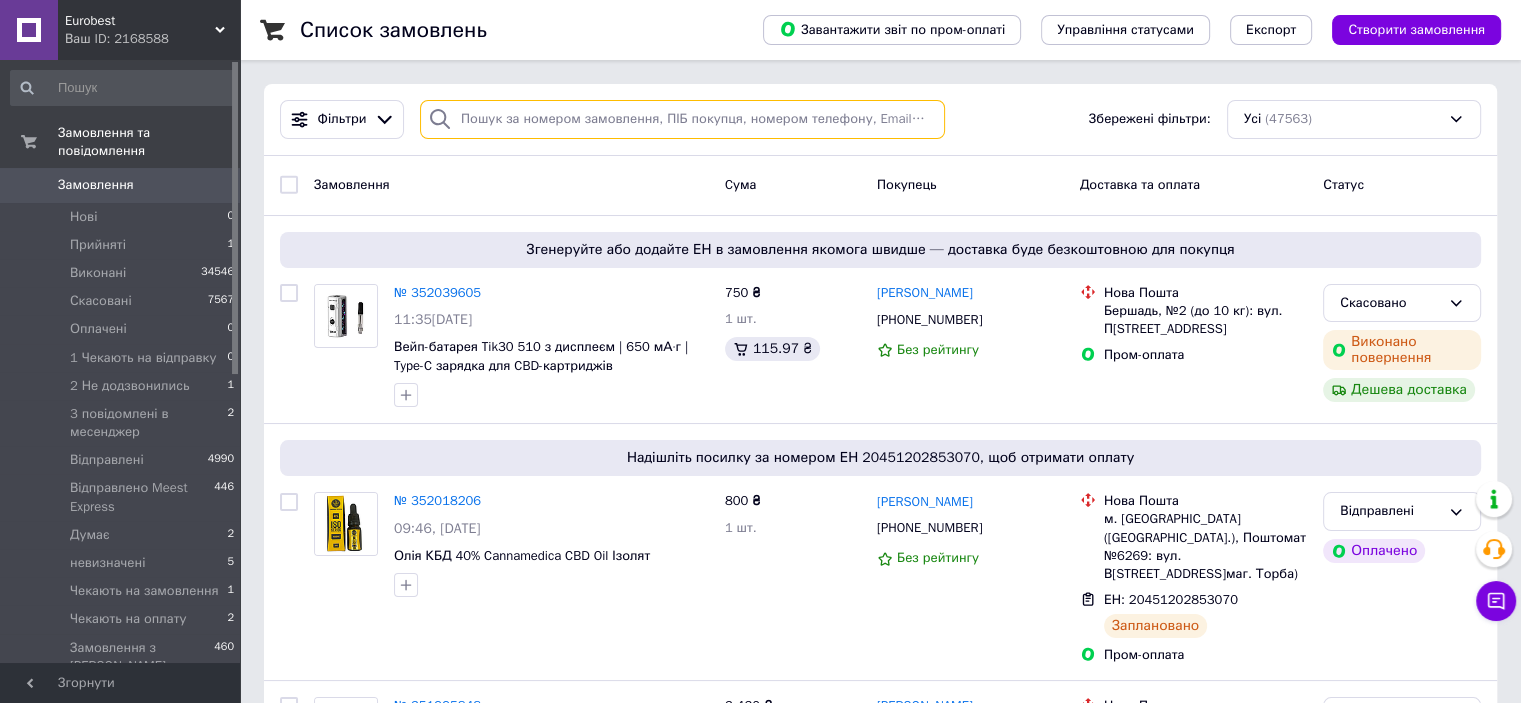 paste on "[PERSON_NAME]" 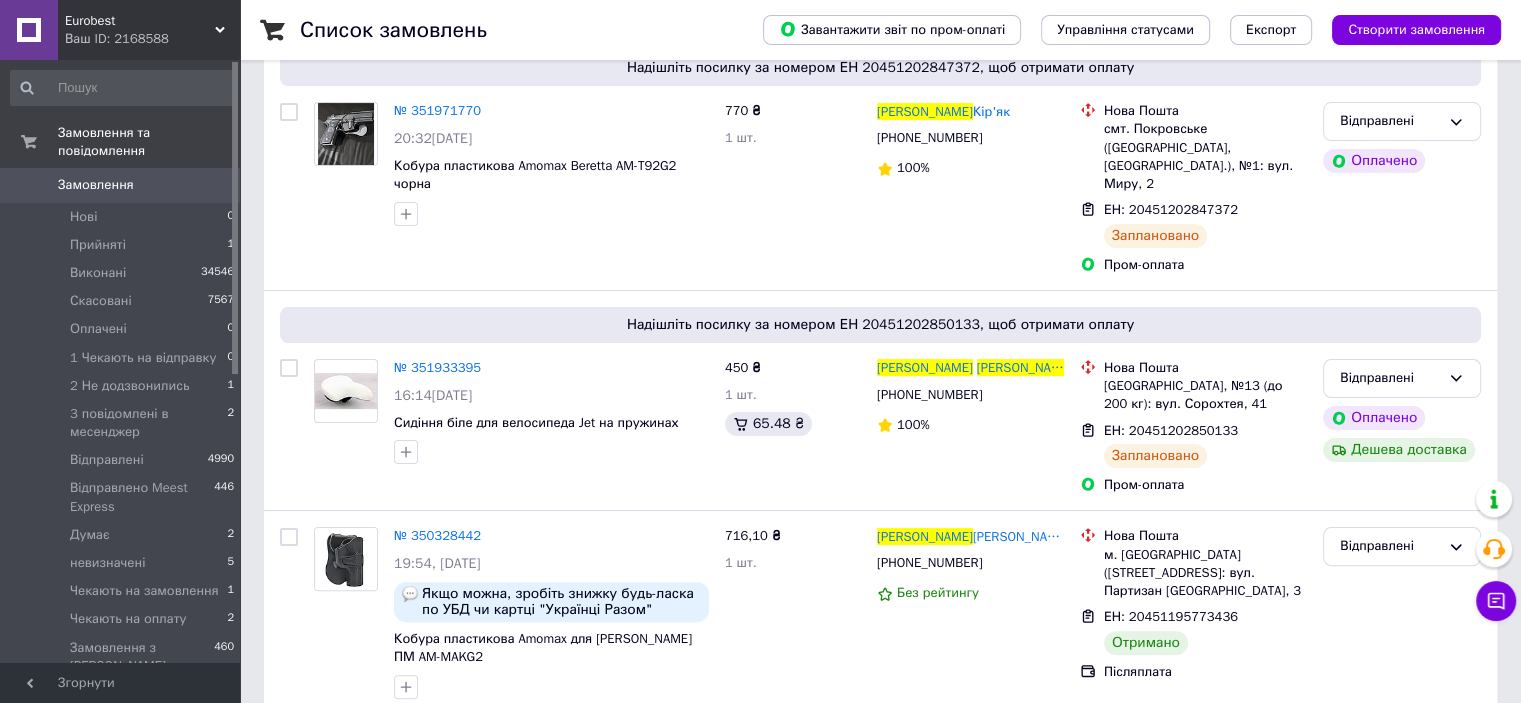 scroll, scrollTop: 400, scrollLeft: 0, axis: vertical 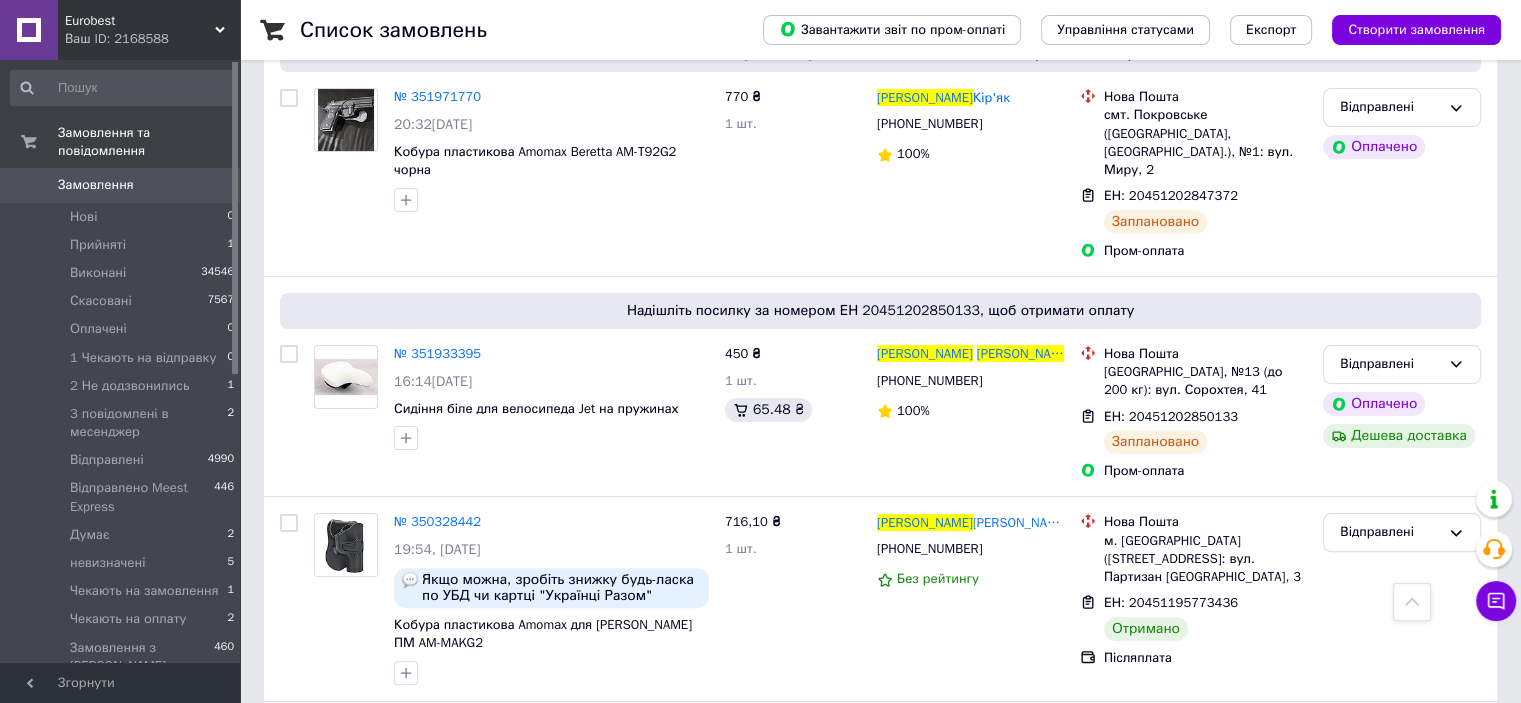 type on "[PERSON_NAME]" 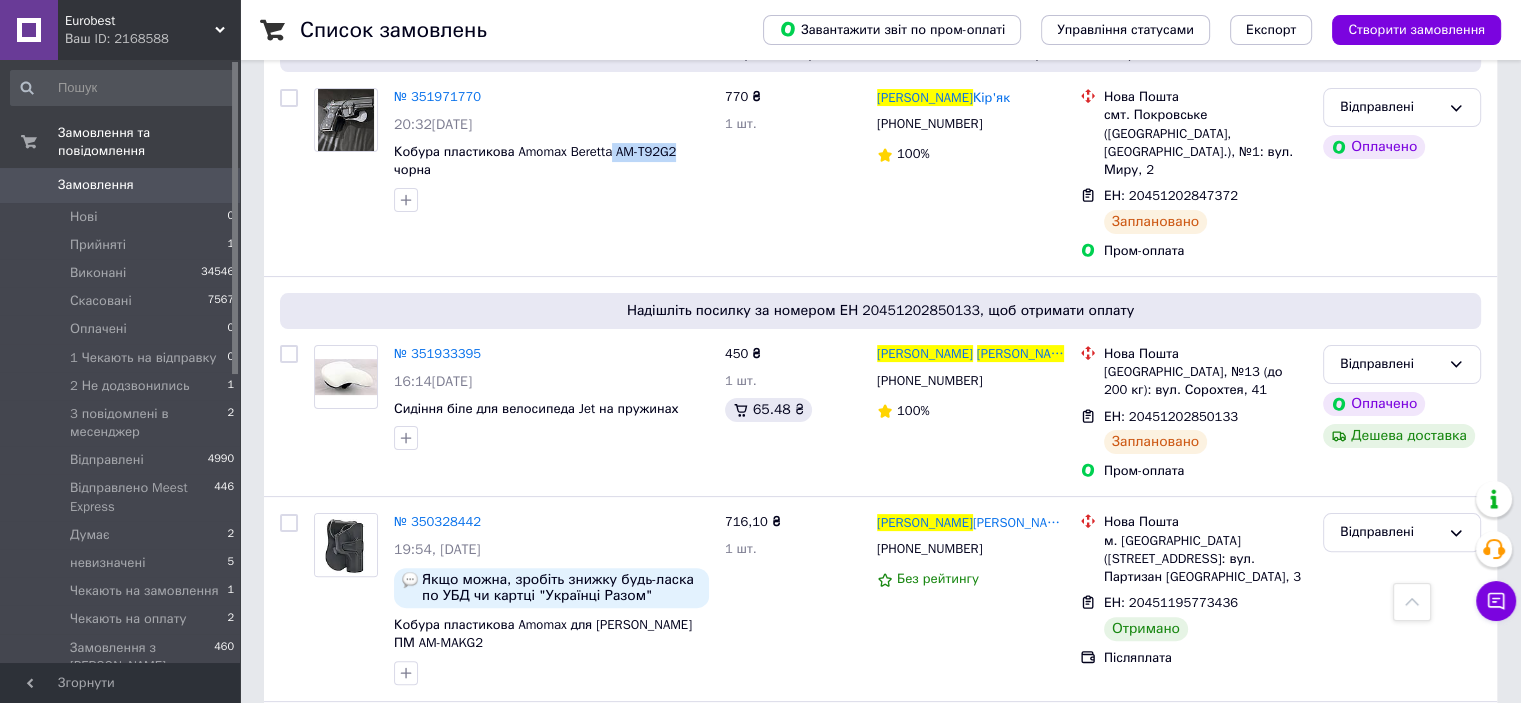 copy on "AM-T92G2" 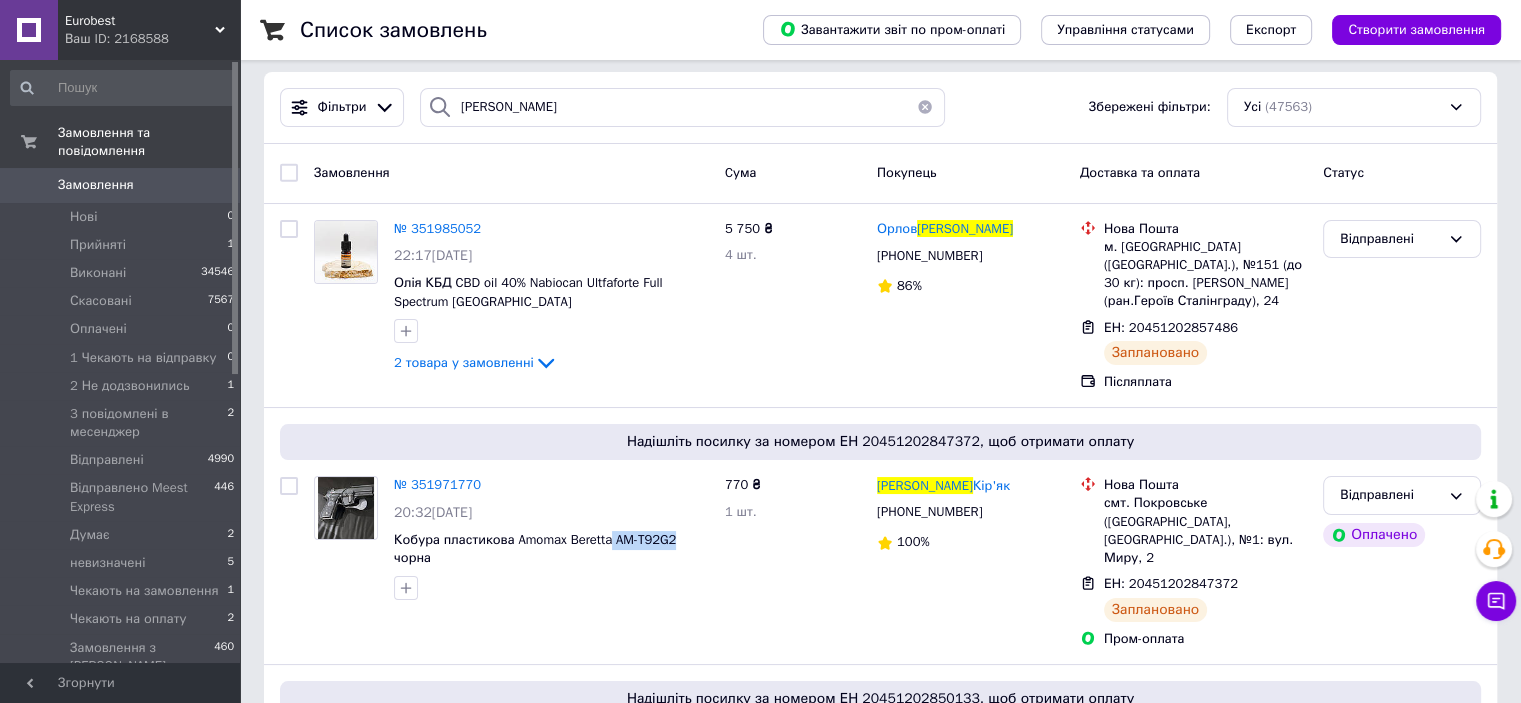 scroll, scrollTop: 0, scrollLeft: 0, axis: both 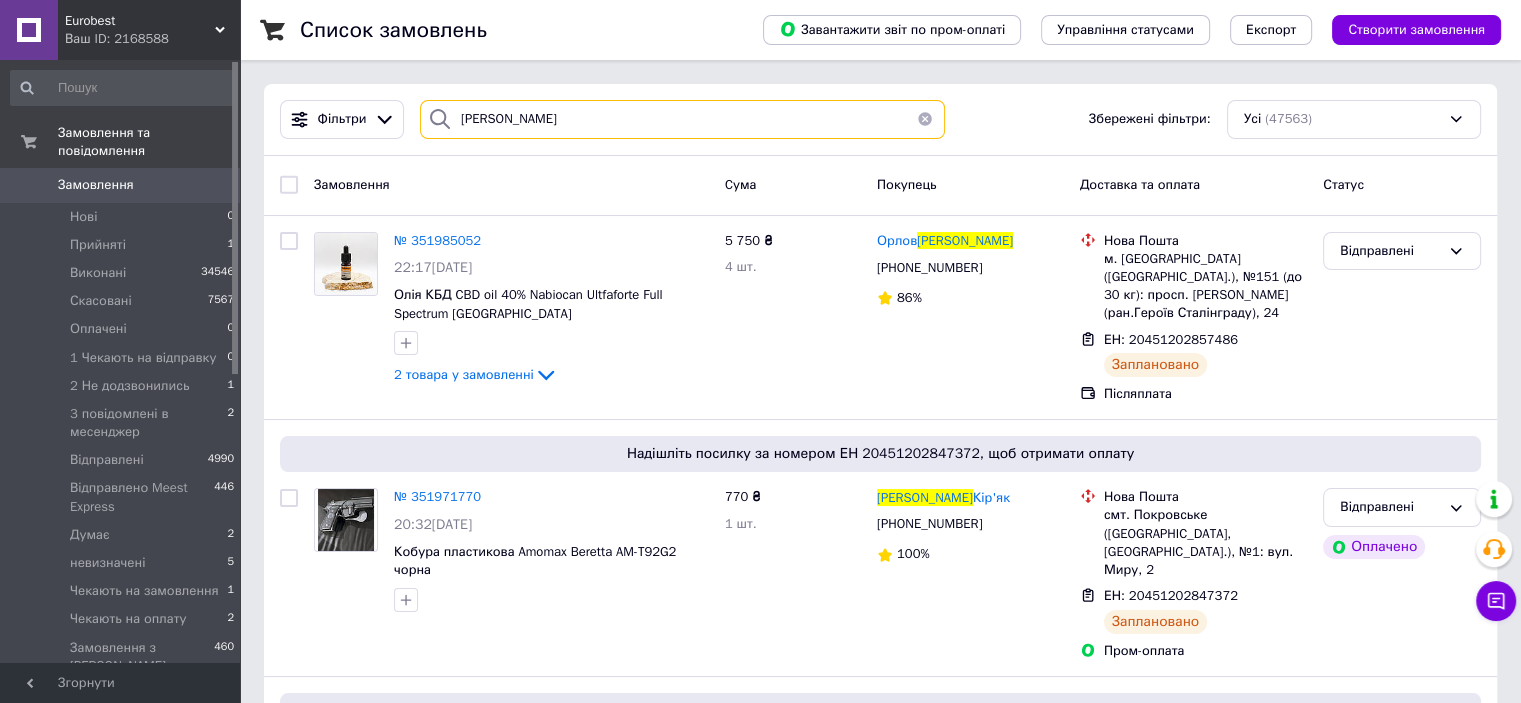 drag, startPoint x: 548, startPoint y: 123, endPoint x: 459, endPoint y: 120, distance: 89.050545 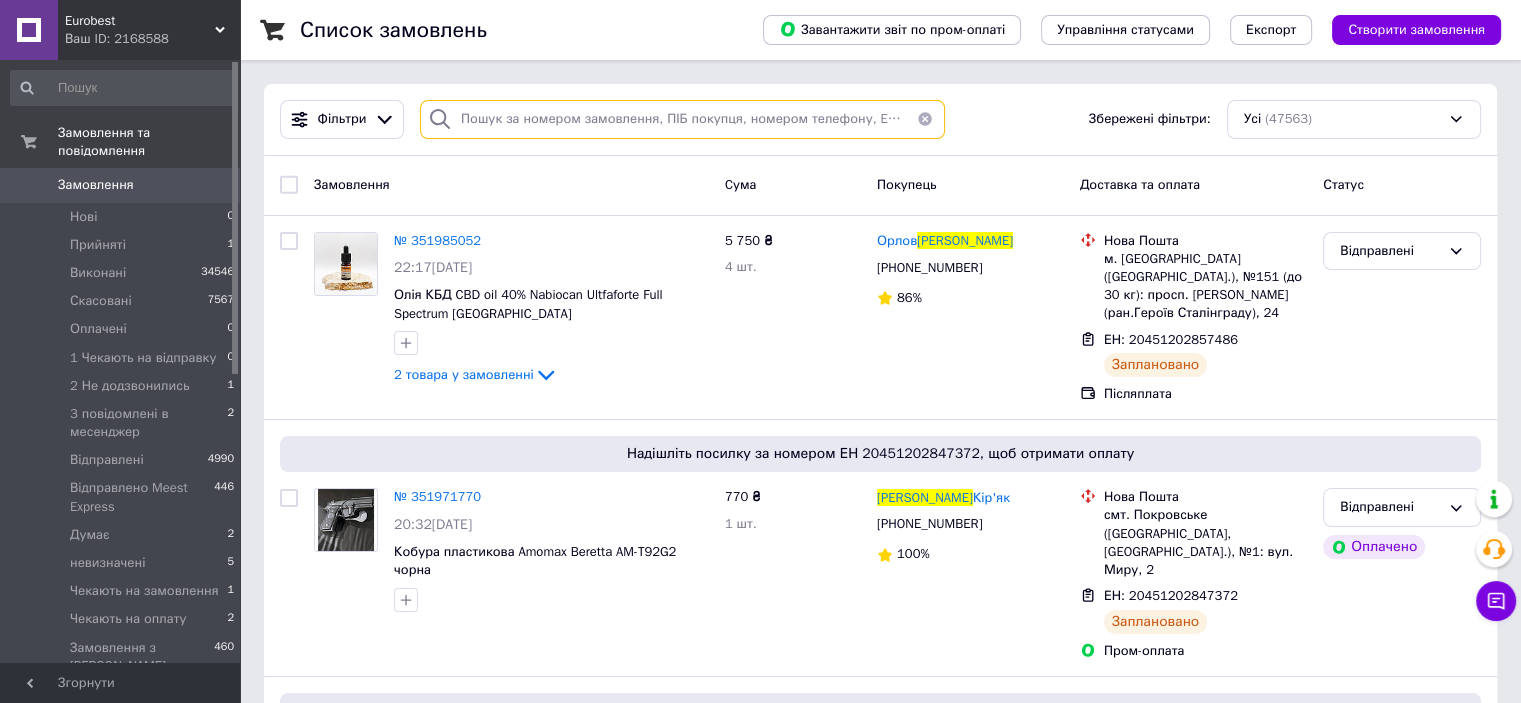 paste on "[PERSON_NAME]" 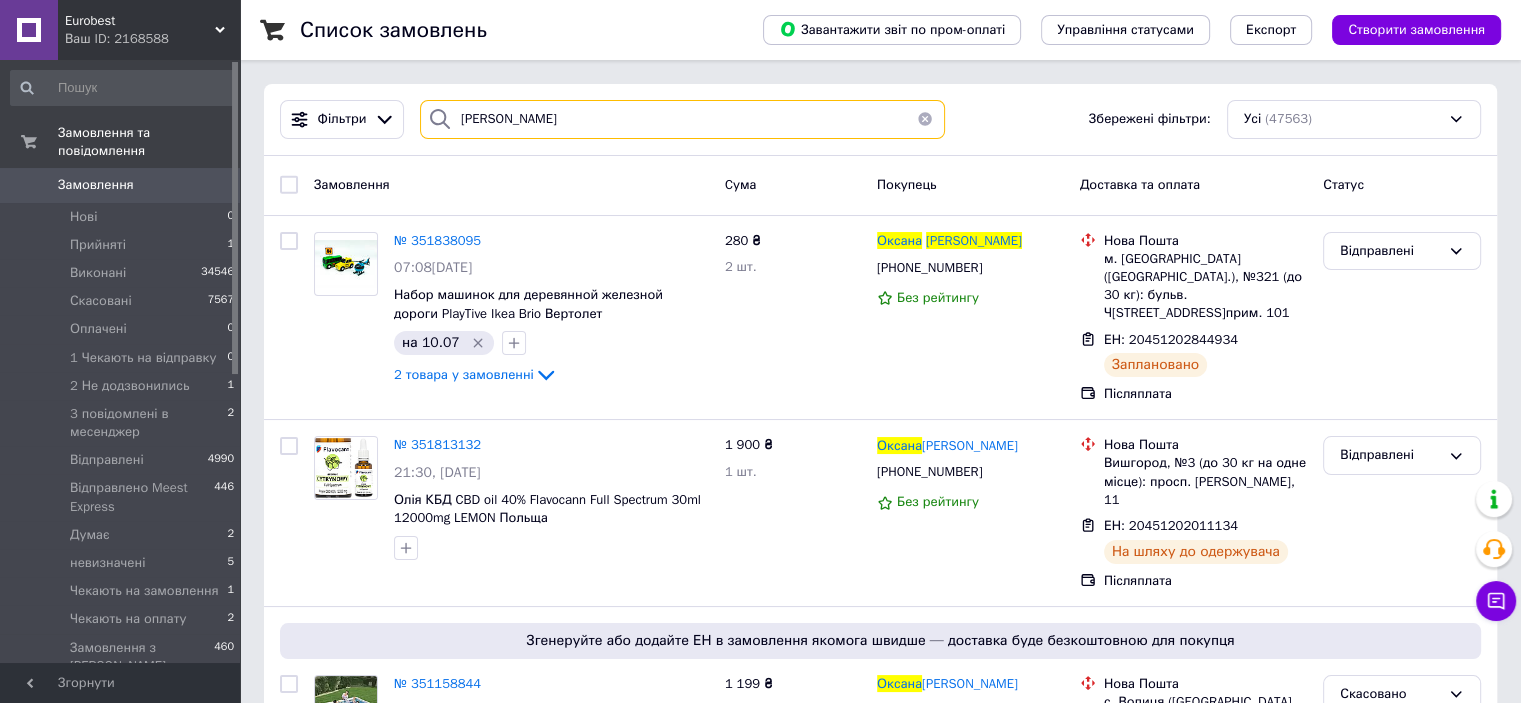 type on "[PERSON_NAME]" 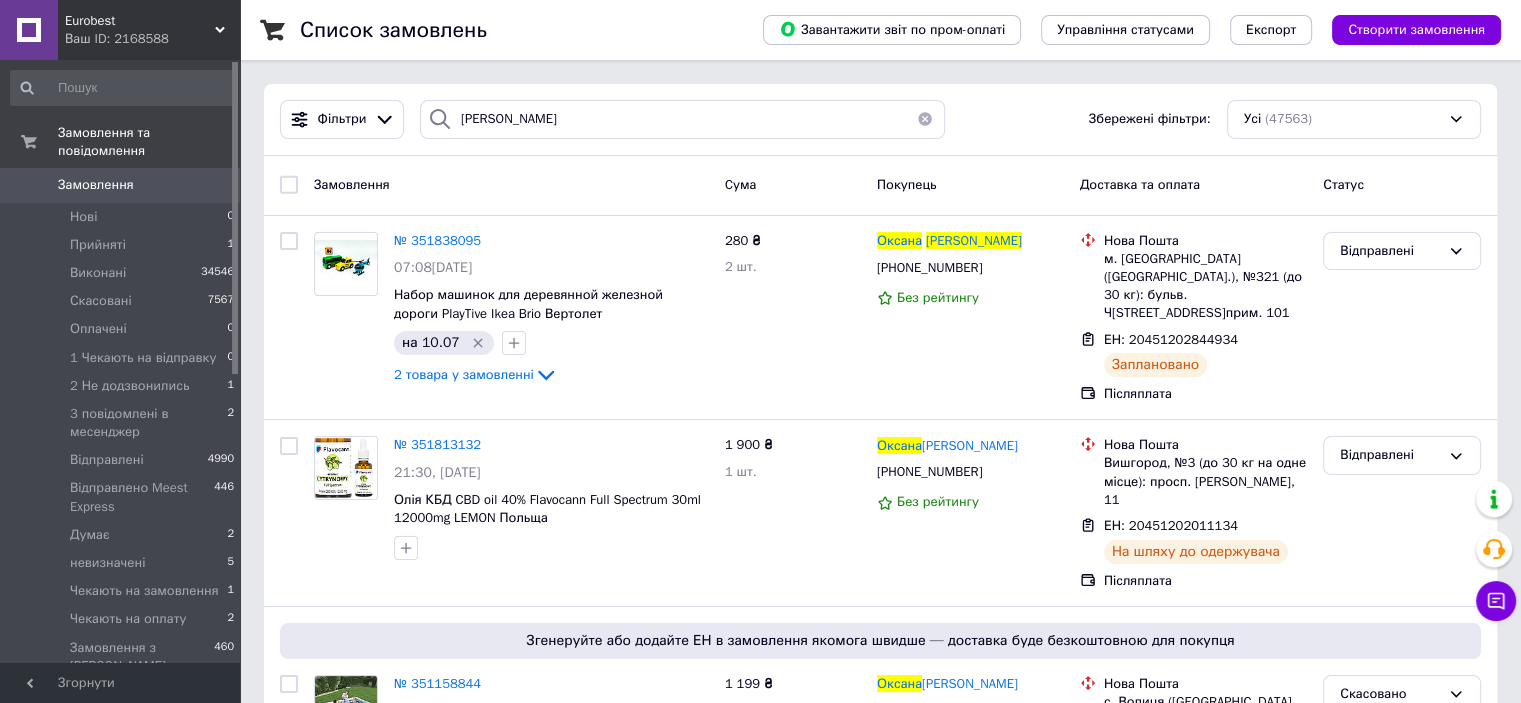 click 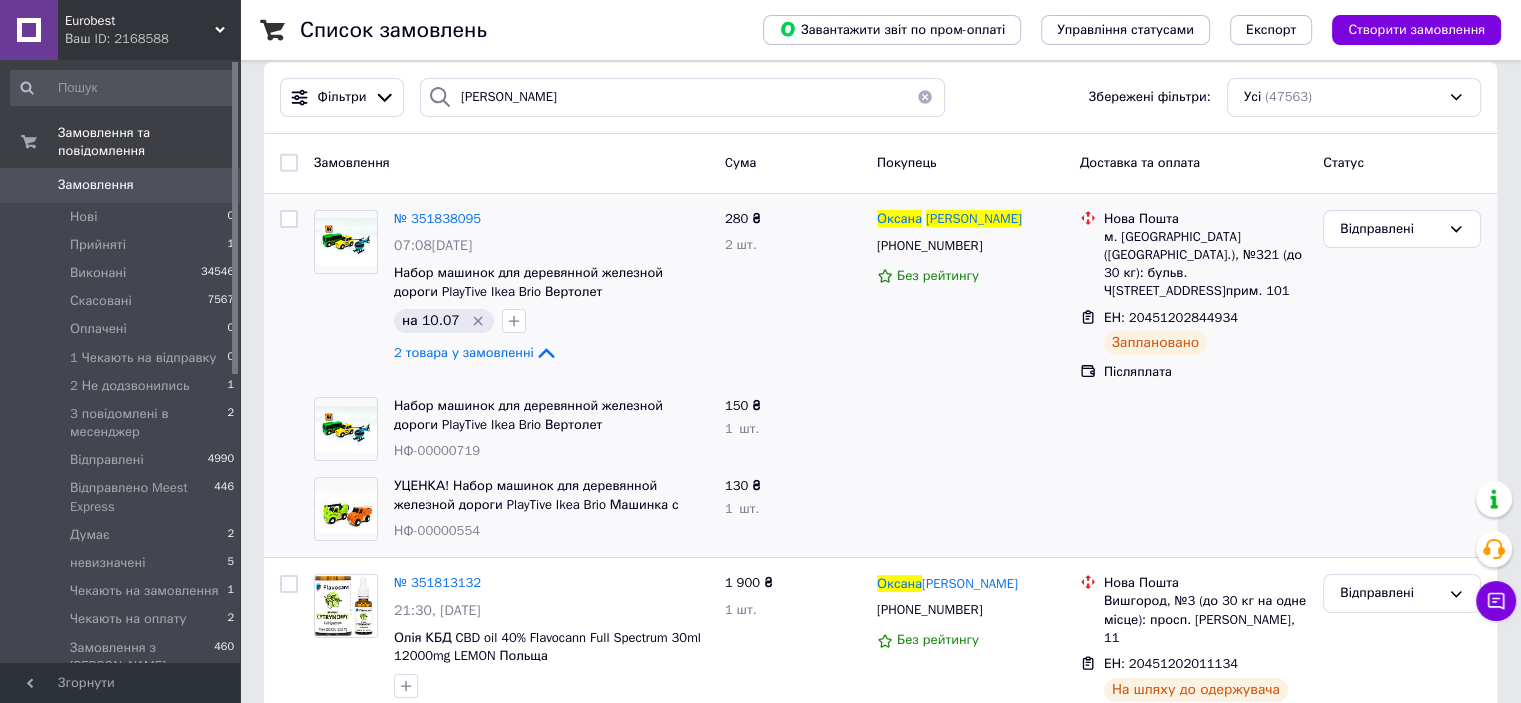 scroll, scrollTop: 0, scrollLeft: 0, axis: both 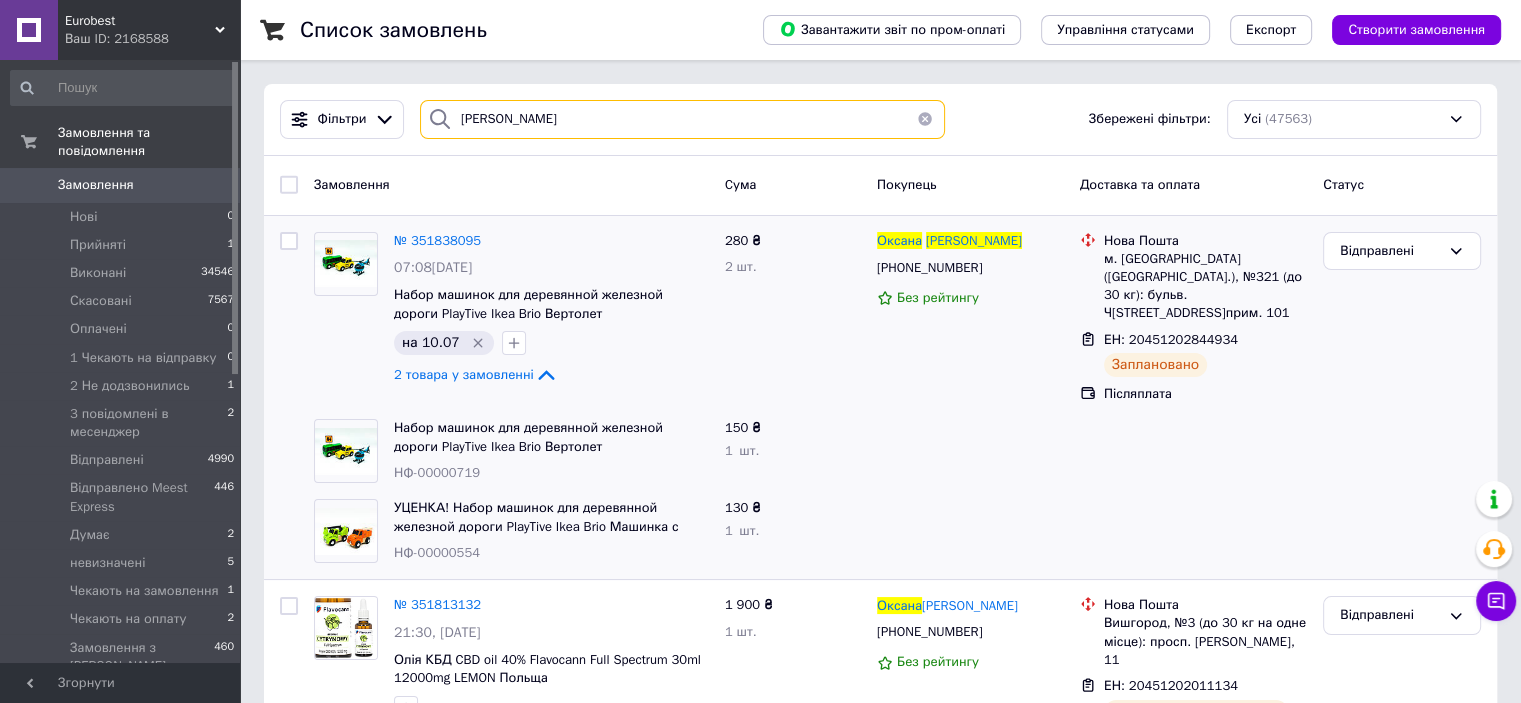 drag, startPoint x: 535, startPoint y: 127, endPoint x: 456, endPoint y: 126, distance: 79.00633 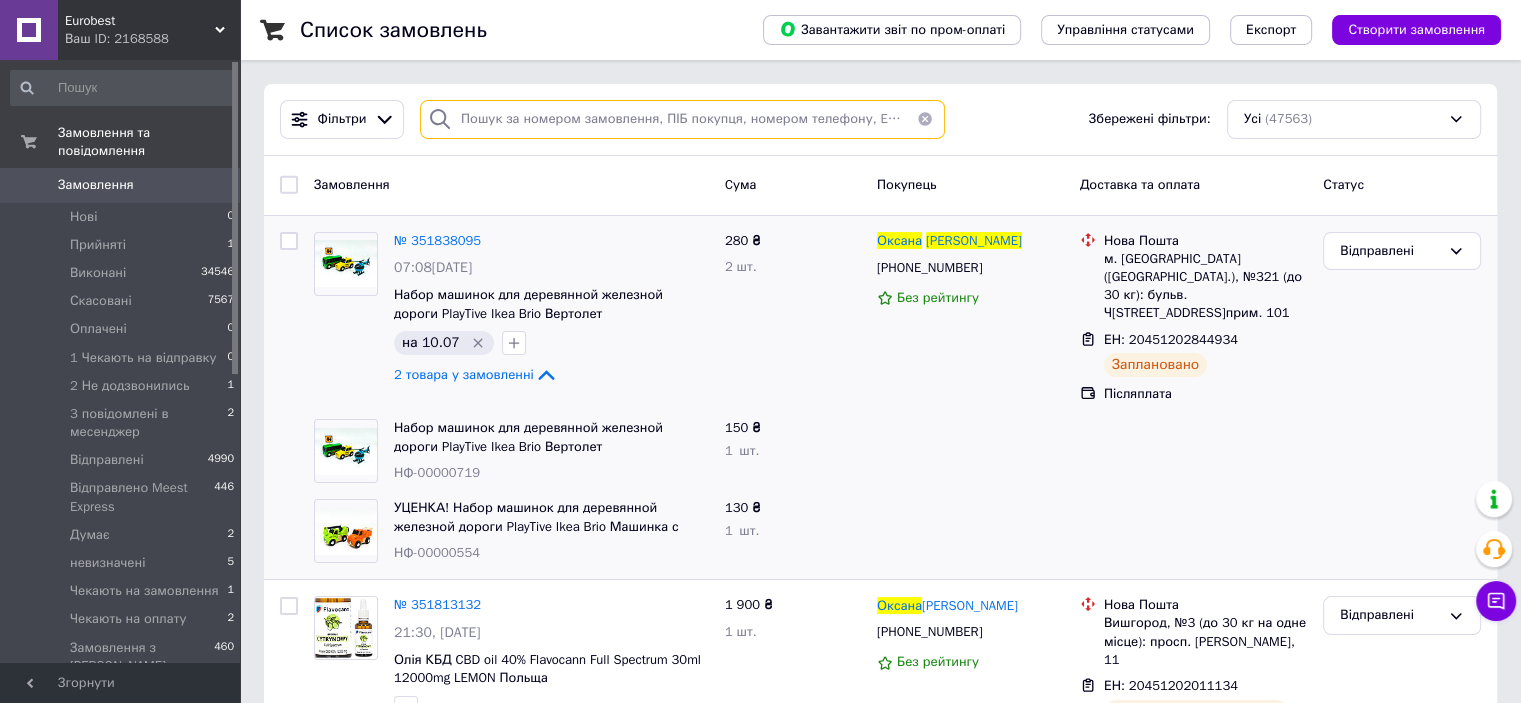 paste on "[PERSON_NAME]" 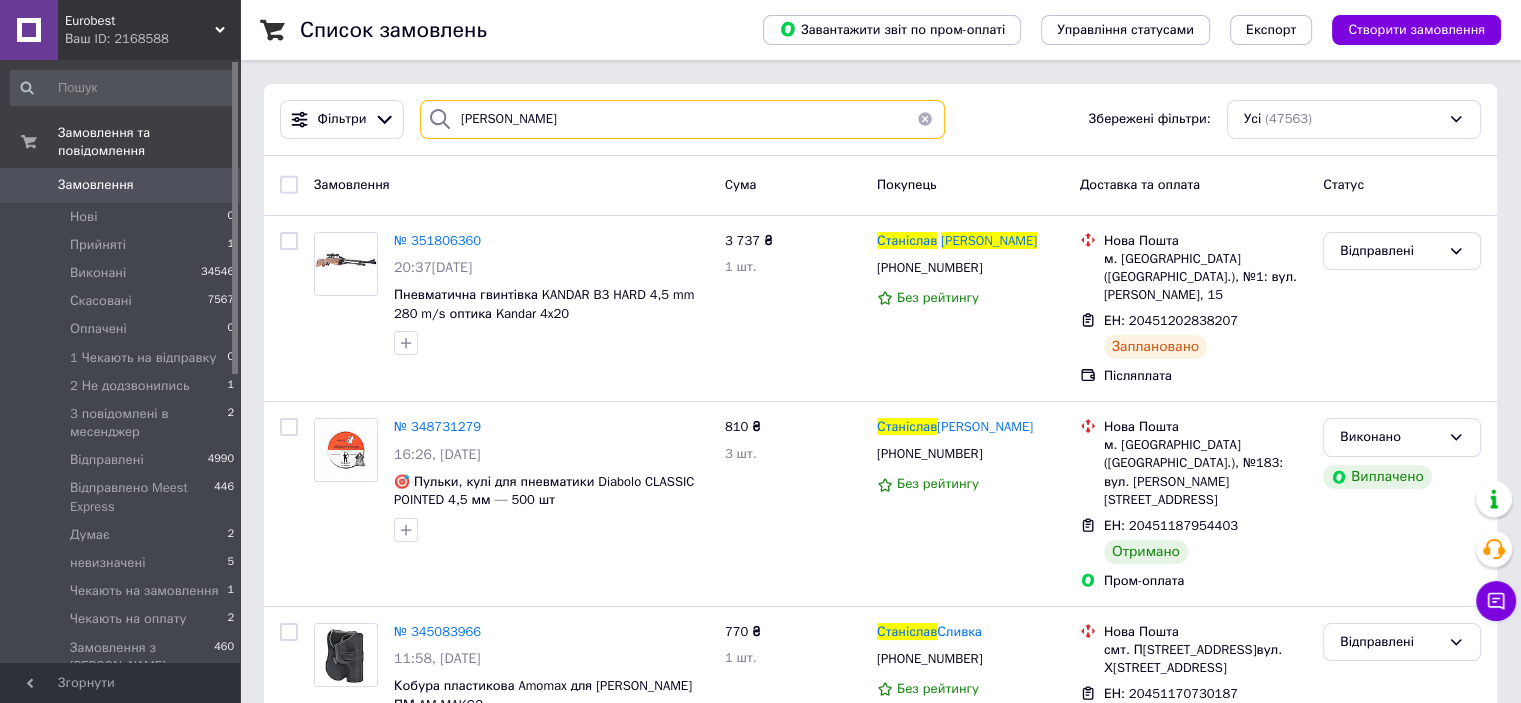 type on "[PERSON_NAME]" 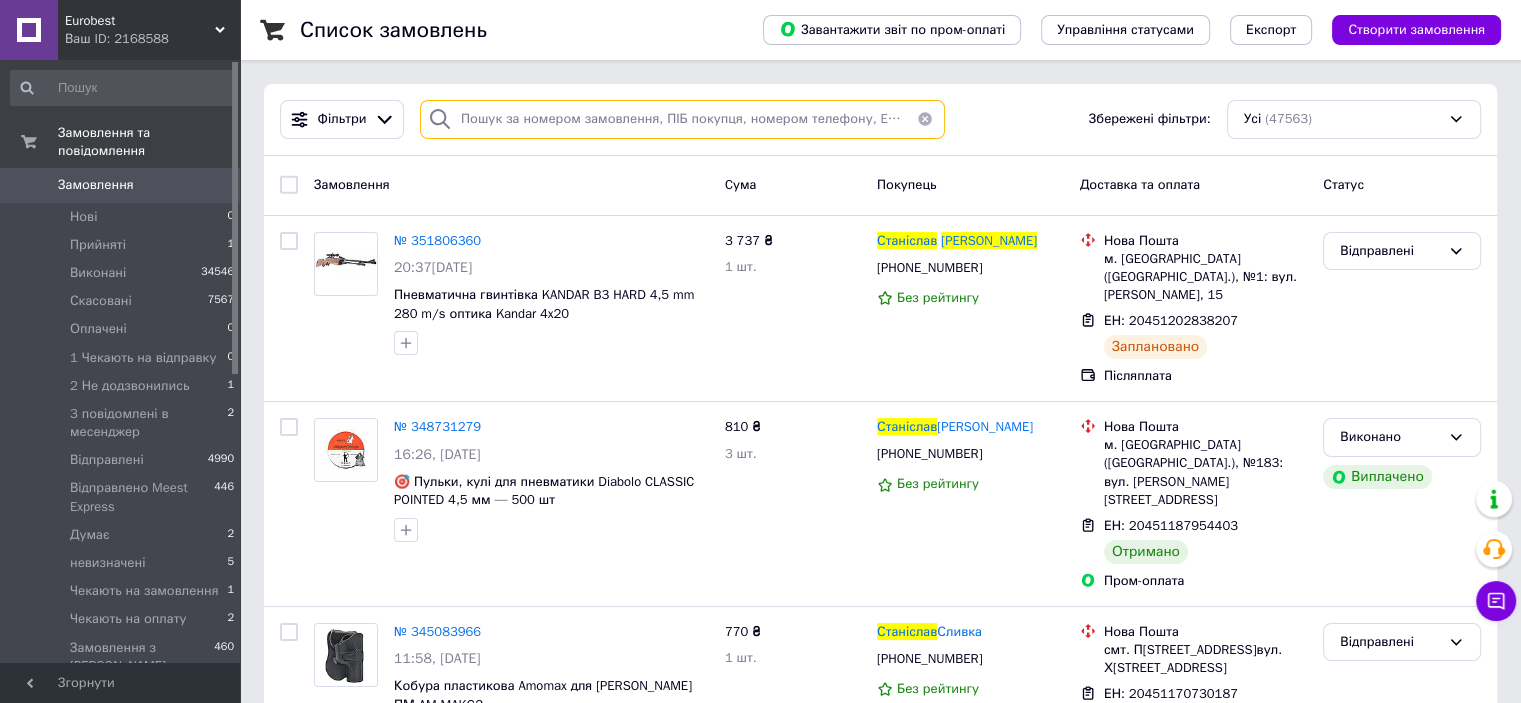 paste on "[PERSON_NAME]" 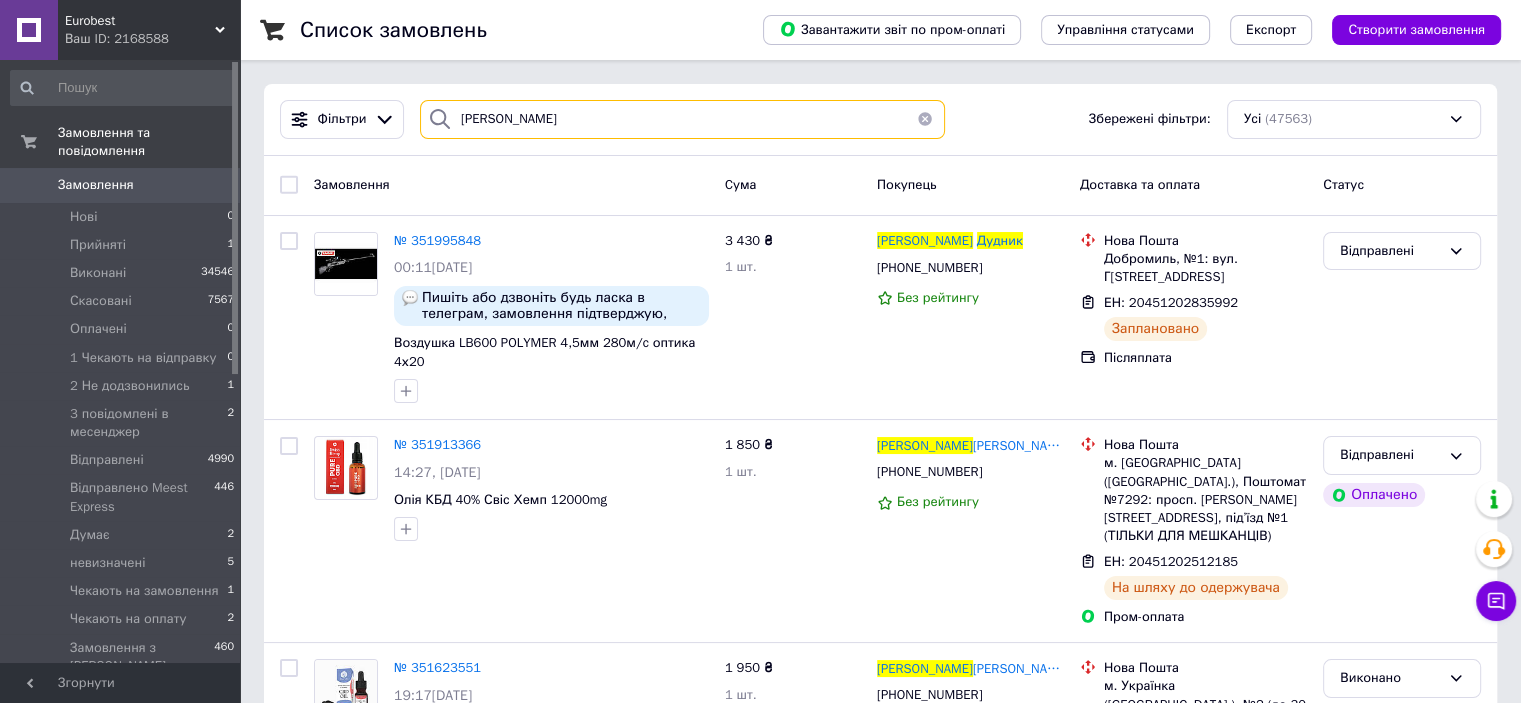 type on "[PERSON_NAME]" 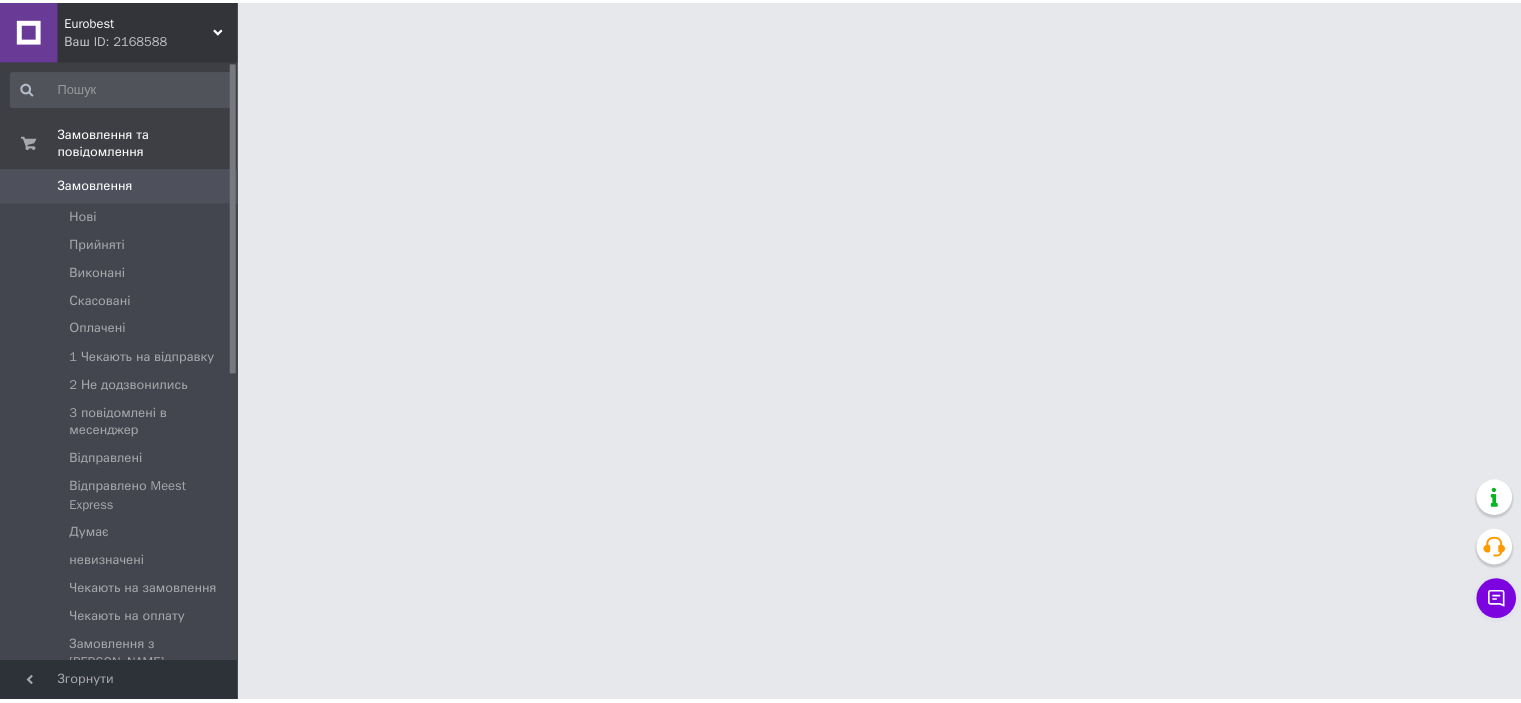 scroll, scrollTop: 0, scrollLeft: 0, axis: both 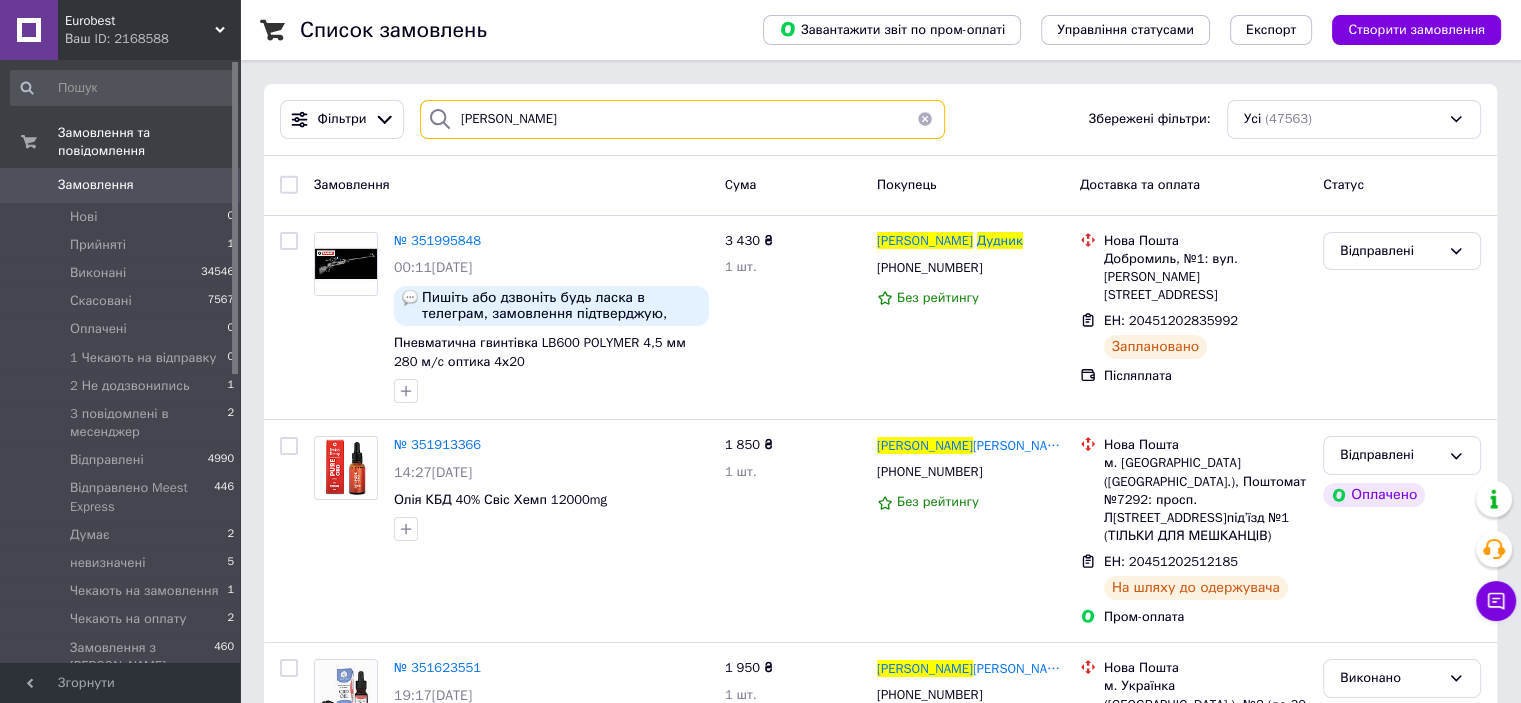 drag, startPoint x: 556, startPoint y: 122, endPoint x: 460, endPoint y: 123, distance: 96.00521 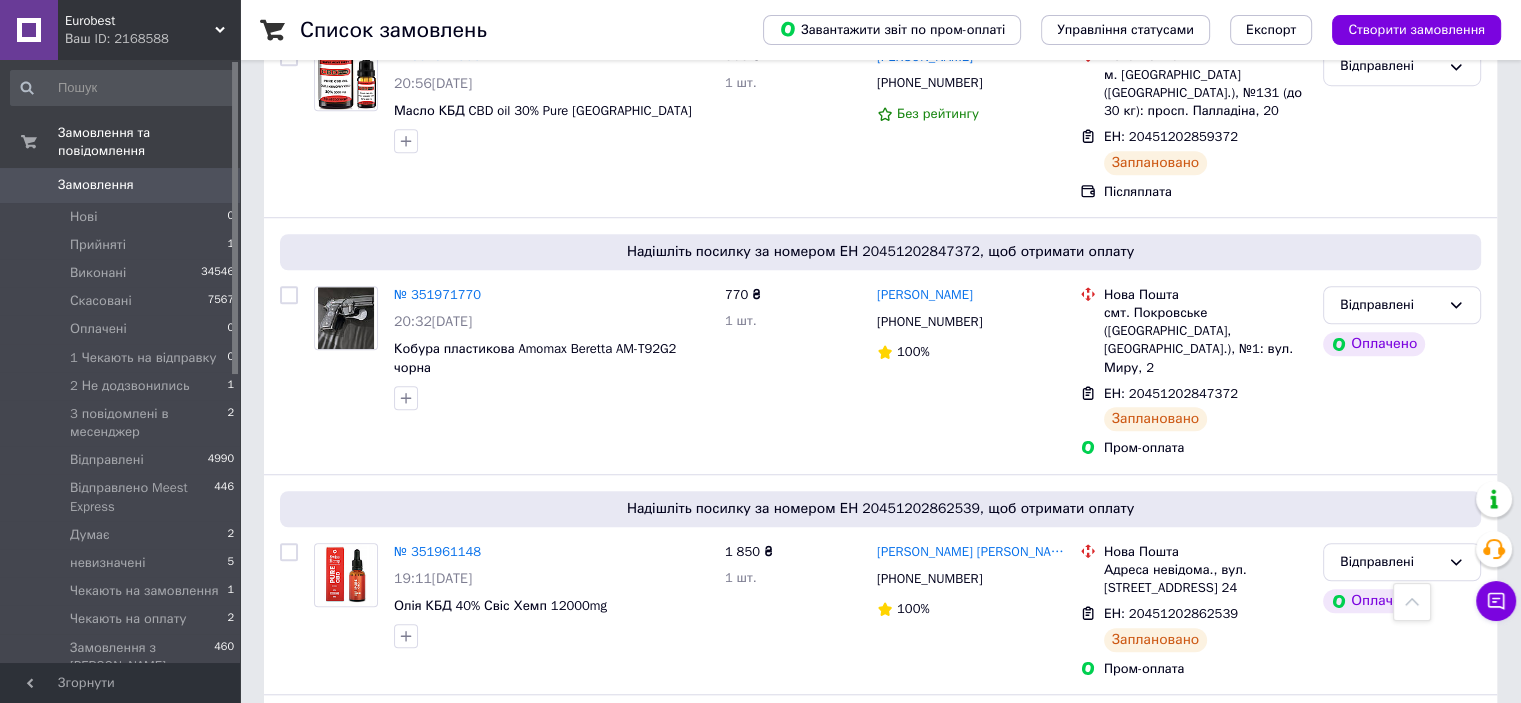 scroll, scrollTop: 1500, scrollLeft: 0, axis: vertical 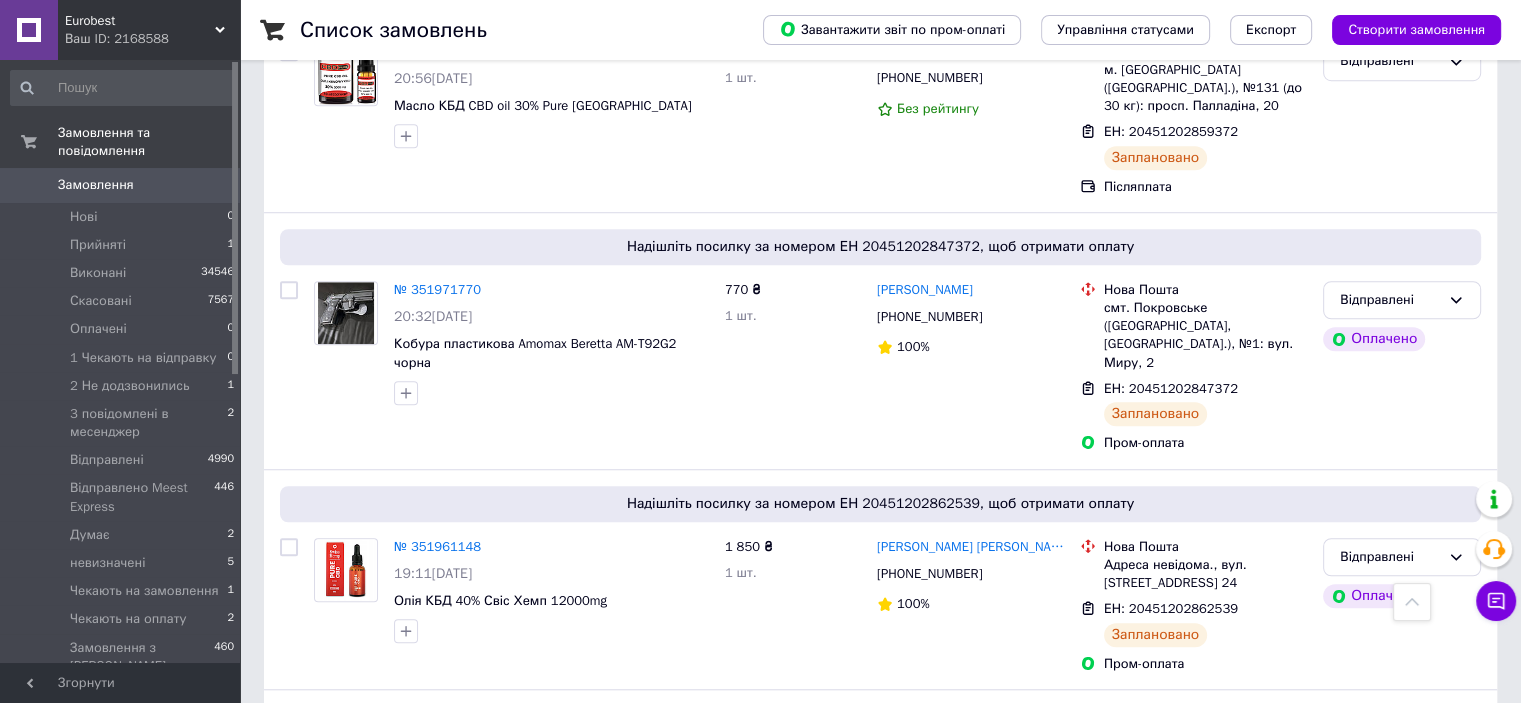 type 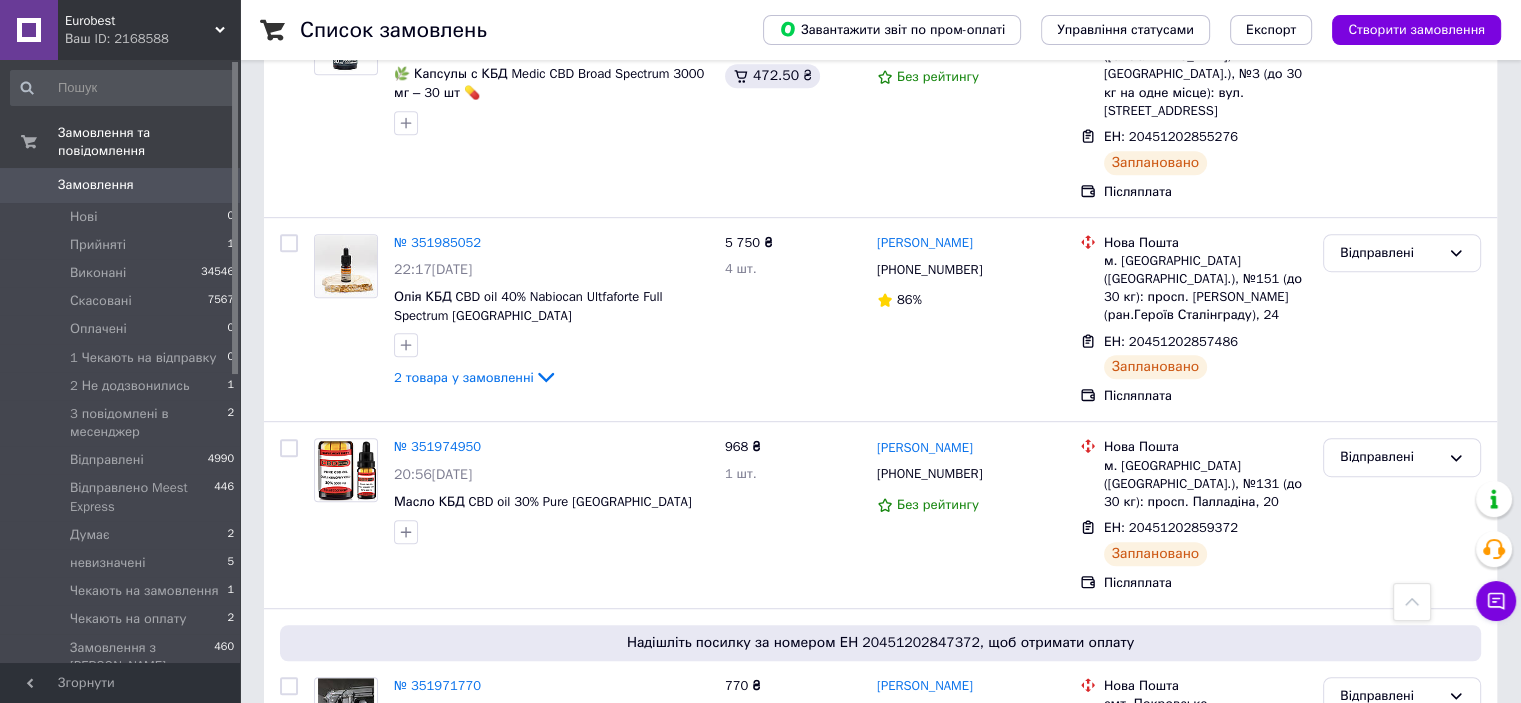 scroll, scrollTop: 1100, scrollLeft: 0, axis: vertical 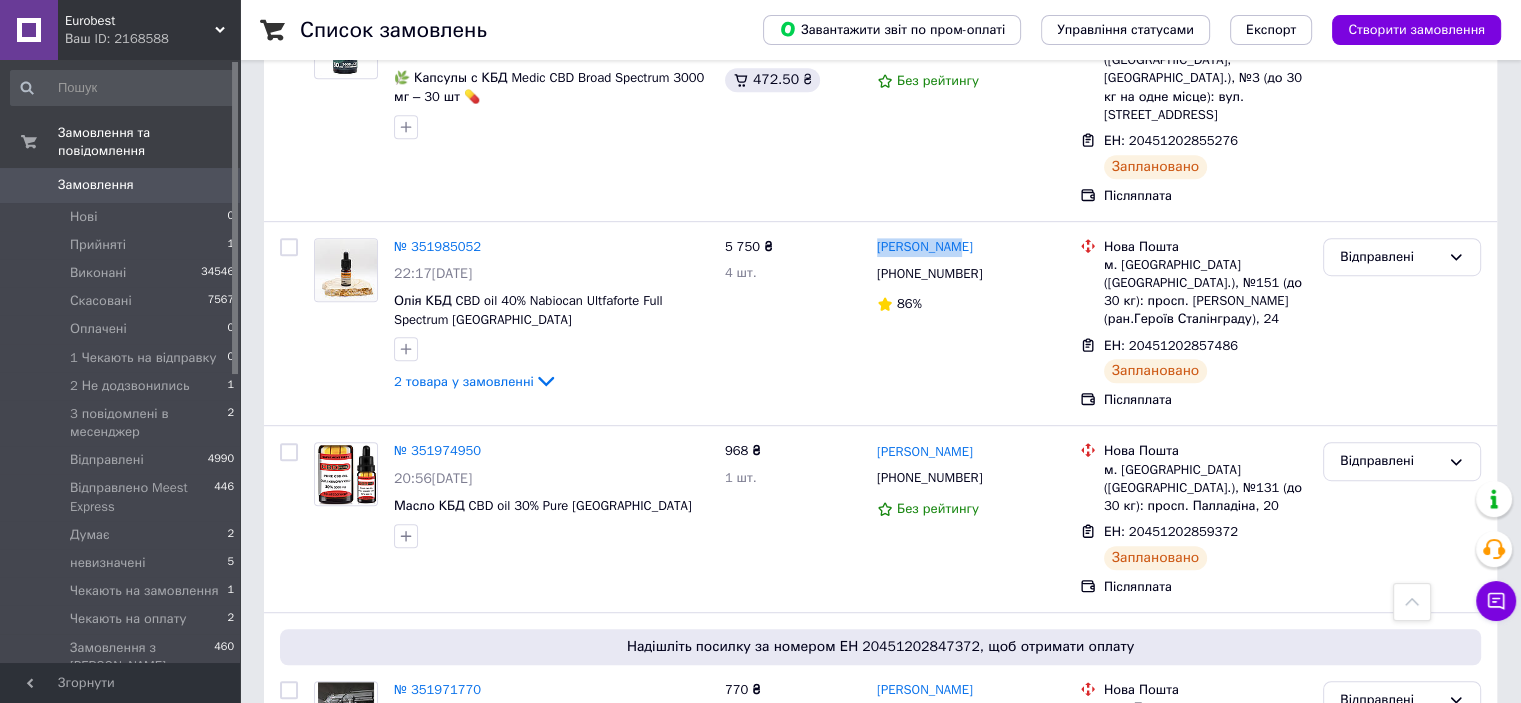 drag, startPoint x: 968, startPoint y: 174, endPoint x: 868, endPoint y: 183, distance: 100.40418 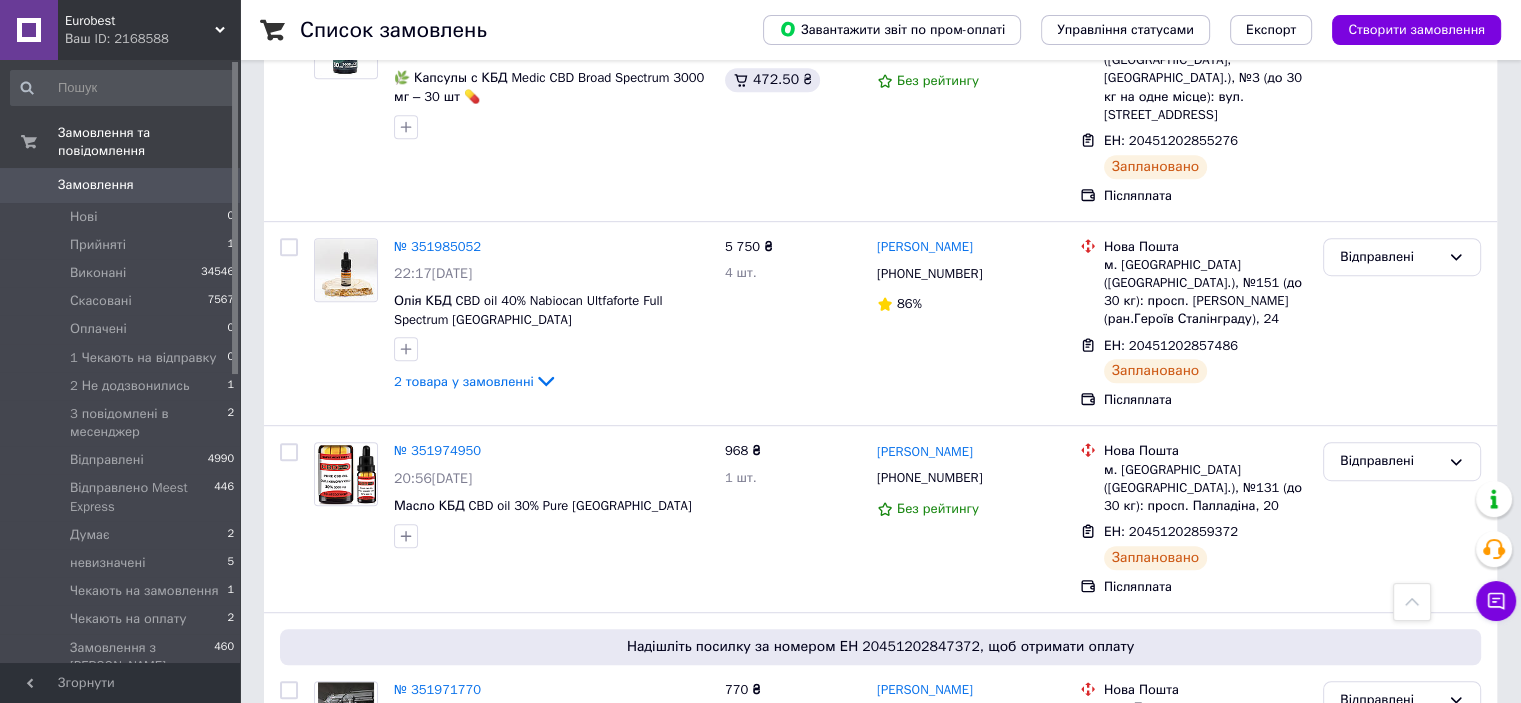 click 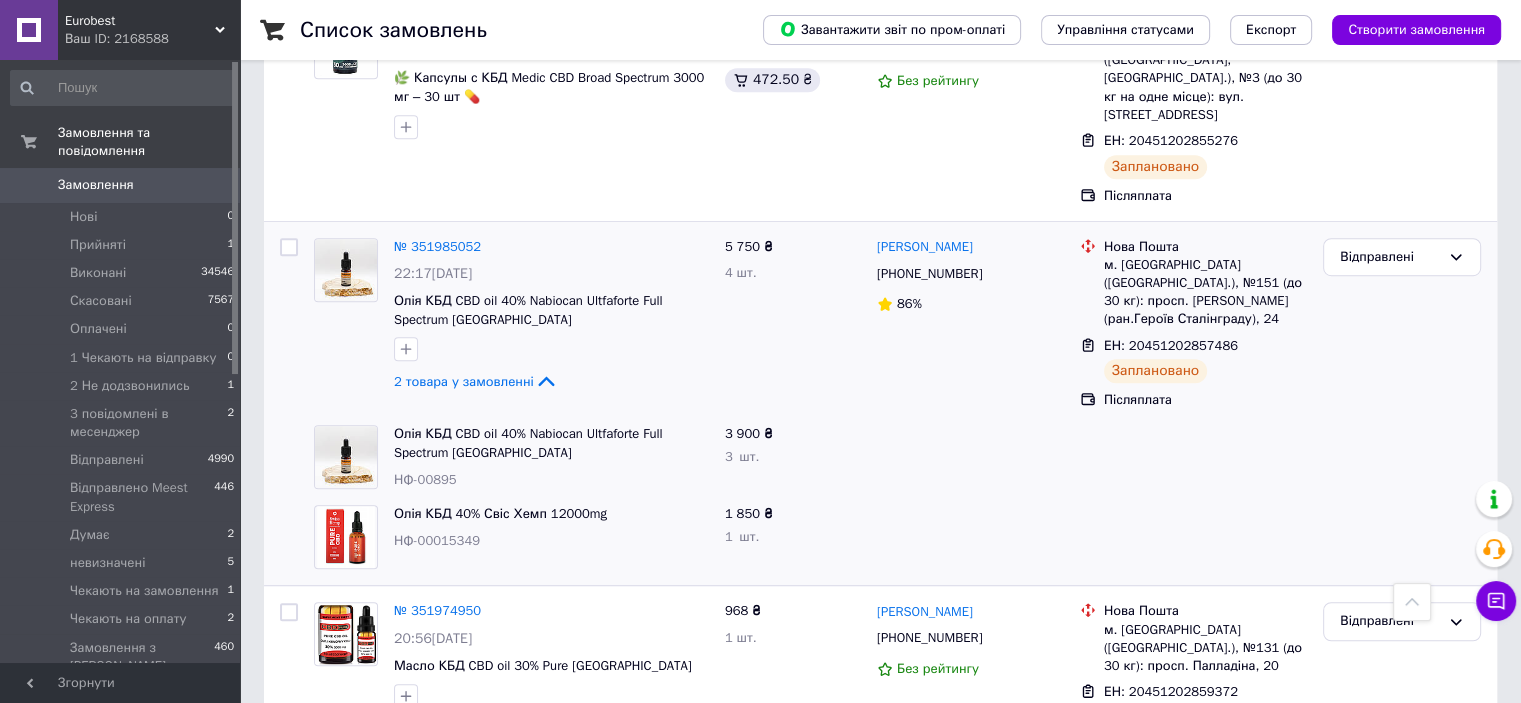 click on "НФ-00895" at bounding box center (551, 480) 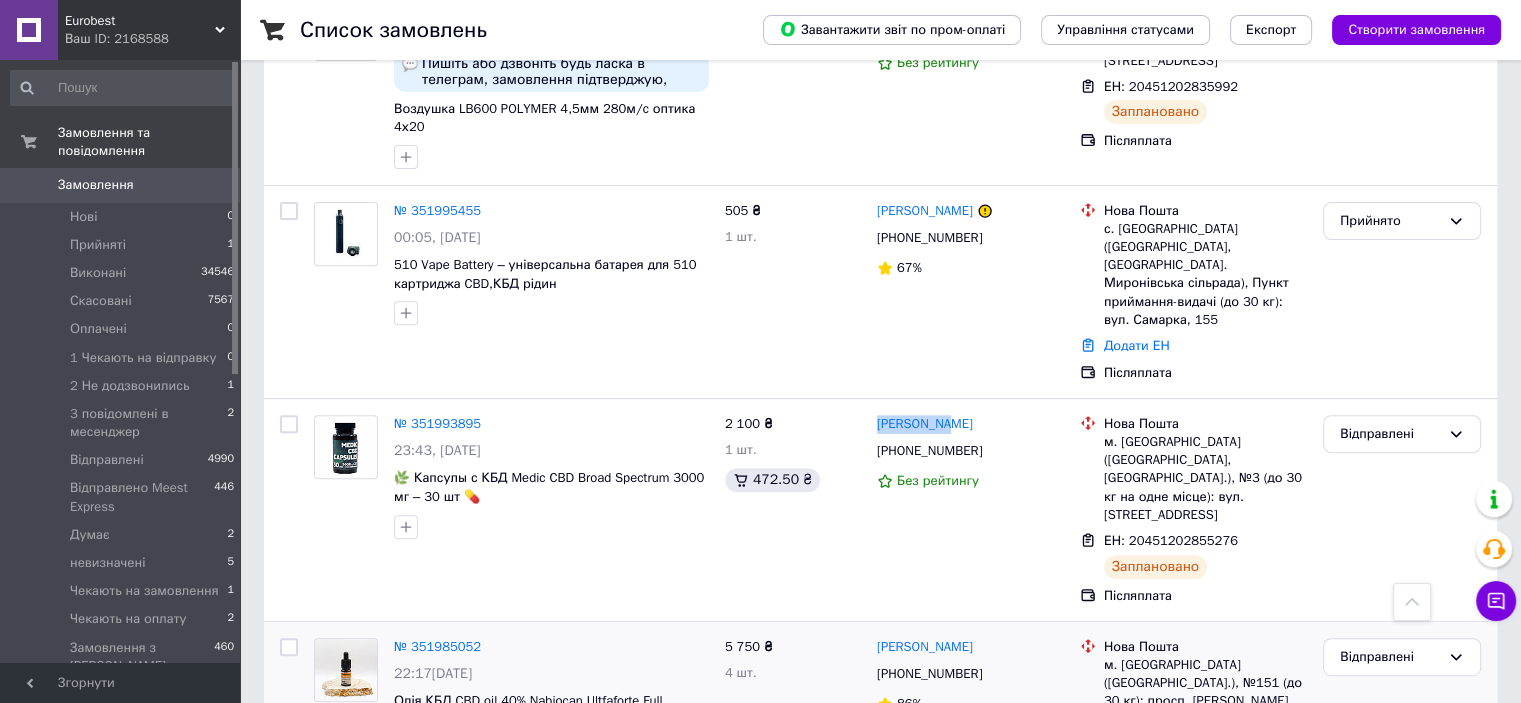 drag, startPoint x: 944, startPoint y: 367, endPoint x: 874, endPoint y: 368, distance: 70.00714 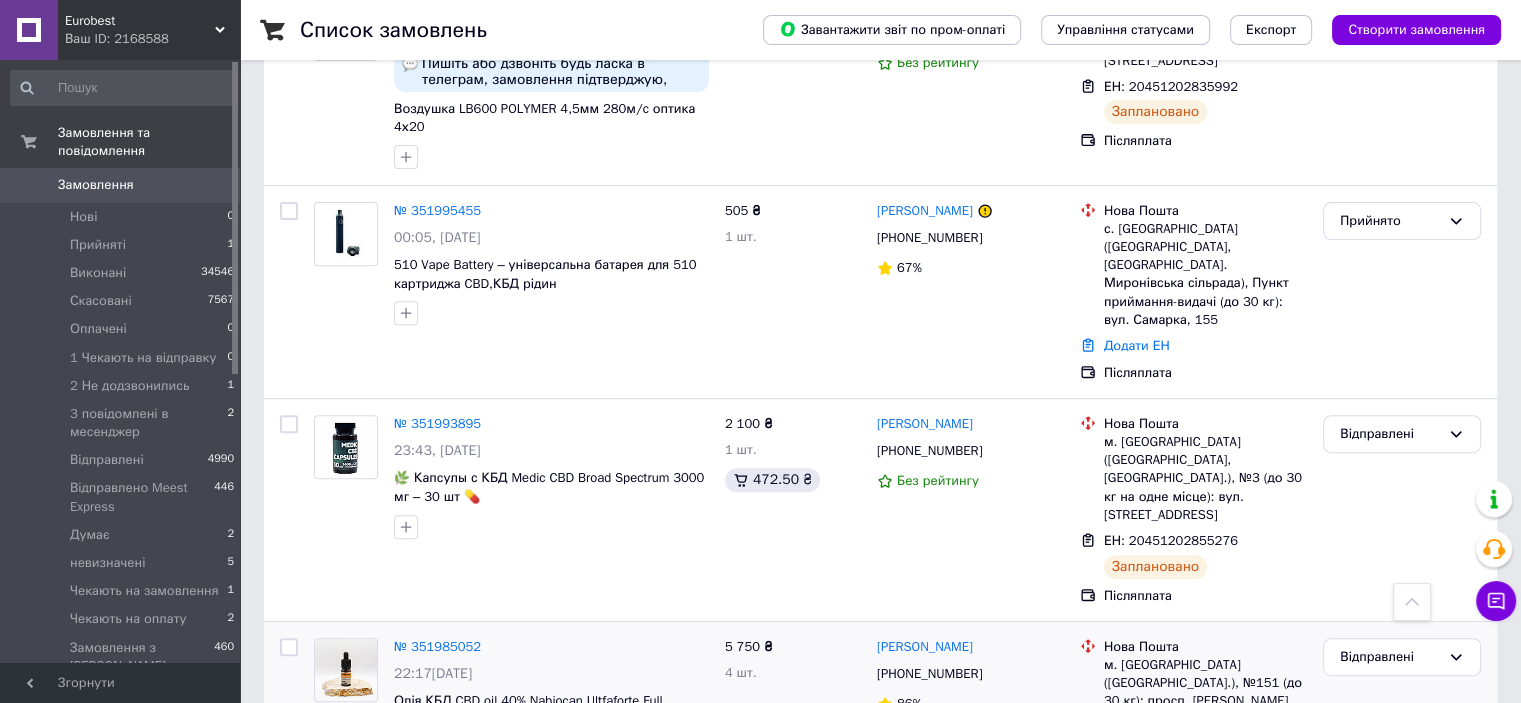 click 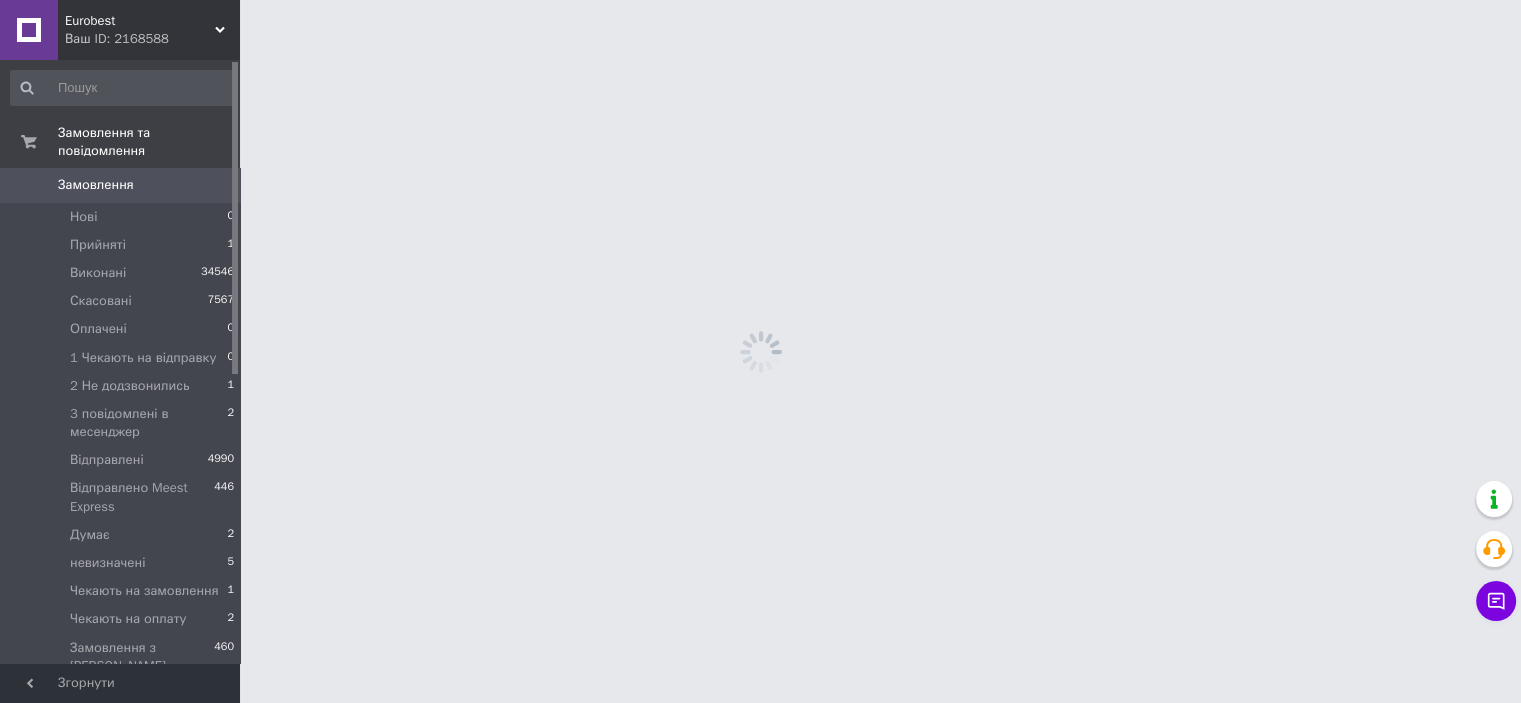 scroll, scrollTop: 0, scrollLeft: 0, axis: both 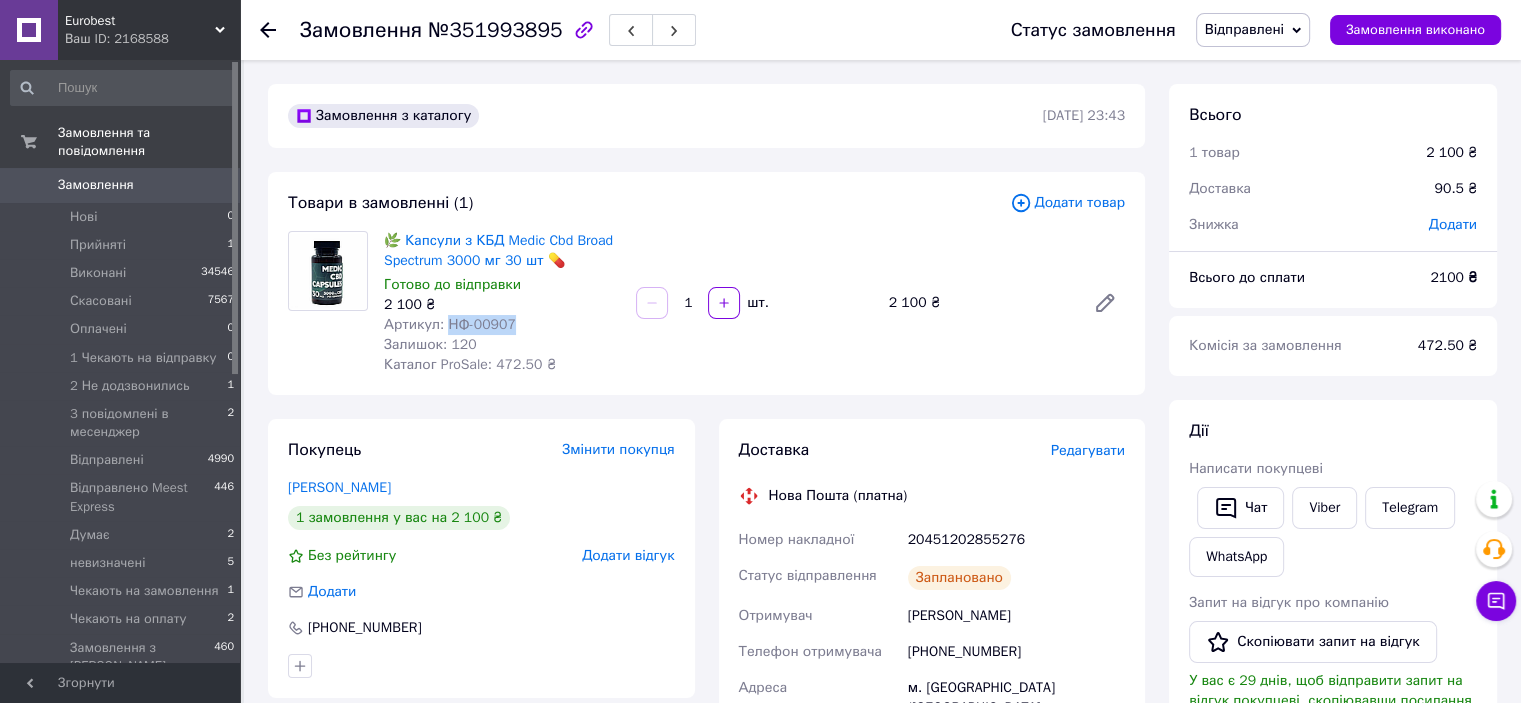 drag, startPoint x: 507, startPoint y: 327, endPoint x: 444, endPoint y: 321, distance: 63.28507 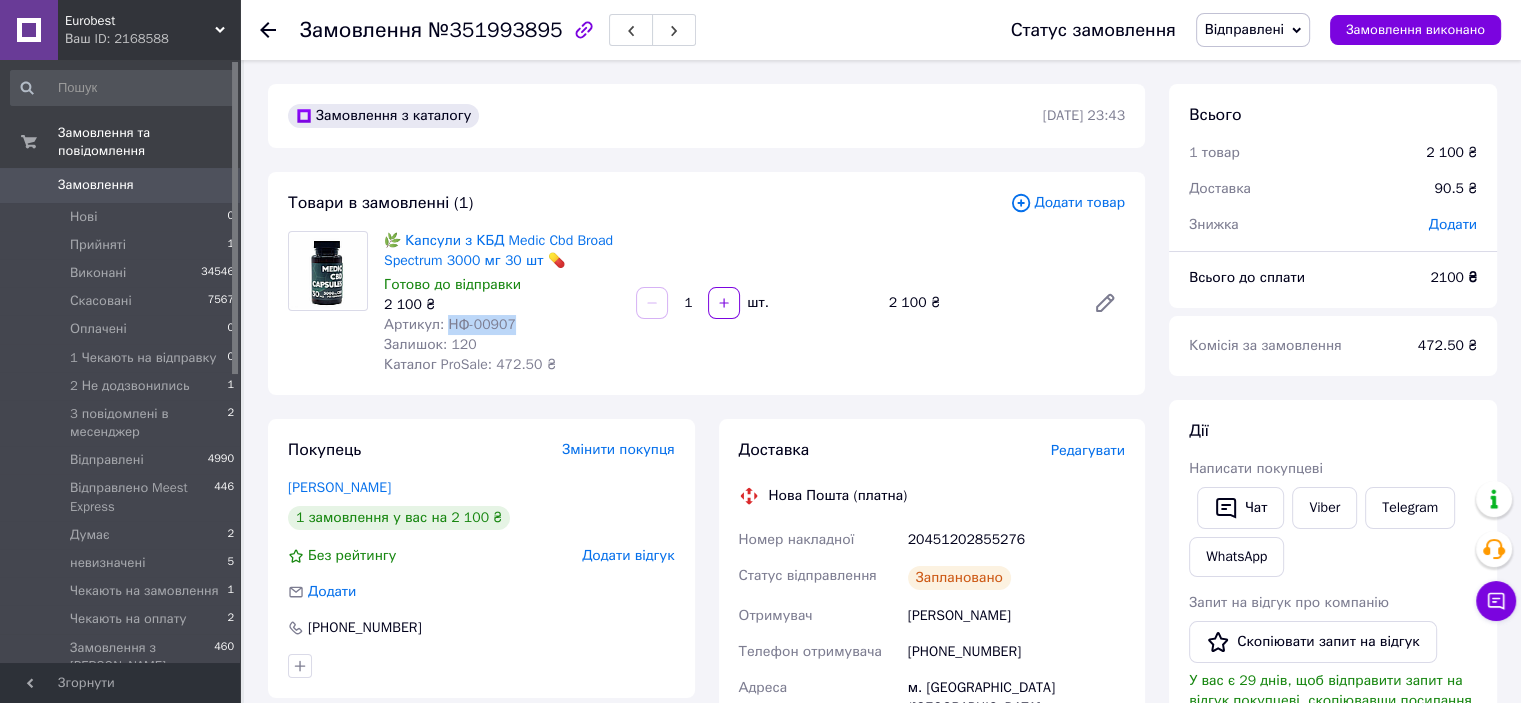 click on "Замовлення" at bounding box center [121, 185] 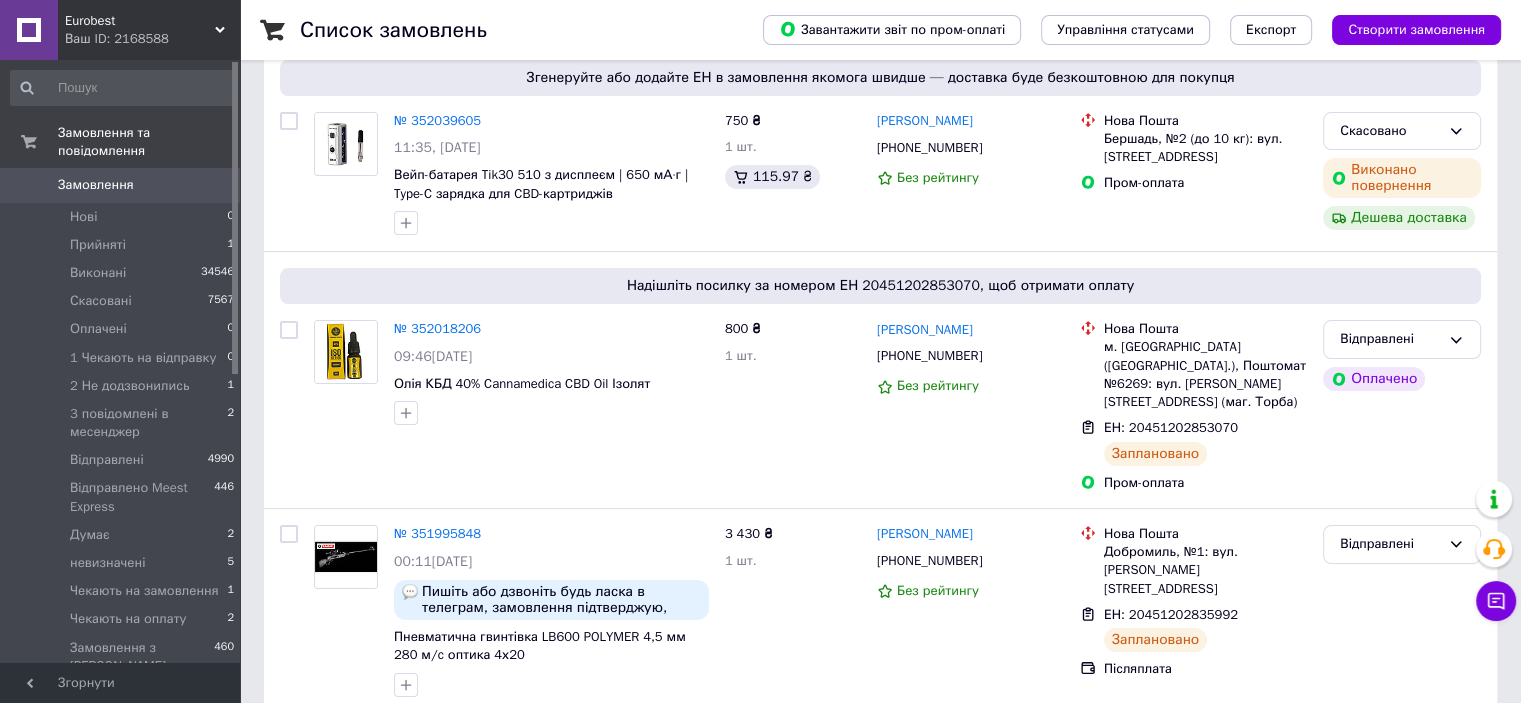 scroll, scrollTop: 200, scrollLeft: 0, axis: vertical 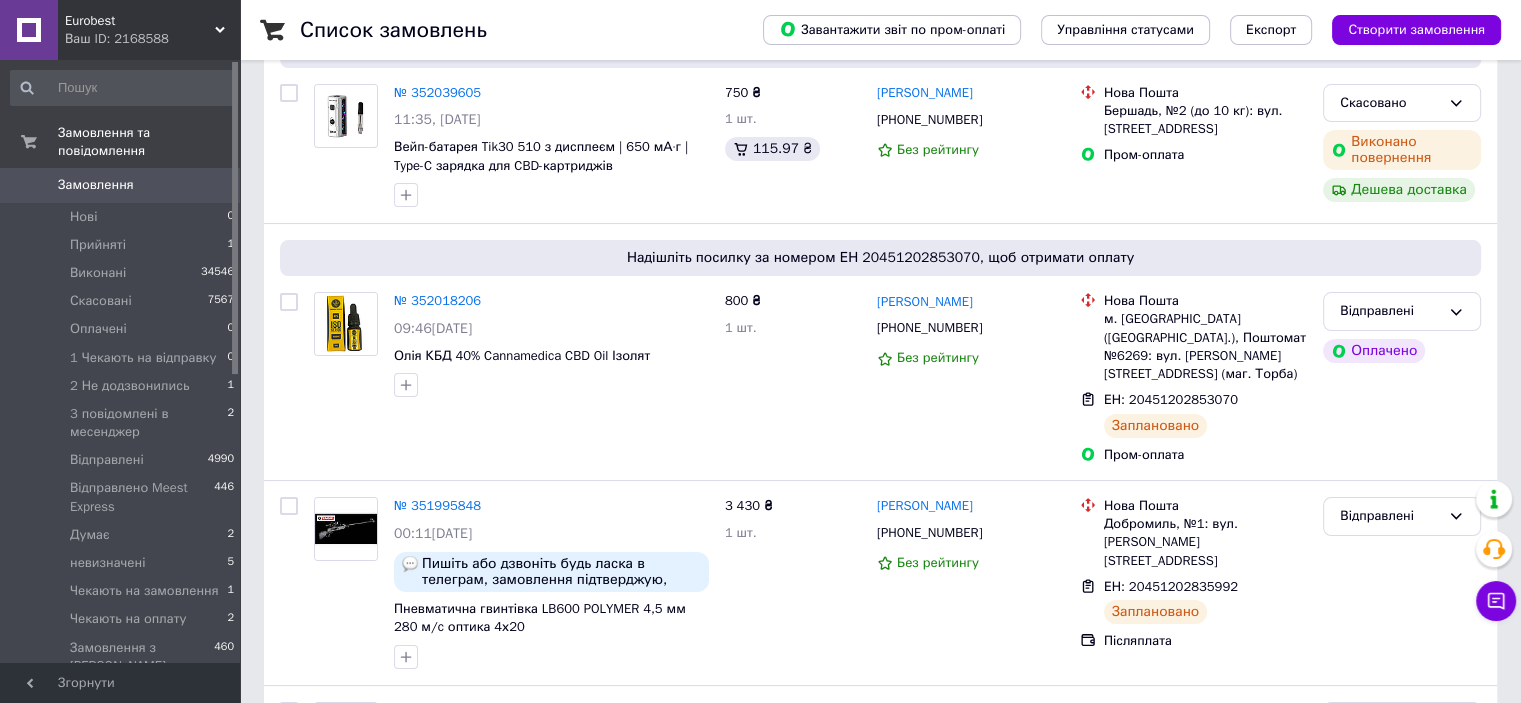 drag, startPoint x: 991, startPoint y: 303, endPoint x: 859, endPoint y: 314, distance: 132.45753 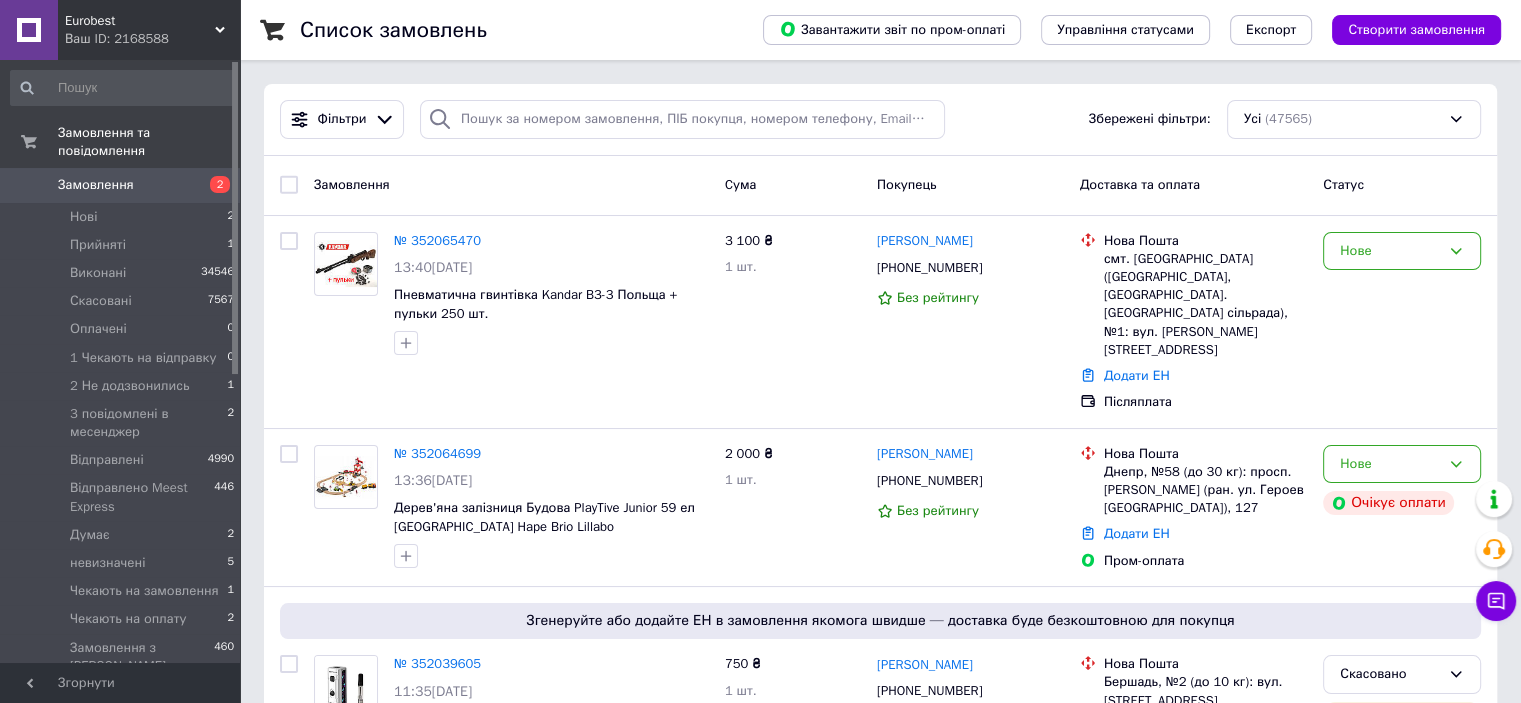 scroll, scrollTop: 100, scrollLeft: 0, axis: vertical 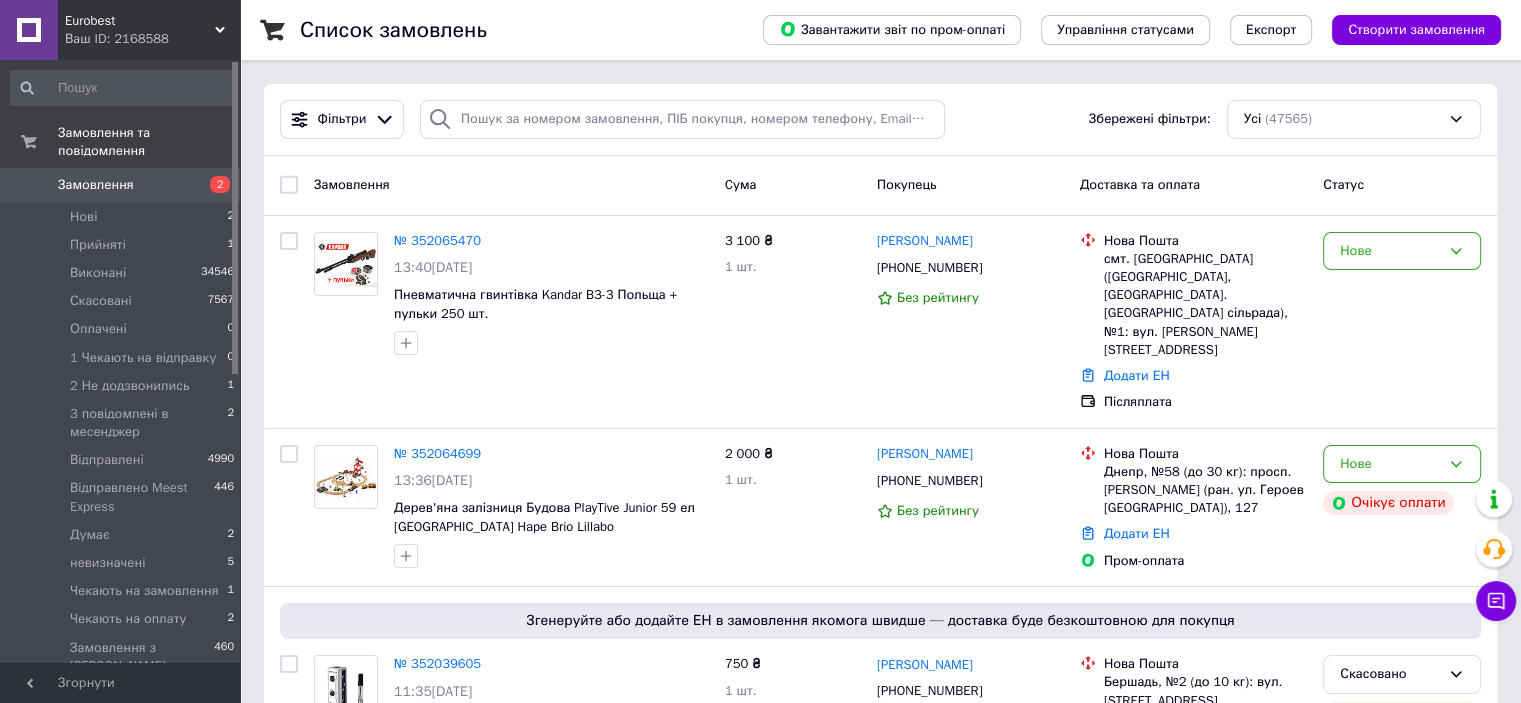 click on "Нове" at bounding box center (1390, 251) 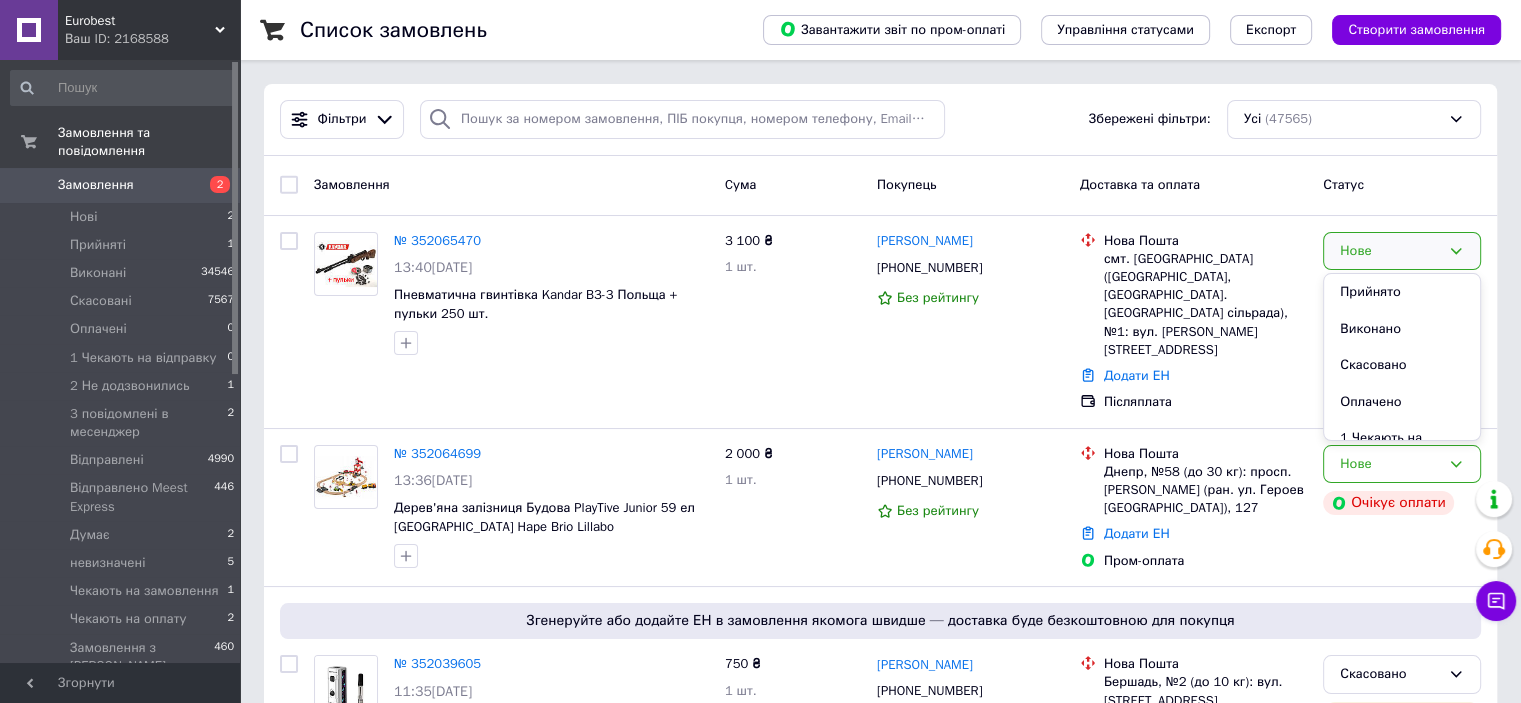 drag, startPoint x: 1354, startPoint y: 295, endPoint x: 1140, endPoint y: 299, distance: 214.03738 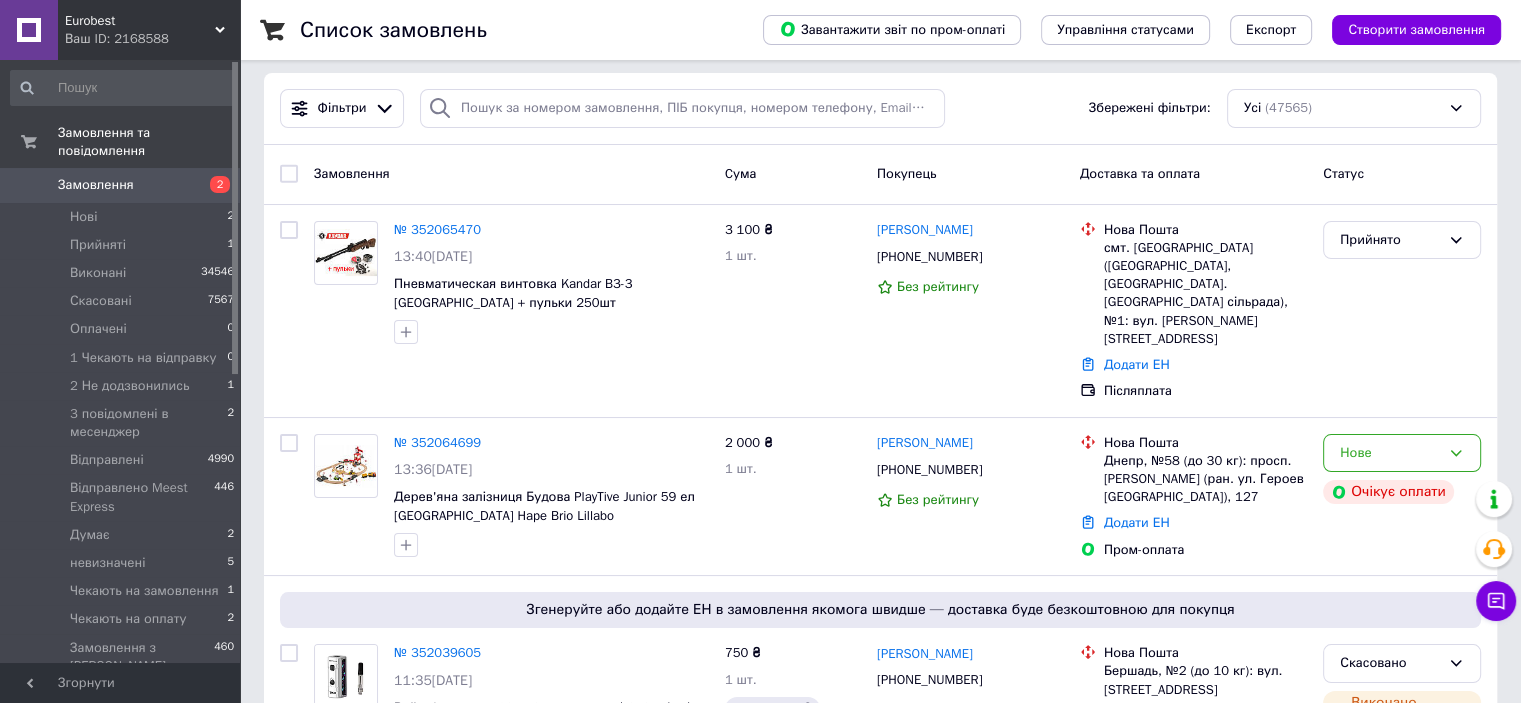 scroll, scrollTop: 0, scrollLeft: 0, axis: both 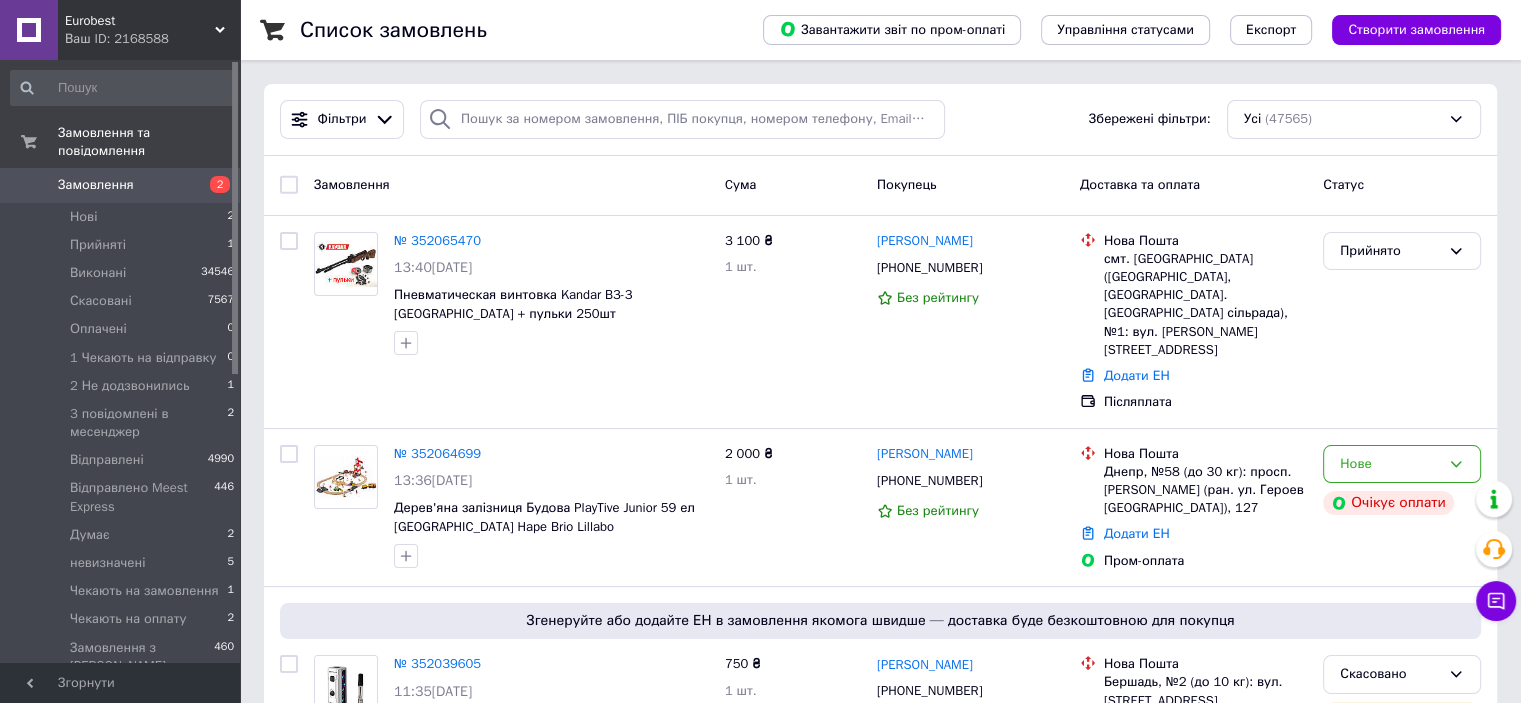 click on "Прийнято" at bounding box center (1390, 251) 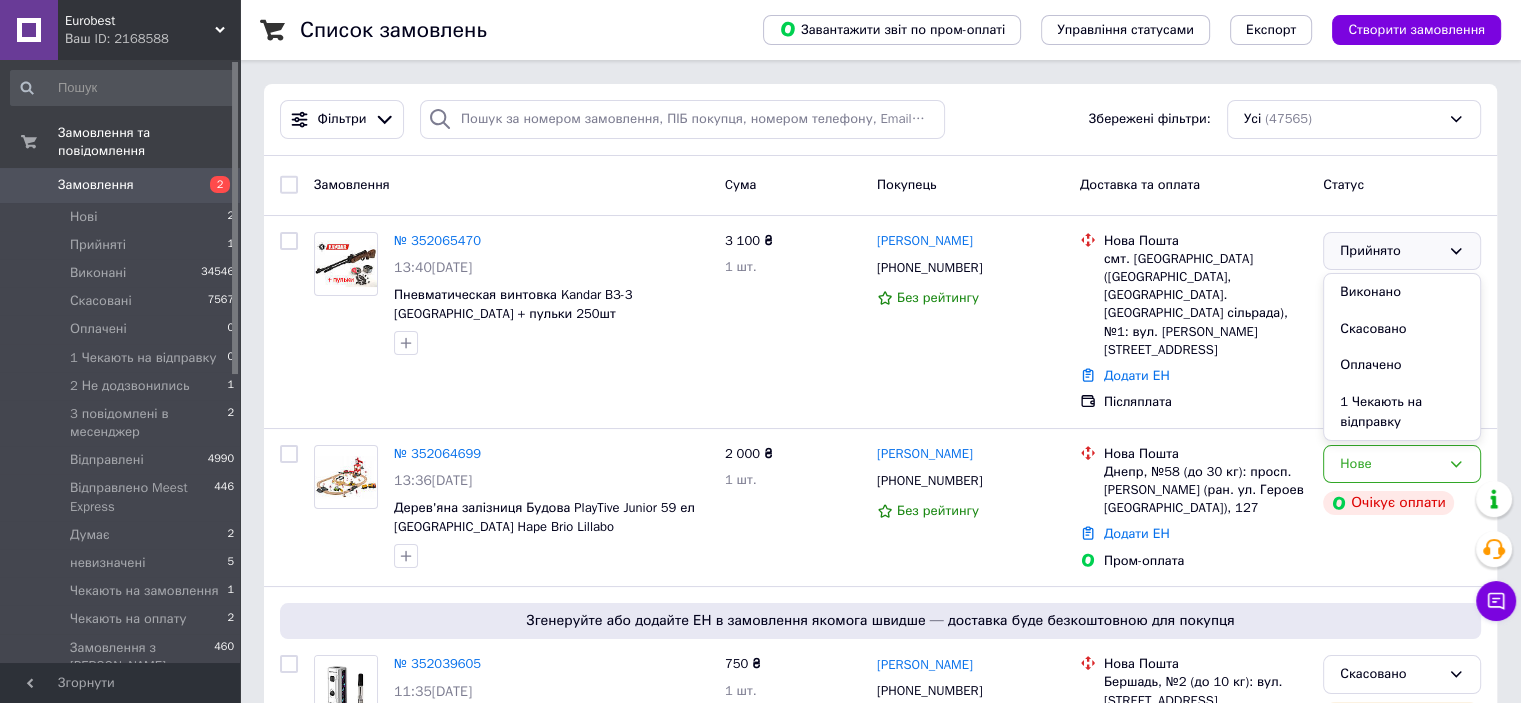 click on "1 Чекають на відправку" at bounding box center (1402, 412) 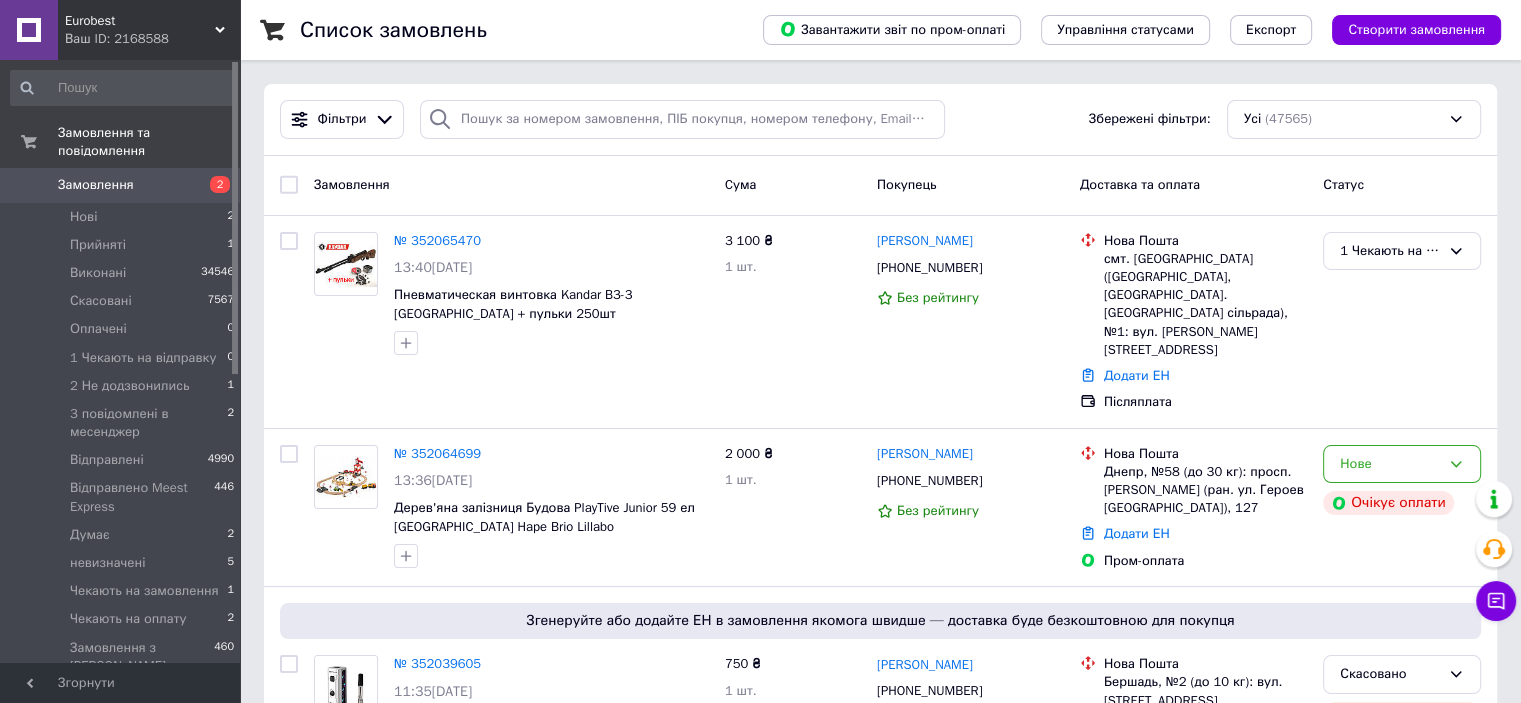click on "Нове" at bounding box center (1390, 464) 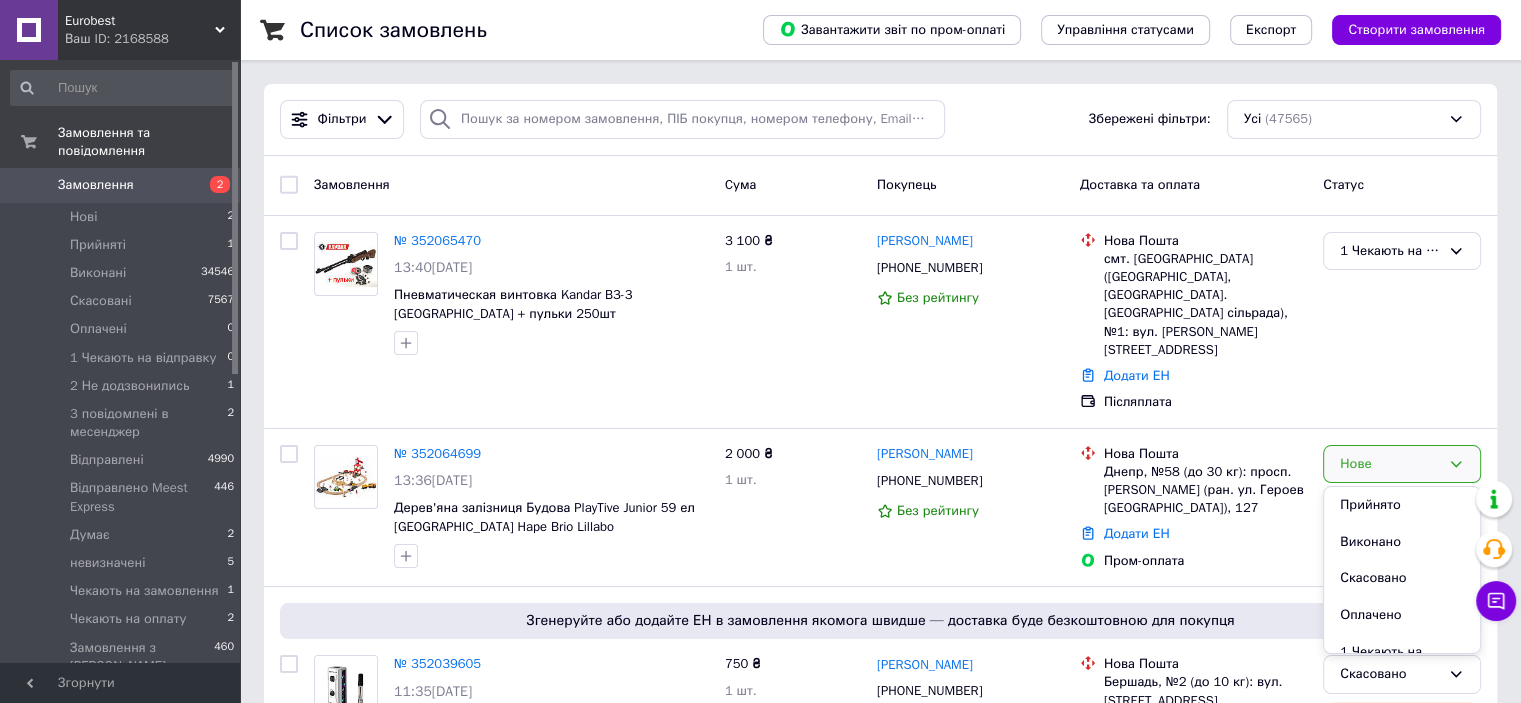 click on "Прийнято" at bounding box center [1402, 505] 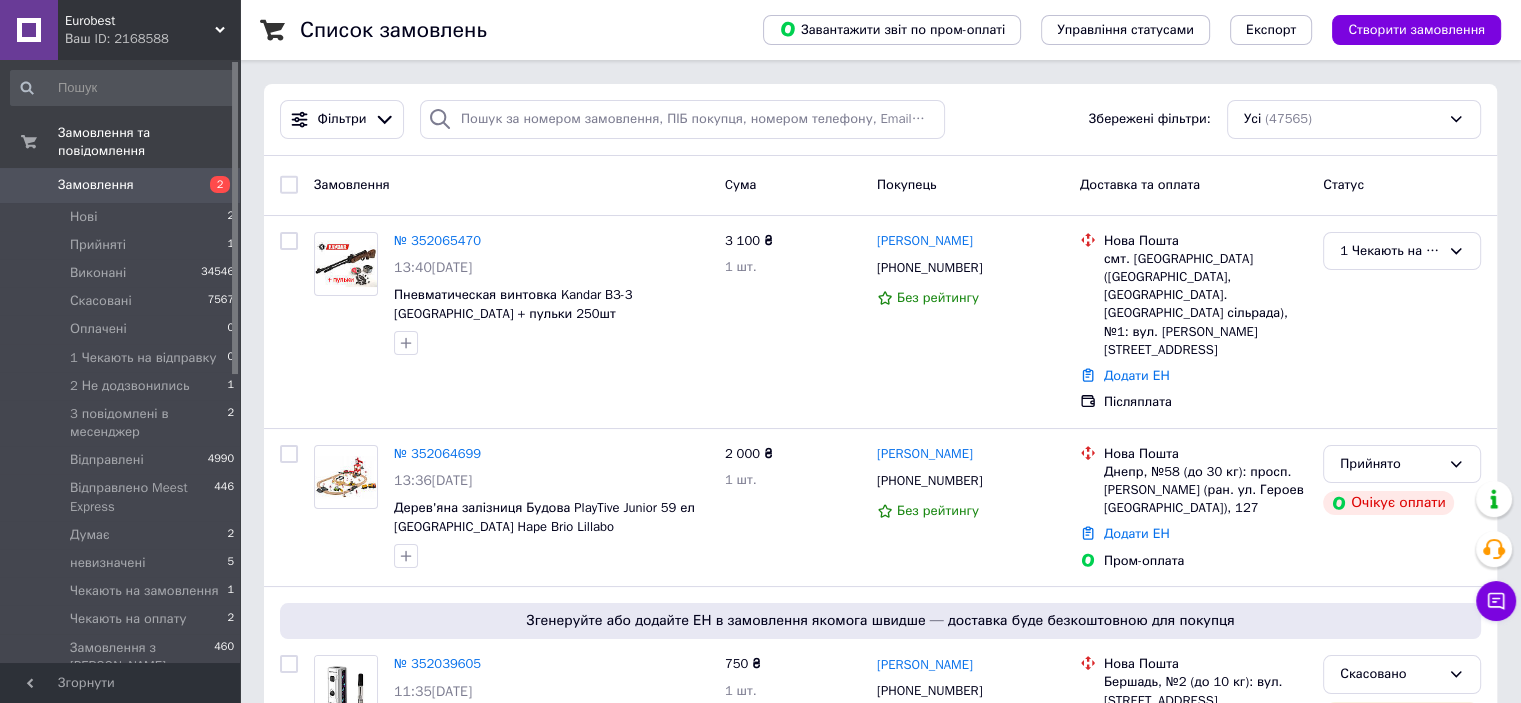 click on "№ 352064699" at bounding box center [437, 453] 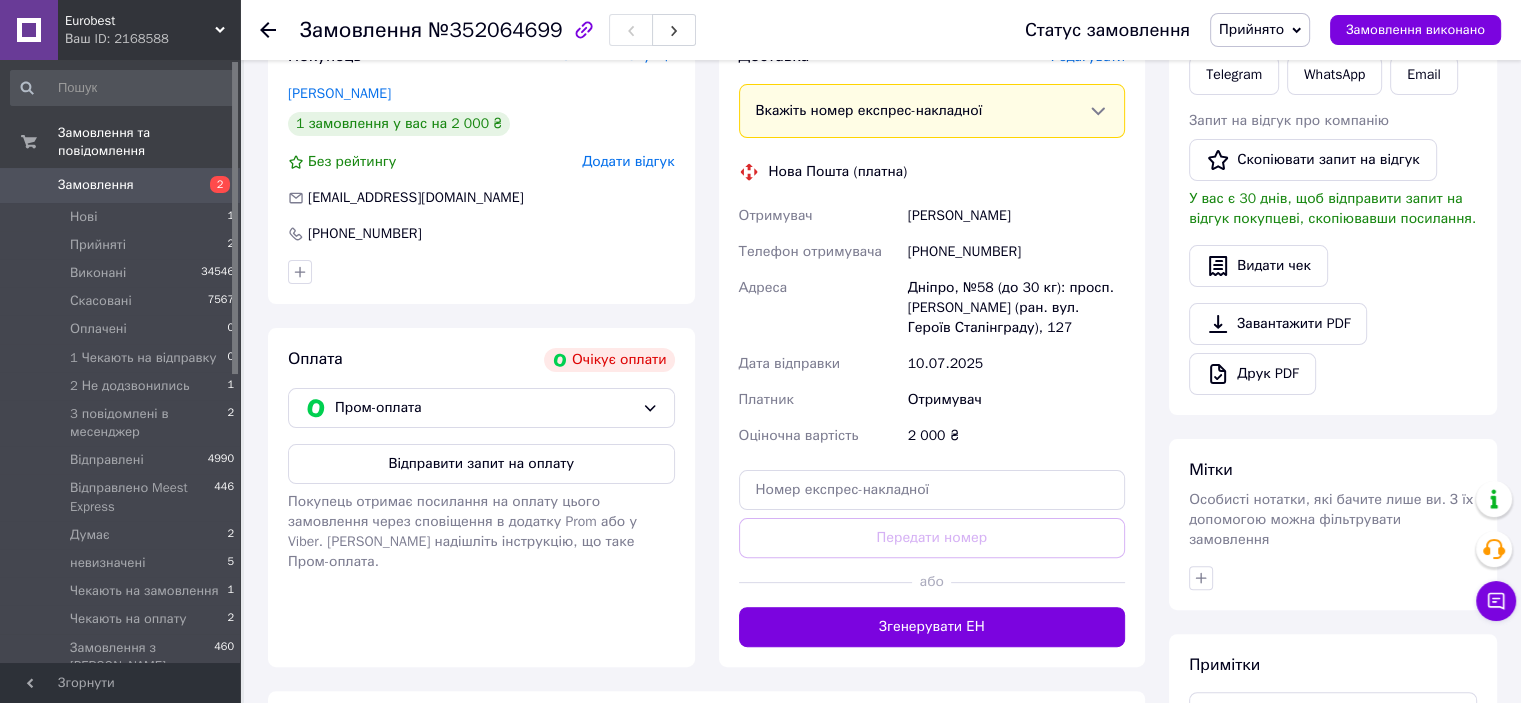 scroll, scrollTop: 411, scrollLeft: 0, axis: vertical 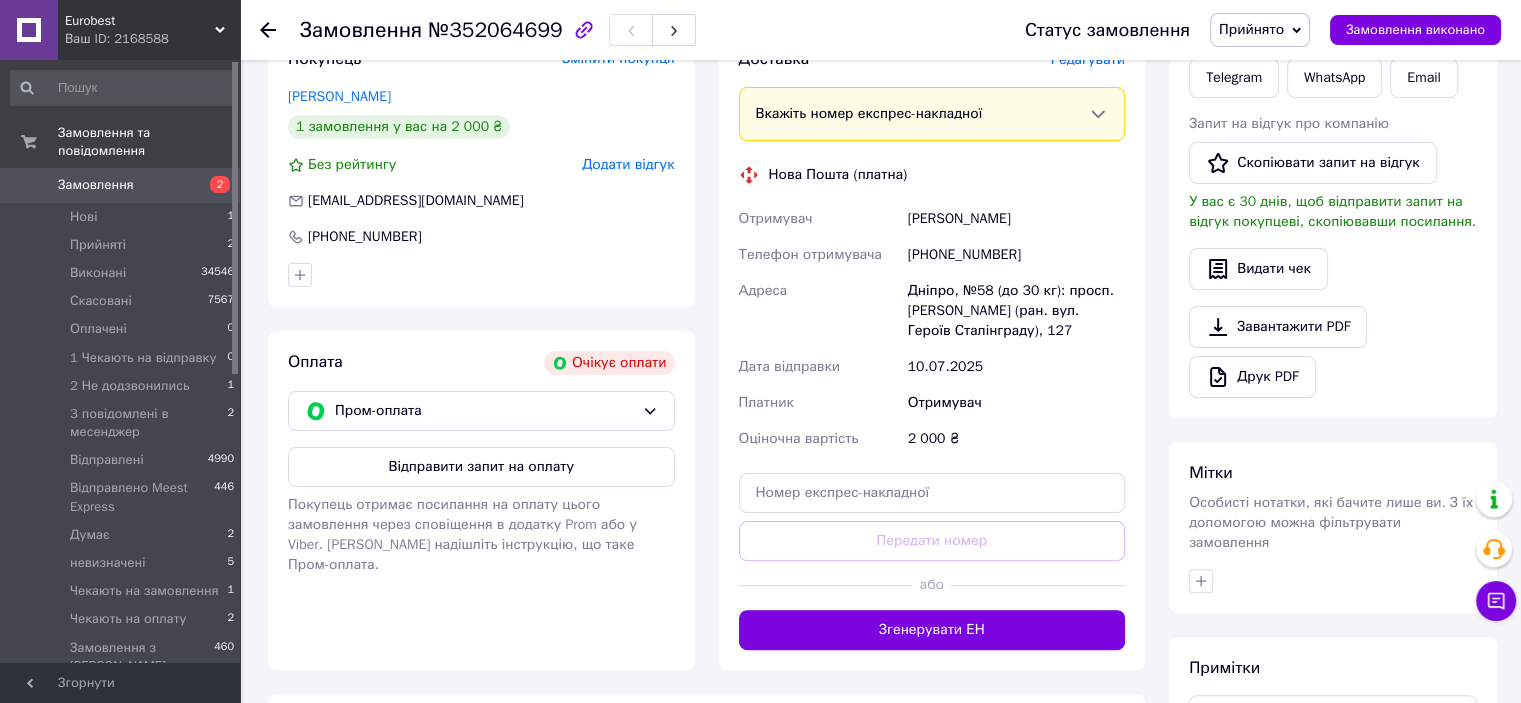 click on "Ваш ID: 2168588" at bounding box center (152, 39) 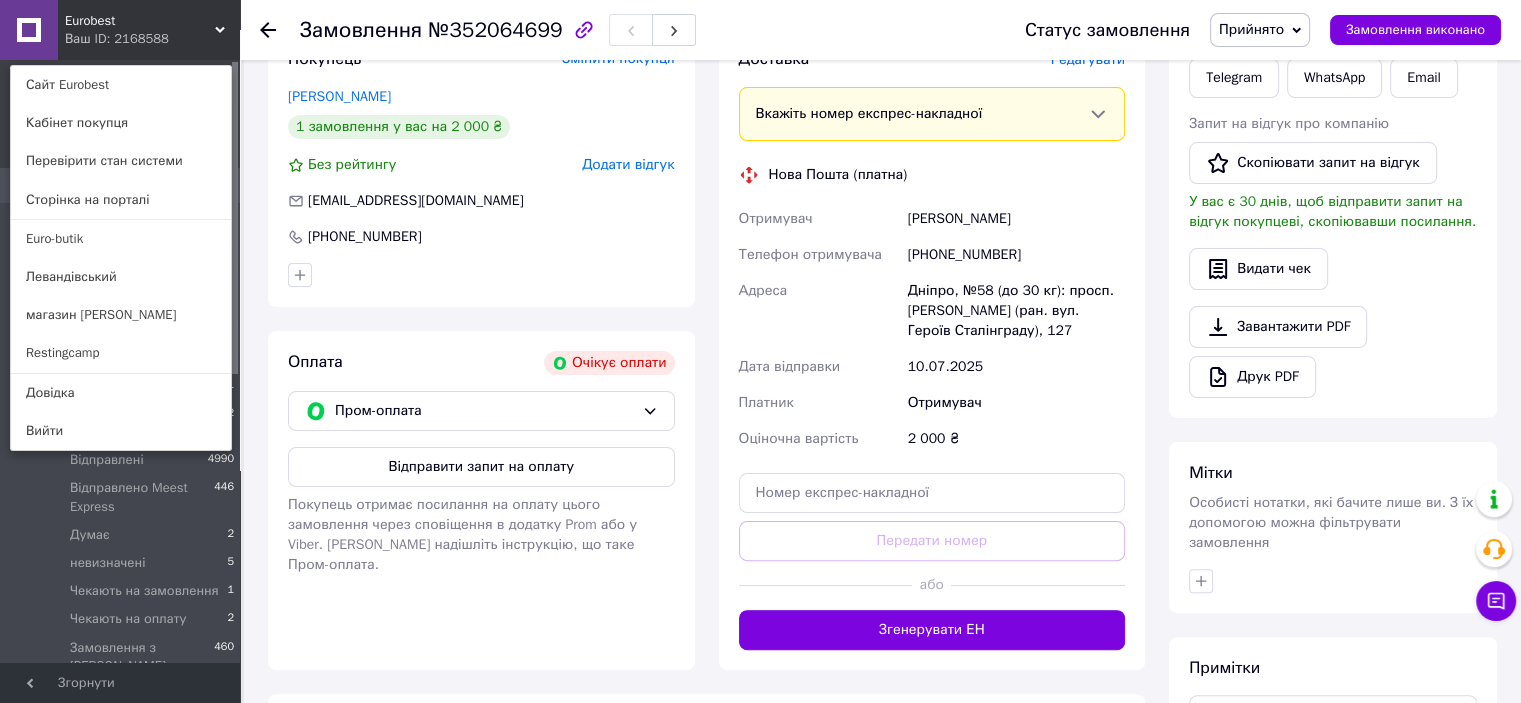 click on "Сайт Eurobest" at bounding box center (121, 85) 